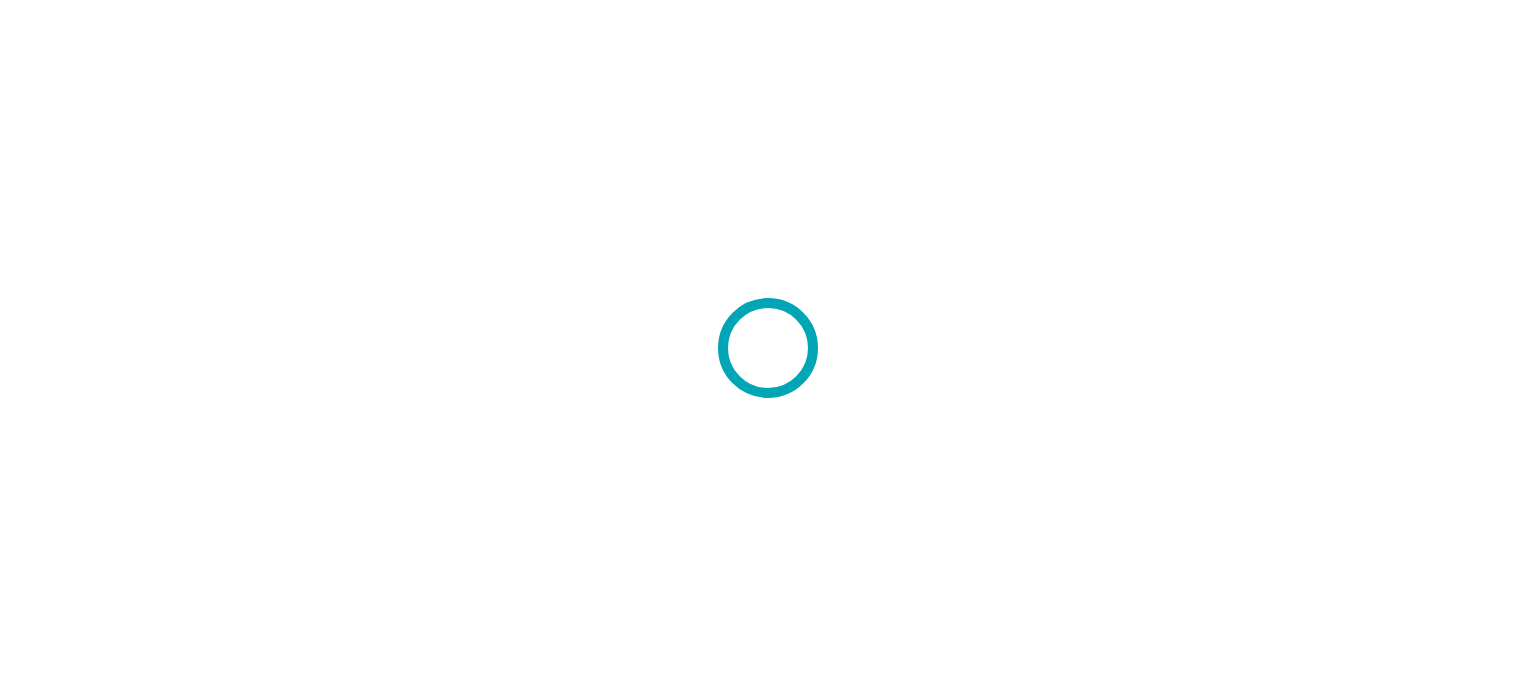 scroll, scrollTop: 0, scrollLeft: 0, axis: both 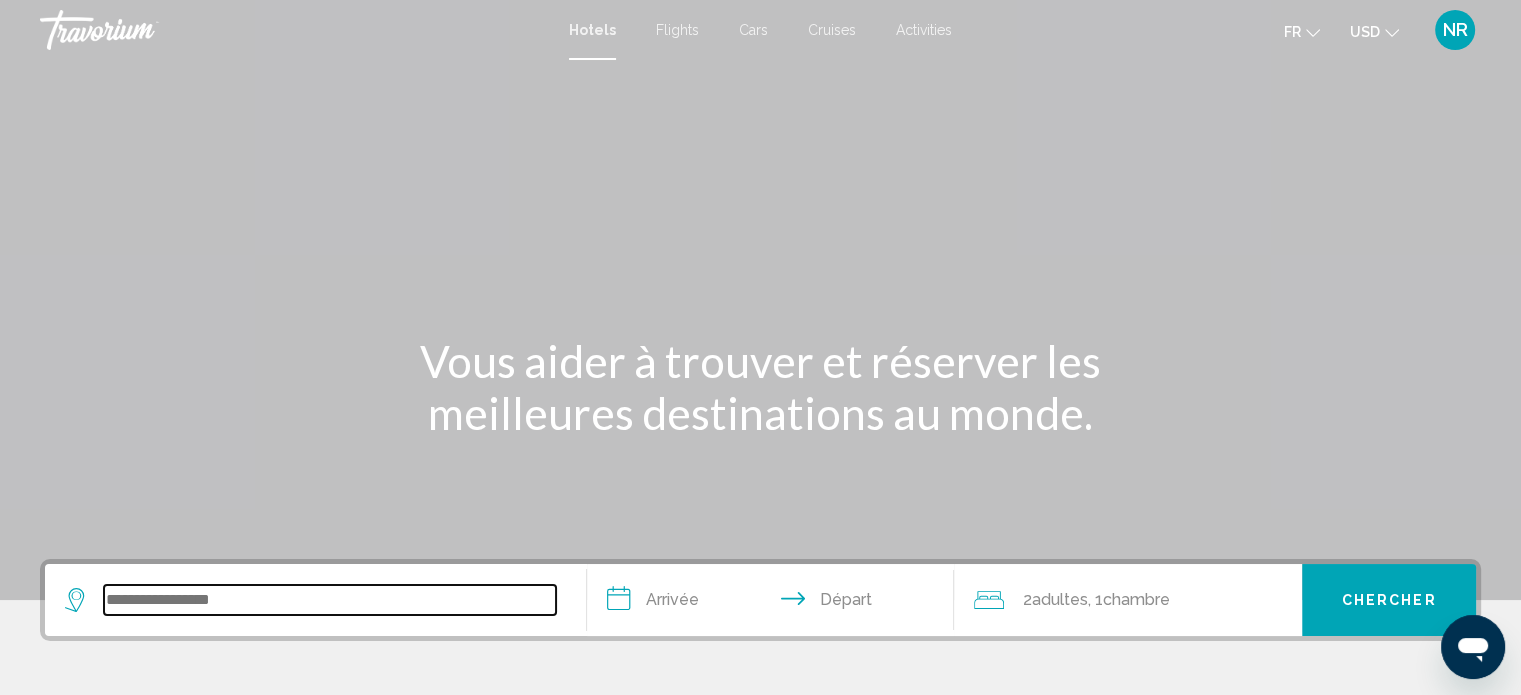 click at bounding box center (330, 600) 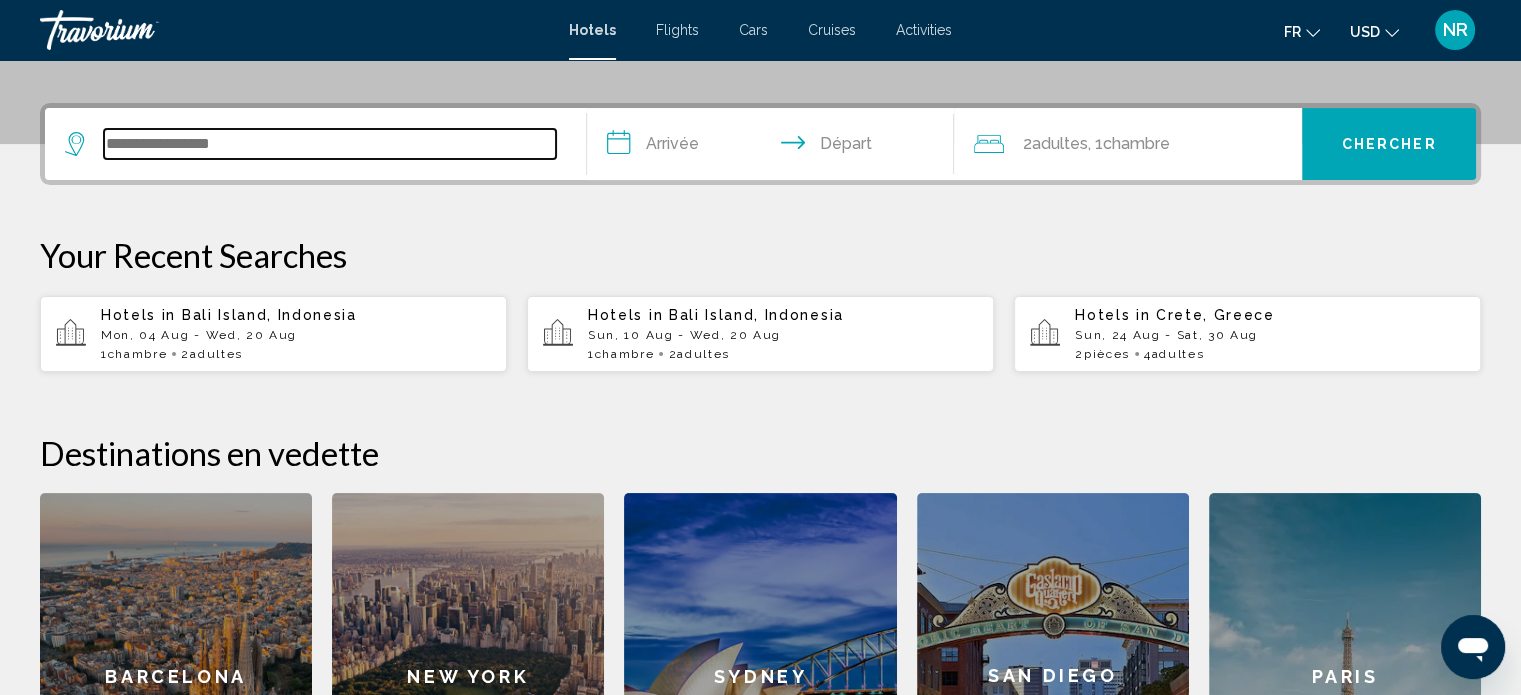 scroll, scrollTop: 493, scrollLeft: 0, axis: vertical 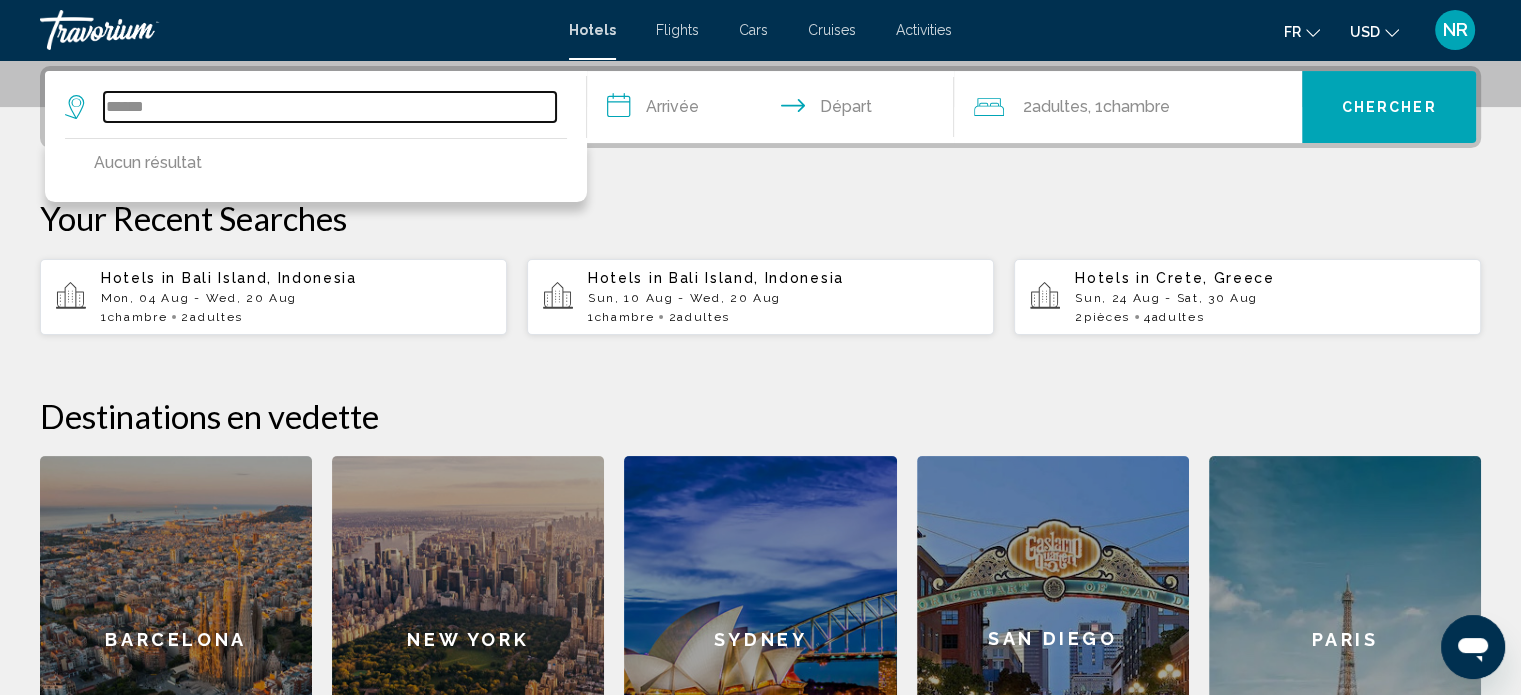 type on "******" 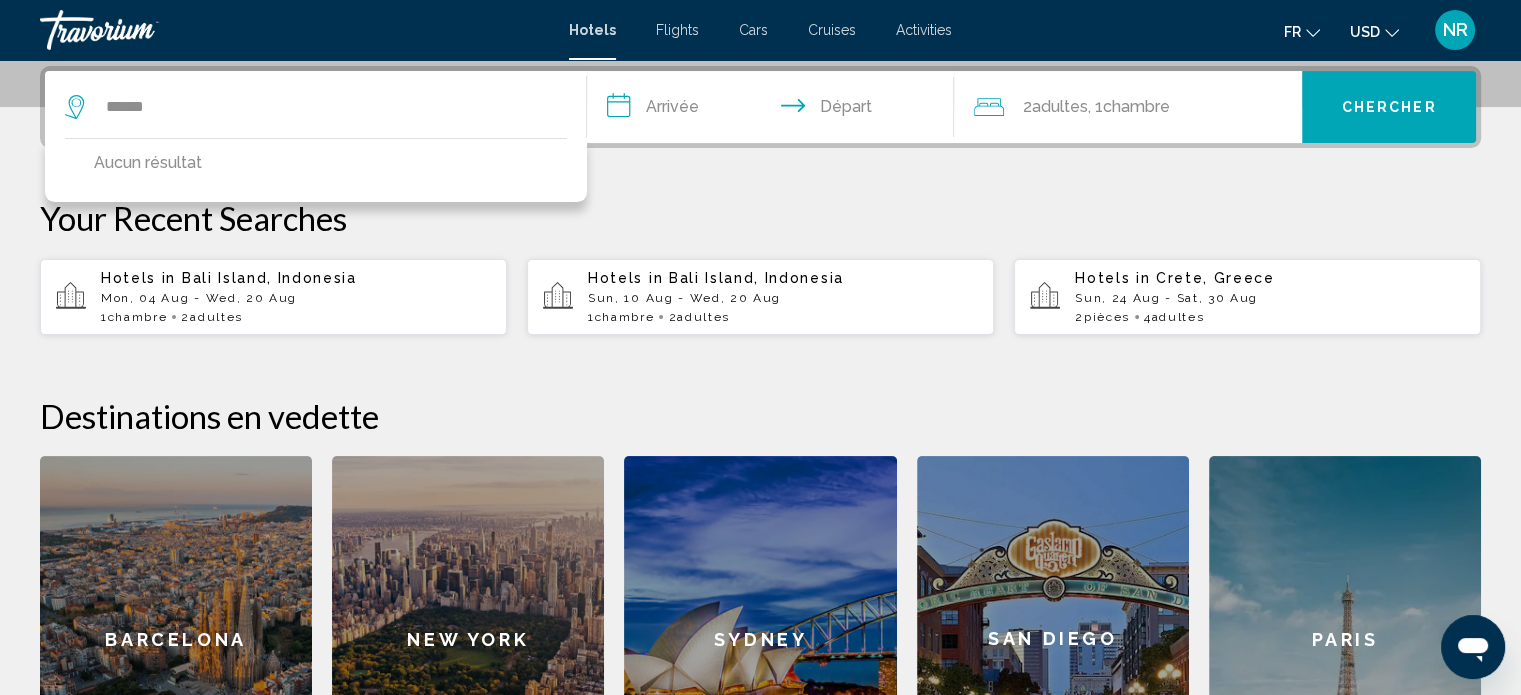 click on "**********" at bounding box center [775, 110] 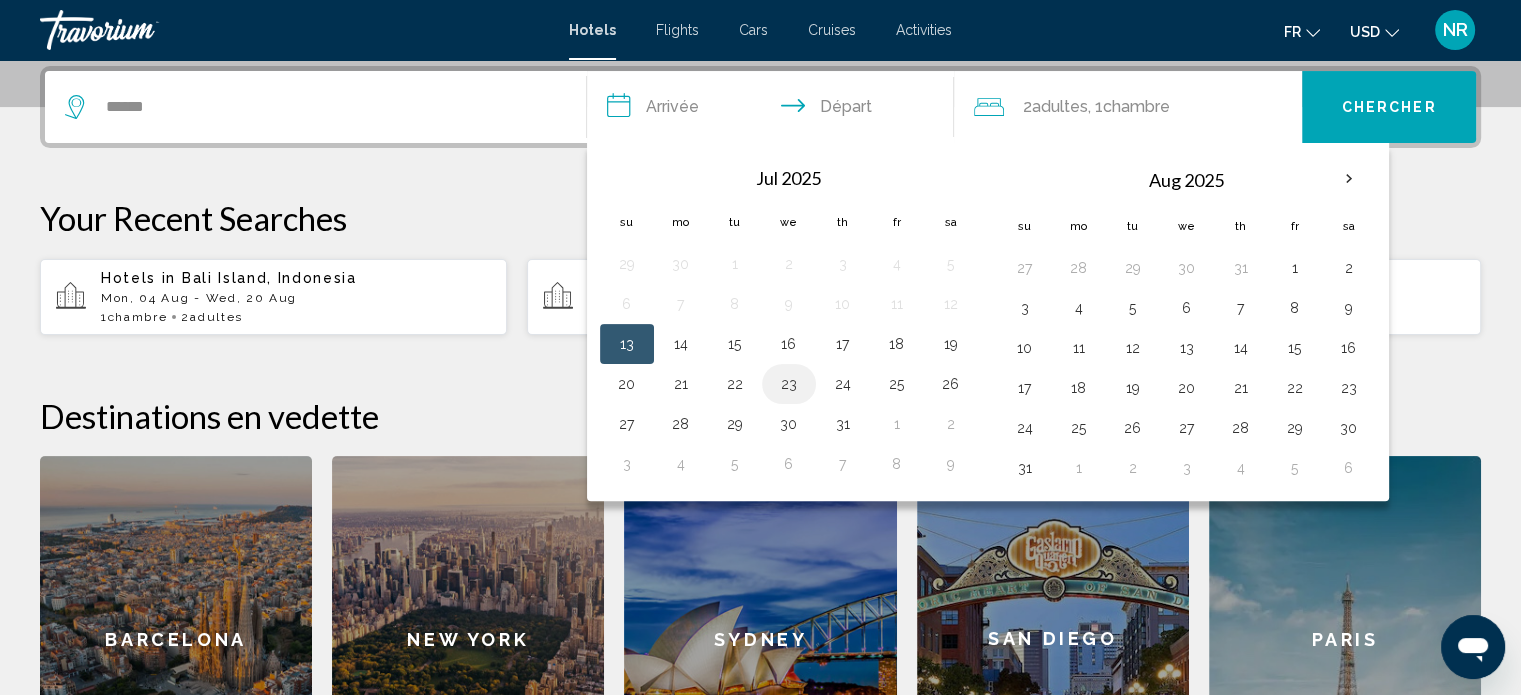 click on "23" at bounding box center [789, 384] 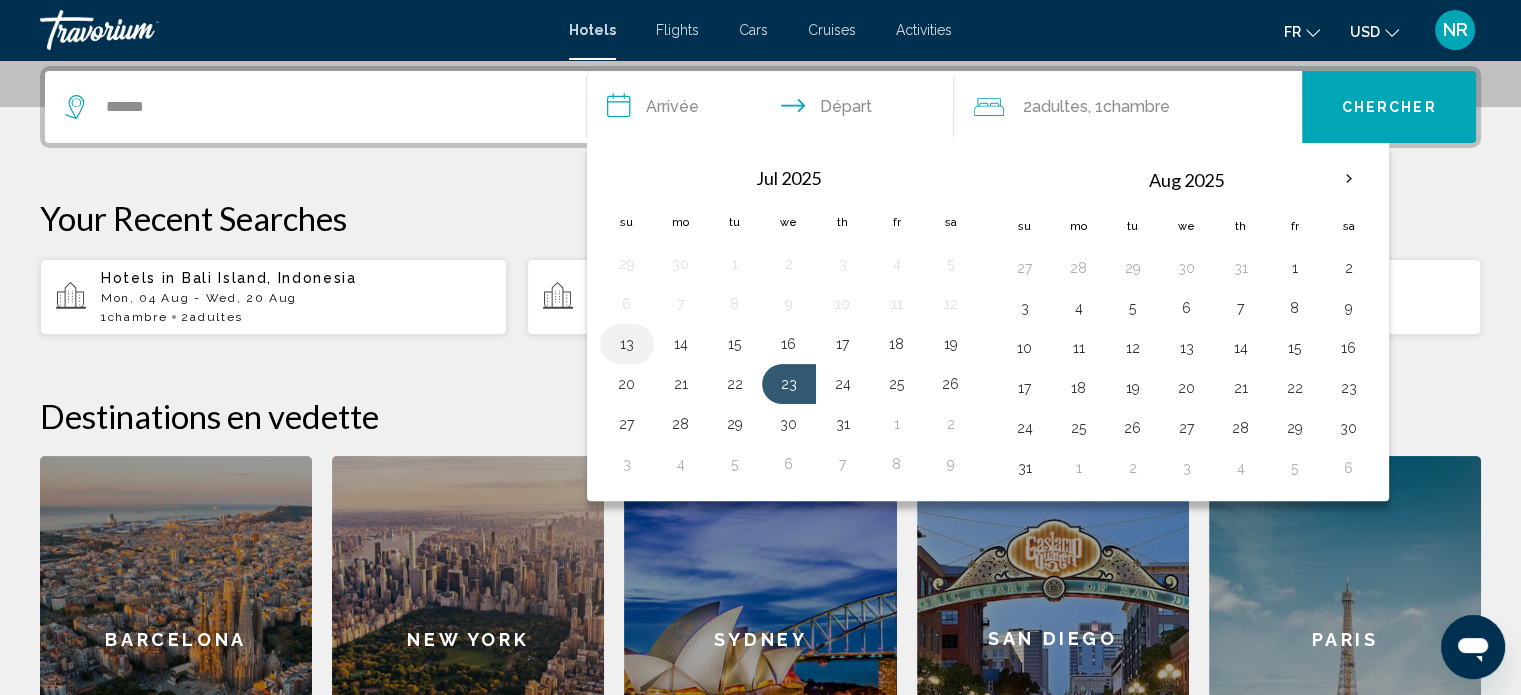 click on "13" at bounding box center (627, 344) 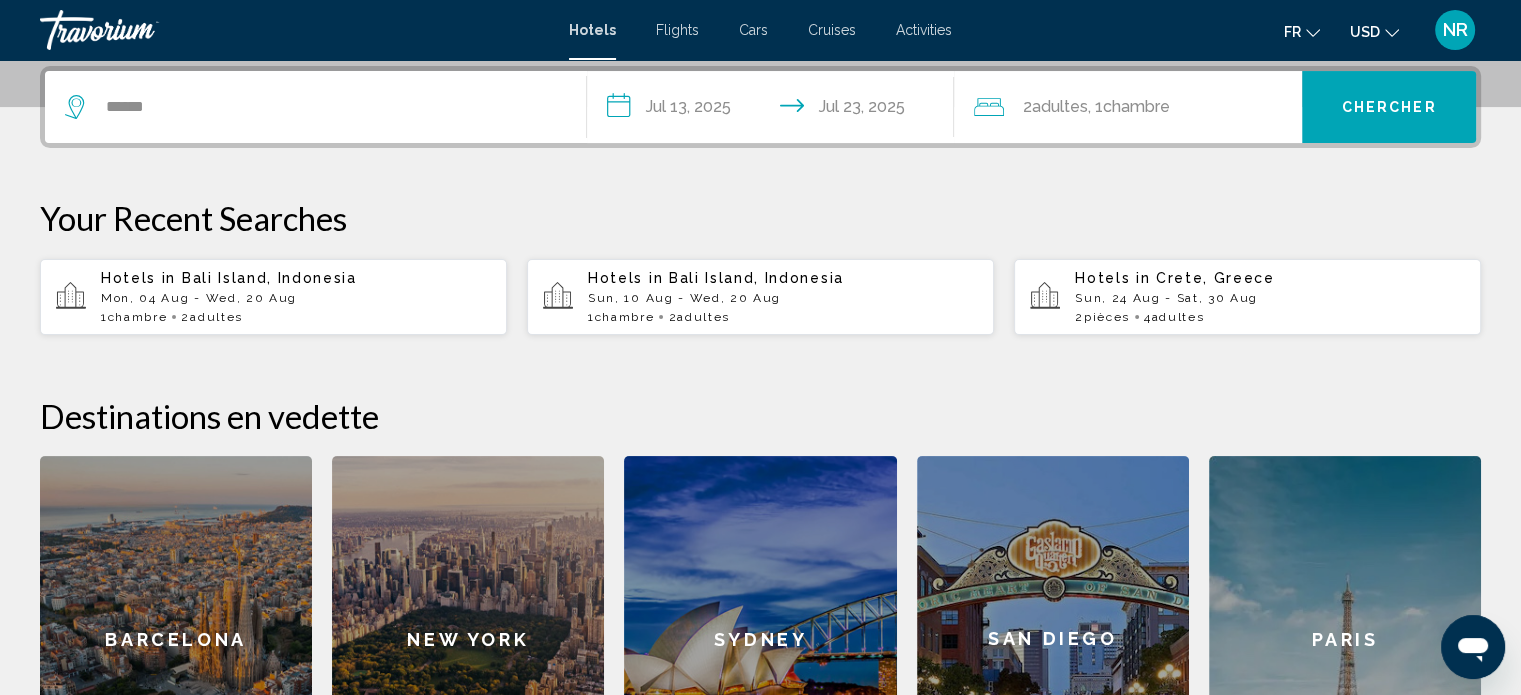 click on "Chambre" 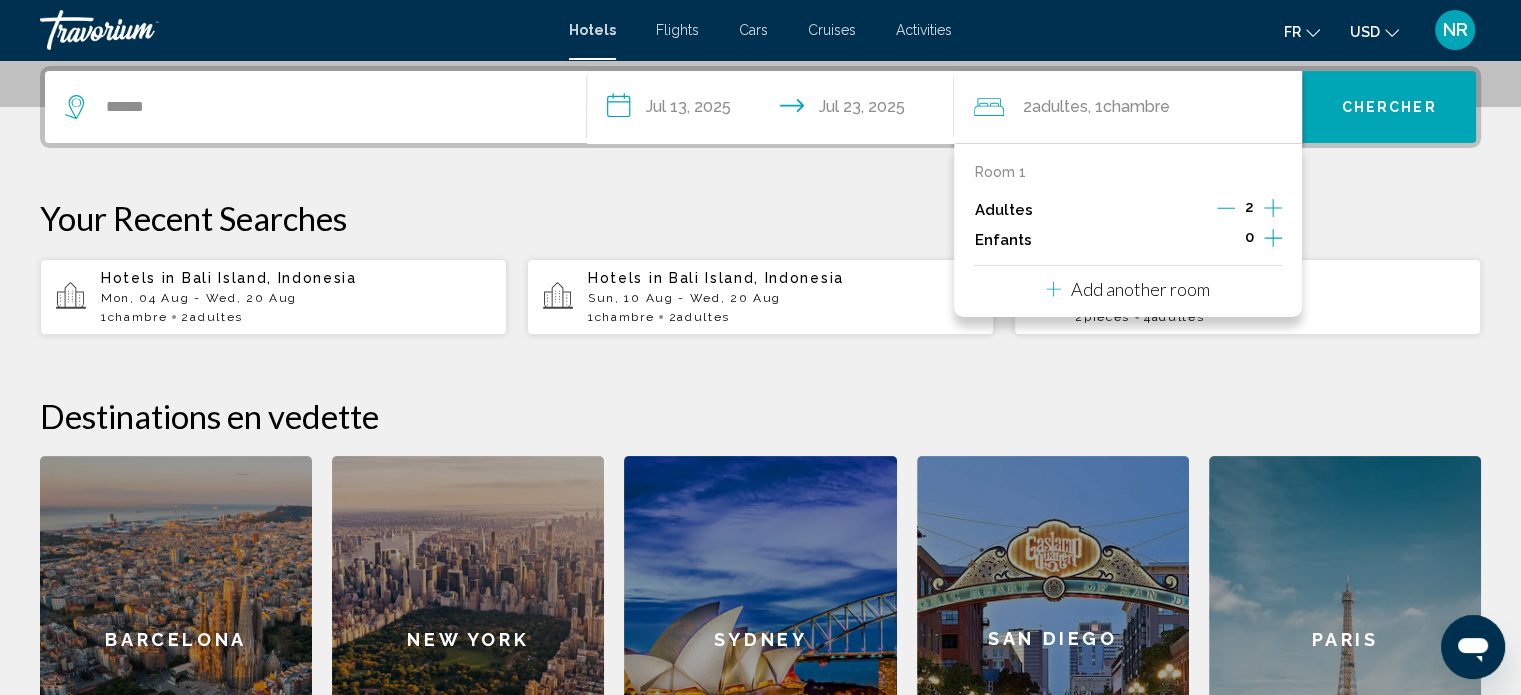 click 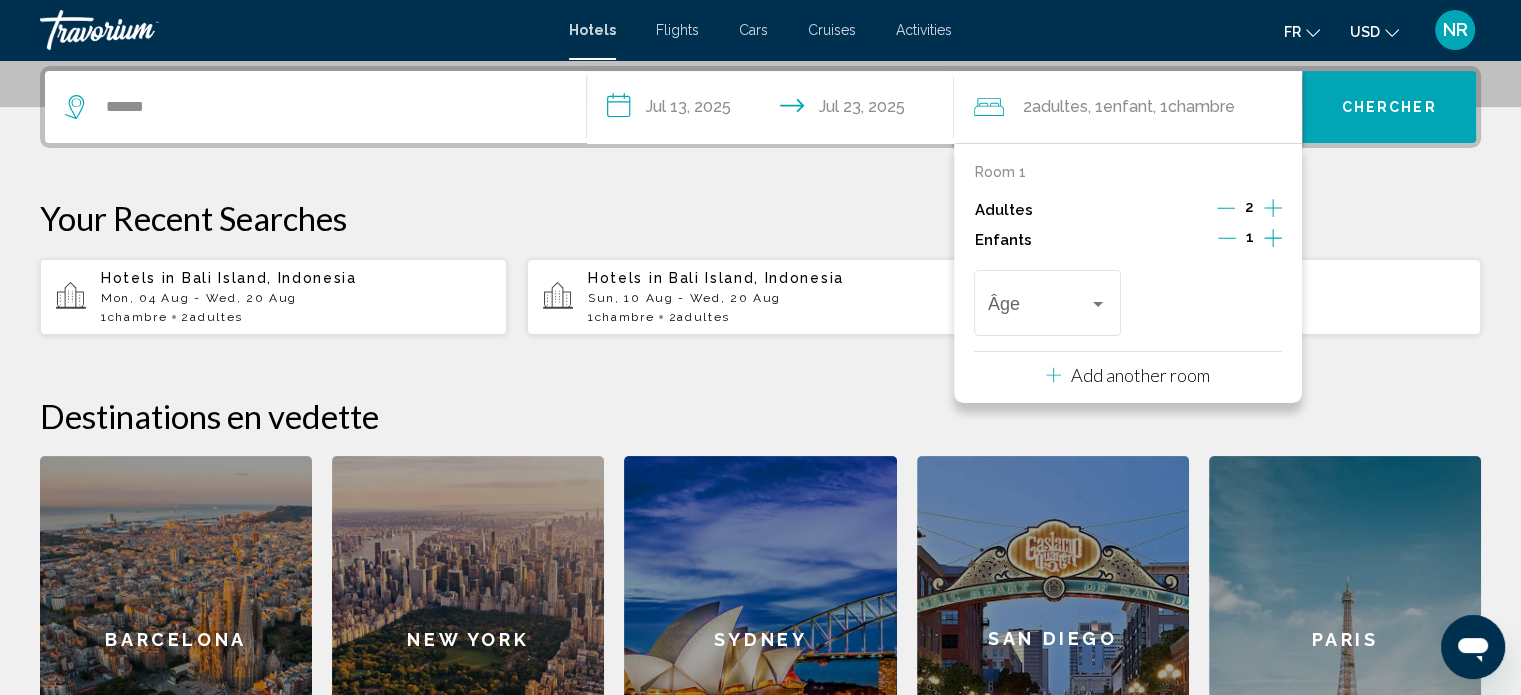 click 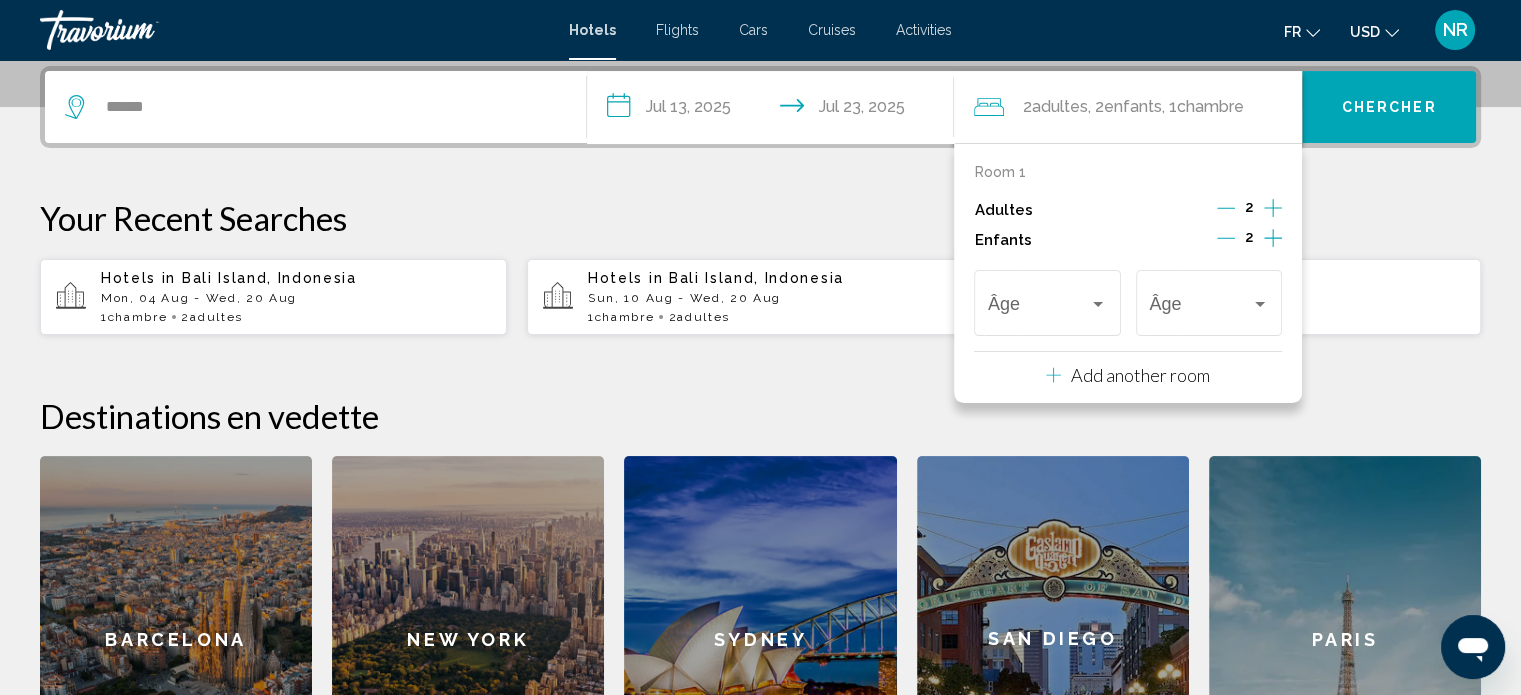 click 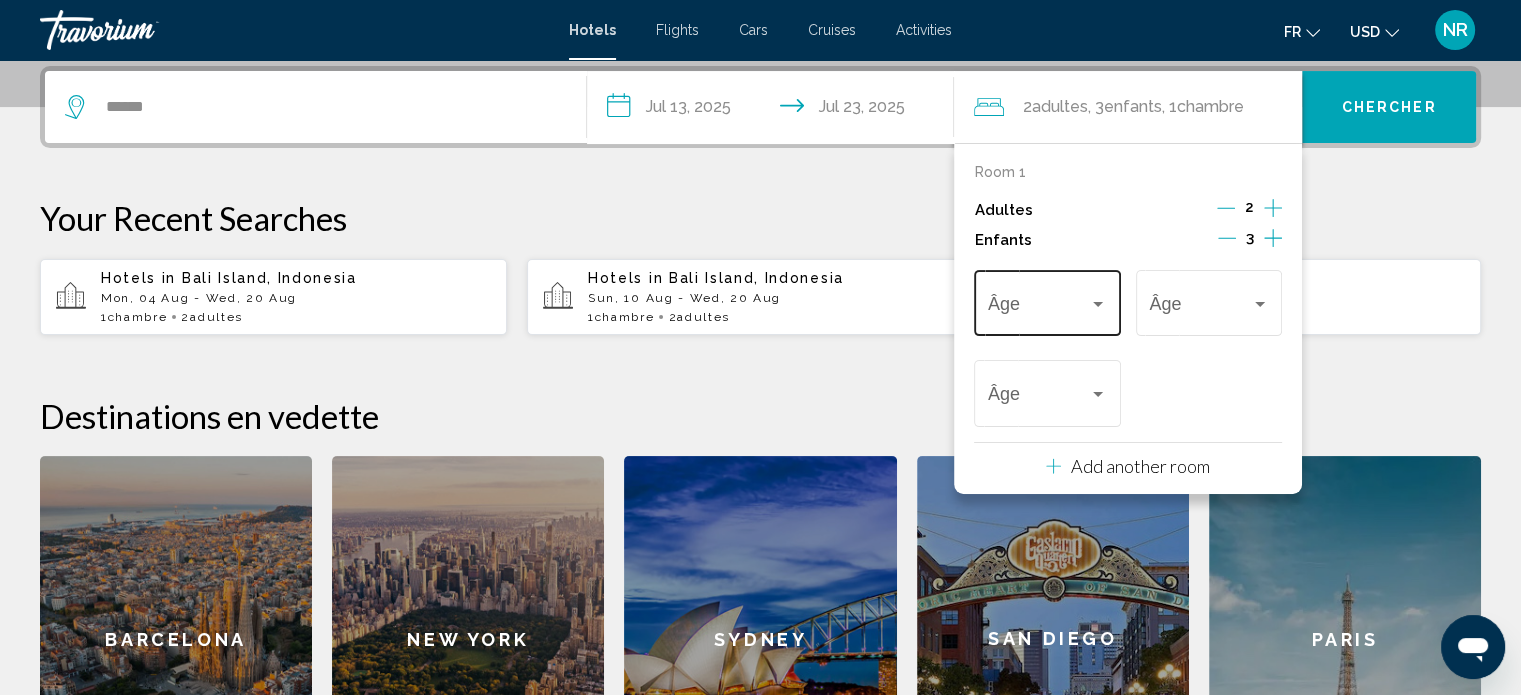 click at bounding box center (1098, 304) 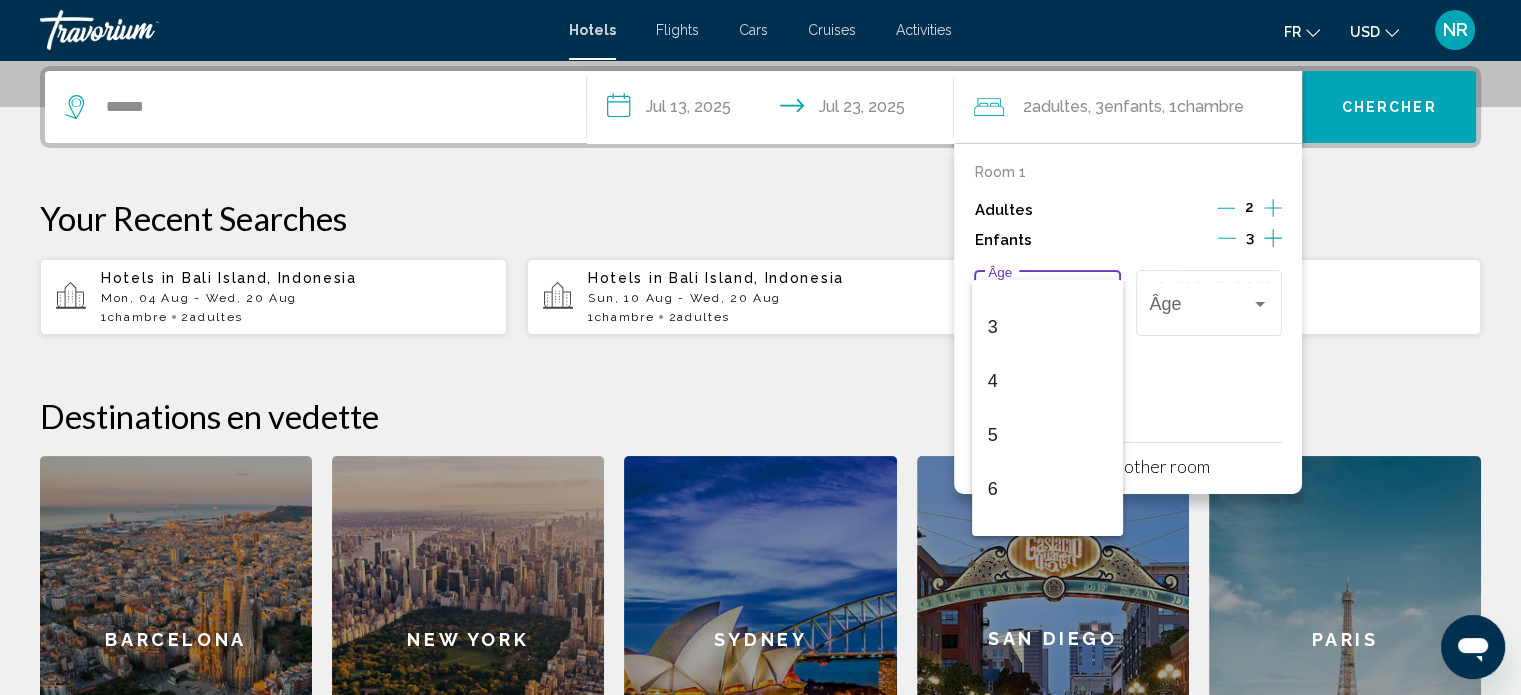 scroll, scrollTop: 160, scrollLeft: 0, axis: vertical 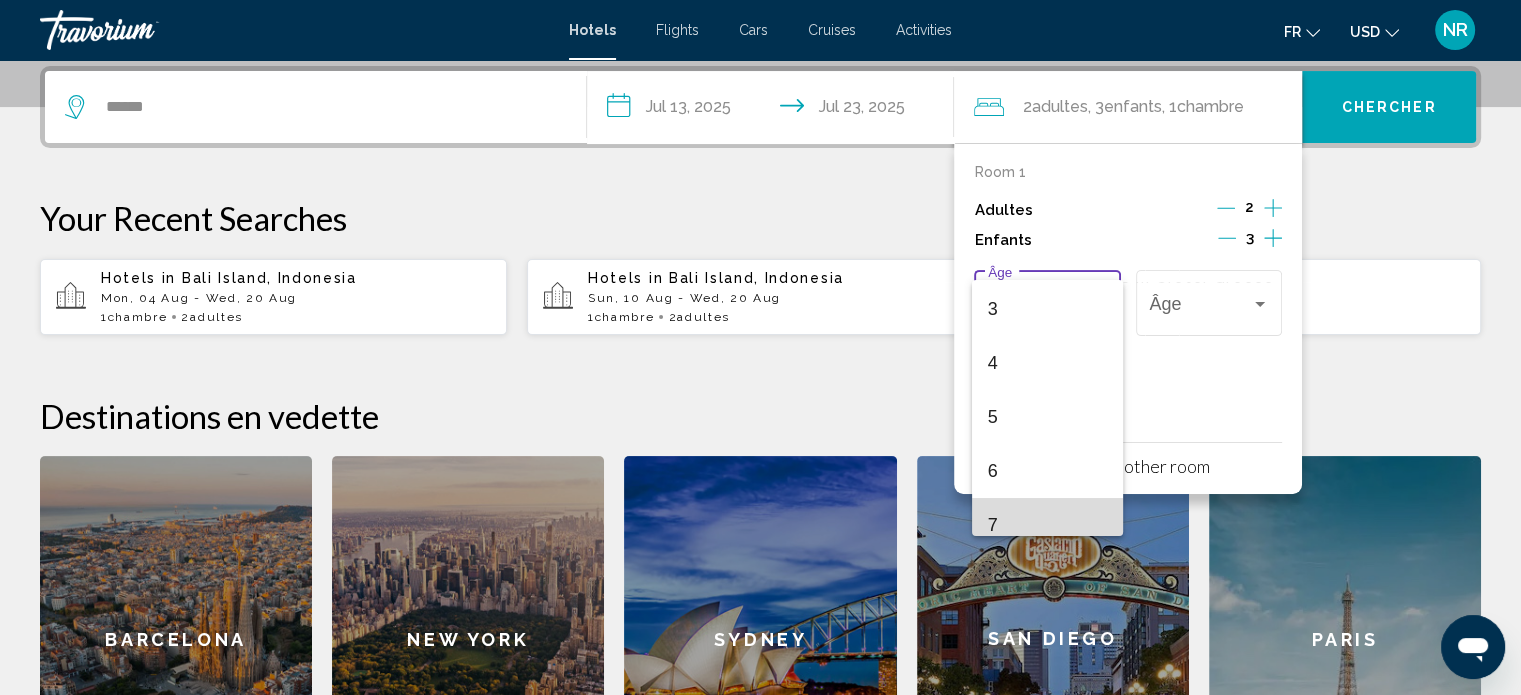 click on "7" at bounding box center [1047, 525] 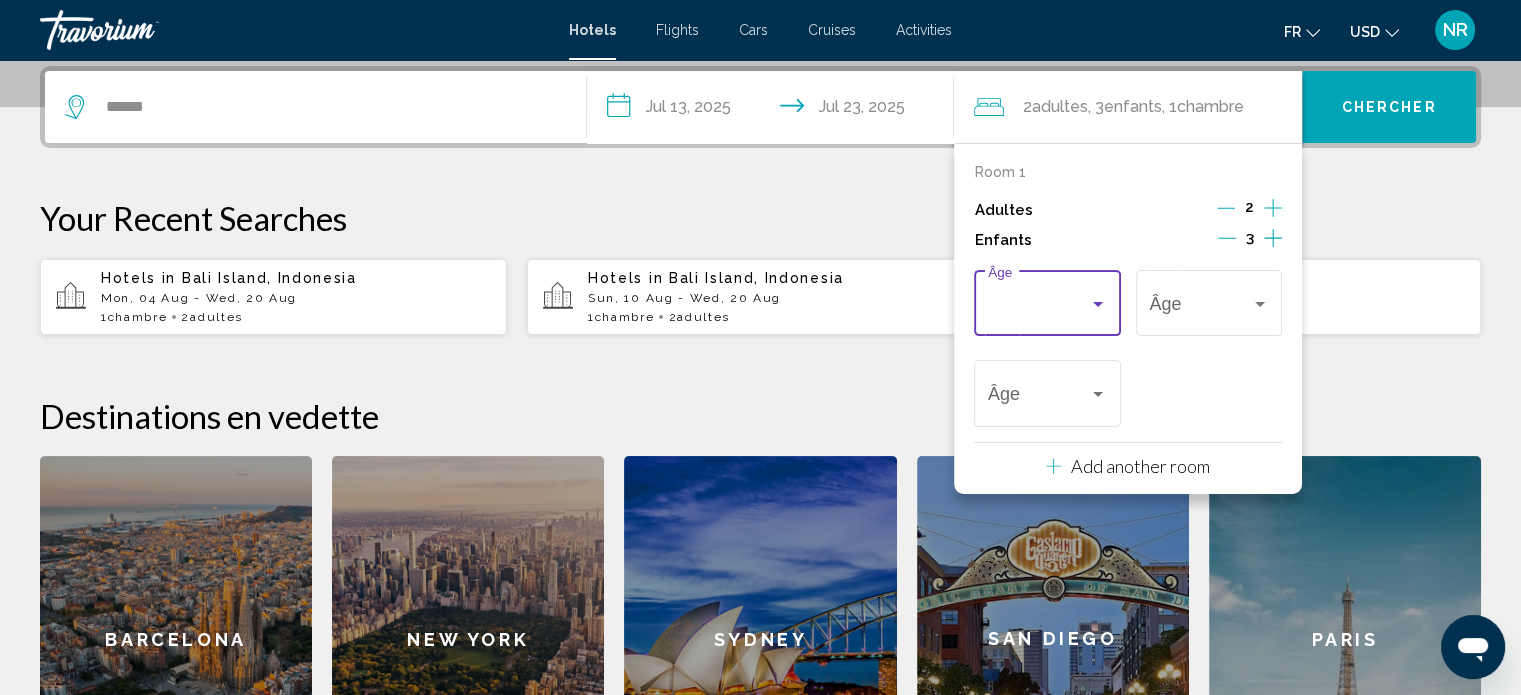 scroll, scrollTop: 176, scrollLeft: 0, axis: vertical 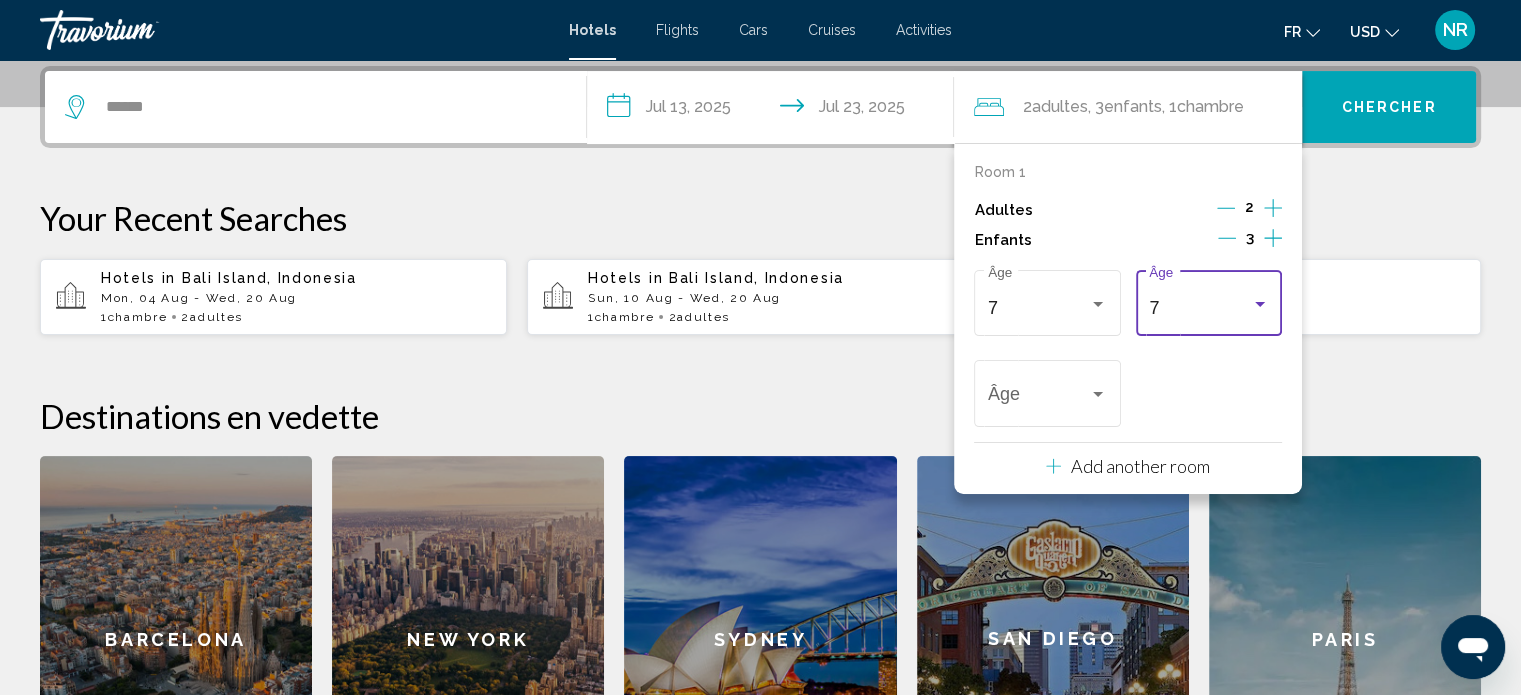 click at bounding box center (1260, 304) 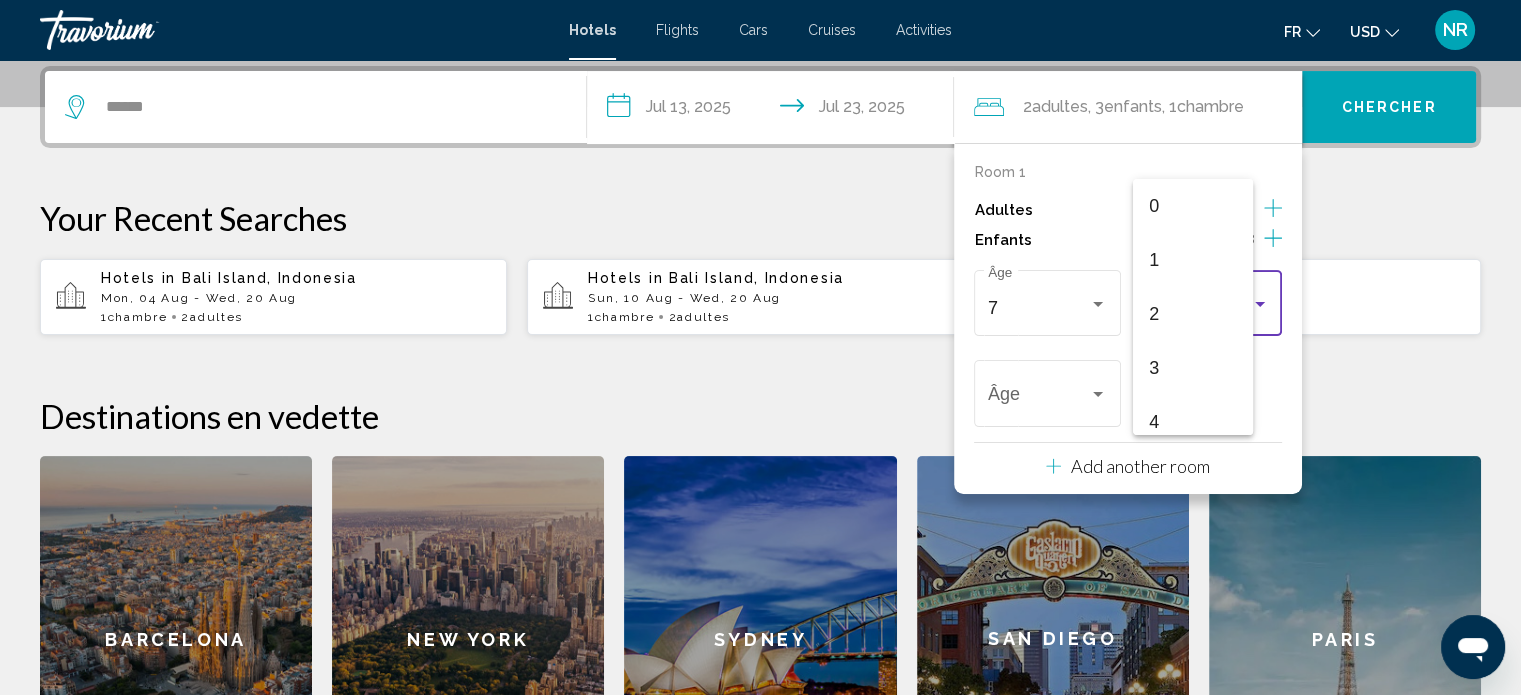 scroll, scrollTop: 276, scrollLeft: 0, axis: vertical 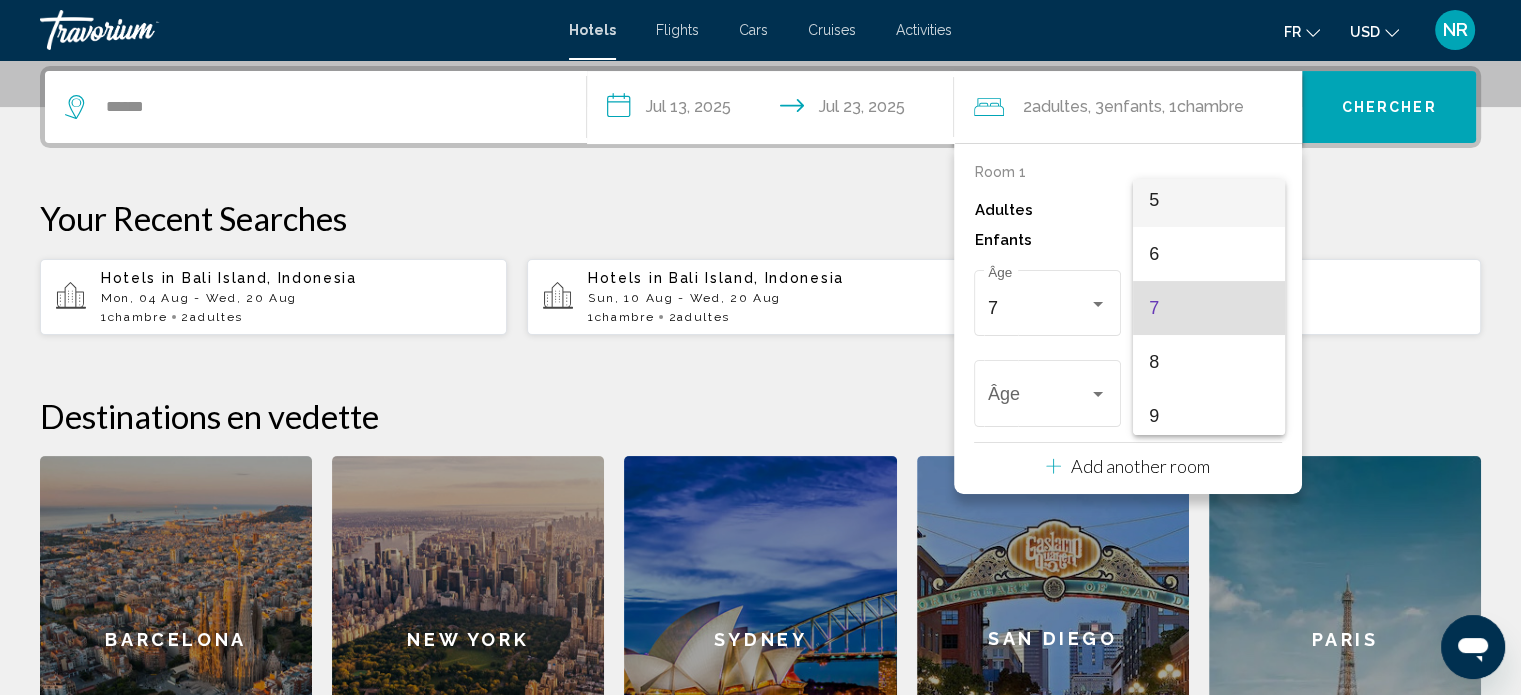 click on "5" at bounding box center (1208, 200) 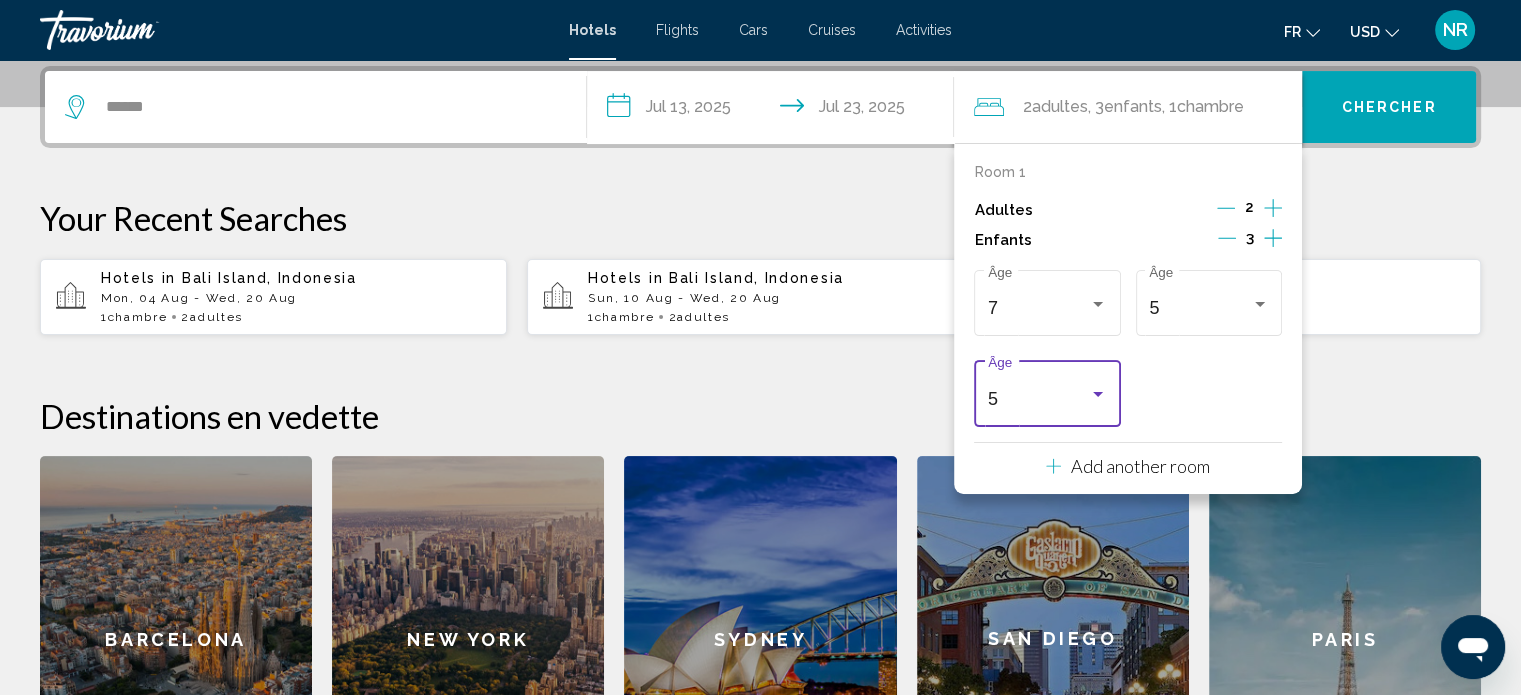 scroll, scrollTop: 269, scrollLeft: 0, axis: vertical 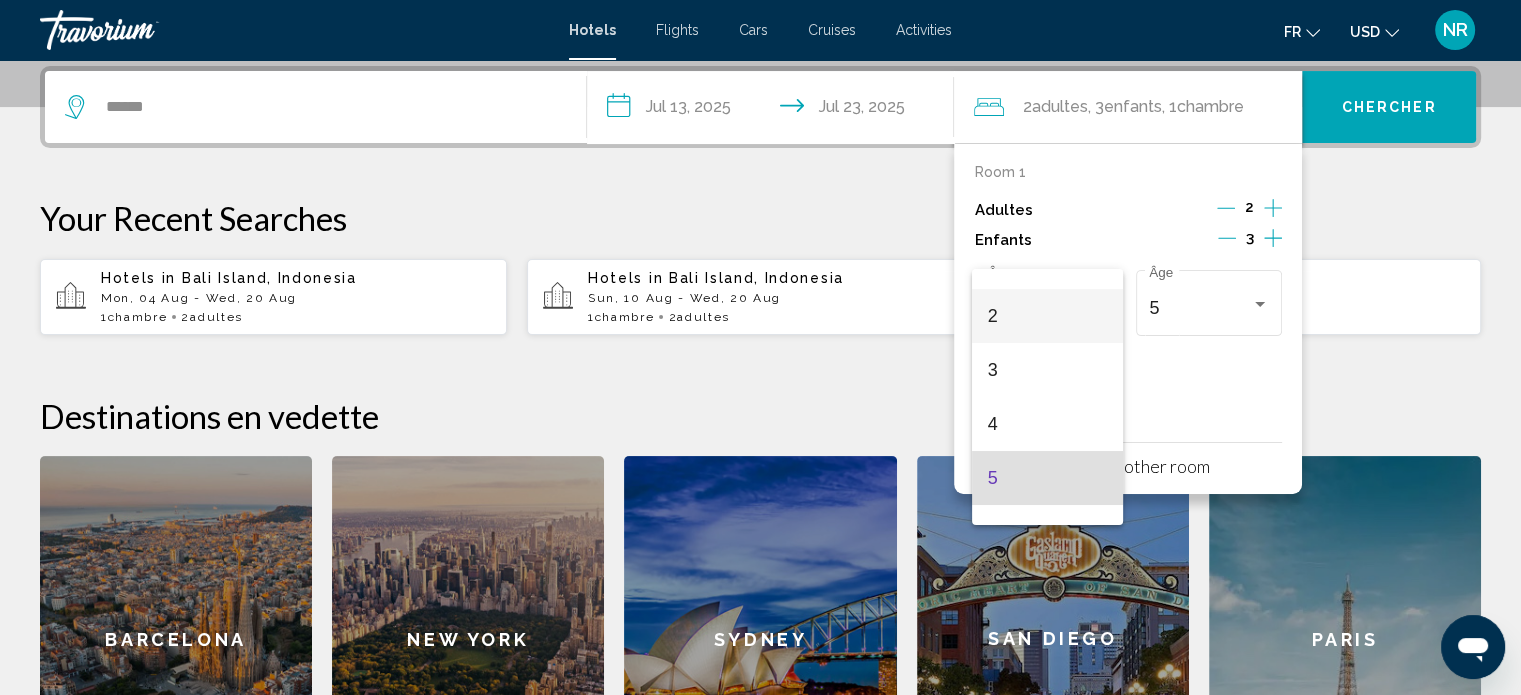 click on "2" at bounding box center [1047, 316] 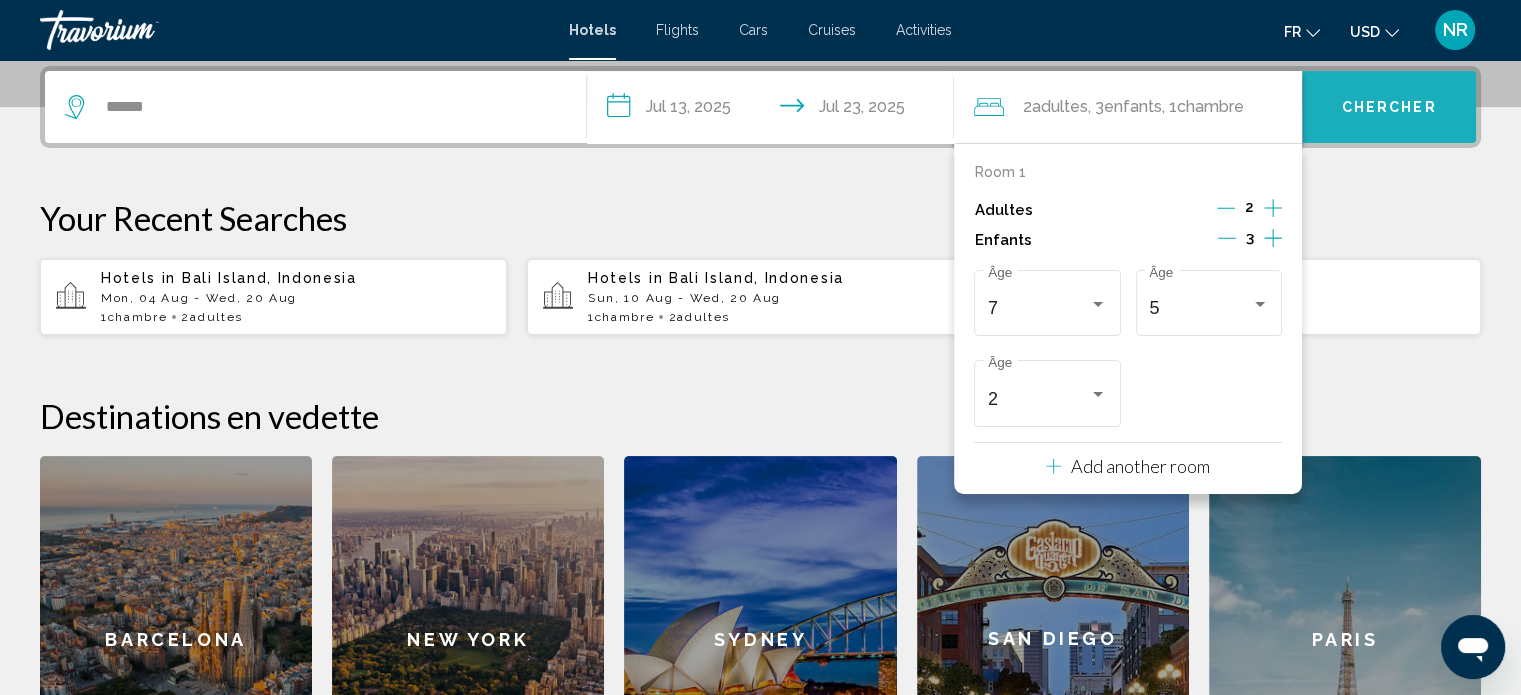 click on "Chercher" at bounding box center (1389, 107) 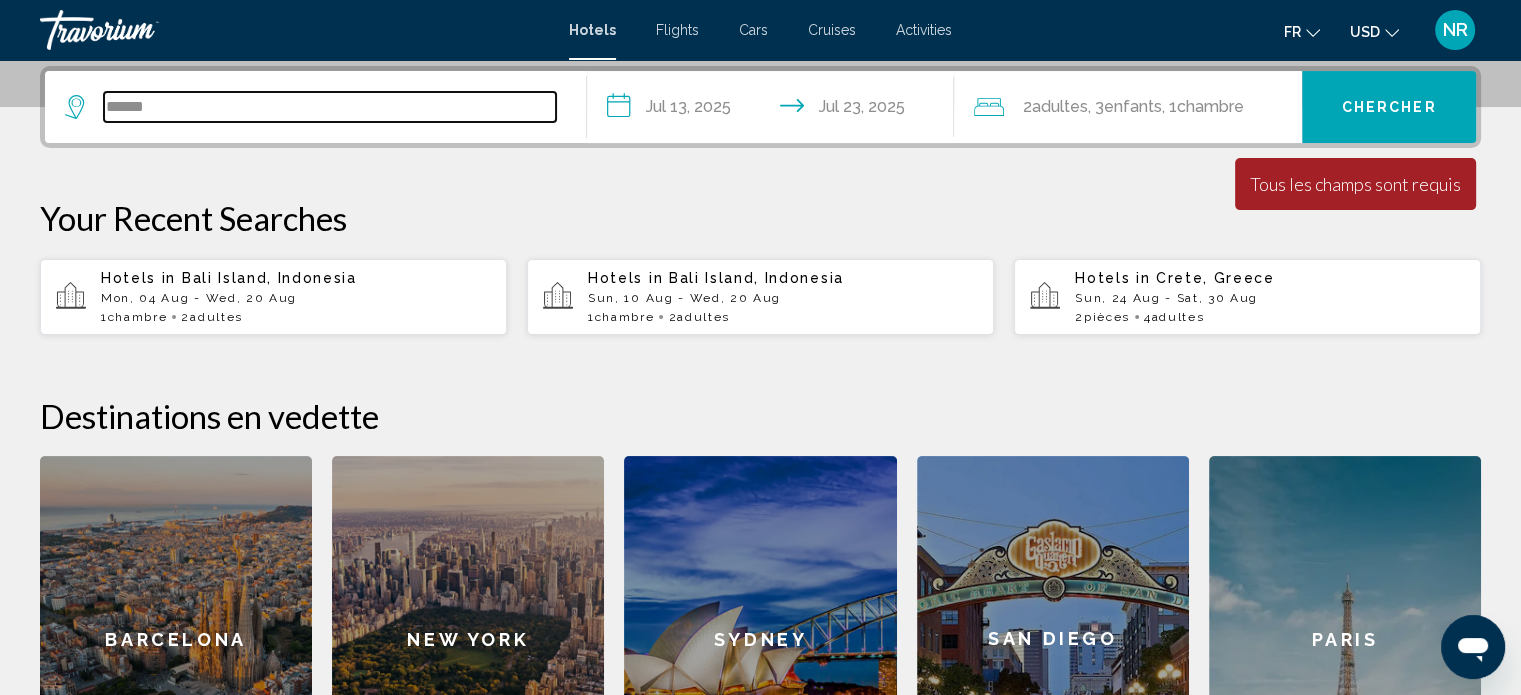 click on "******" at bounding box center [330, 107] 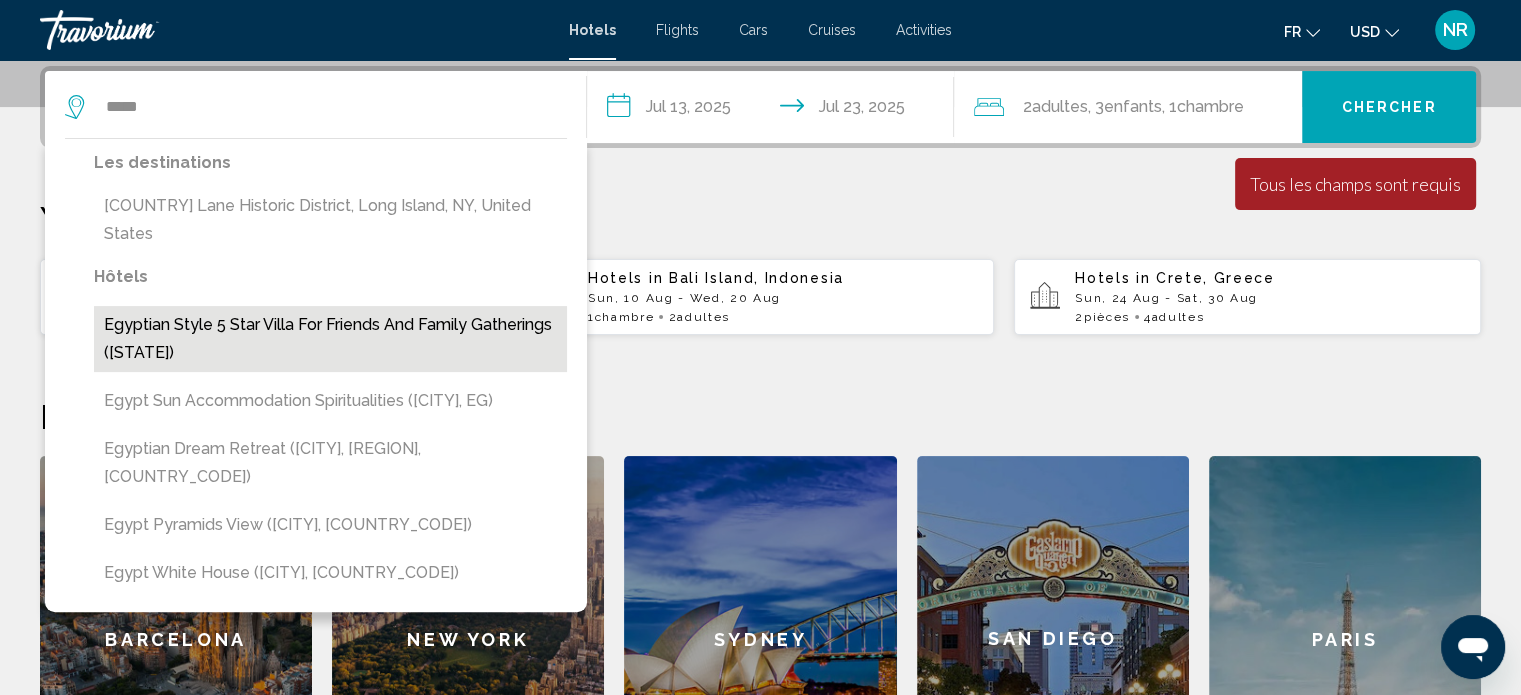 click on "Egyptian Style 5 Star Villa for Friends And Family Gatherings ([STATE])" at bounding box center [330, 339] 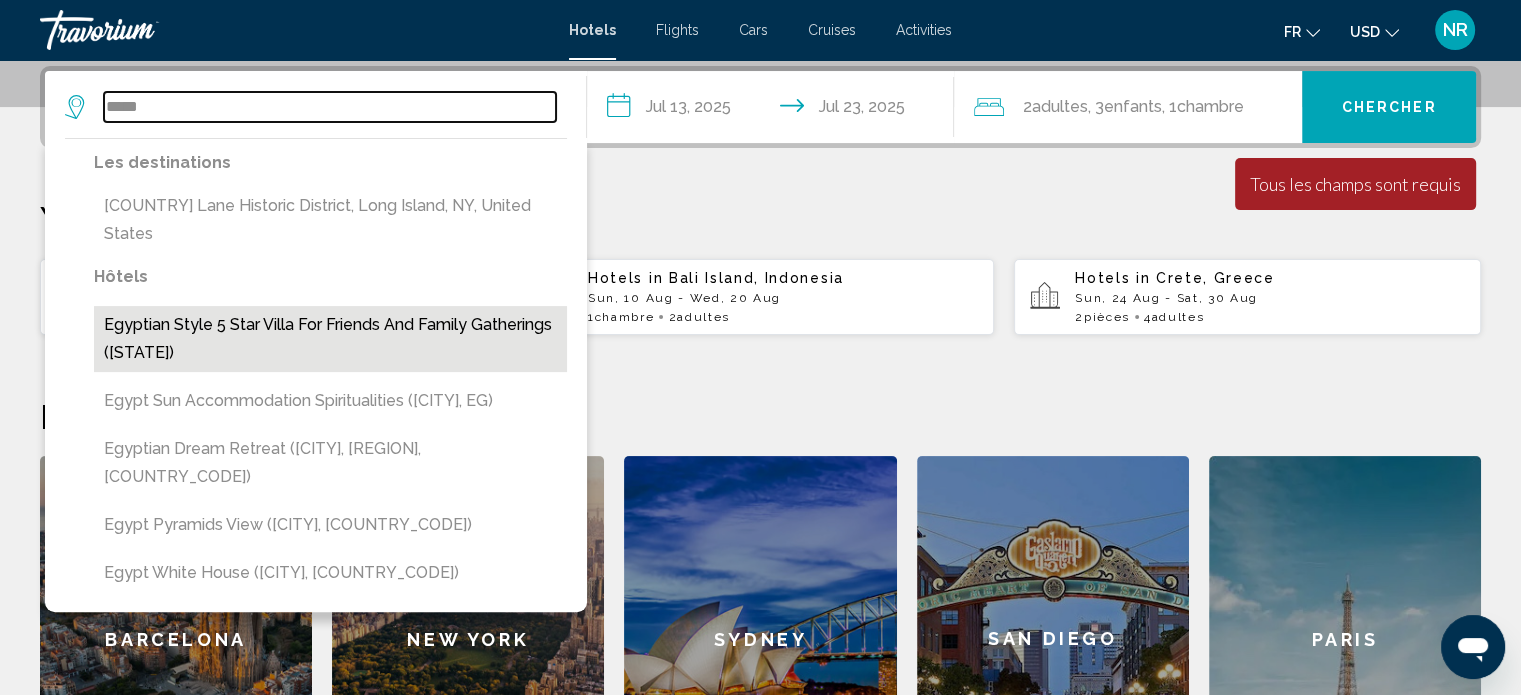 type on "**********" 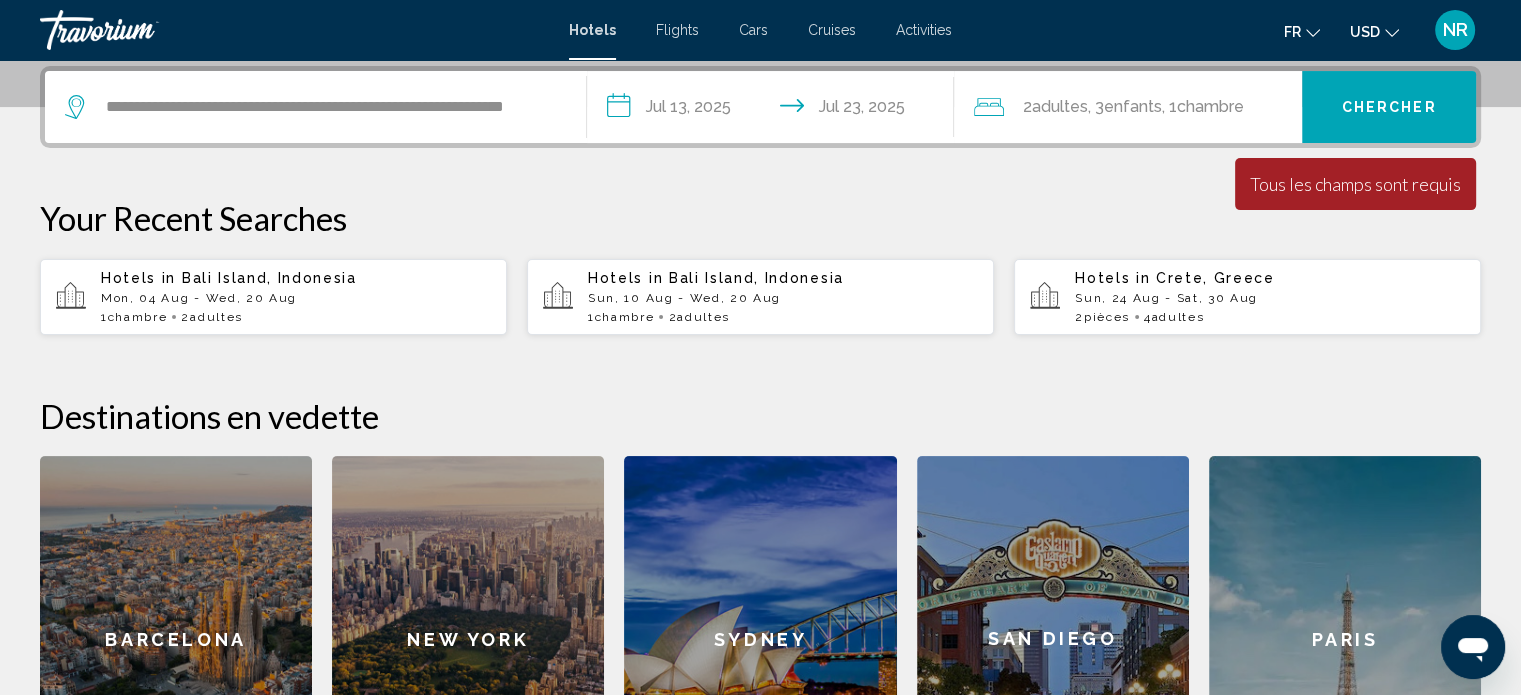 click on "Tous les champs sont requis" at bounding box center [1355, 184] 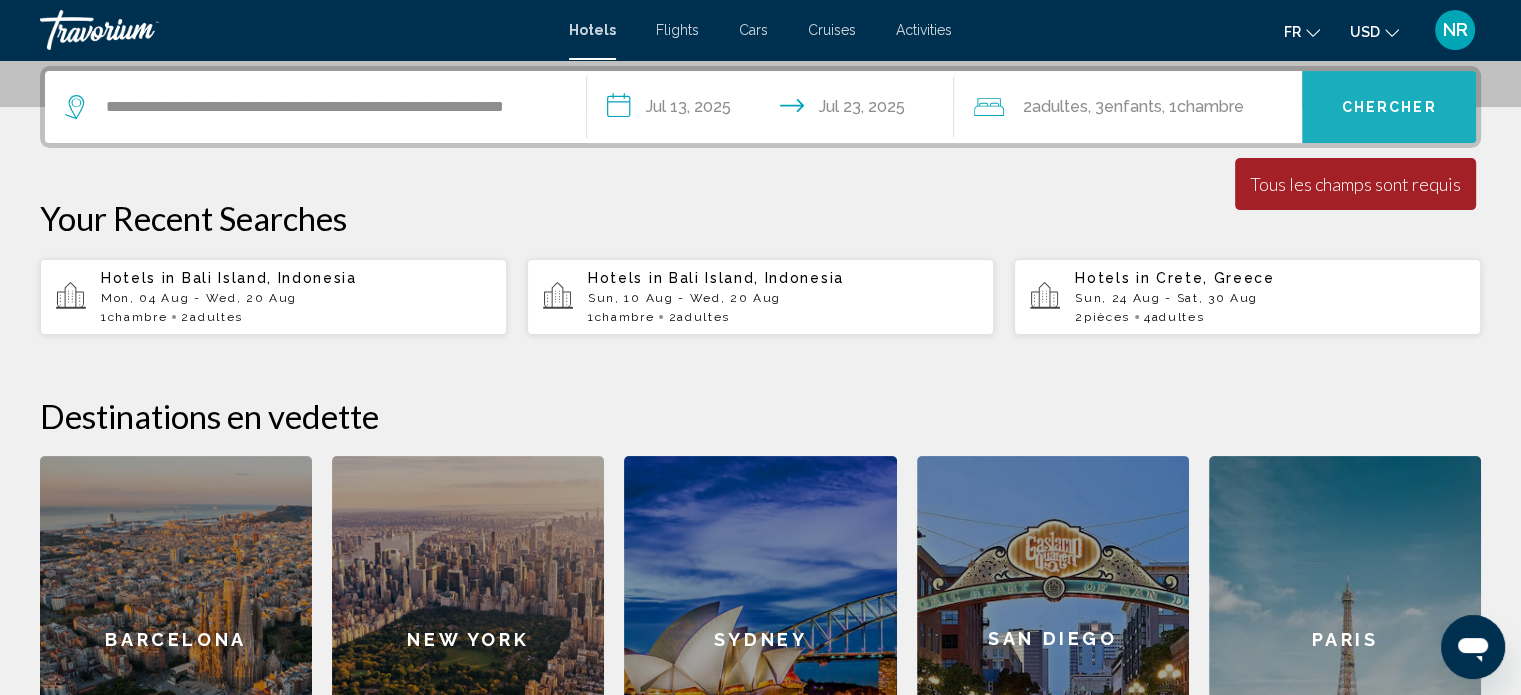click on "Chercher" at bounding box center [1389, 108] 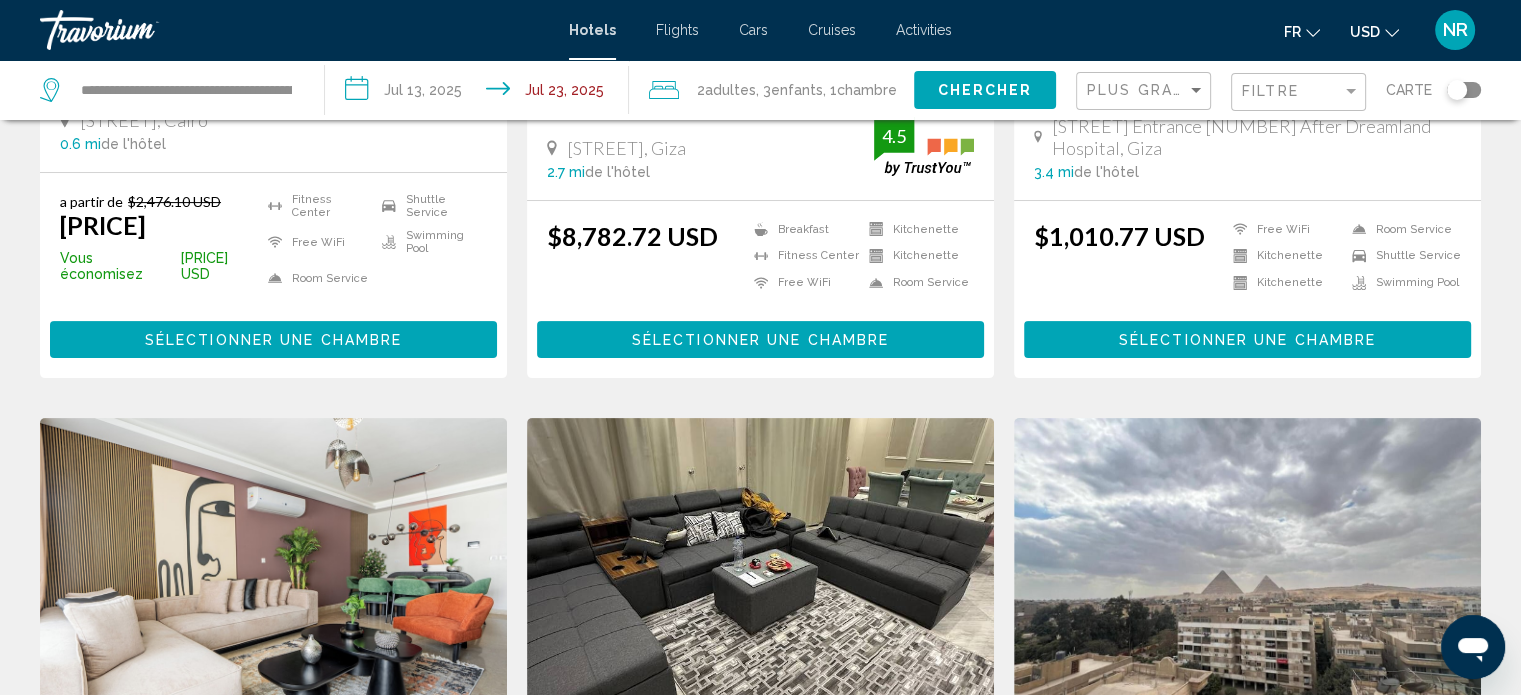 scroll, scrollTop: 0, scrollLeft: 0, axis: both 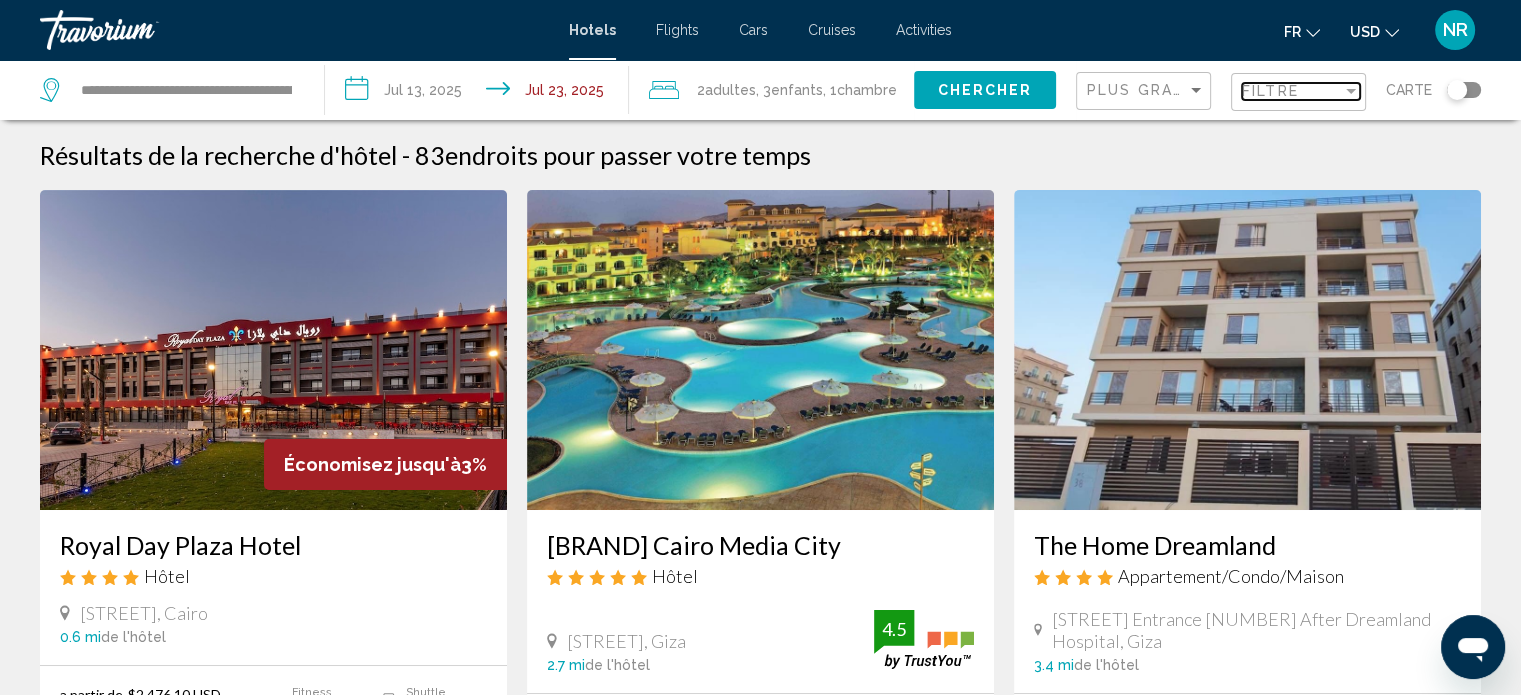 click at bounding box center (1351, 91) 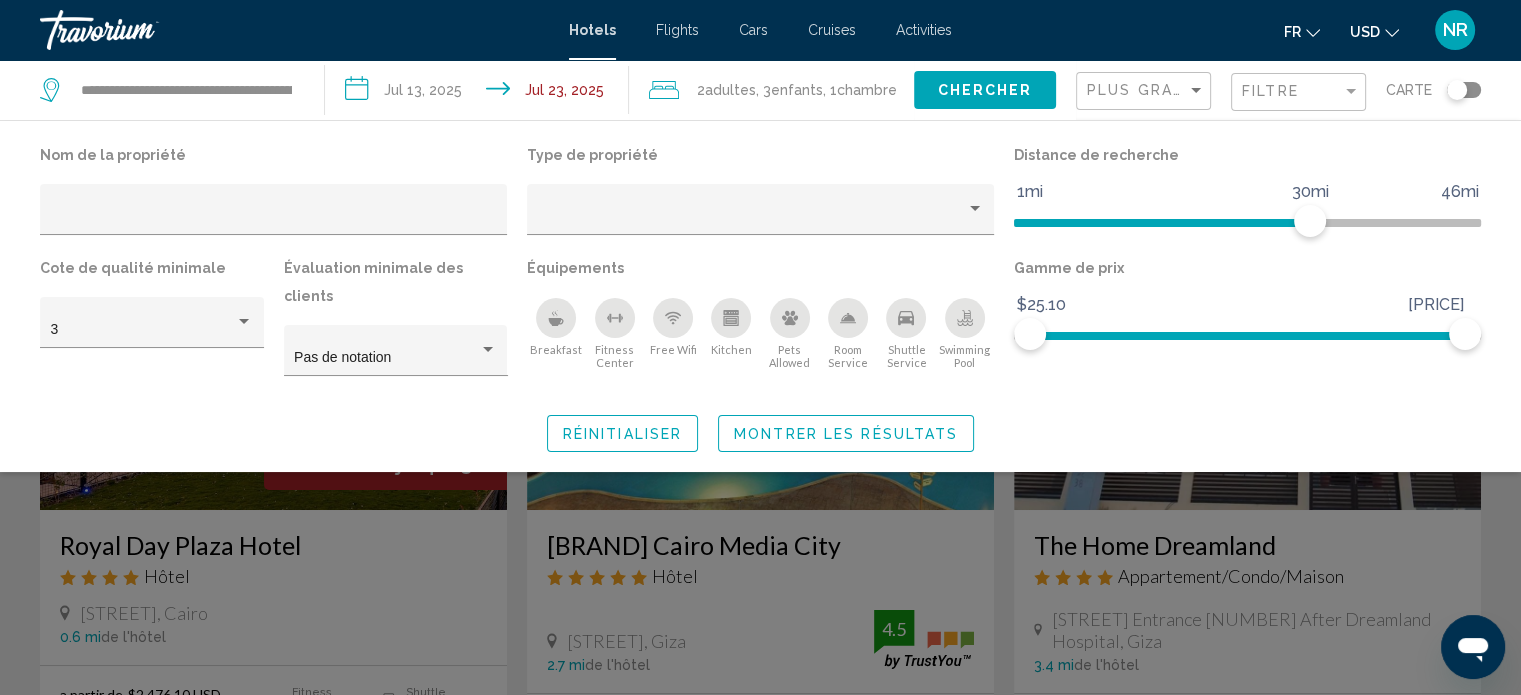 click on "fr
English Español Français Italiano Português русский USD
USD ($) MXN (Mex$) CAD (Can$) GBP (£) EUR (€) AUD (A$) NZD (NZ$) CNY (CN¥) NR Se connecter" at bounding box center [1226, 30] 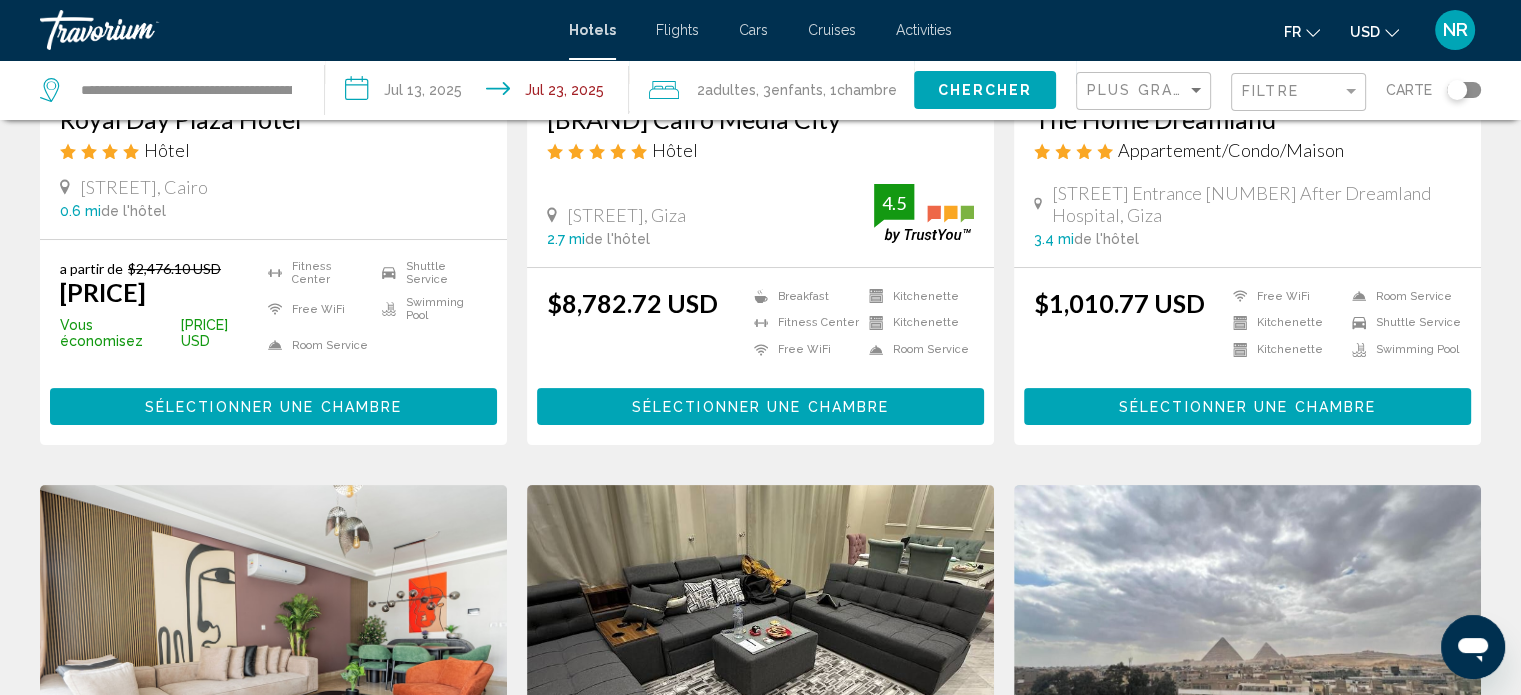 scroll, scrollTop: 443, scrollLeft: 0, axis: vertical 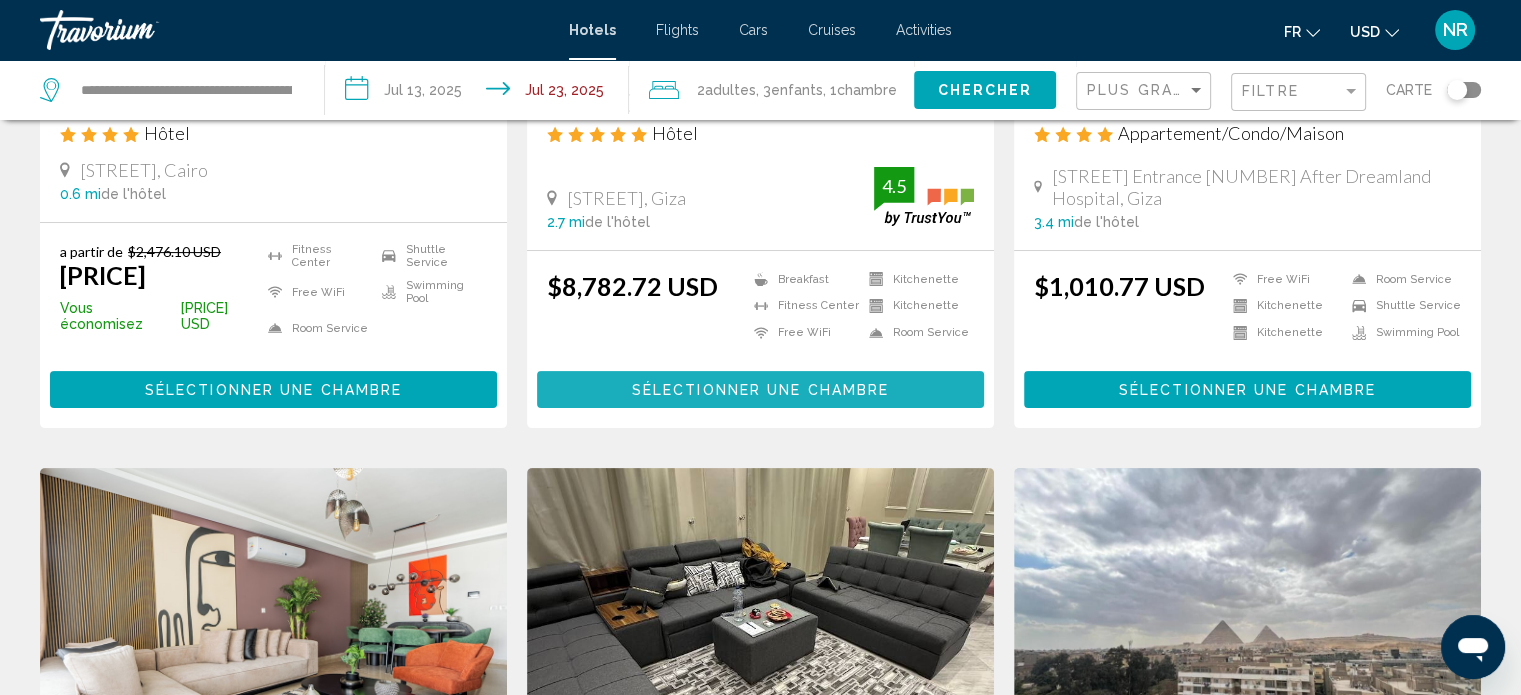 click on "Sélectionner une chambre" at bounding box center [760, 390] 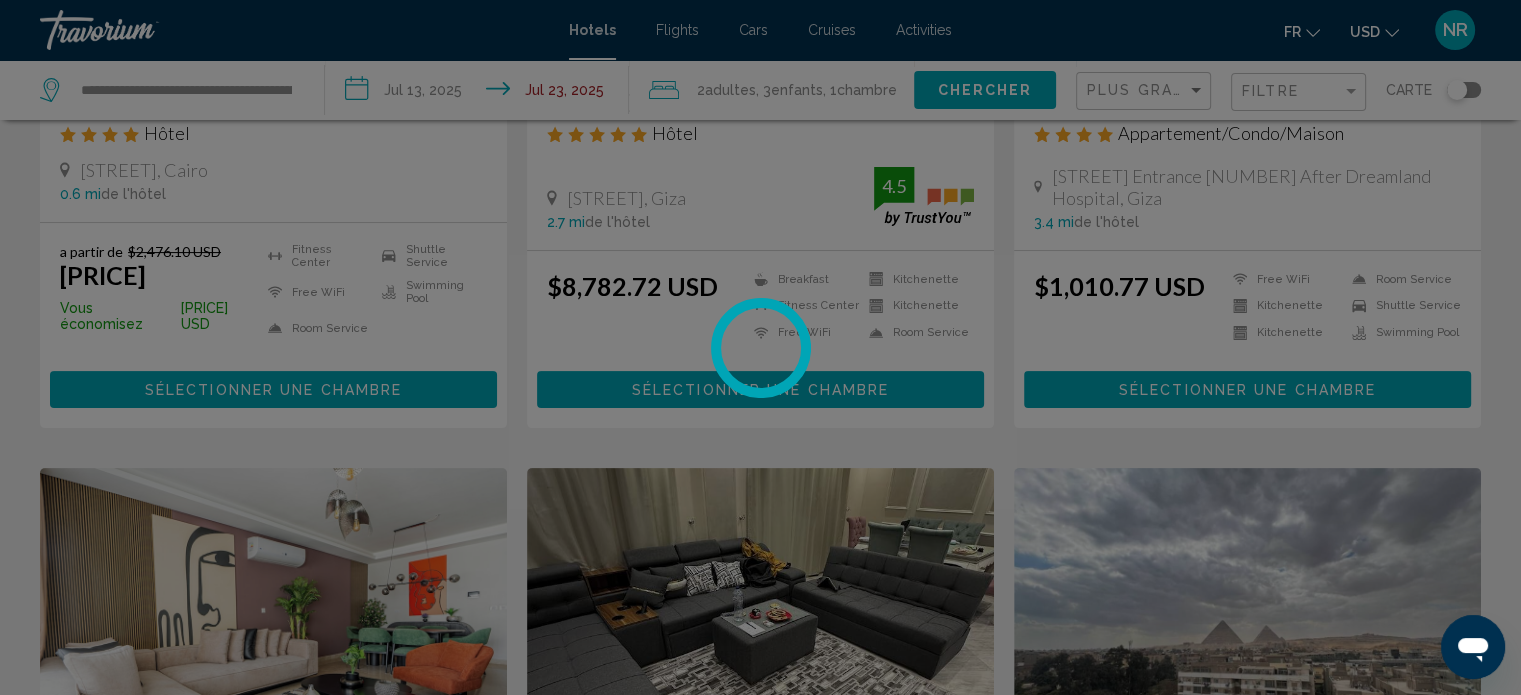 scroll, scrollTop: 12, scrollLeft: 0, axis: vertical 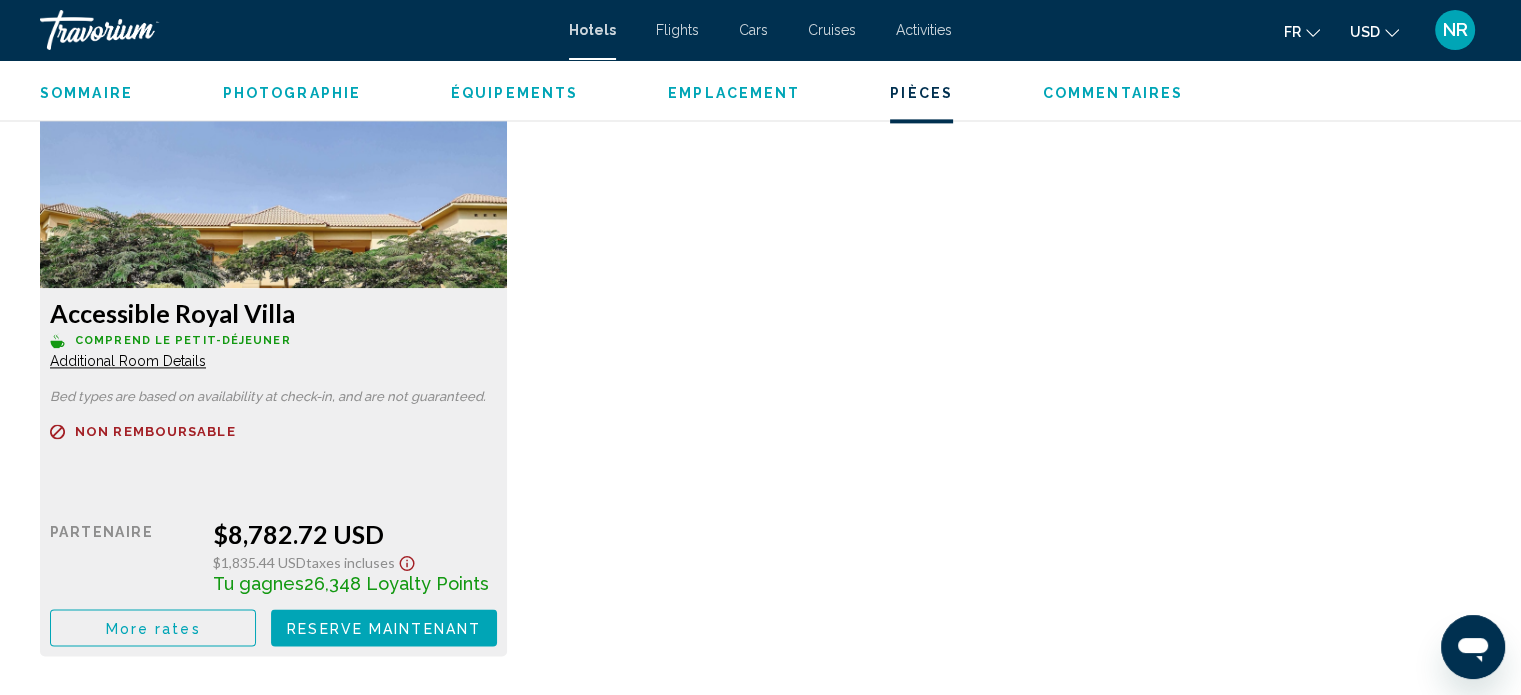 click on "More rates" at bounding box center [153, 628] 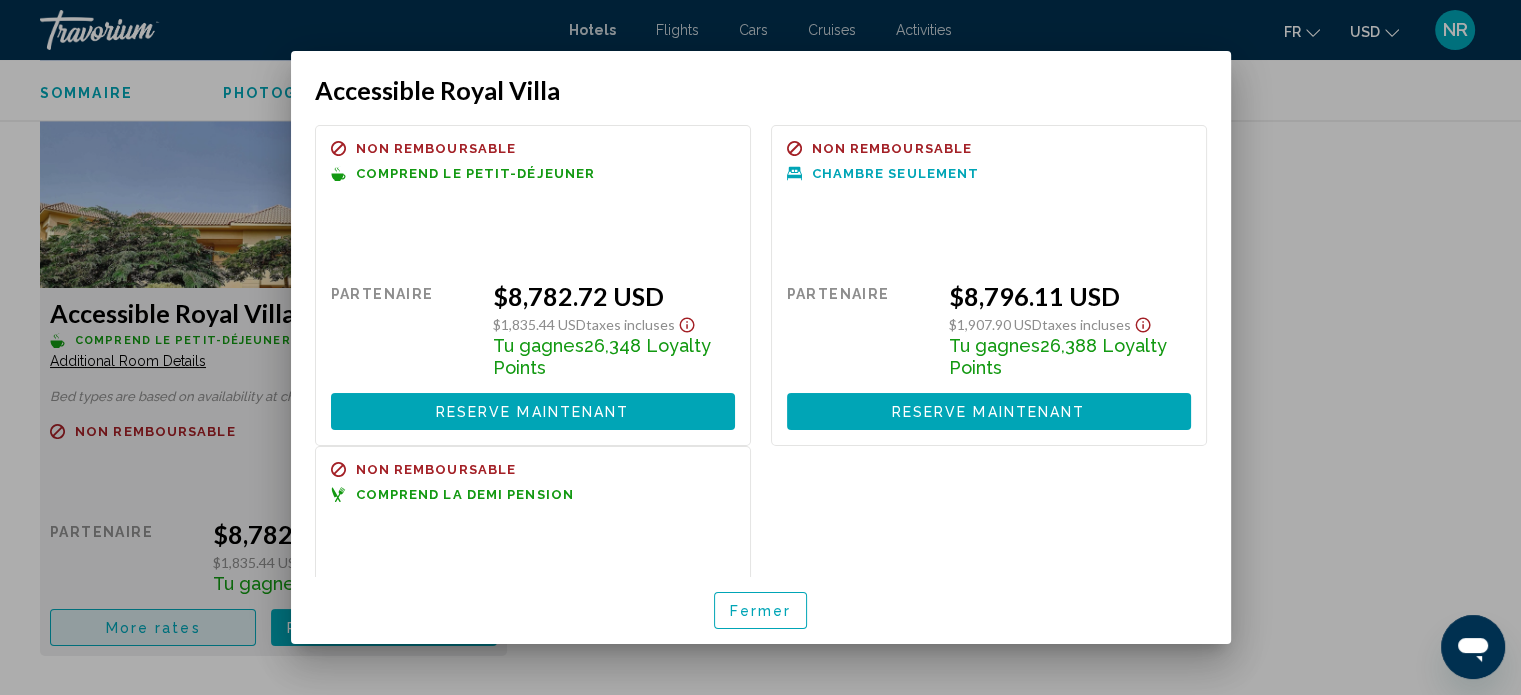 scroll, scrollTop: 0, scrollLeft: 0, axis: both 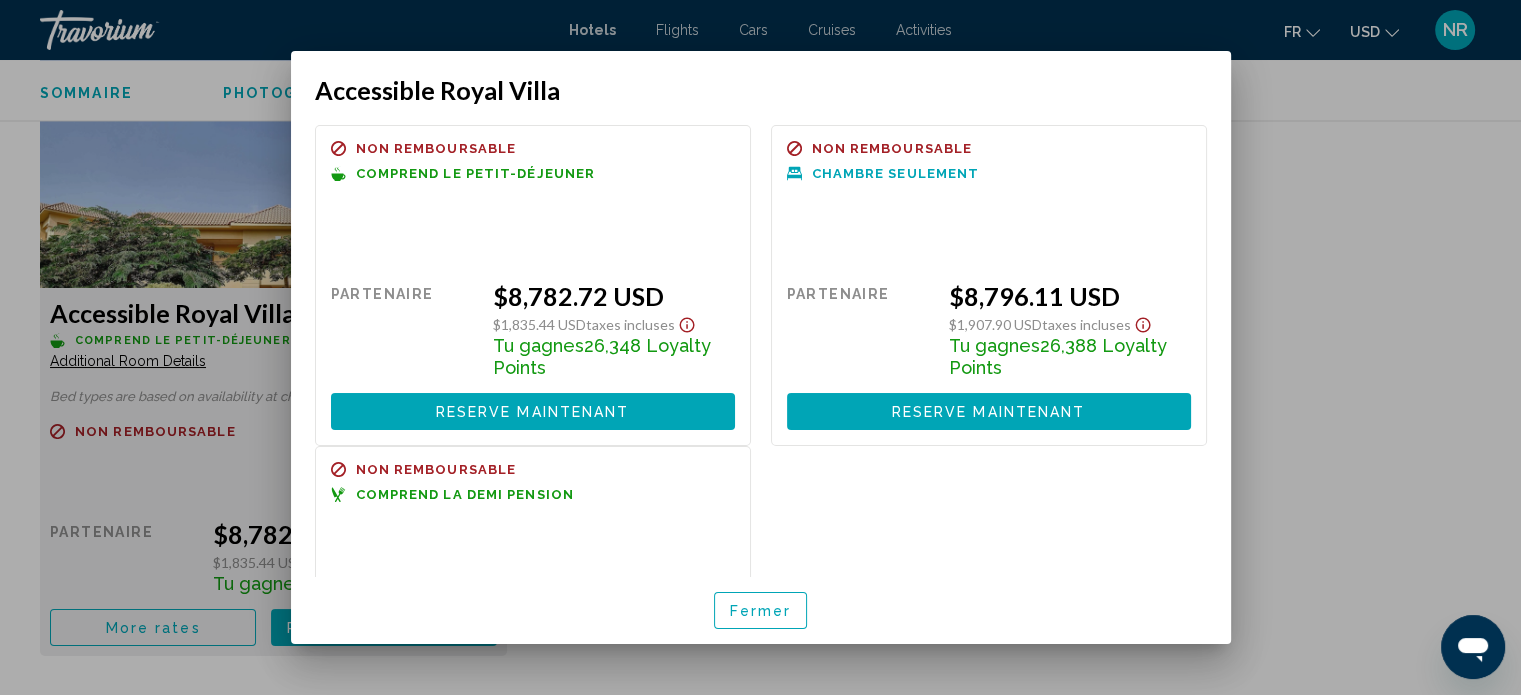 click at bounding box center [760, 347] 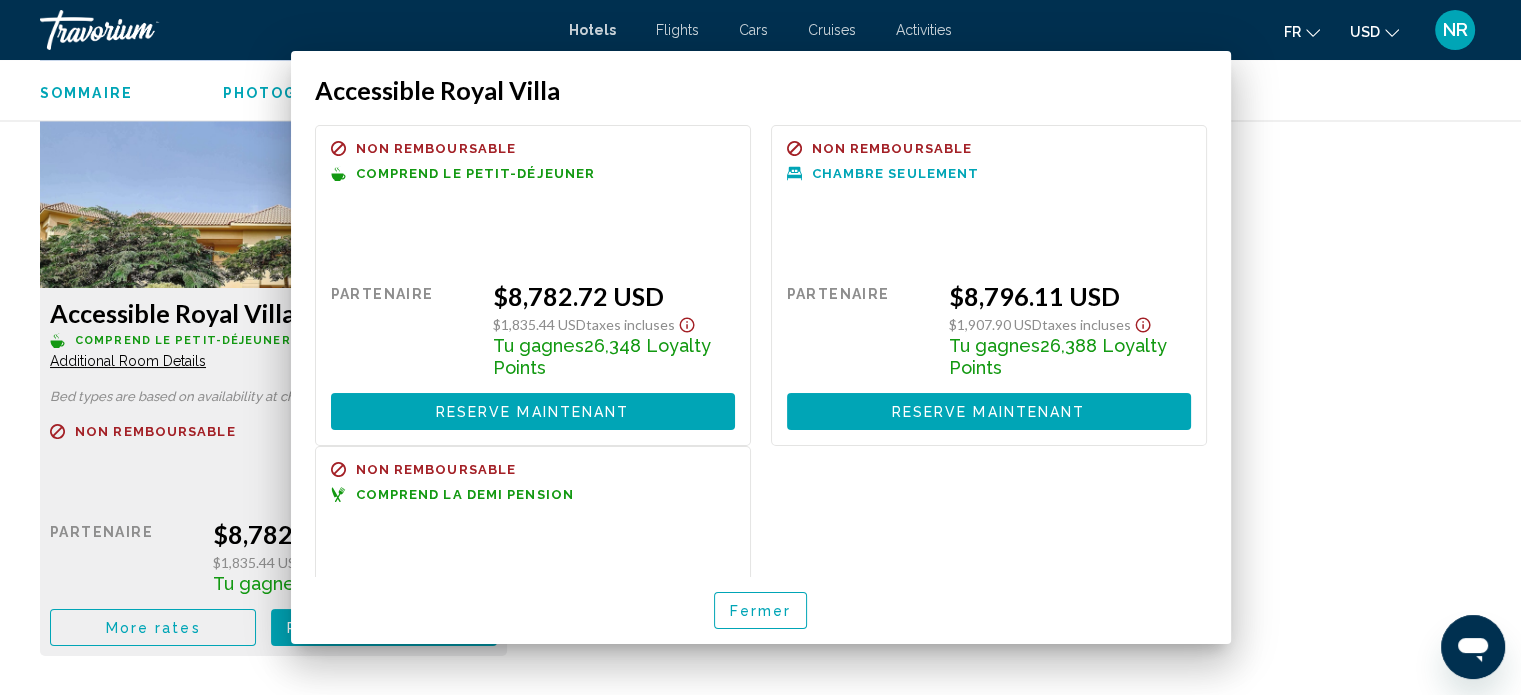 scroll, scrollTop: 2782, scrollLeft: 0, axis: vertical 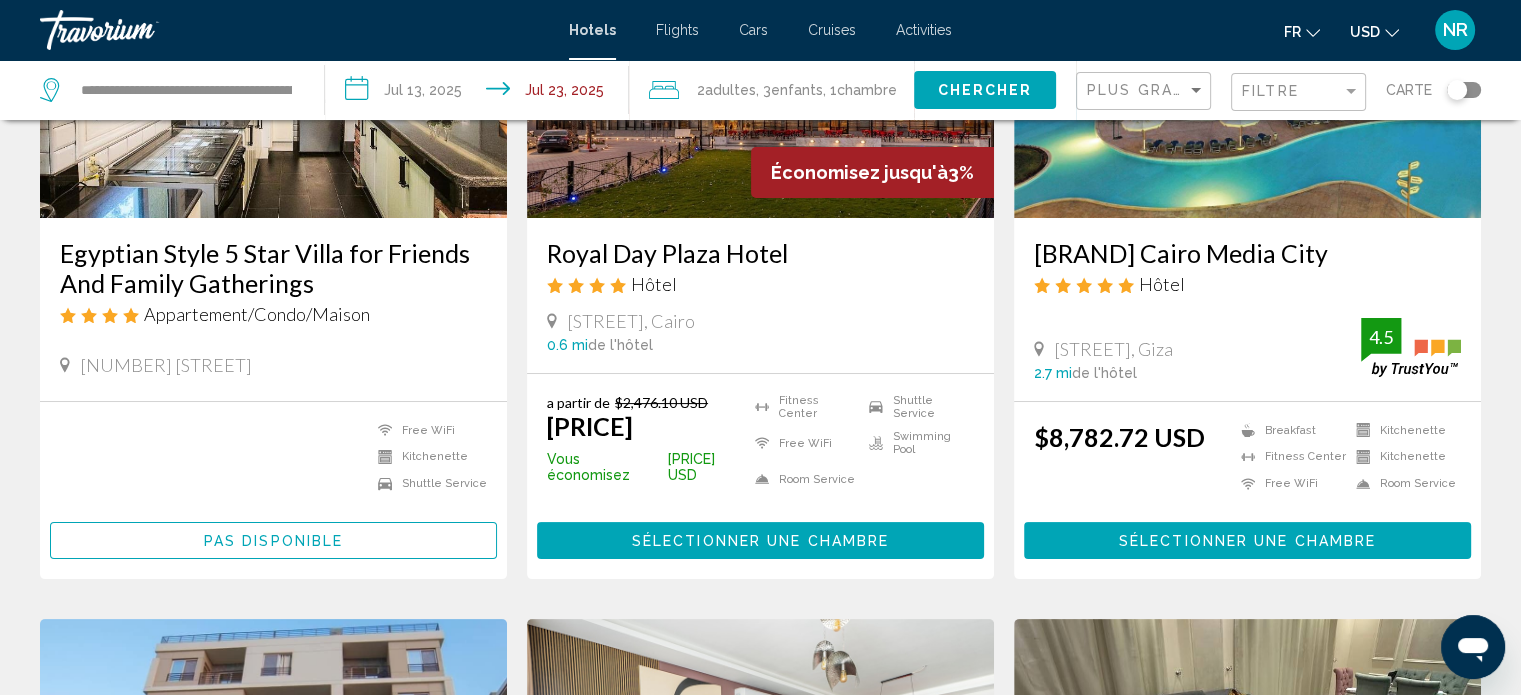 click on "Hôtel" at bounding box center [760, 284] 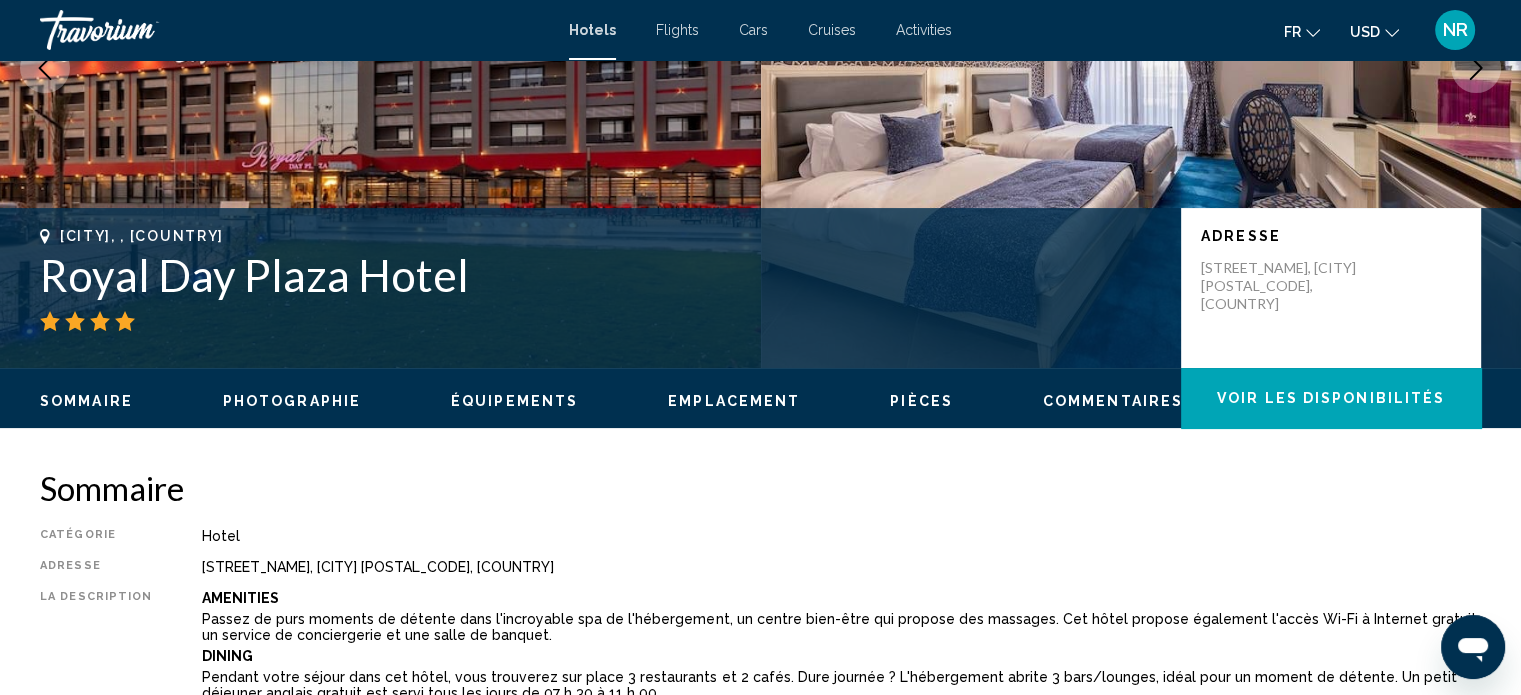 scroll, scrollTop: 12, scrollLeft: 0, axis: vertical 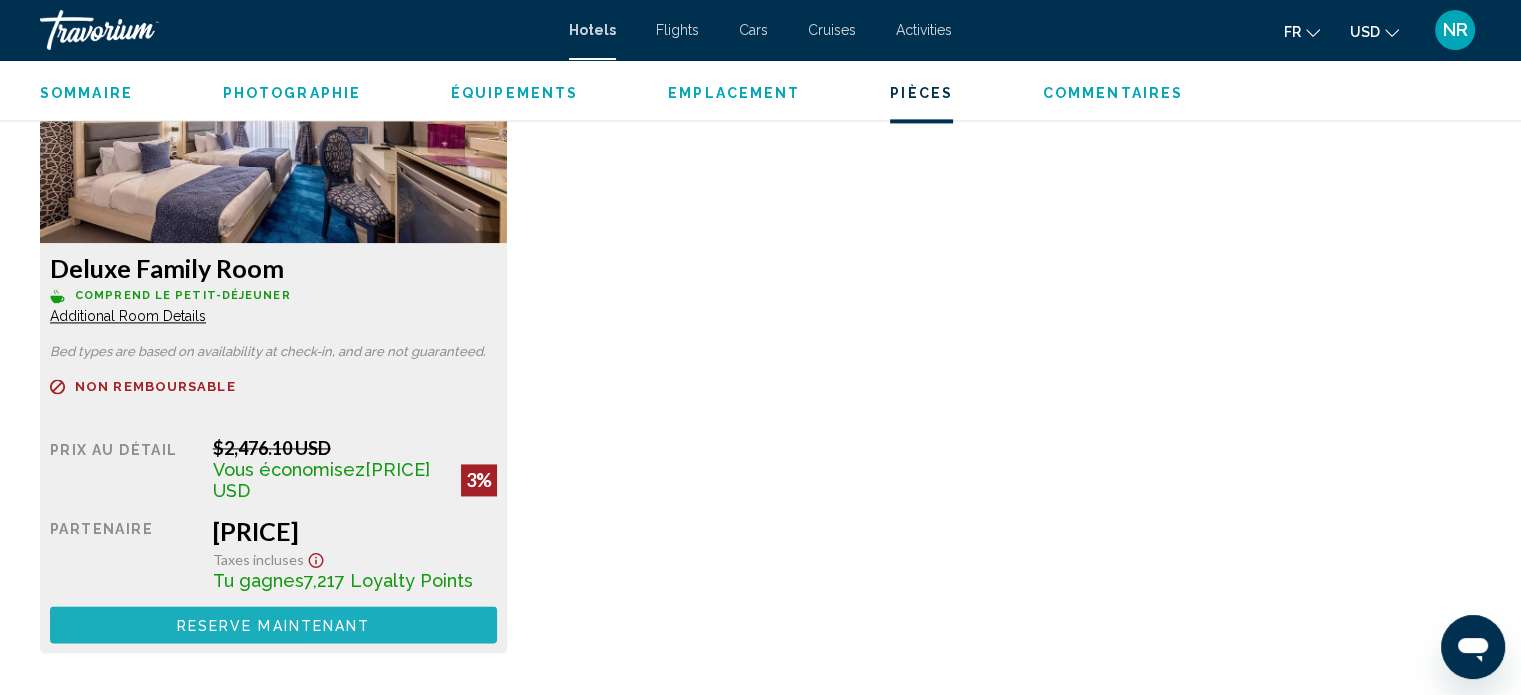 click on "Reserve maintenant Plus disponible" at bounding box center (273, 624) 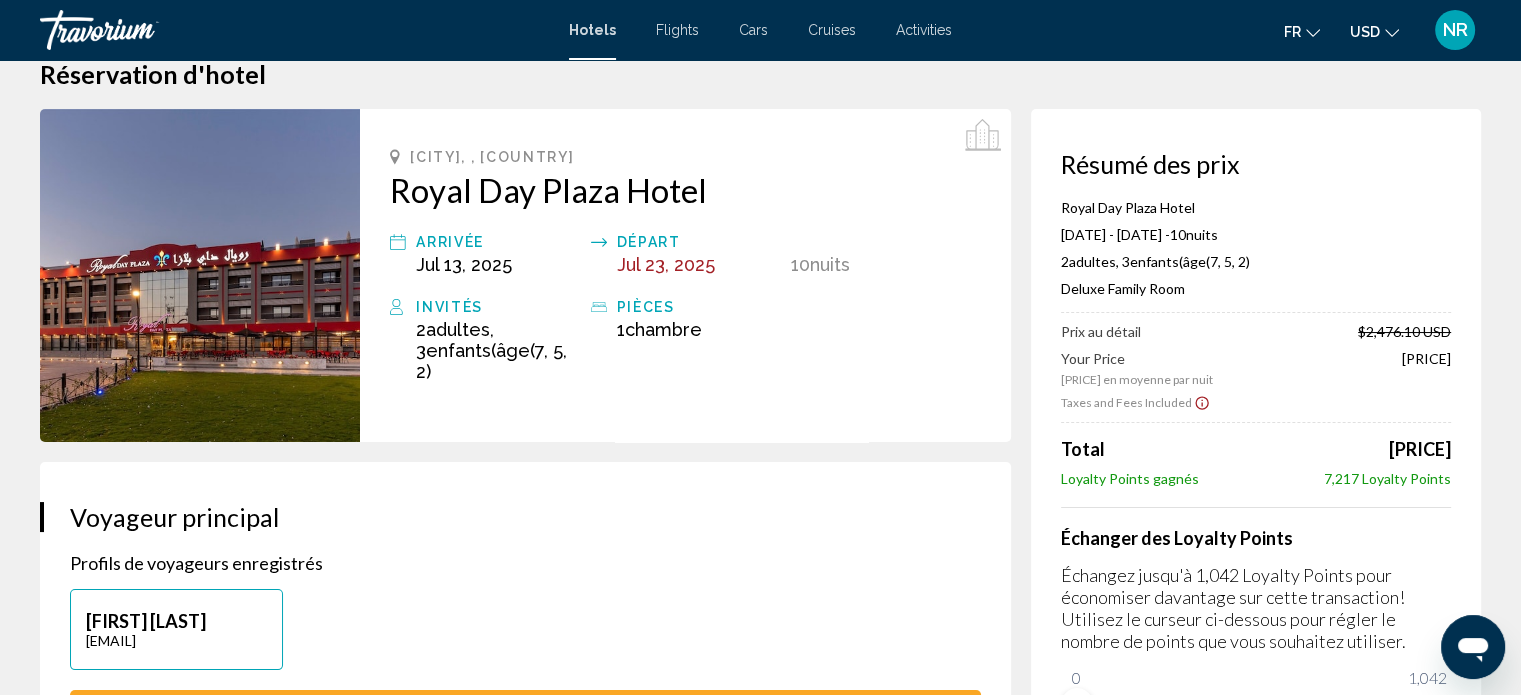 scroll, scrollTop: 50, scrollLeft: 0, axis: vertical 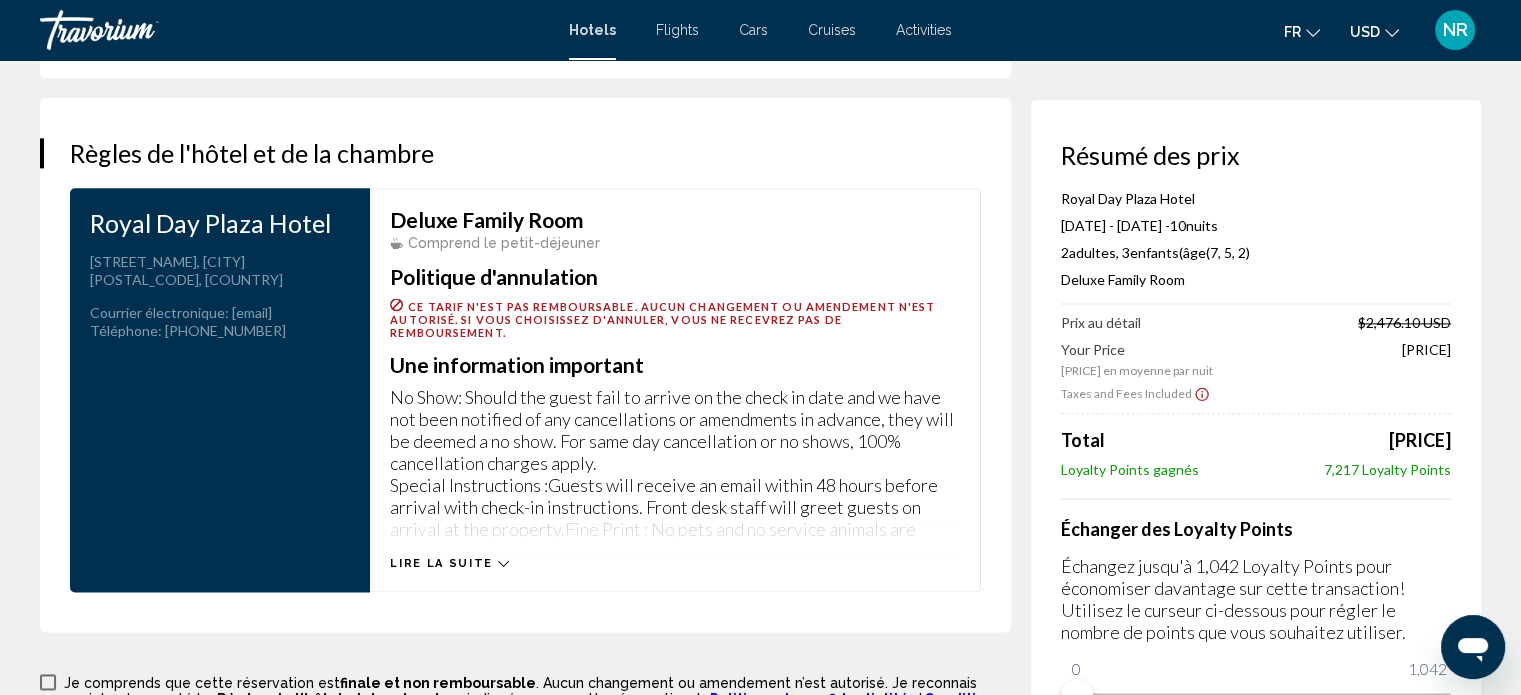 click on "Lire la suite" at bounding box center (441, 563) 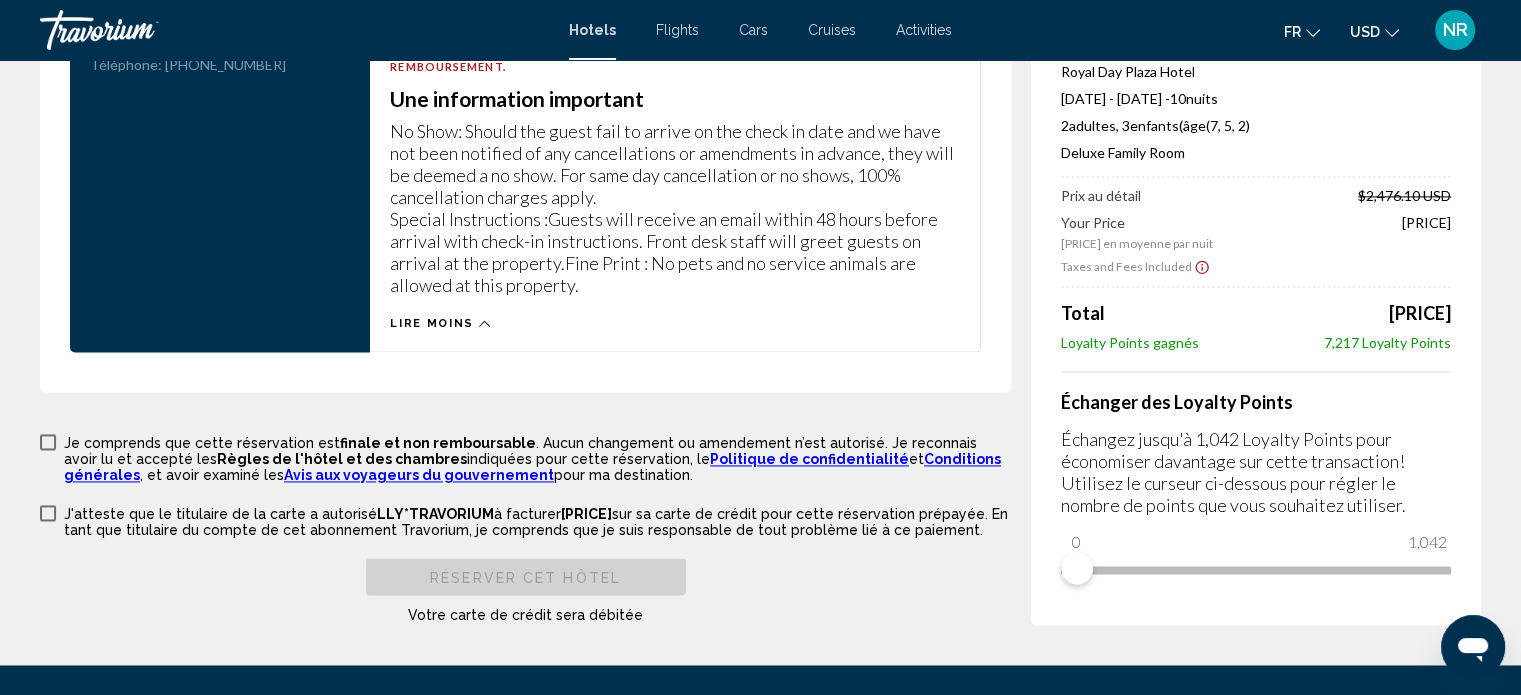 scroll, scrollTop: 2882, scrollLeft: 0, axis: vertical 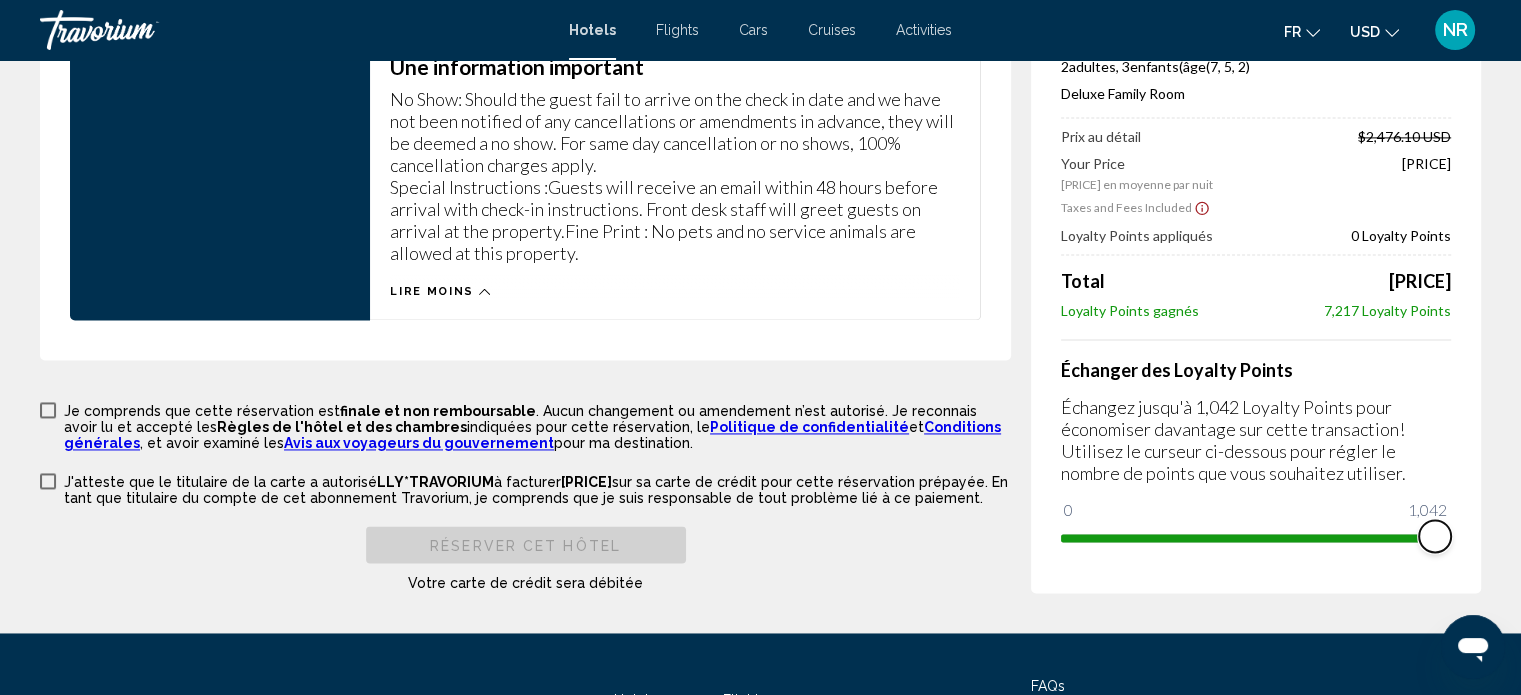 drag, startPoint x: 1076, startPoint y: 485, endPoint x: 1461, endPoint y: 471, distance: 385.25446 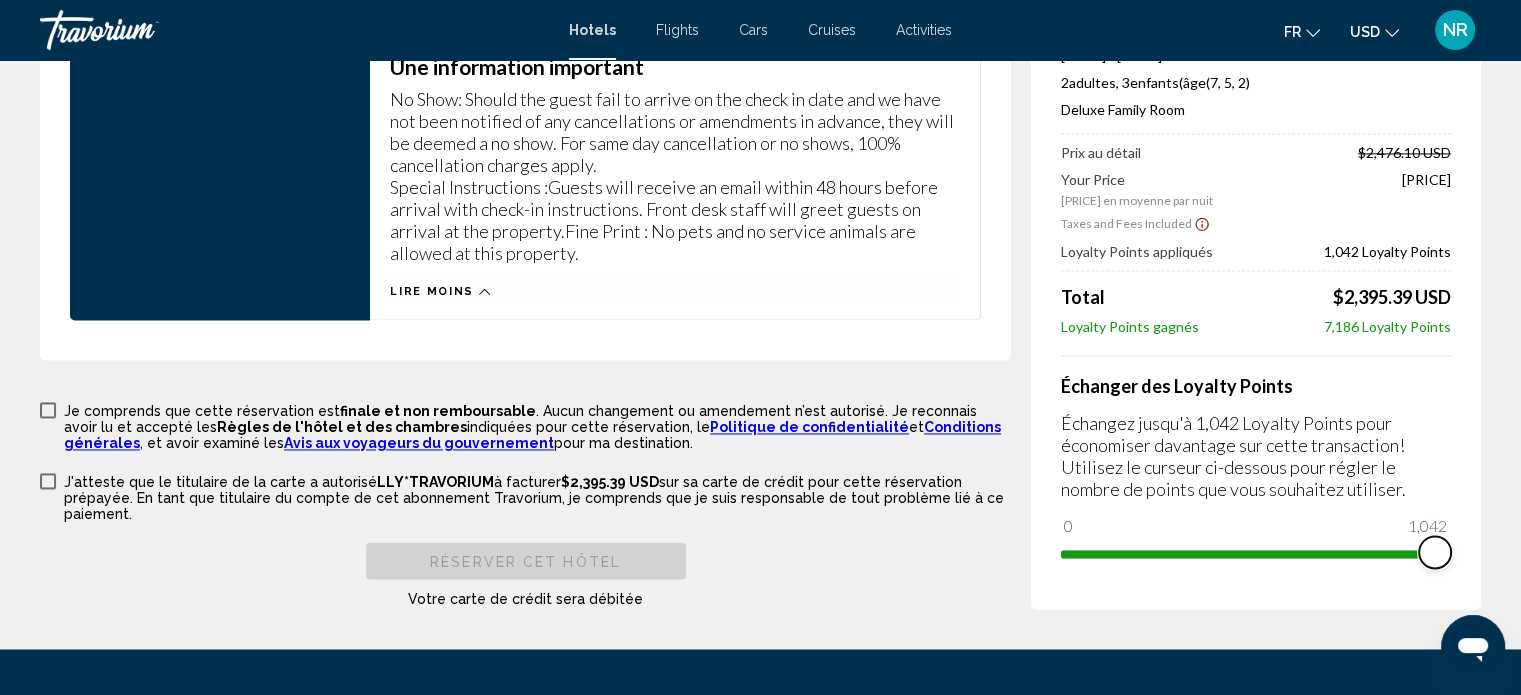 click at bounding box center (1435, 552) 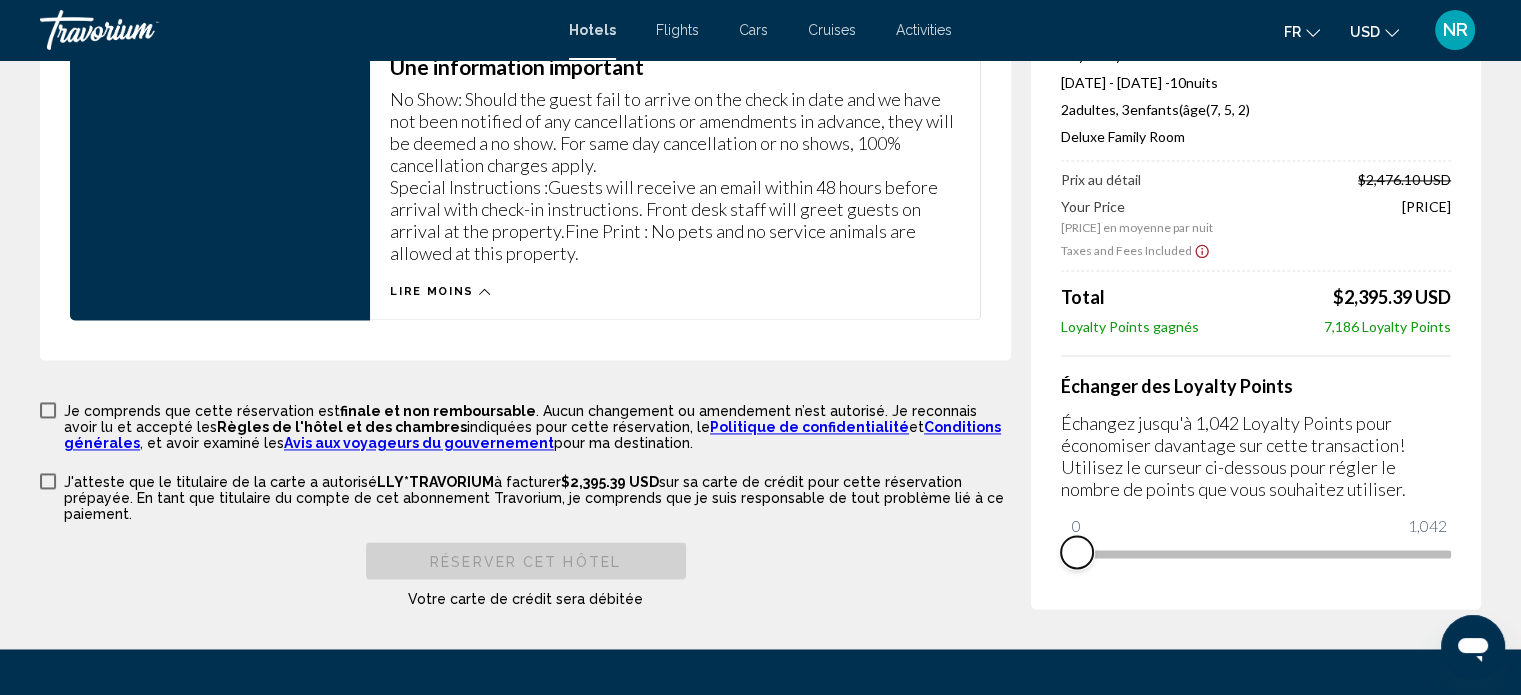 drag, startPoint x: 1439, startPoint y: 483, endPoint x: 996, endPoint y: 507, distance: 443.64963 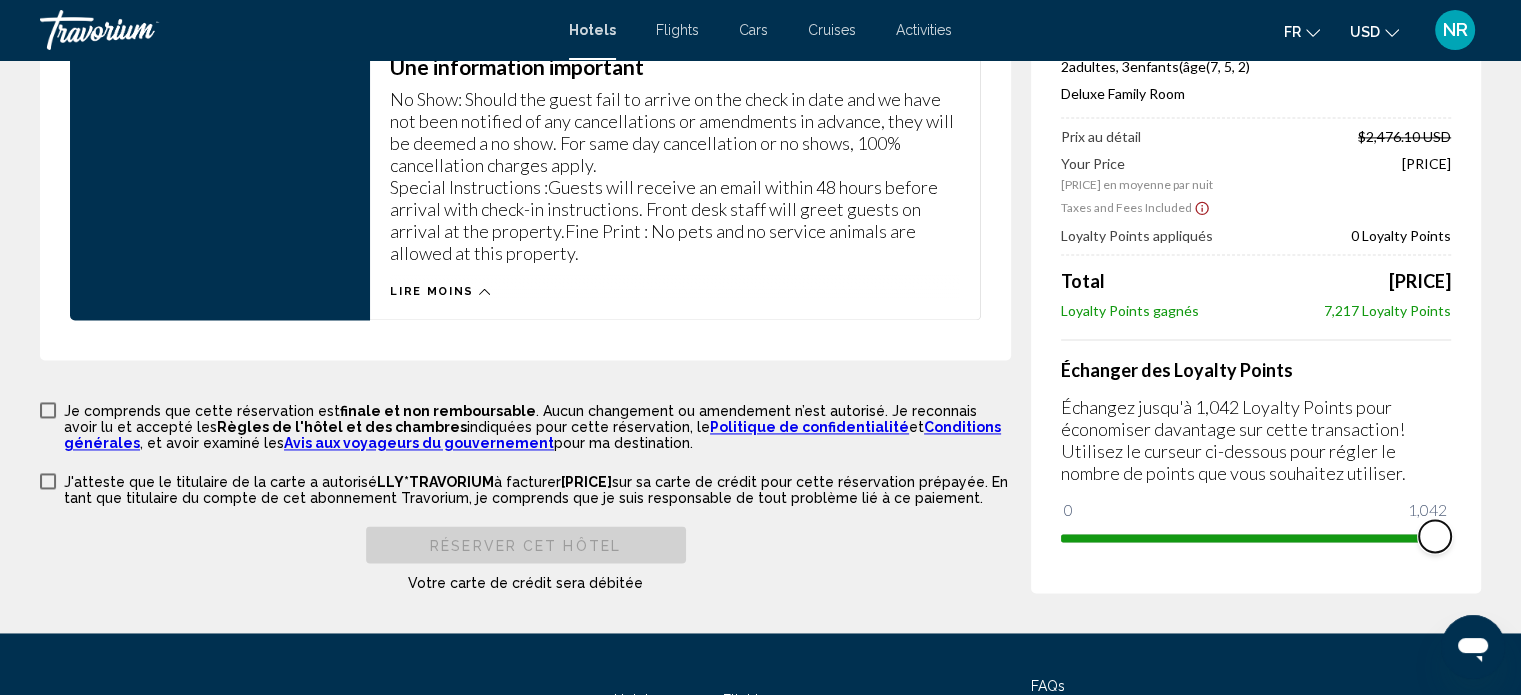drag, startPoint x: 1078, startPoint y: 487, endPoint x: 1532, endPoint y: 491, distance: 454.0176 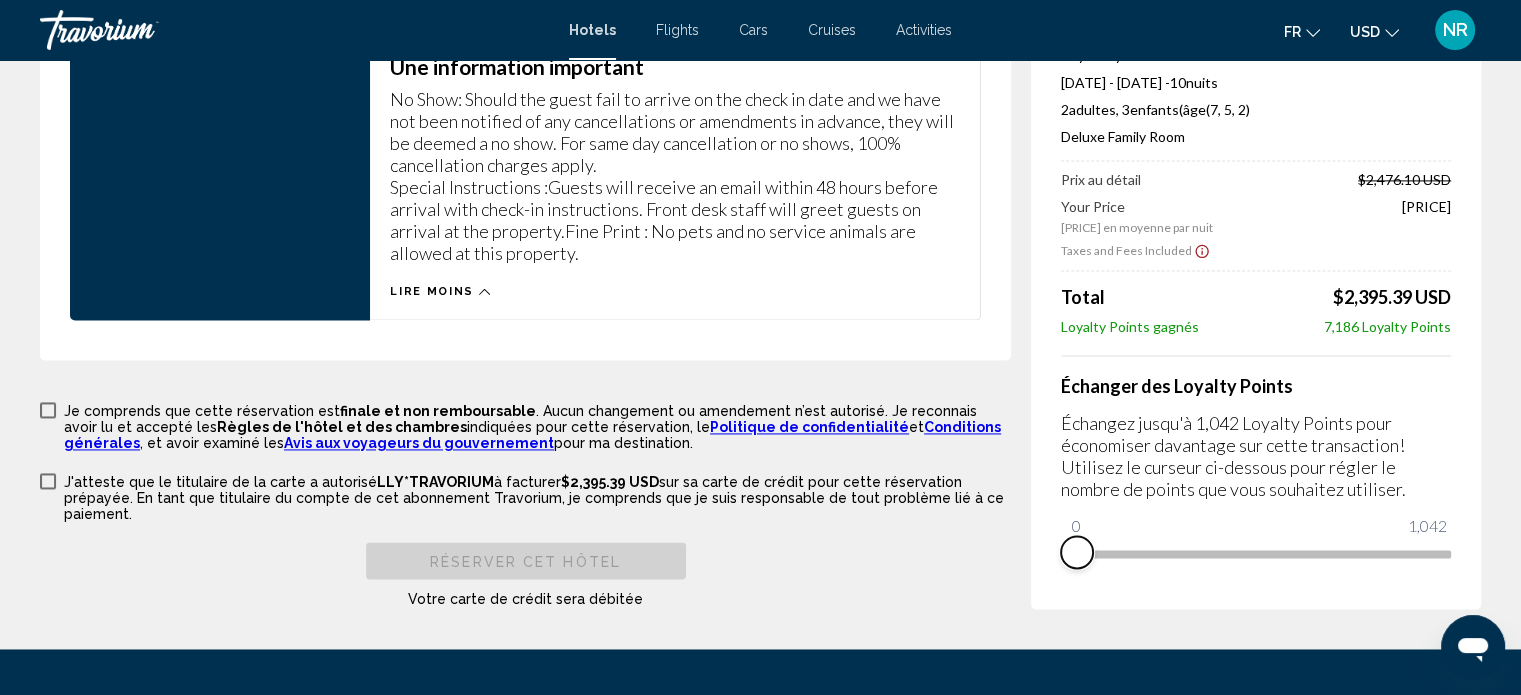 drag, startPoint x: 1428, startPoint y: 485, endPoint x: 1018, endPoint y: 512, distance: 410.88806 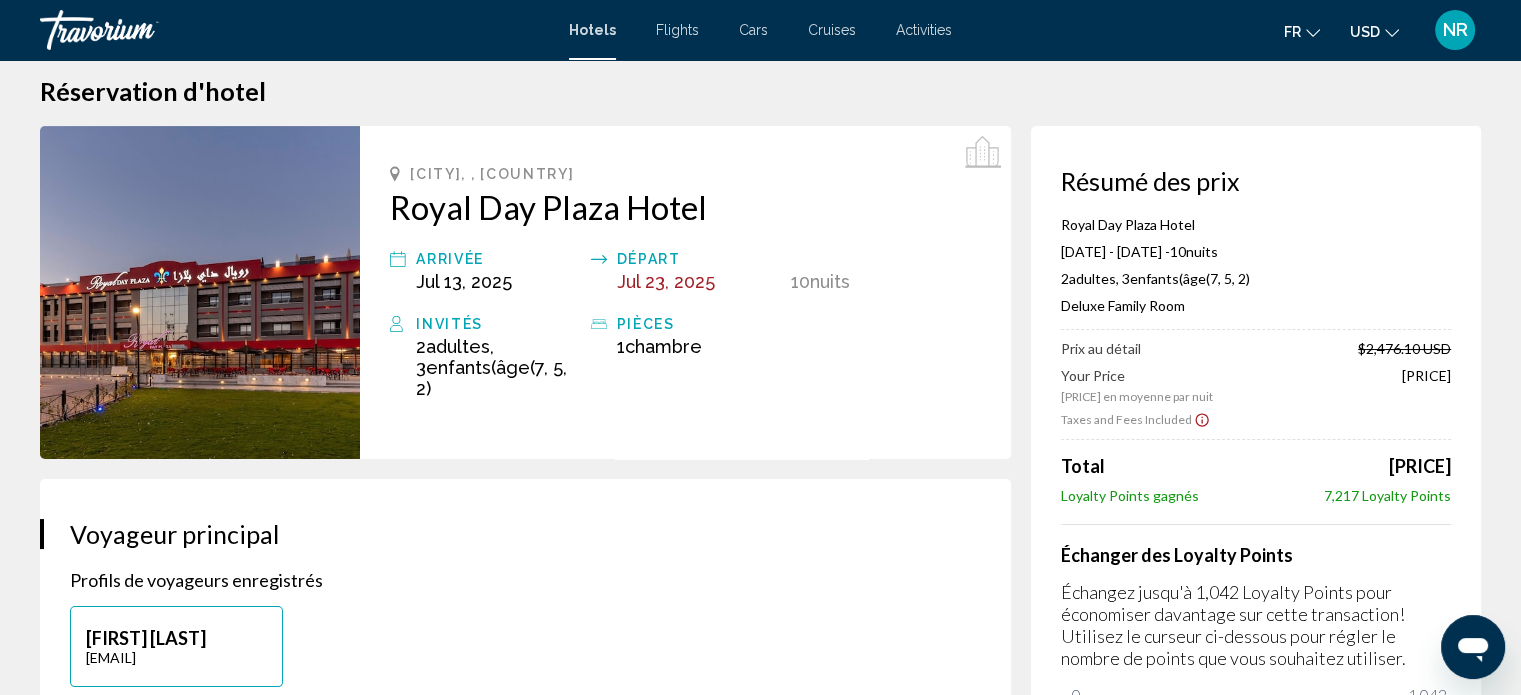 scroll, scrollTop: 0, scrollLeft: 0, axis: both 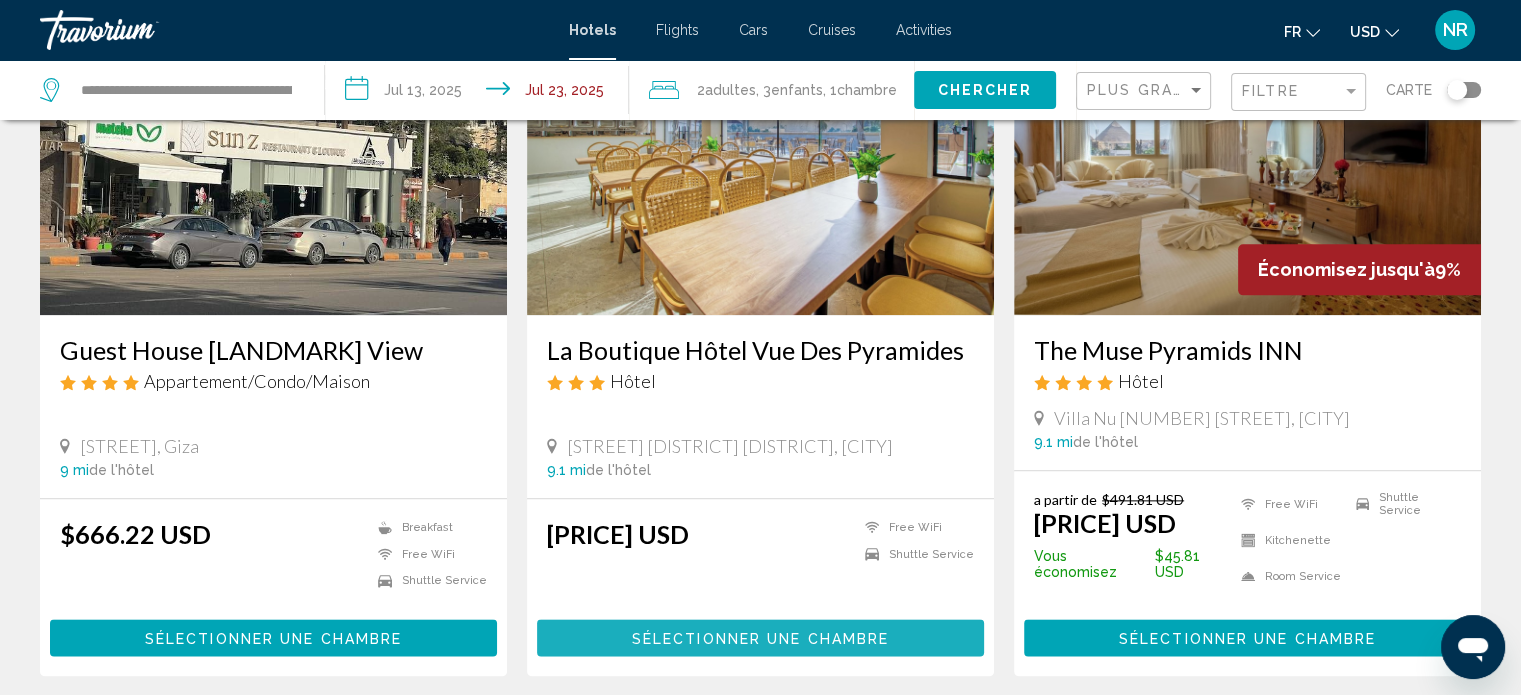 click on "Sélectionner une chambre" at bounding box center (760, 638) 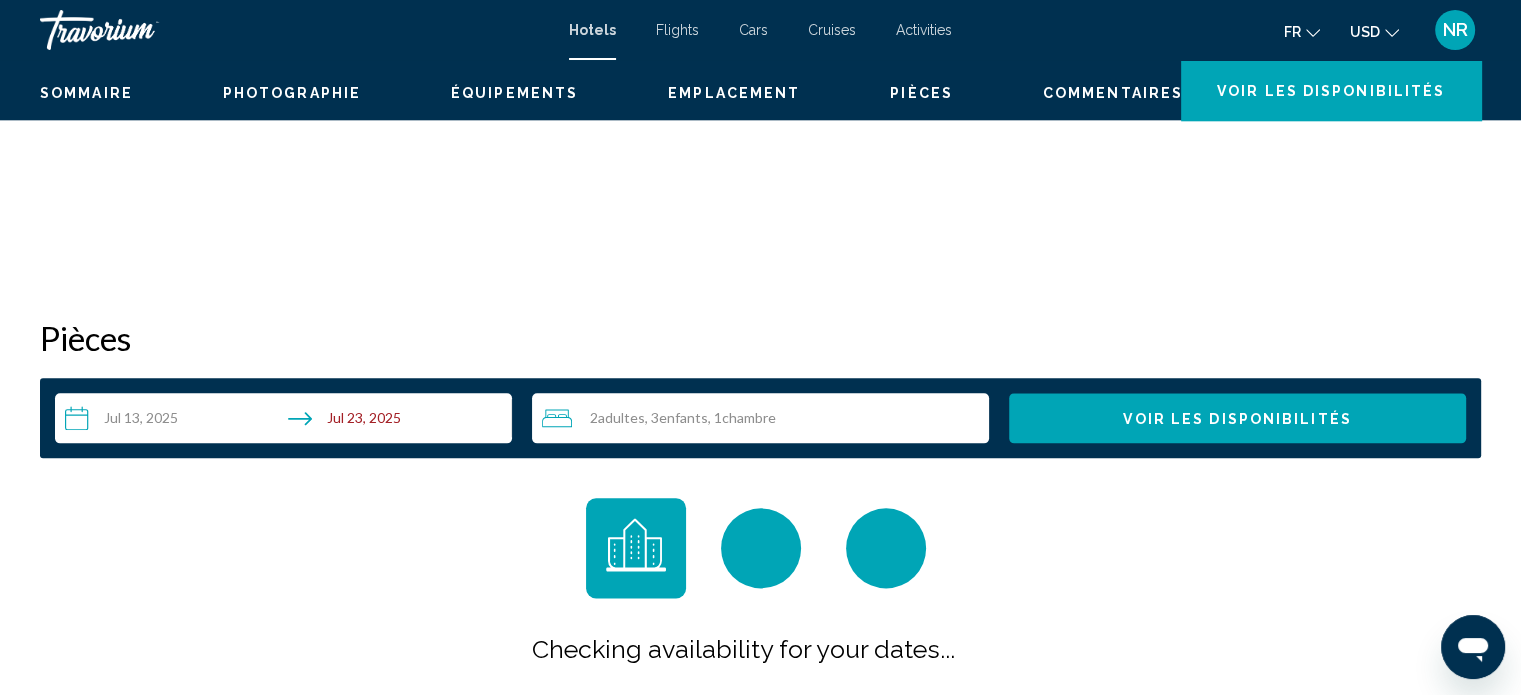 scroll, scrollTop: 12, scrollLeft: 0, axis: vertical 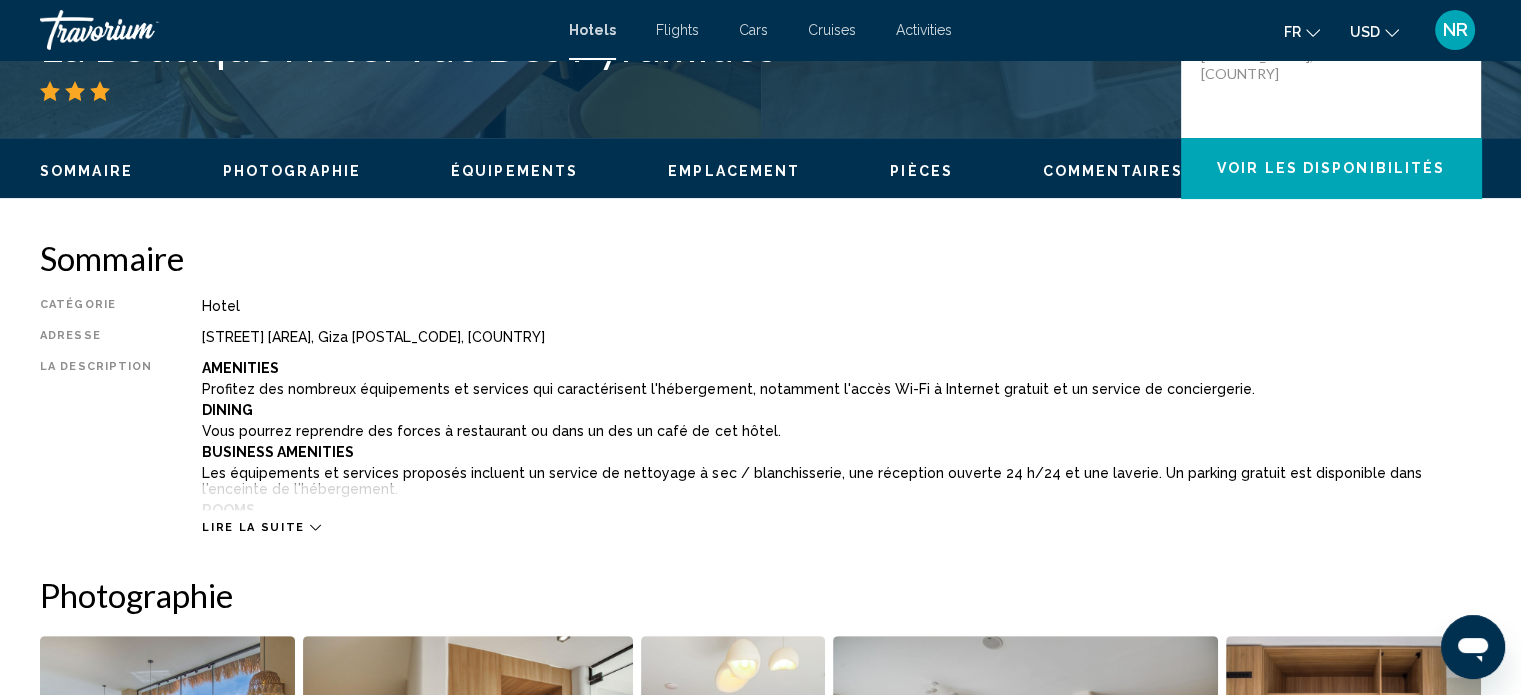 click 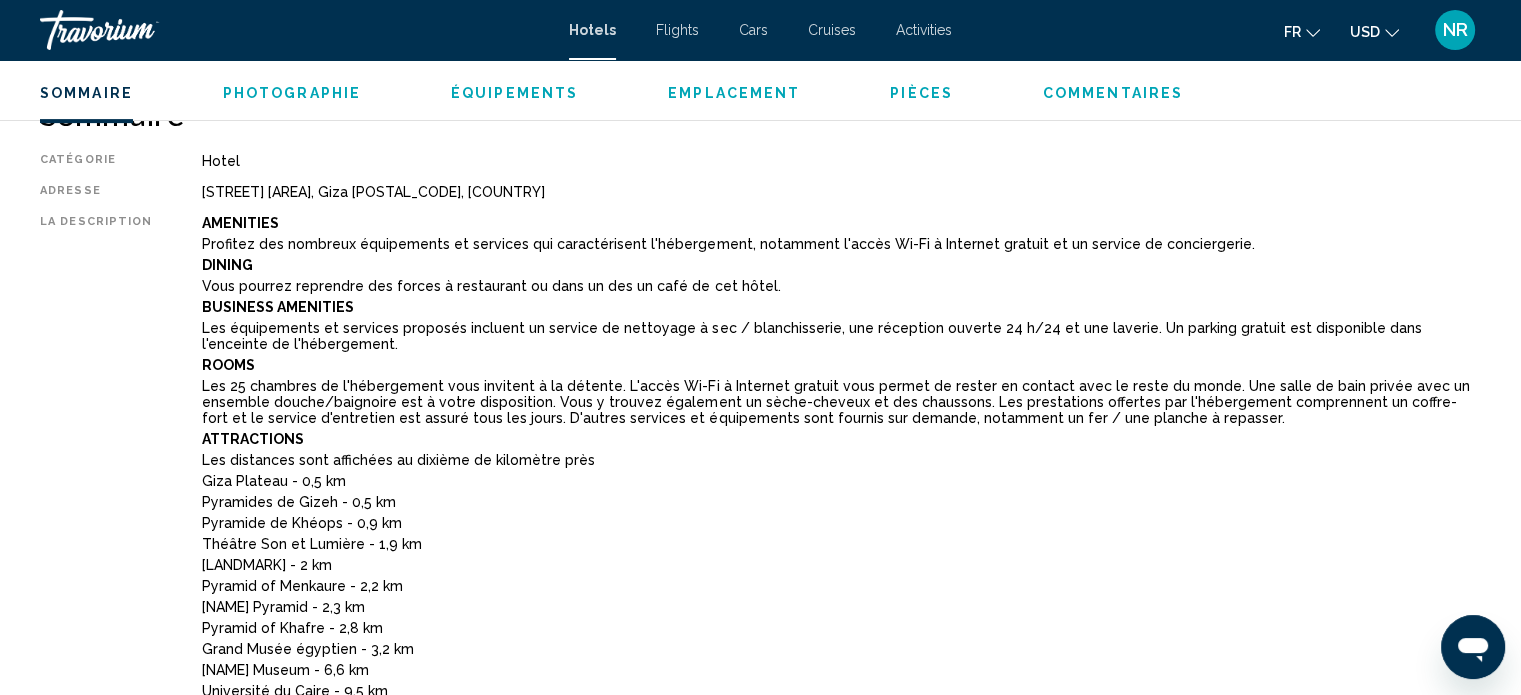 scroll, scrollTop: 695, scrollLeft: 0, axis: vertical 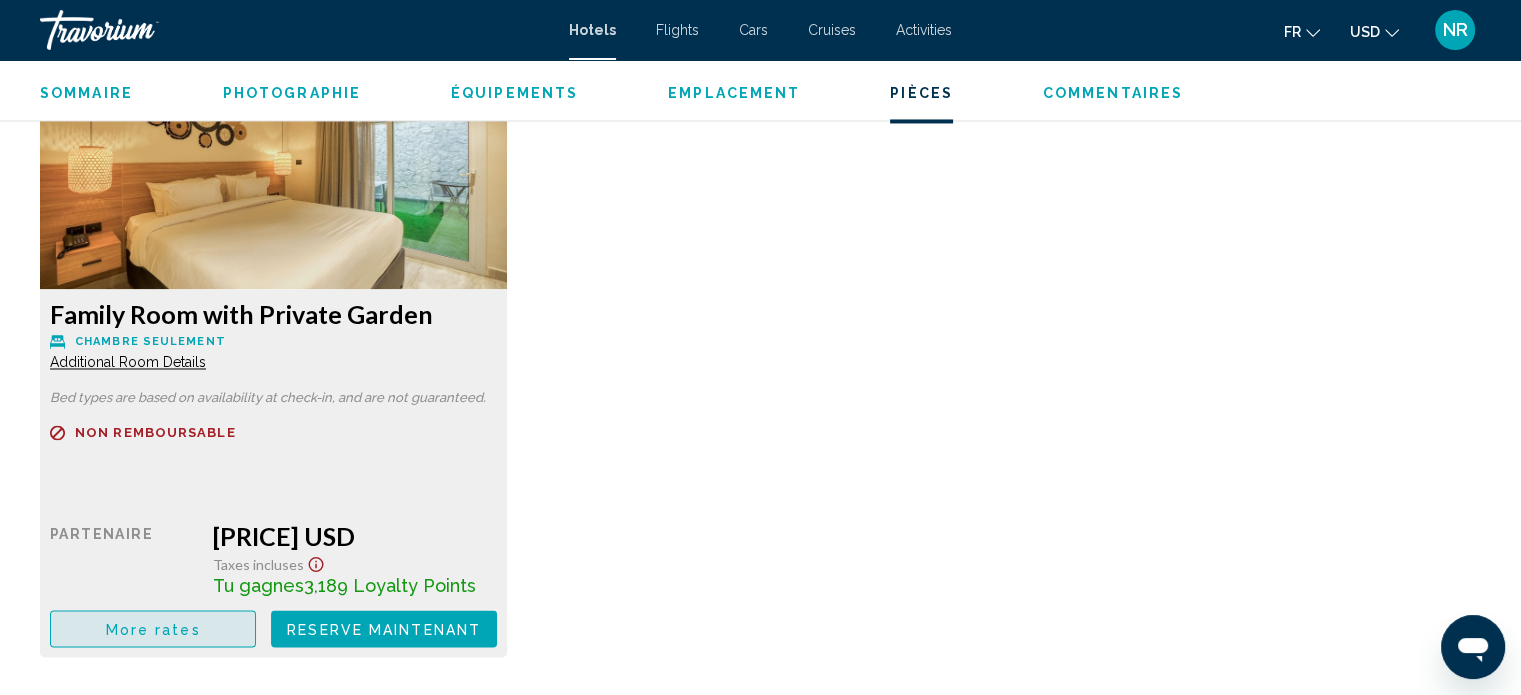 click on "More rates" at bounding box center [153, 628] 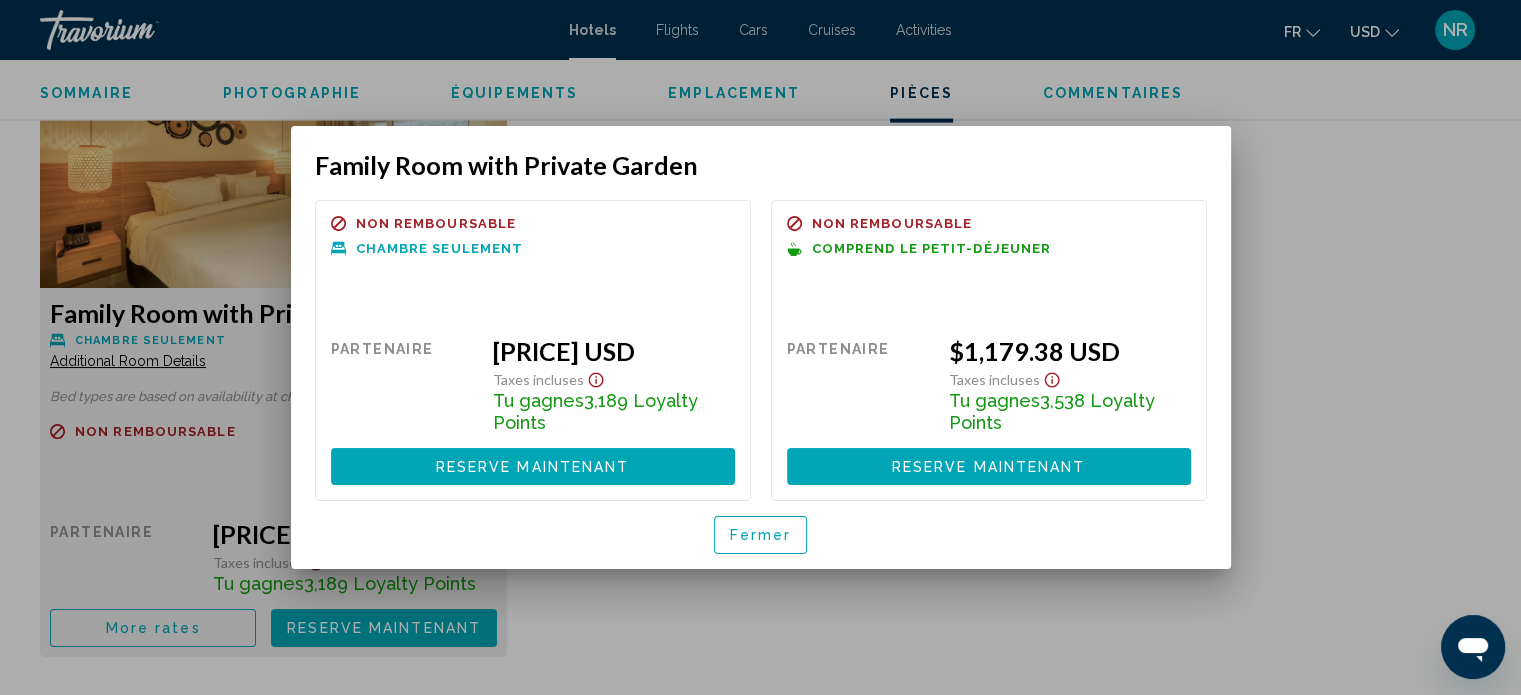 click at bounding box center (760, 347) 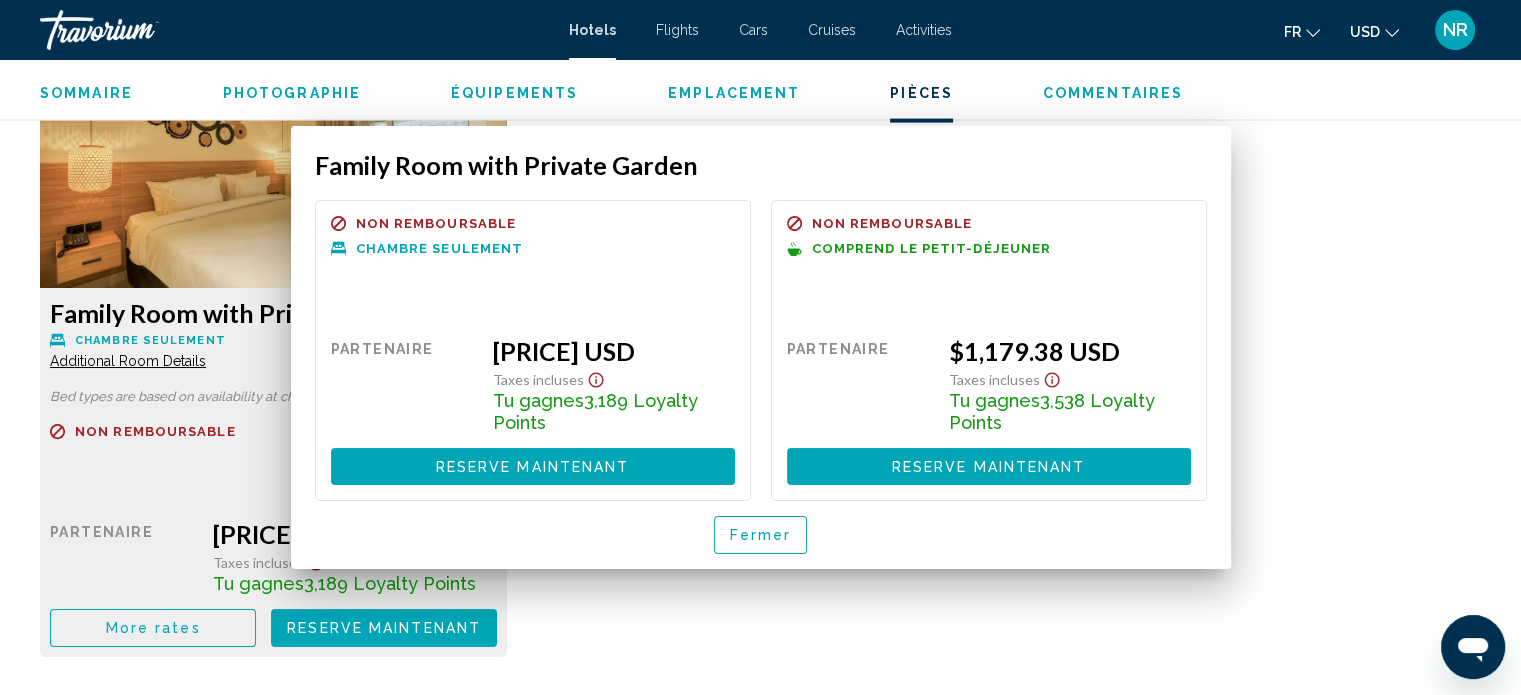 scroll, scrollTop: 3337, scrollLeft: 0, axis: vertical 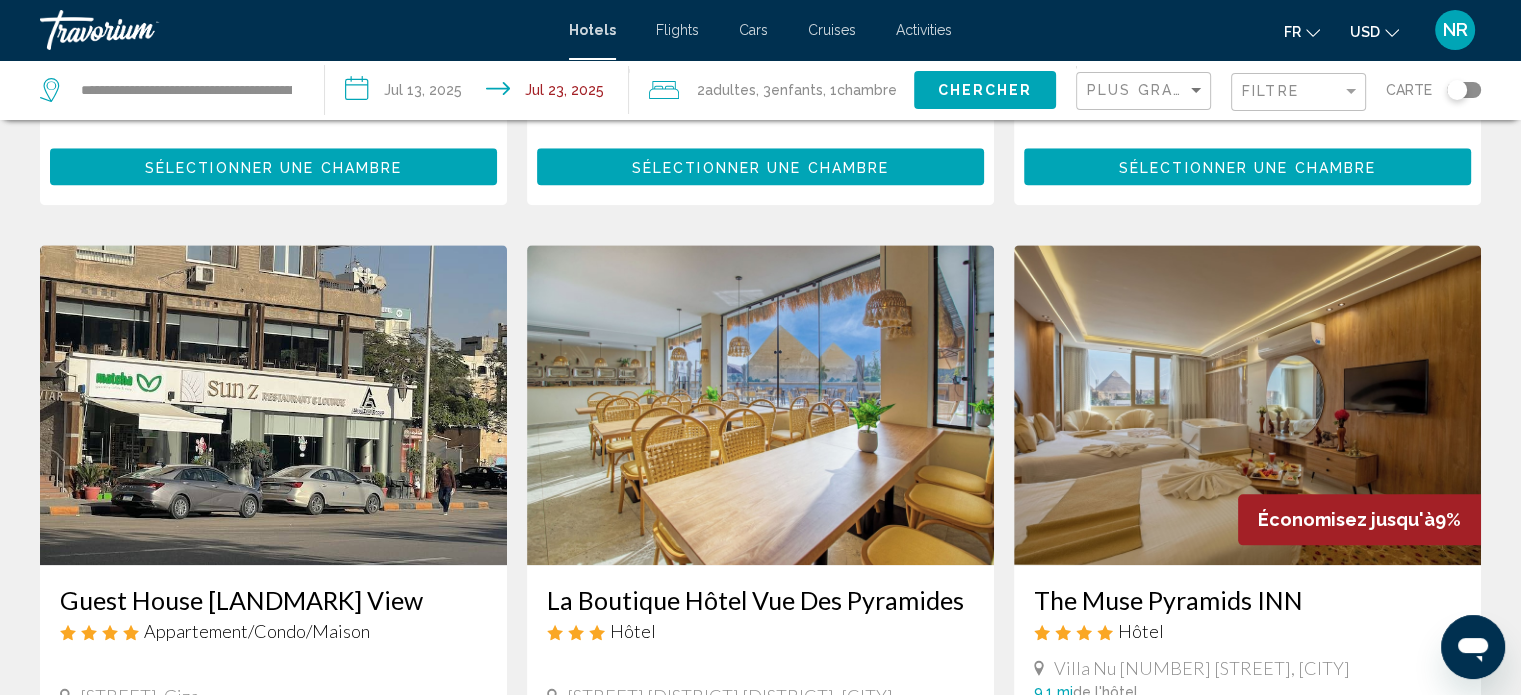click at bounding box center (1247, 405) 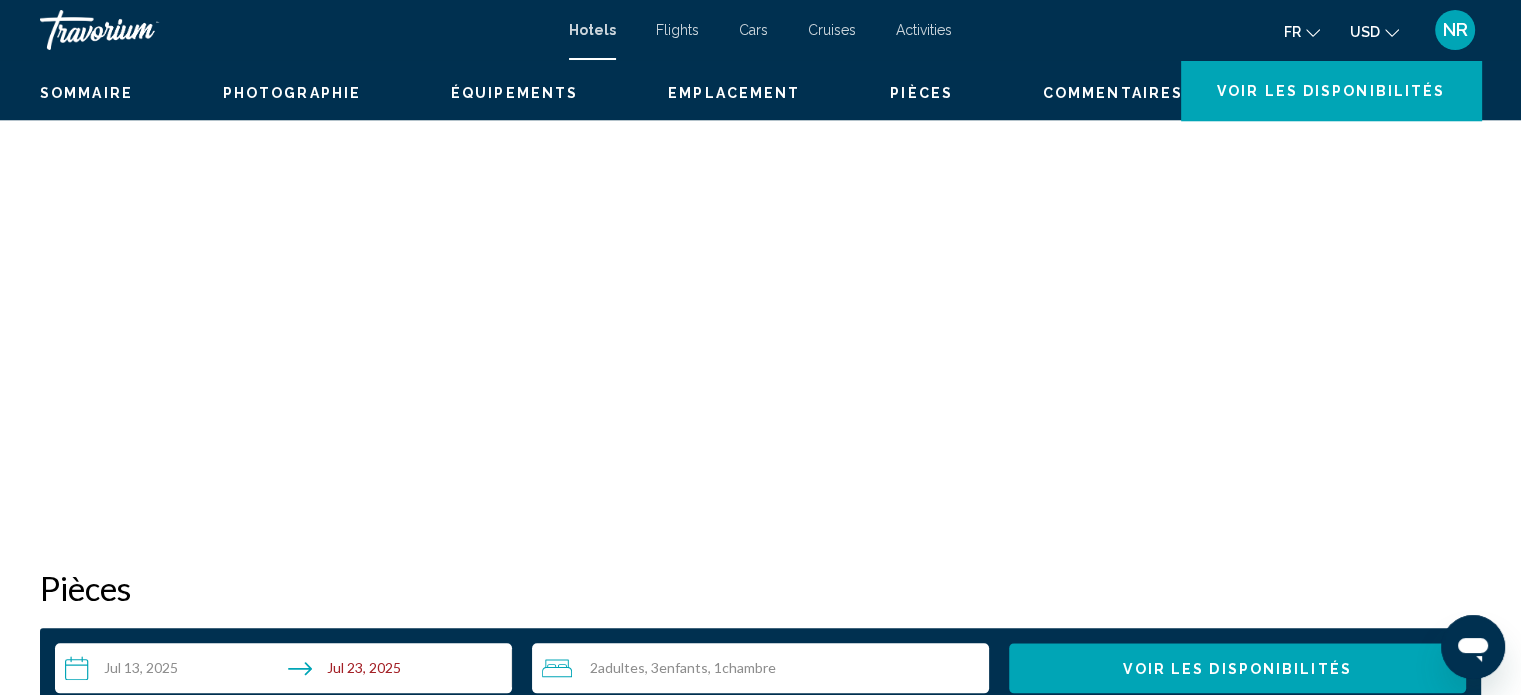 scroll, scrollTop: 12, scrollLeft: 0, axis: vertical 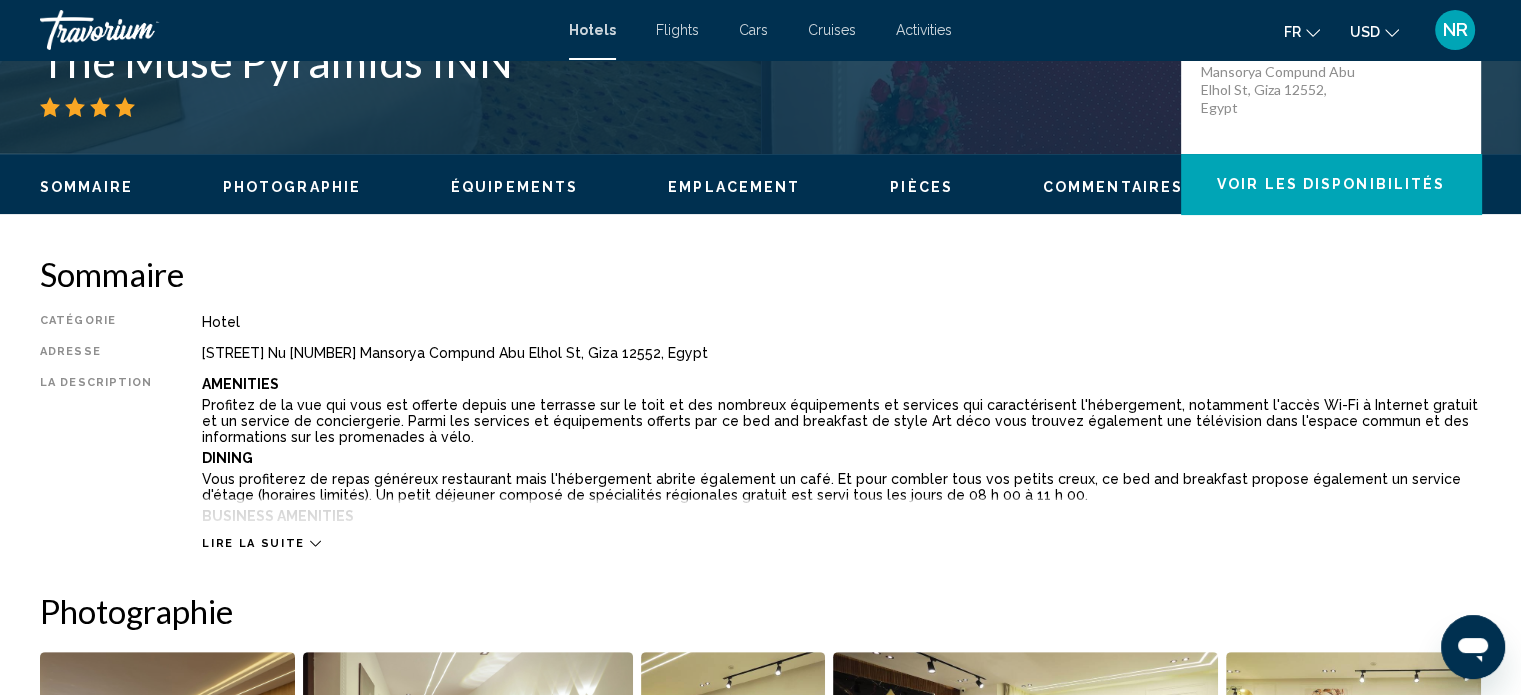 click 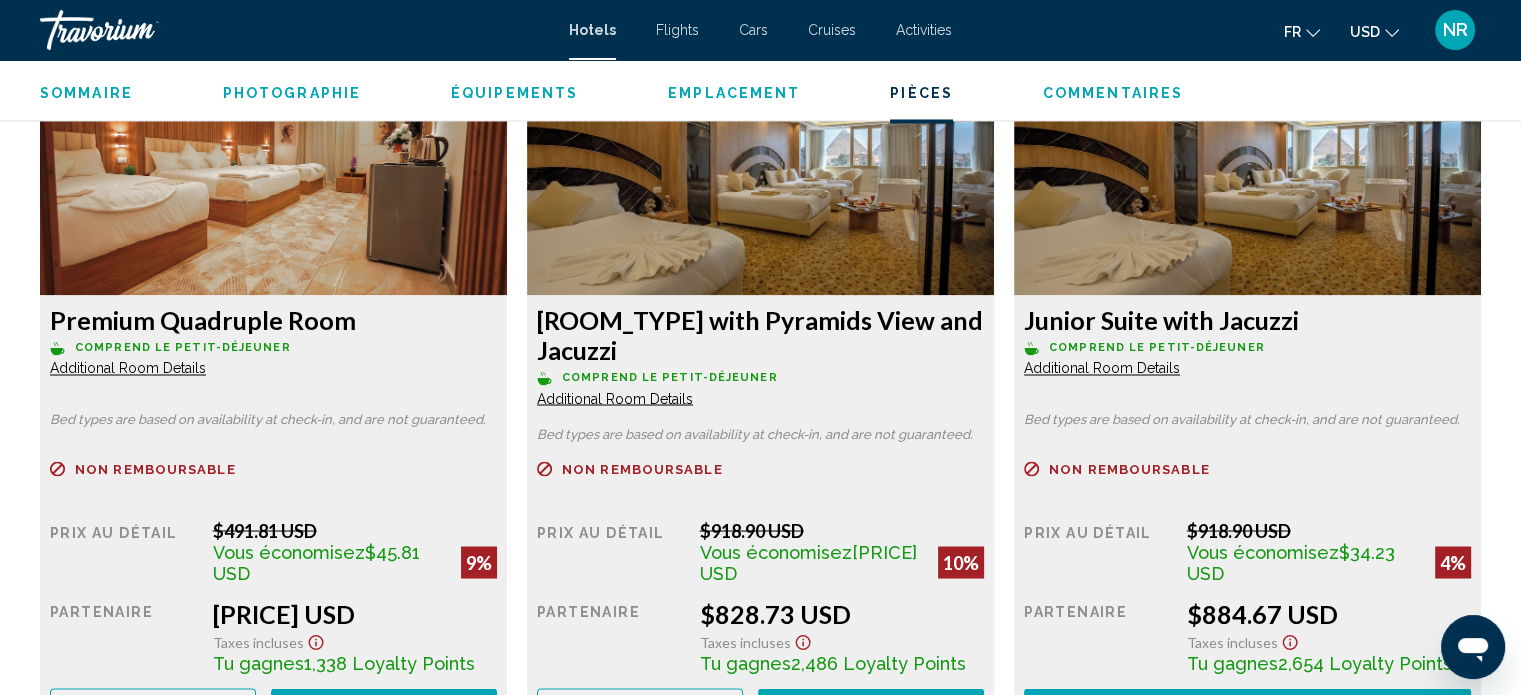scroll, scrollTop: 3410, scrollLeft: 0, axis: vertical 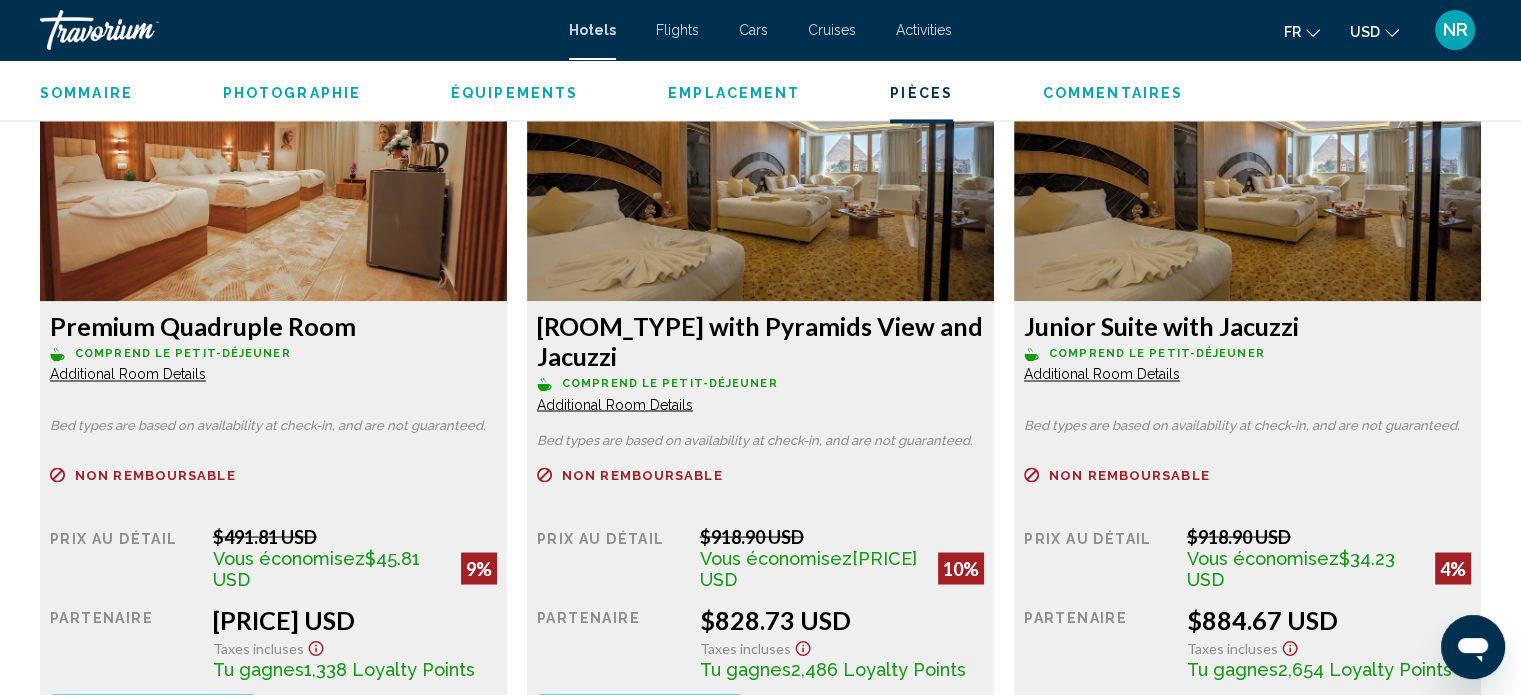 click at bounding box center [273, 176] 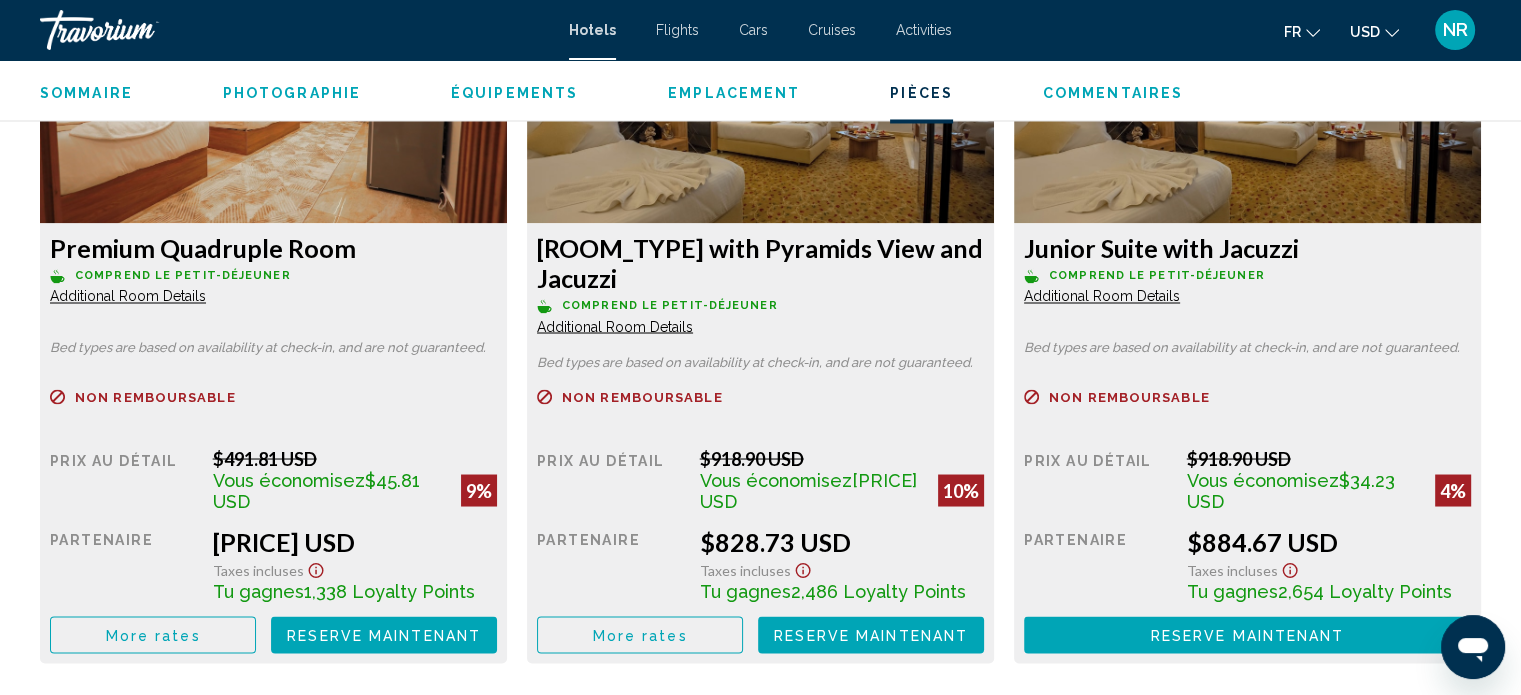 scroll, scrollTop: 3505, scrollLeft: 0, axis: vertical 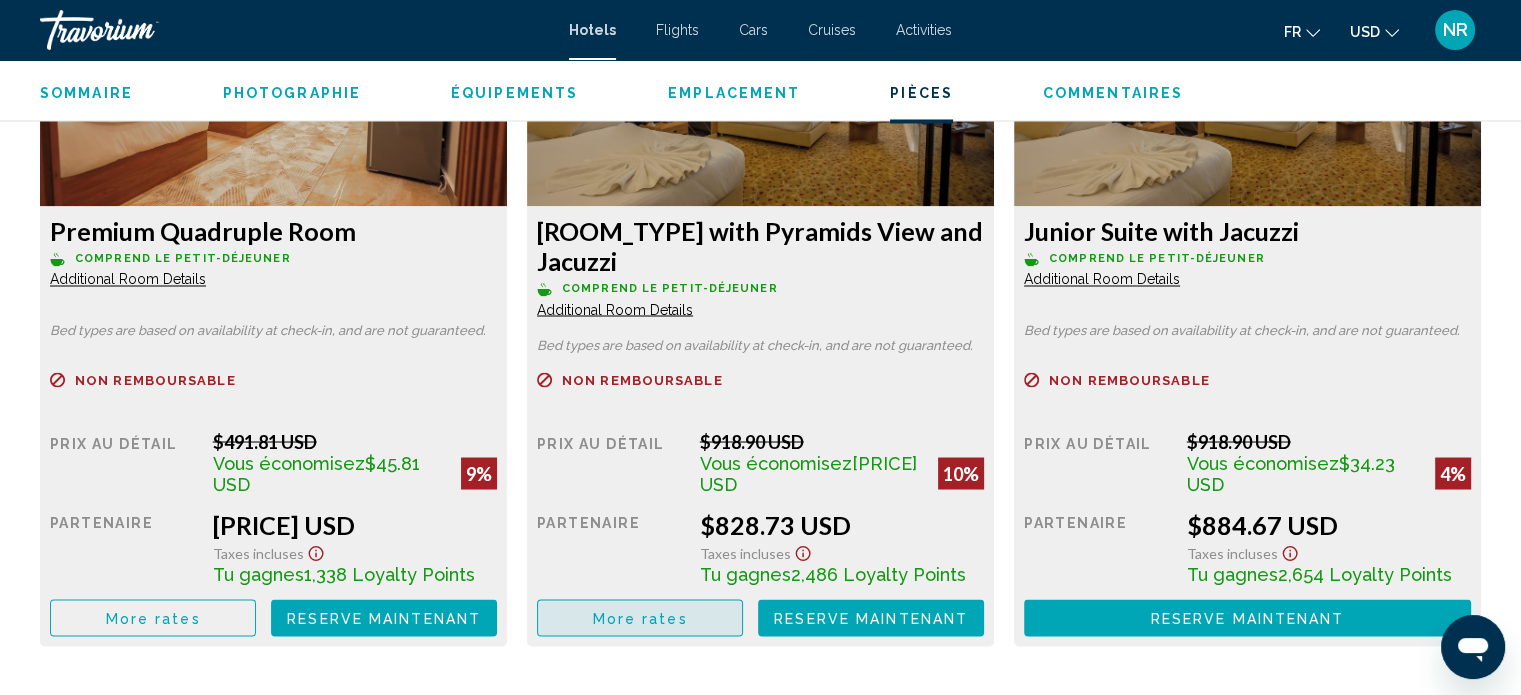 click on "More rates" at bounding box center (640, 617) 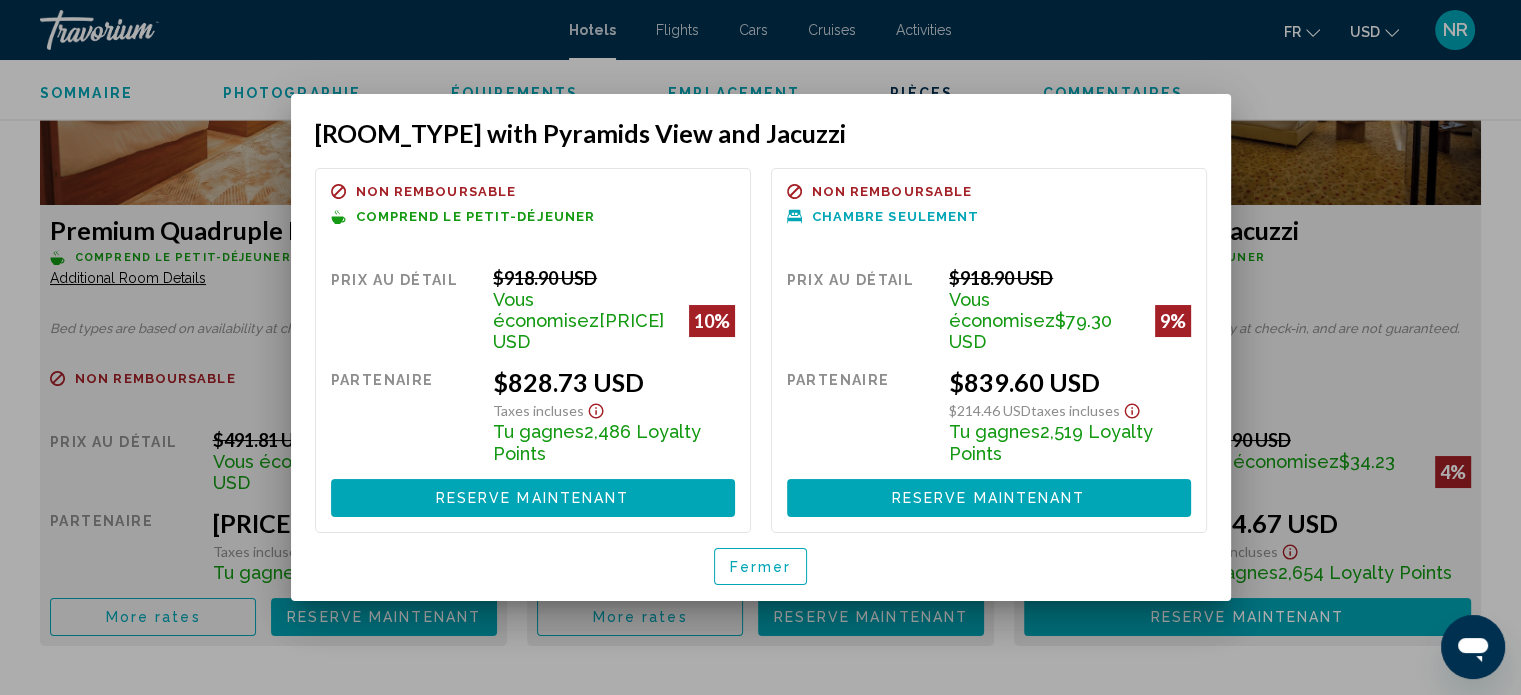 click at bounding box center [760, 347] 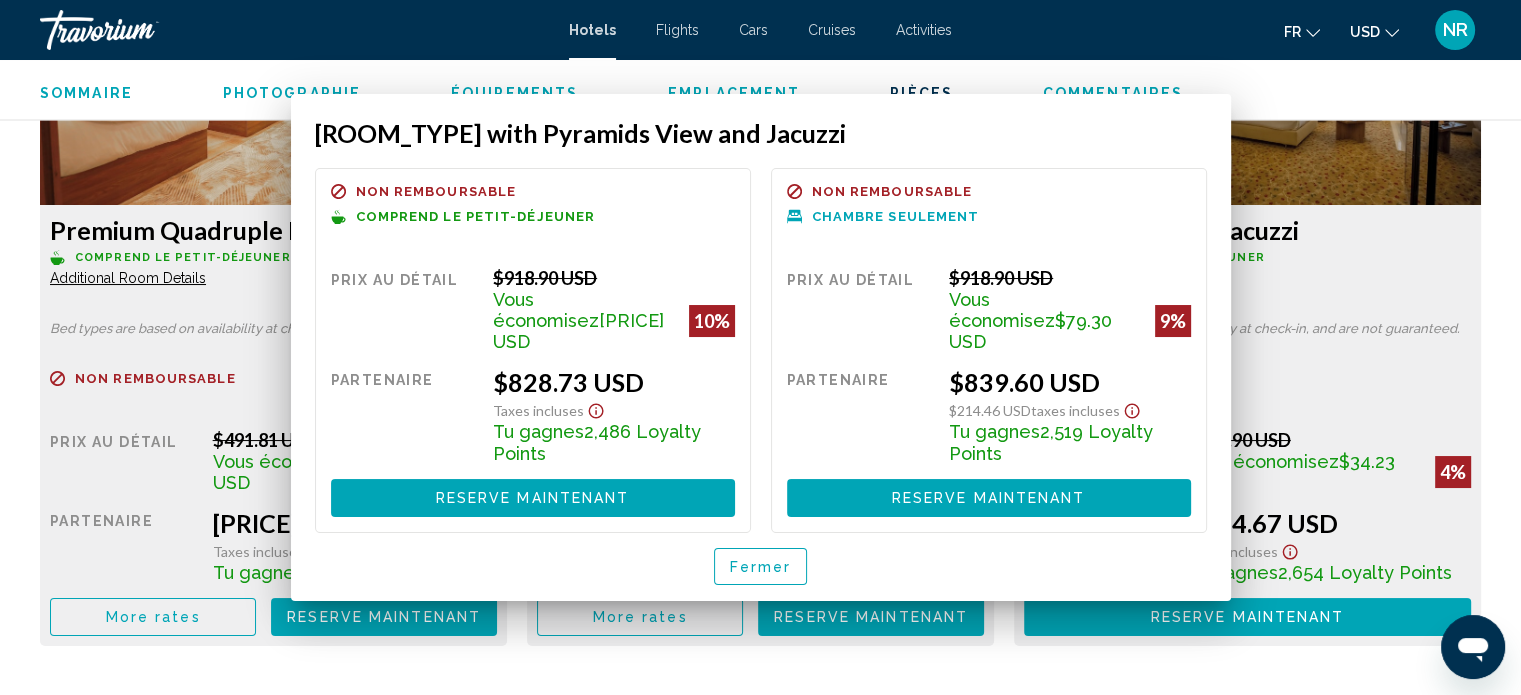 scroll, scrollTop: 3505, scrollLeft: 0, axis: vertical 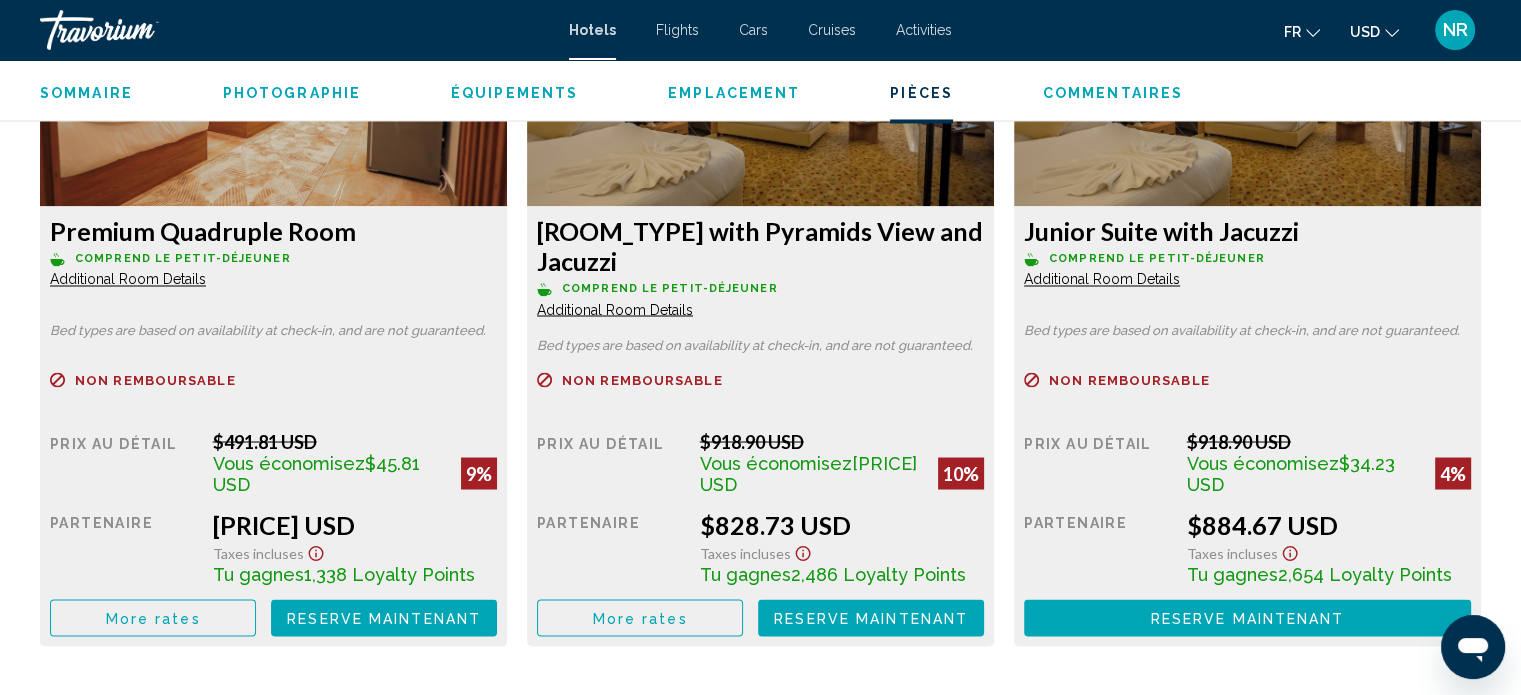 click on "Remboursable
Non remboursable
Non remboursable" at bounding box center [273, 391] 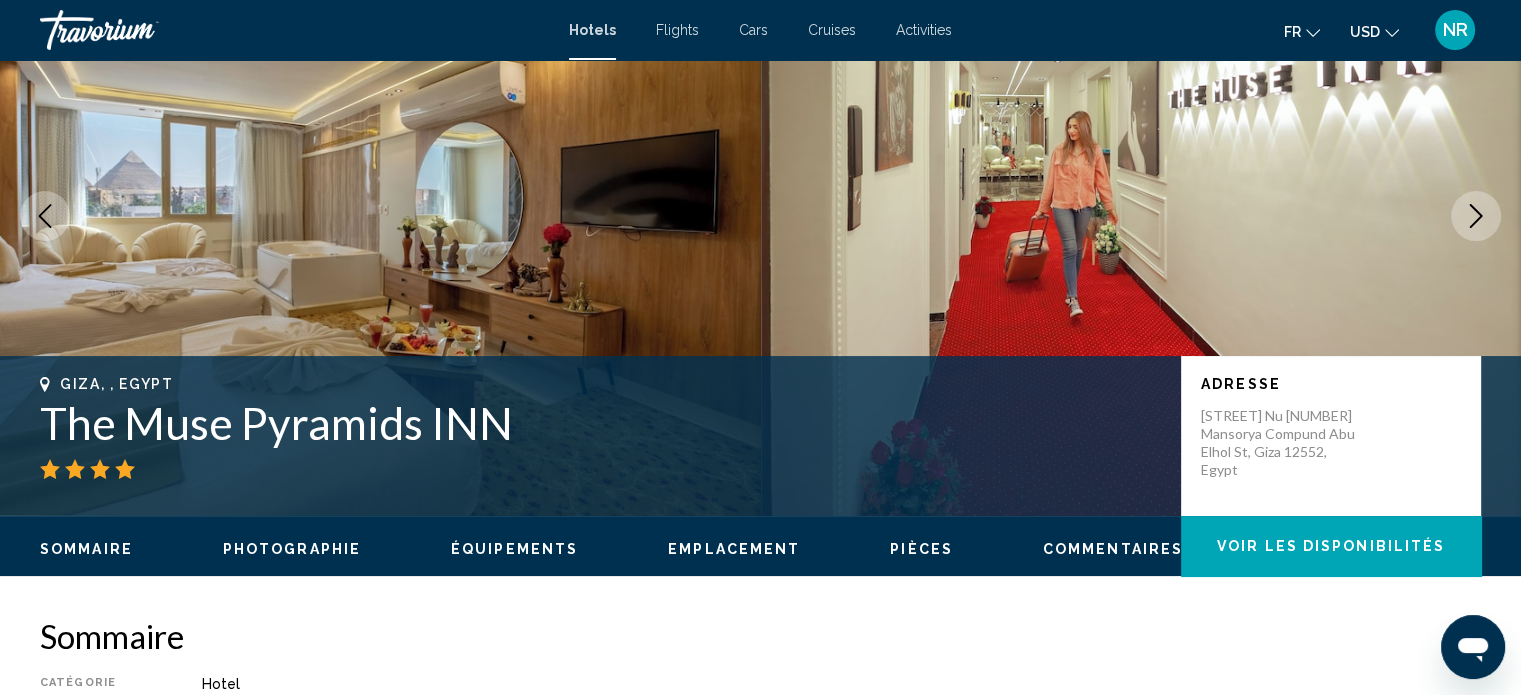 scroll, scrollTop: 0, scrollLeft: 0, axis: both 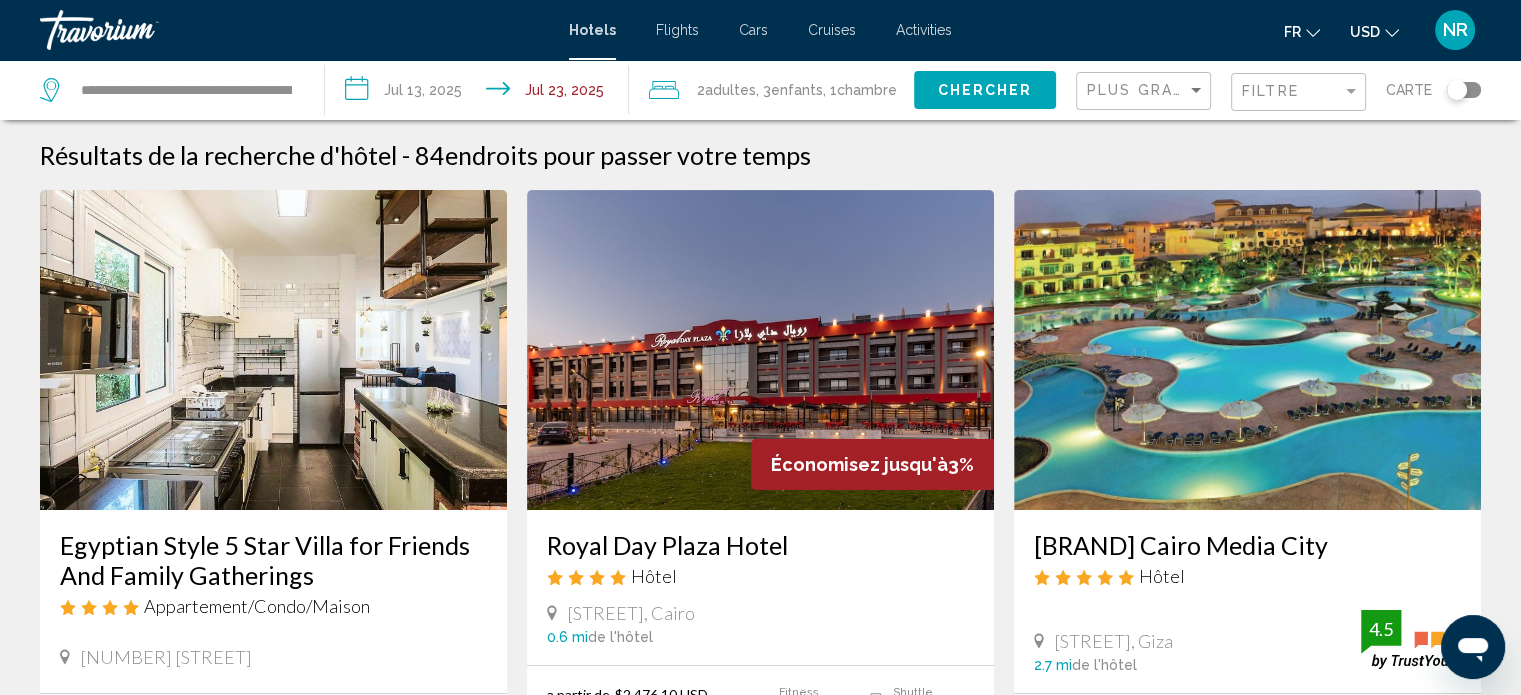 click on "Chercher" 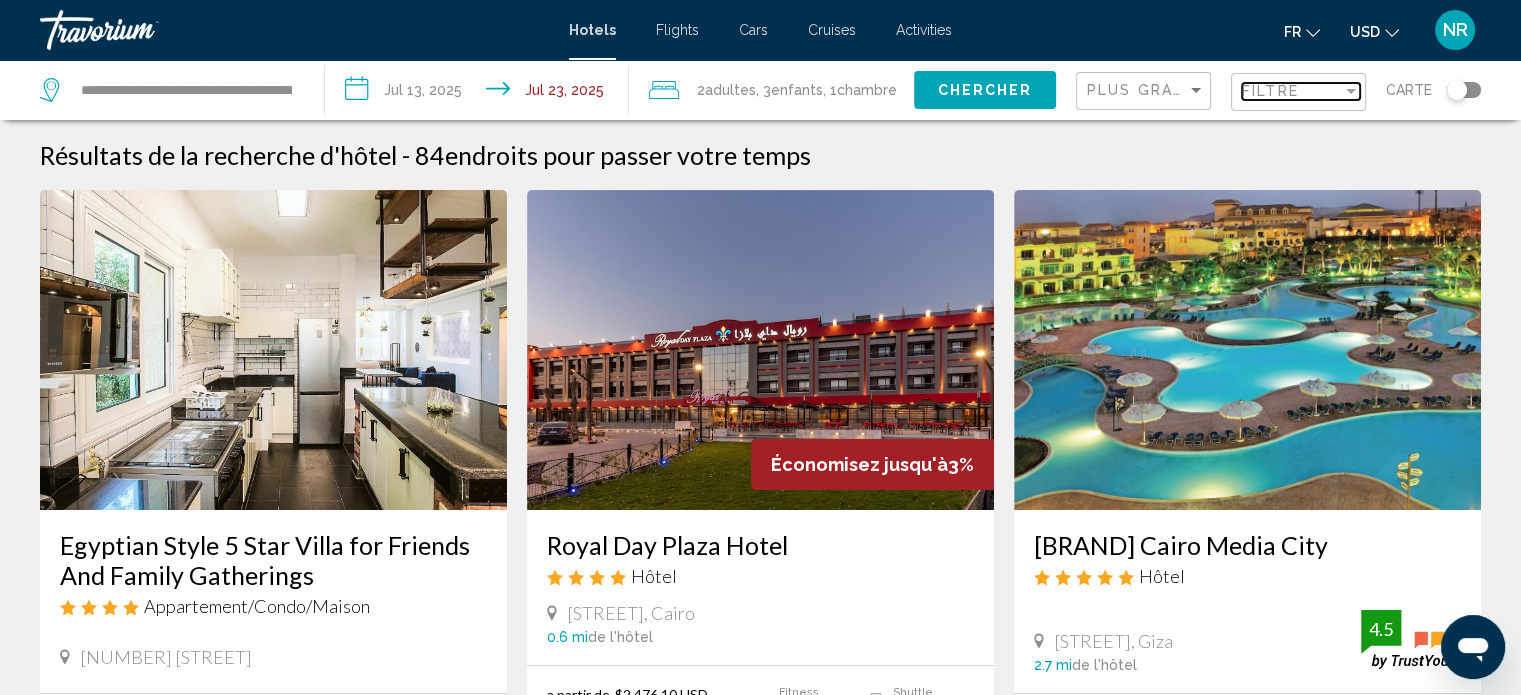 click at bounding box center (1351, 91) 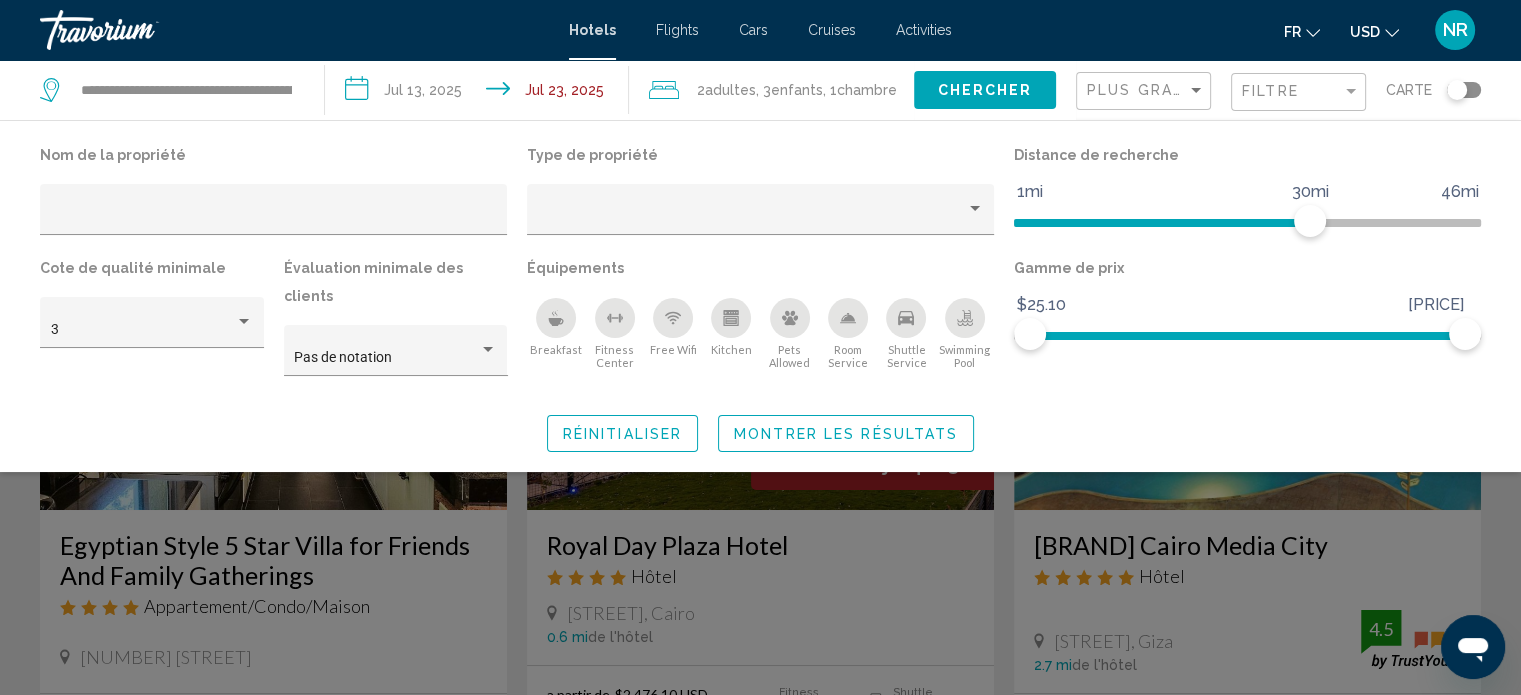 click 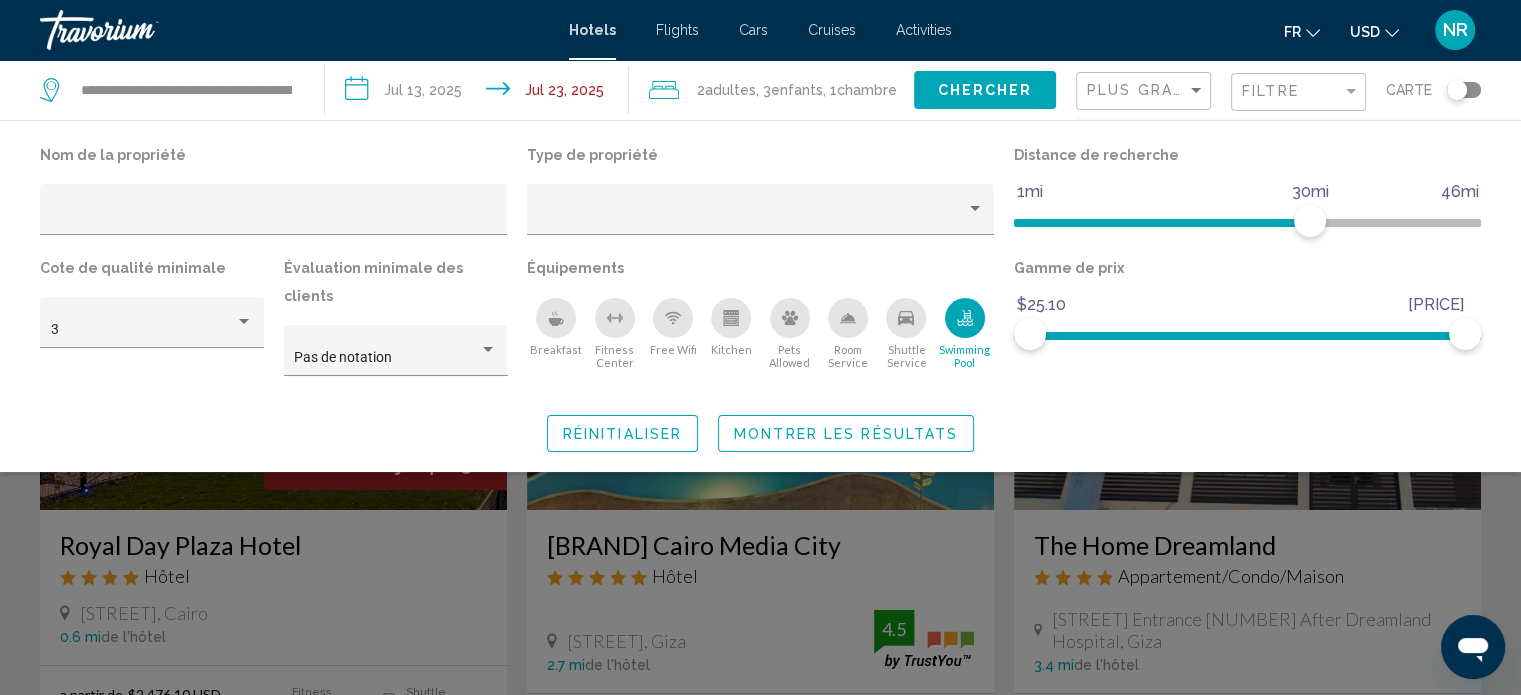click 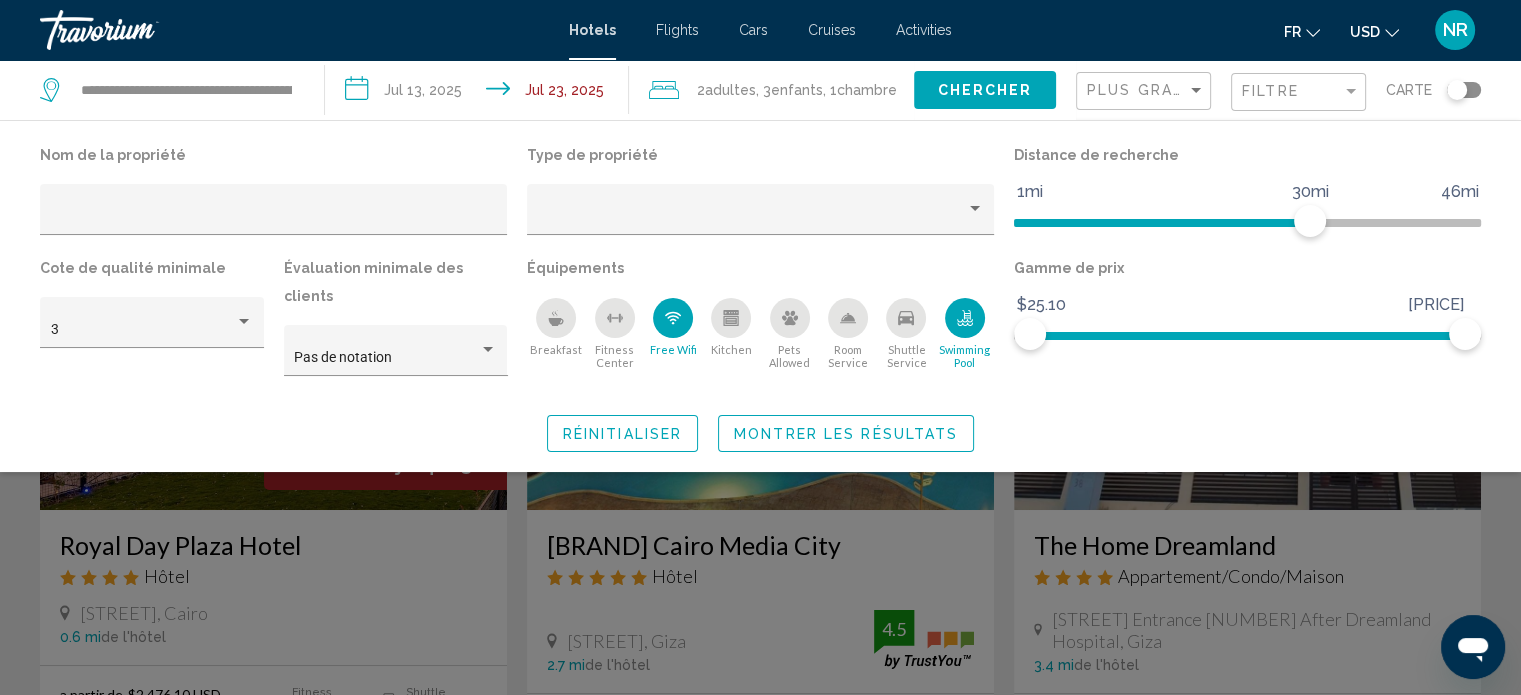 click 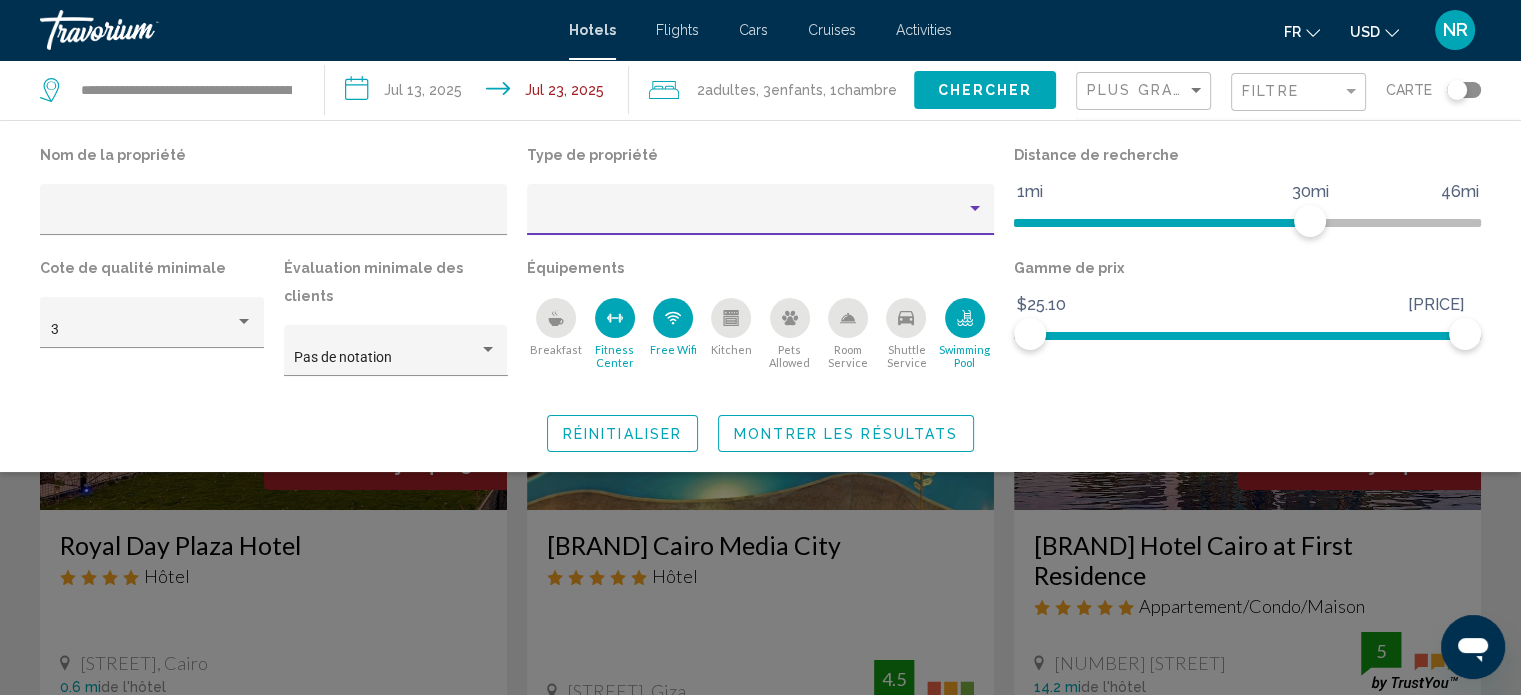 click at bounding box center (975, 209) 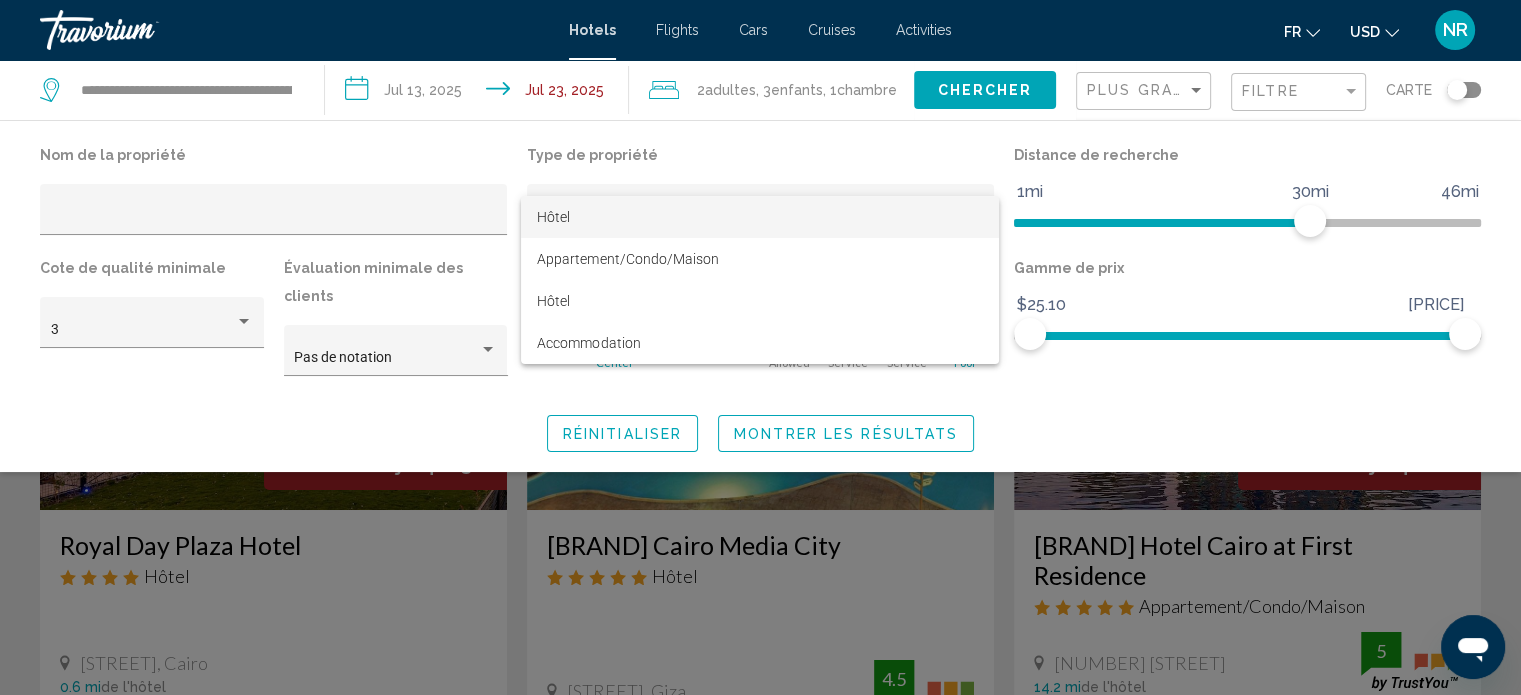 click on "Hôtel" at bounding box center [760, 217] 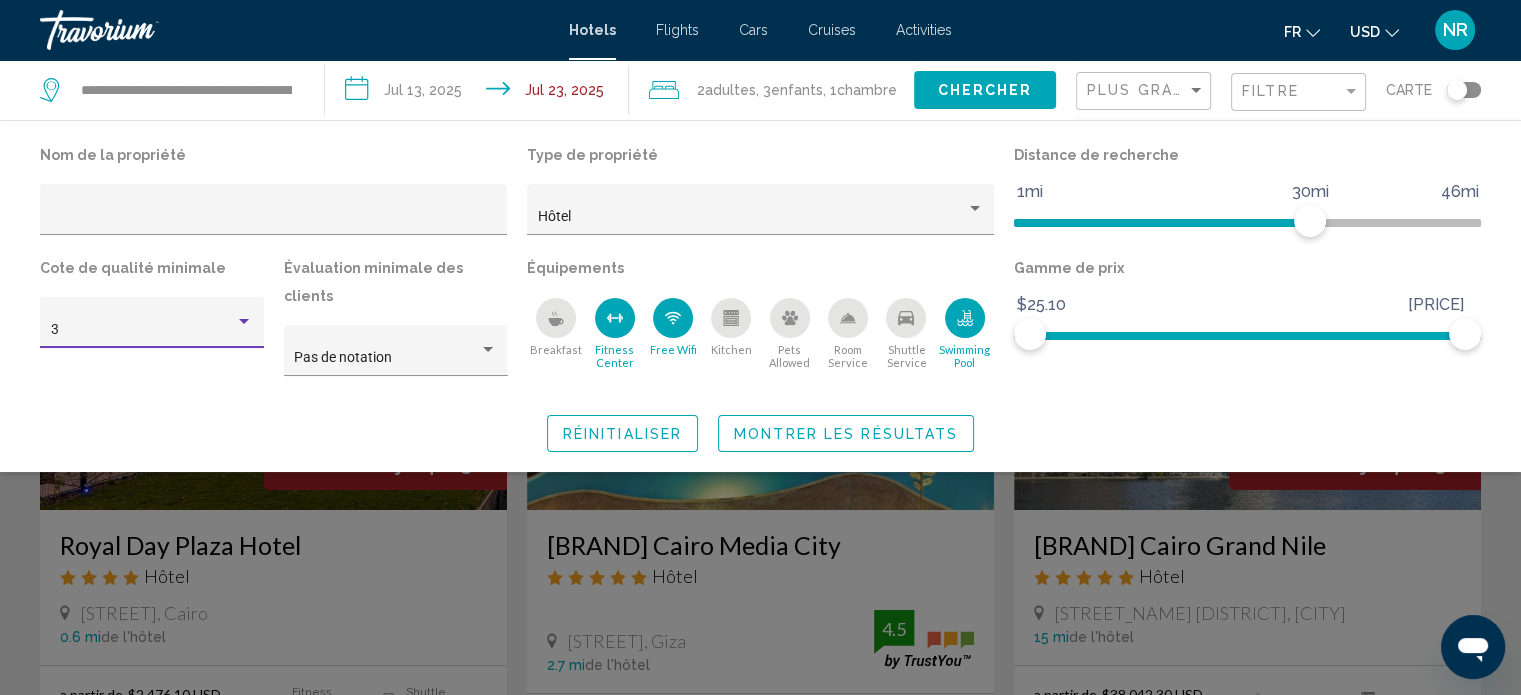 click at bounding box center (244, 321) 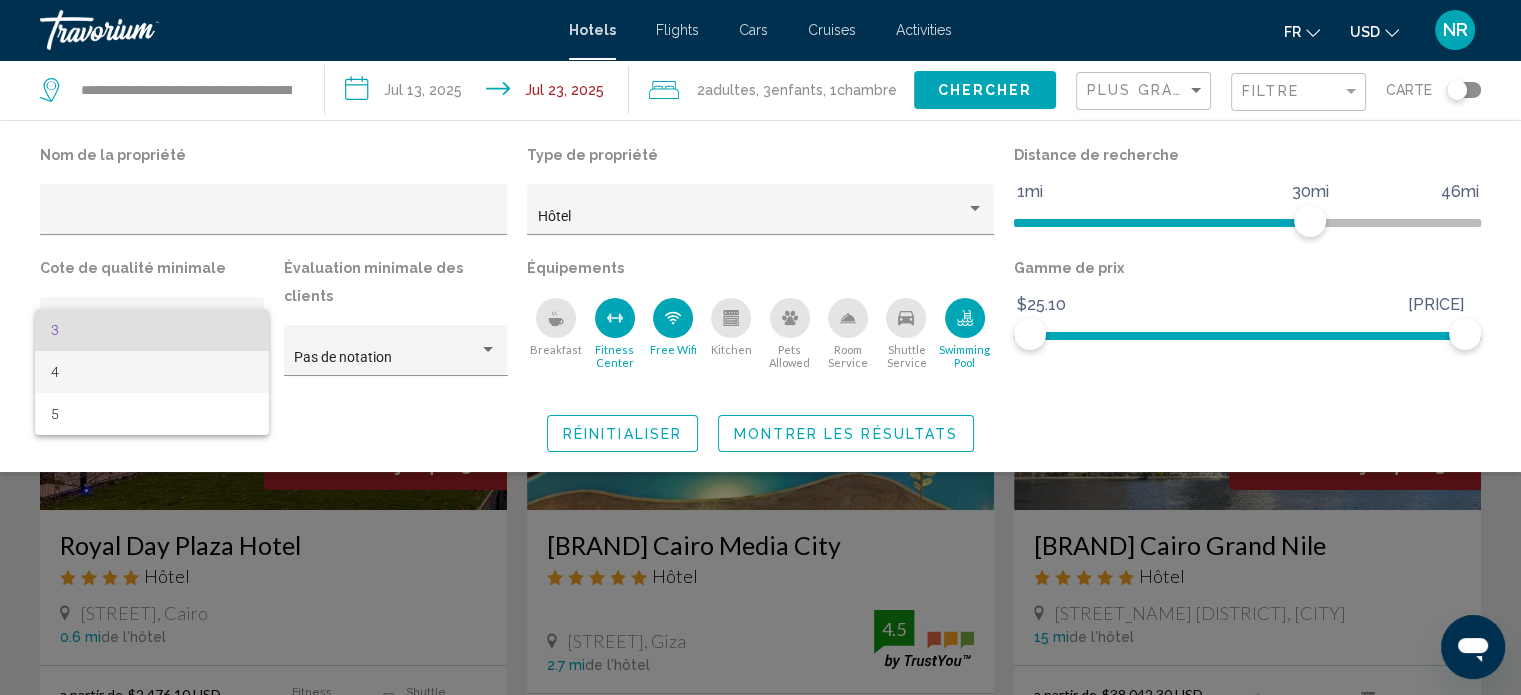 click on "4" at bounding box center (152, 372) 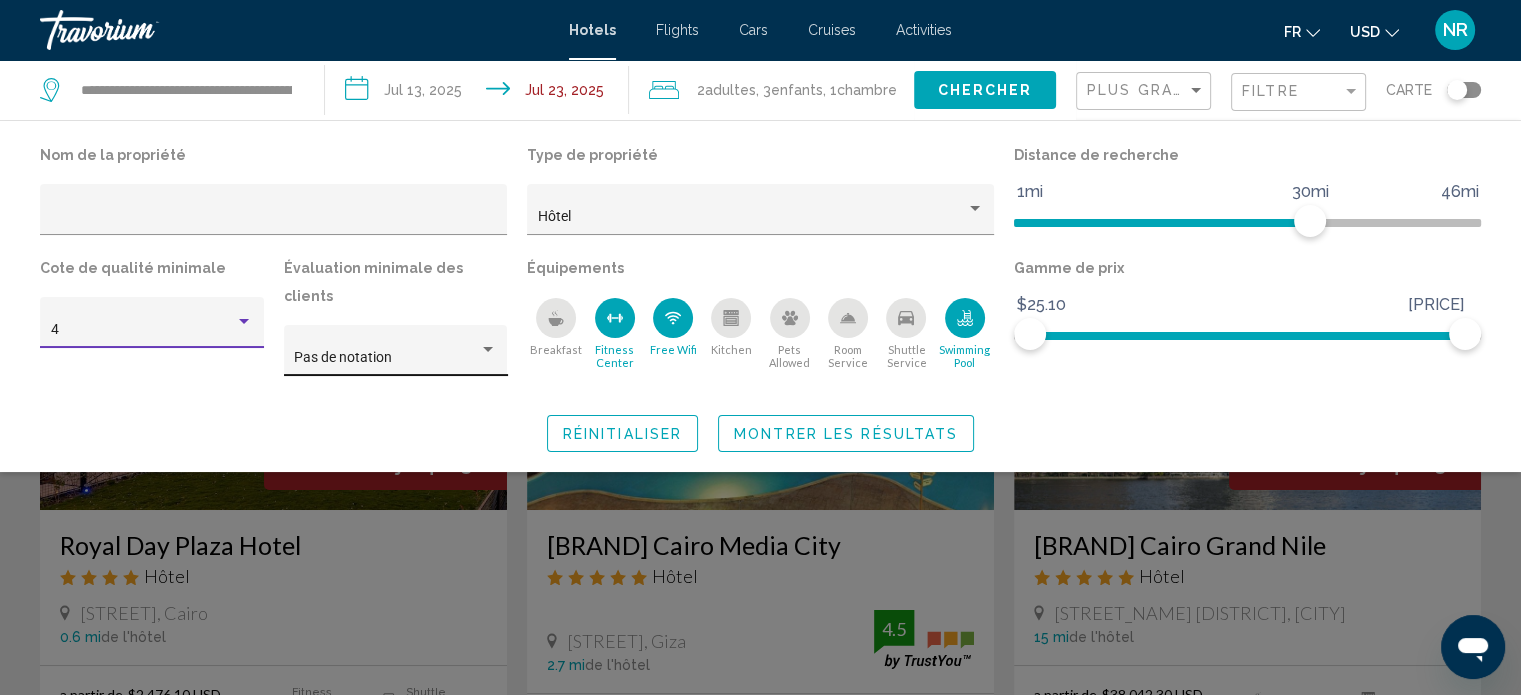 click at bounding box center [488, 349] 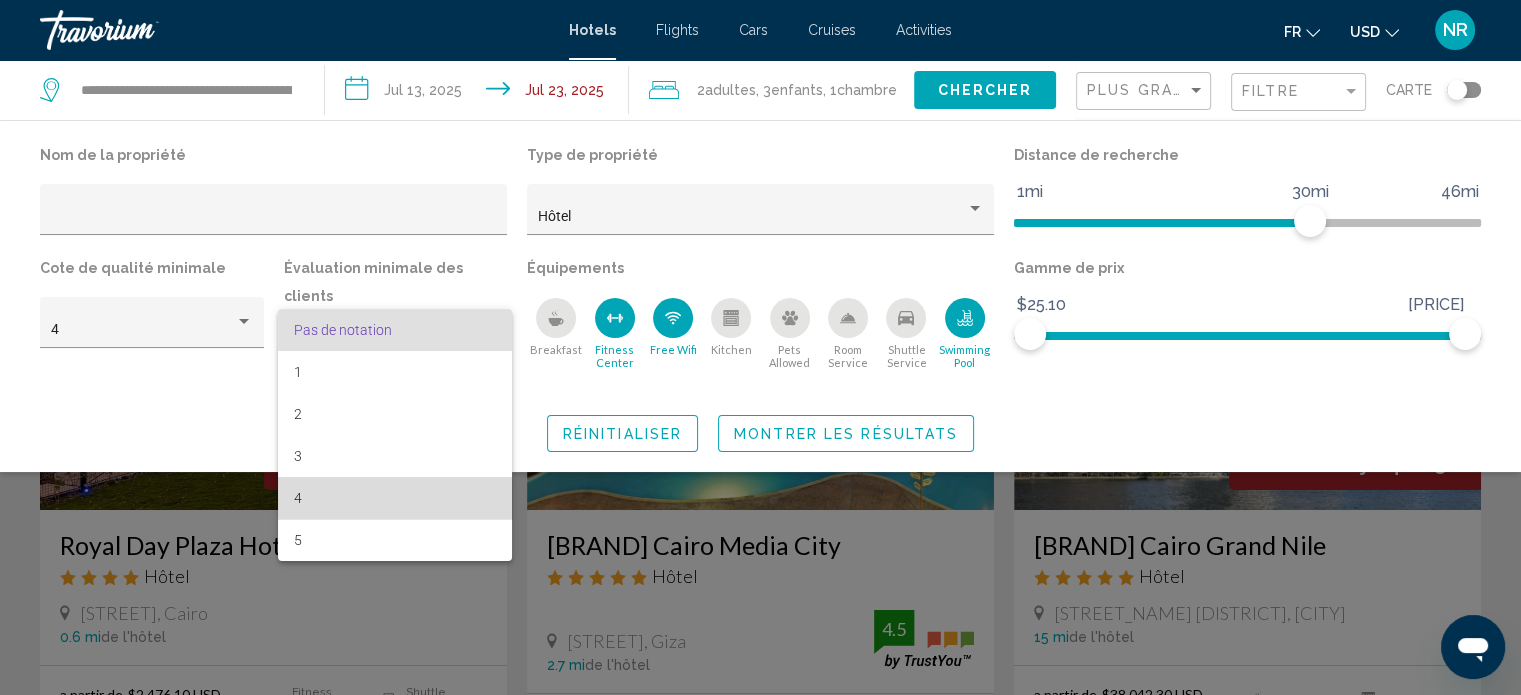 click on "4" at bounding box center [395, 498] 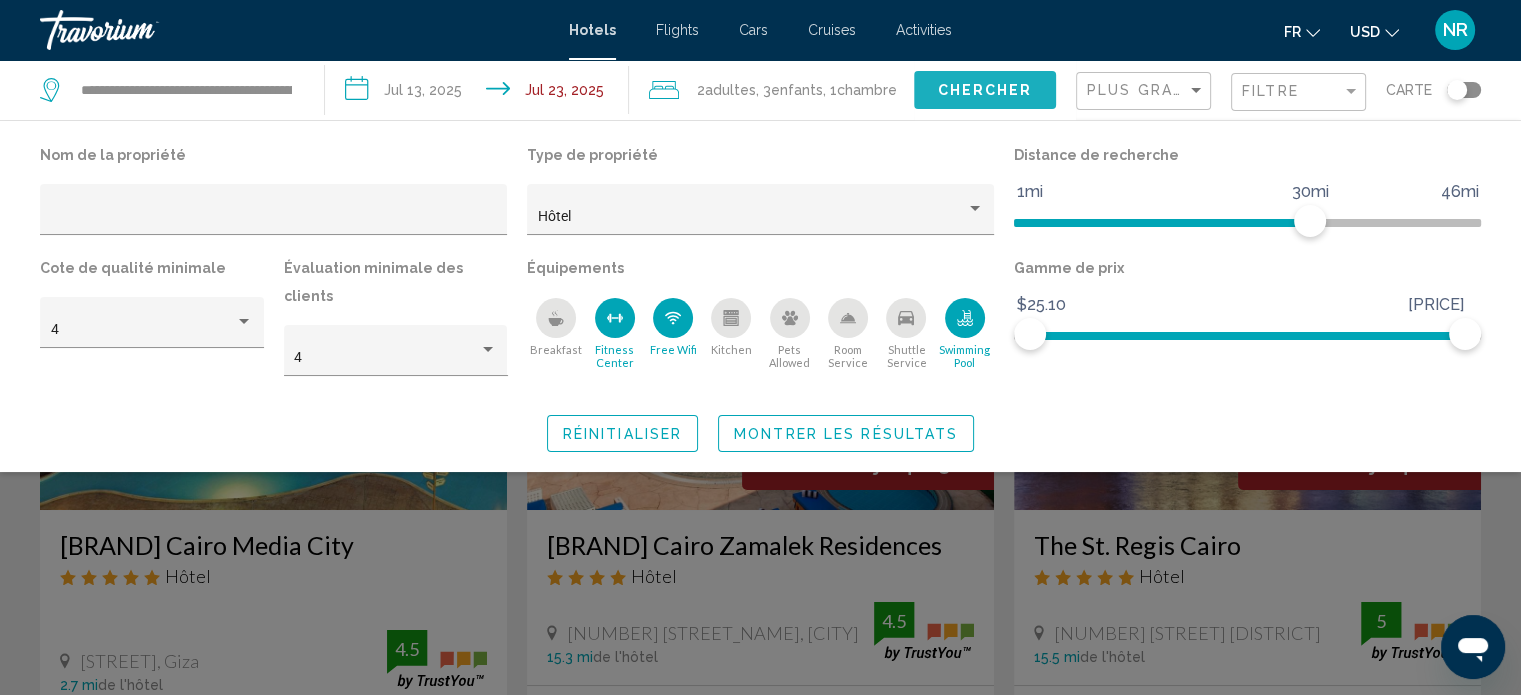 click on "Chercher" 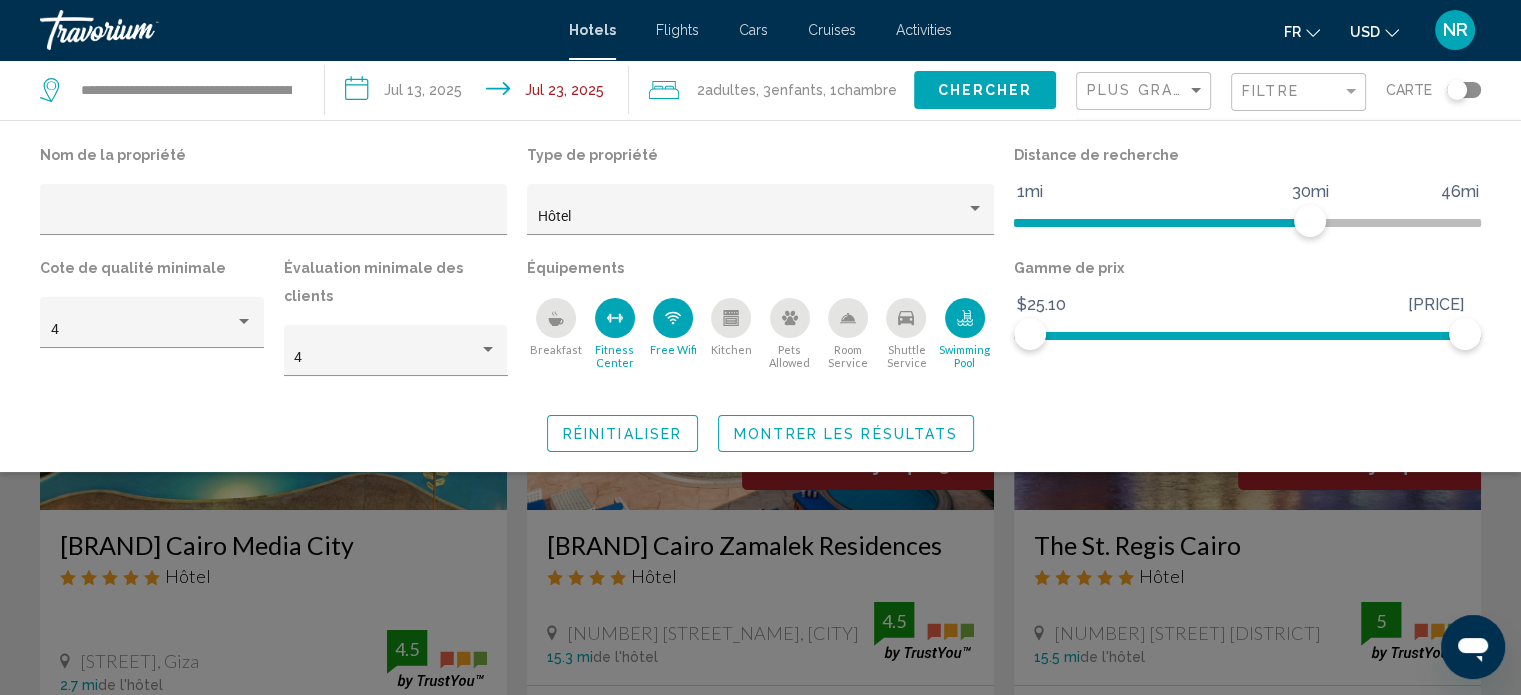 click on "Montrer les résultats" 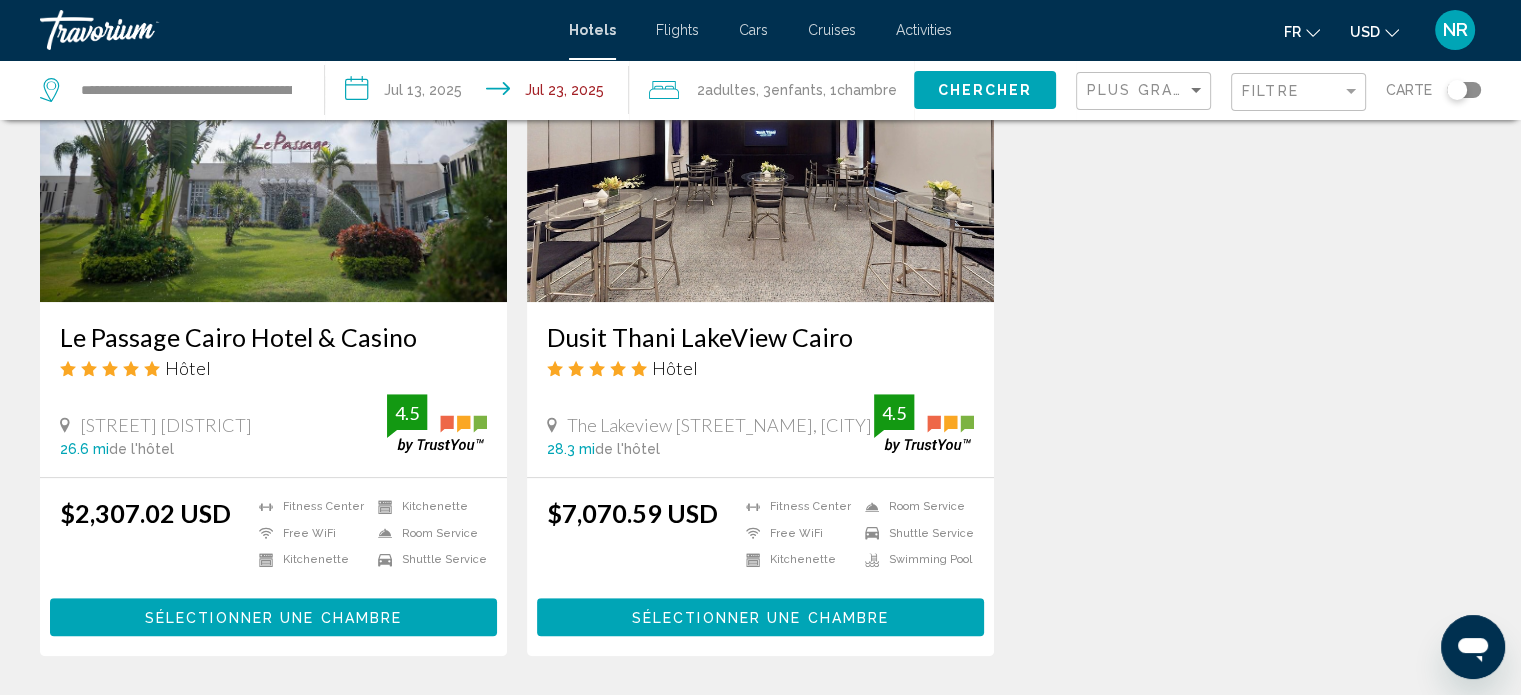 scroll, scrollTop: 943, scrollLeft: 0, axis: vertical 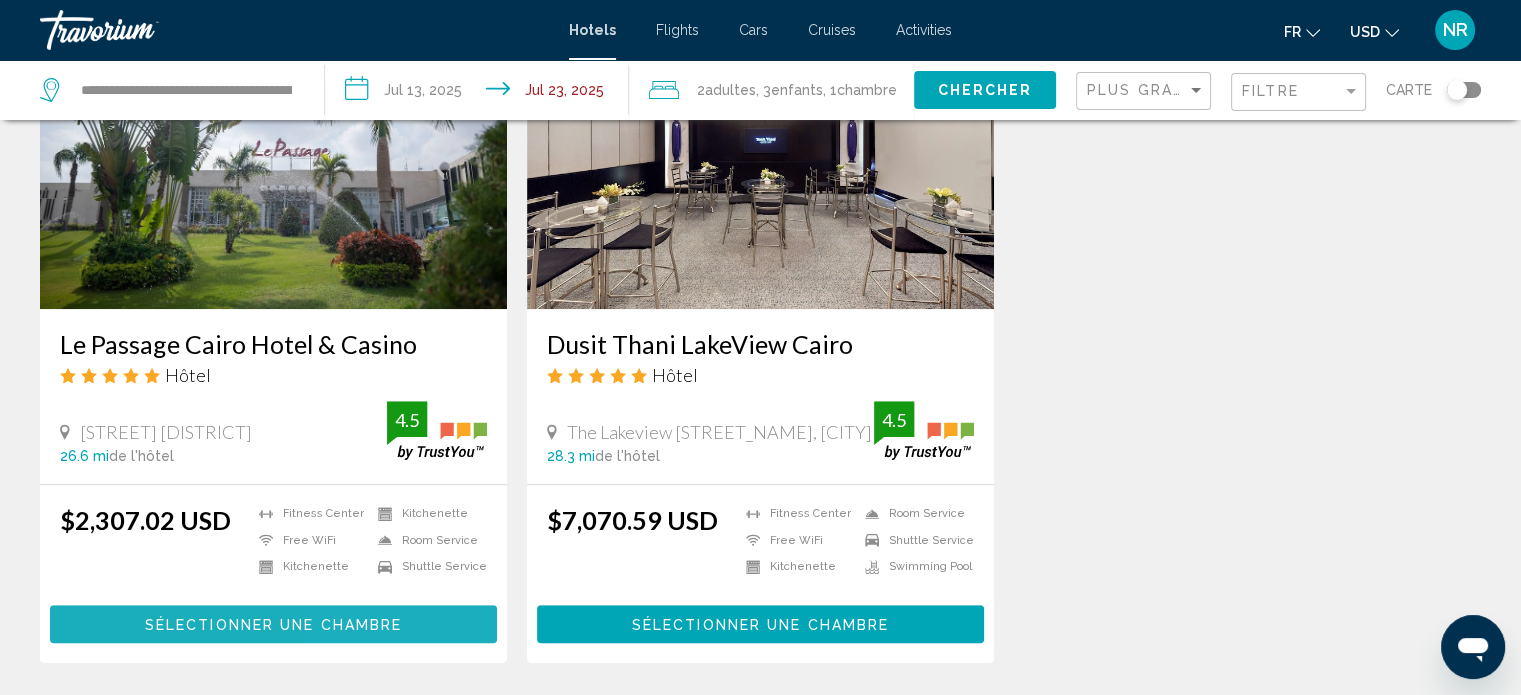 click on "Sélectionner une chambre" at bounding box center (273, 623) 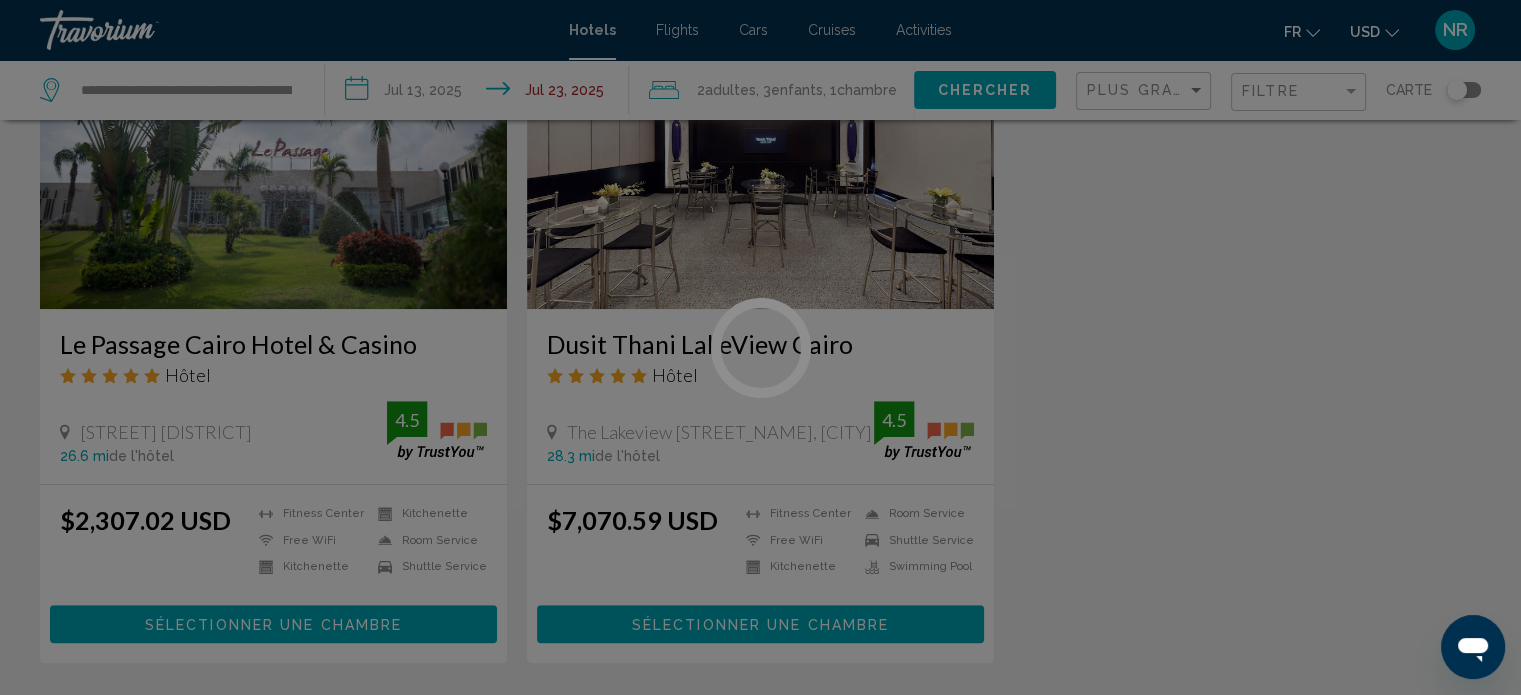 scroll, scrollTop: 0, scrollLeft: 0, axis: both 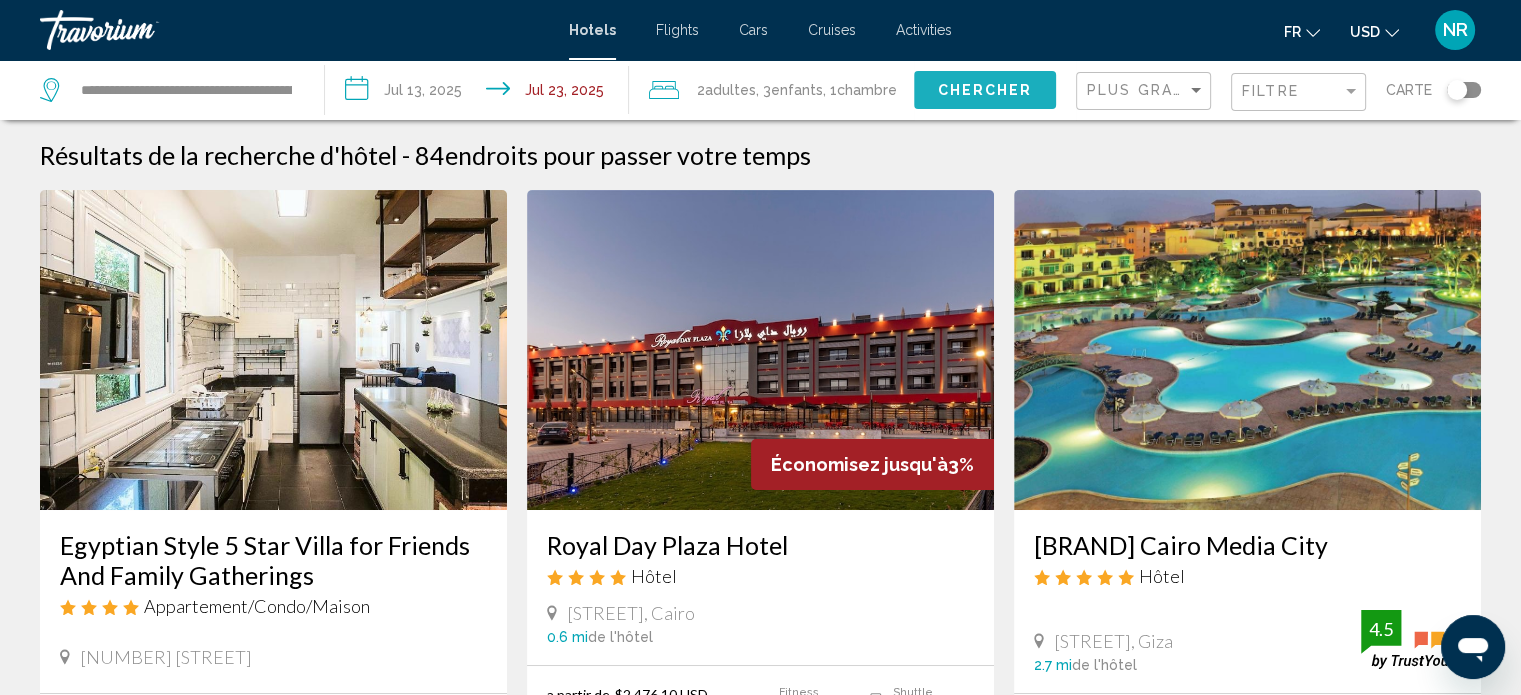 click on "Chercher" 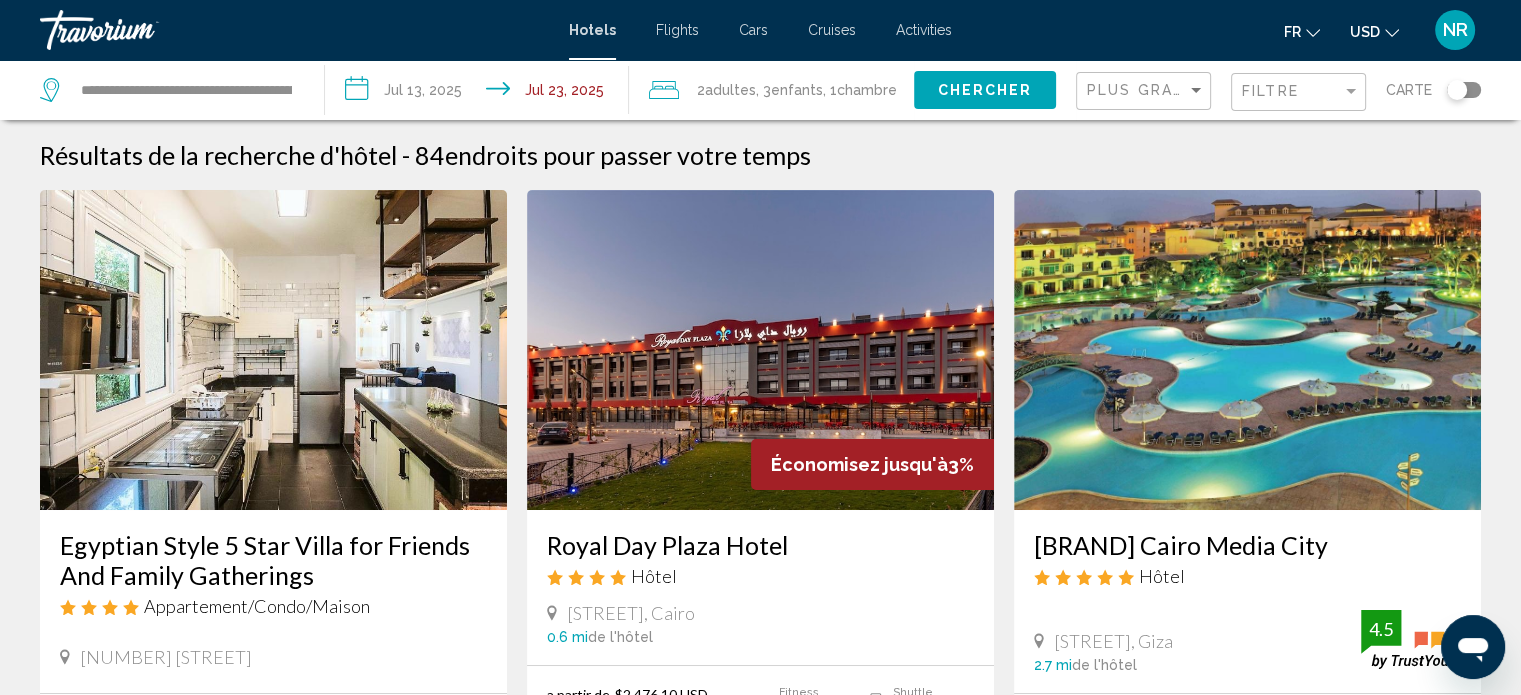 click on "Filtre" 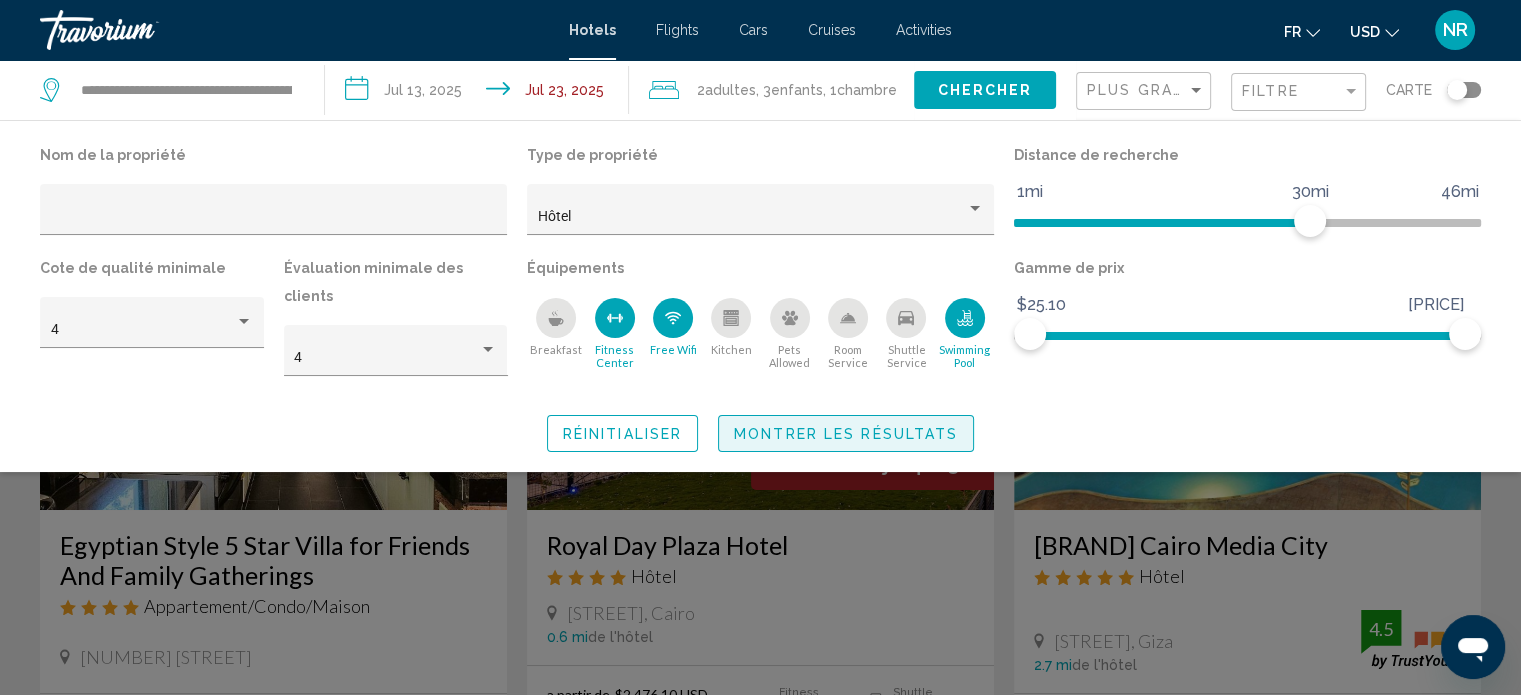click on "Montrer les résultats" 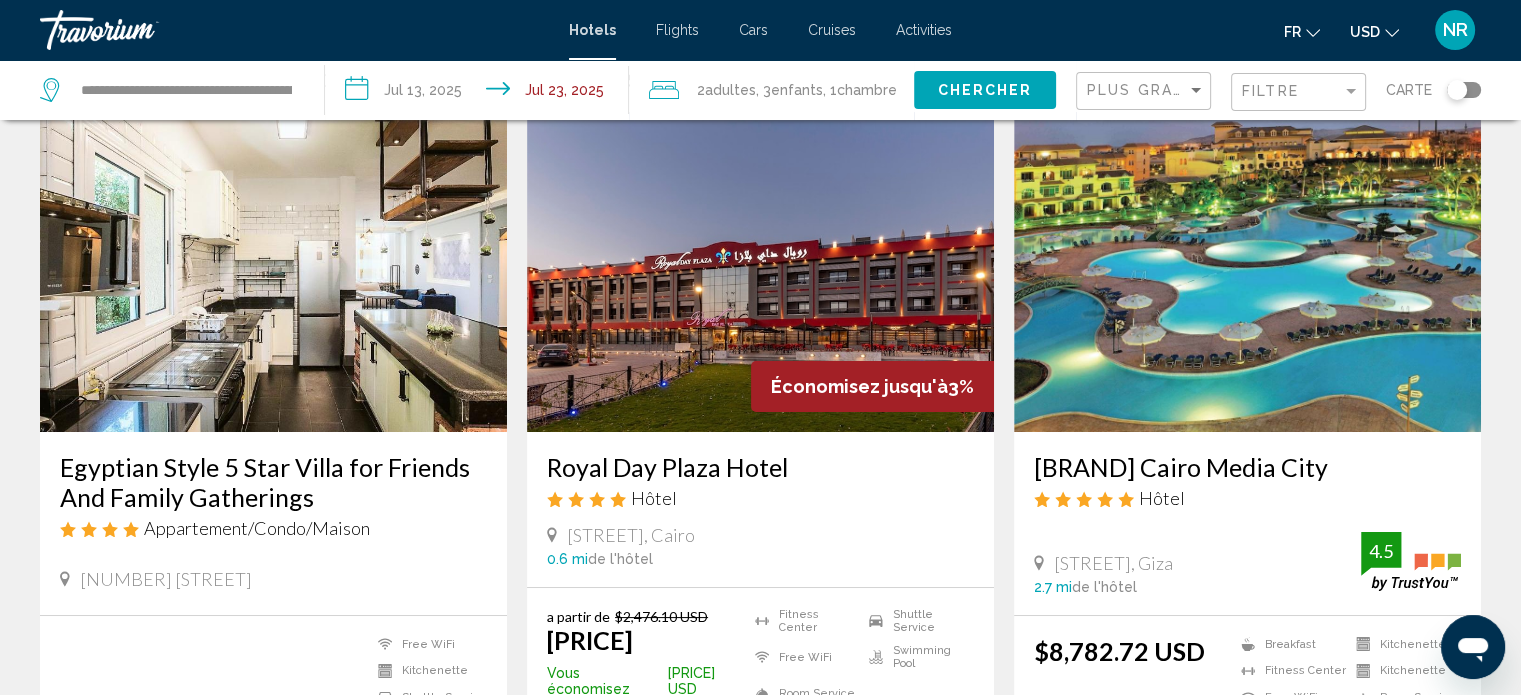 scroll, scrollTop: 74, scrollLeft: 0, axis: vertical 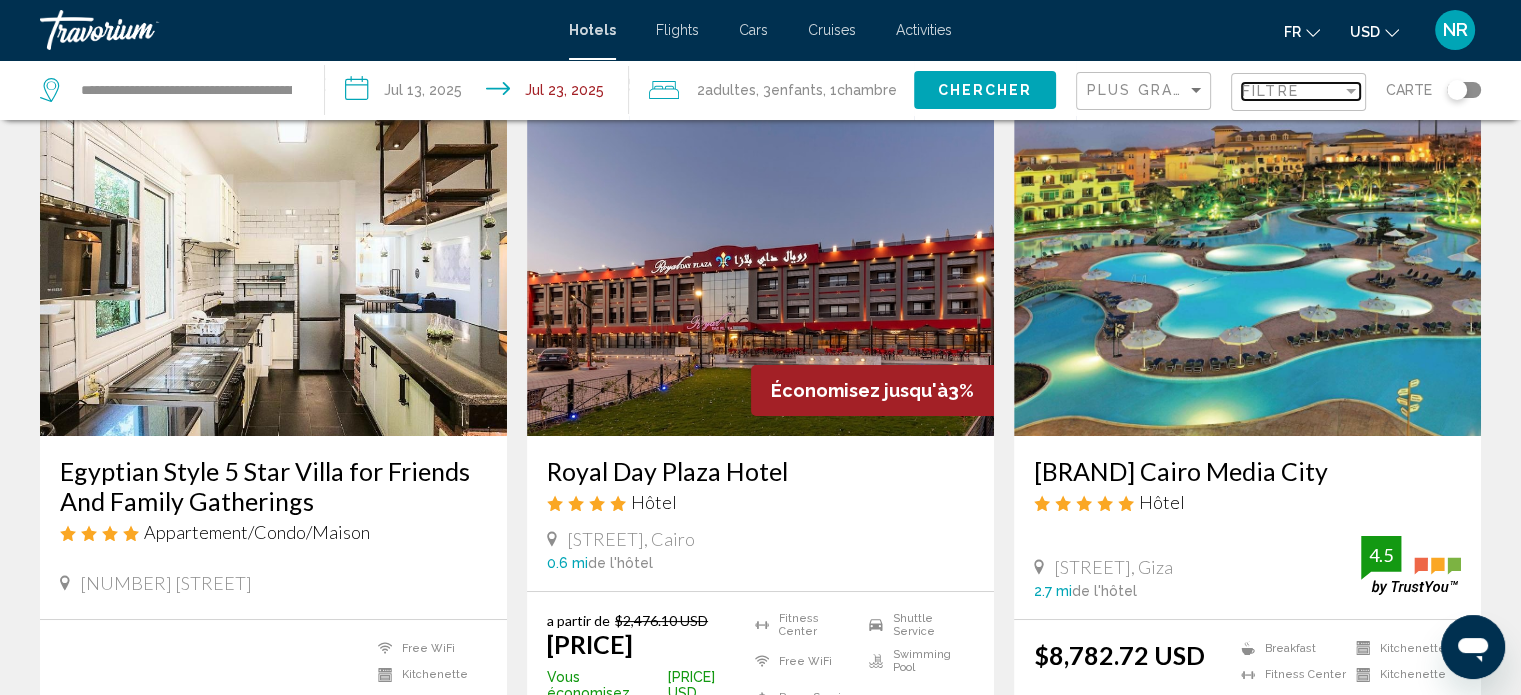 click at bounding box center [1351, 91] 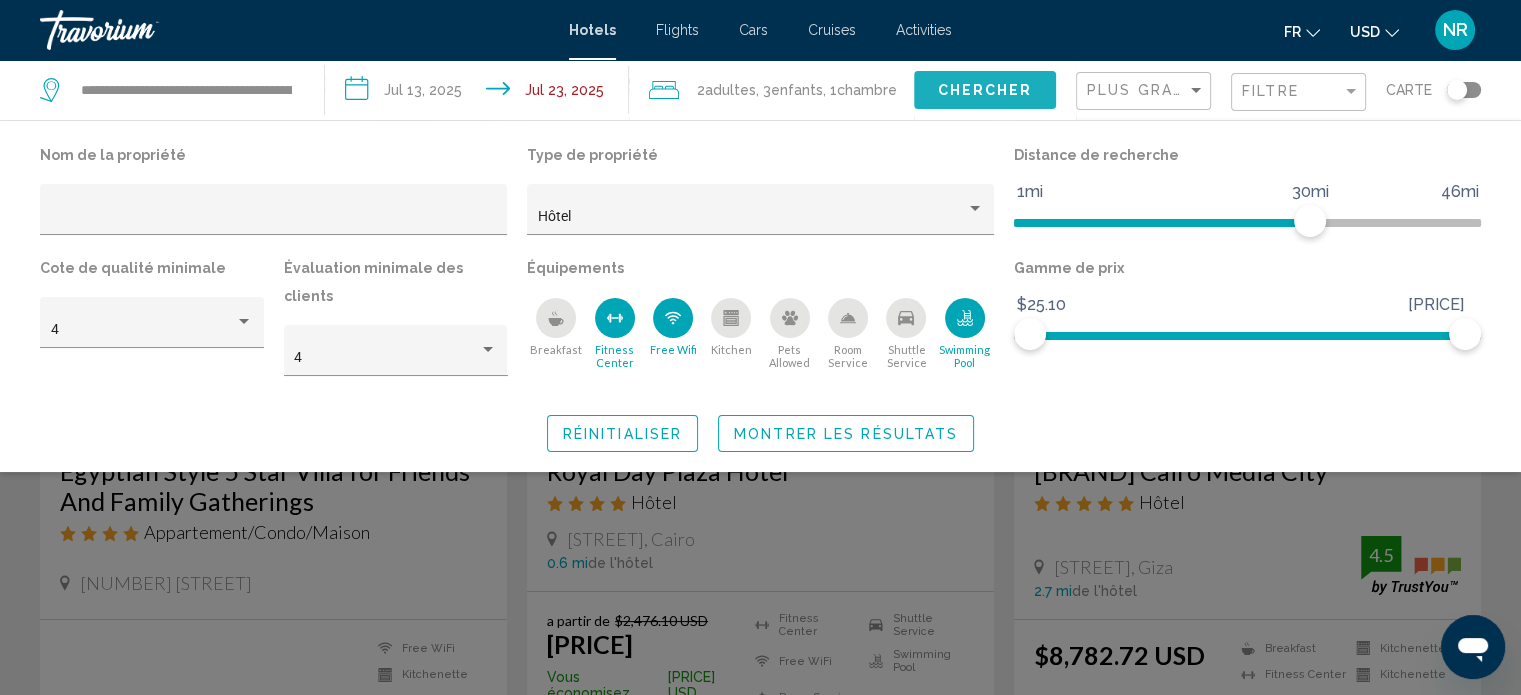 click on "Chercher" 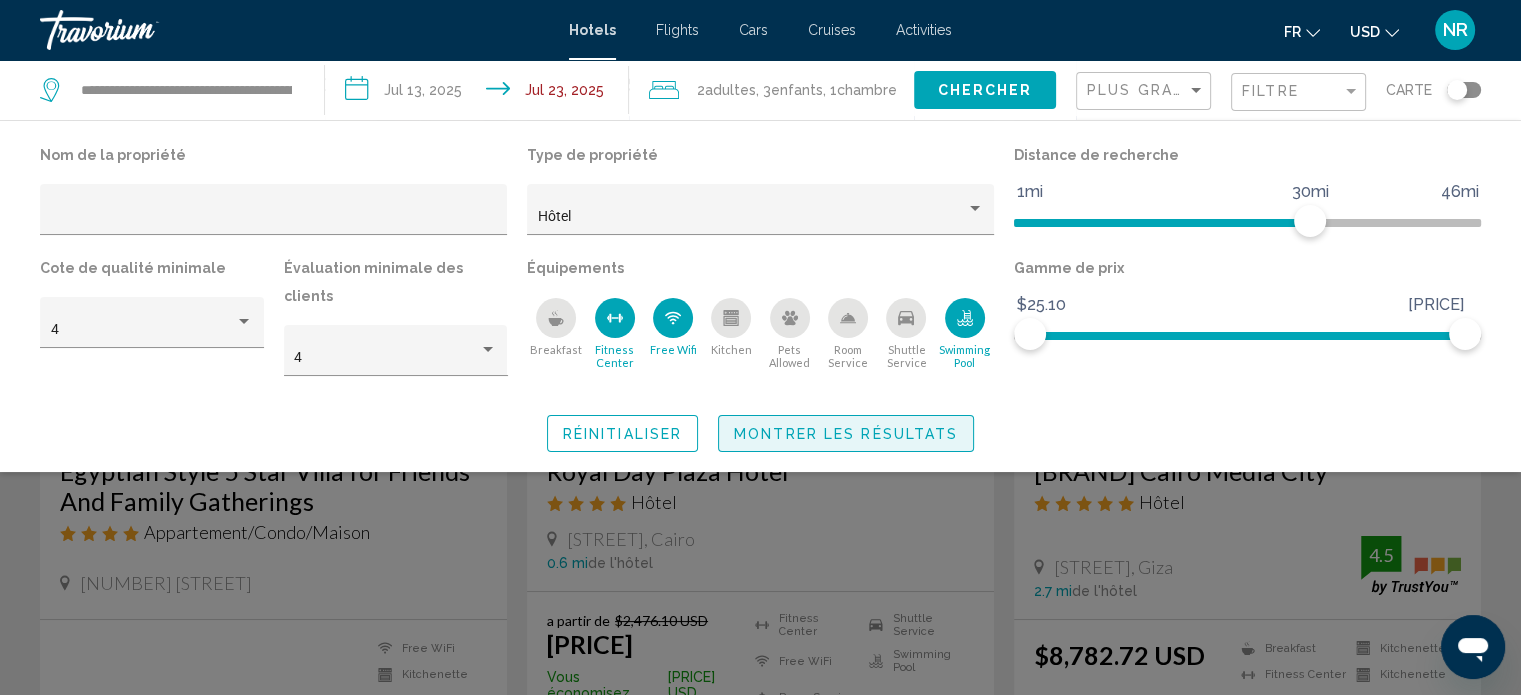 click on "Montrer les résultats" 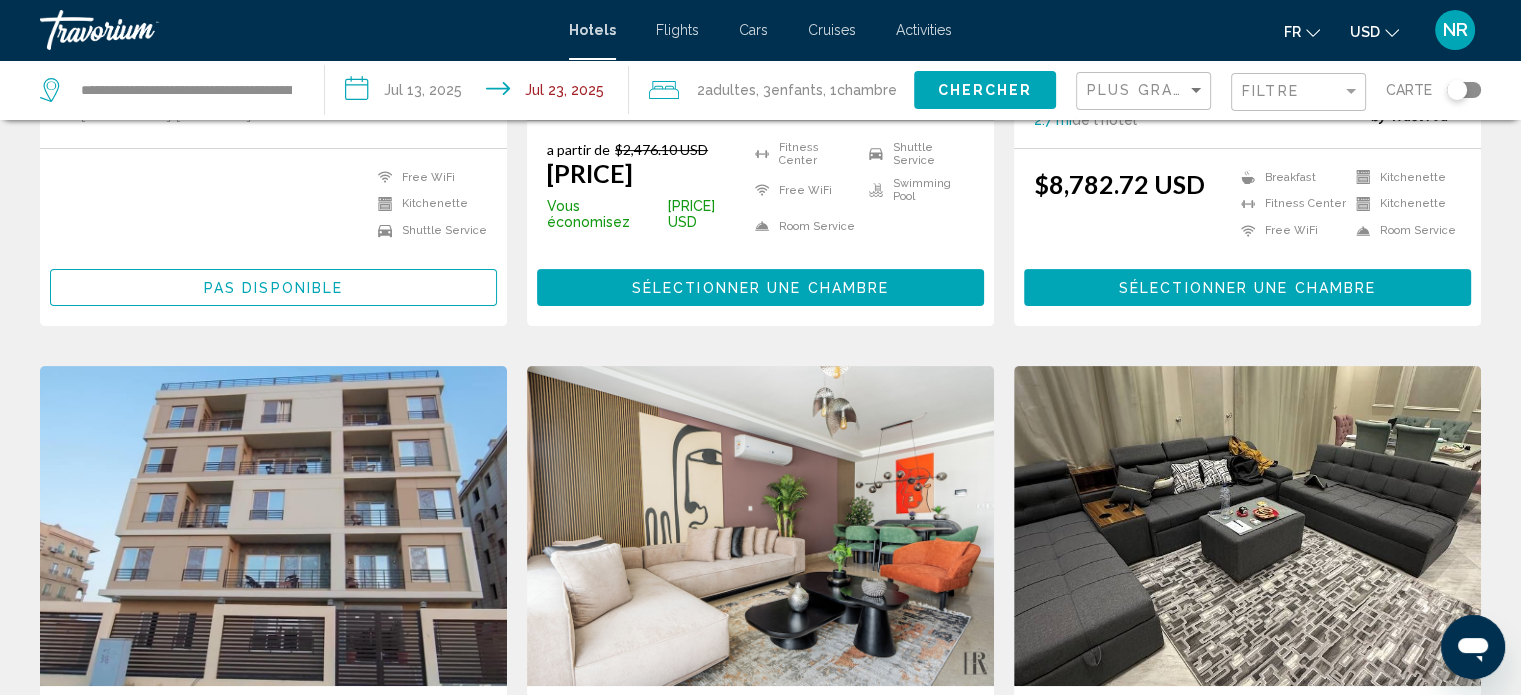 scroll, scrollTop: 553, scrollLeft: 0, axis: vertical 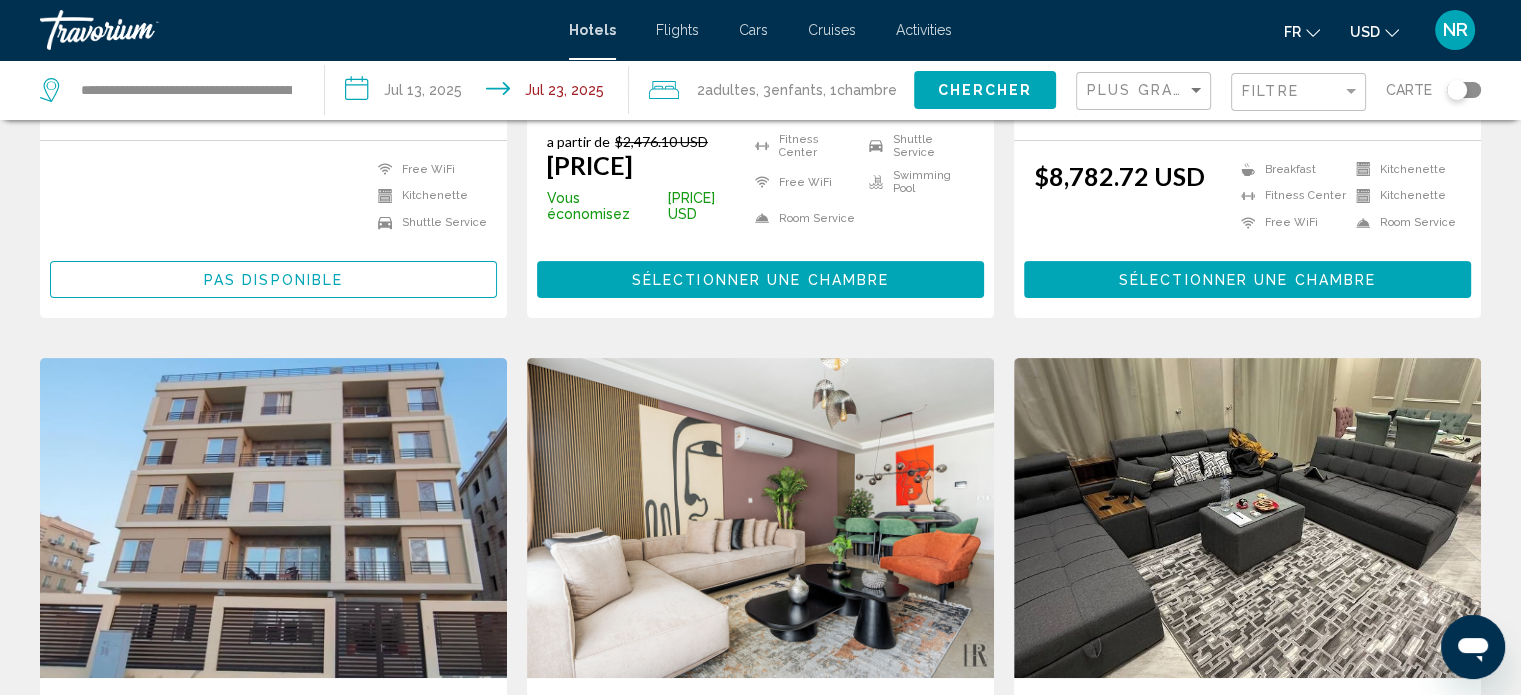 click on "Sélectionner une chambre" at bounding box center (1247, 280) 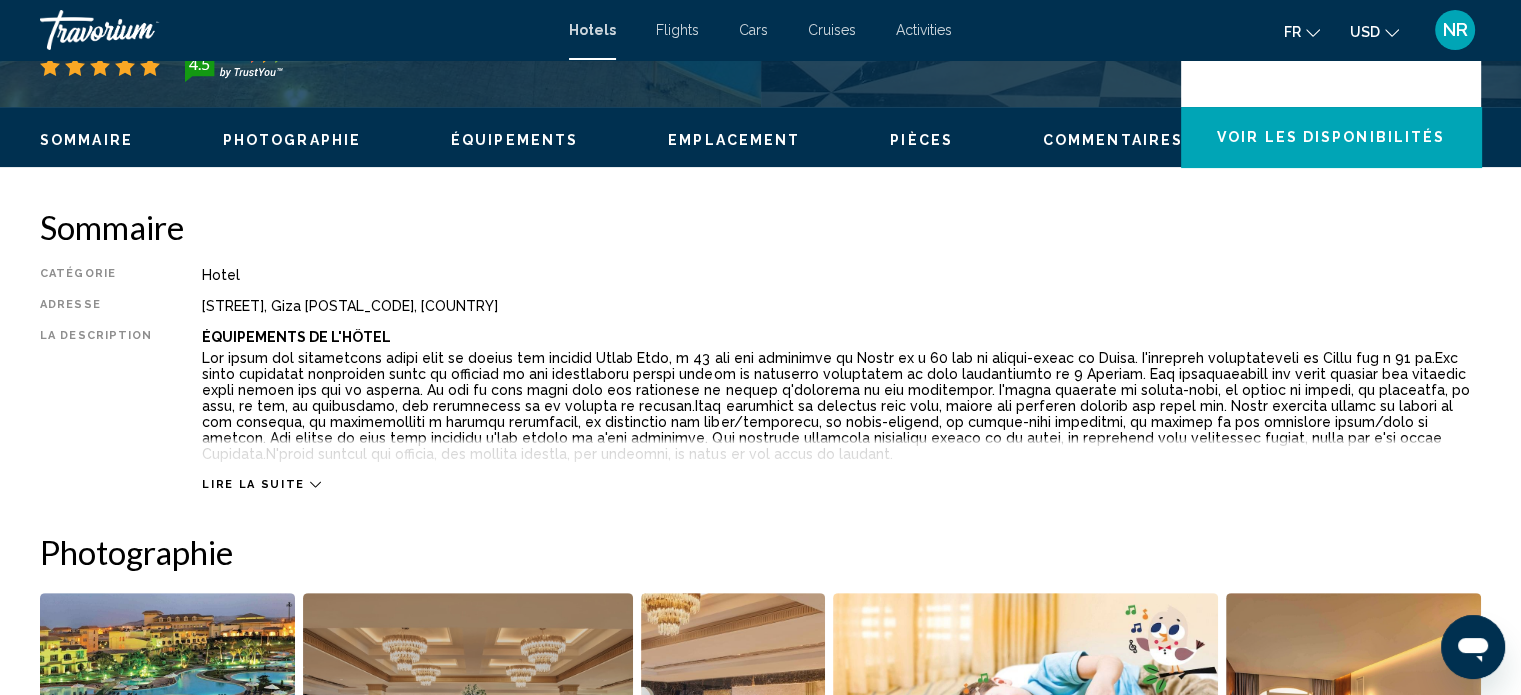 scroll, scrollTop: 12, scrollLeft: 0, axis: vertical 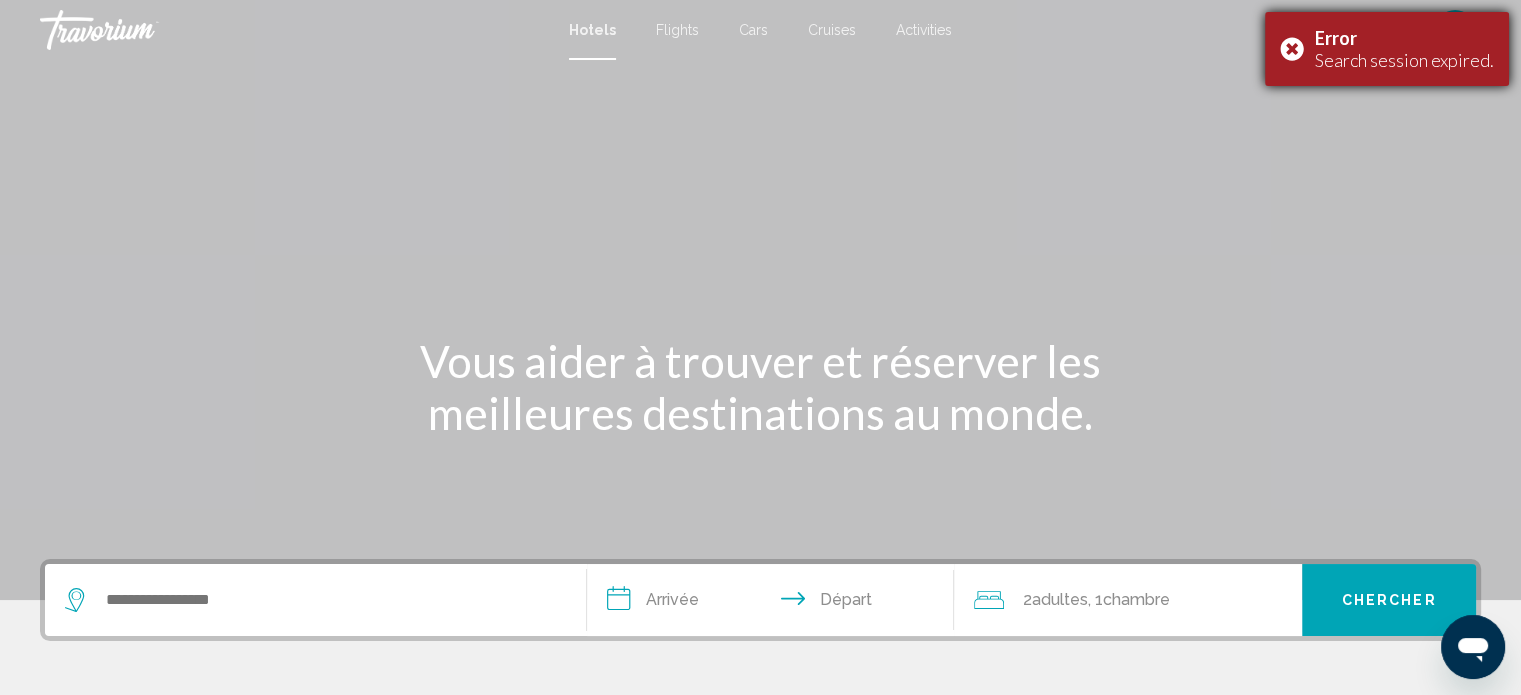 click on "Error   Search session expired." at bounding box center (1387, 49) 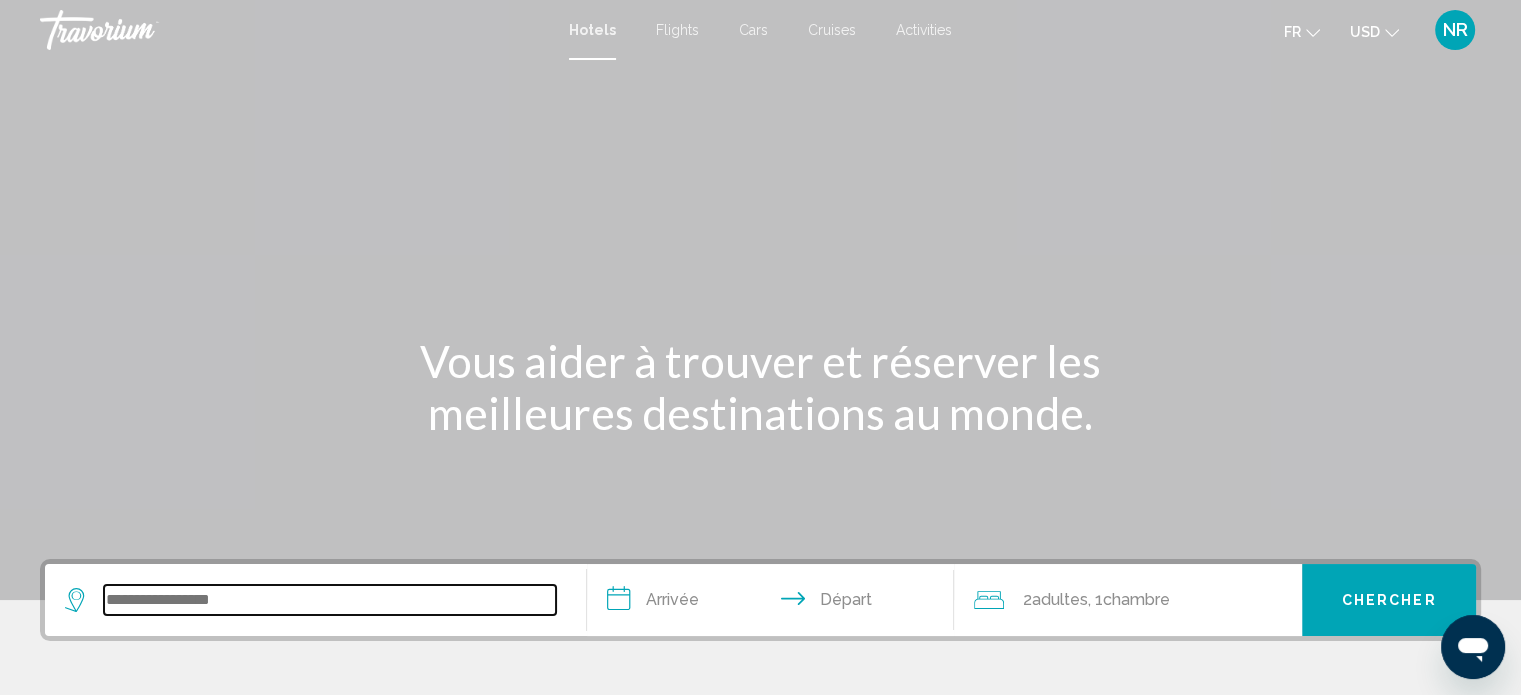 click at bounding box center (330, 600) 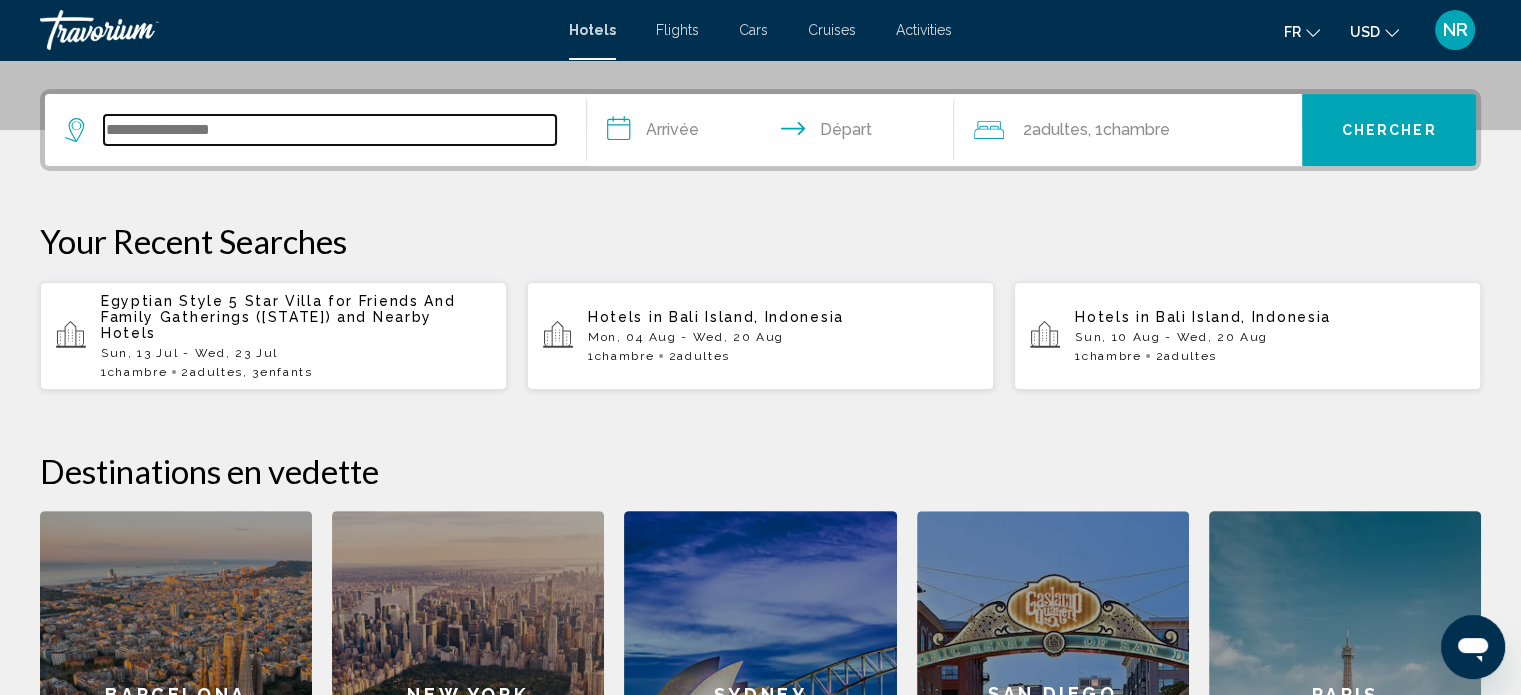 scroll, scrollTop: 493, scrollLeft: 0, axis: vertical 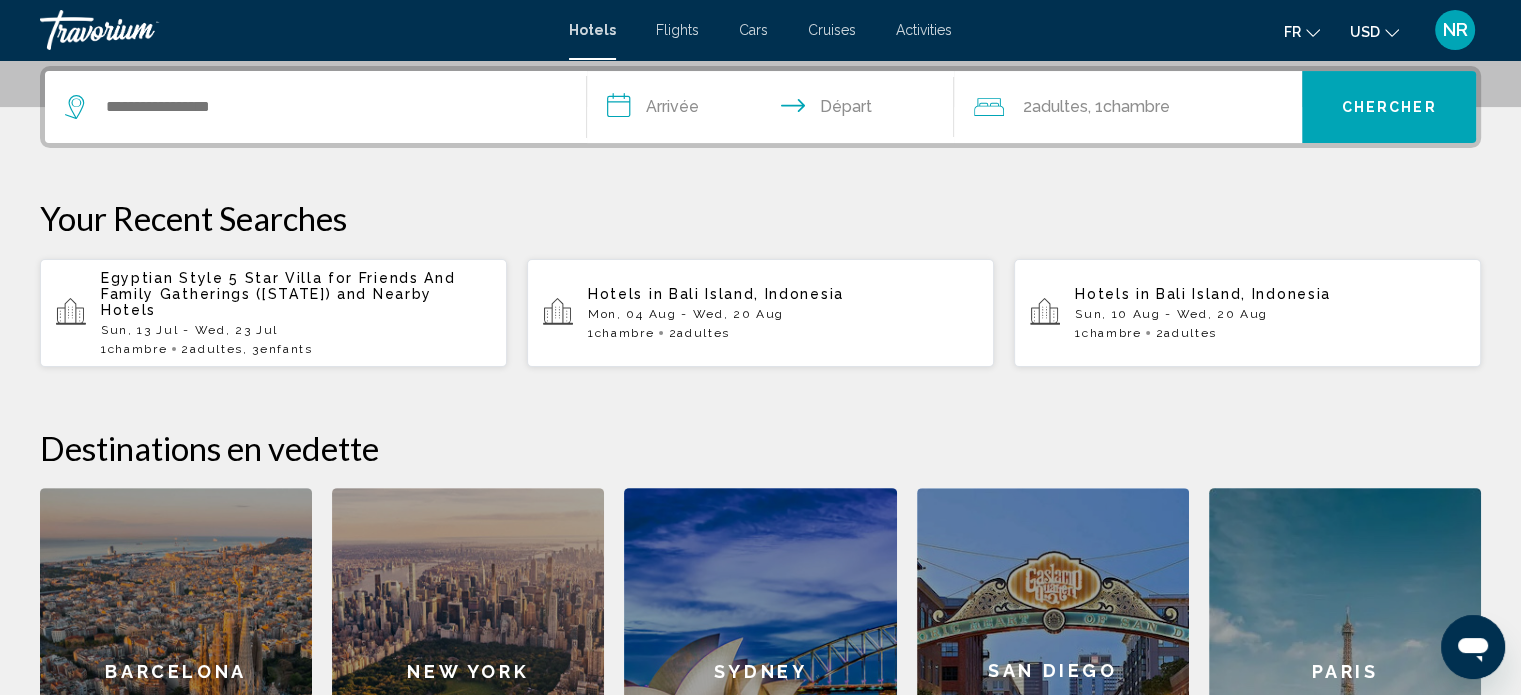 click on "Sun, 13 Jul - Wed, 23 Jul" at bounding box center (296, 330) 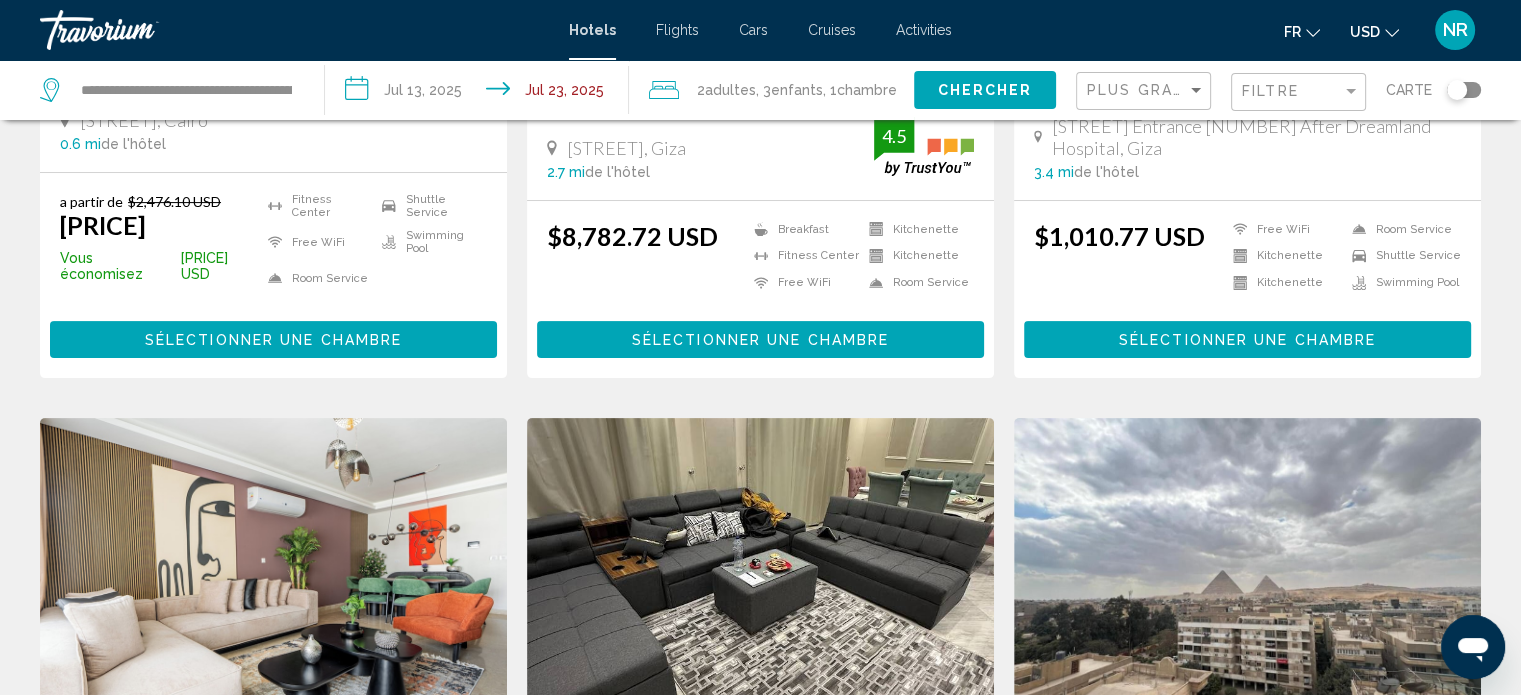 scroll, scrollTop: 0, scrollLeft: 0, axis: both 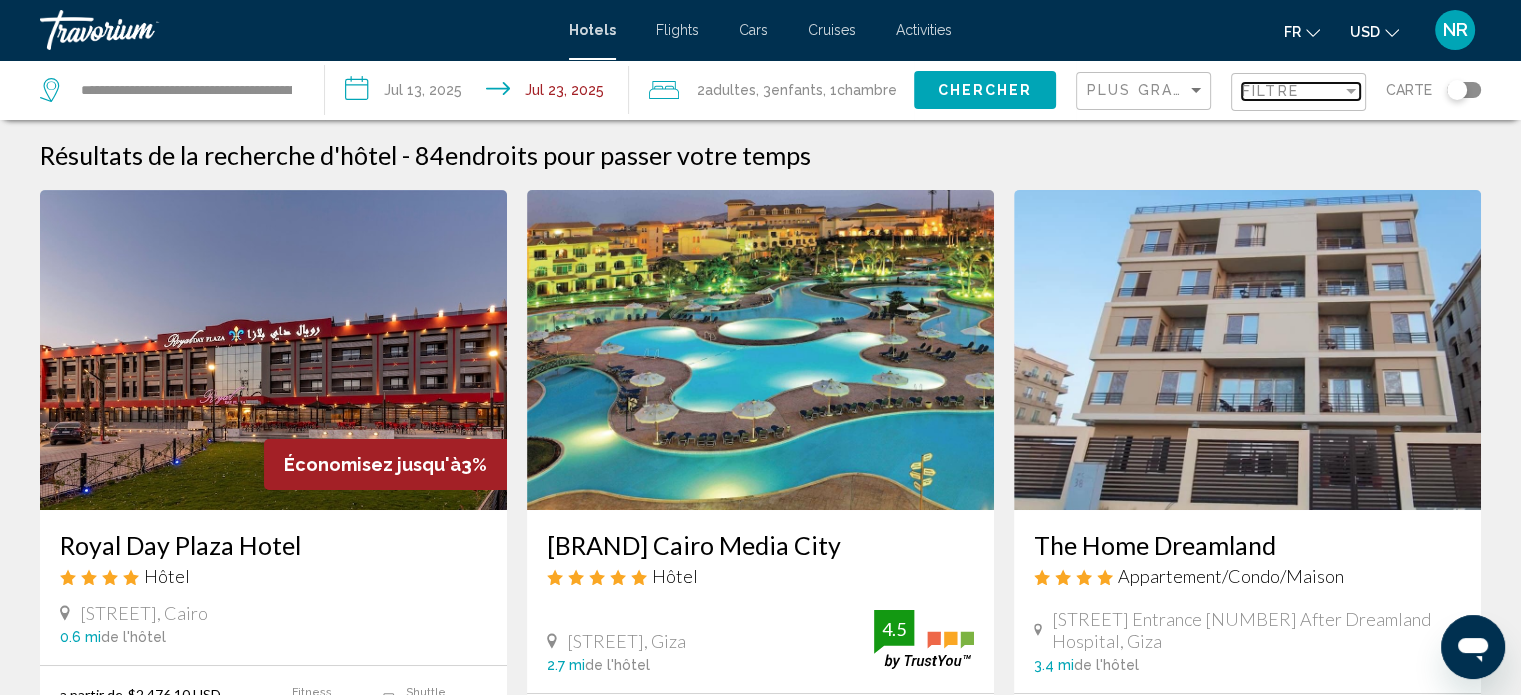 click at bounding box center (1351, 91) 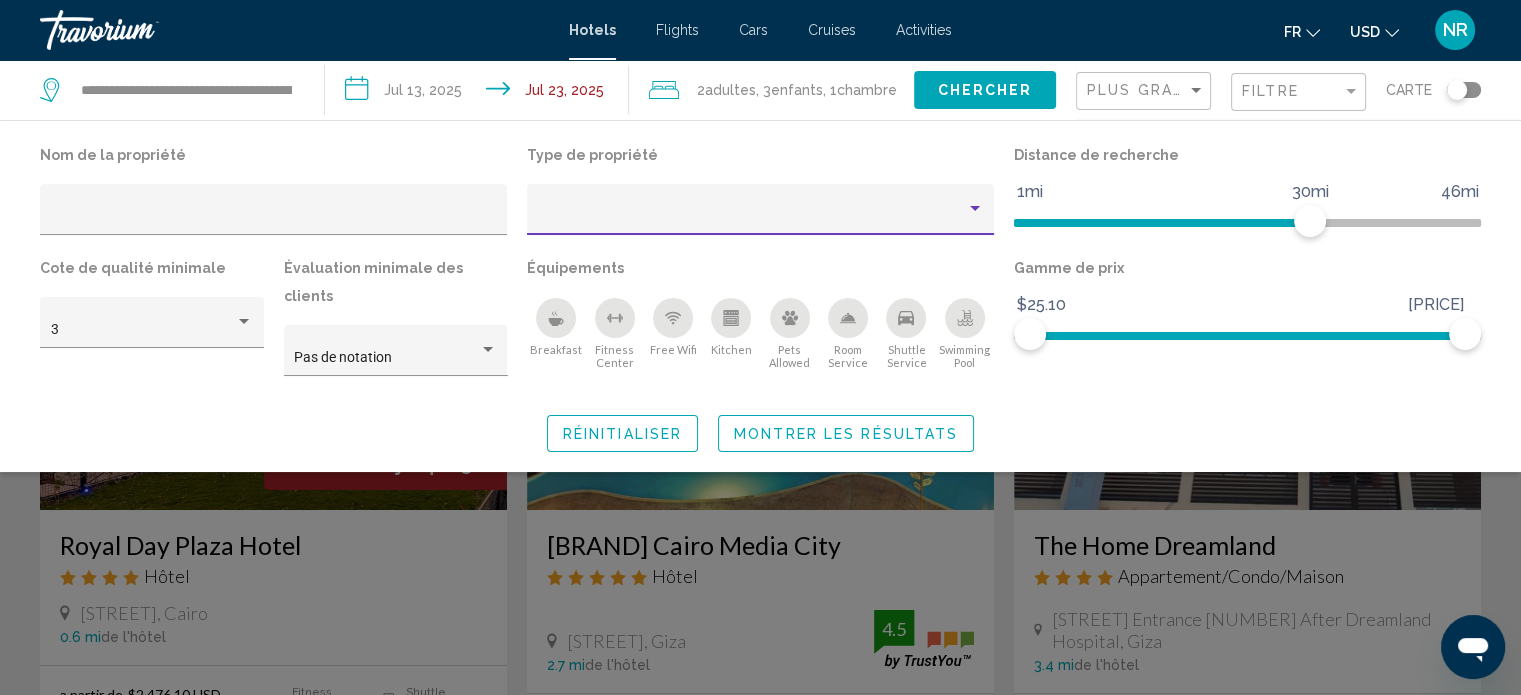 click at bounding box center (975, 208) 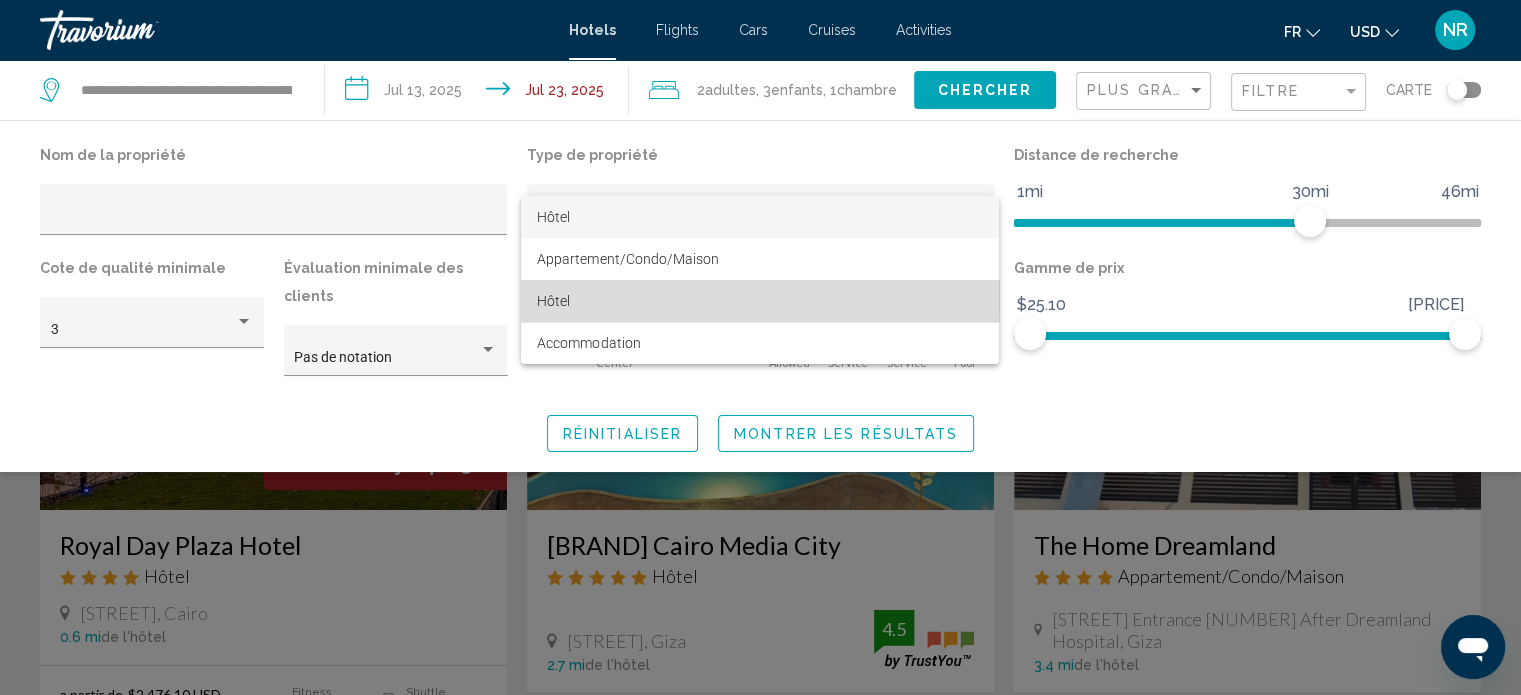 click on "Hôtel" at bounding box center [760, 301] 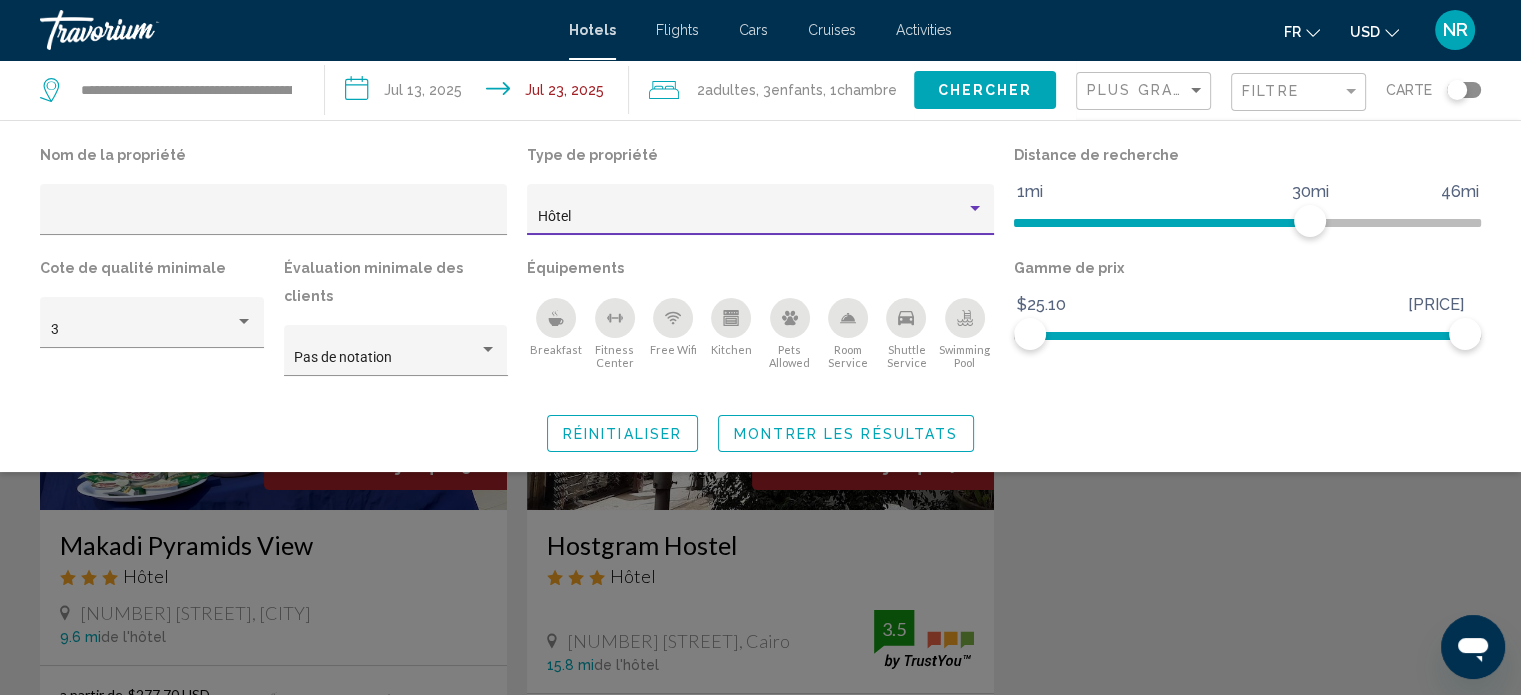 click 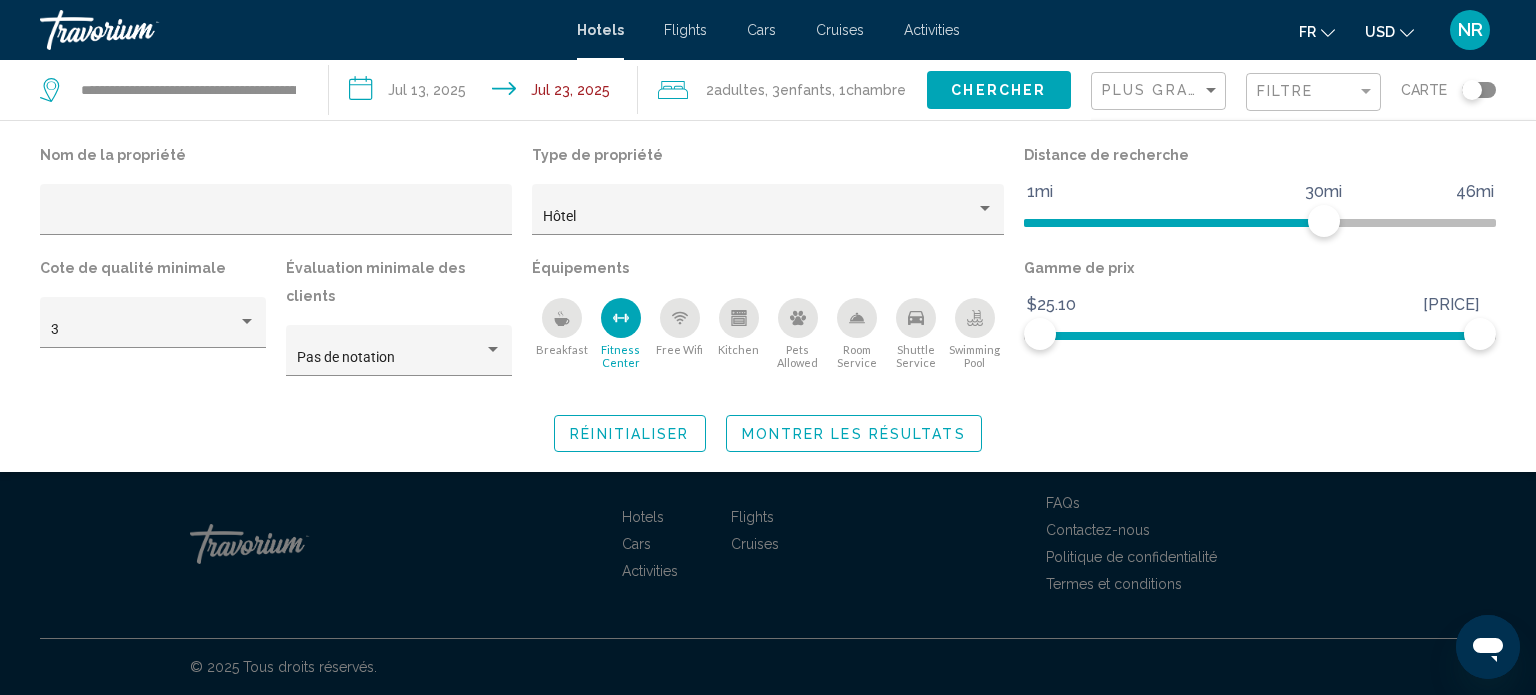 click 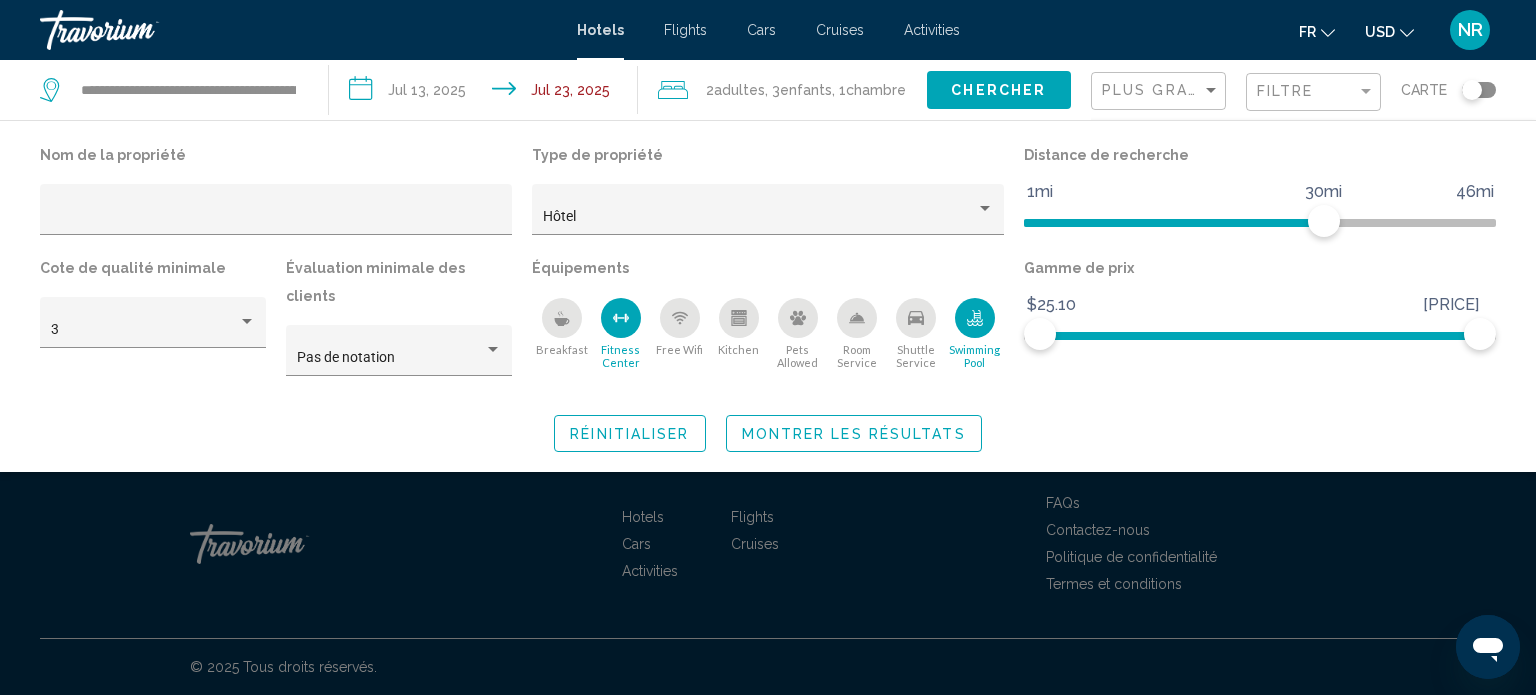 click 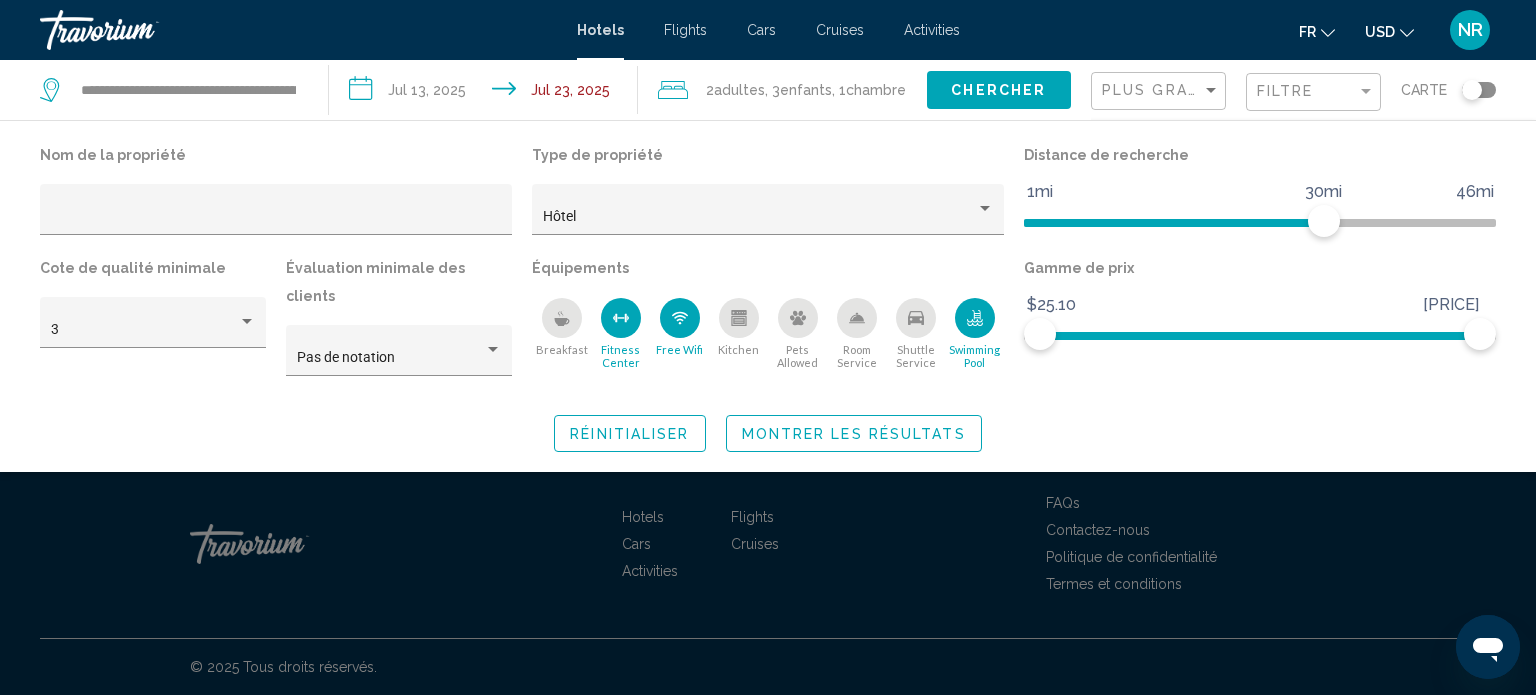 click 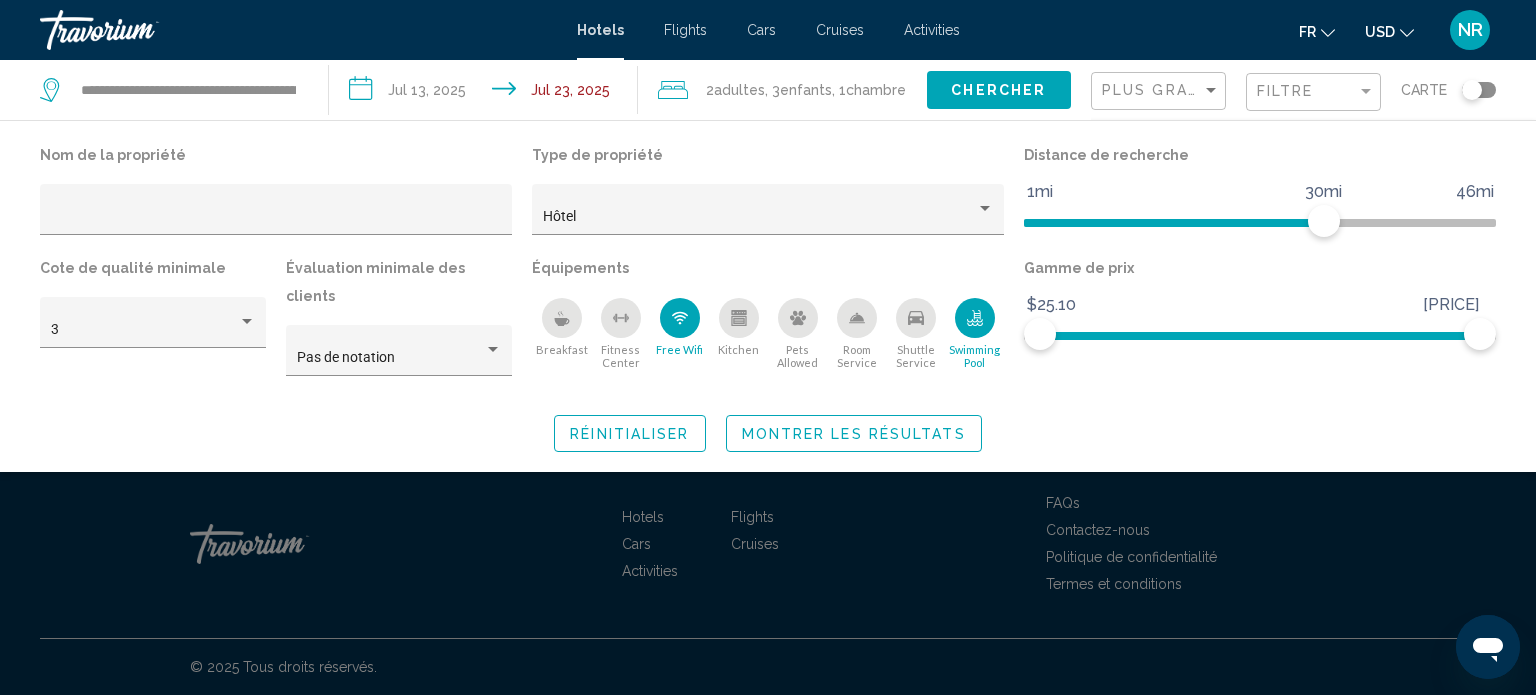 click 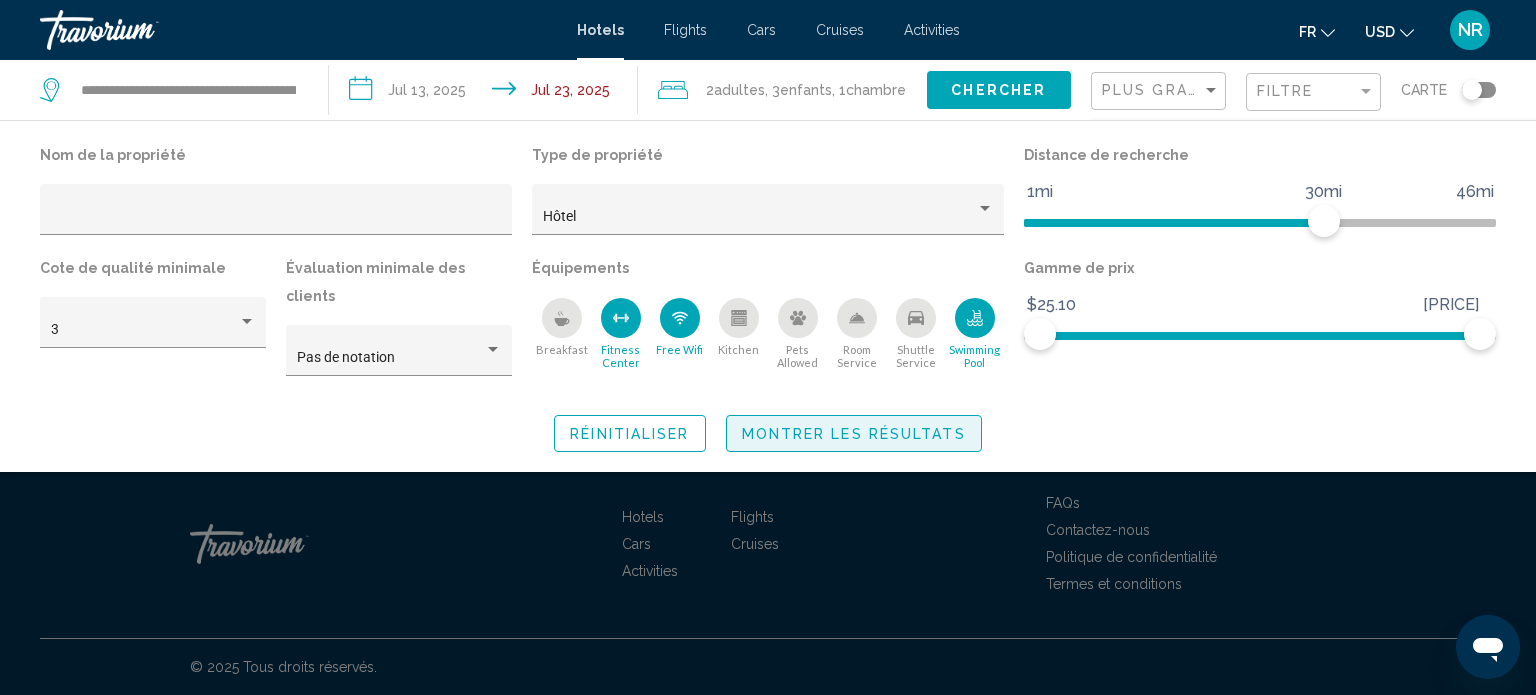 click on "Montrer les résultats" 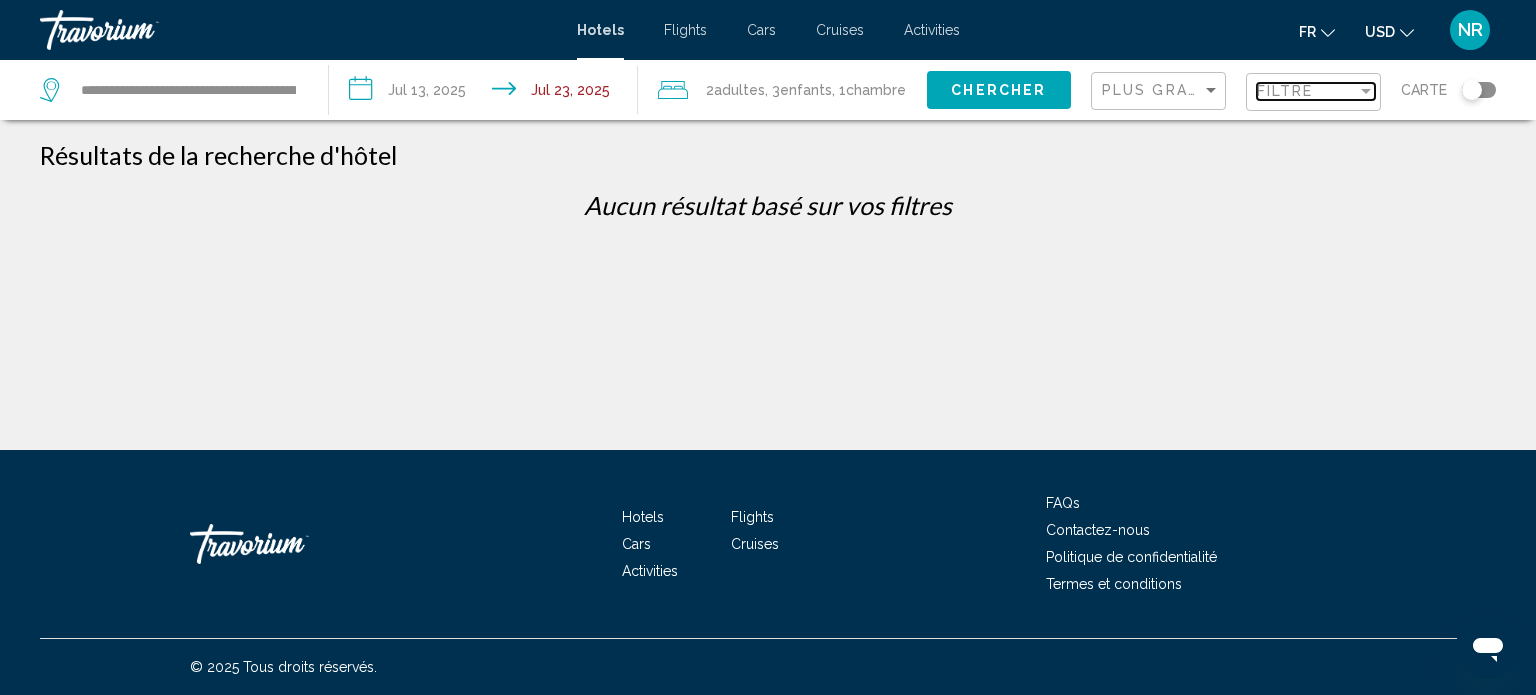 click at bounding box center [1366, 91] 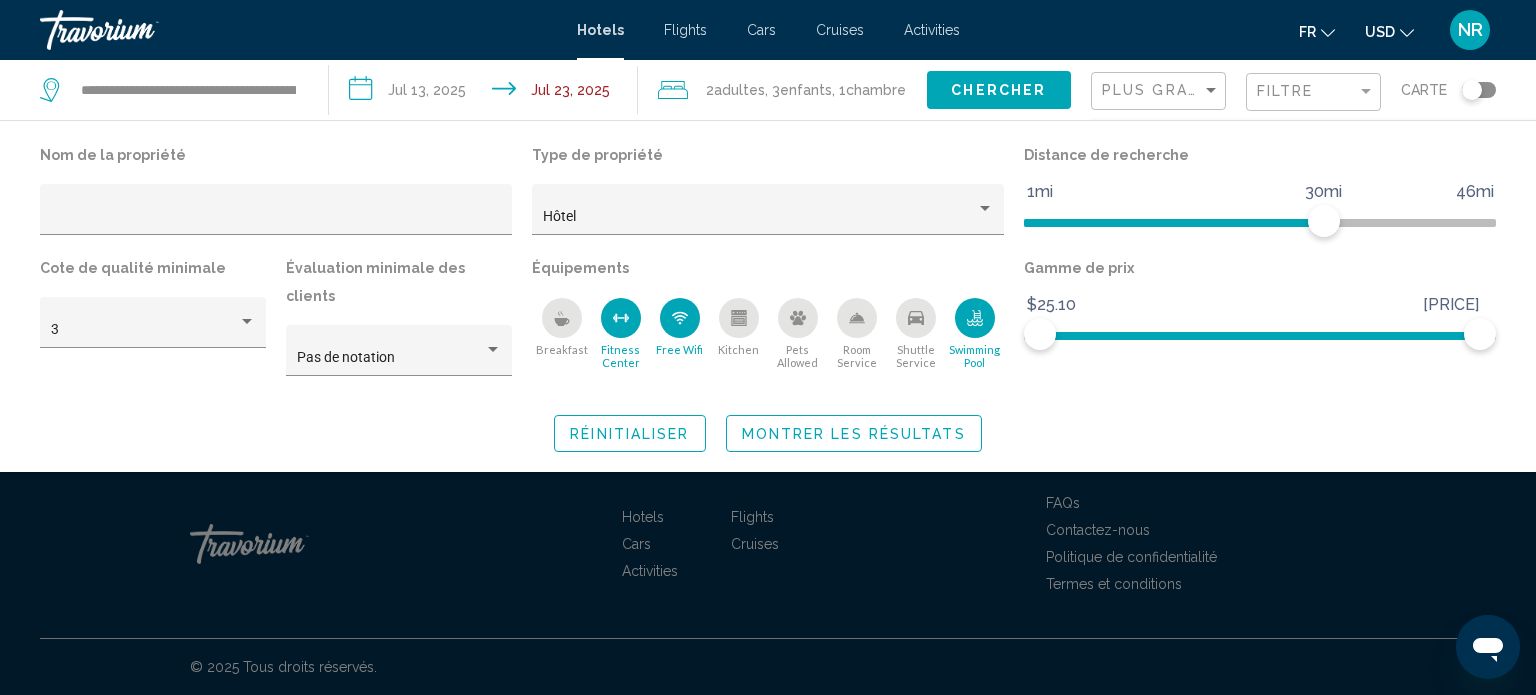 click 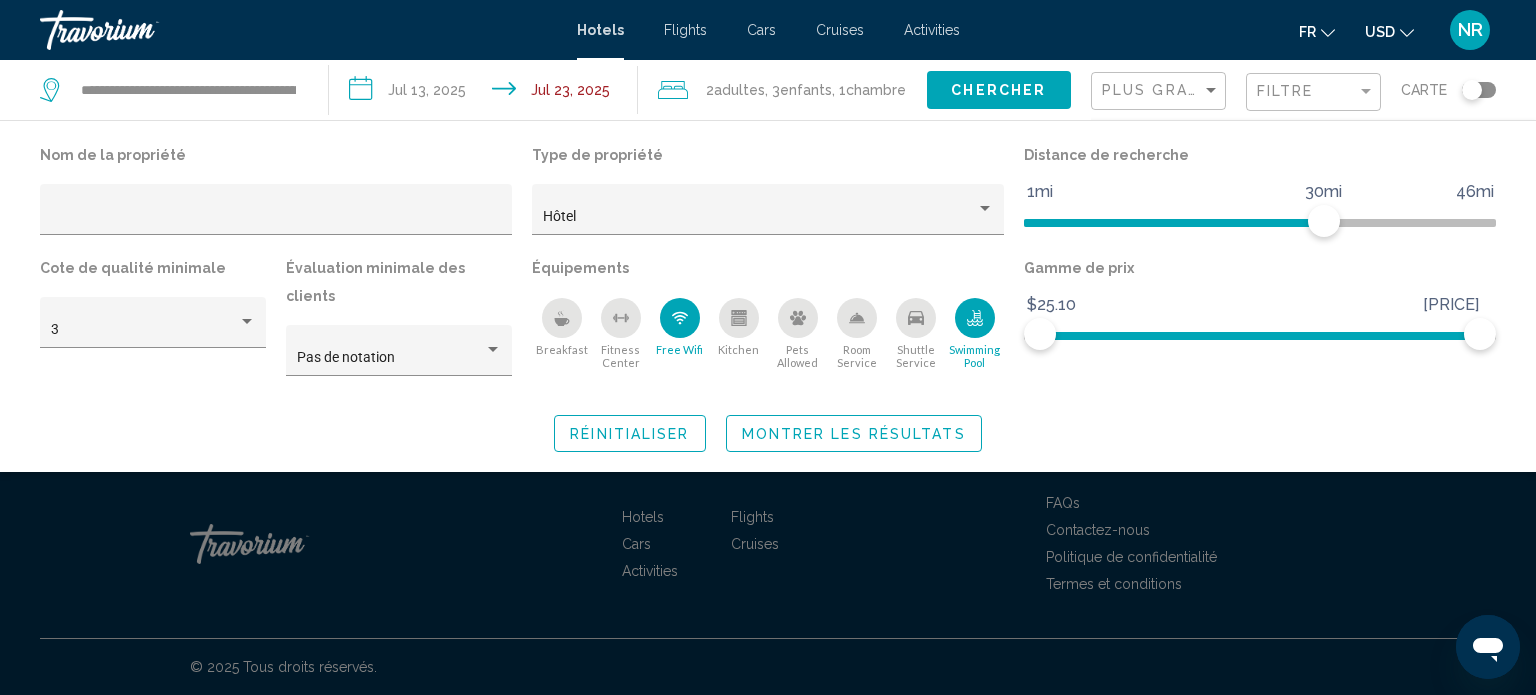 click on "**********" at bounding box center (487, 93) 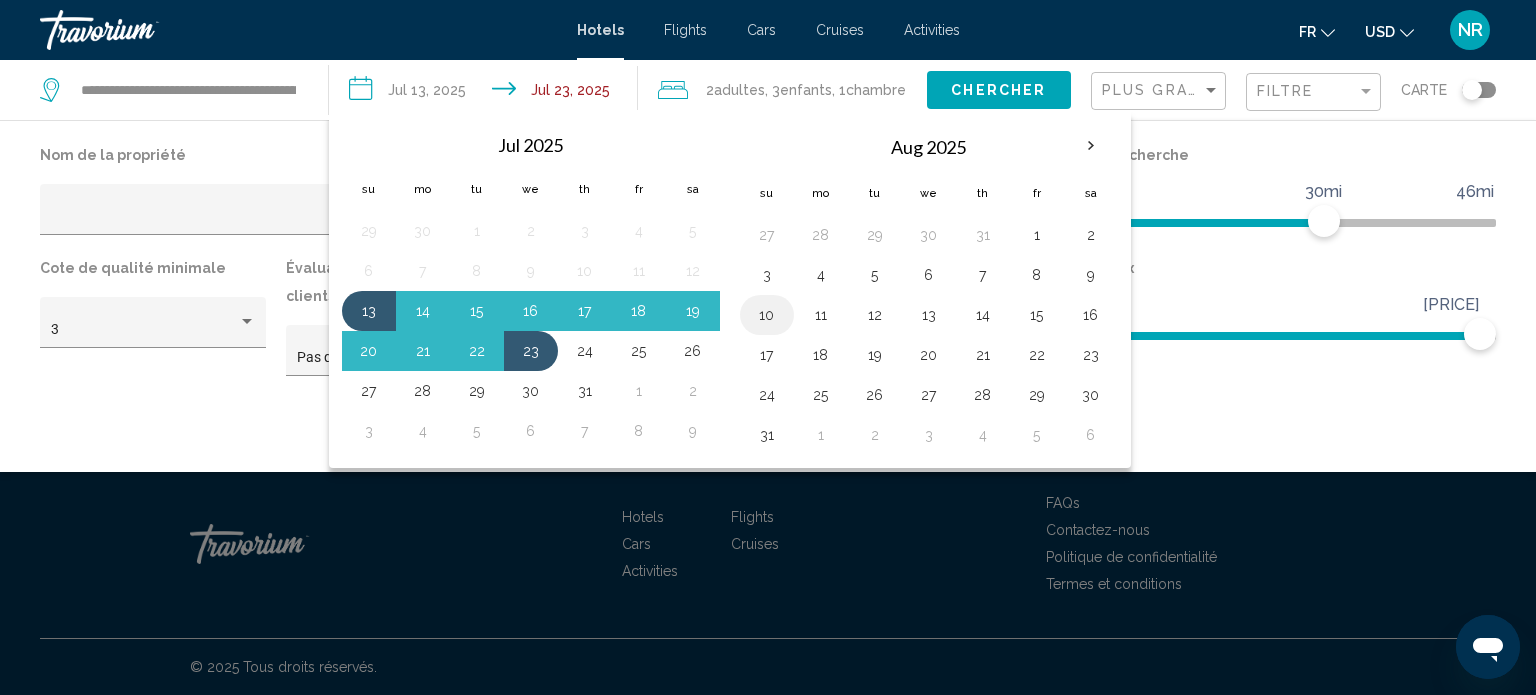 click on "10" at bounding box center (767, 315) 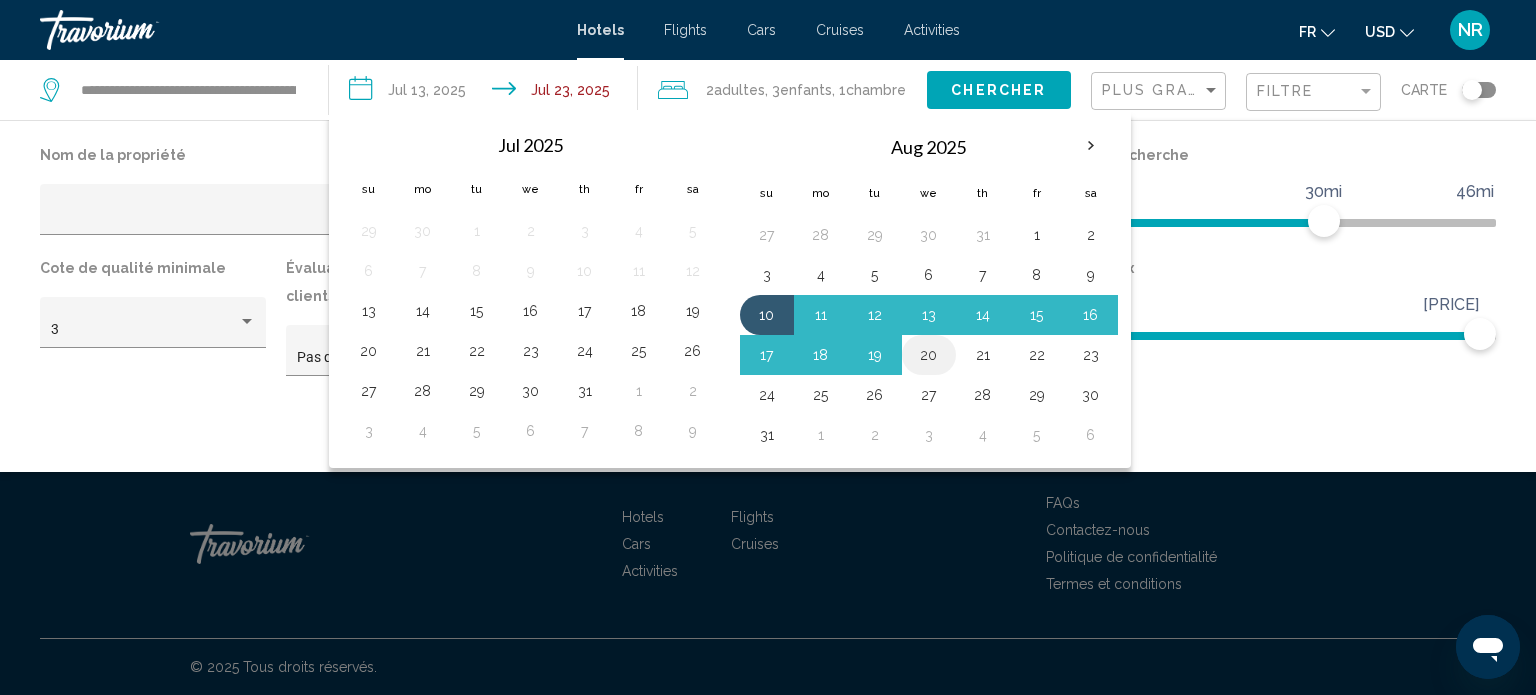 click on "20" at bounding box center [929, 355] 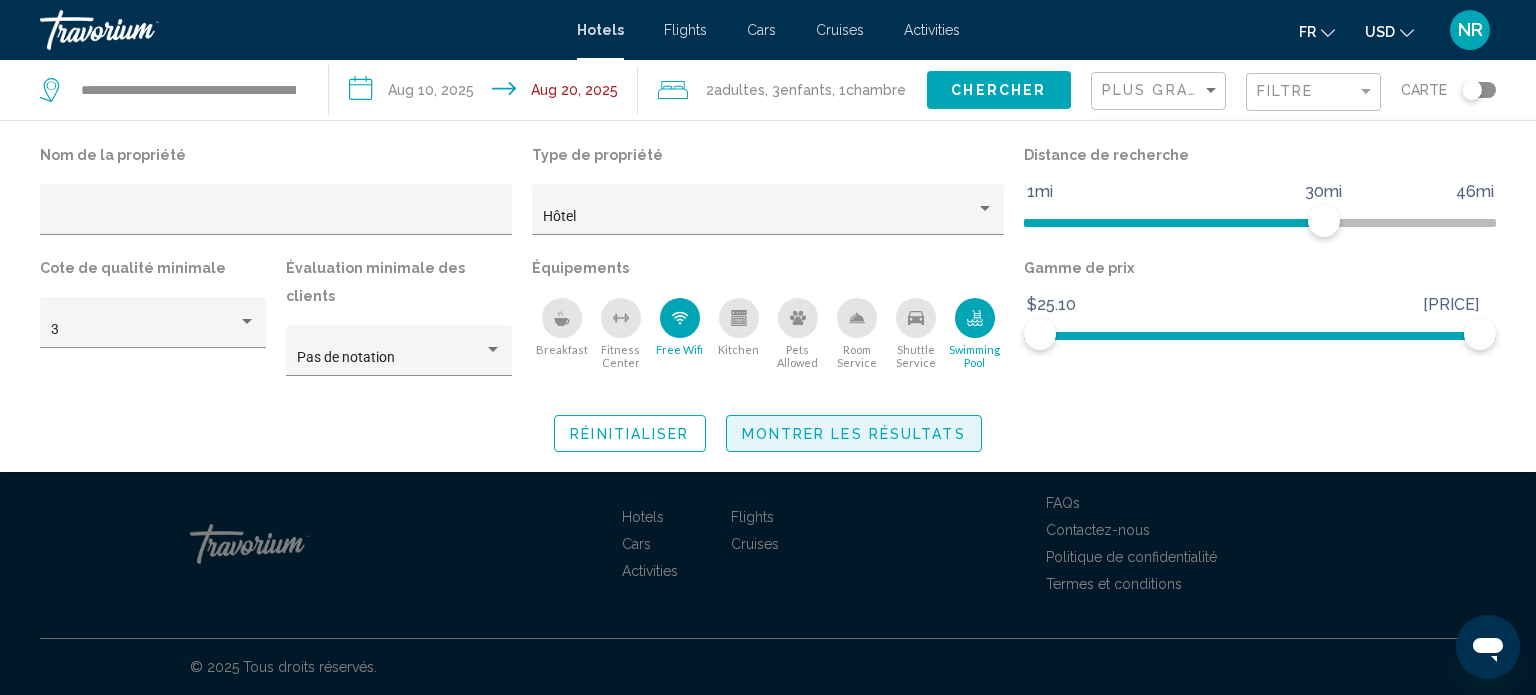 click on "Montrer les résultats" 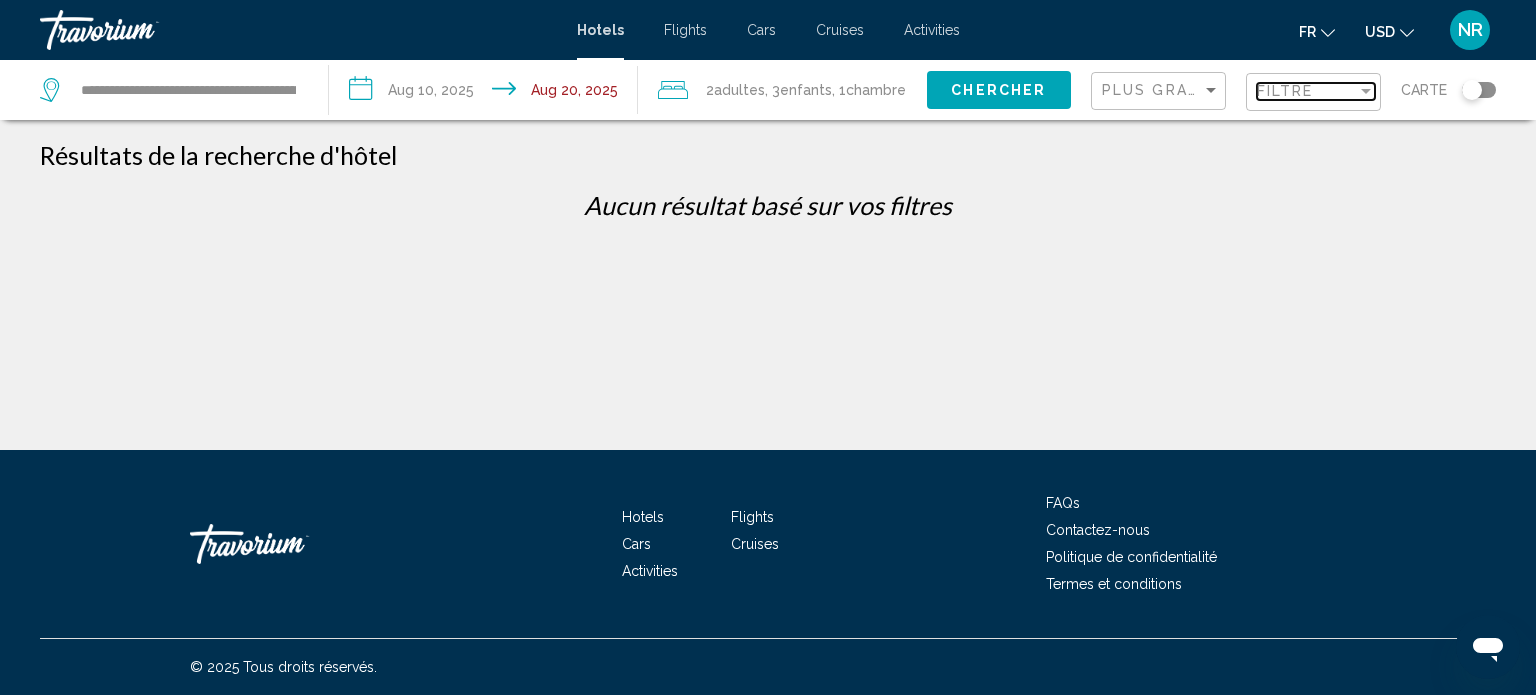 click at bounding box center (1366, 91) 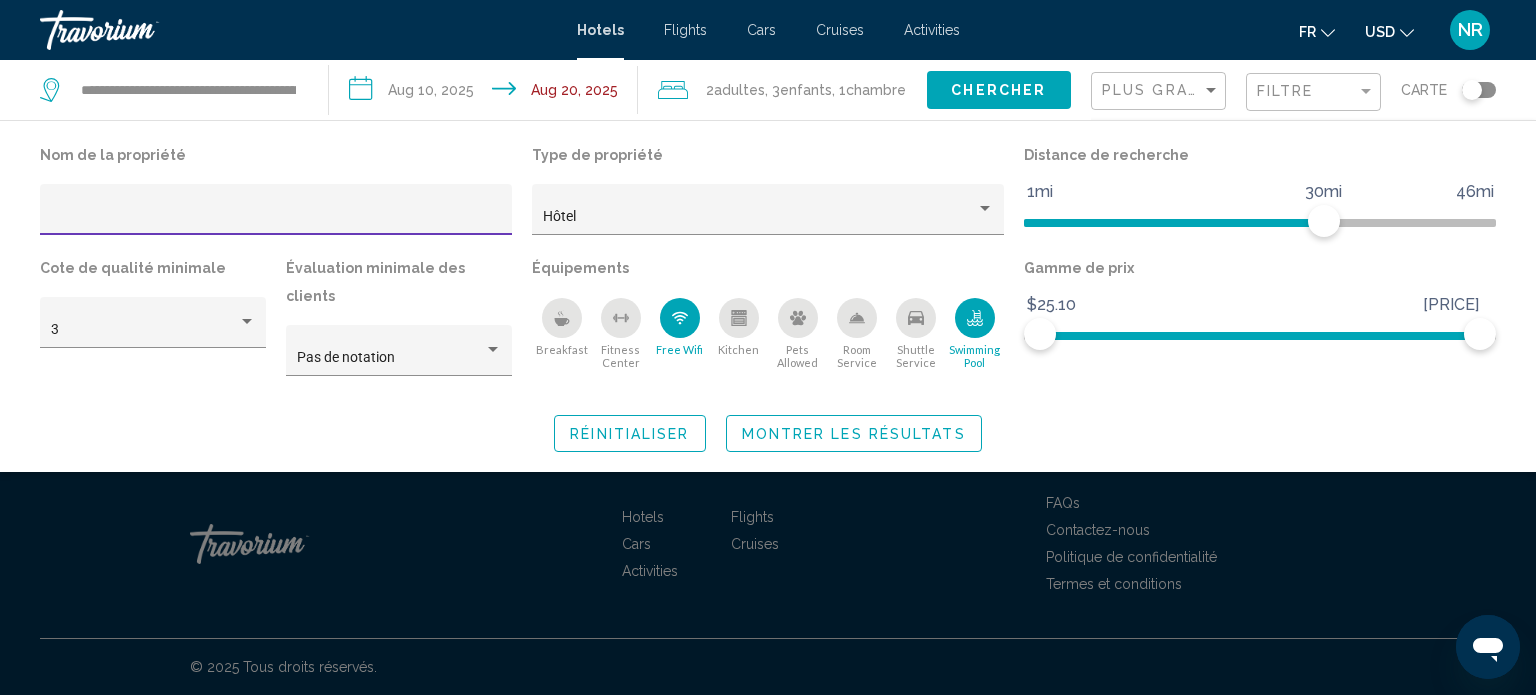 click on "Montrer les résultats" 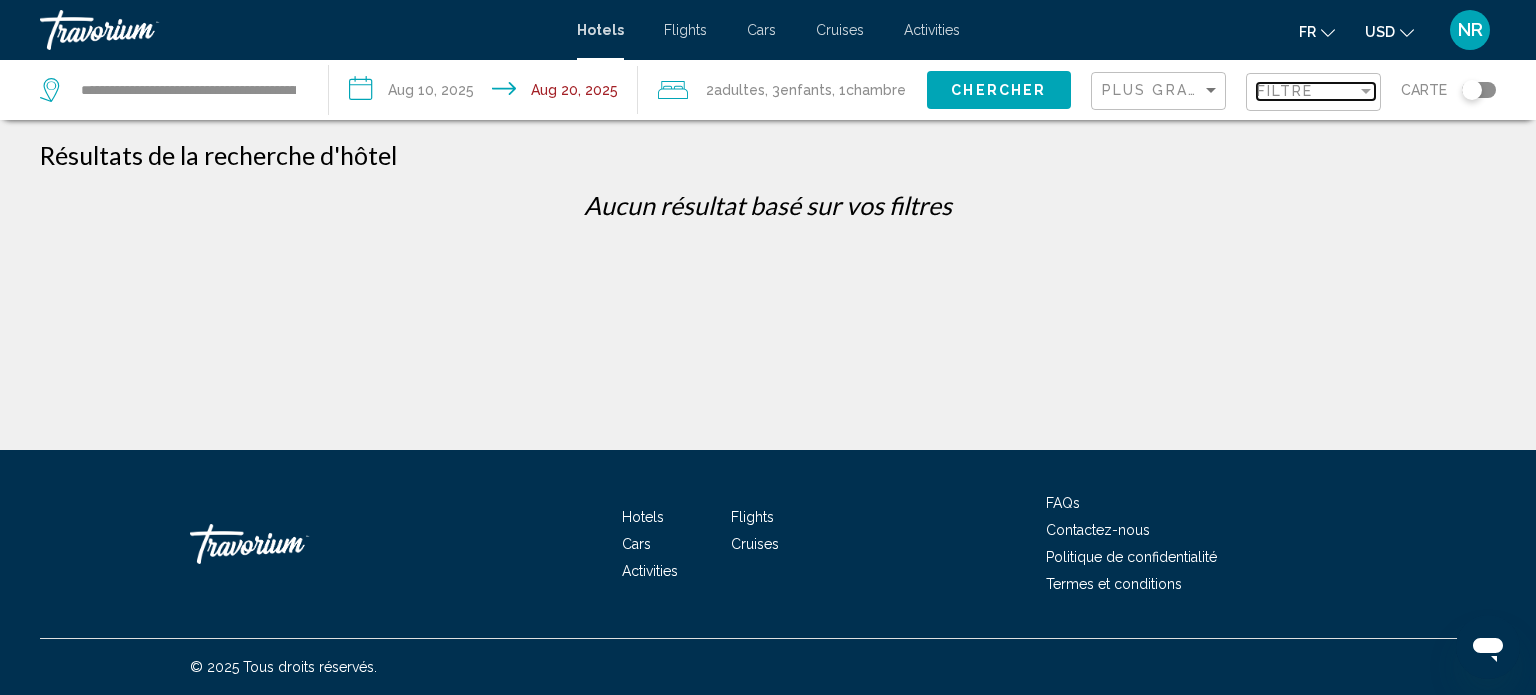 click on "Filtre" at bounding box center [1285, 91] 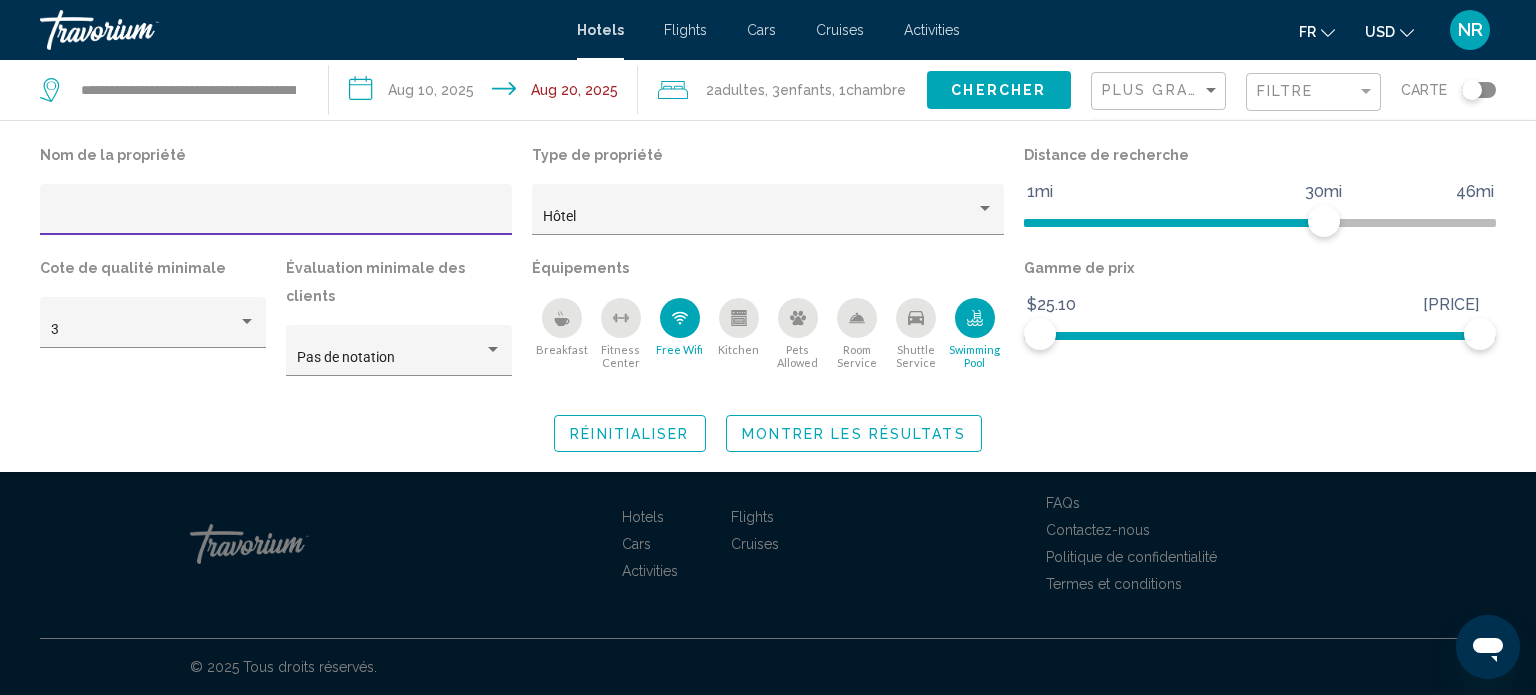 click on "Réinitialiser" 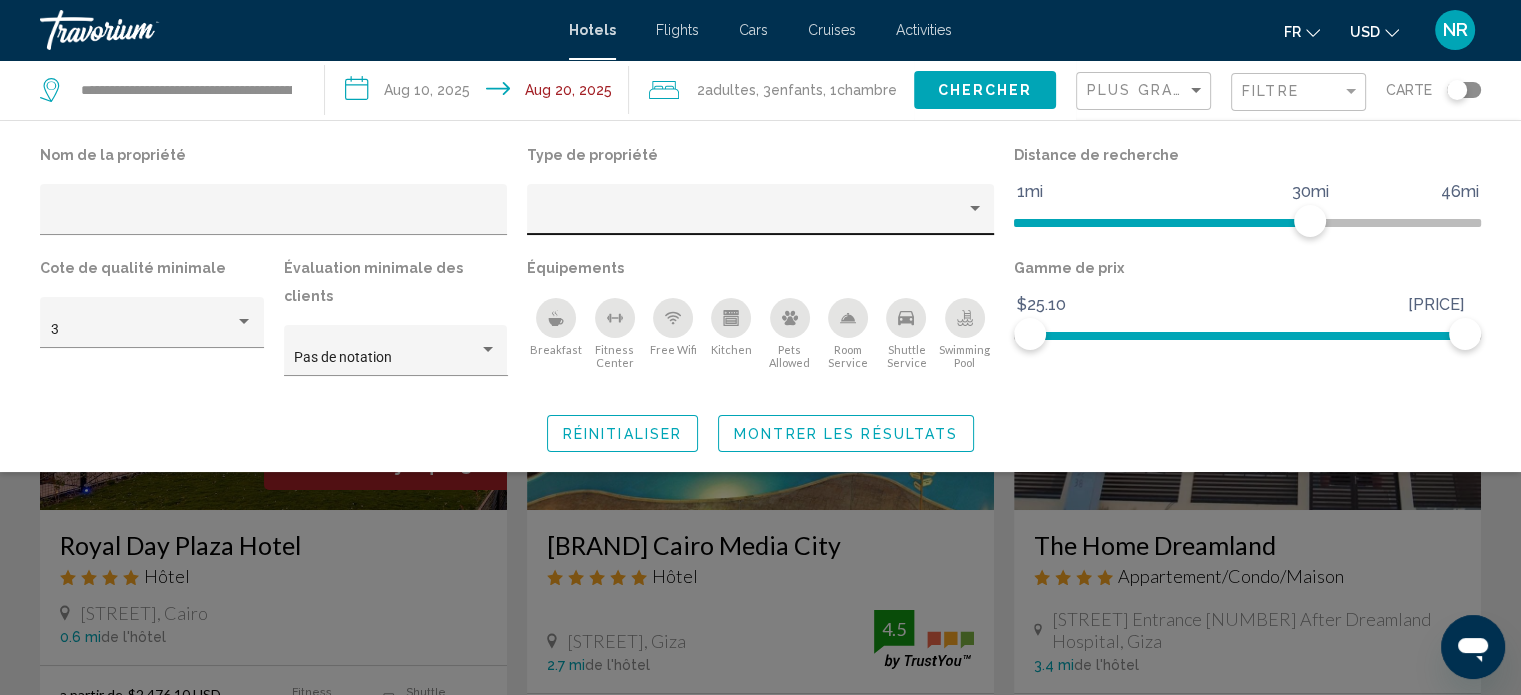 click at bounding box center [975, 209] 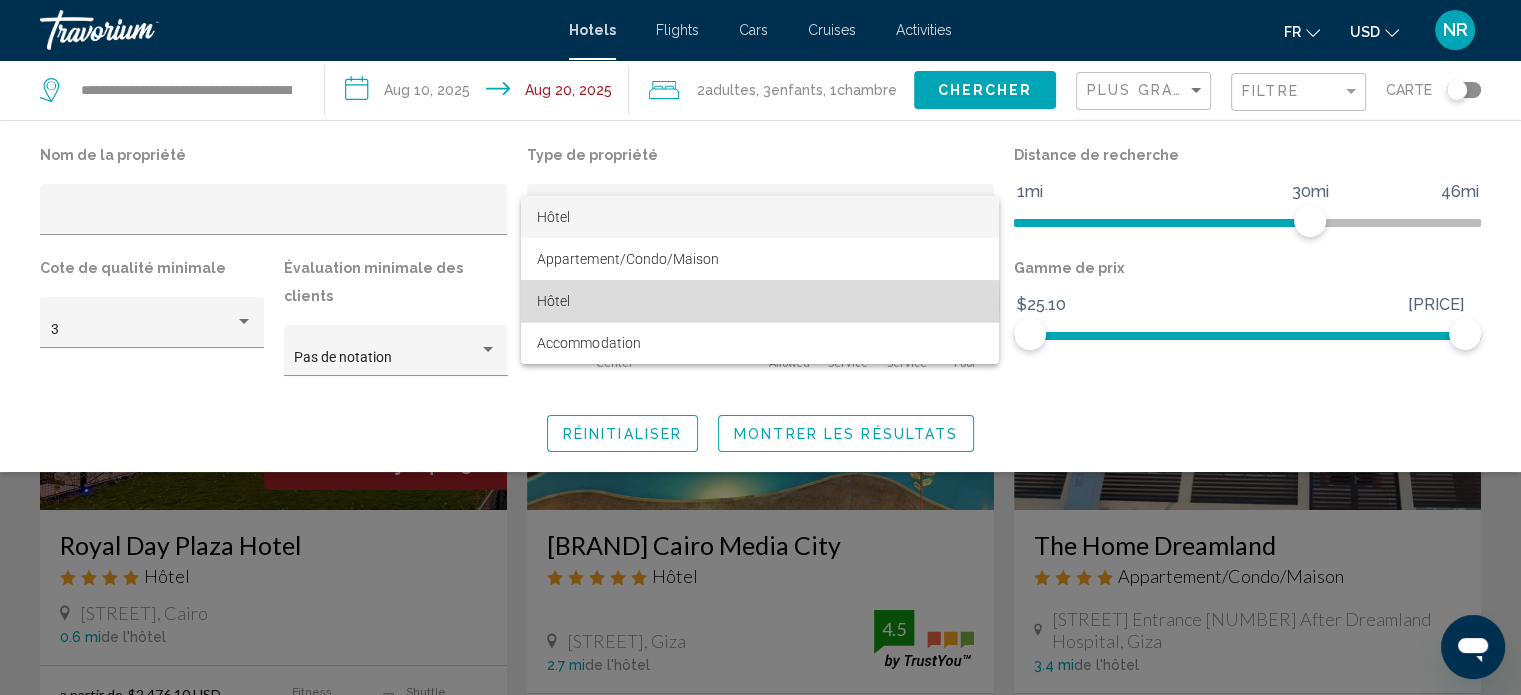 click on "Hôtel" at bounding box center [760, 301] 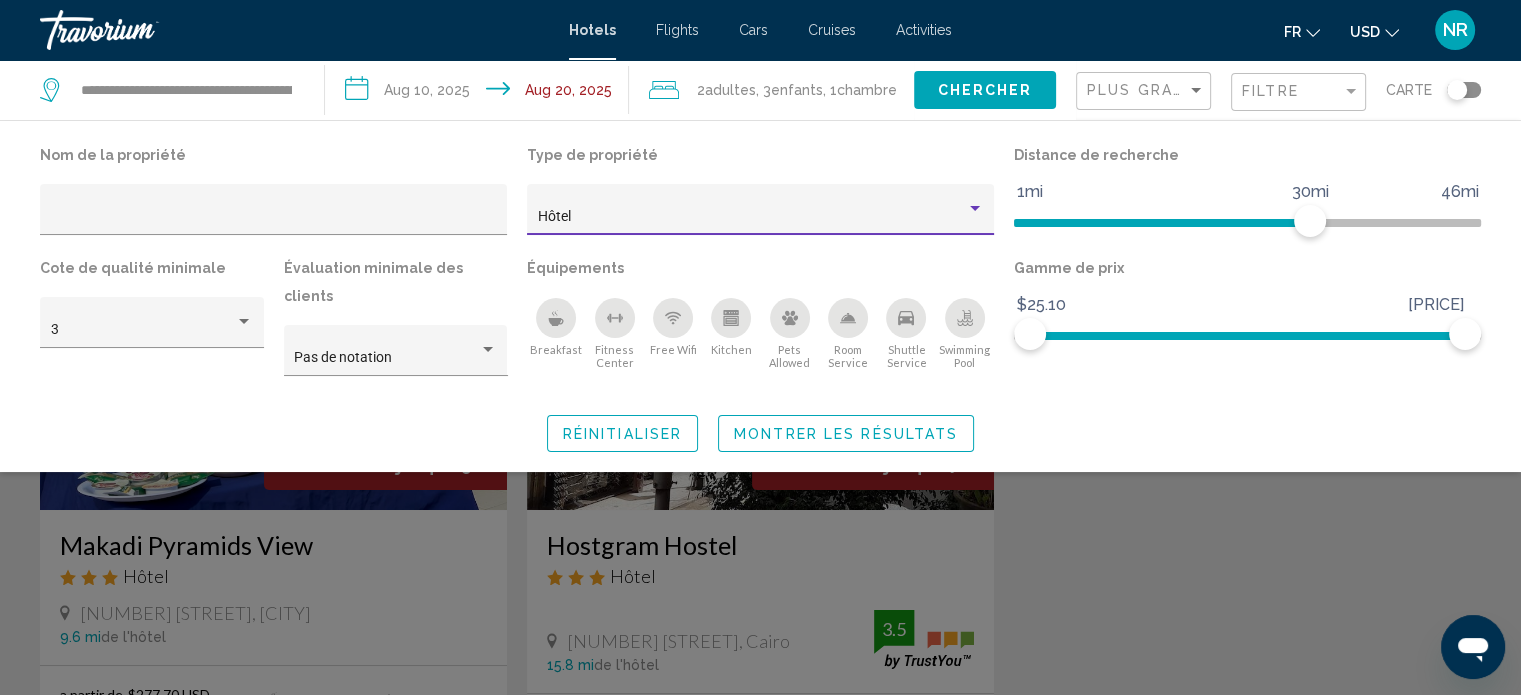 click on "Montrer les résultats" 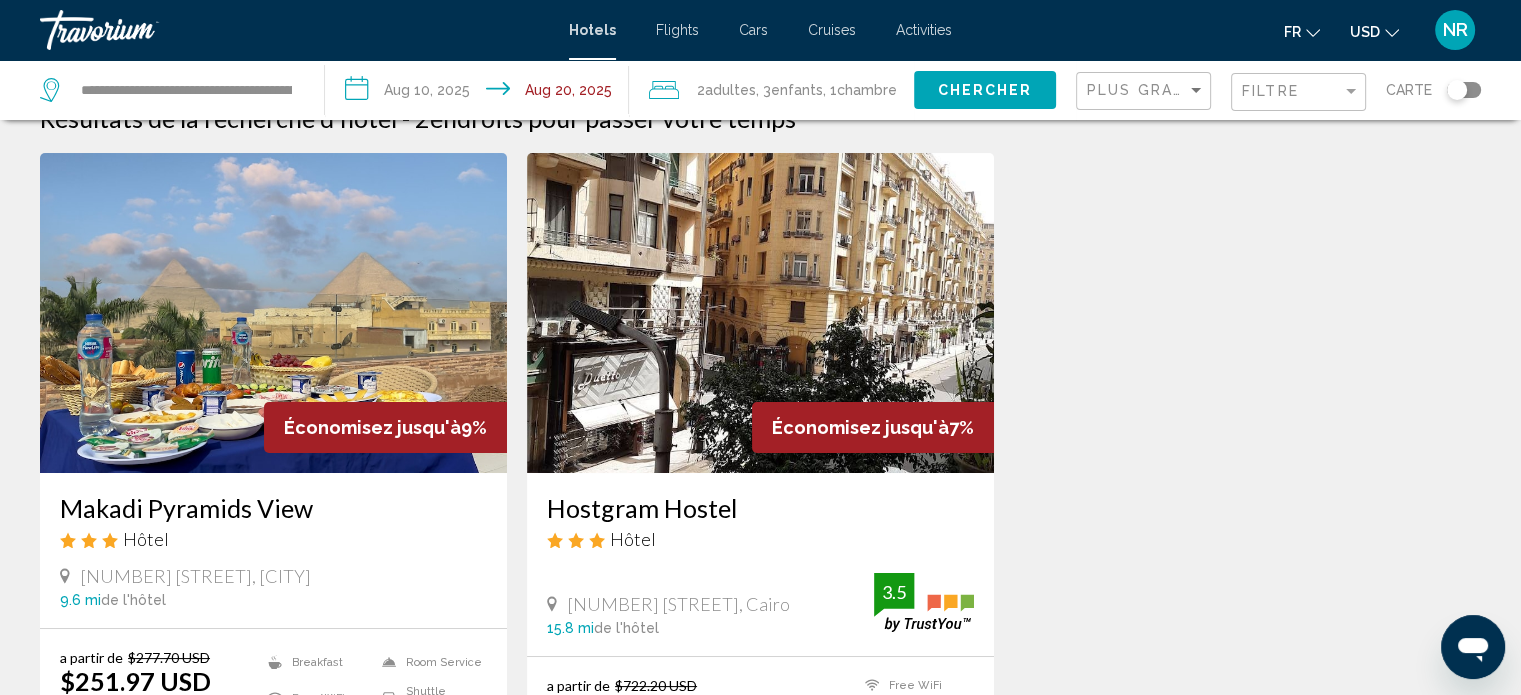 scroll, scrollTop: 0, scrollLeft: 0, axis: both 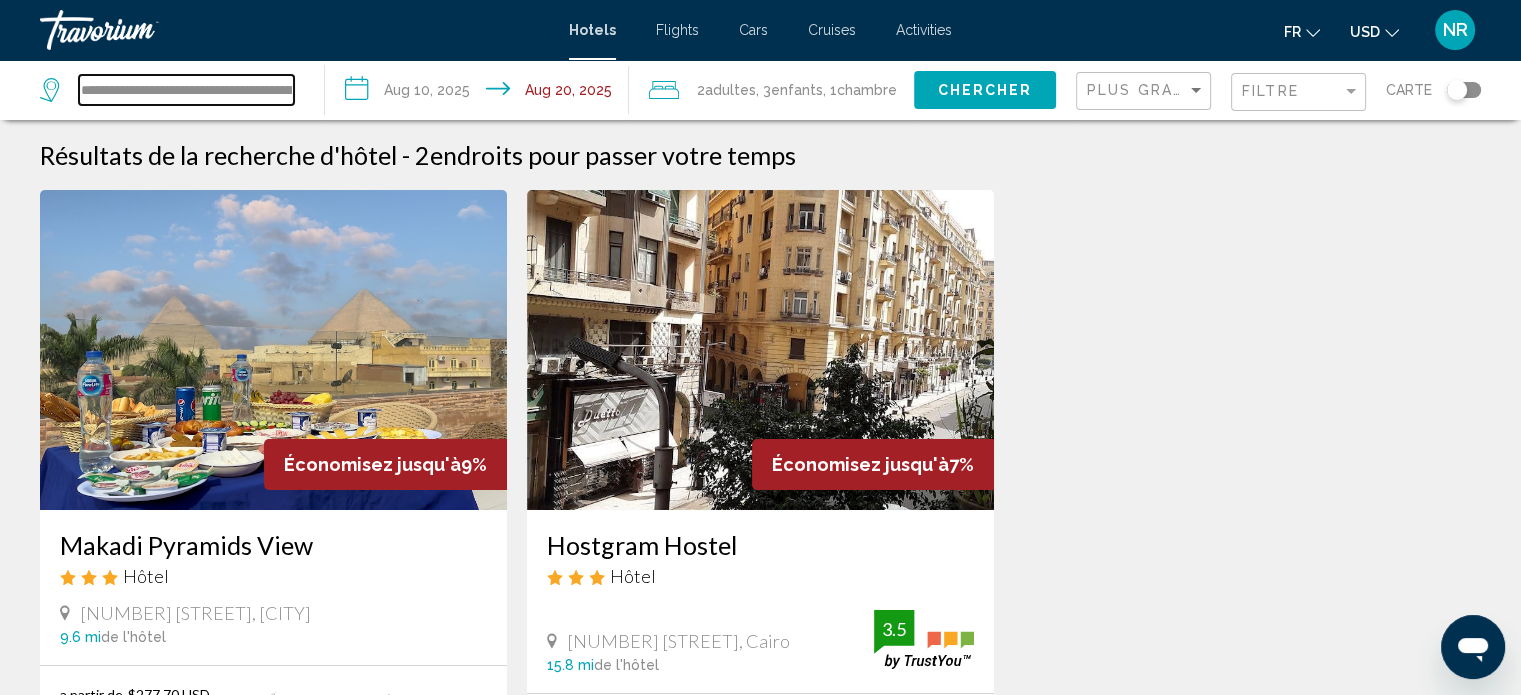 click on "**********" at bounding box center [186, 90] 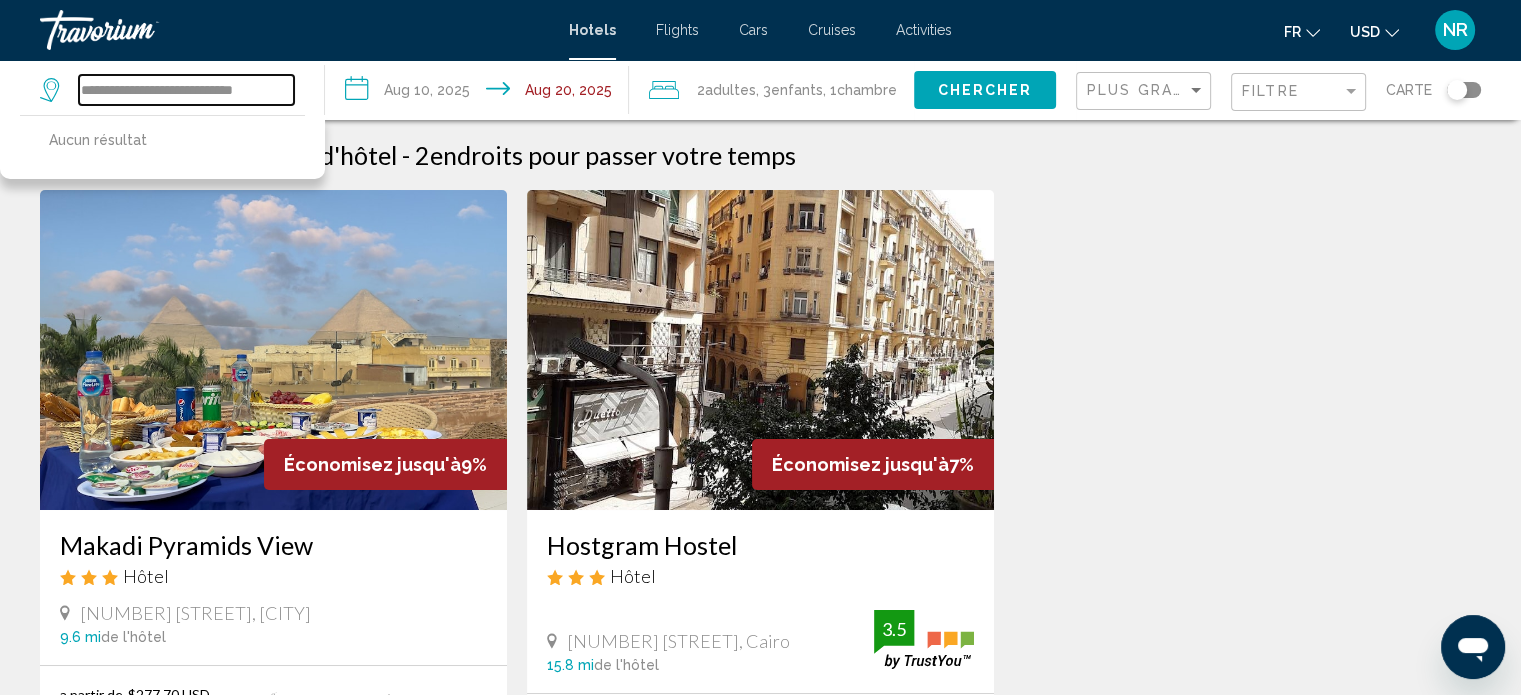 scroll, scrollTop: 0, scrollLeft: 0, axis: both 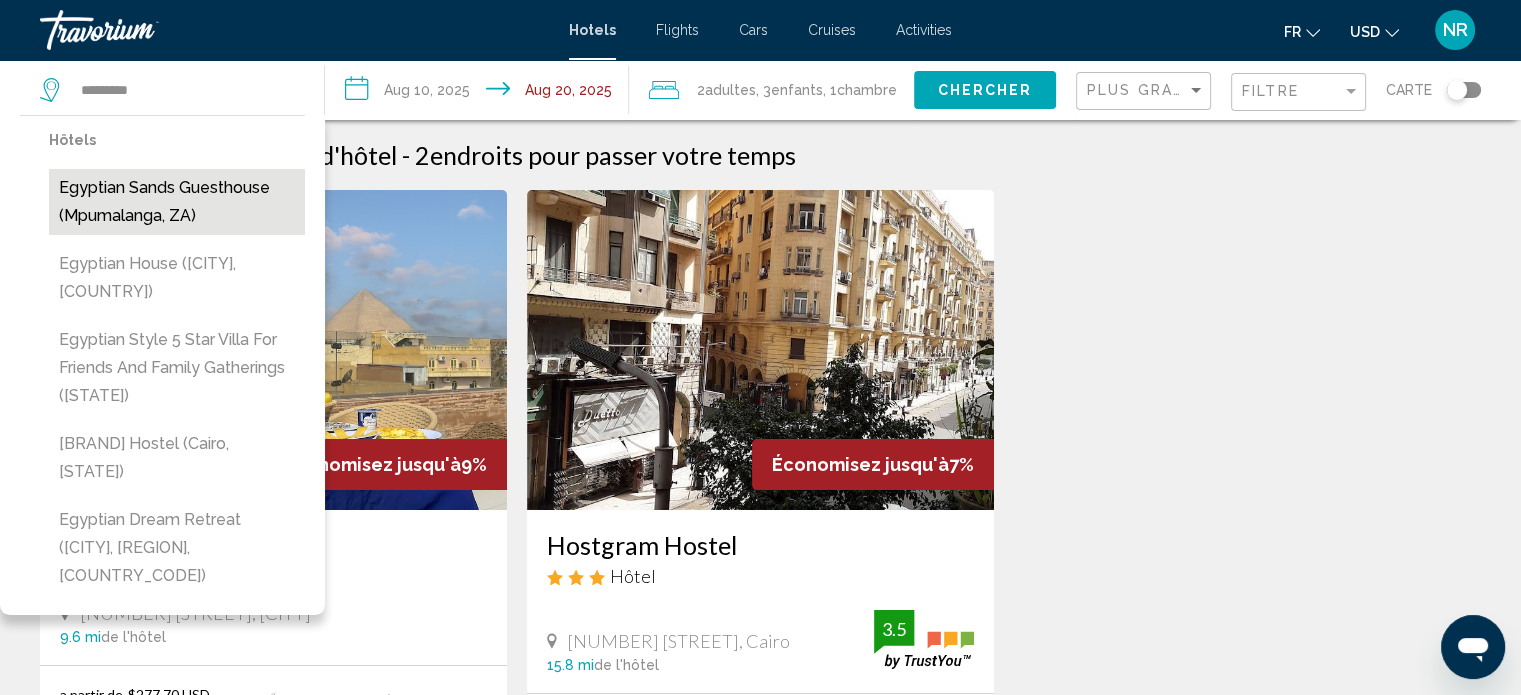 click on "Egyptian Sands Guesthouse (Mpumalanga, ZA)" at bounding box center [177, 202] 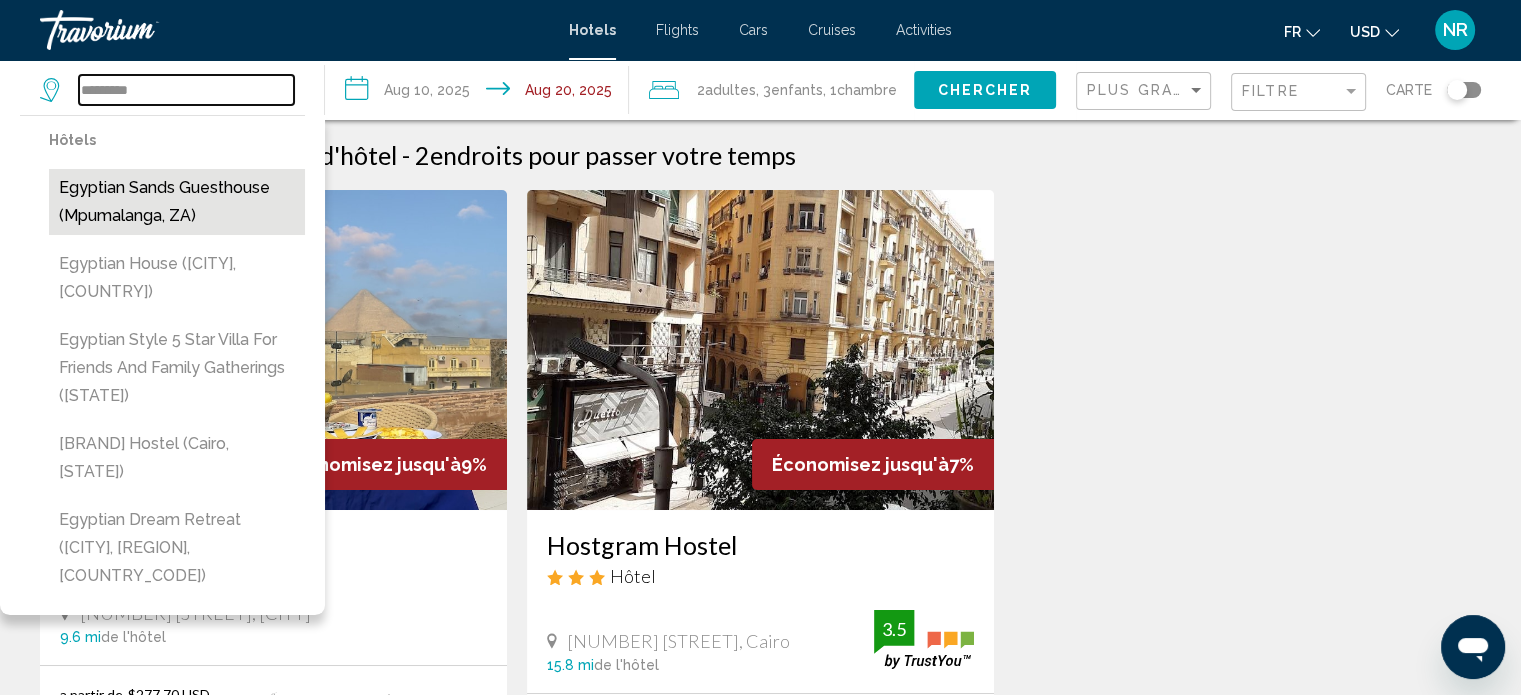 type on "**********" 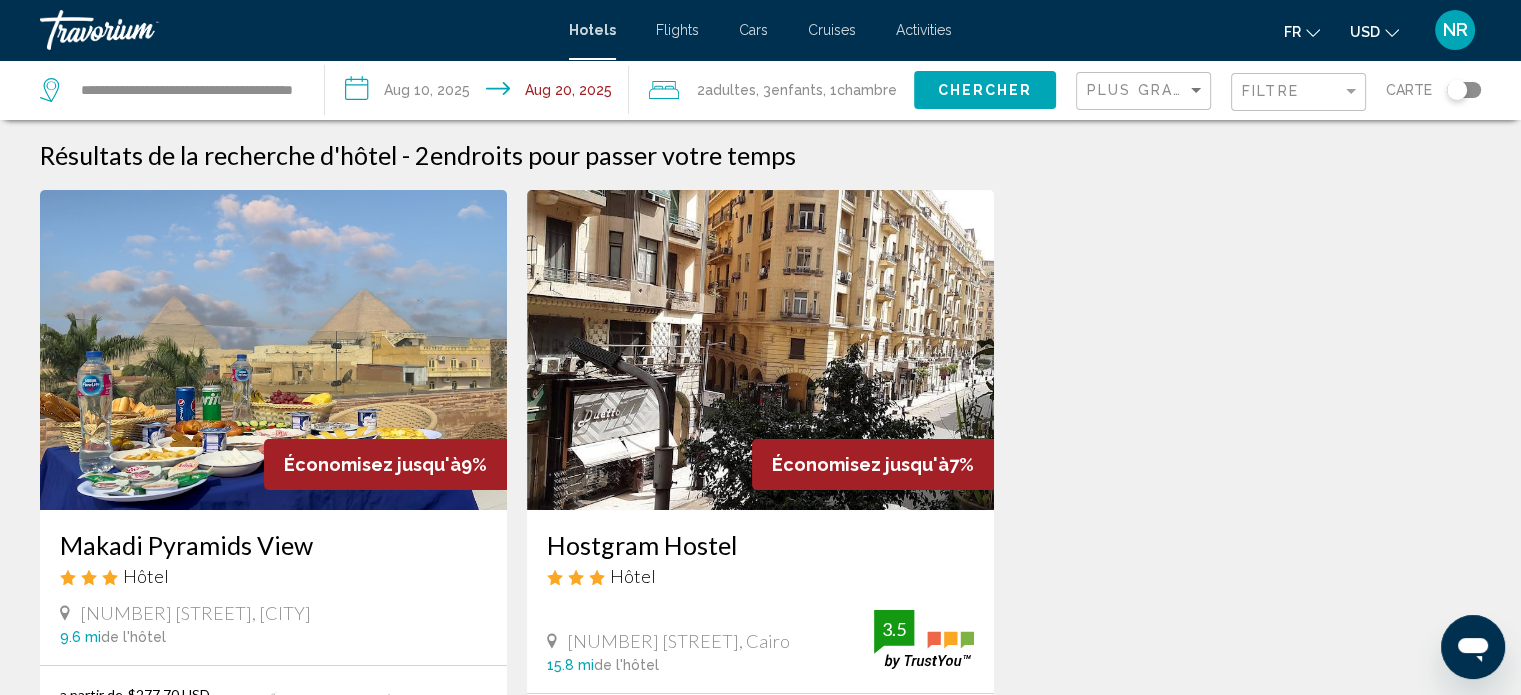 click on "**********" at bounding box center (481, 93) 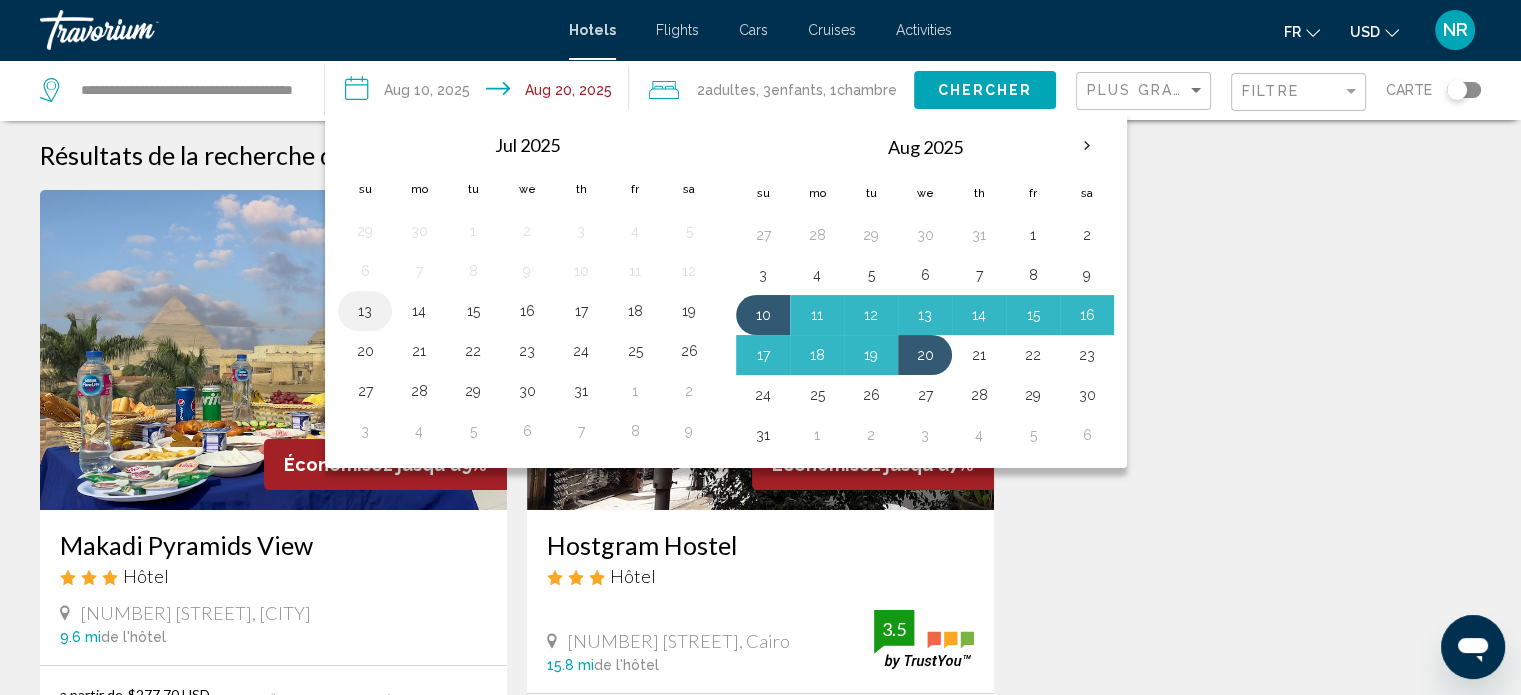 click on "13" at bounding box center [365, 311] 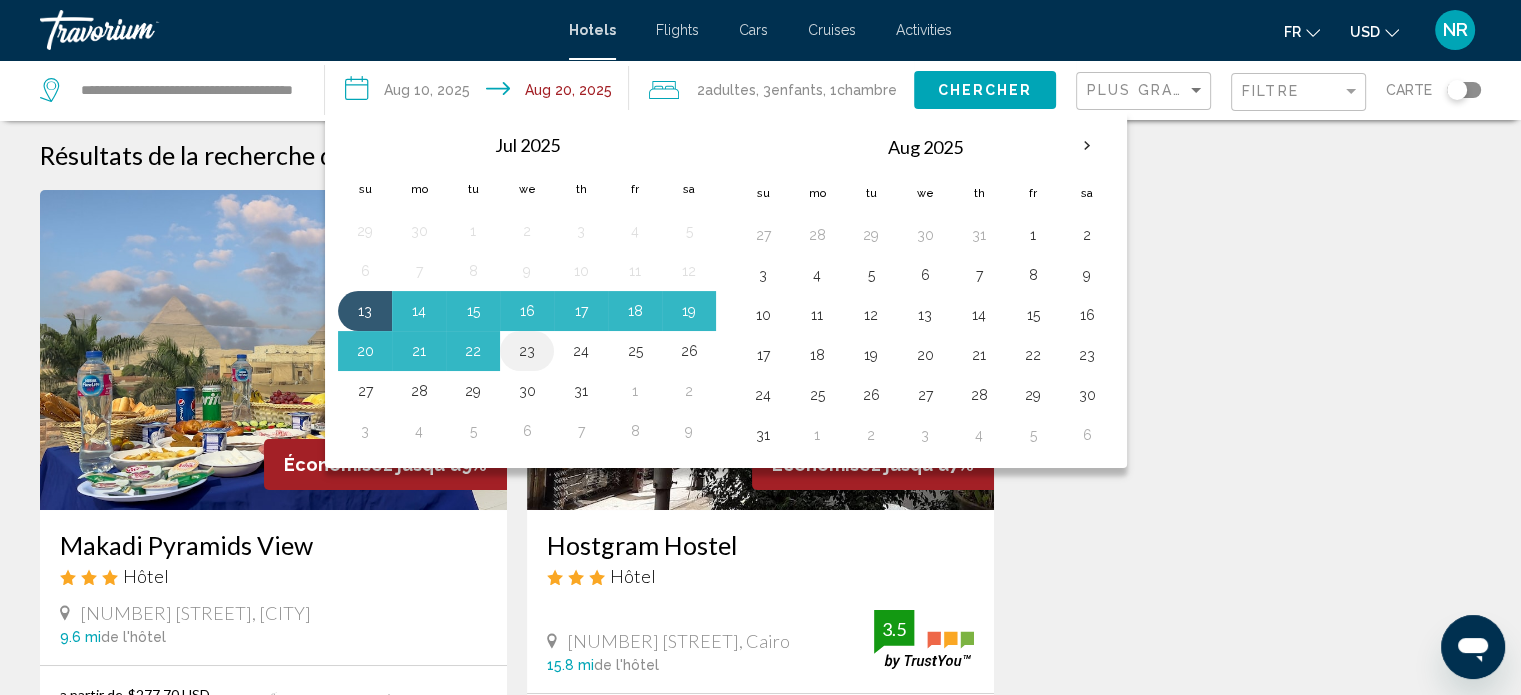 click on "23" at bounding box center (527, 351) 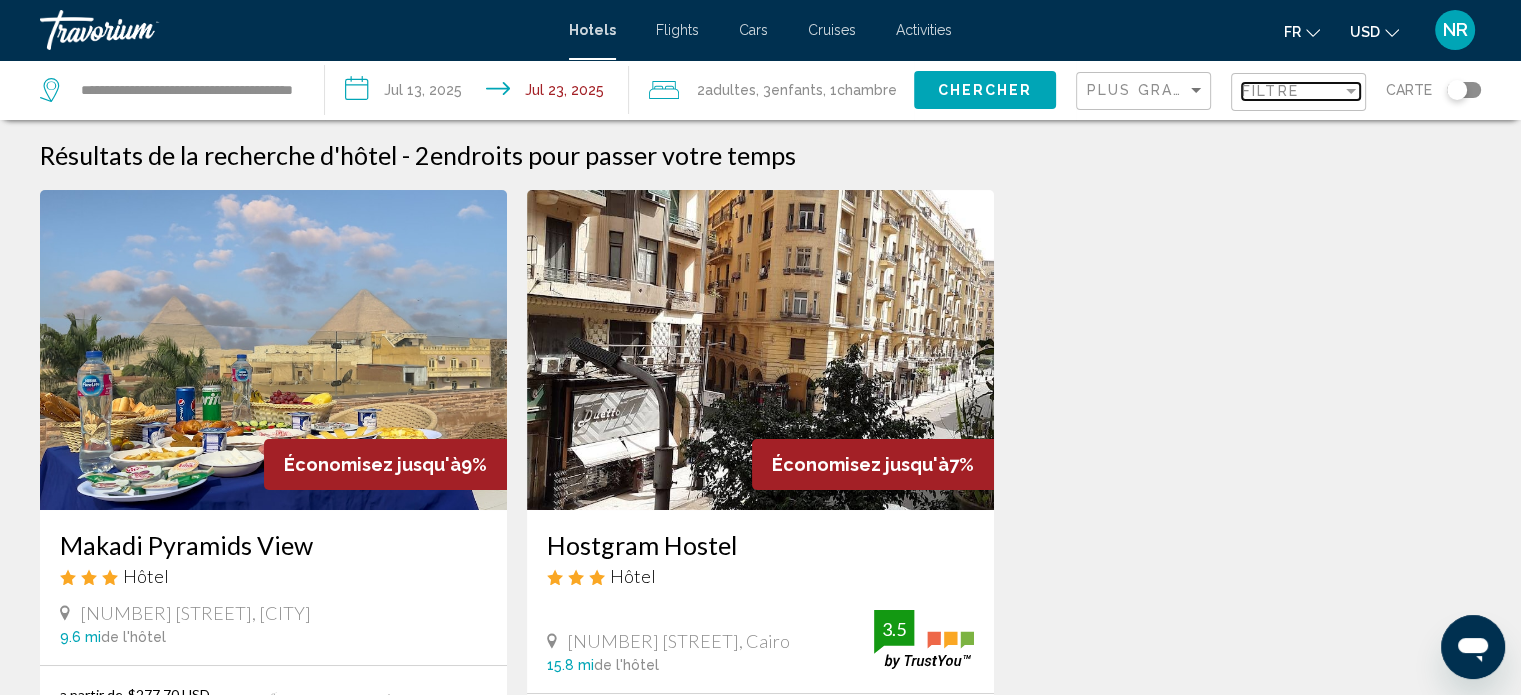 click at bounding box center (1351, 91) 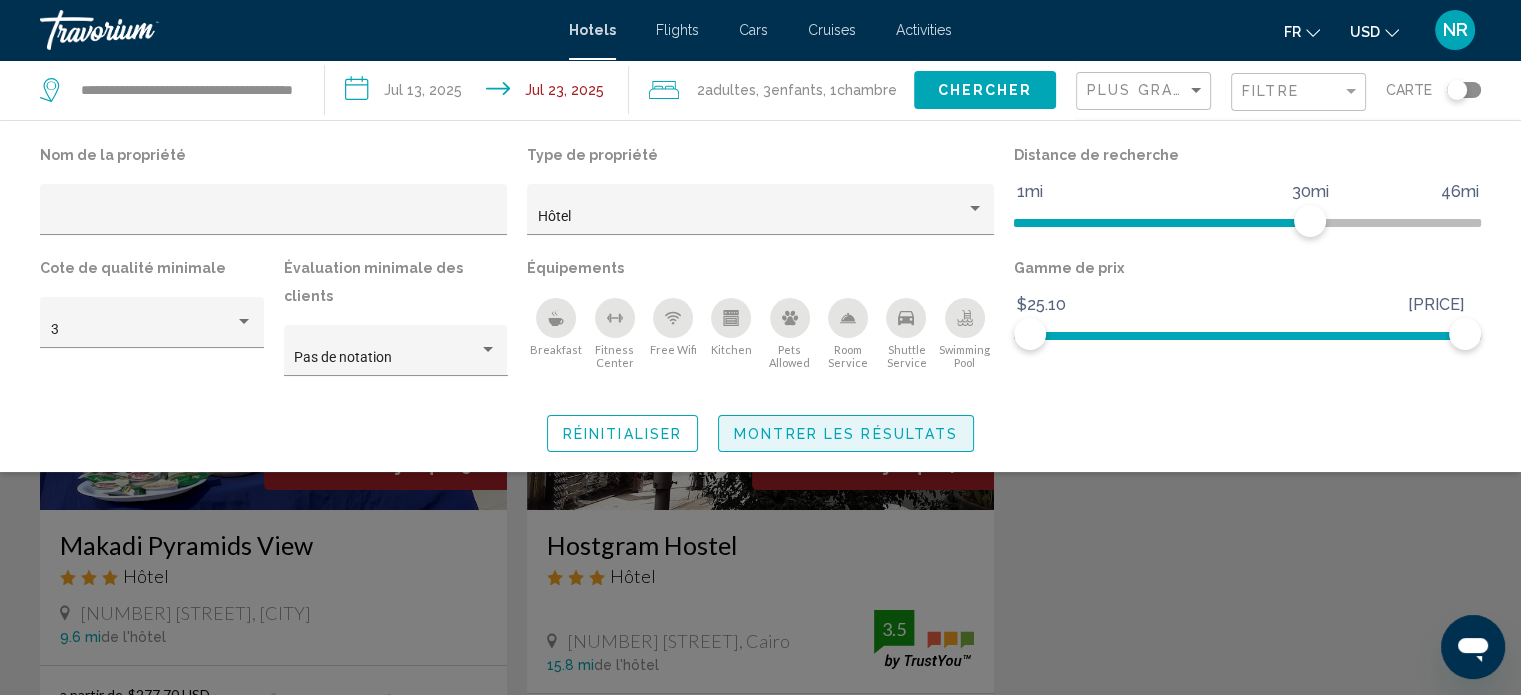 click on "Montrer les résultats" 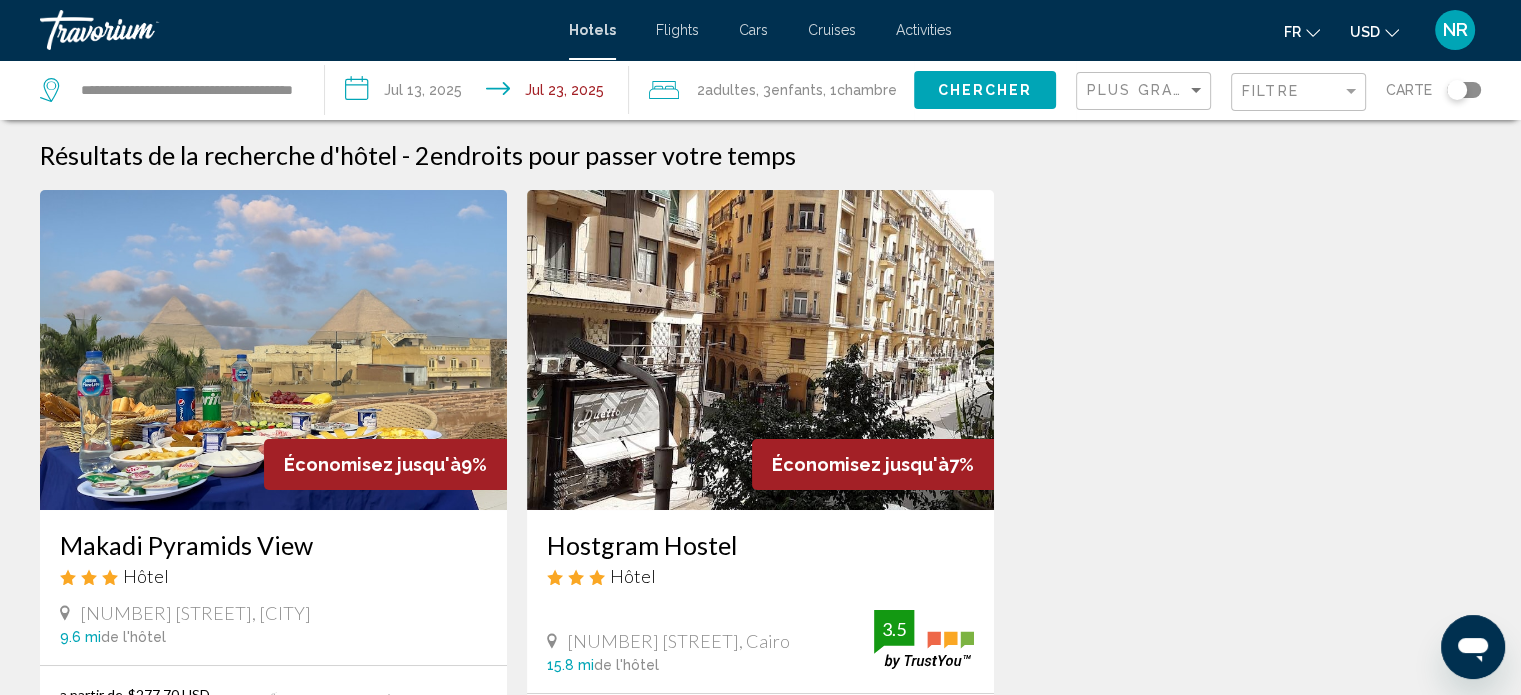 click at bounding box center [273, 350] 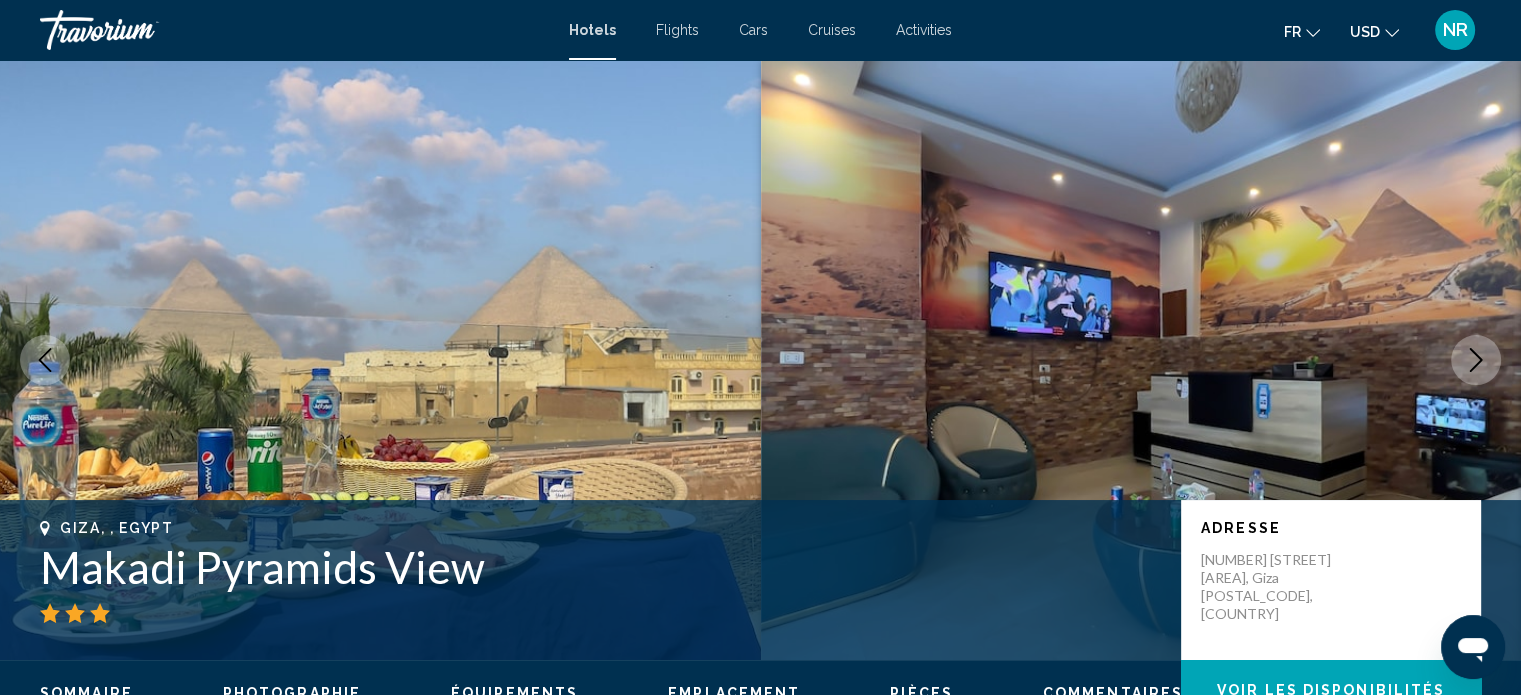 scroll, scrollTop: 12, scrollLeft: 0, axis: vertical 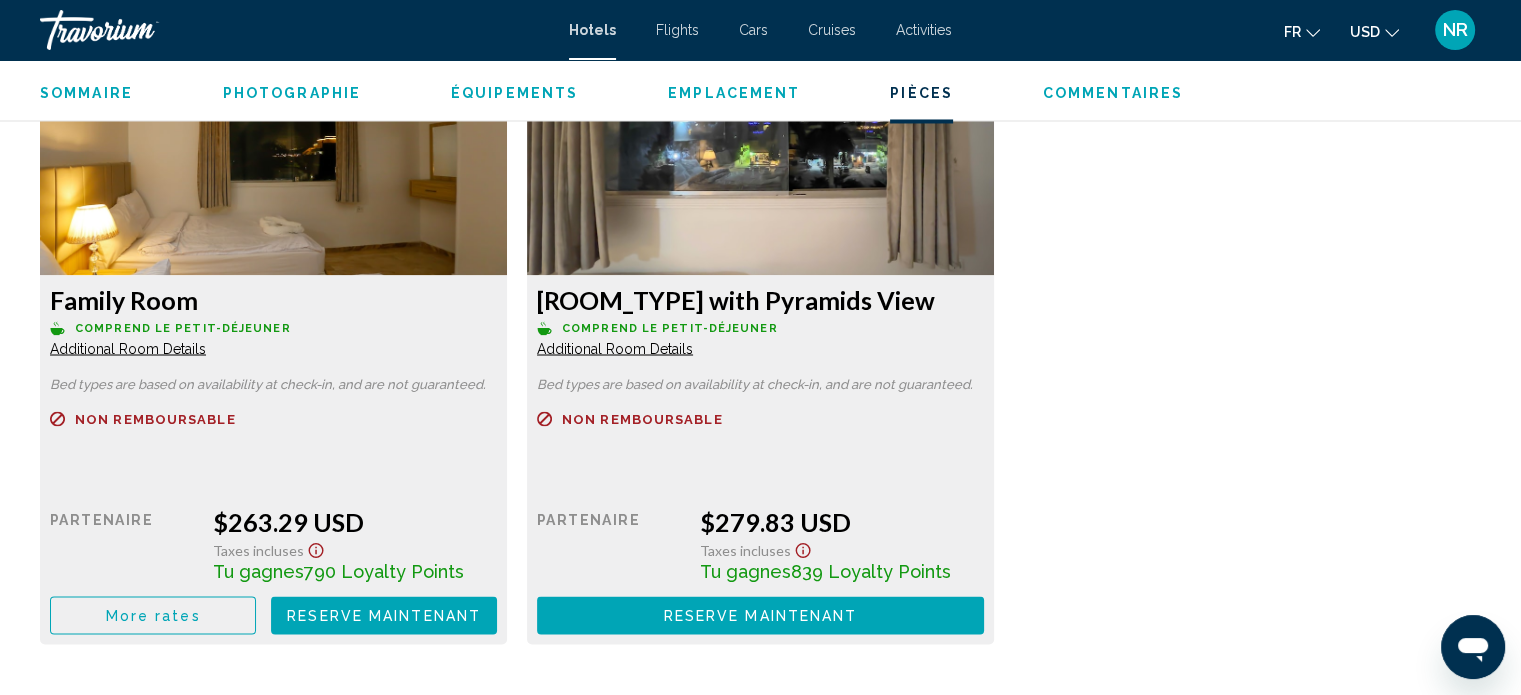 click at bounding box center (273, -530) 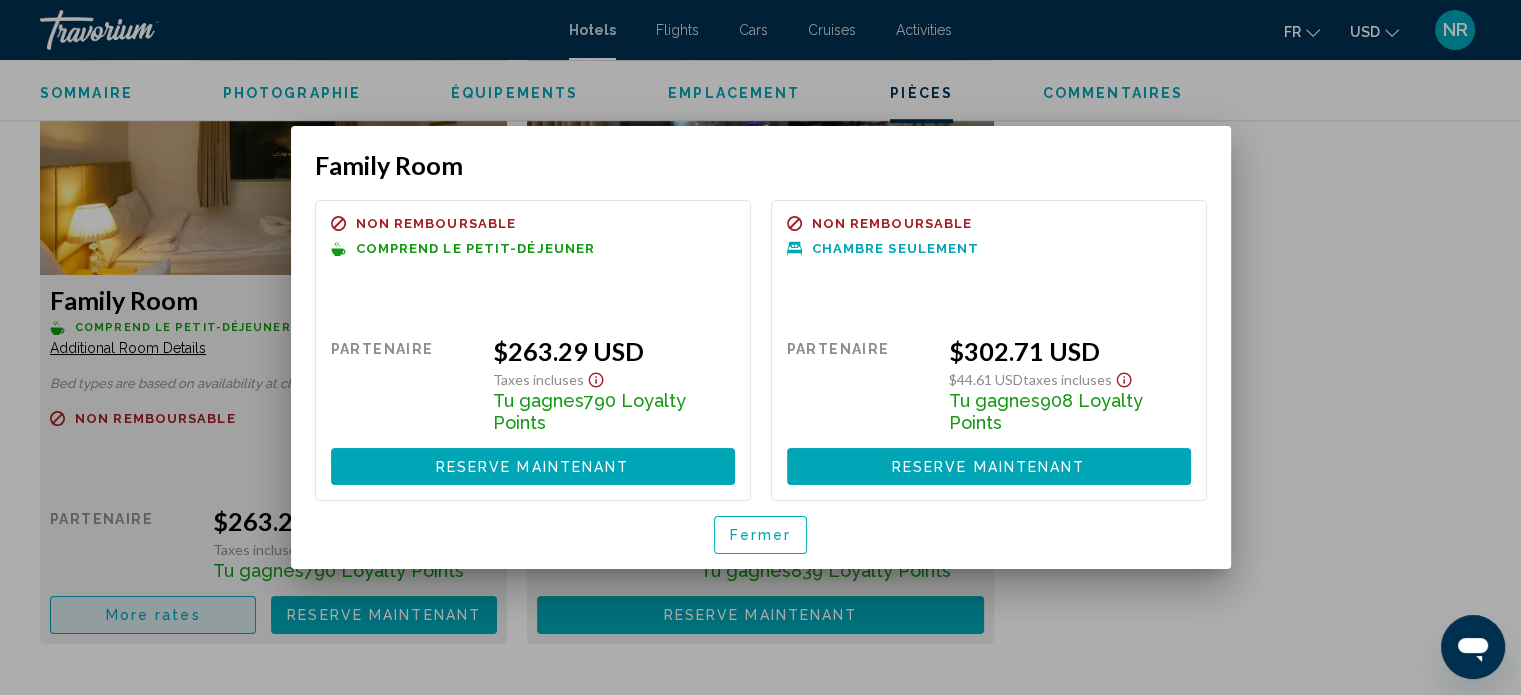 scroll, scrollTop: 0, scrollLeft: 0, axis: both 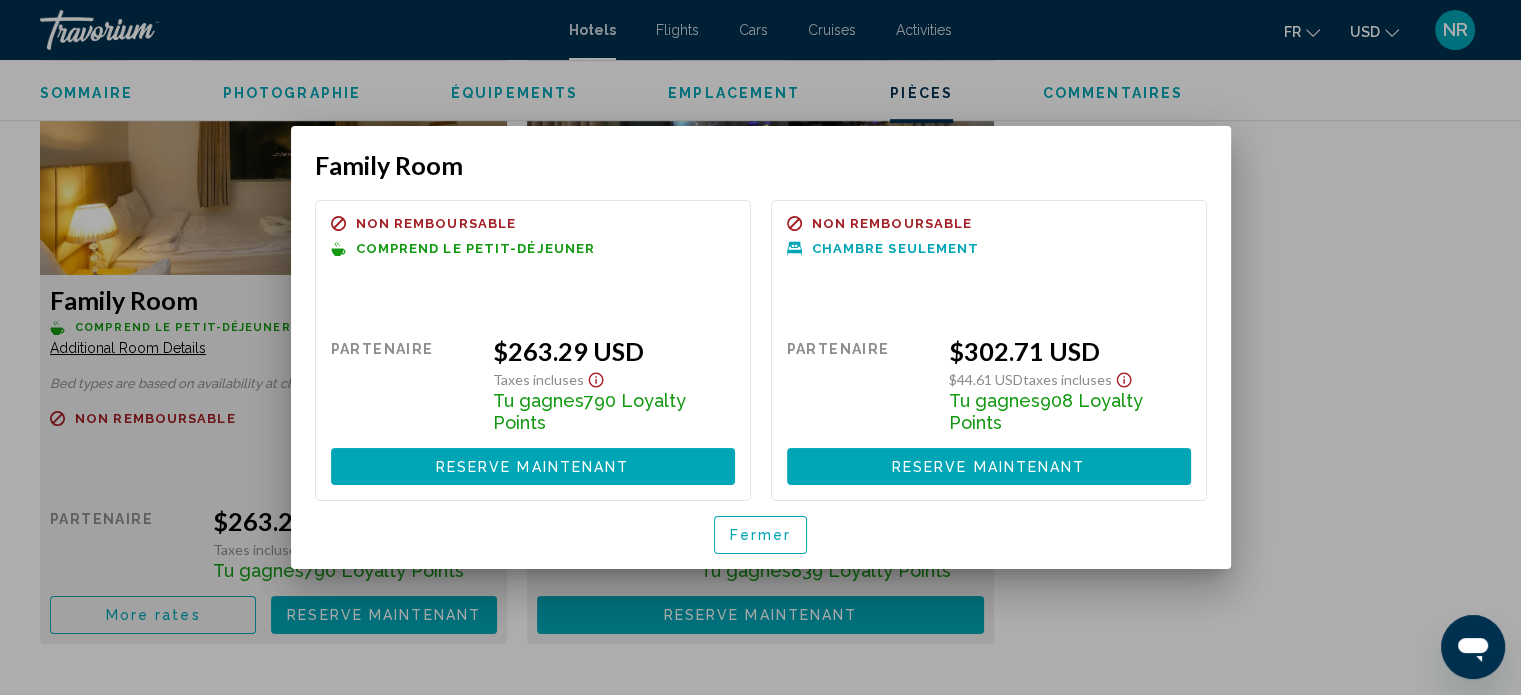 click on "Fermer" at bounding box center (761, 536) 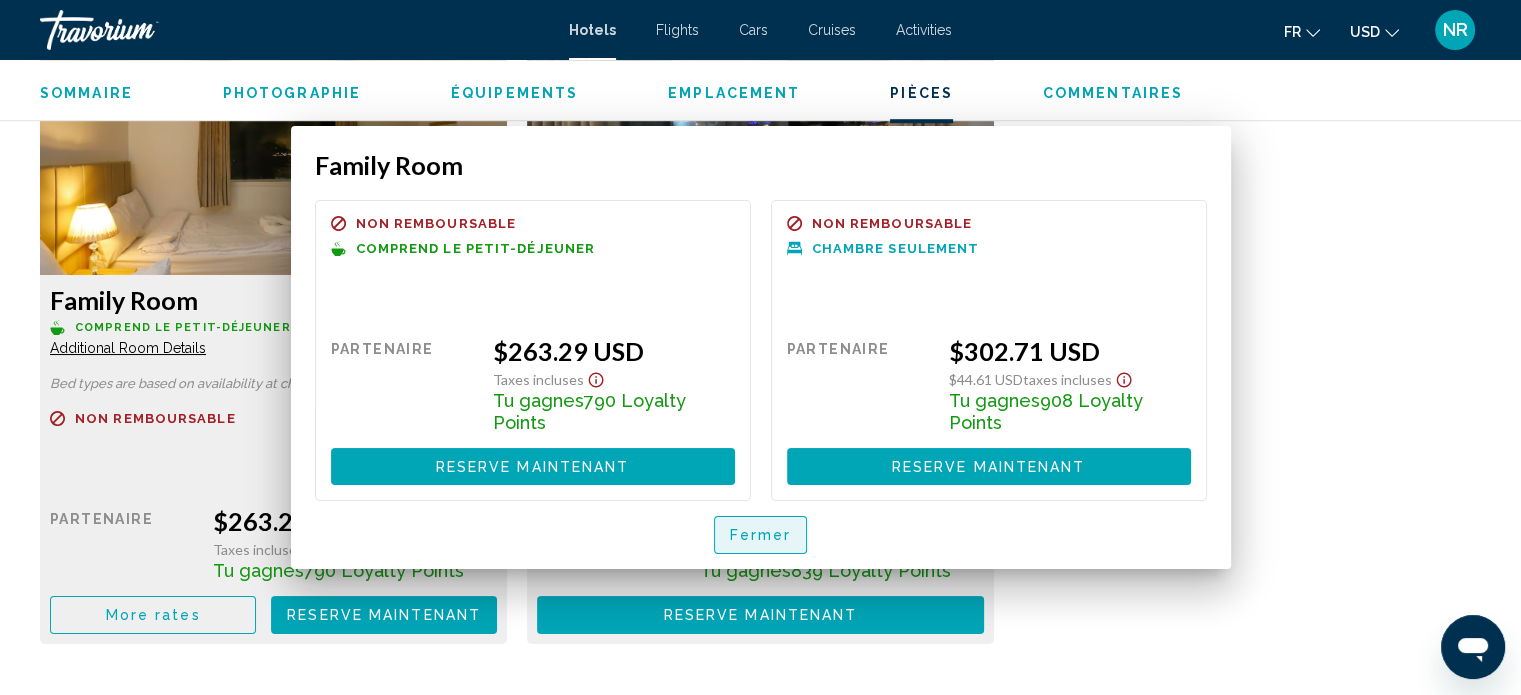 scroll, scrollTop: 3487, scrollLeft: 0, axis: vertical 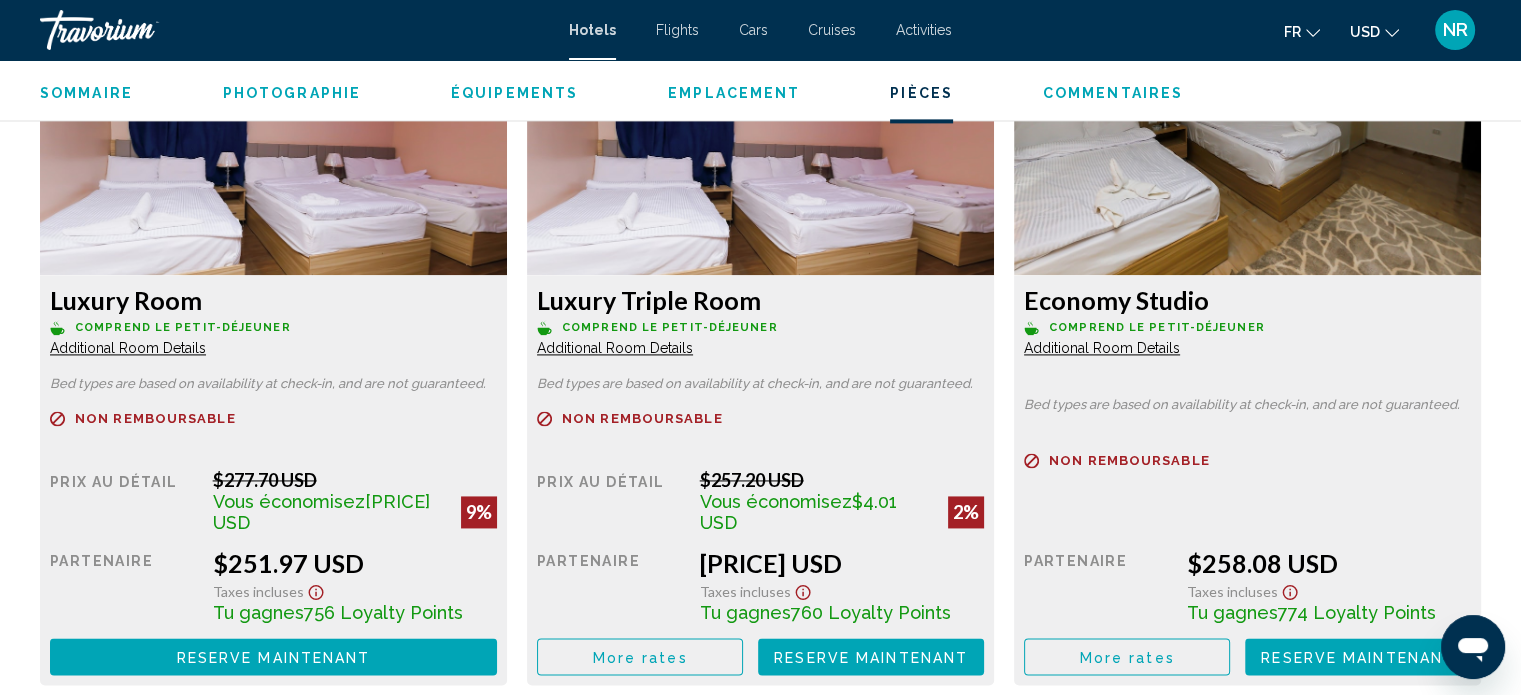 click on "More rates" at bounding box center [640, 656] 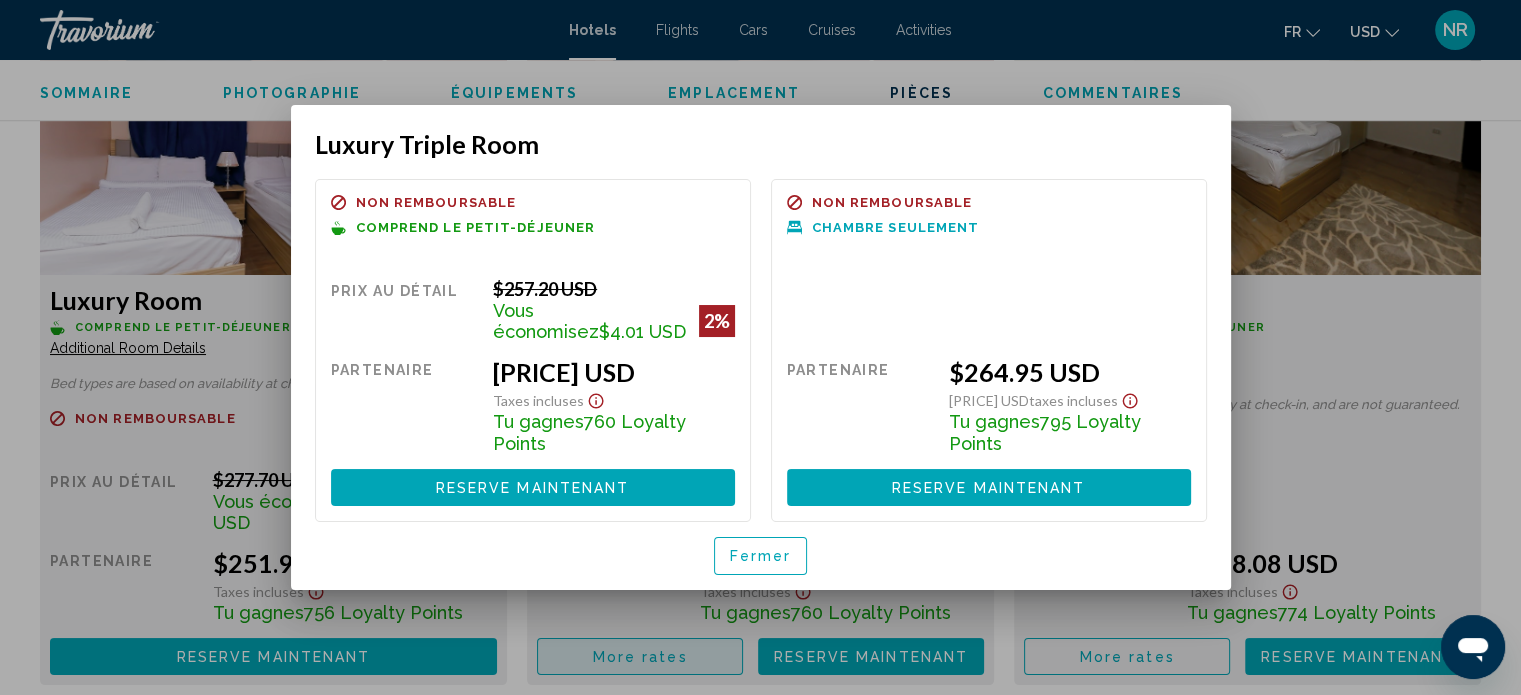 scroll, scrollTop: 0, scrollLeft: 0, axis: both 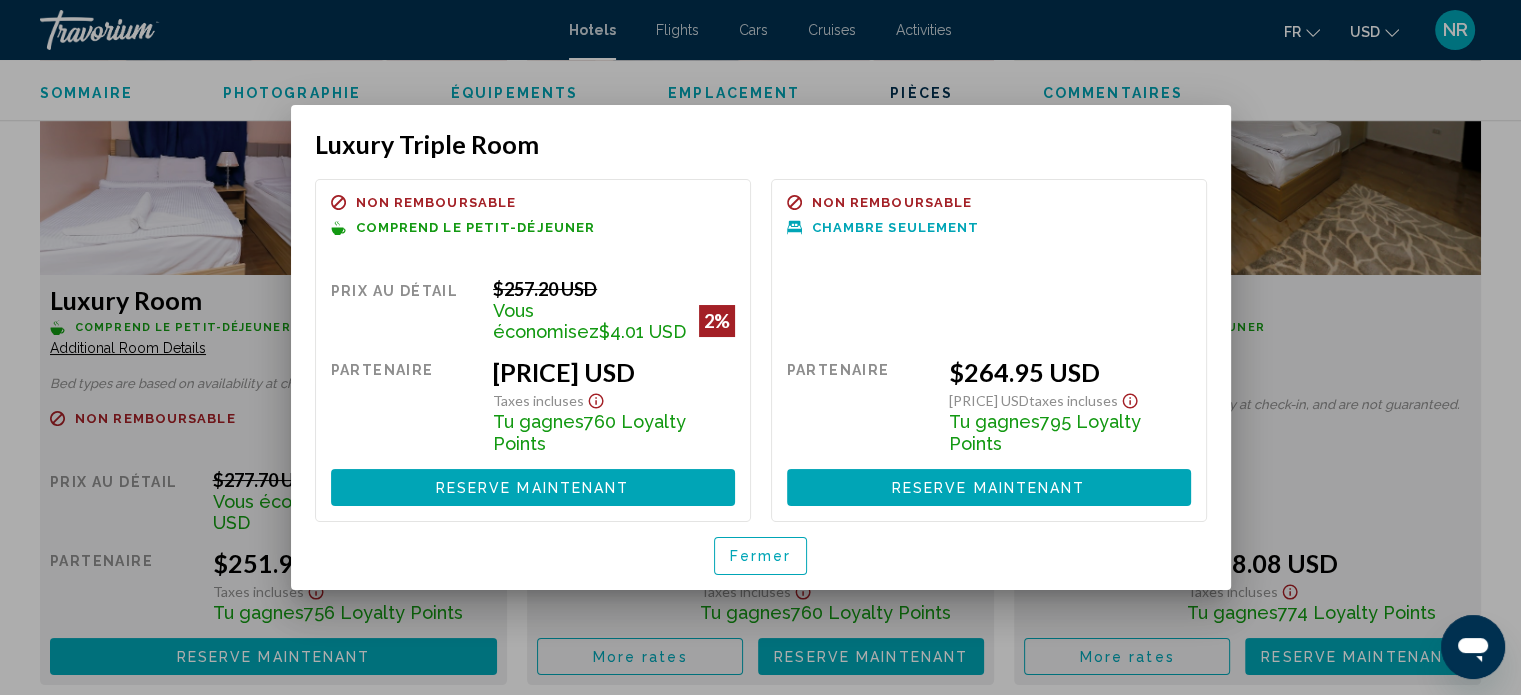 click at bounding box center [760, 347] 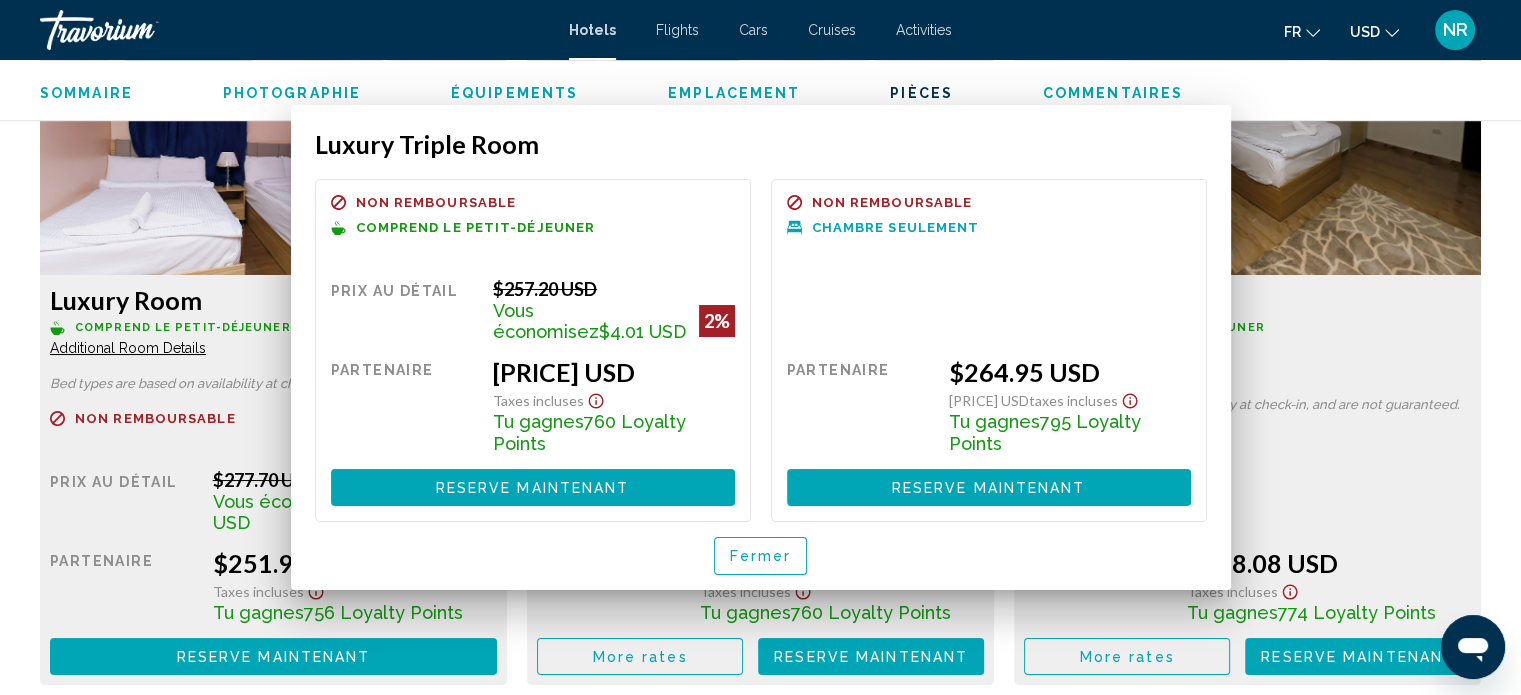 scroll, scrollTop: 2807, scrollLeft: 0, axis: vertical 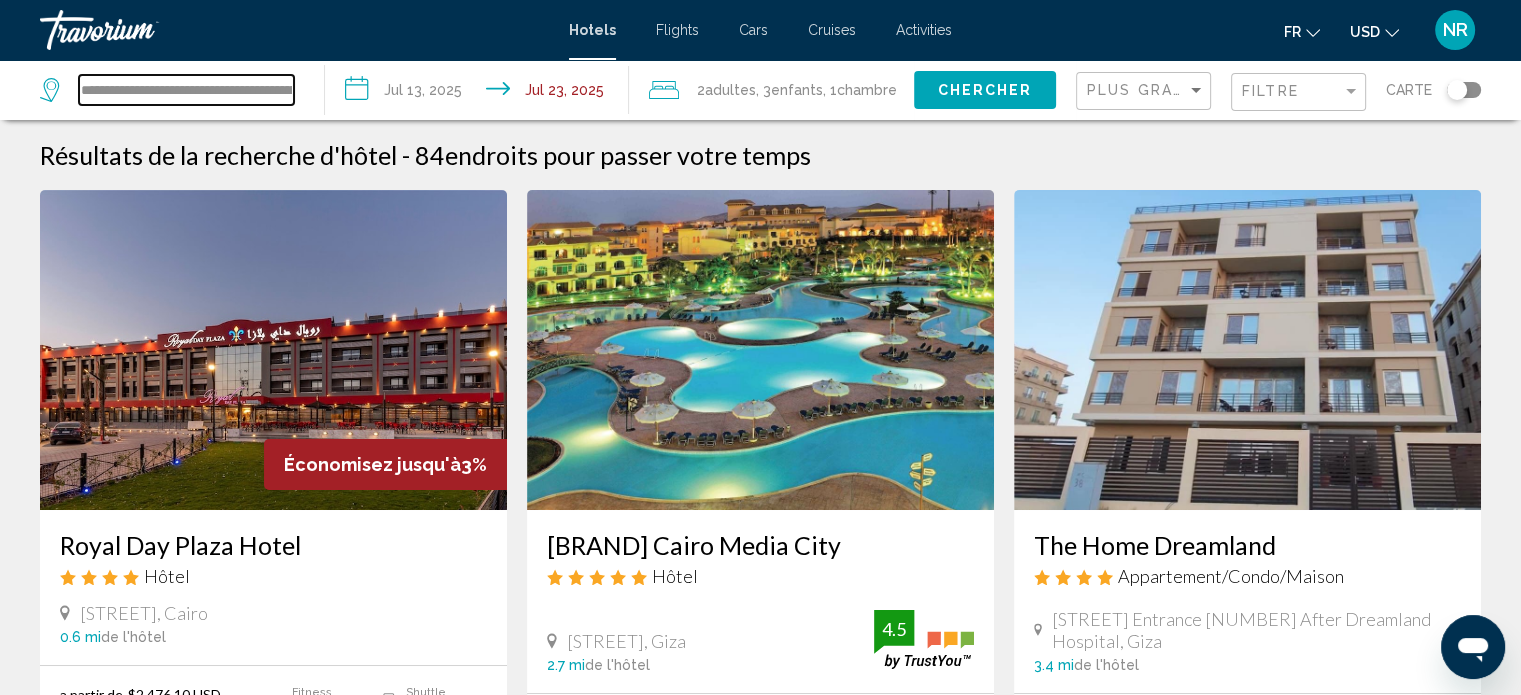 click on "**********" at bounding box center [186, 90] 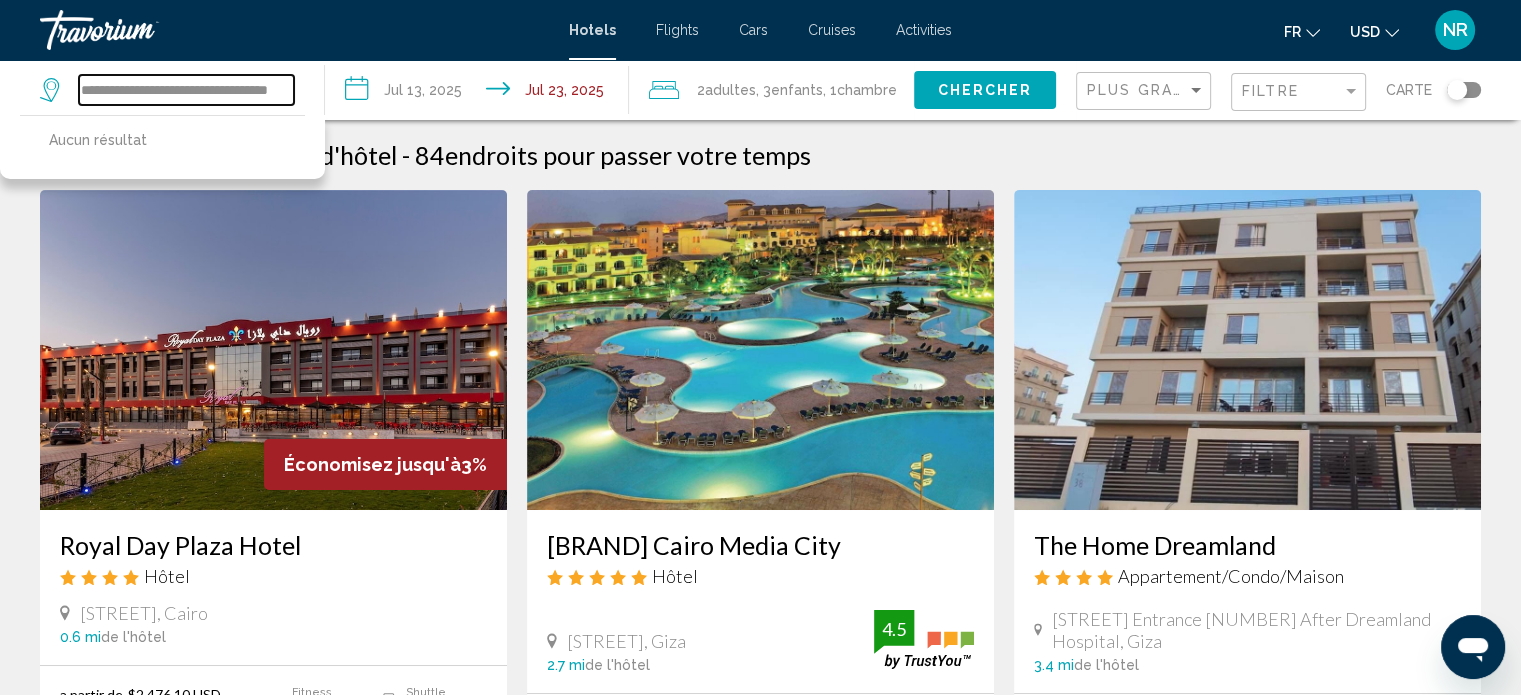 scroll, scrollTop: 0, scrollLeft: 0, axis: both 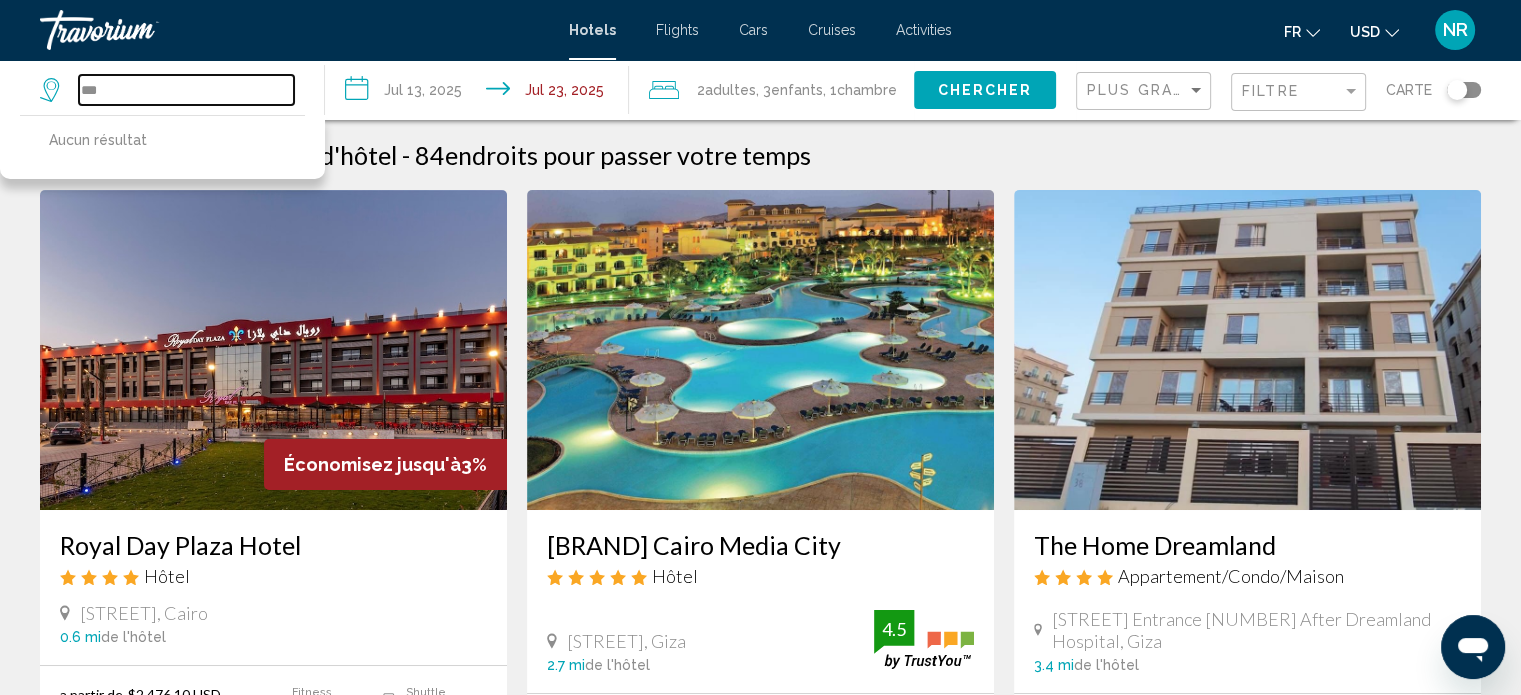 type on "*" 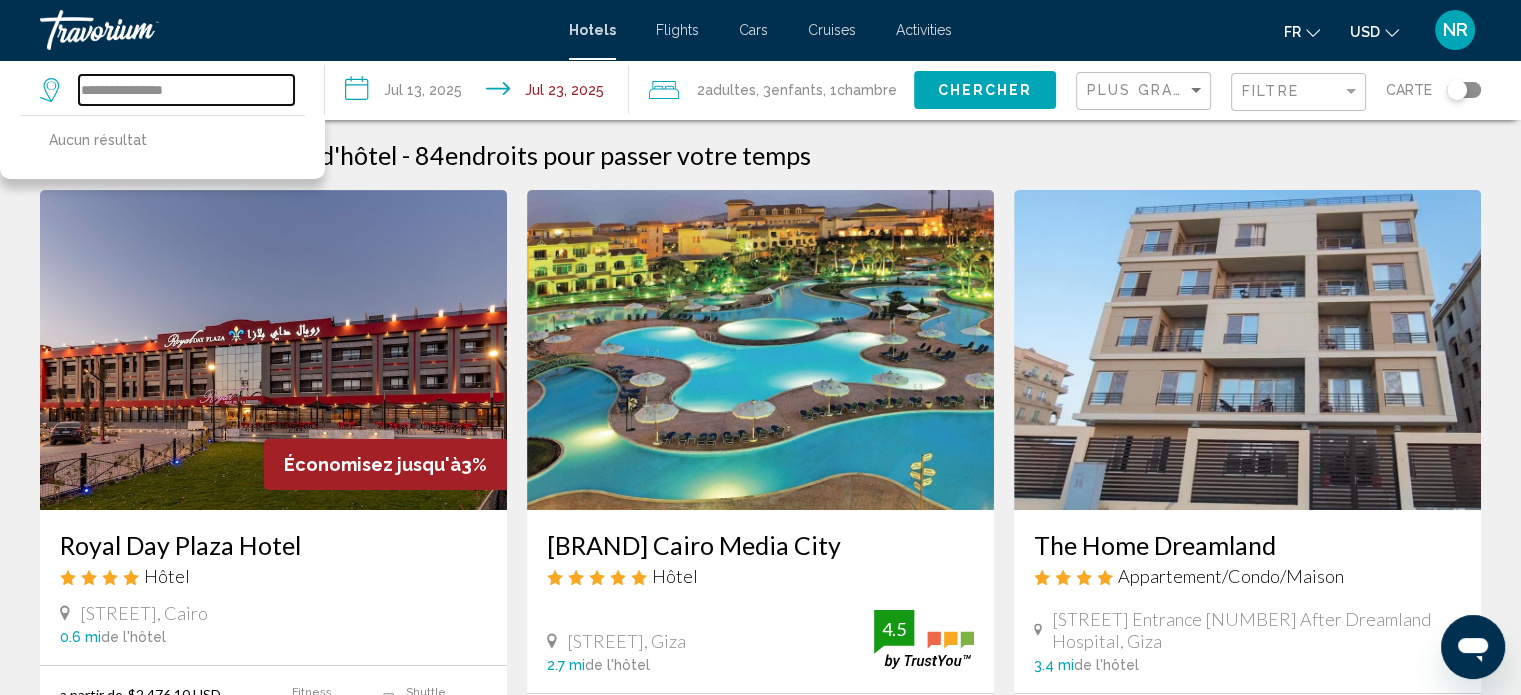 click on "**********" at bounding box center (186, 90) 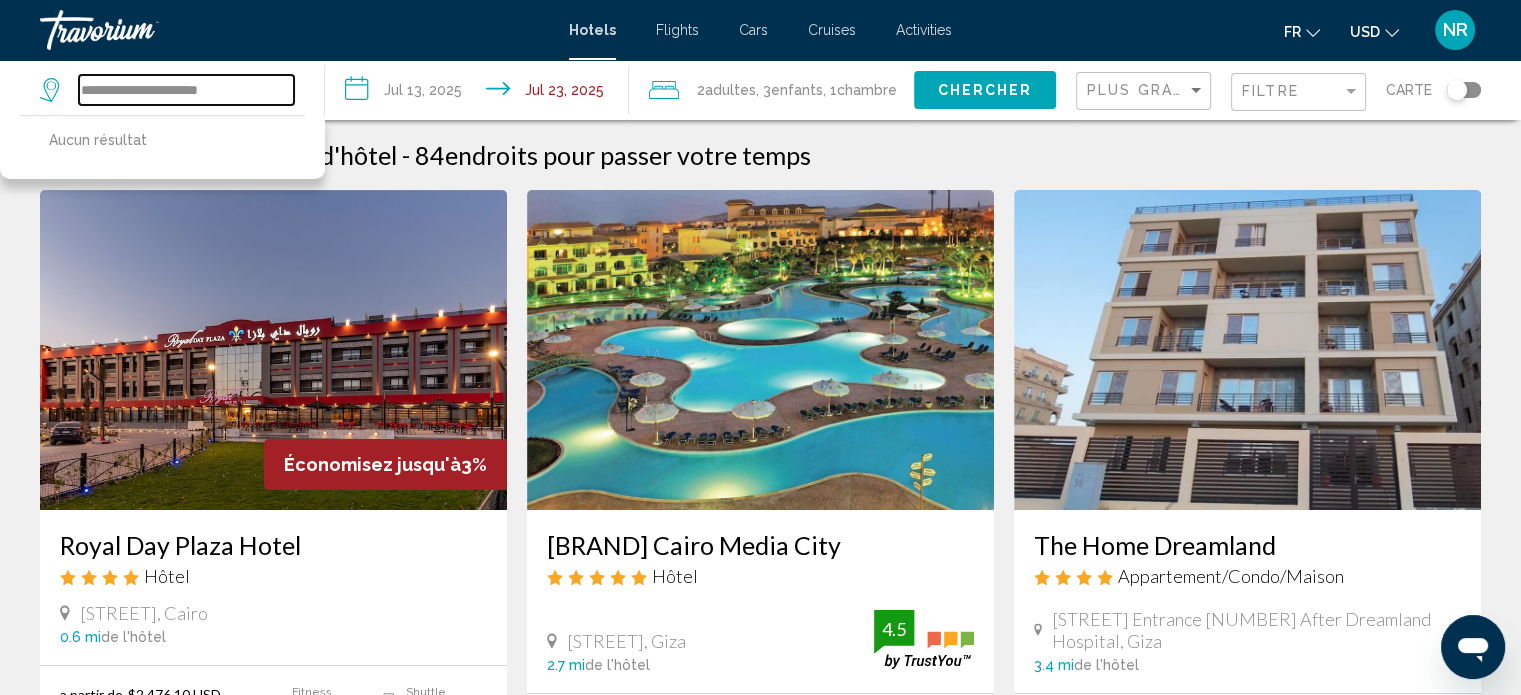 click on "**********" at bounding box center [186, 90] 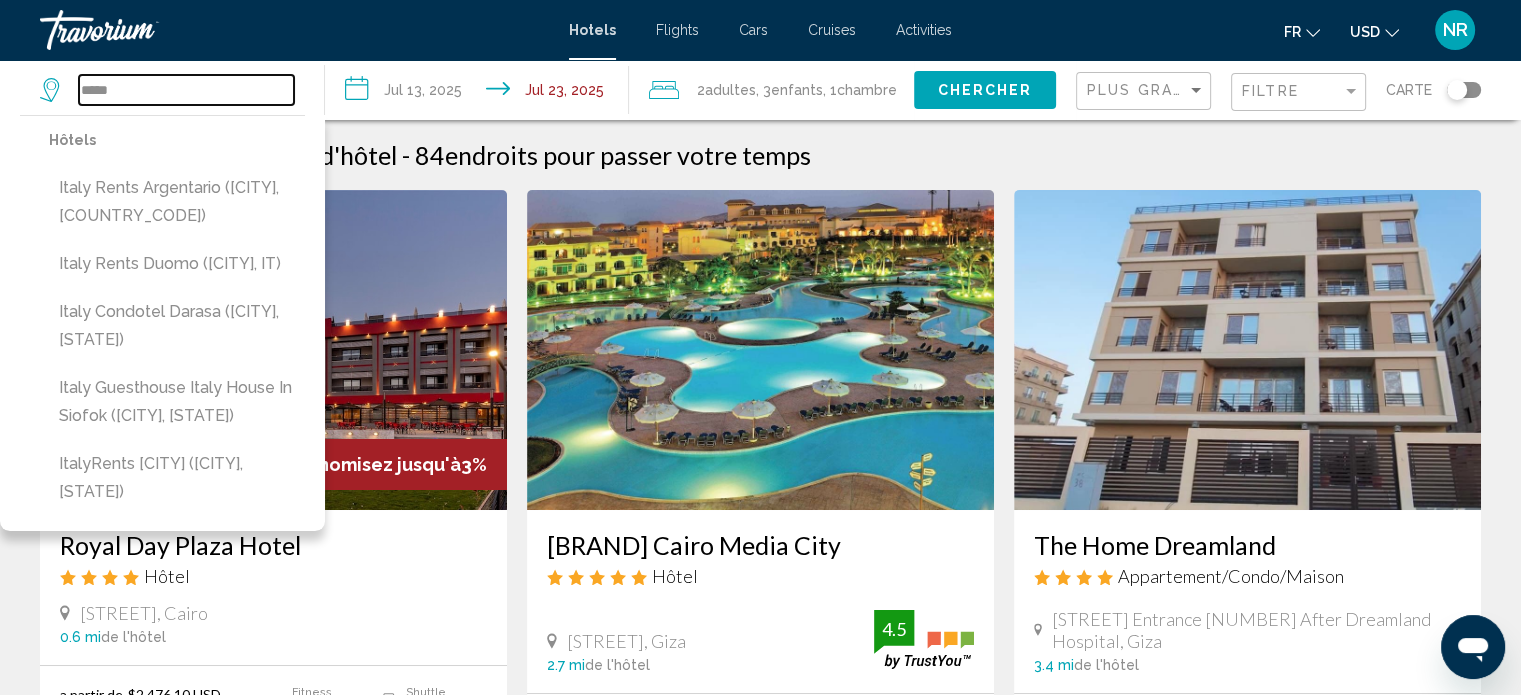 type on "*****" 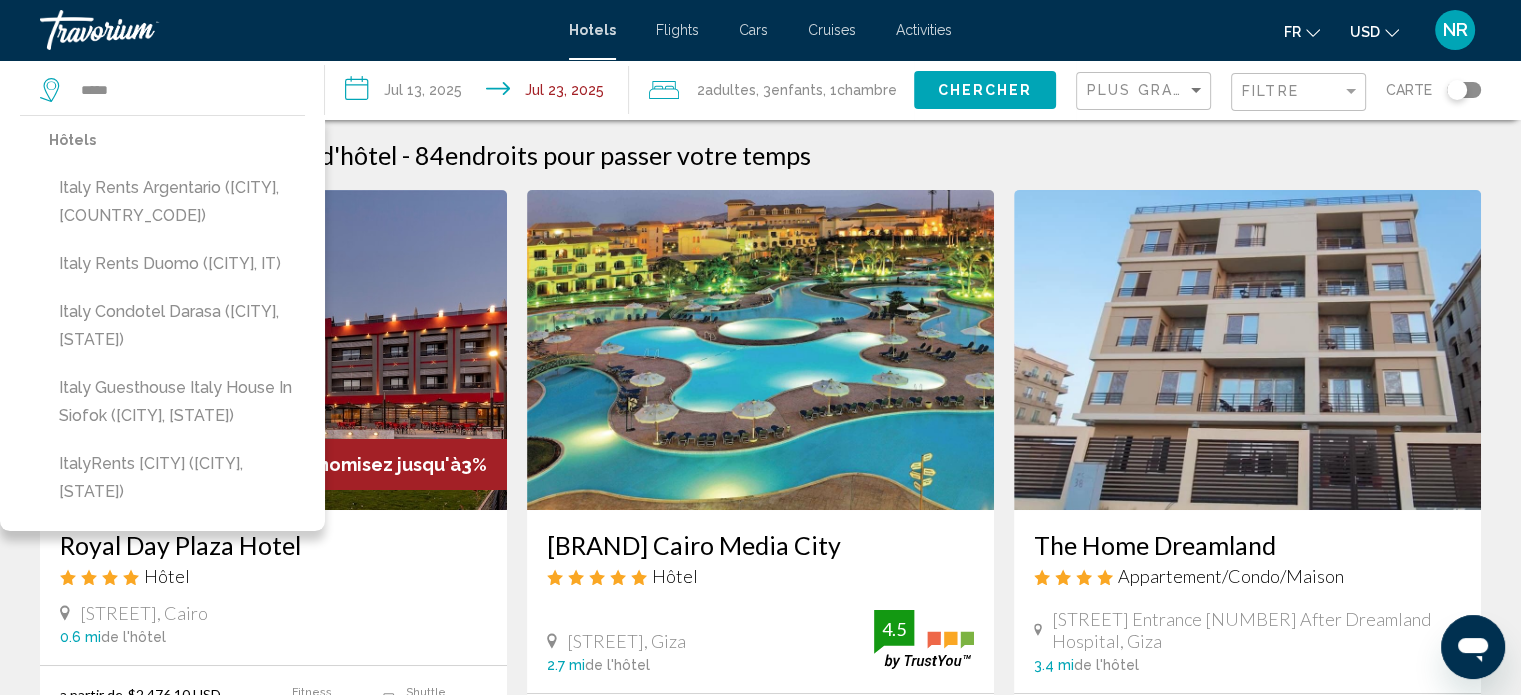 click 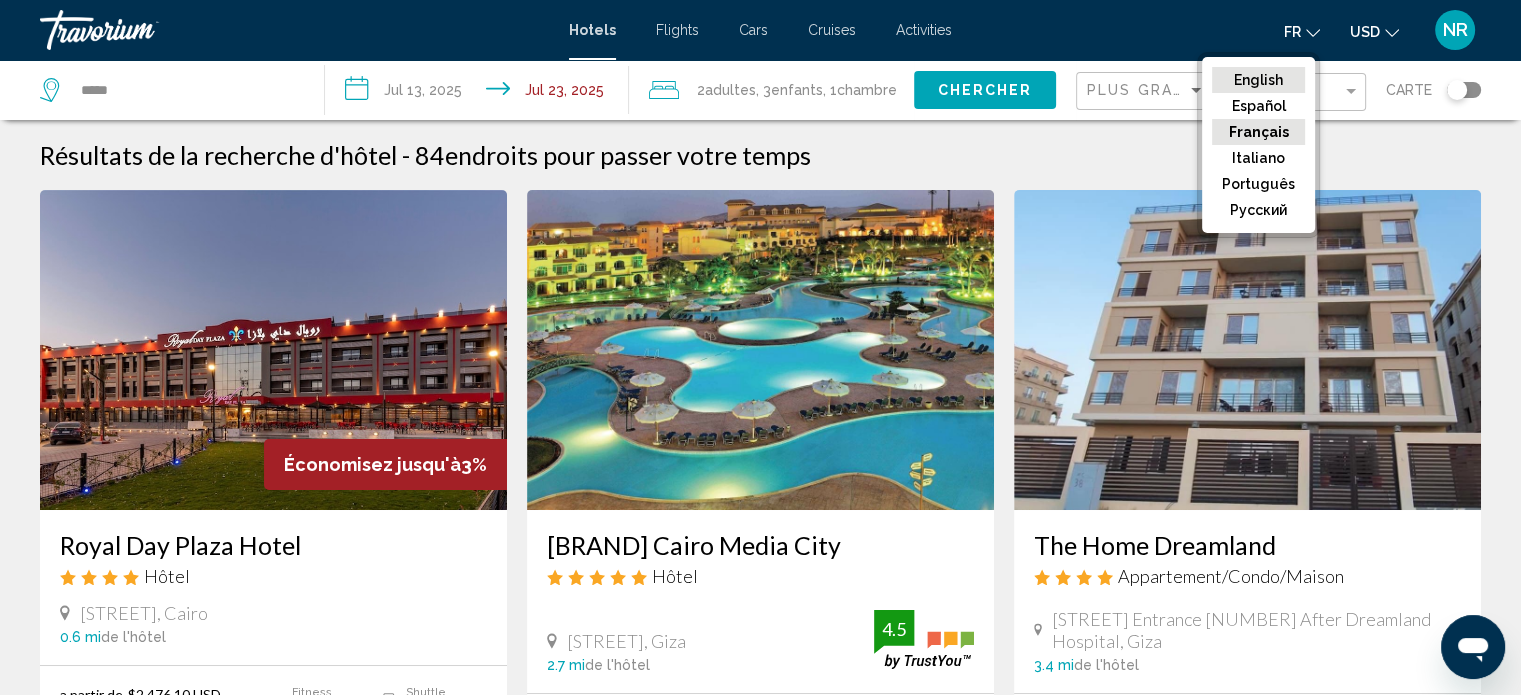 click on "English" 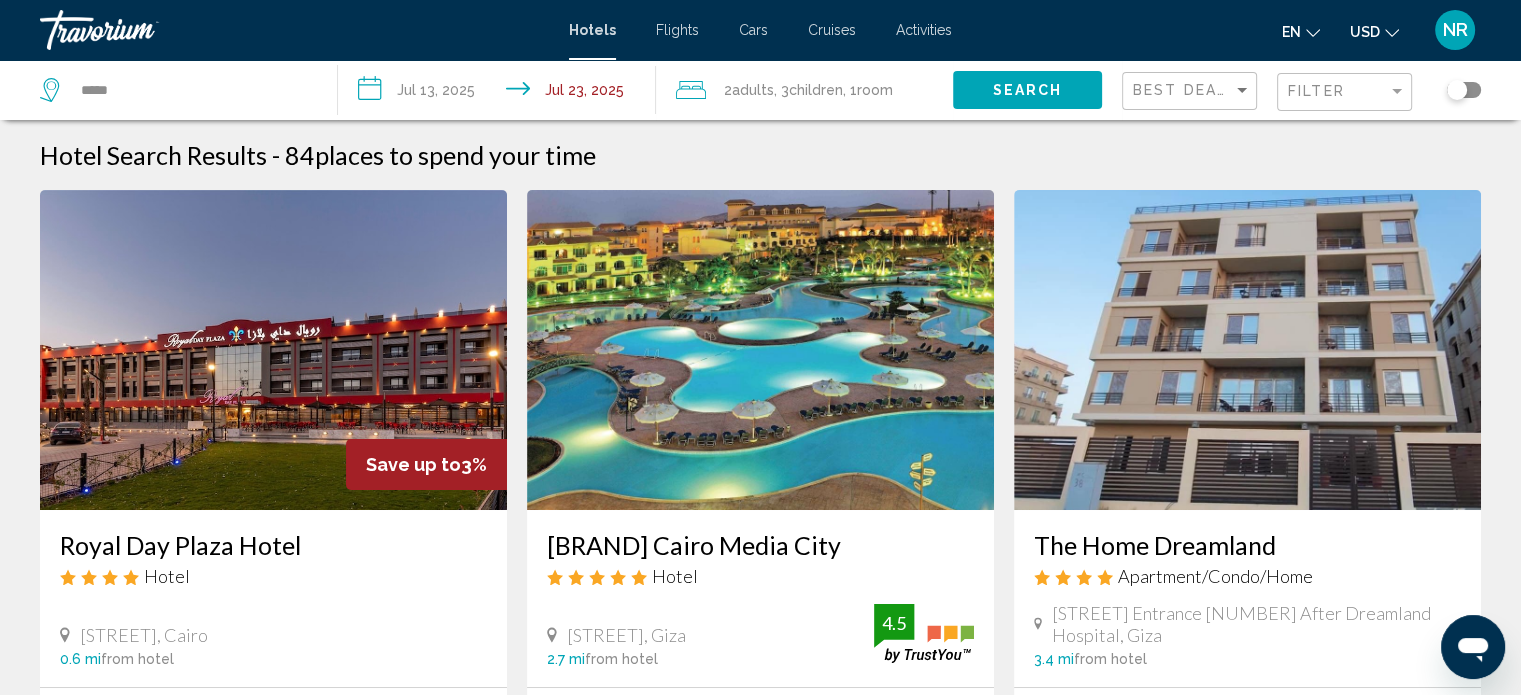 click on "**********" at bounding box center [501, 93] 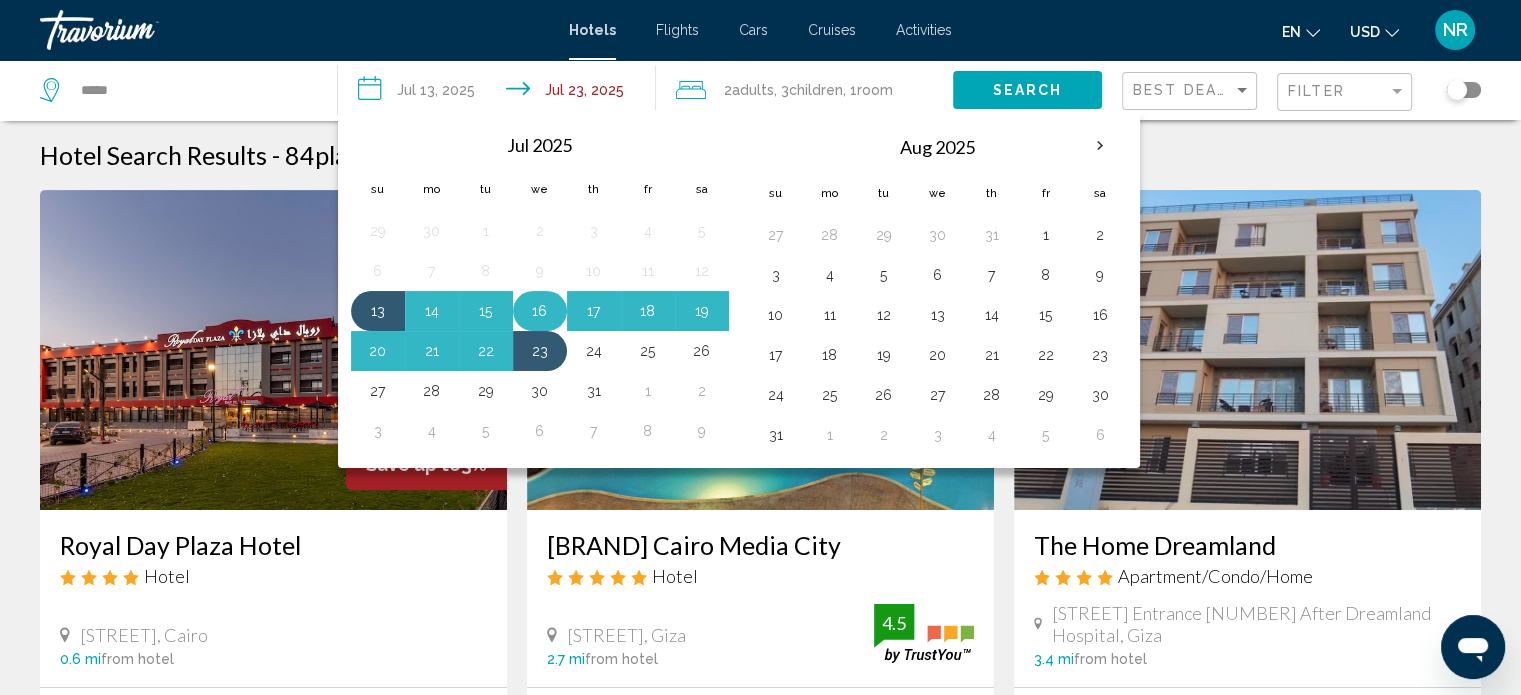 click on "16" at bounding box center [540, 311] 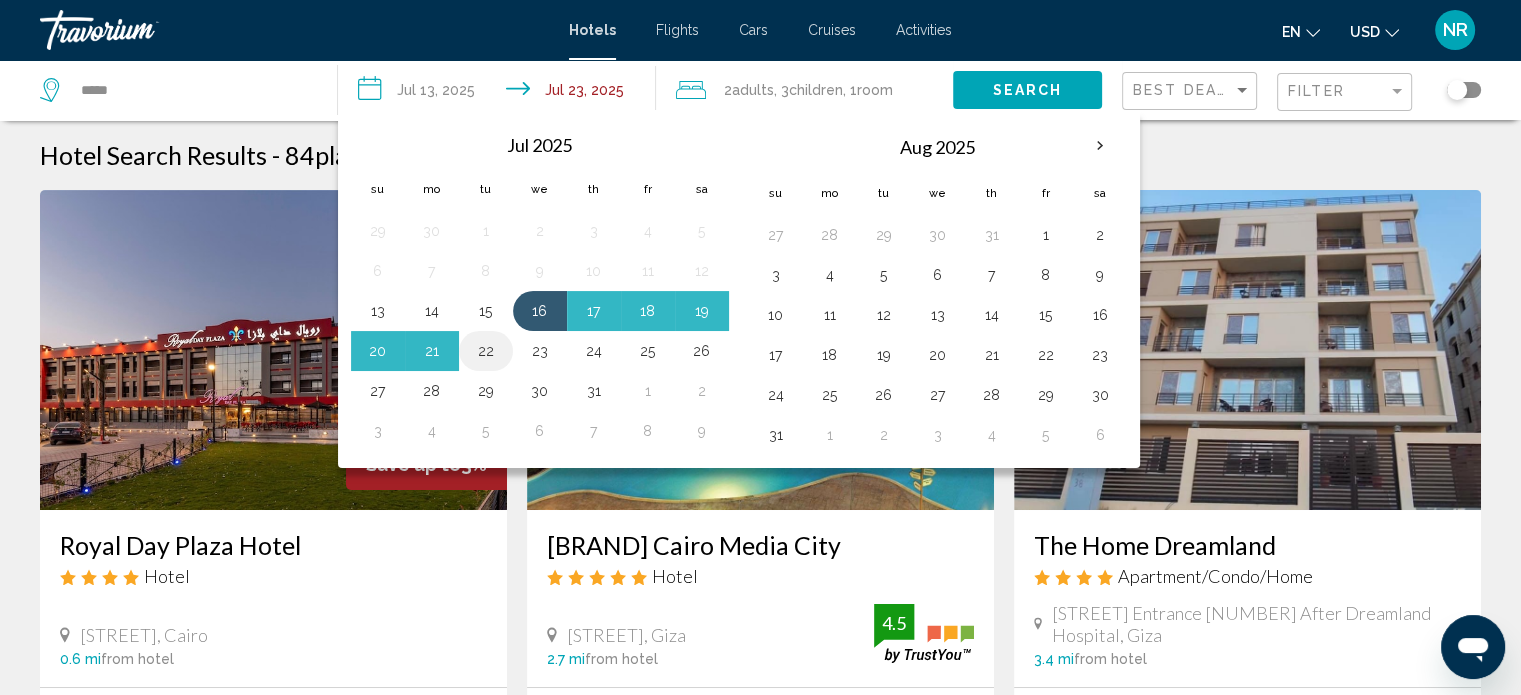 click on "22" at bounding box center [486, 351] 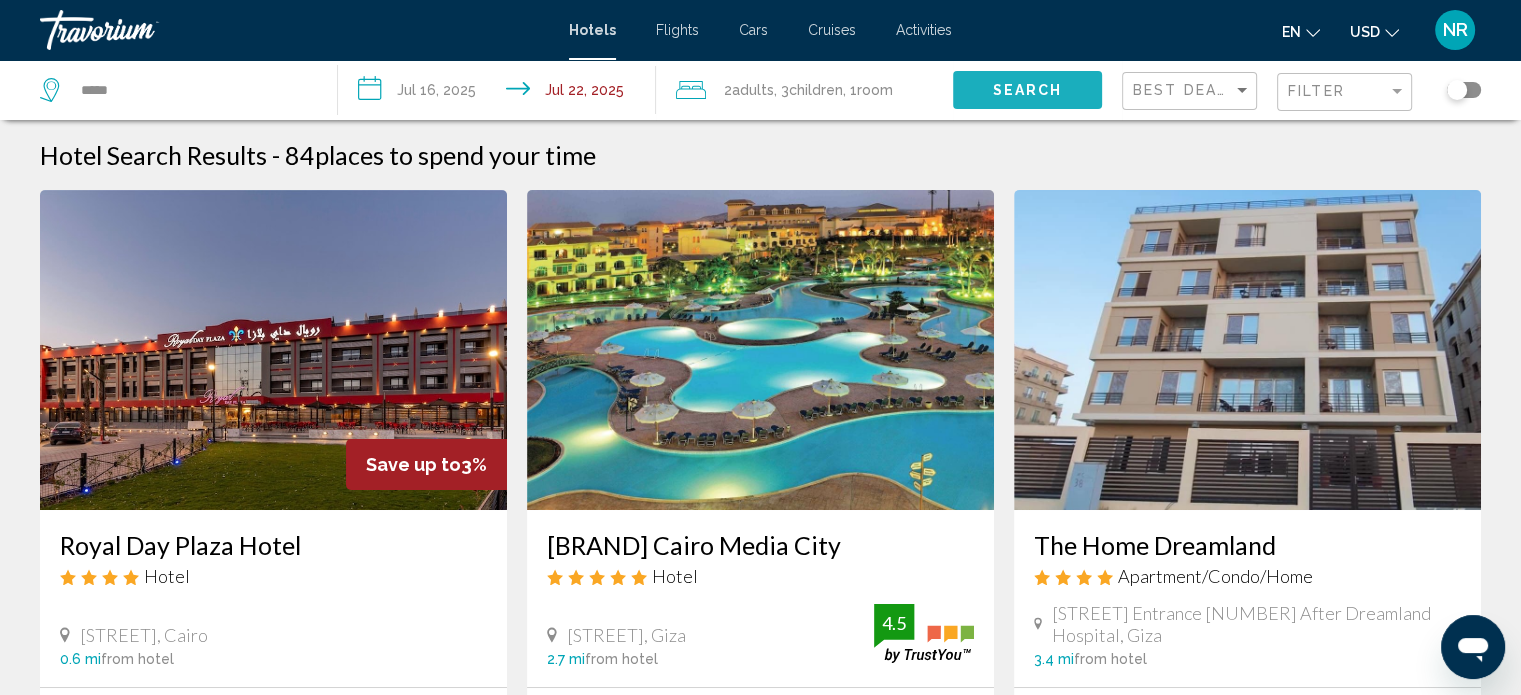 click on "Search" 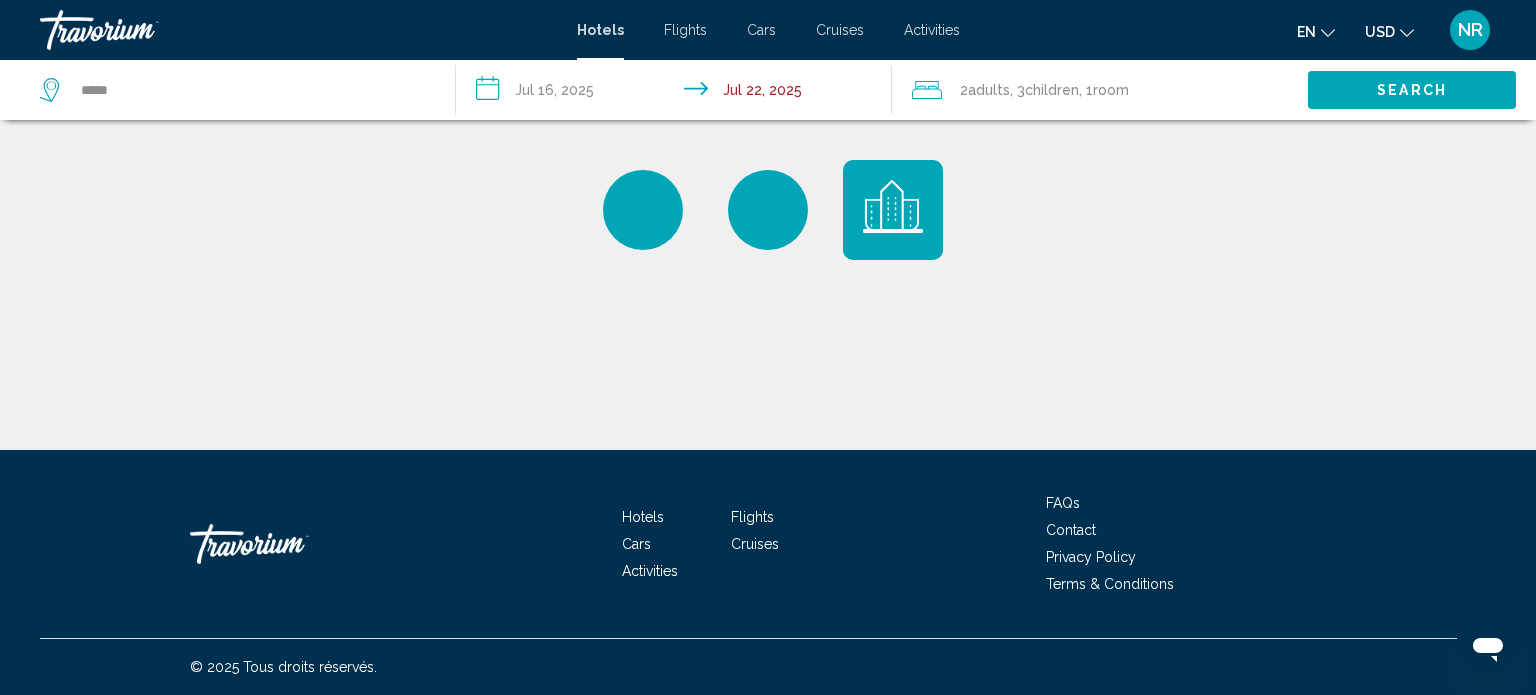 click on "Children" 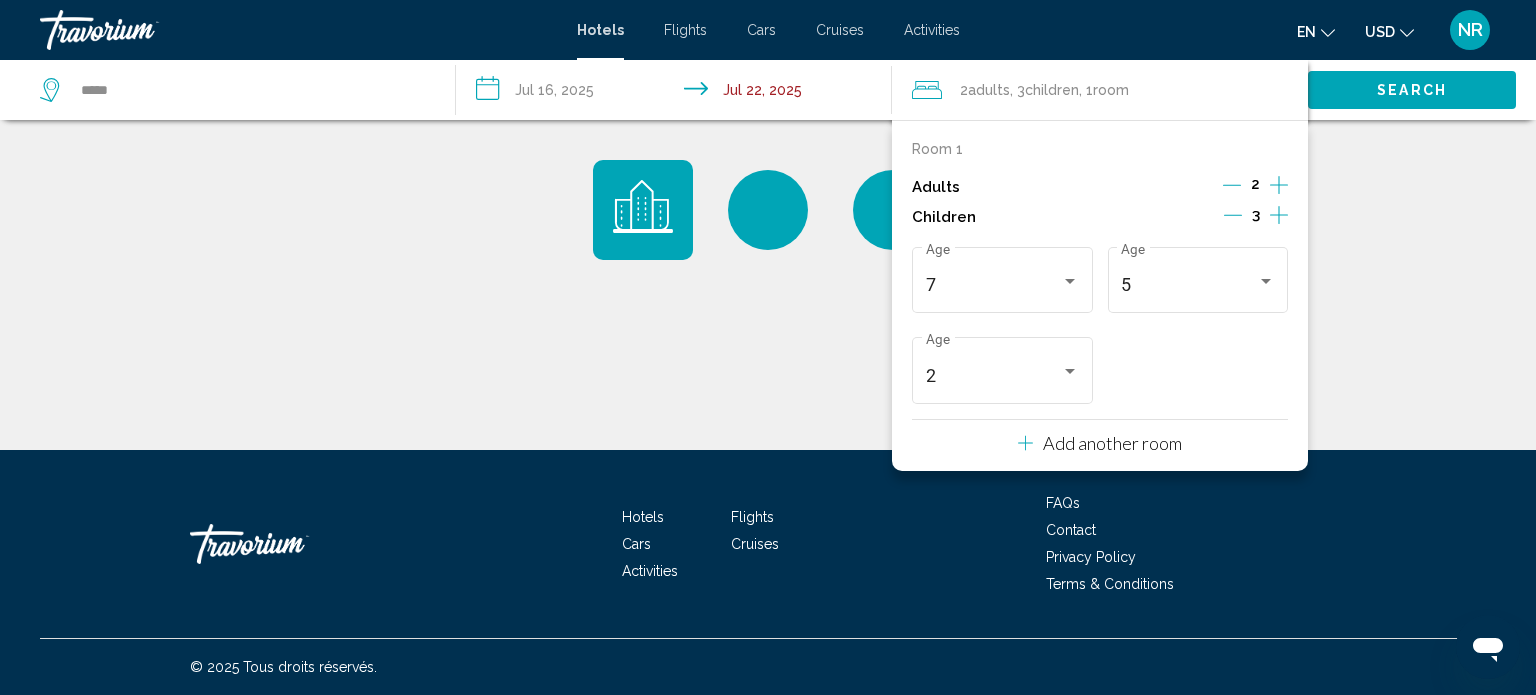click 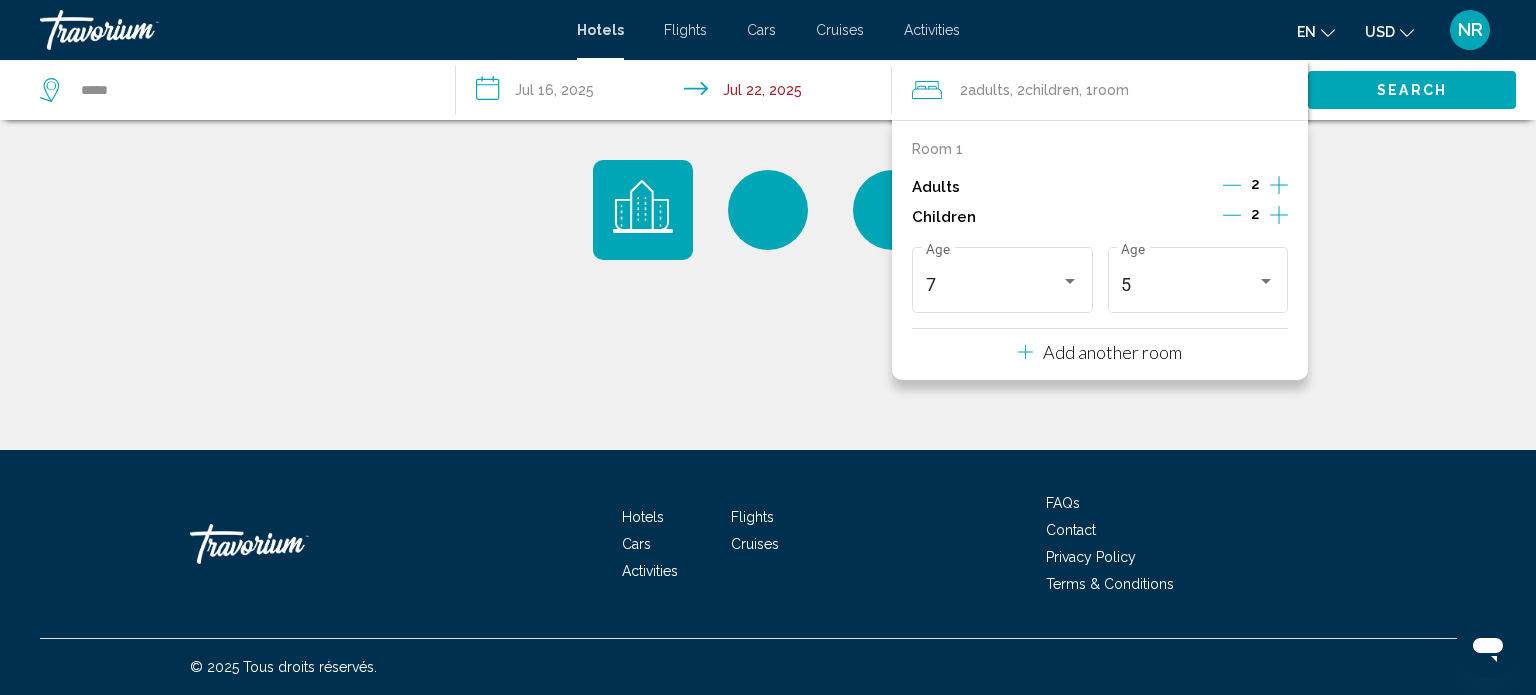 click 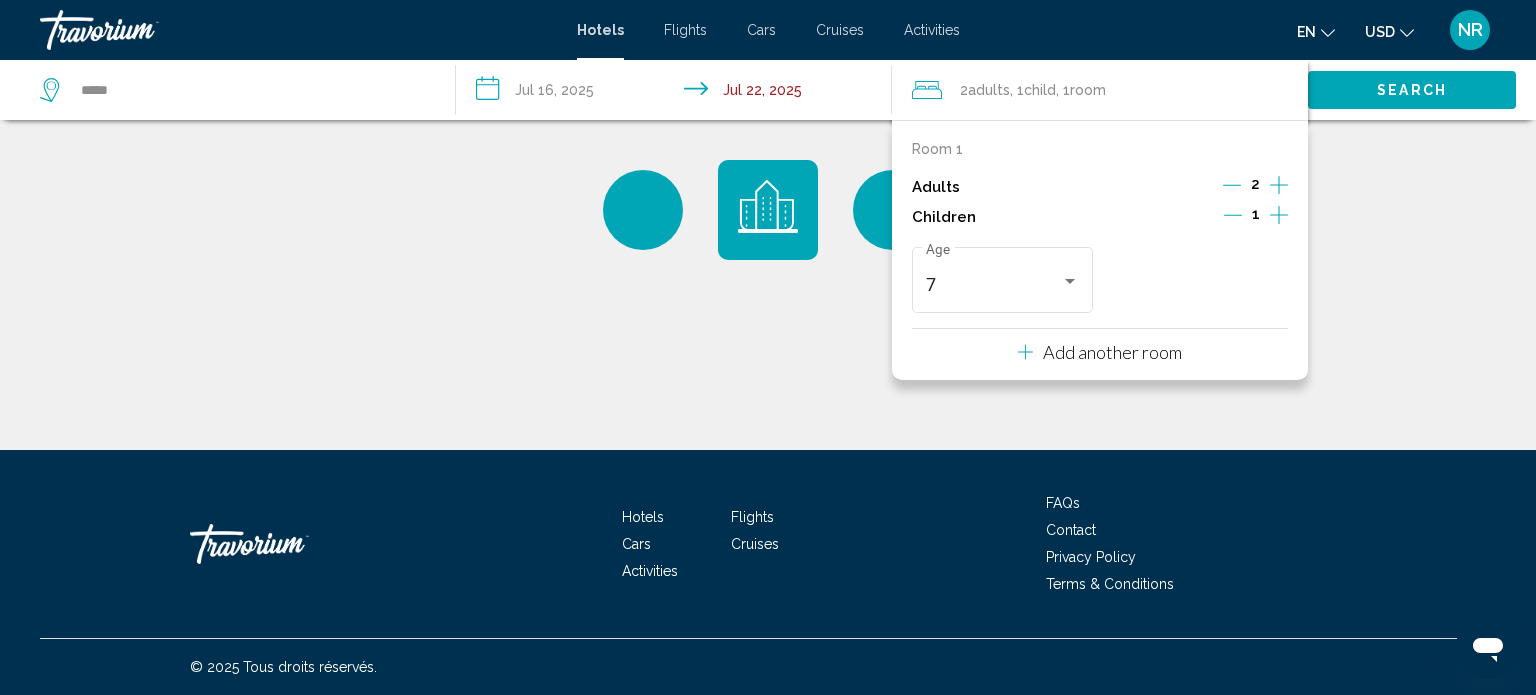 click 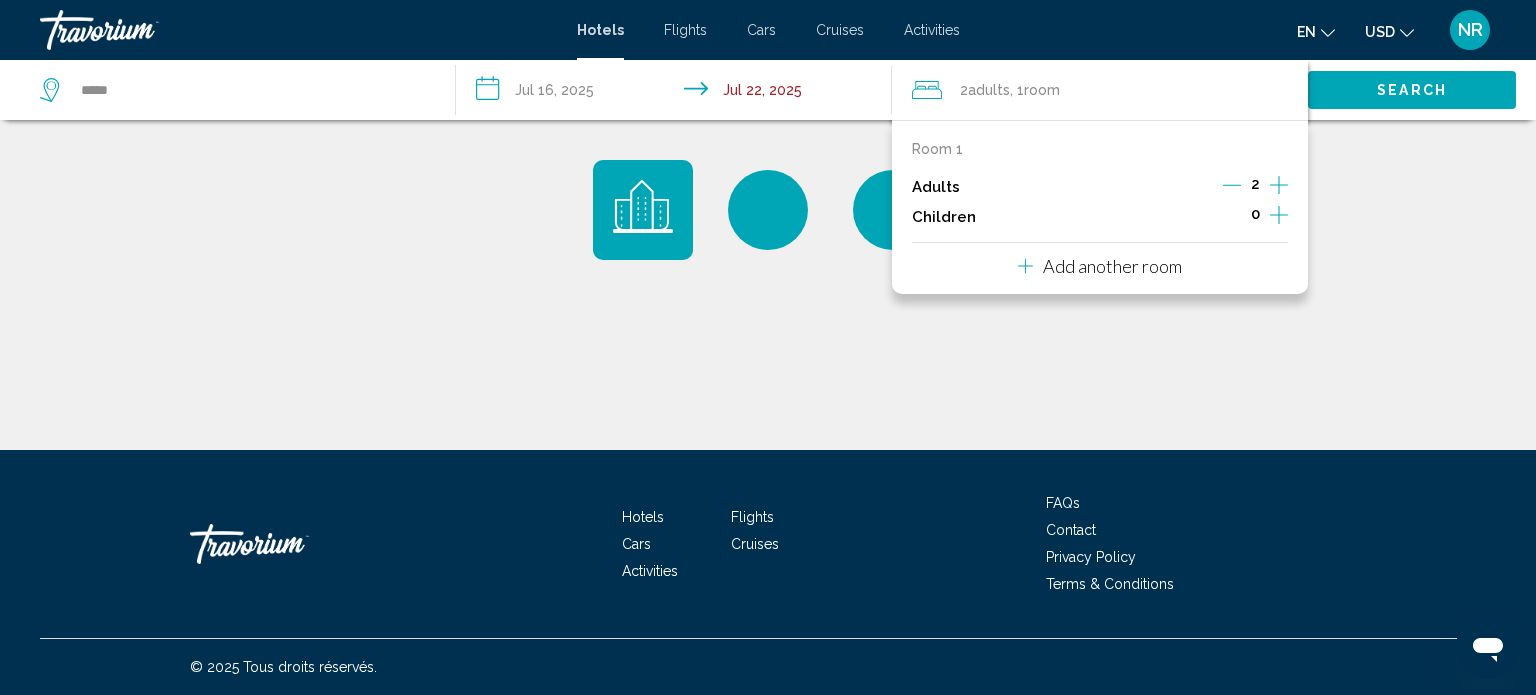 click 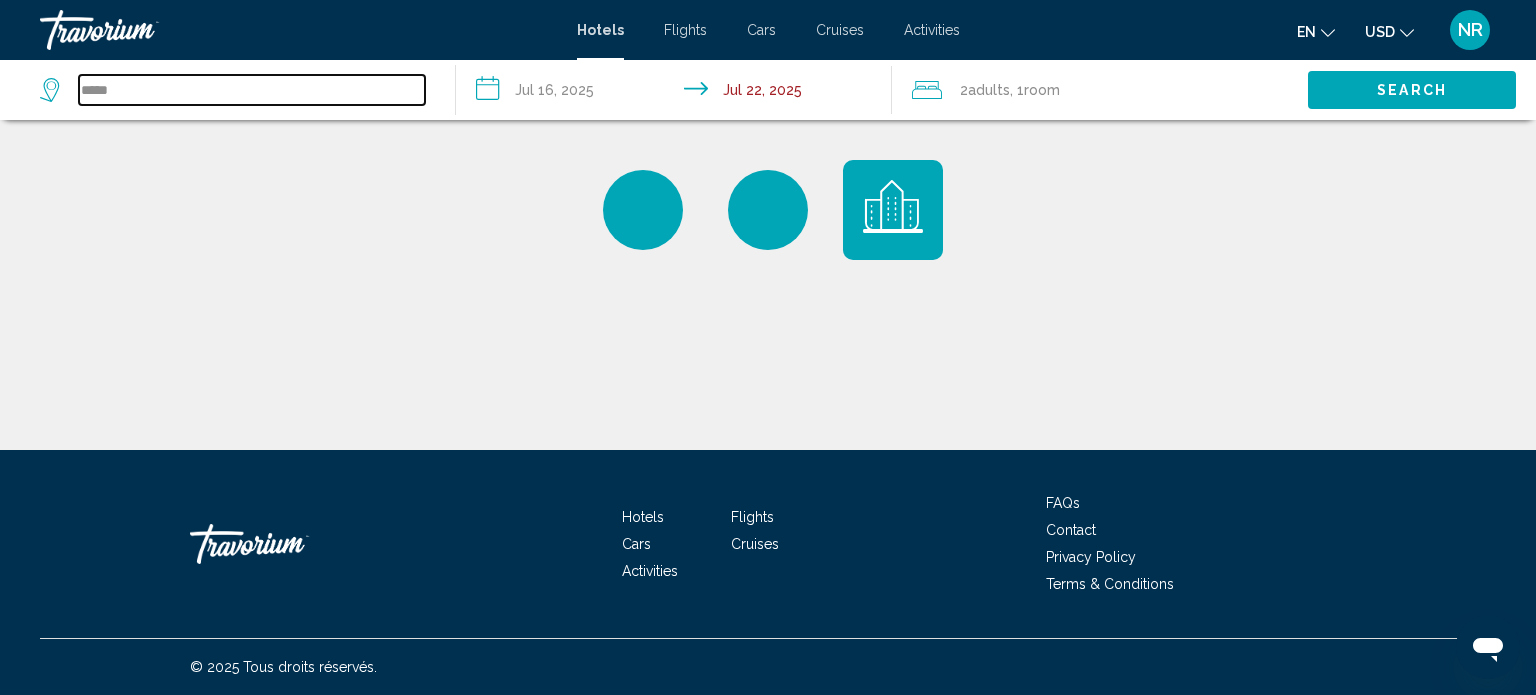 click on "*****" at bounding box center (252, 90) 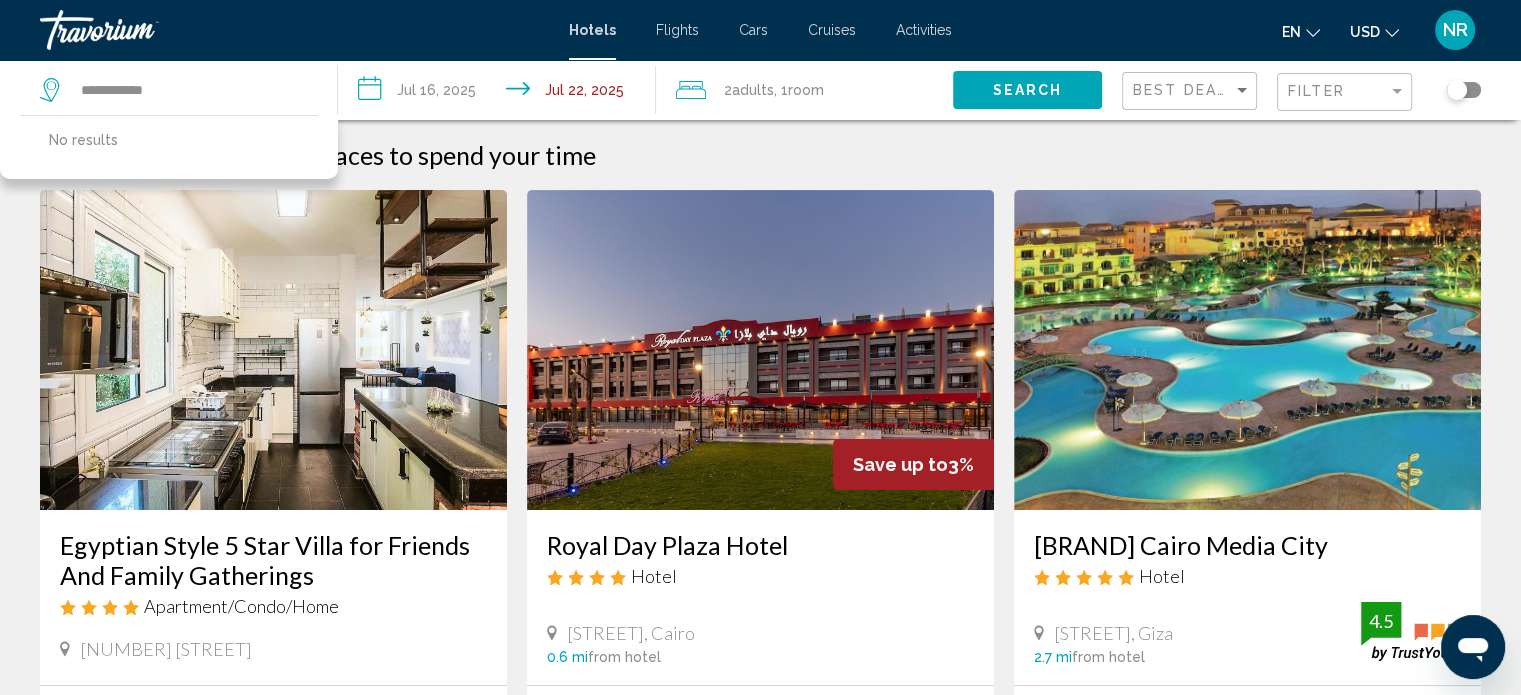 click on "Search" 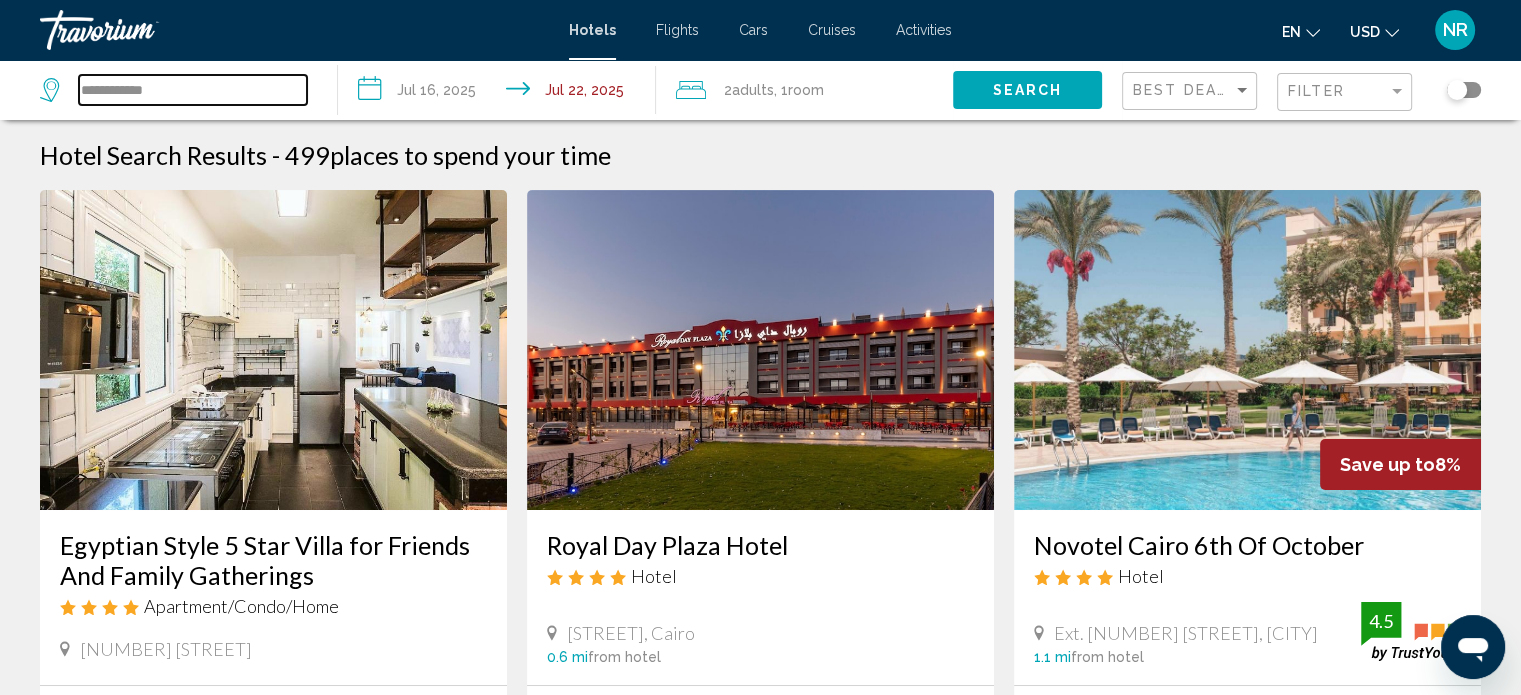 click on "**********" at bounding box center (193, 90) 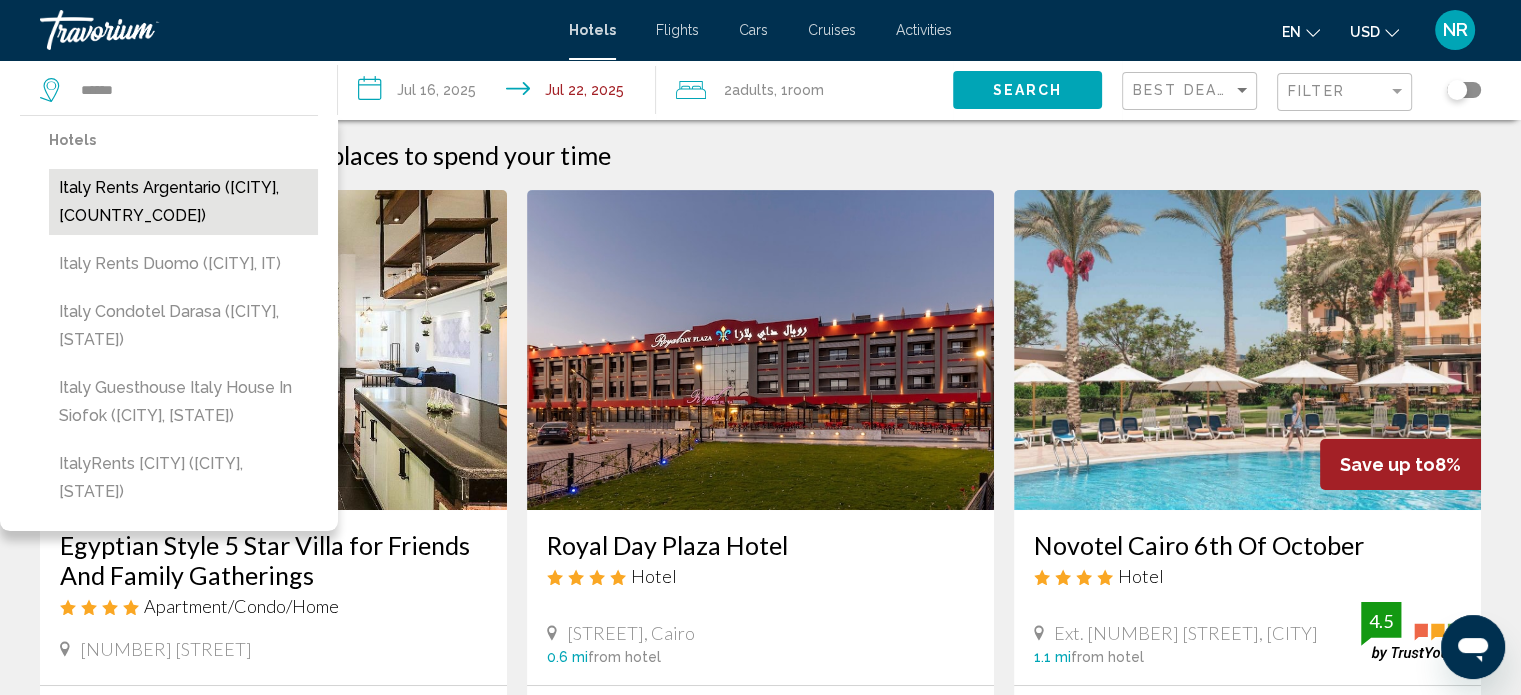 click on "Italy Rents Argentario ([CITY], [COUNTRY_CODE])" at bounding box center (183, 202) 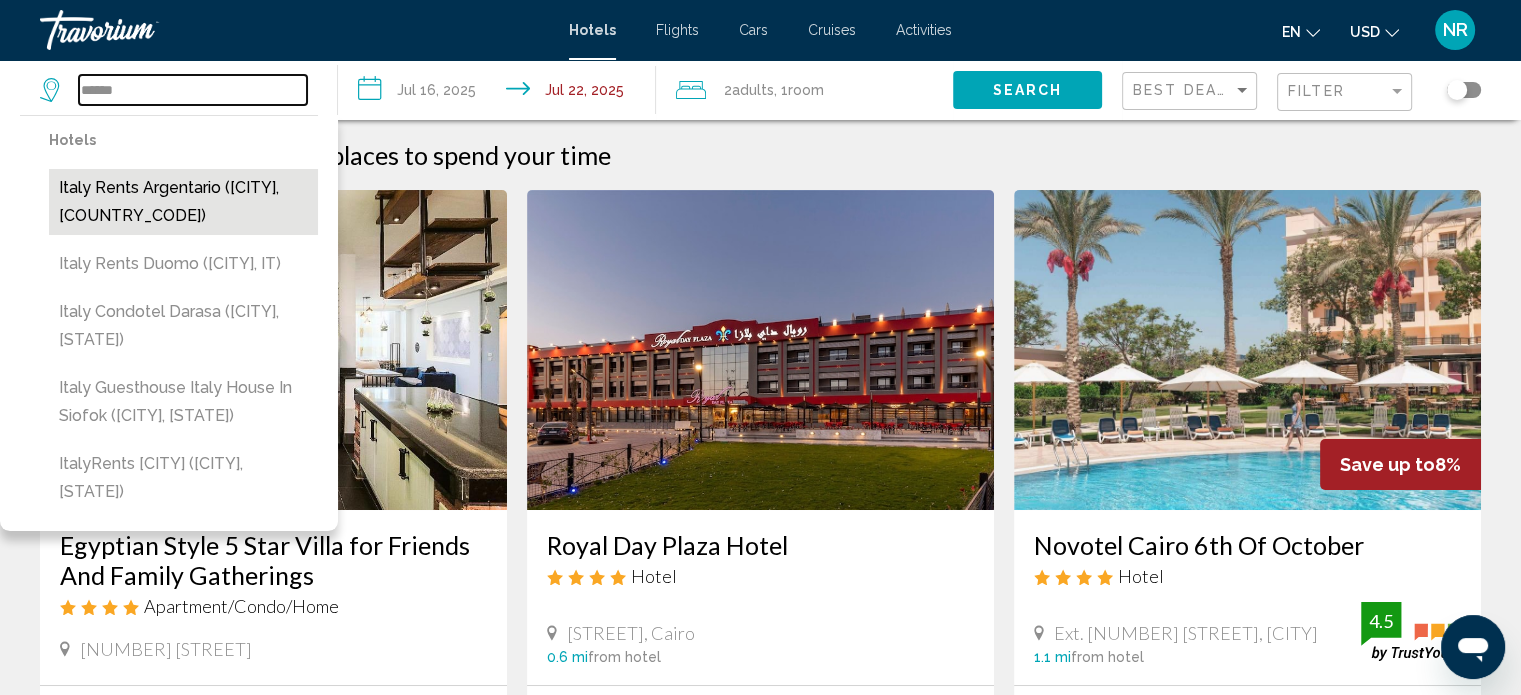 type on "**********" 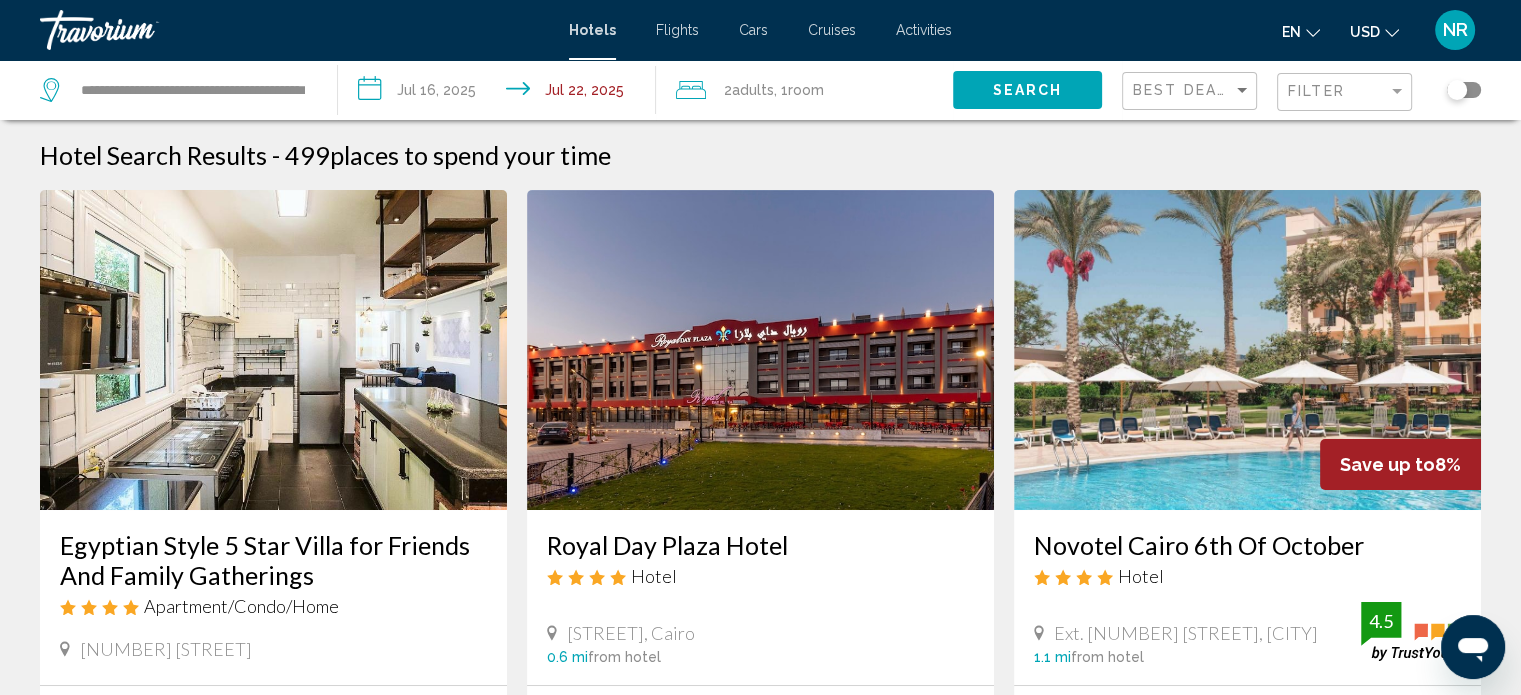 click at bounding box center [273, 350] 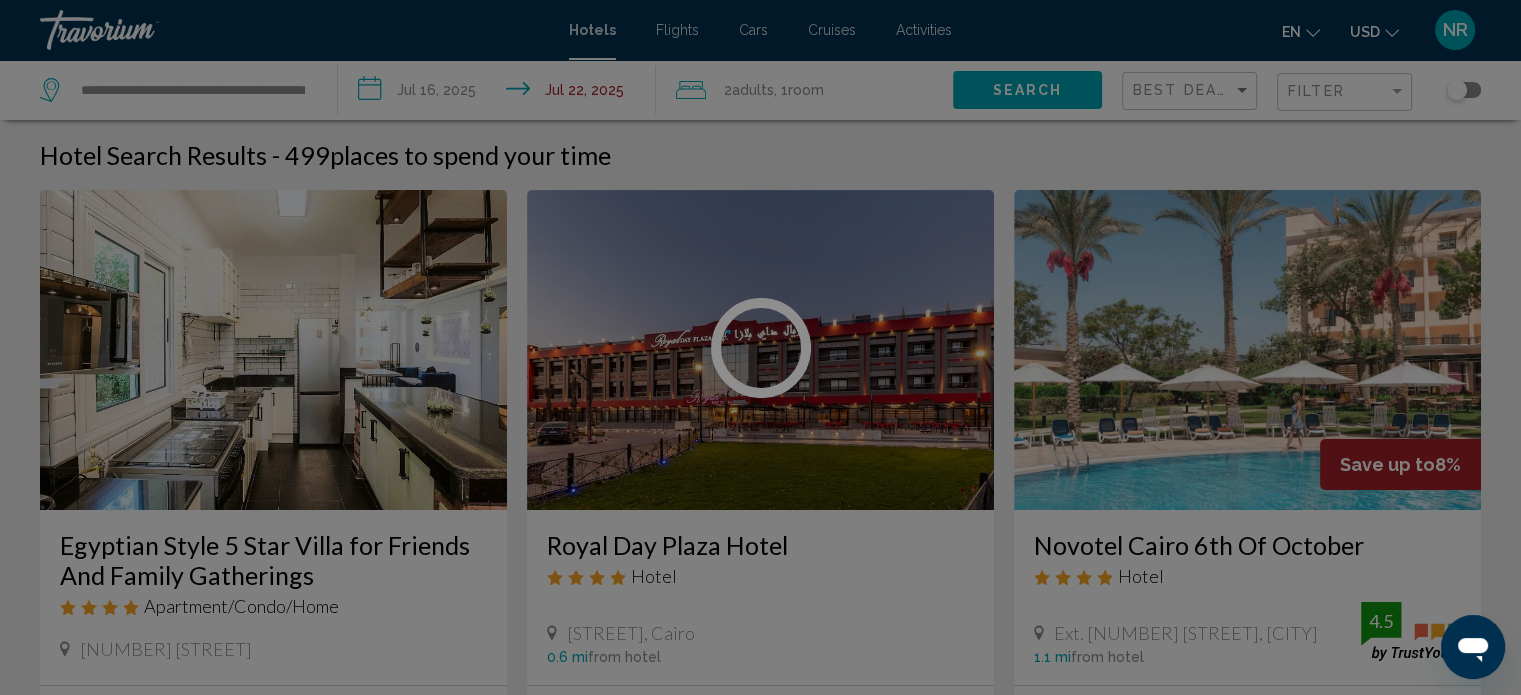 click on "**********" at bounding box center [760, 347] 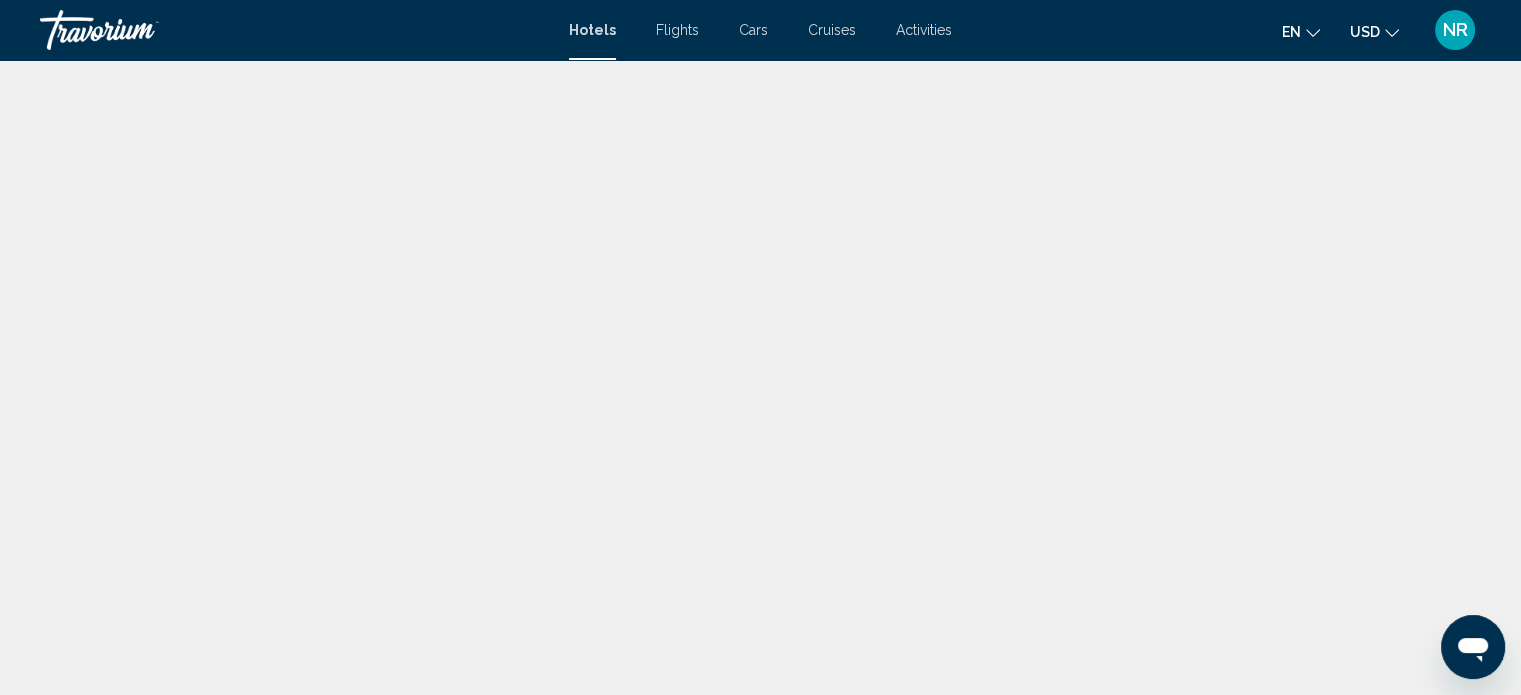scroll, scrollTop: 12, scrollLeft: 0, axis: vertical 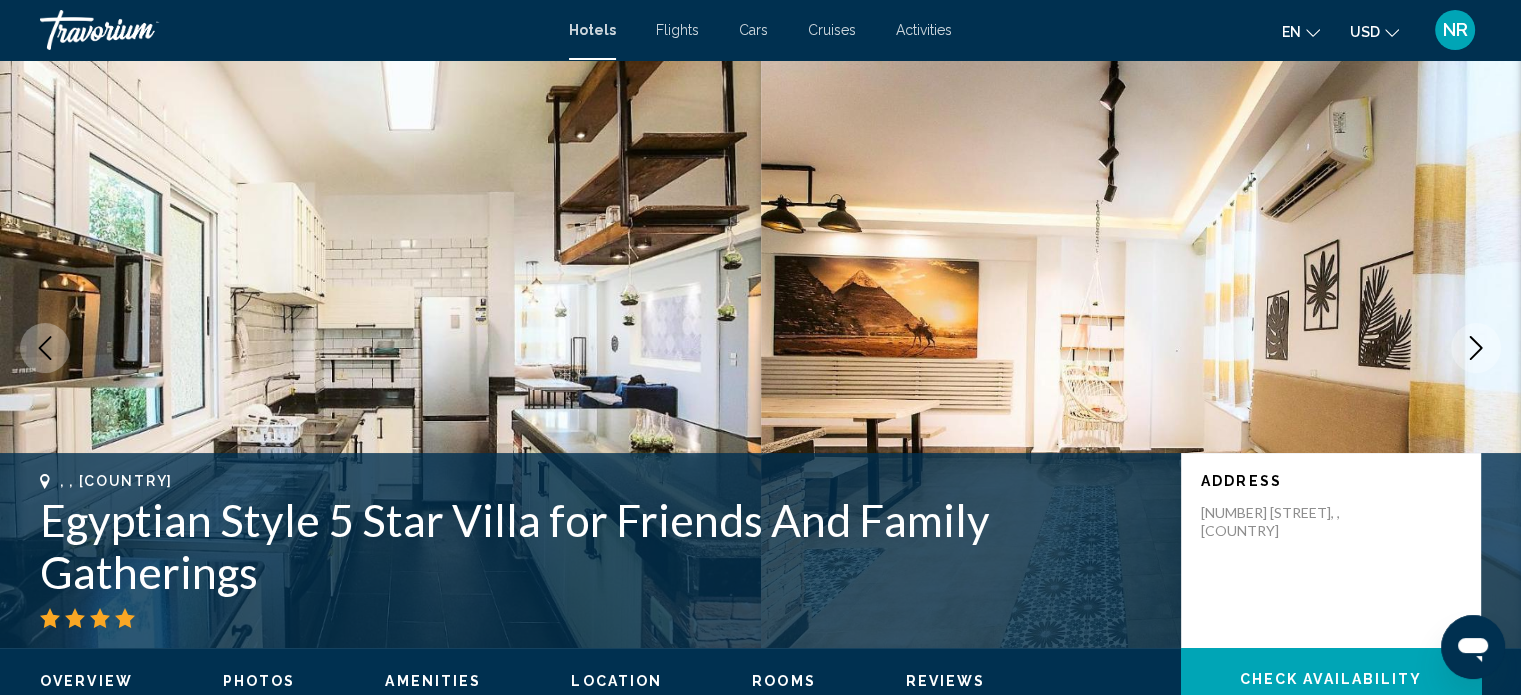 click at bounding box center [380, 348] 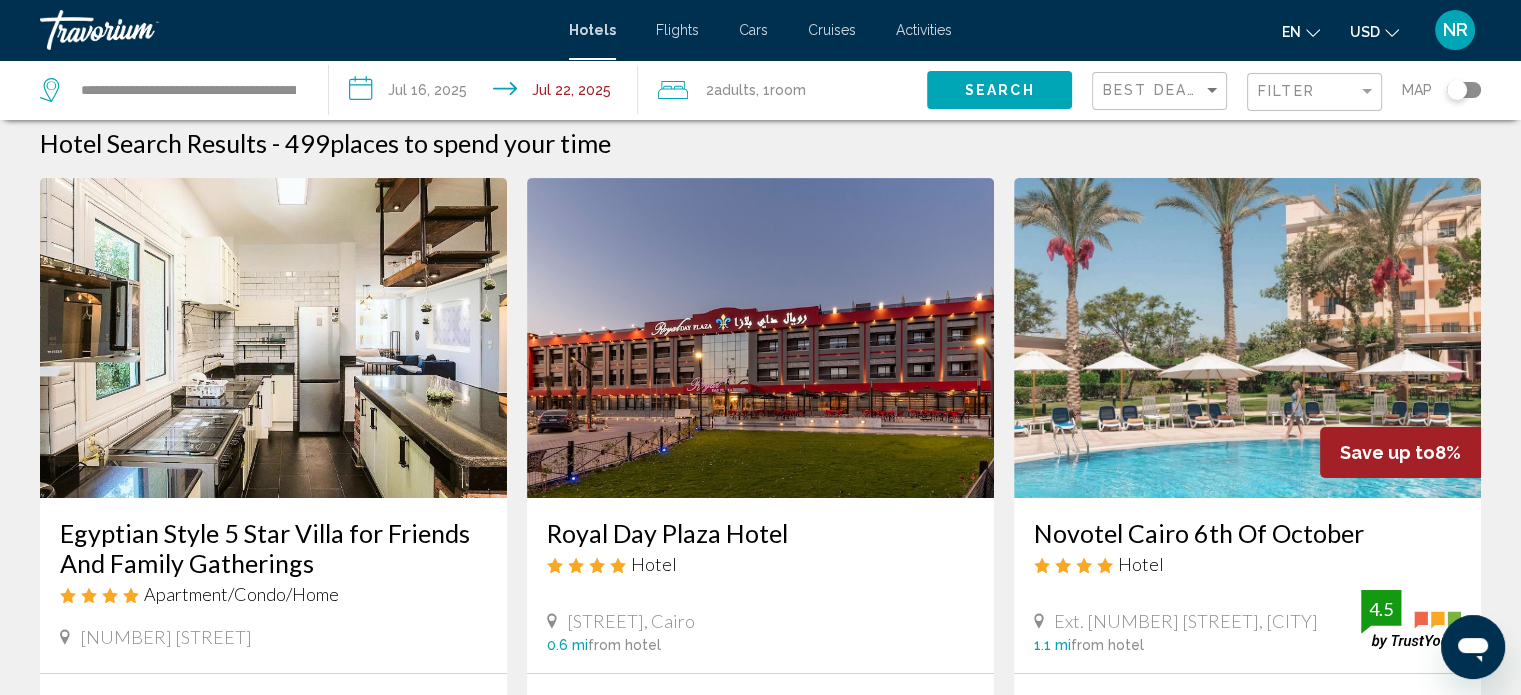 scroll, scrollTop: 0, scrollLeft: 0, axis: both 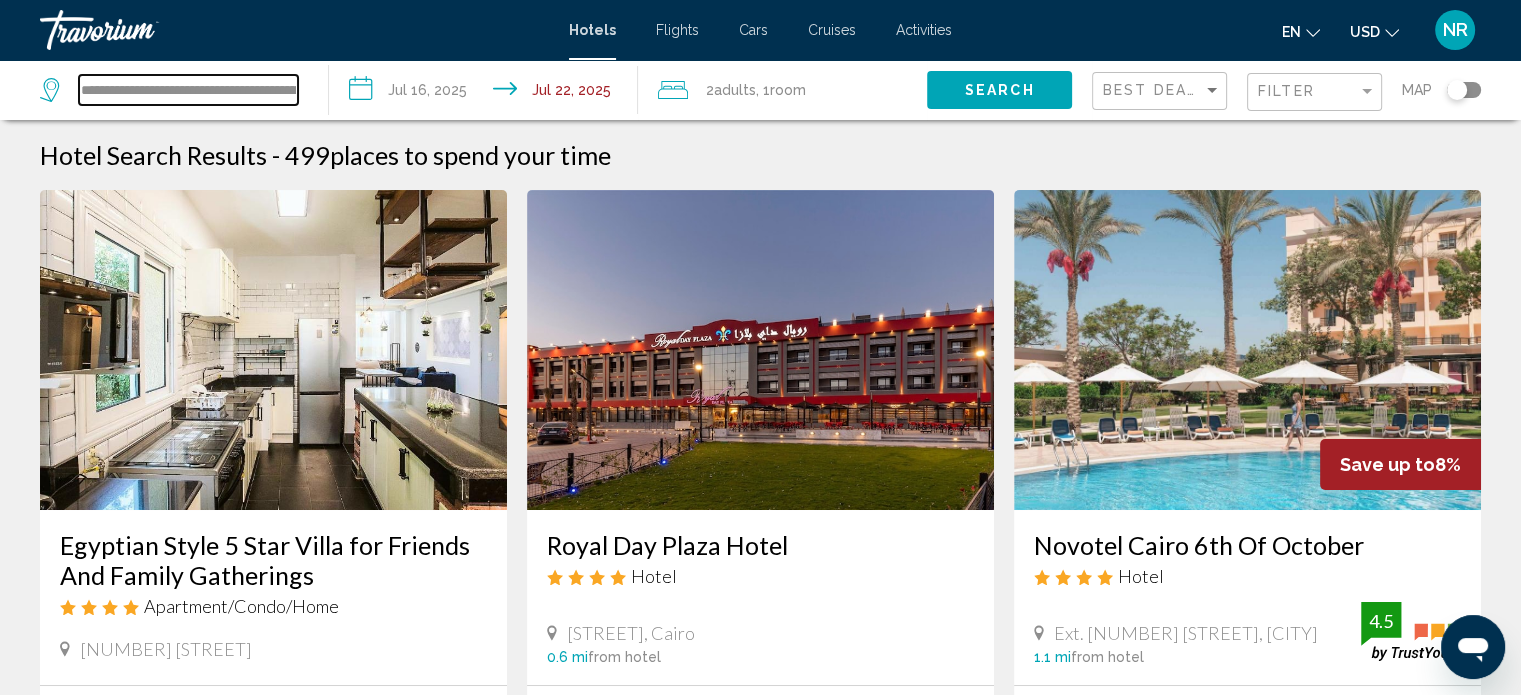 click on "**********" at bounding box center (188, 90) 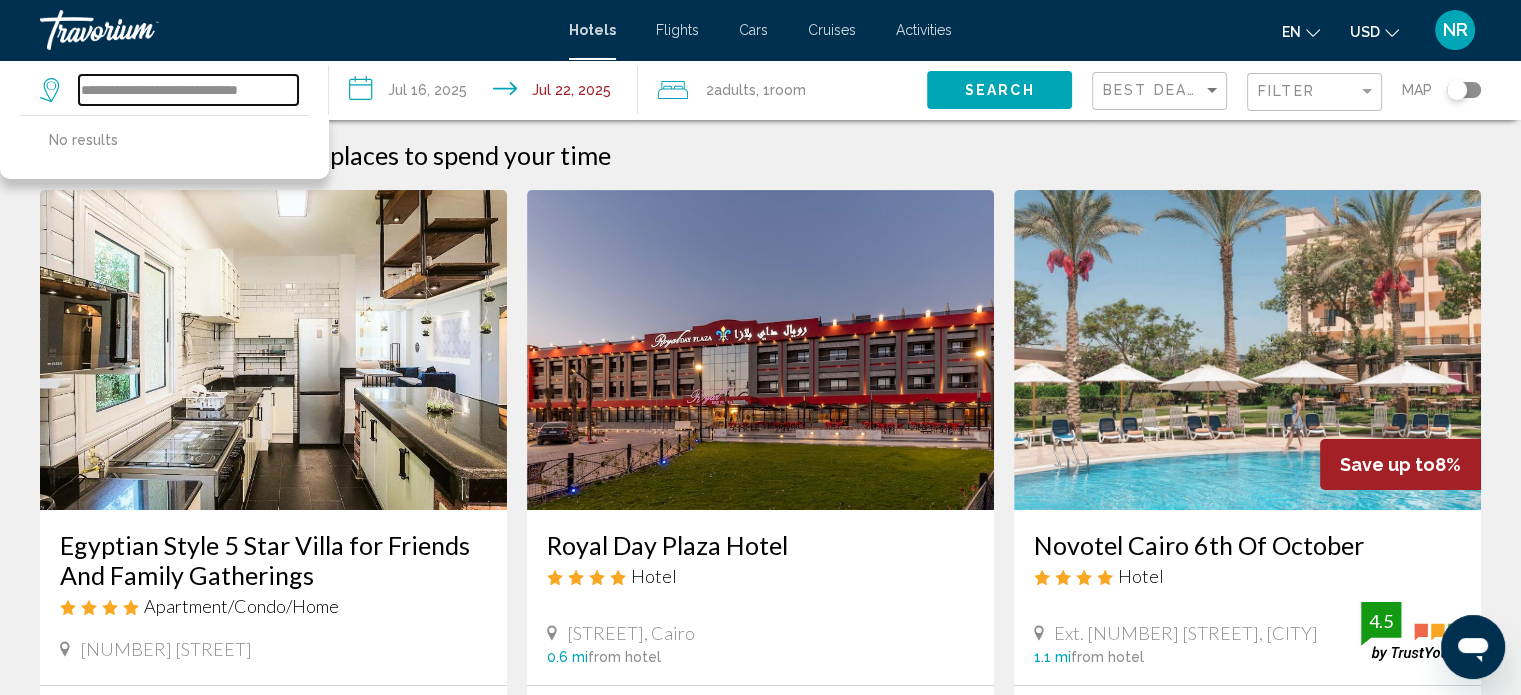 click on "**********" at bounding box center [188, 90] 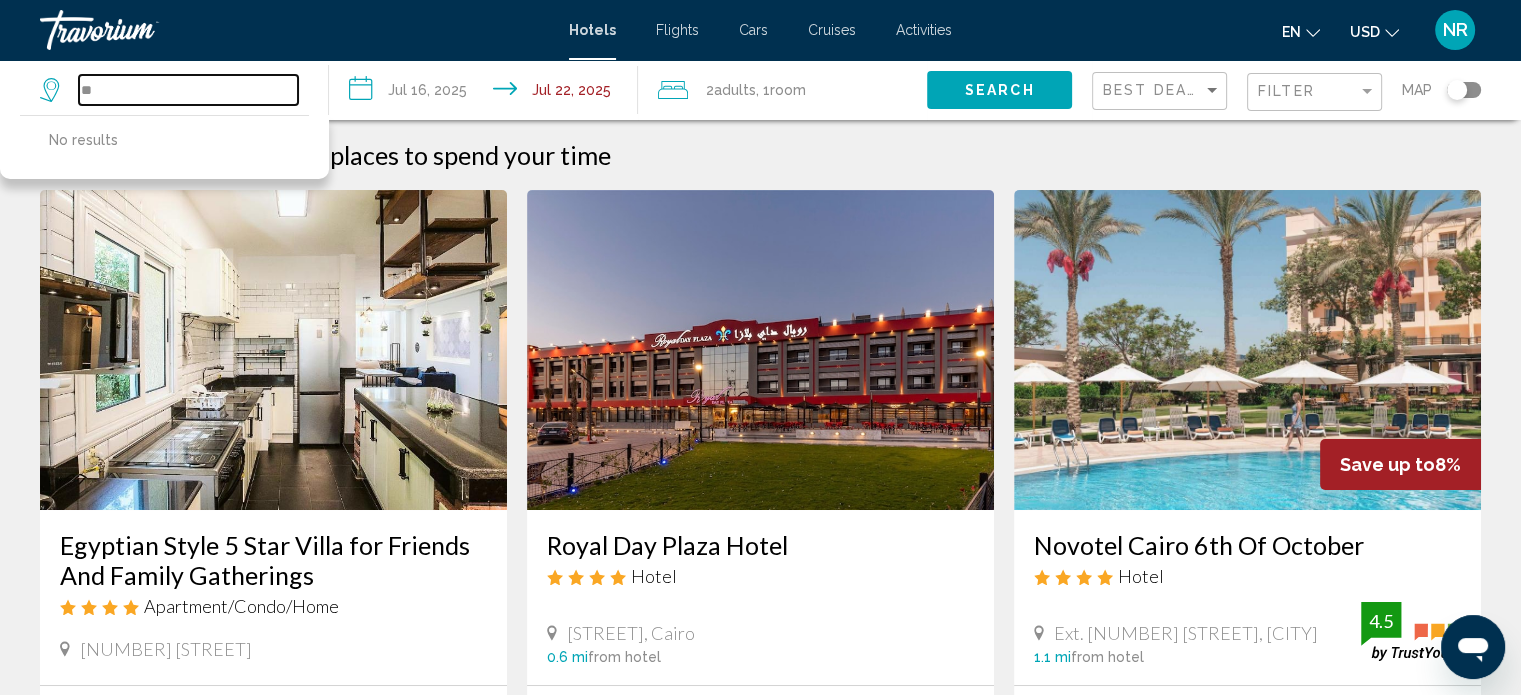 type on "*" 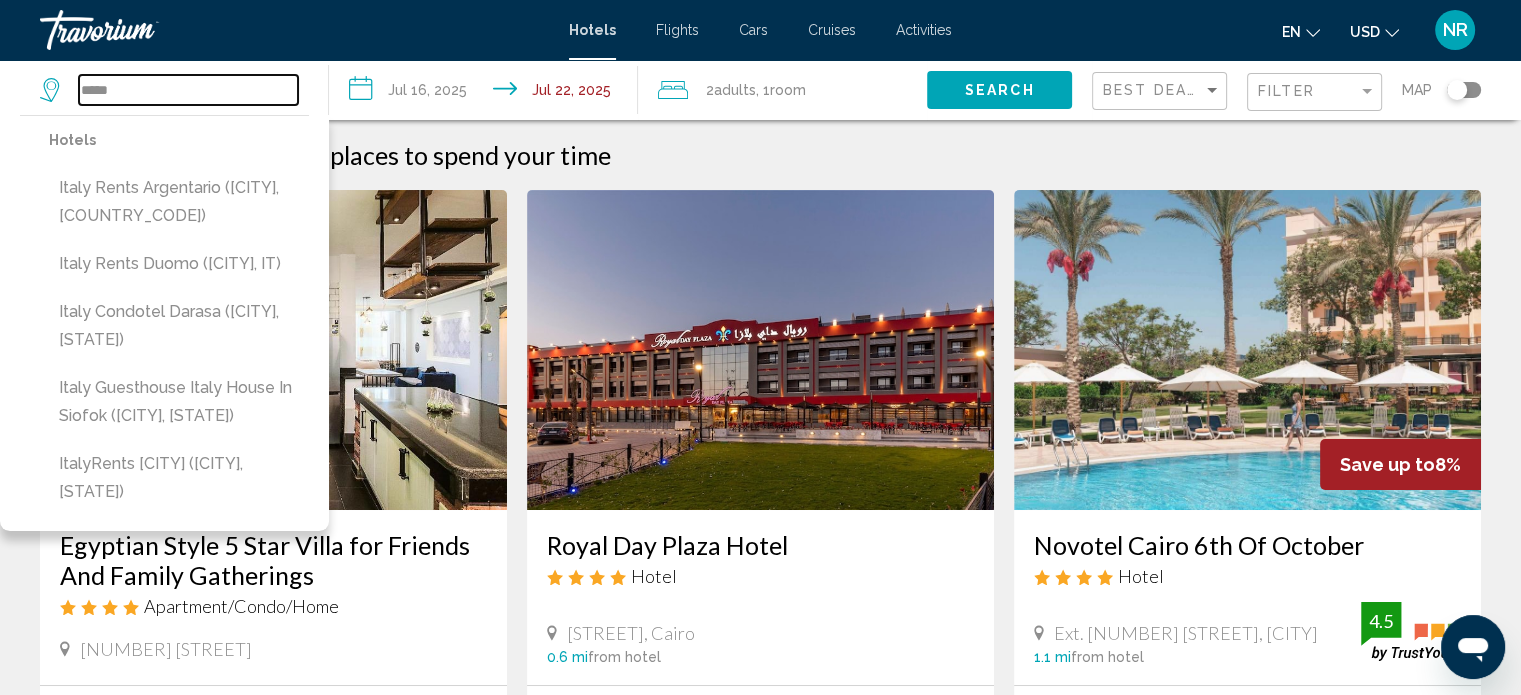 type on "*****" 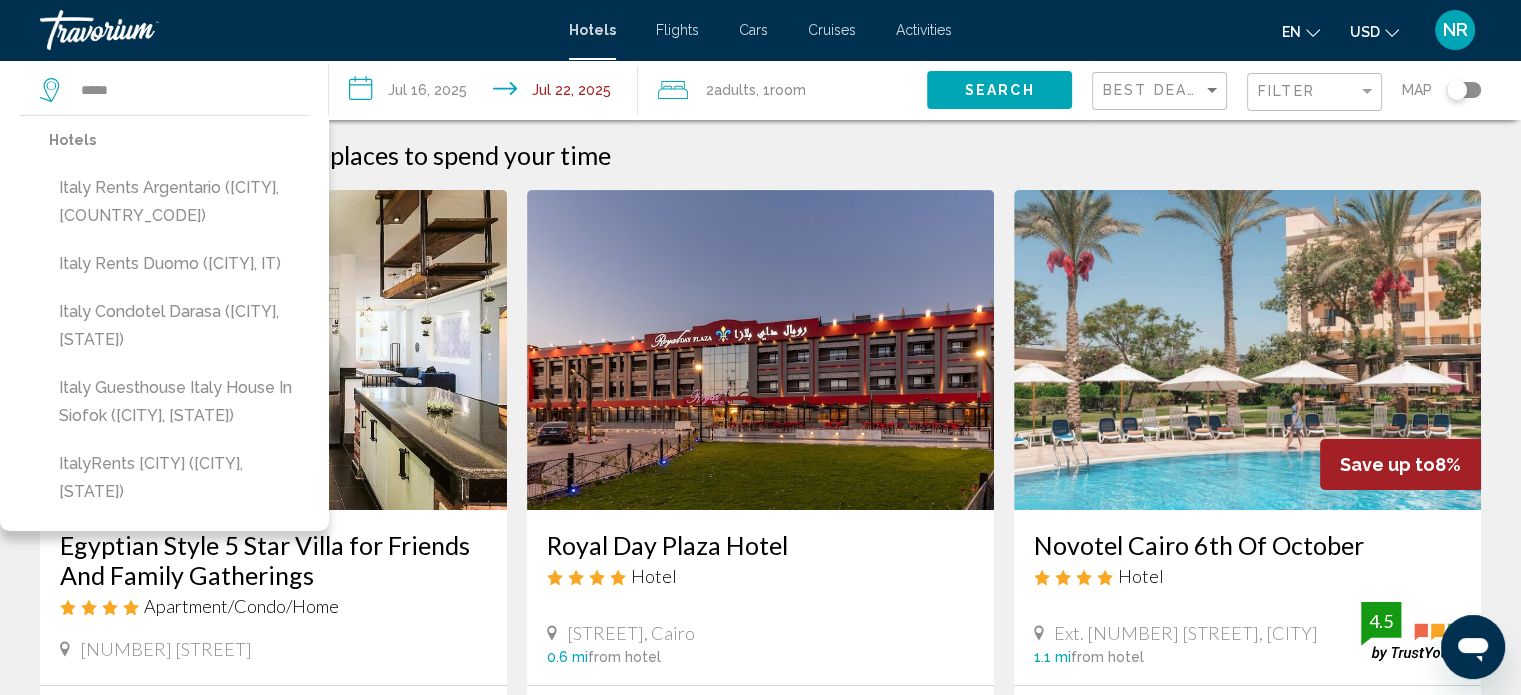 click on "**********" at bounding box center [487, 93] 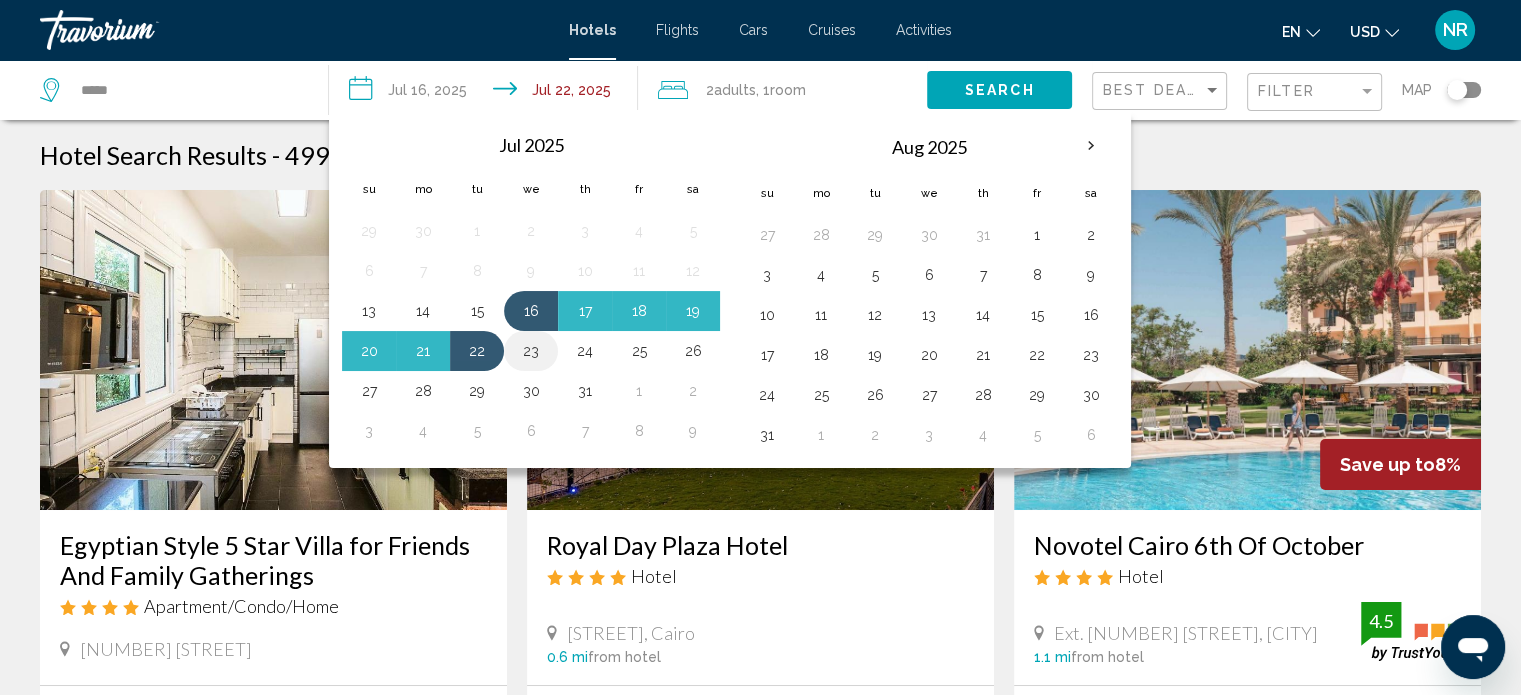 click on "23" at bounding box center [531, 351] 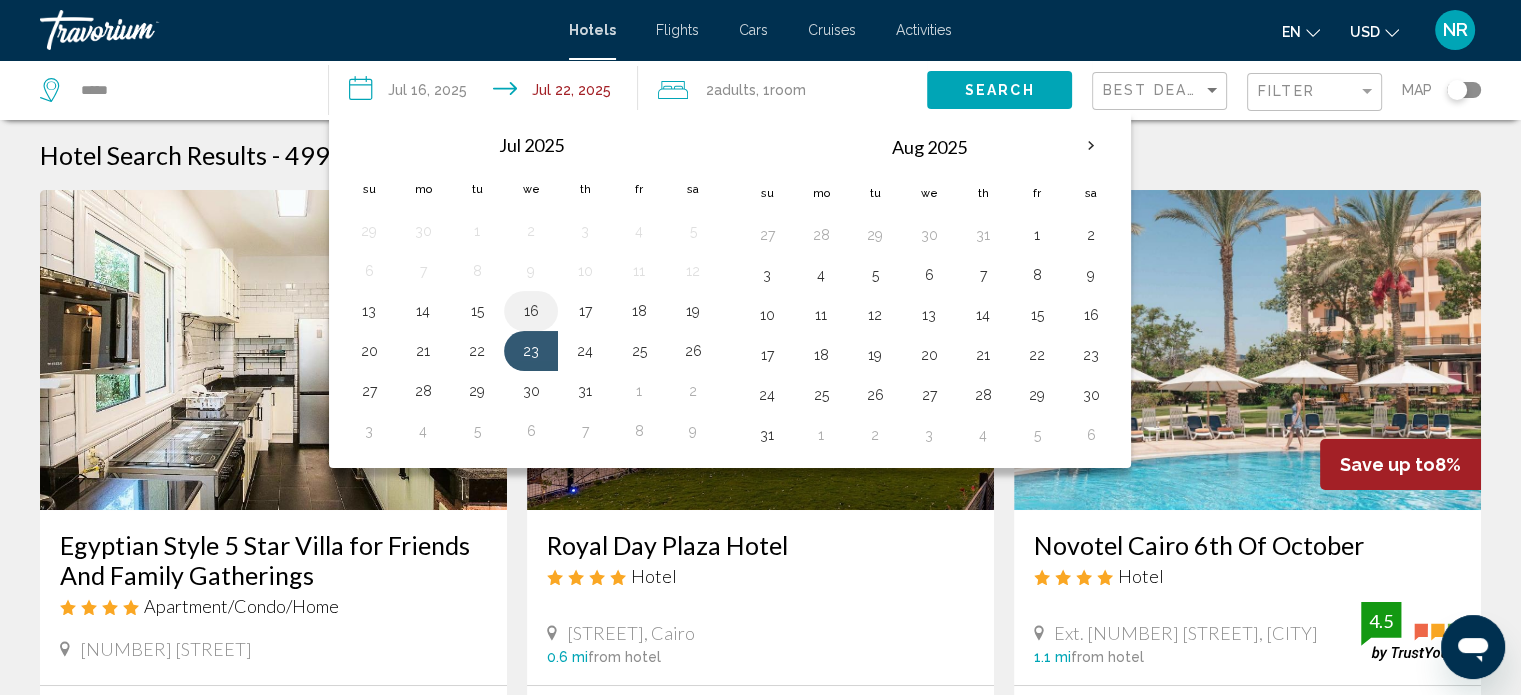 click on "16" at bounding box center [531, 311] 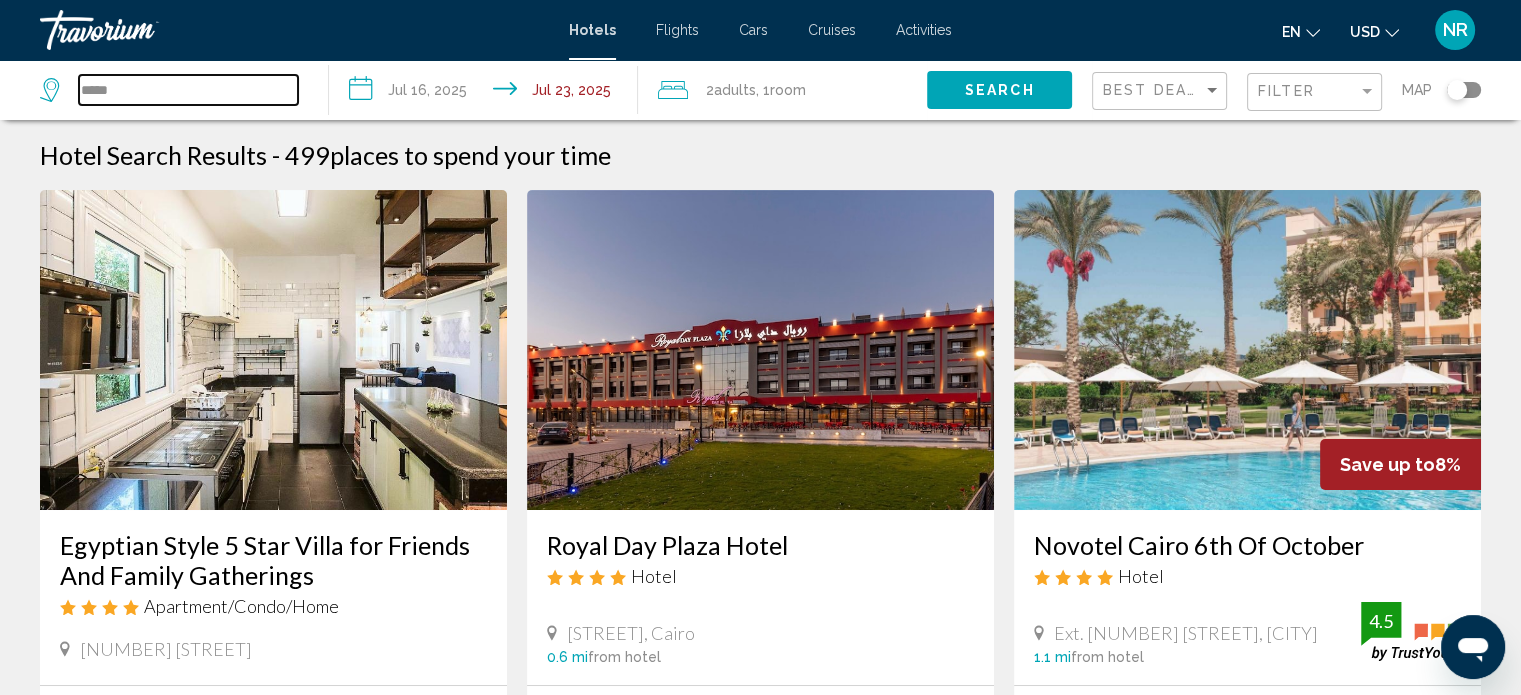 click on "*****" at bounding box center (188, 90) 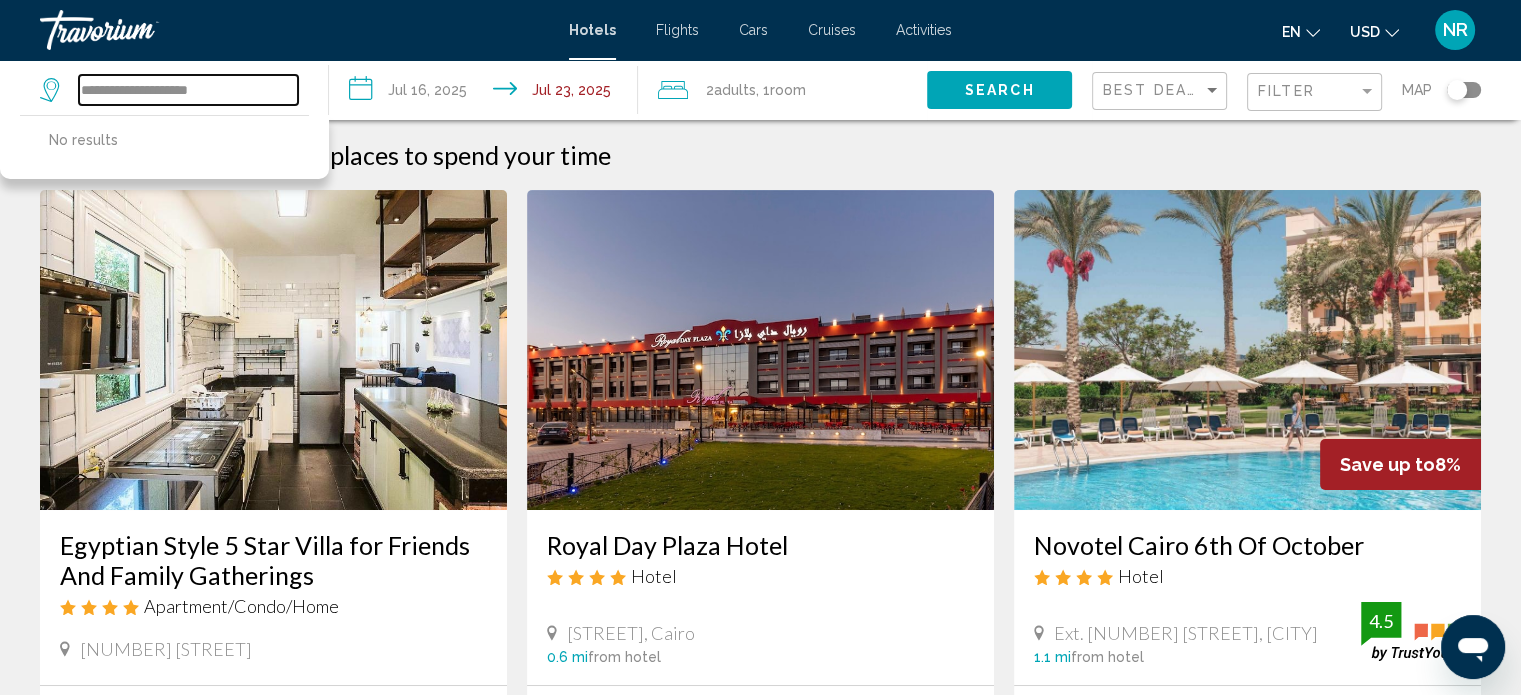 click on "**********" at bounding box center (188, 90) 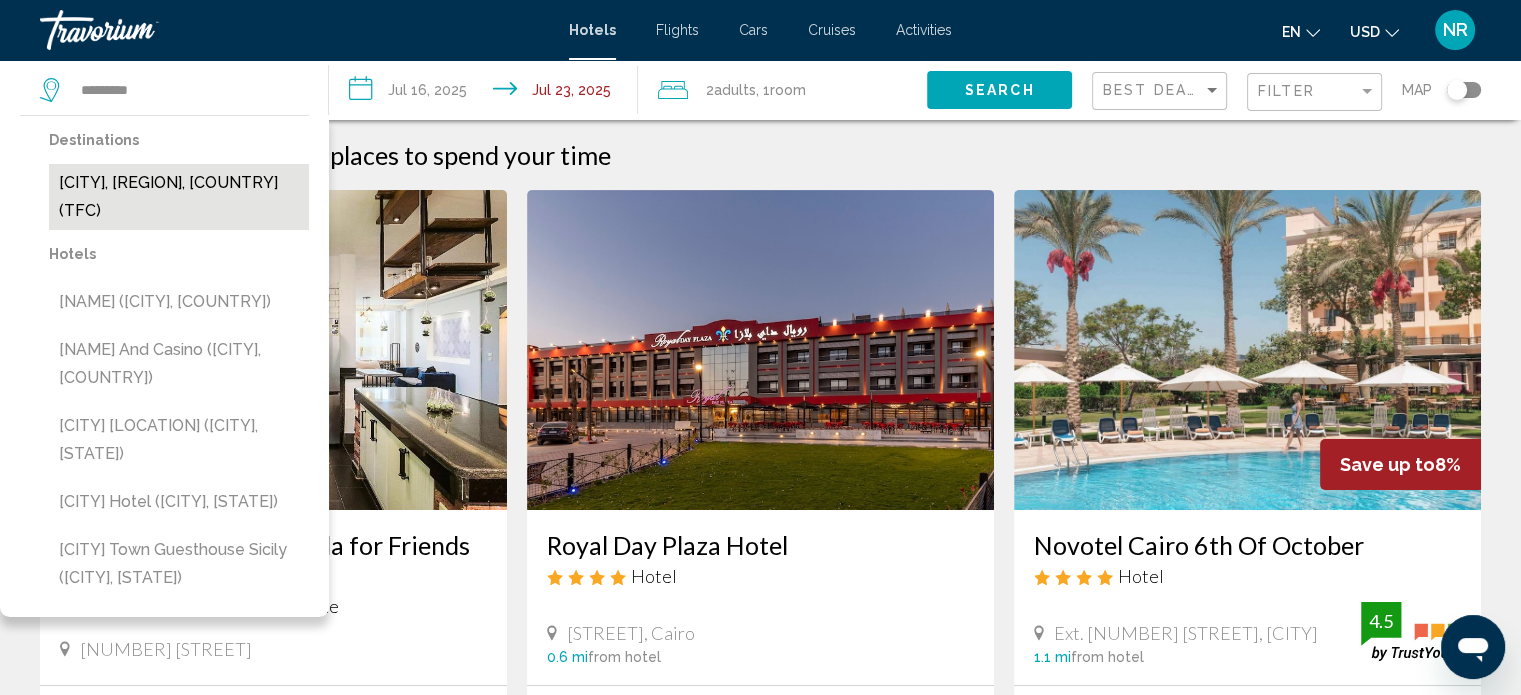 click on "[CITY], [REGION], [COUNTRY] (TFC)" at bounding box center (179, 197) 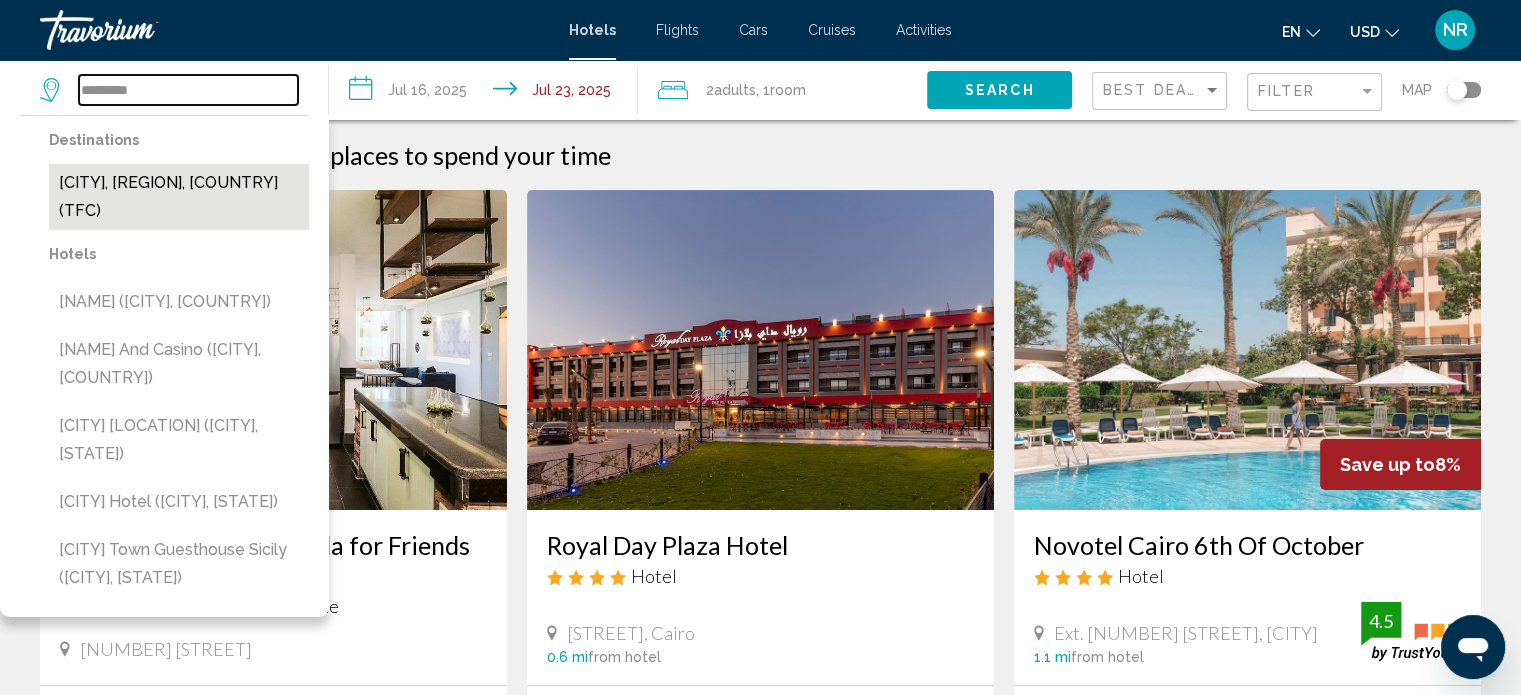 type on "**********" 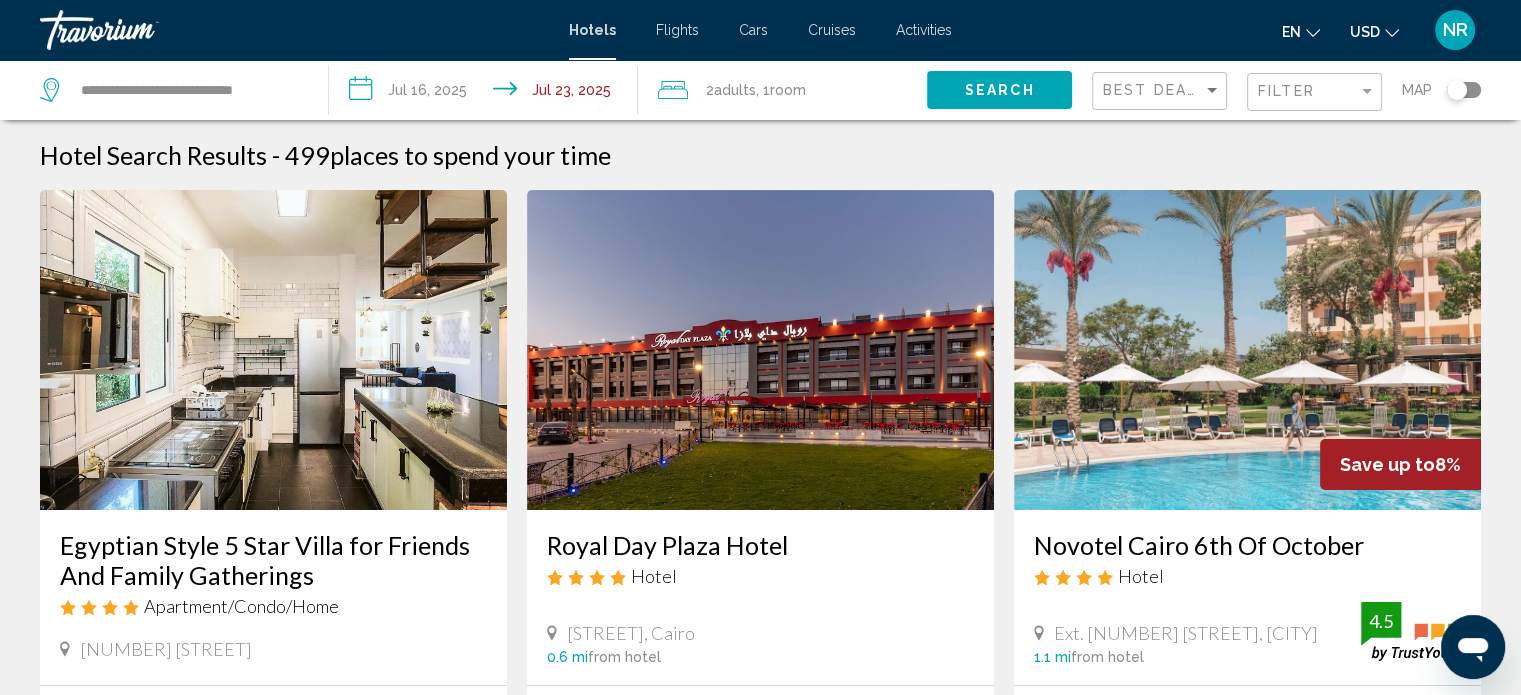 click on "Search" 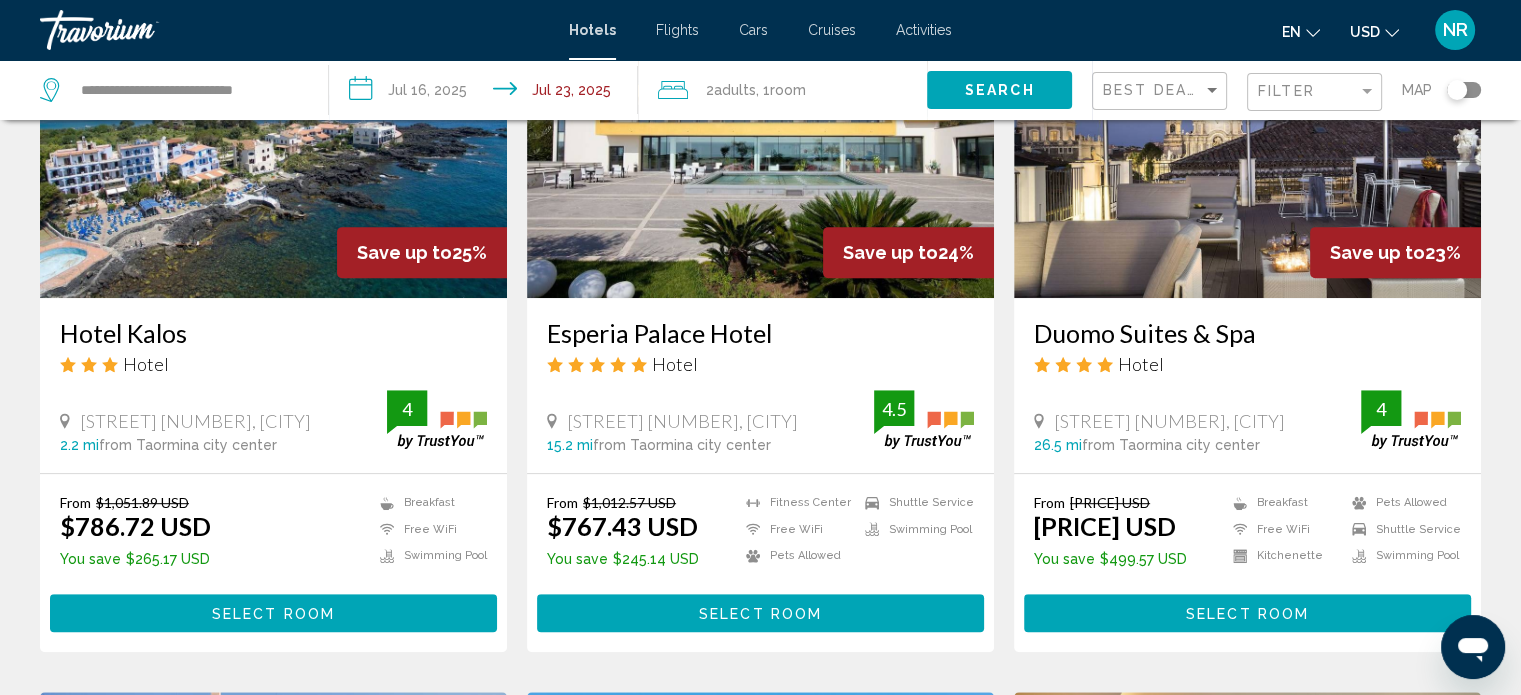 scroll, scrollTop: 922, scrollLeft: 0, axis: vertical 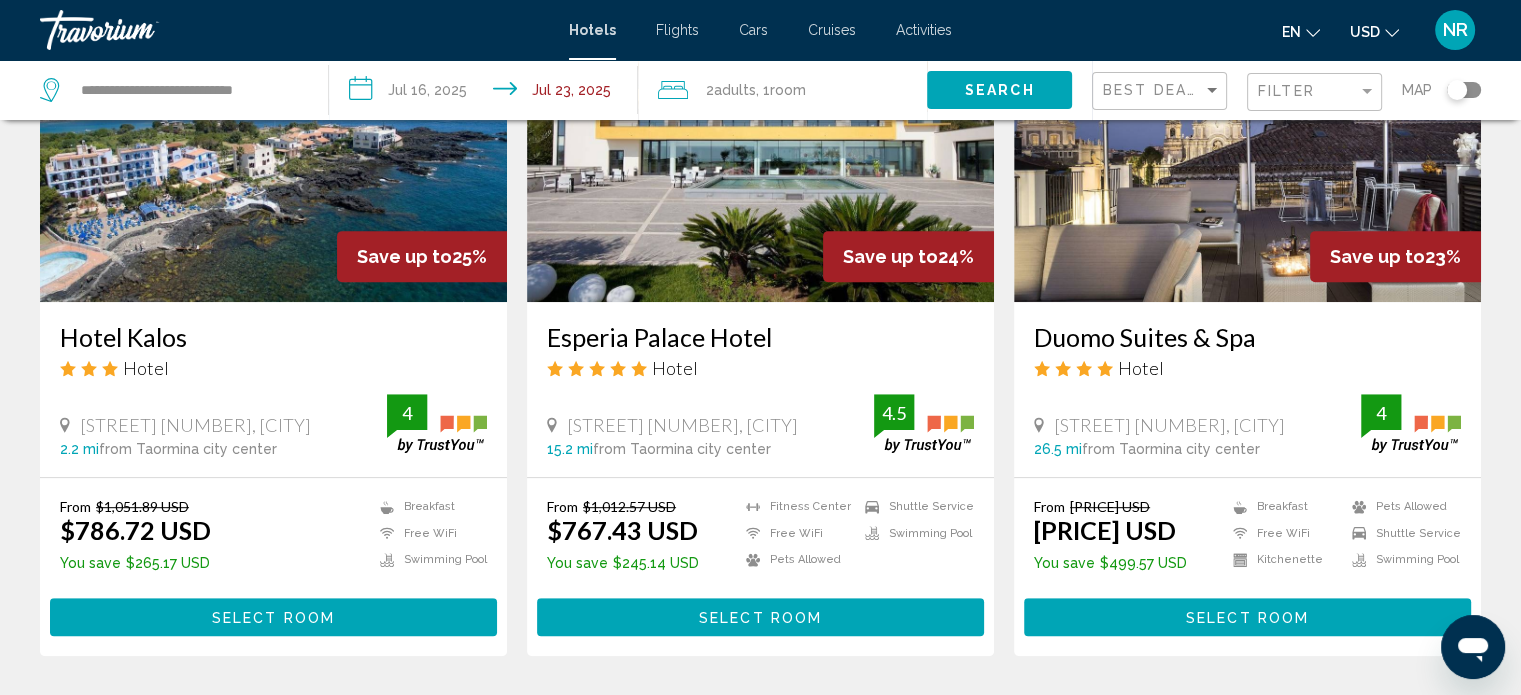 click on "Select Room" at bounding box center (760, 618) 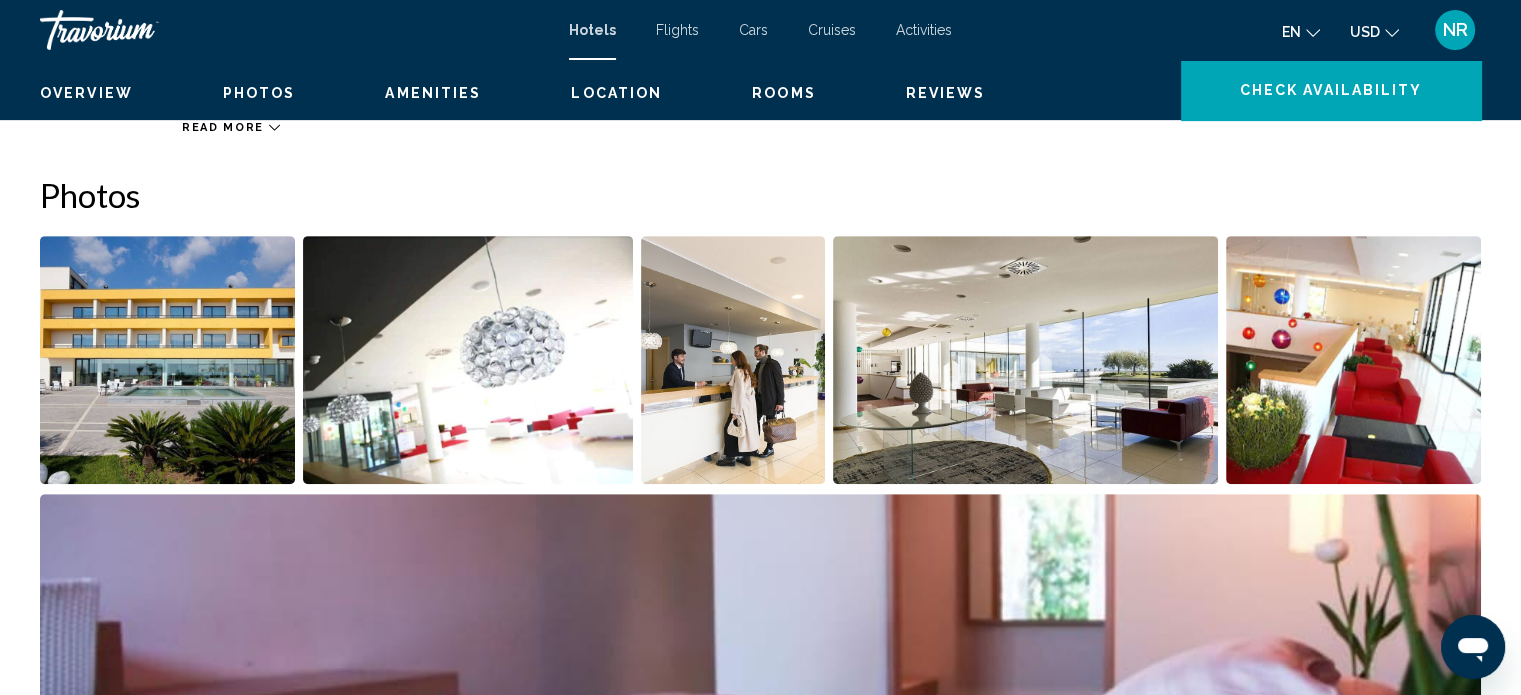 scroll, scrollTop: 0, scrollLeft: 0, axis: both 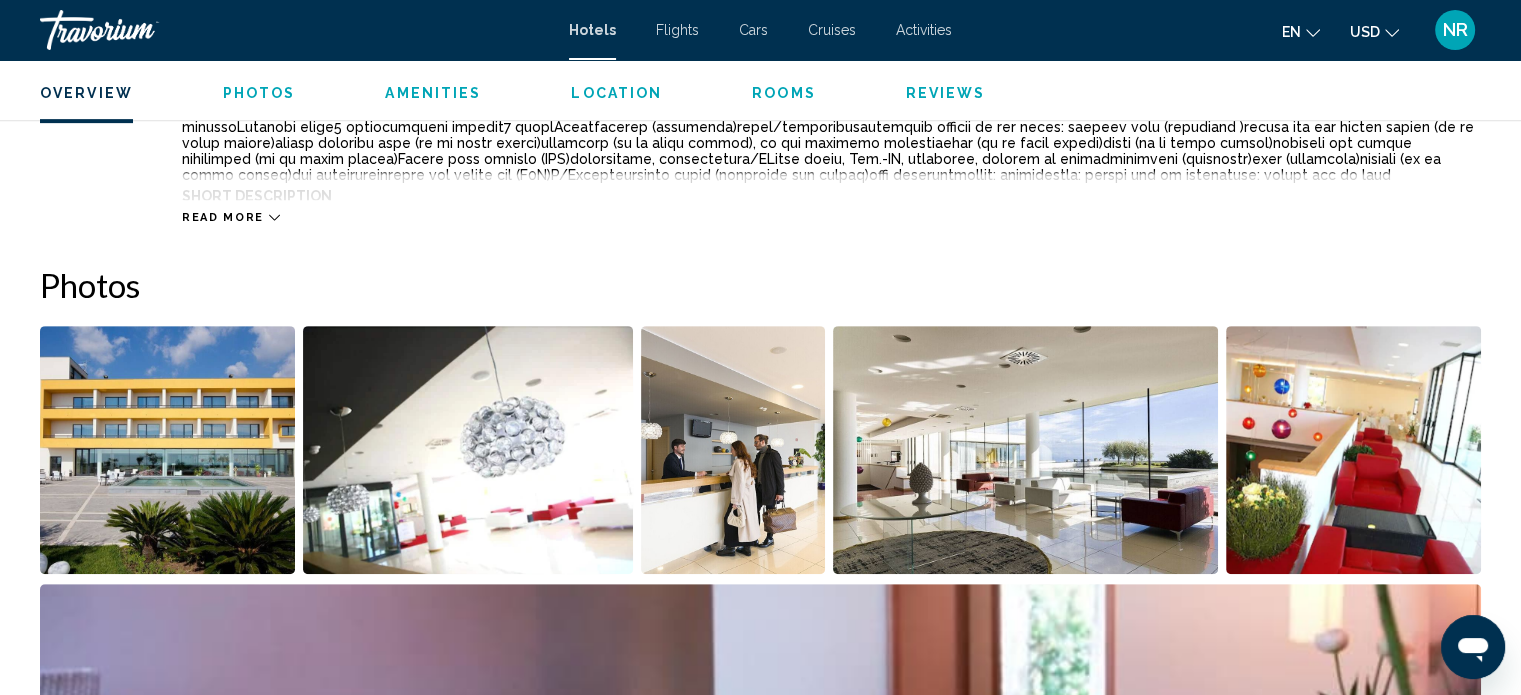 click on "Read more" at bounding box center (223, 217) 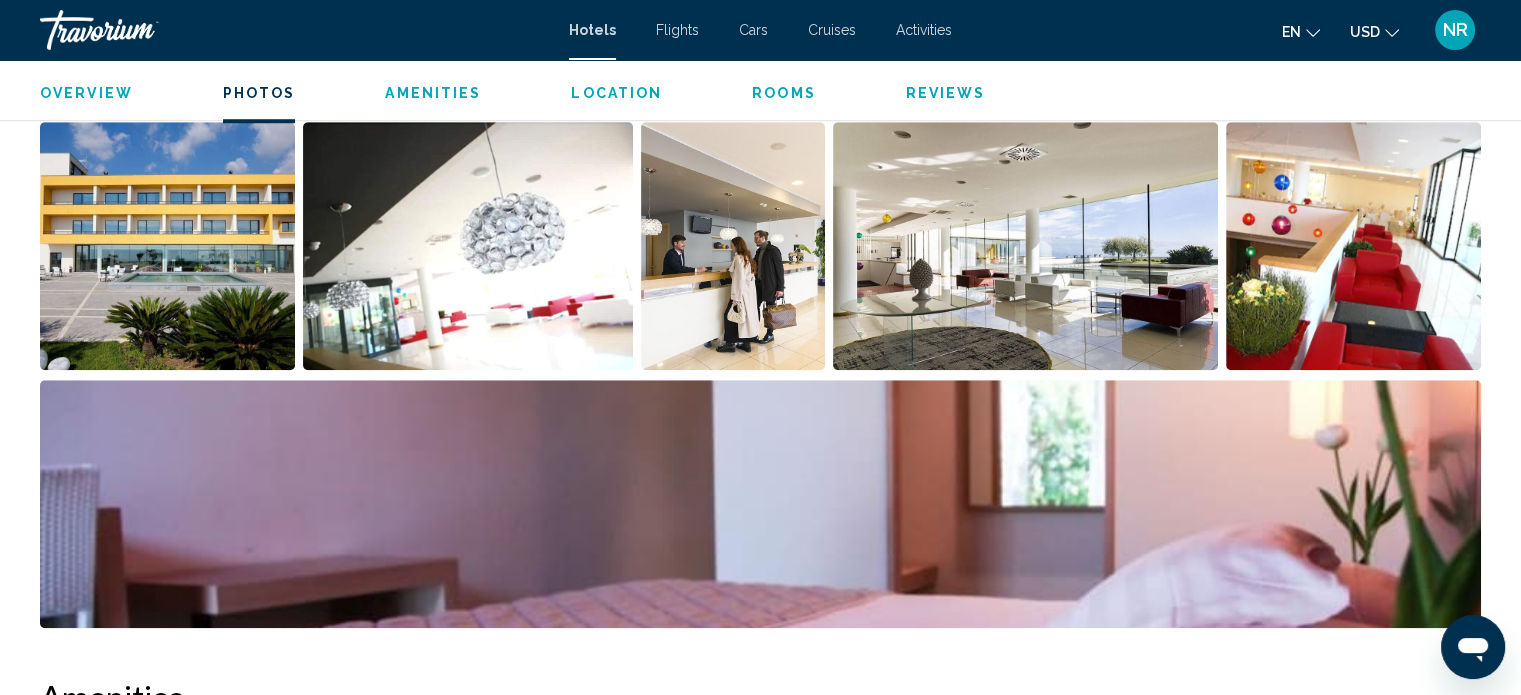 scroll, scrollTop: 1536, scrollLeft: 0, axis: vertical 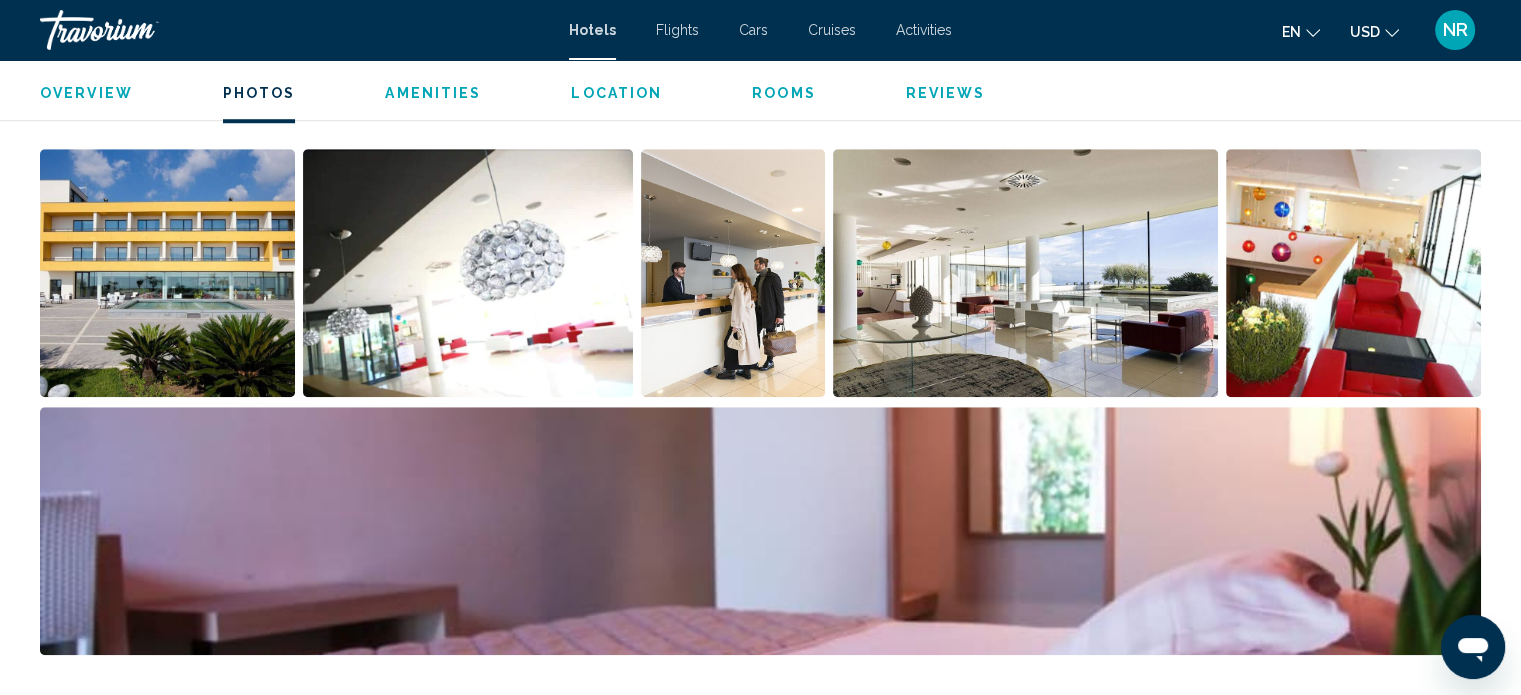 click at bounding box center [1353, 273] 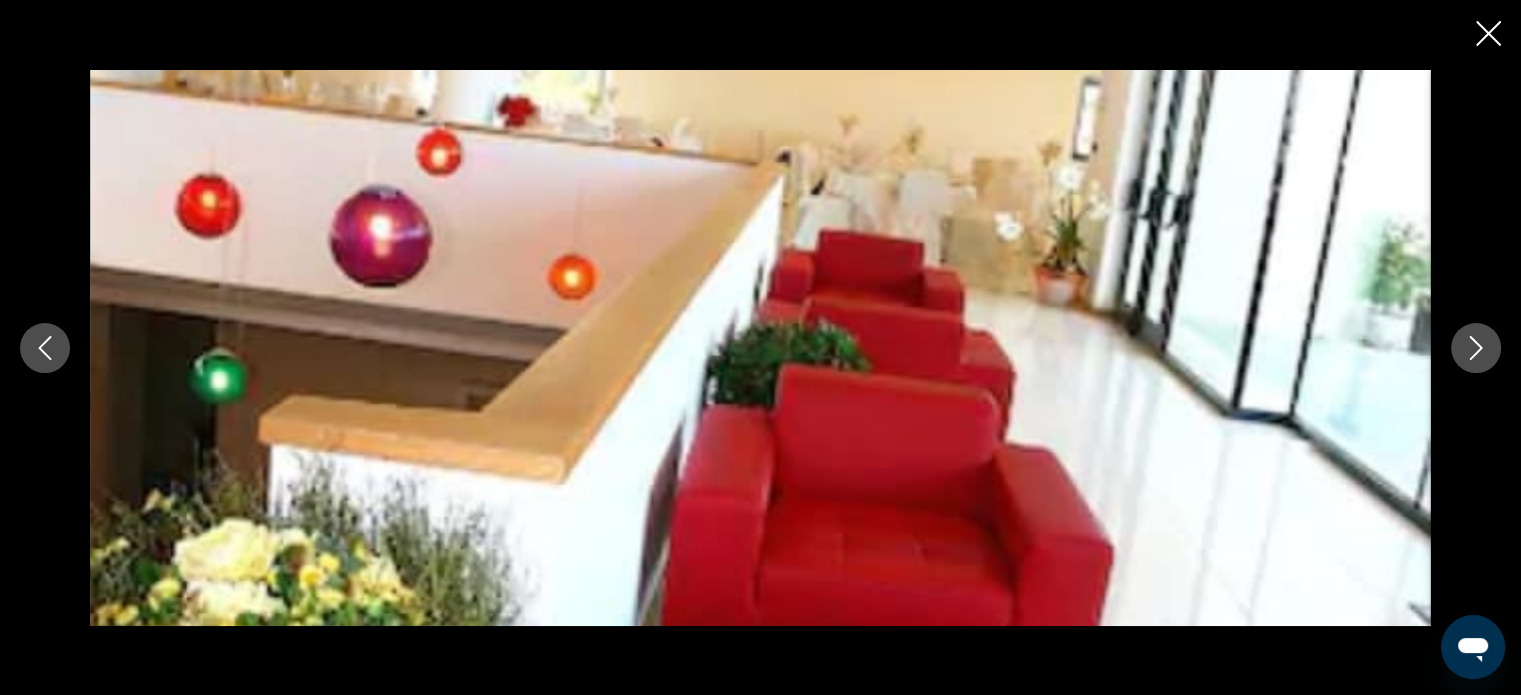 click 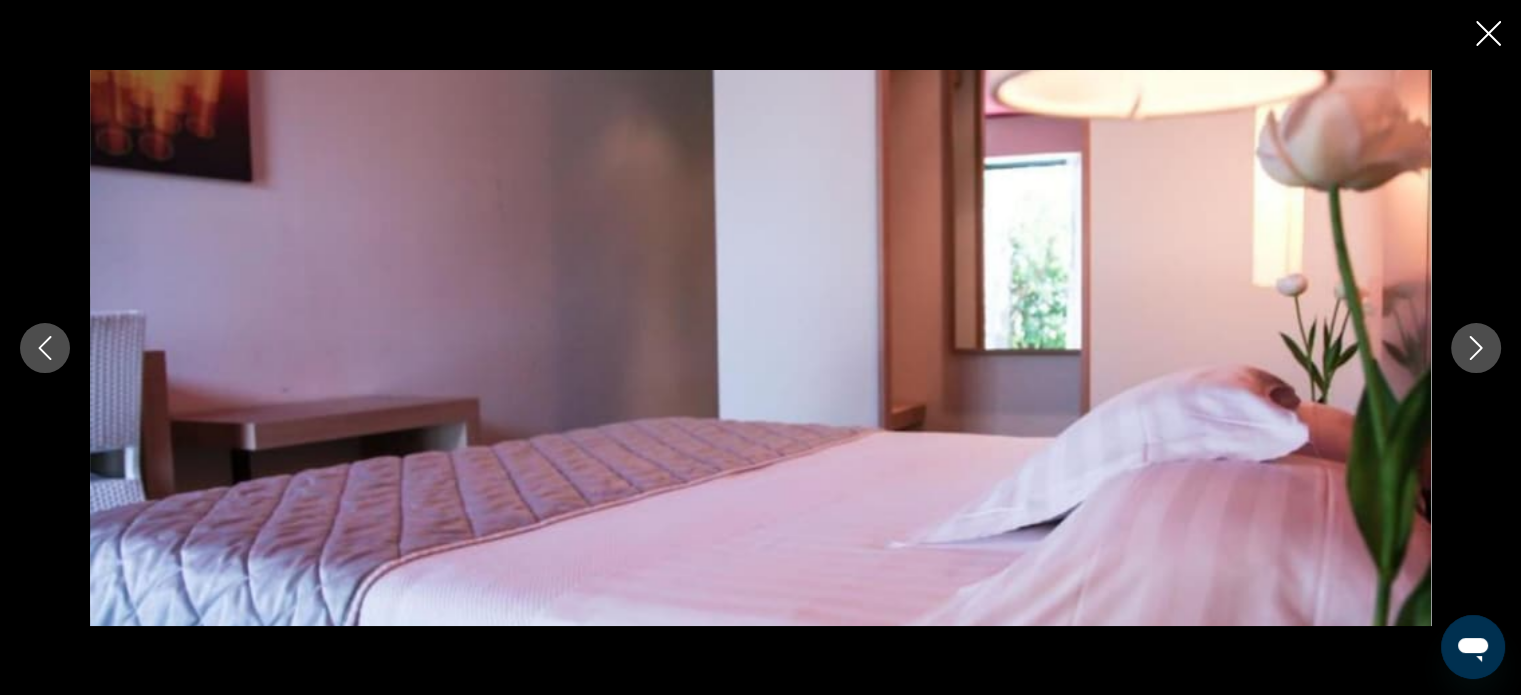 click 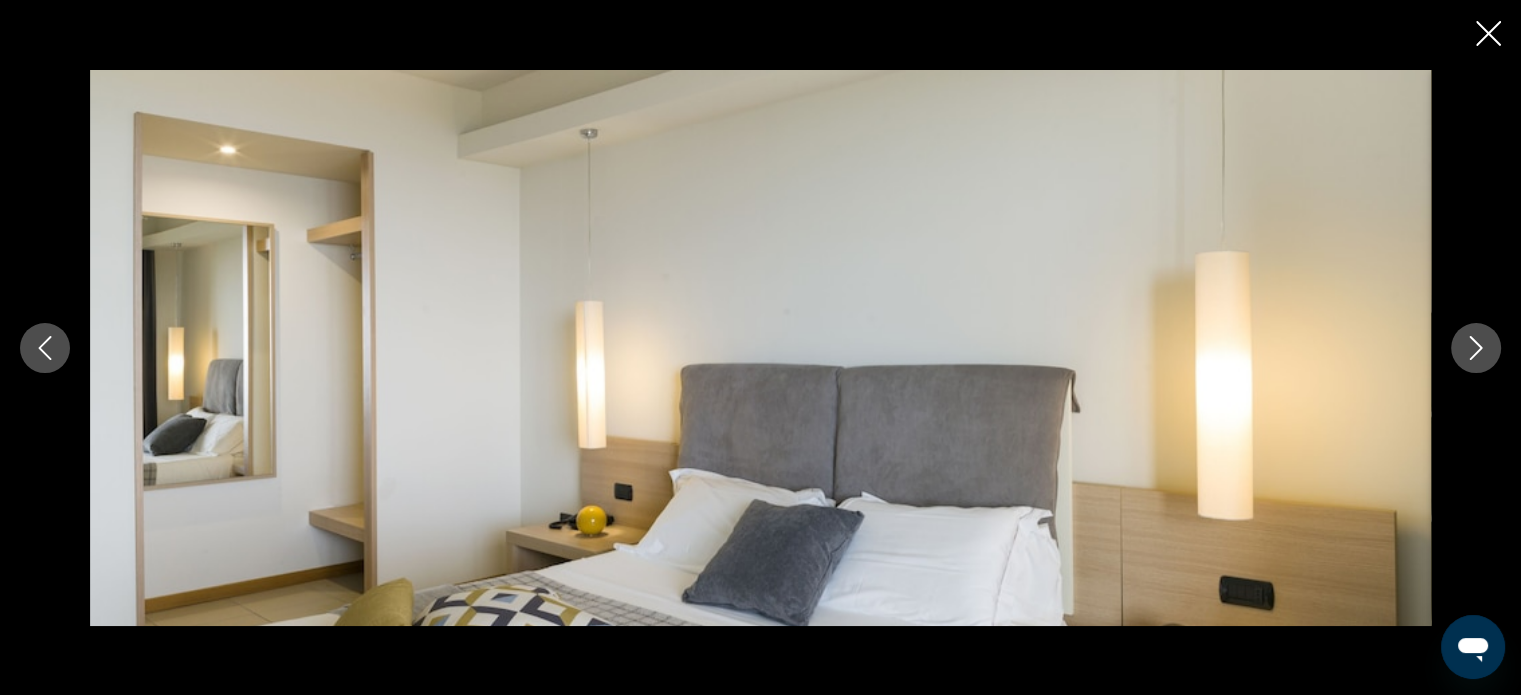 click 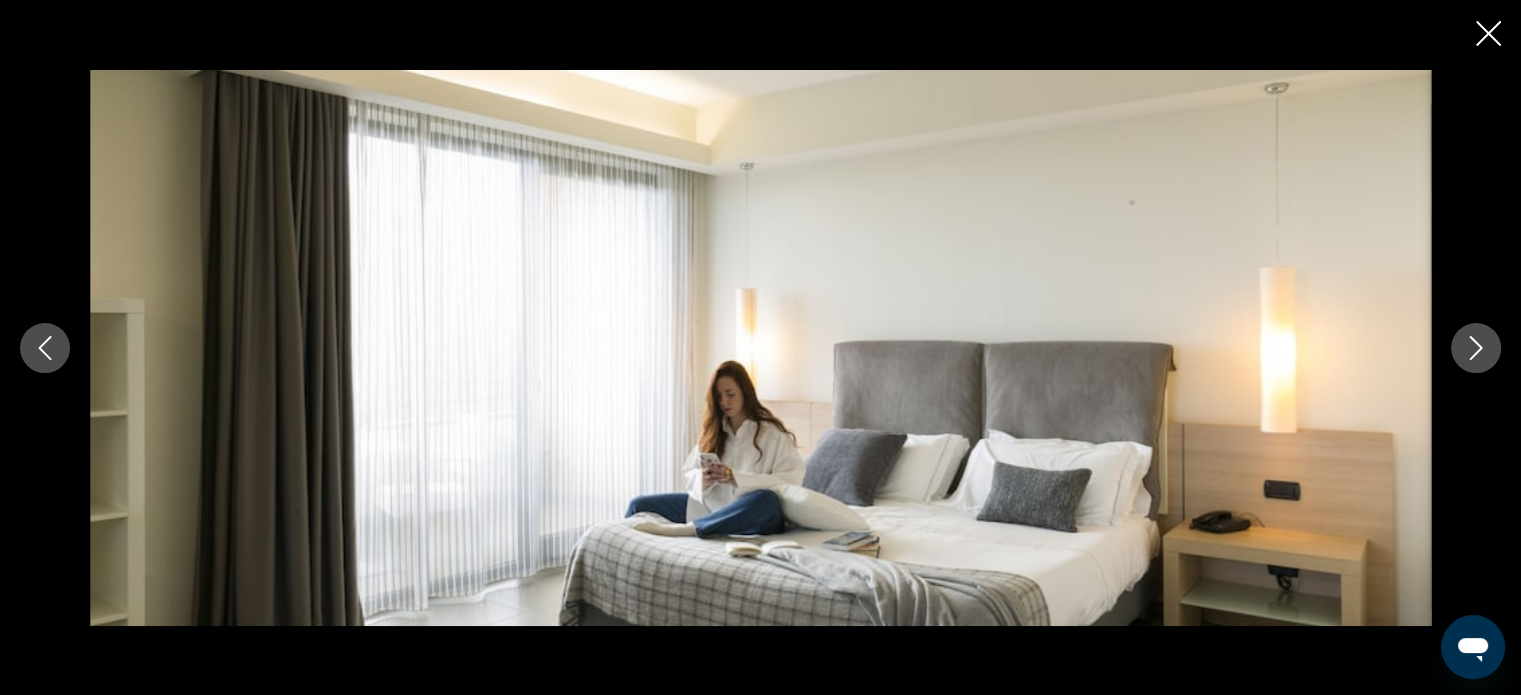 click 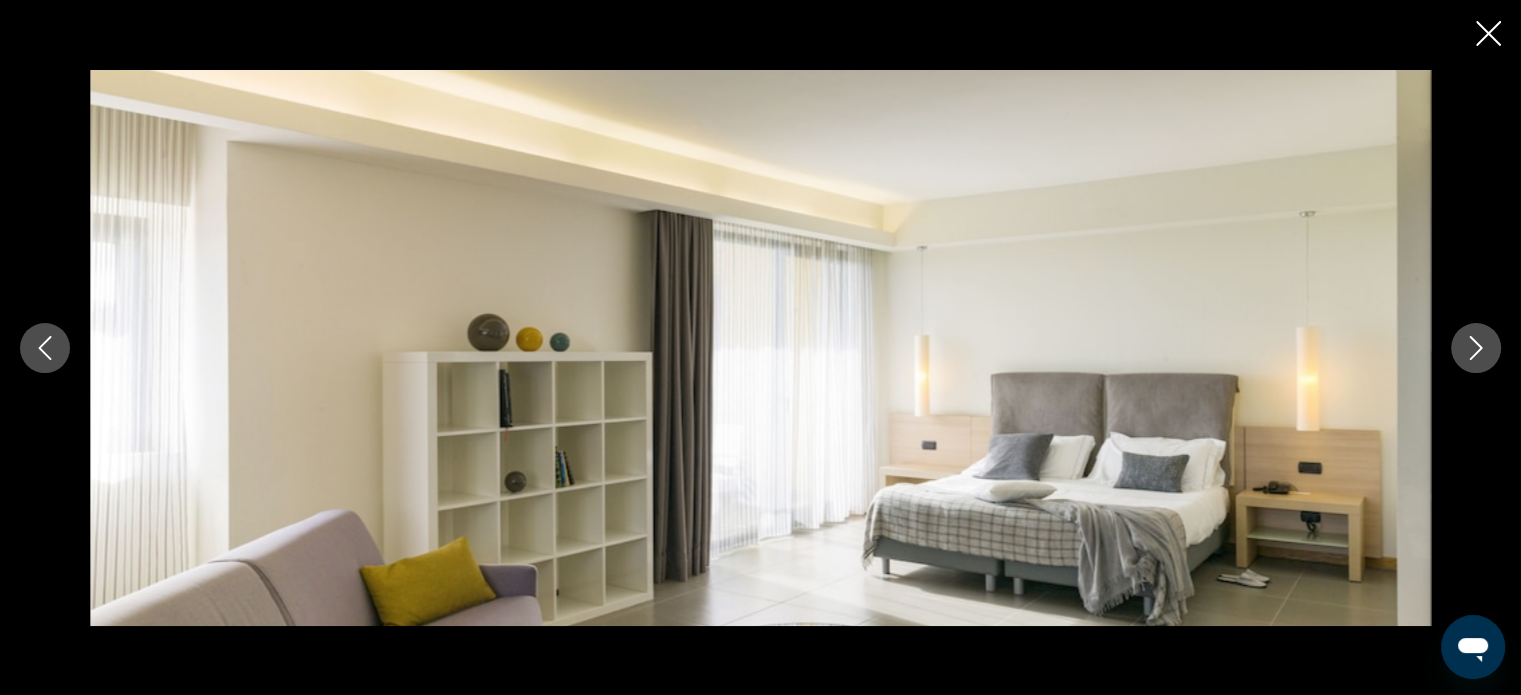 click 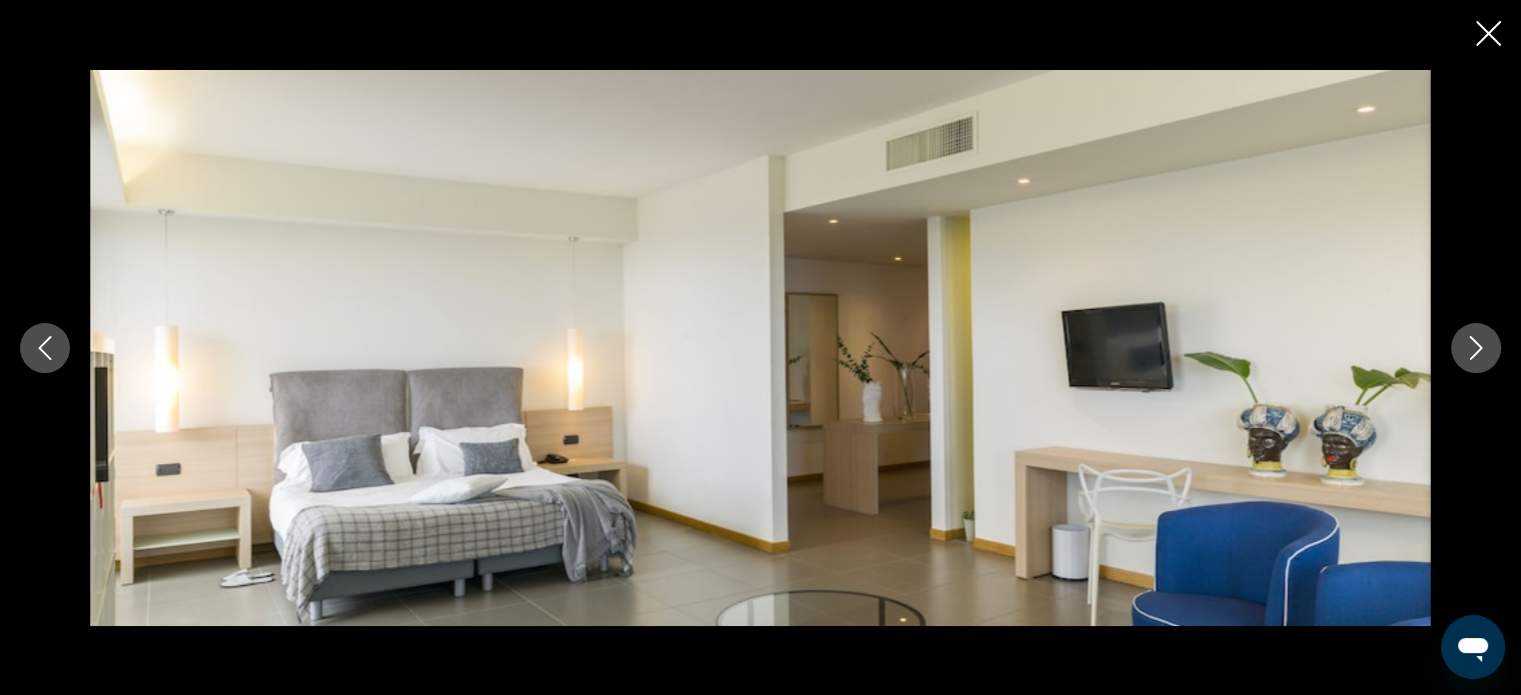 click 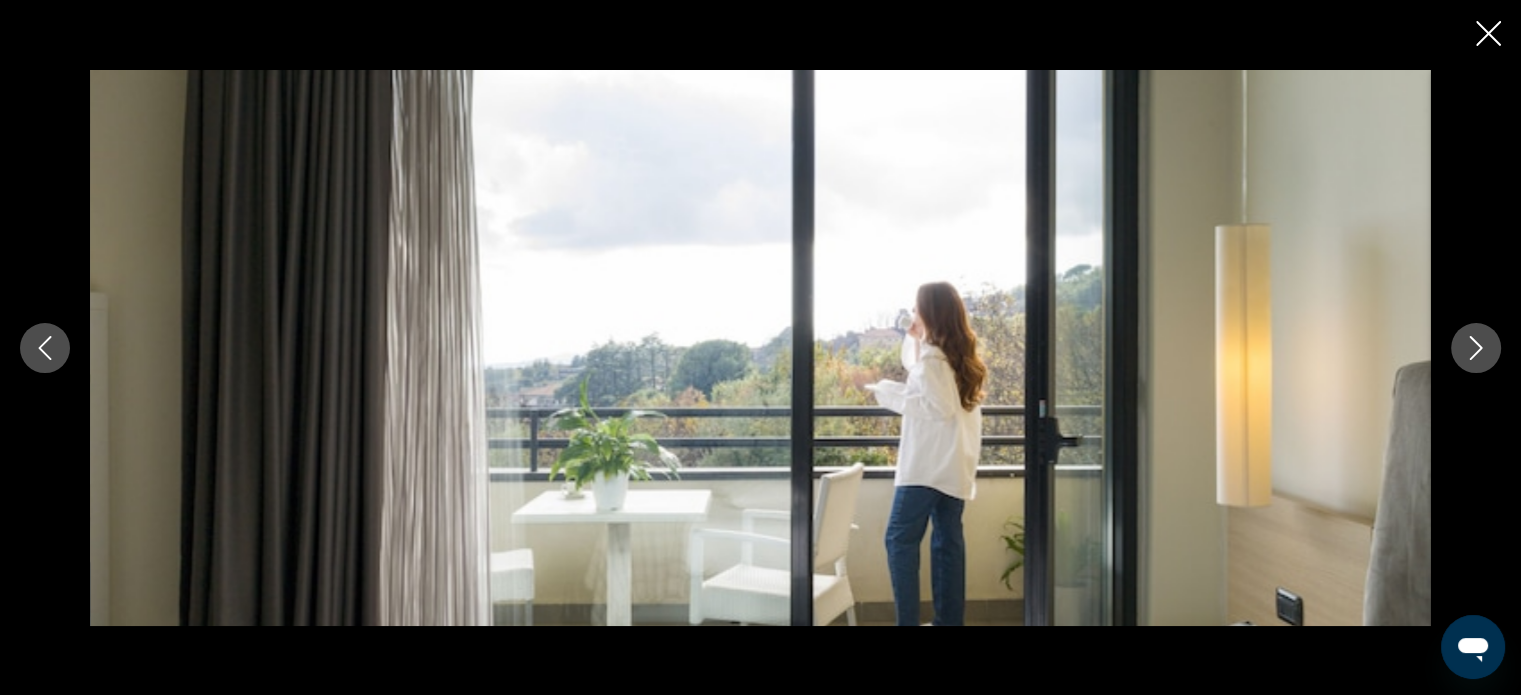 click 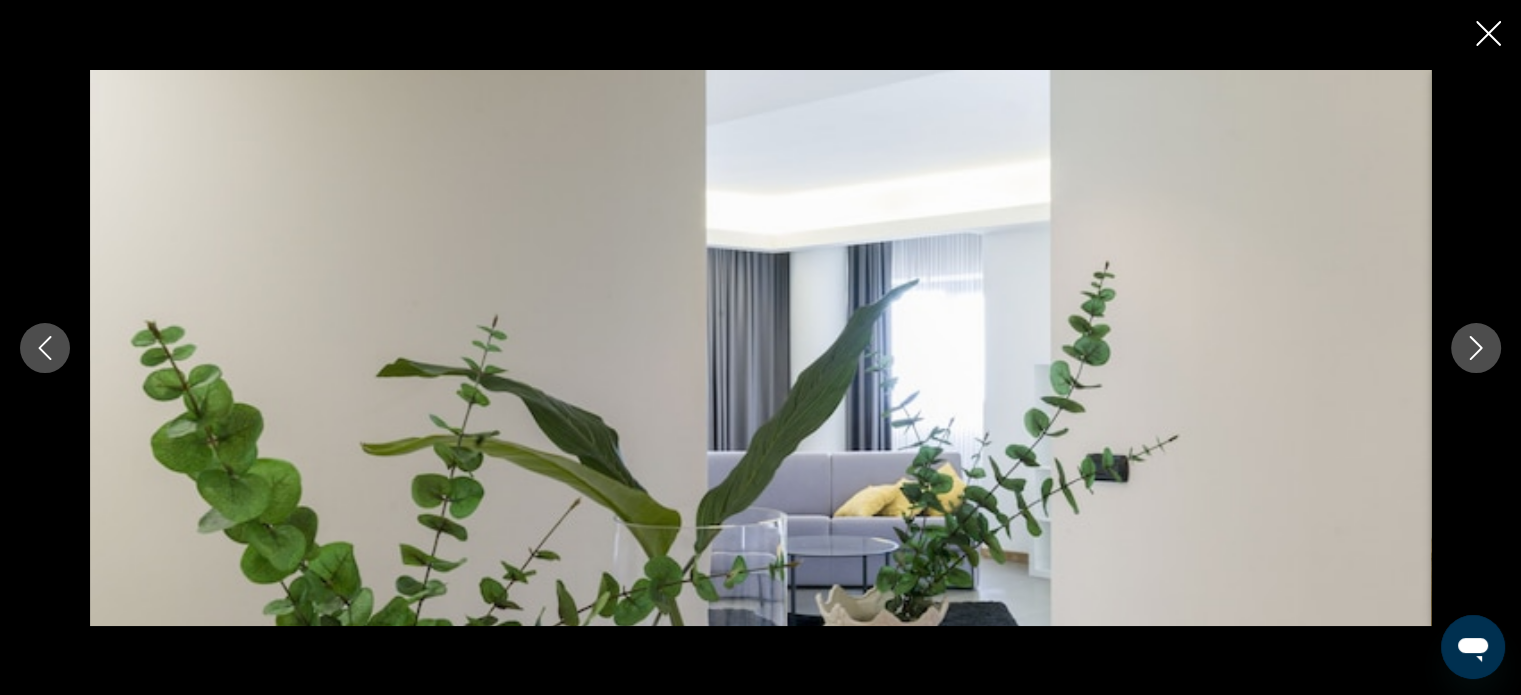click 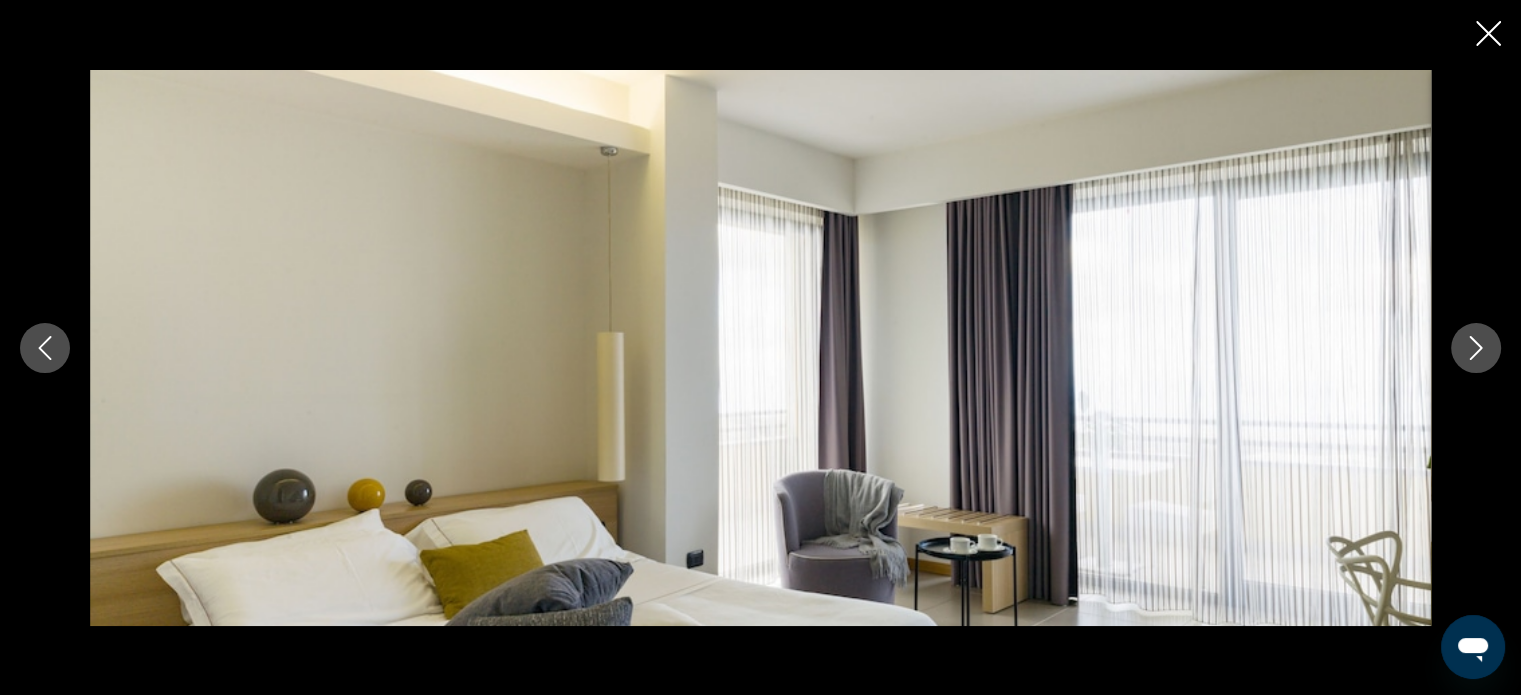 click 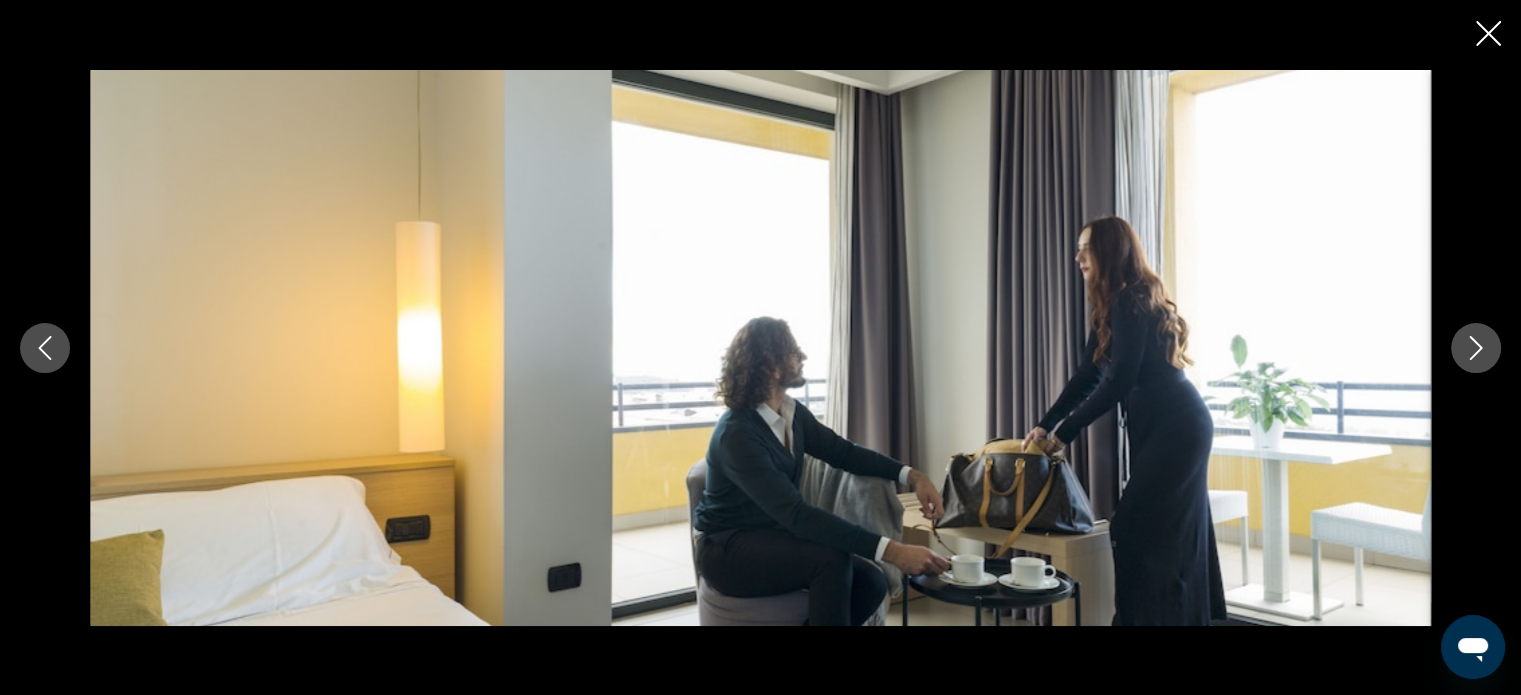 click 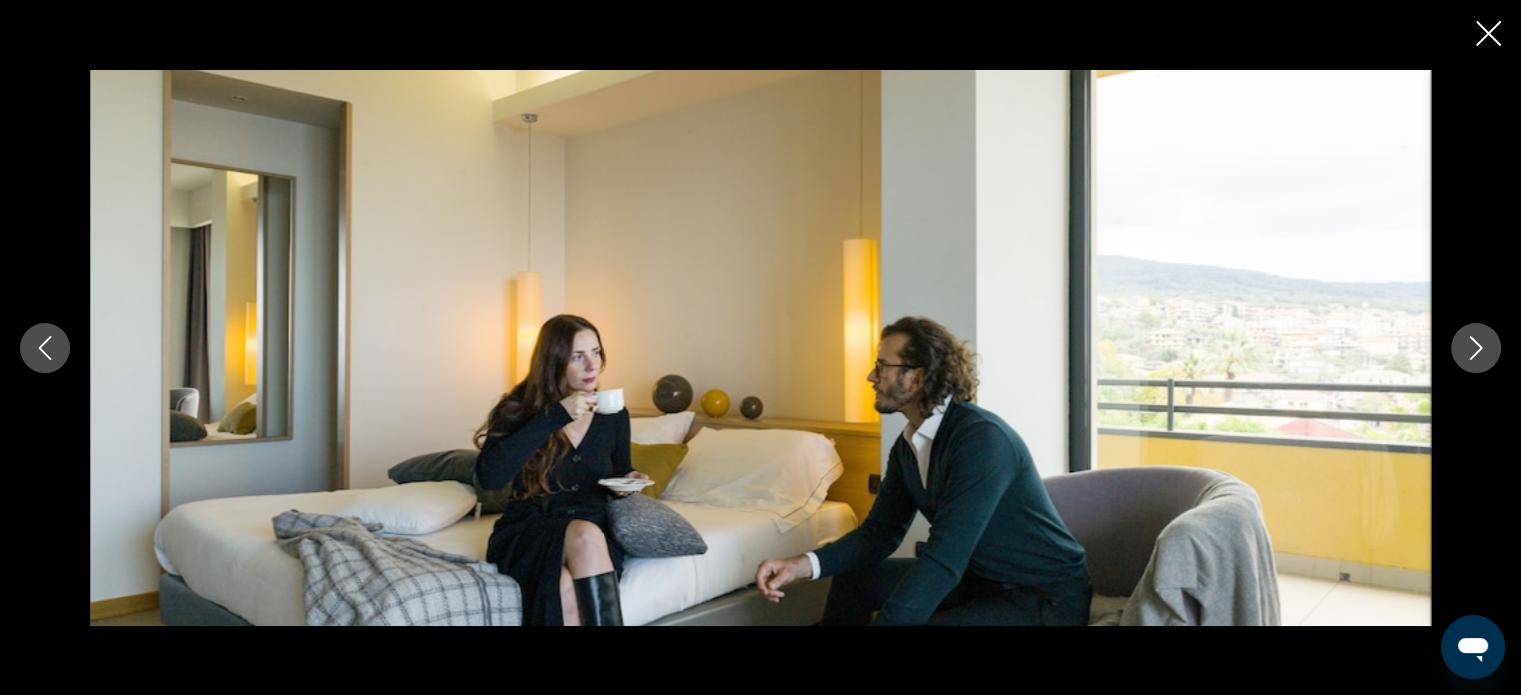 click 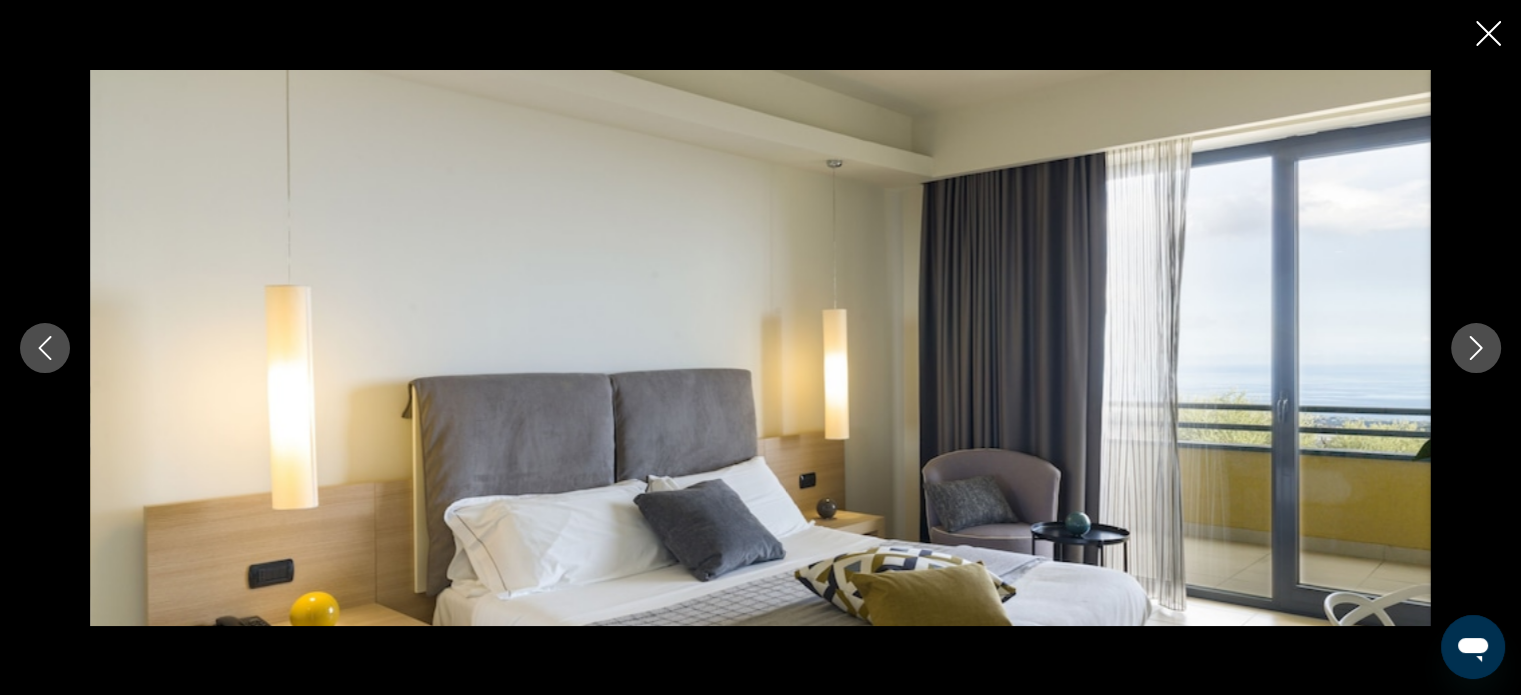click 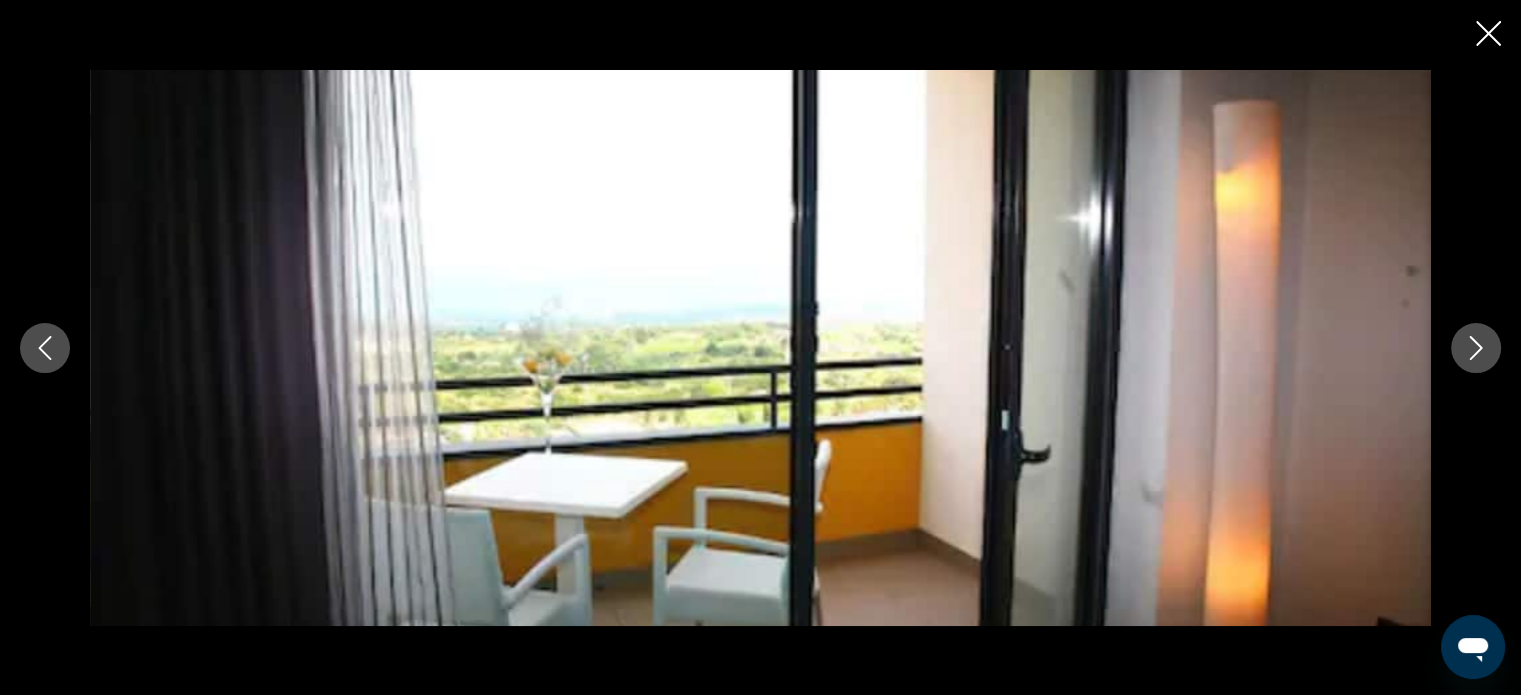 click 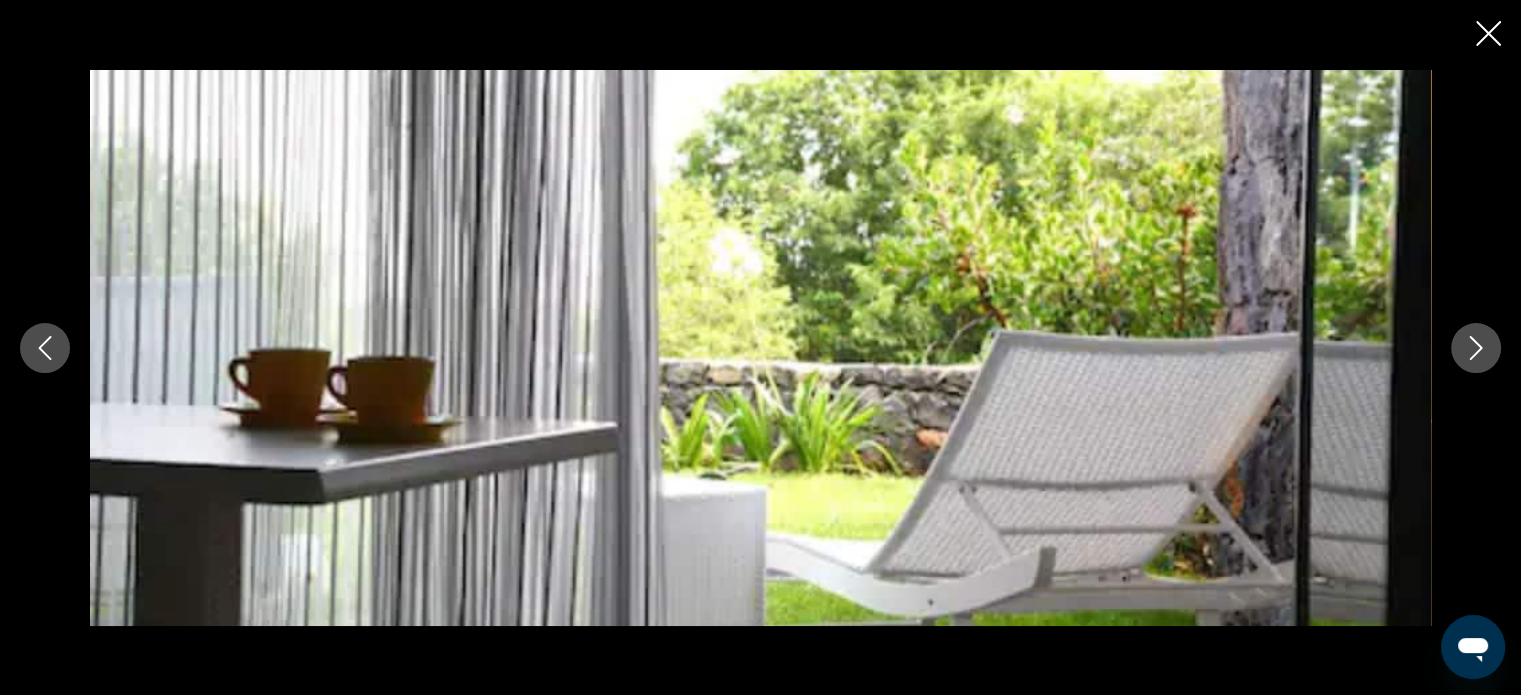 click 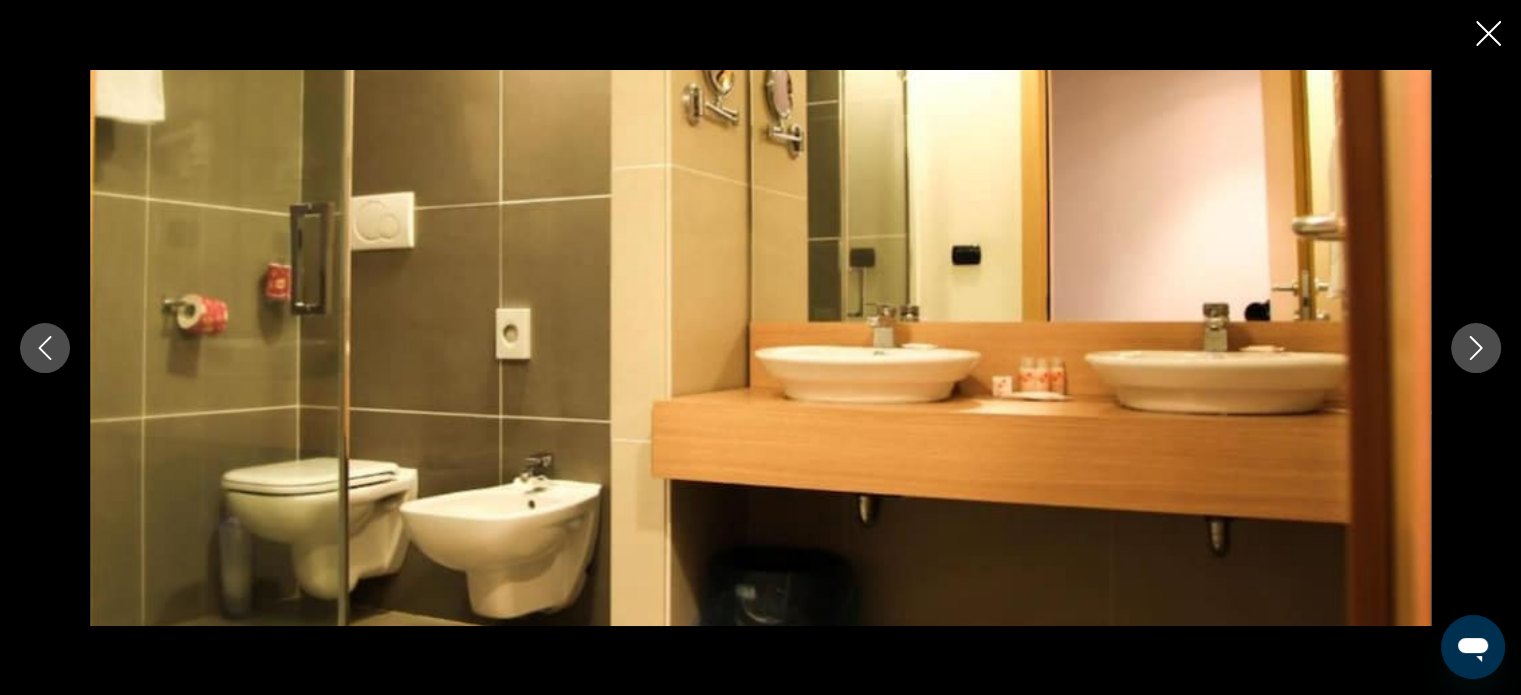 click 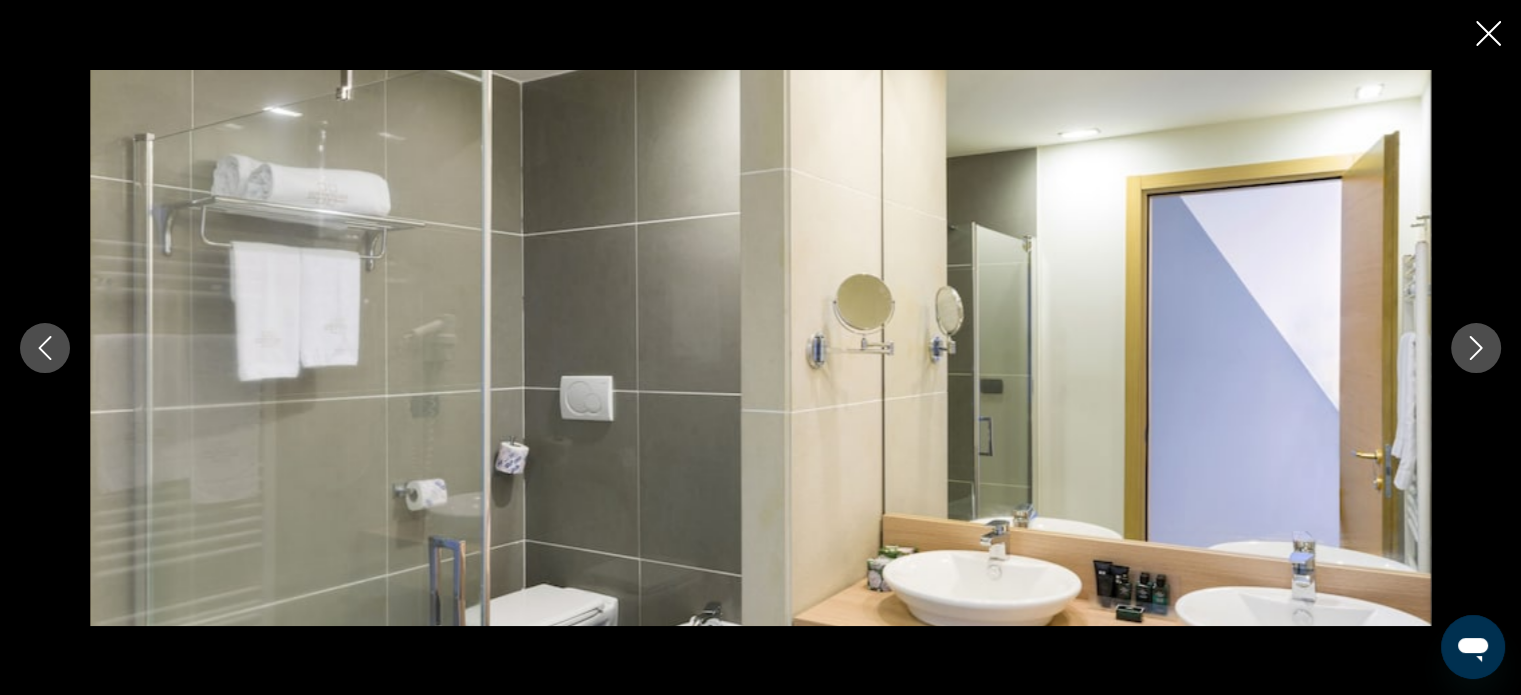 click 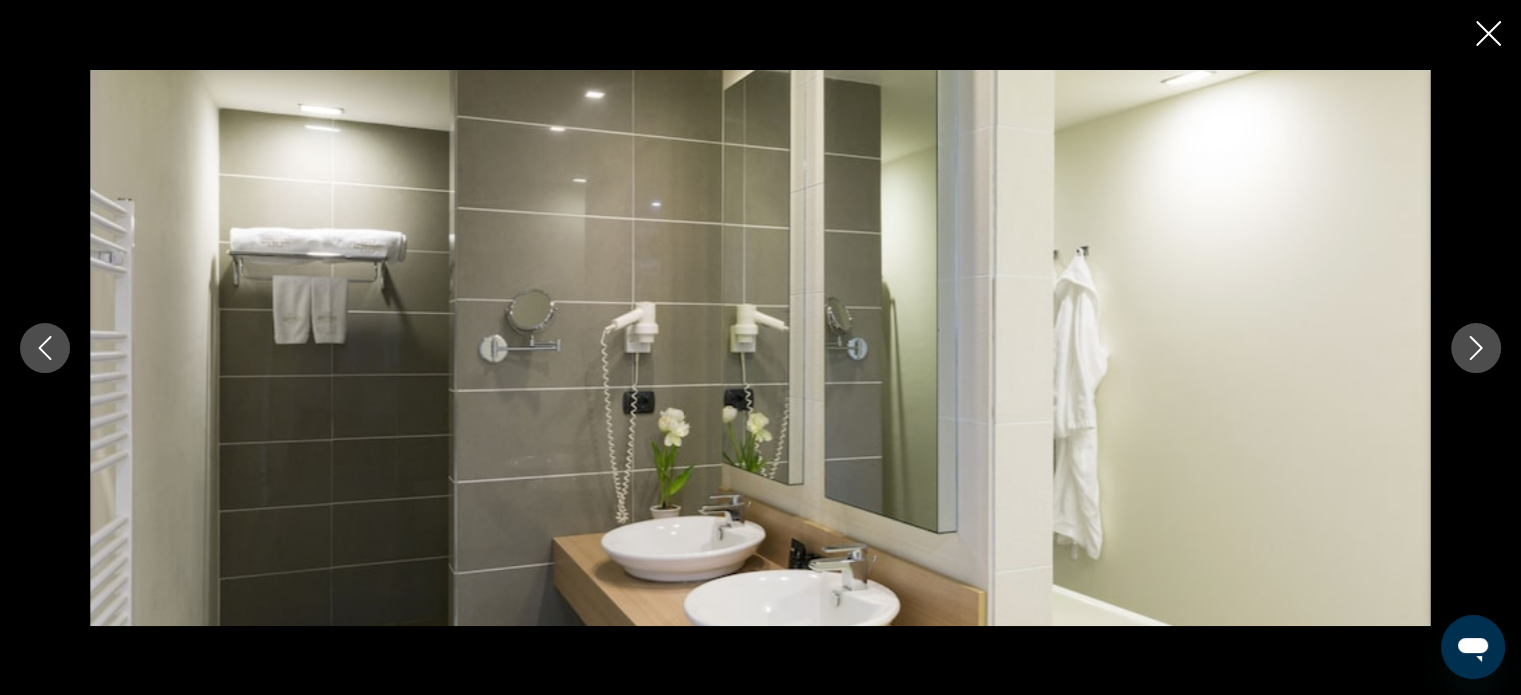 click 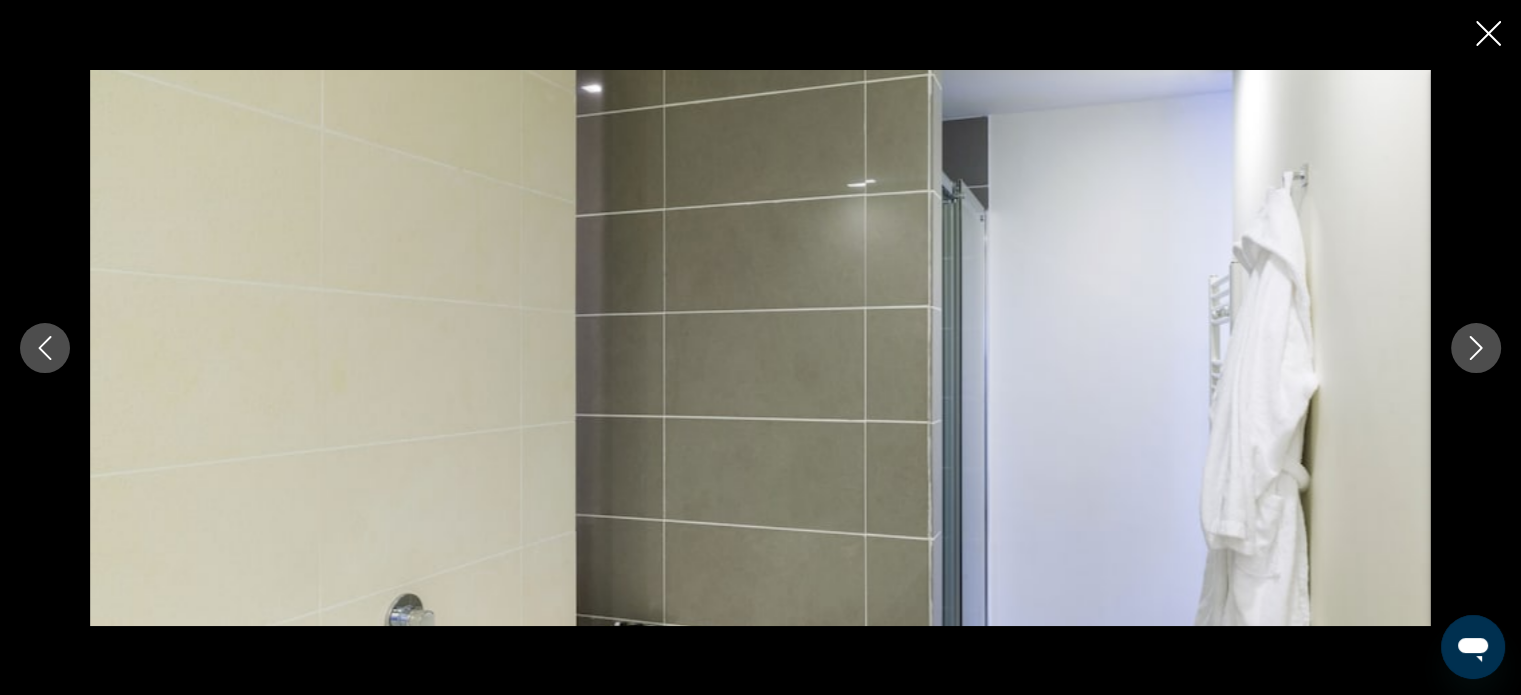 click 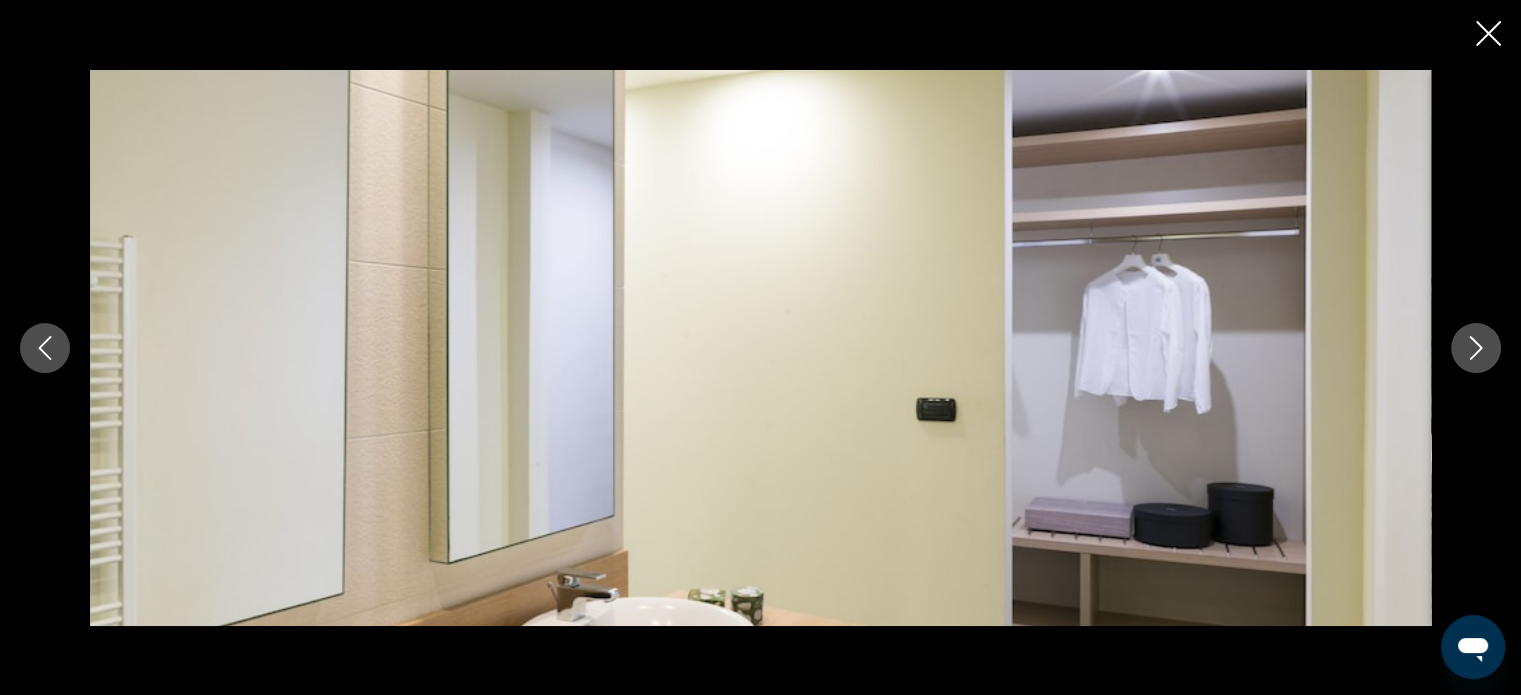 click 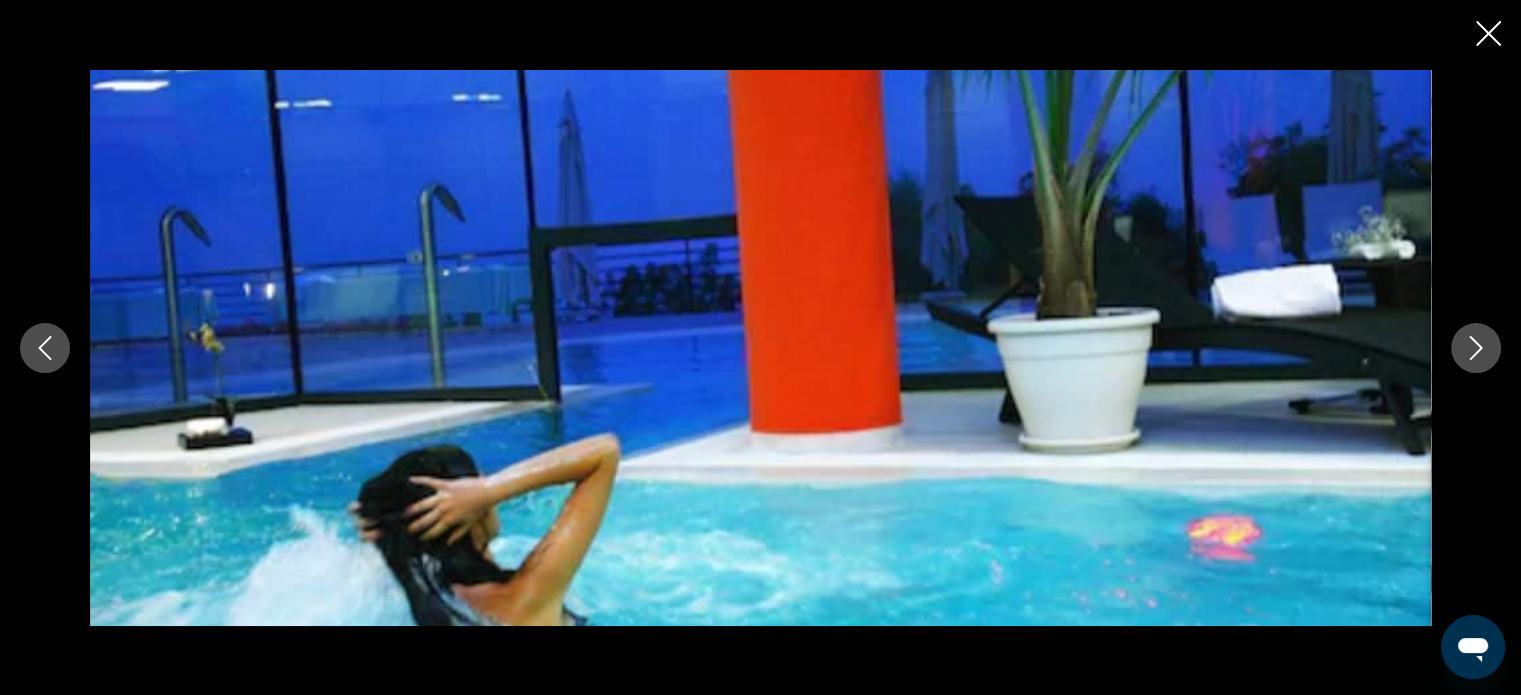 click 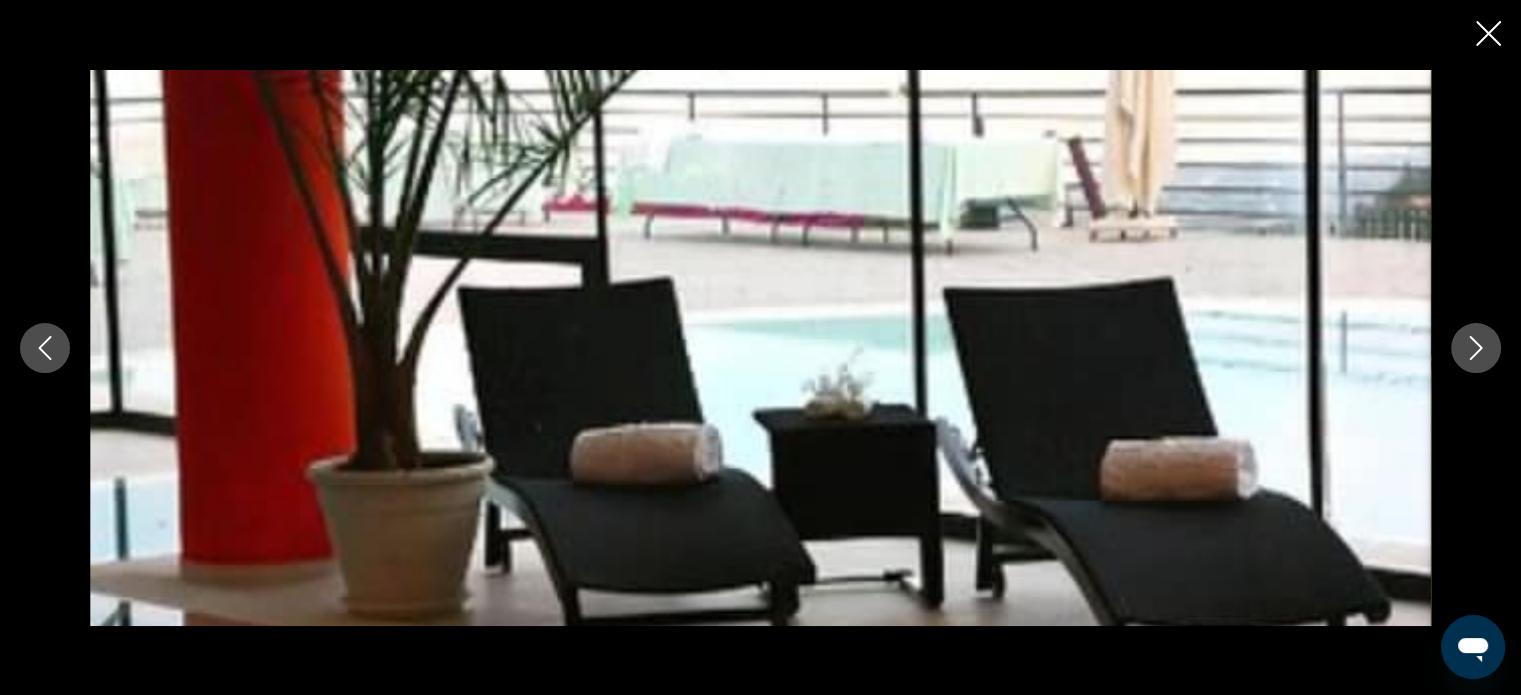 click 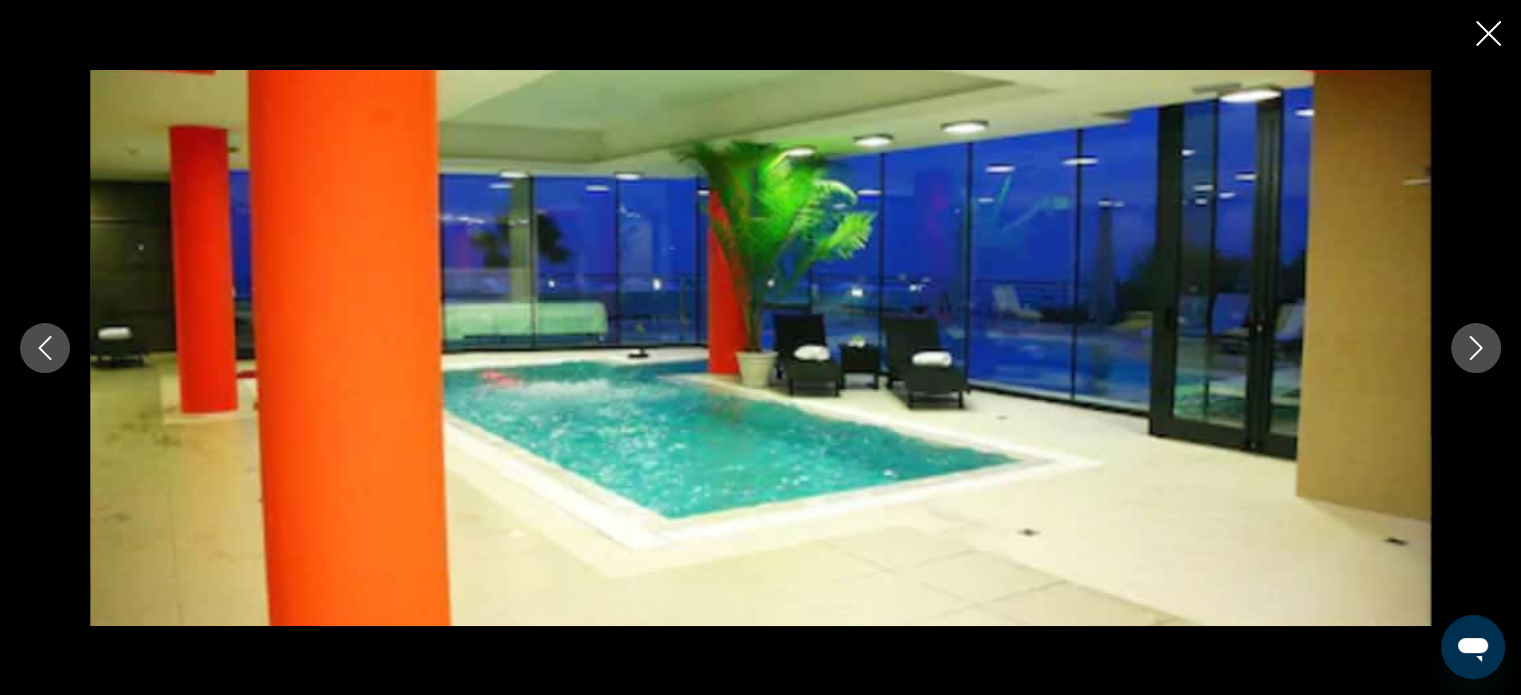click 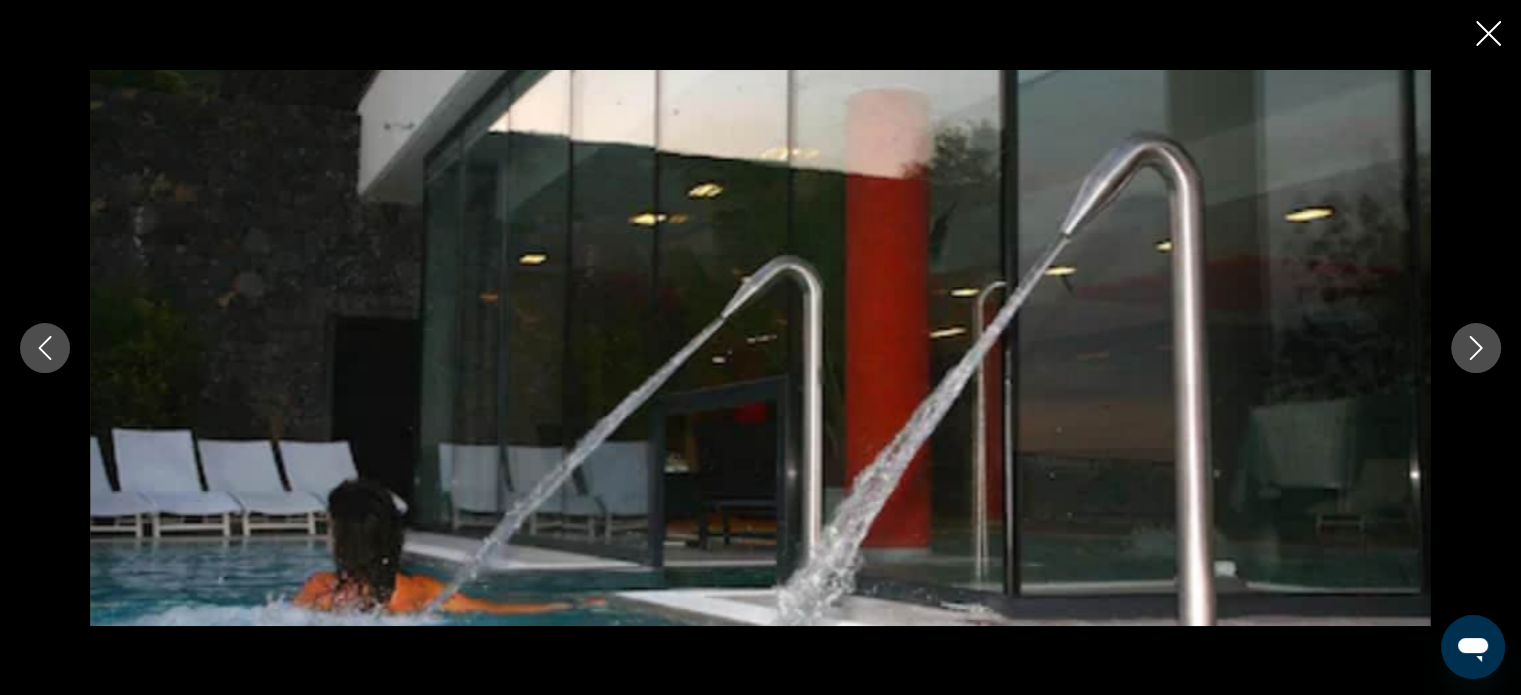 click 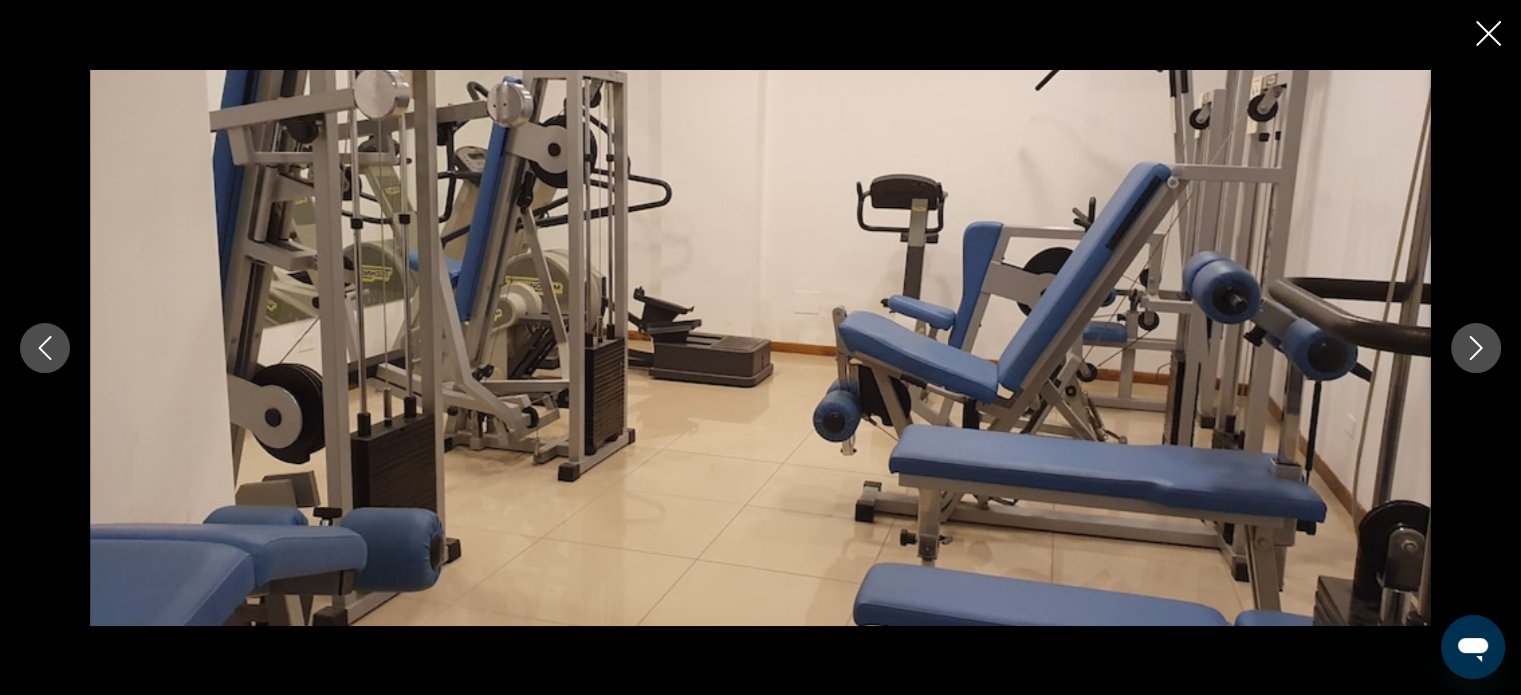 click 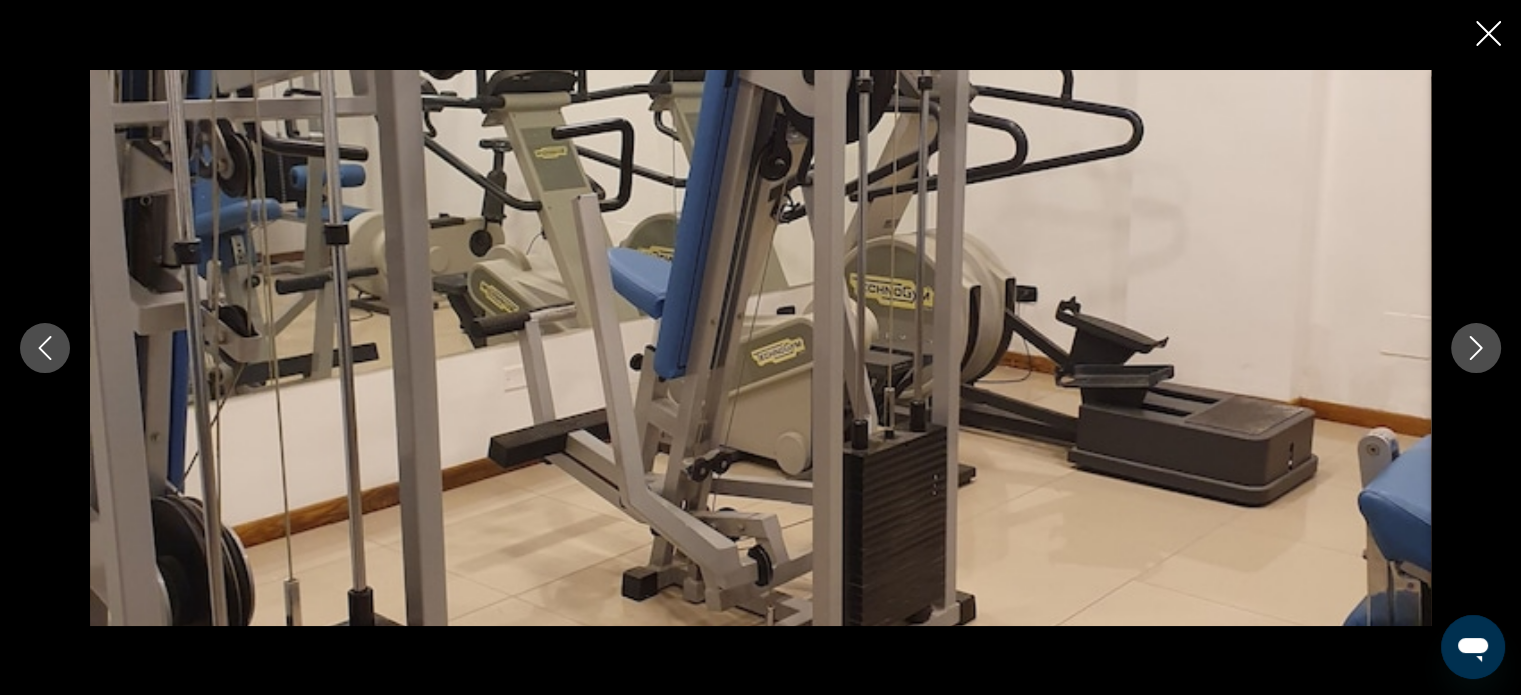 click 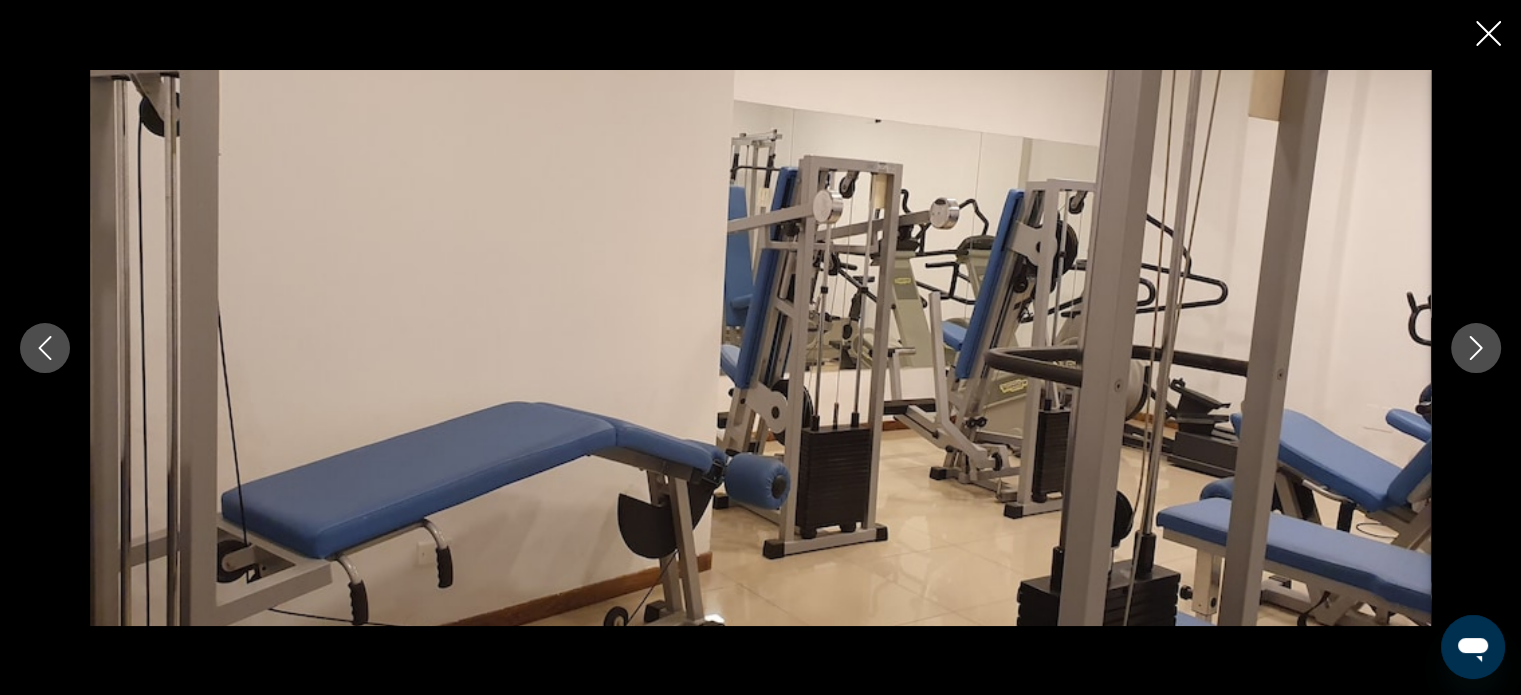 click 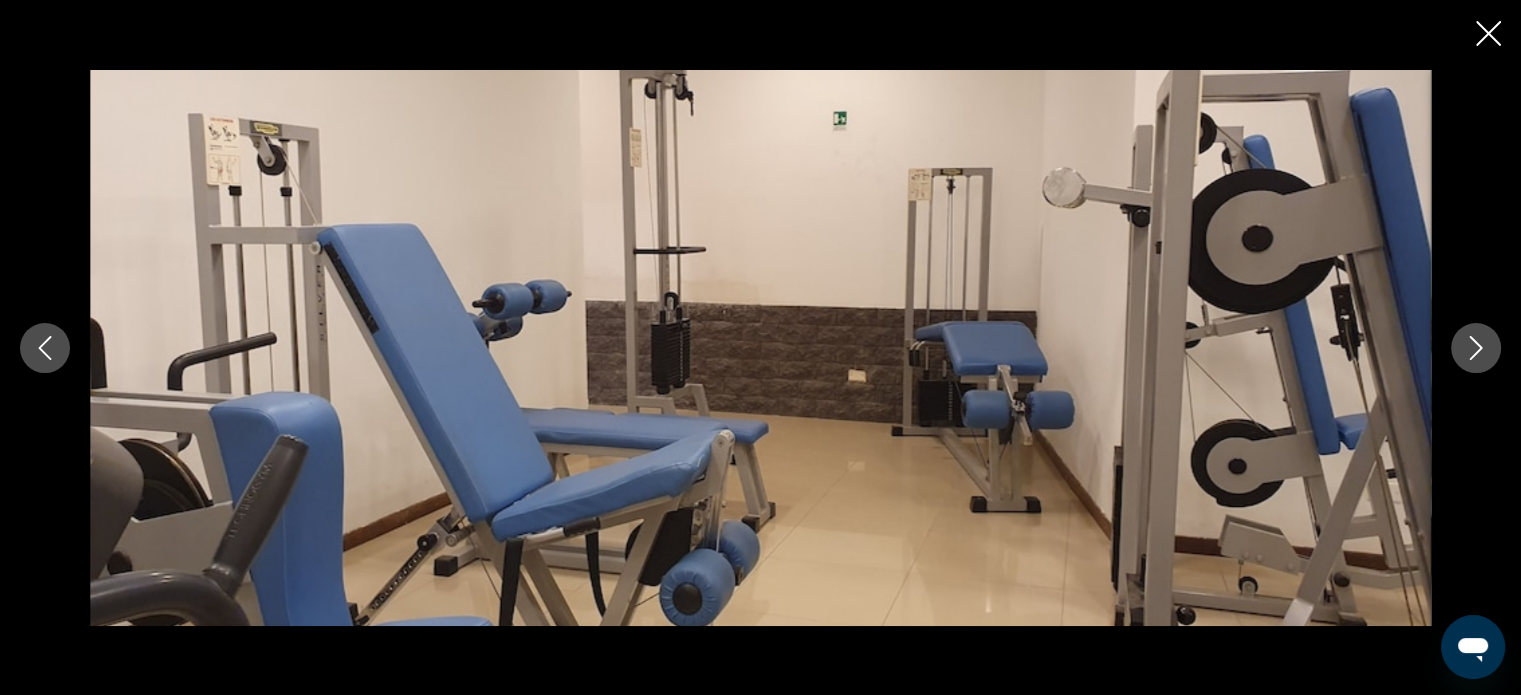 click 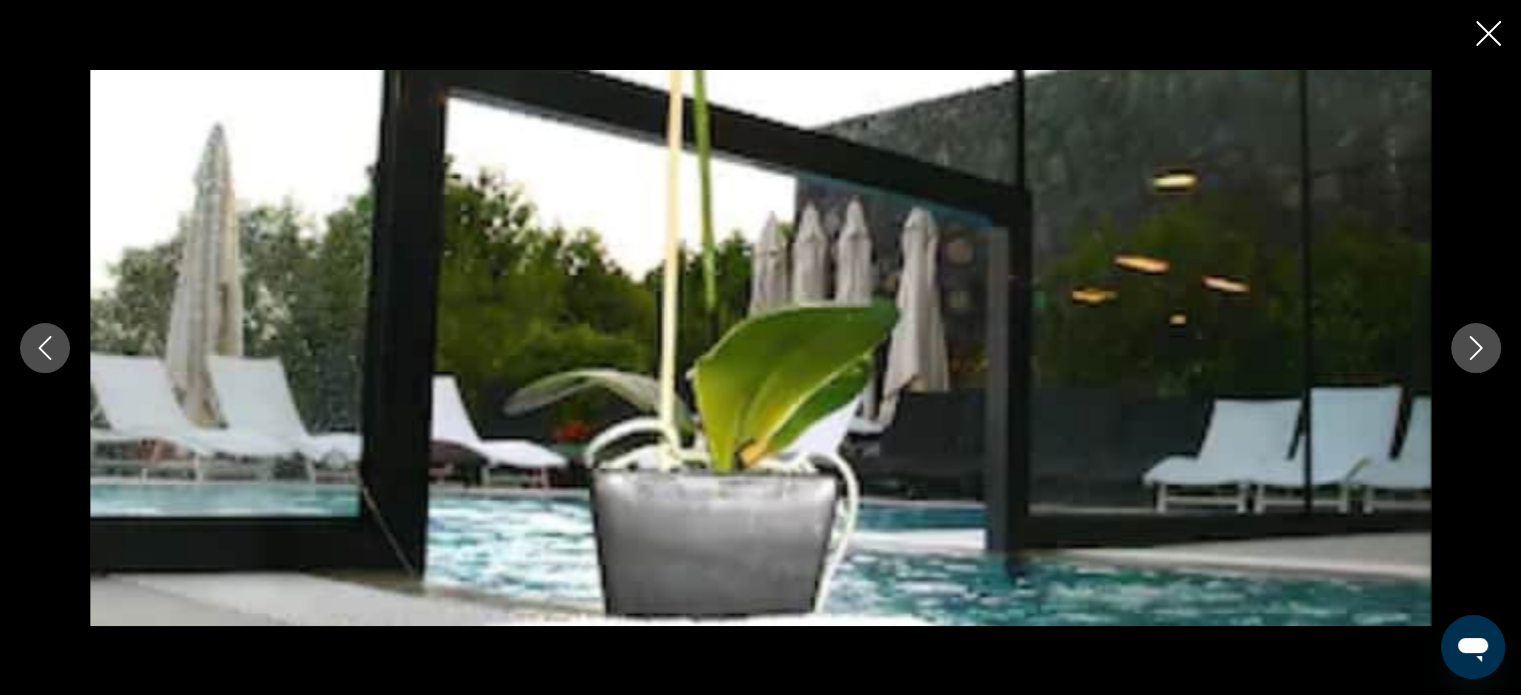 click 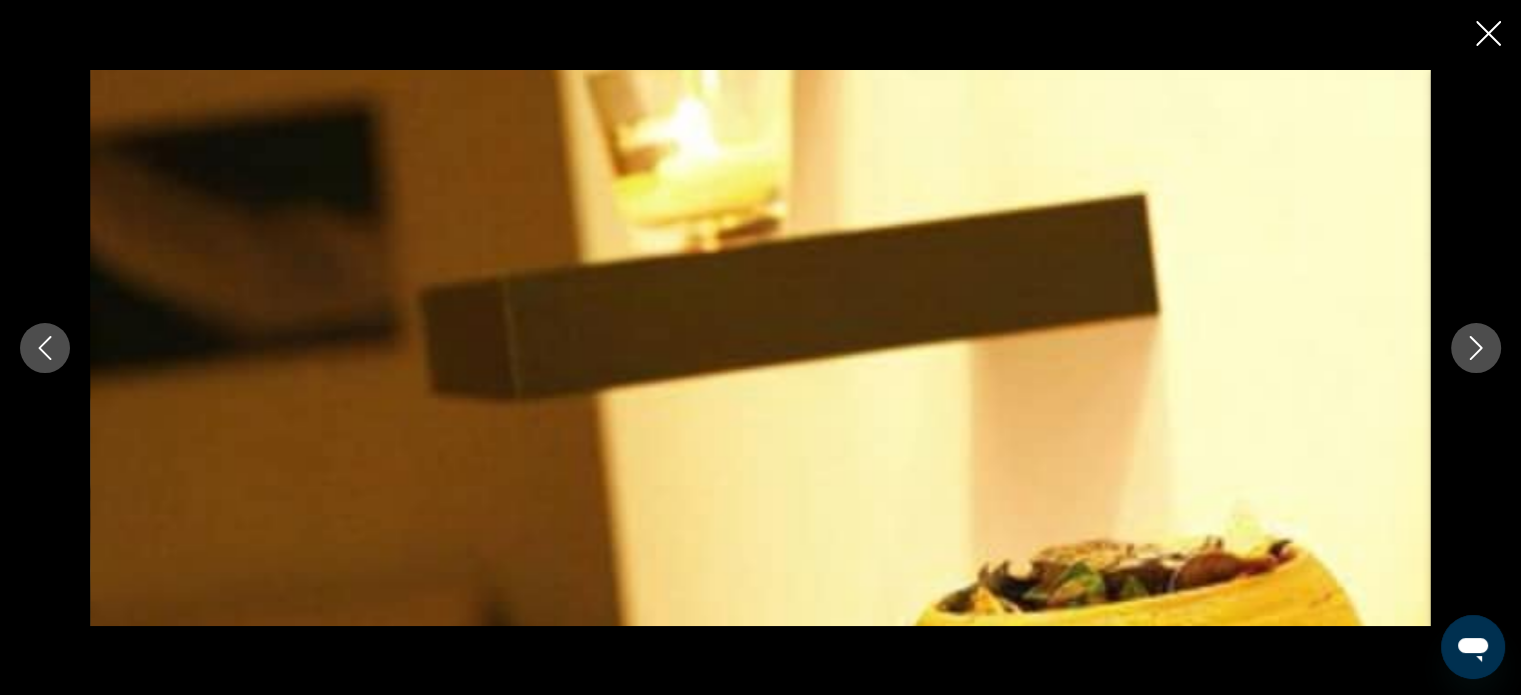 click 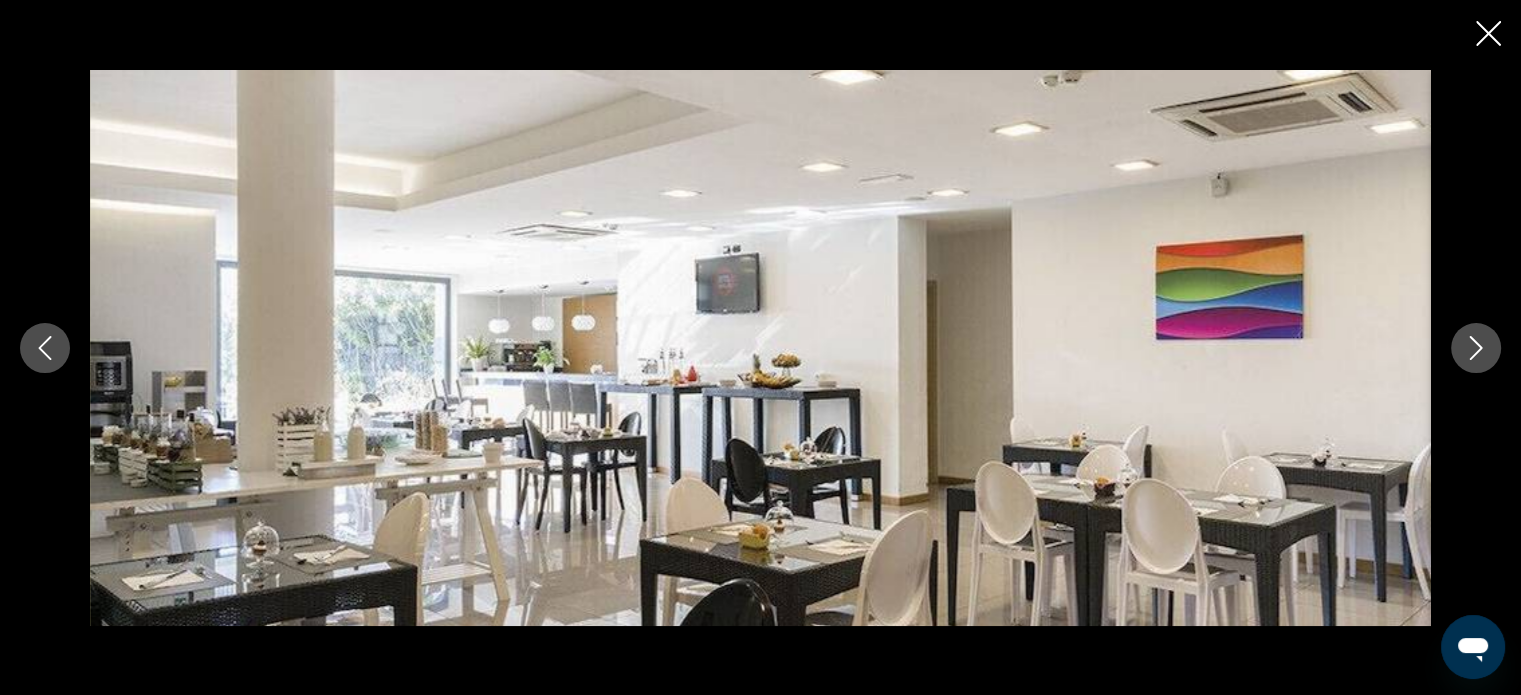 click 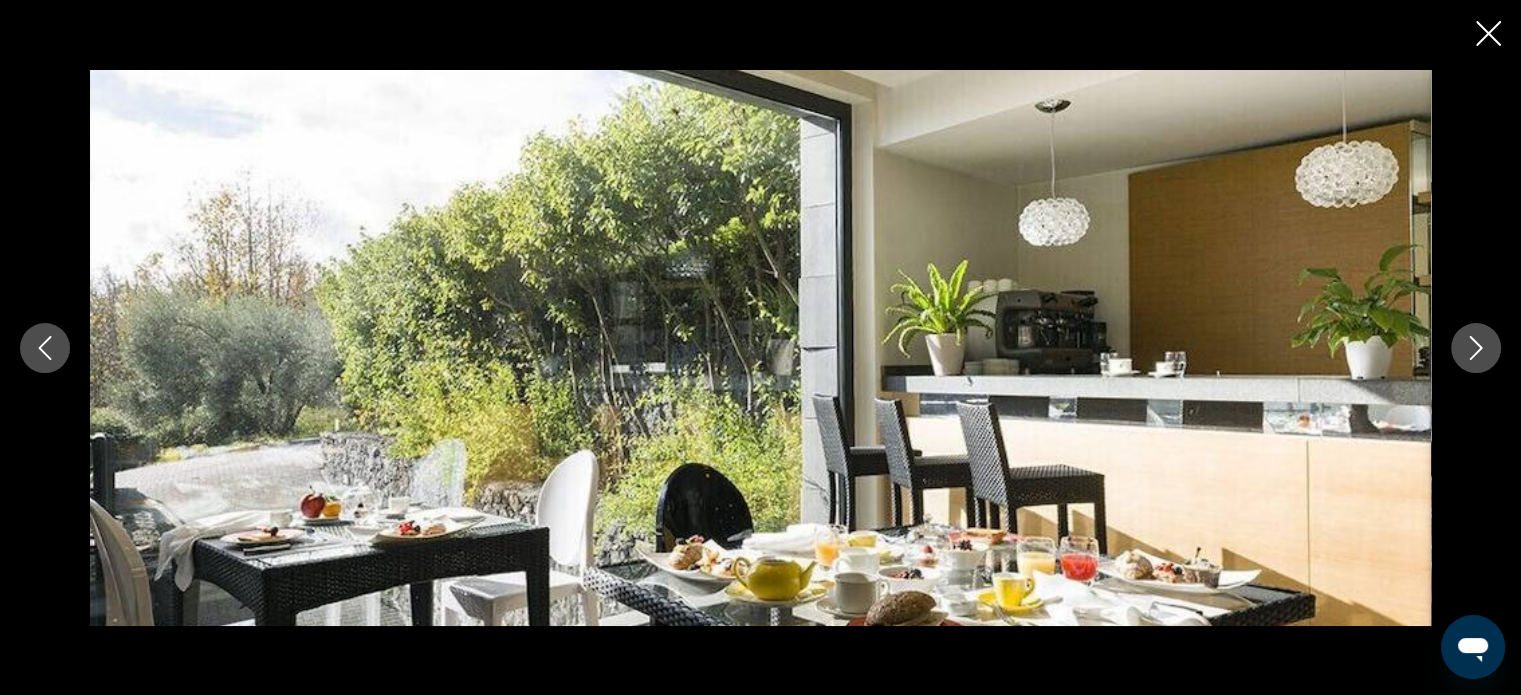 click 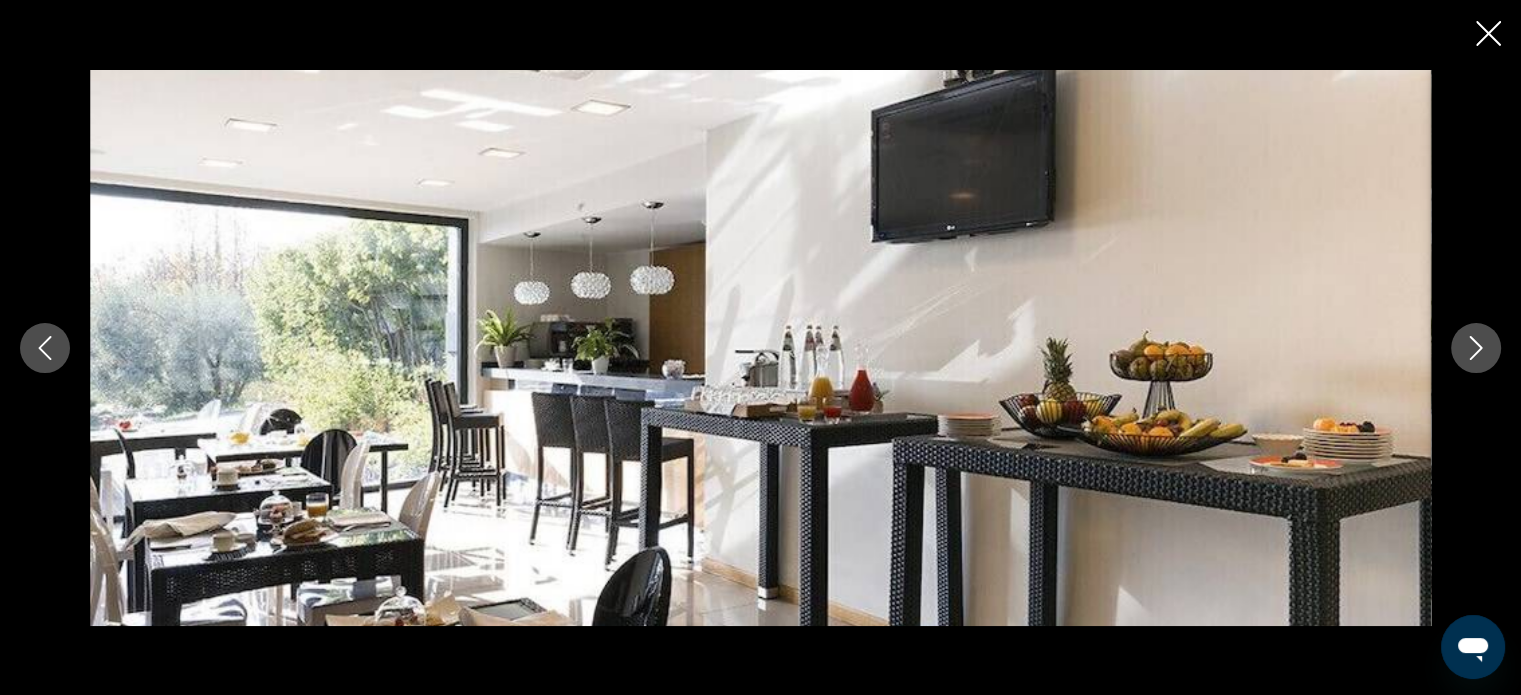 click 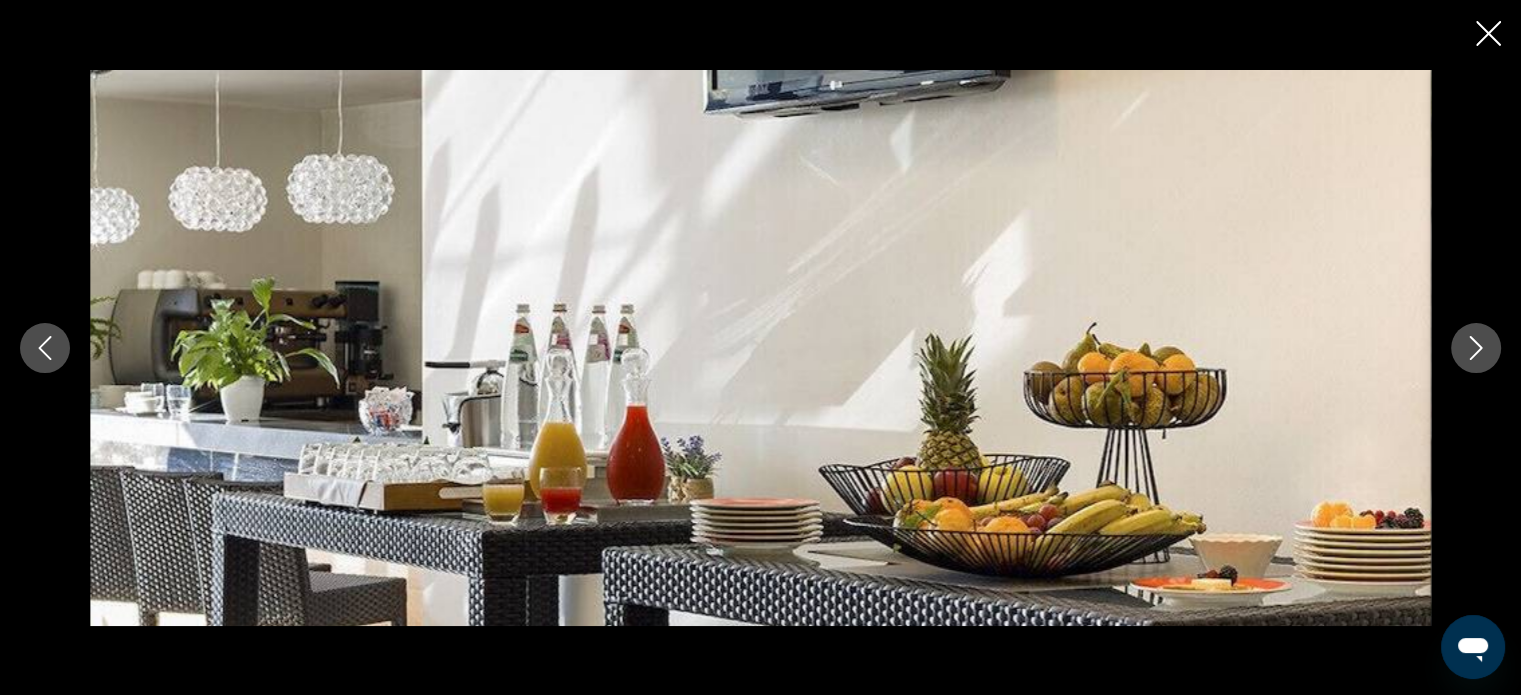 click 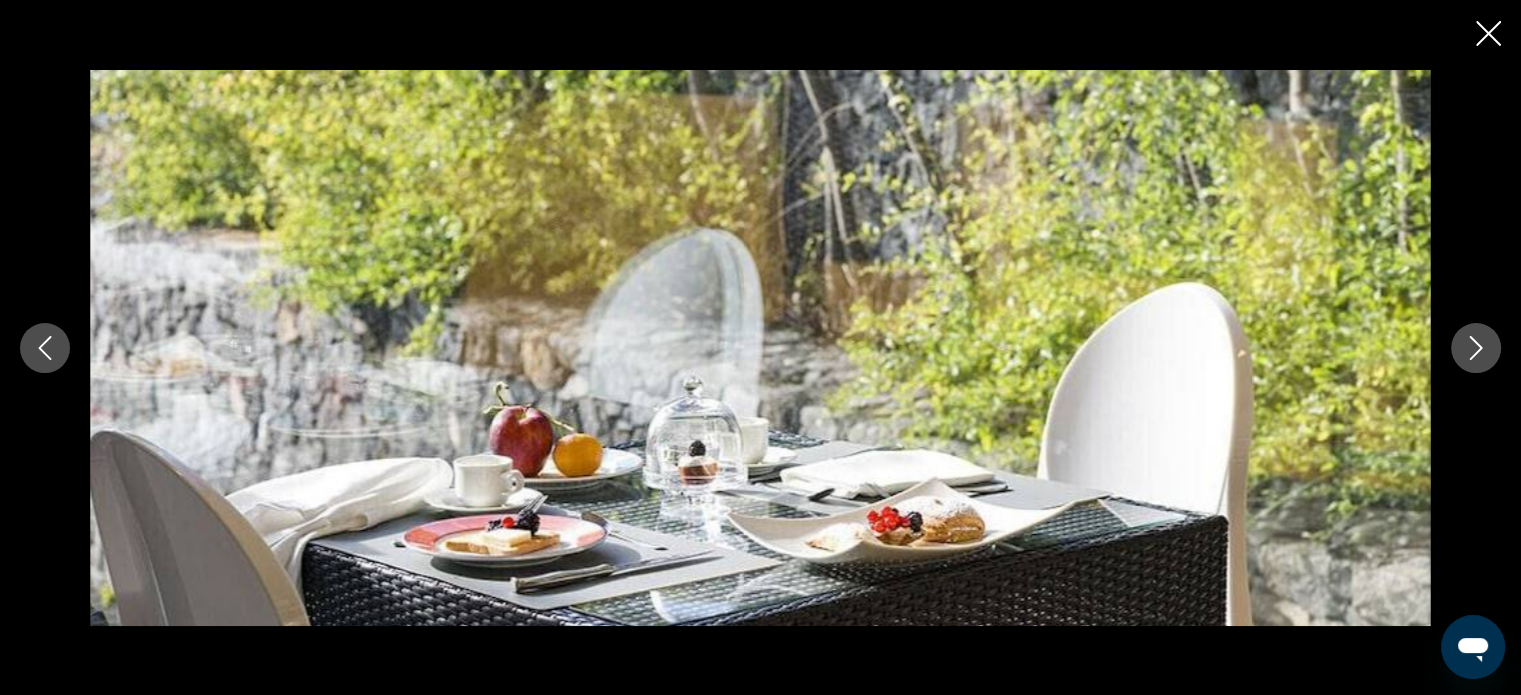 click 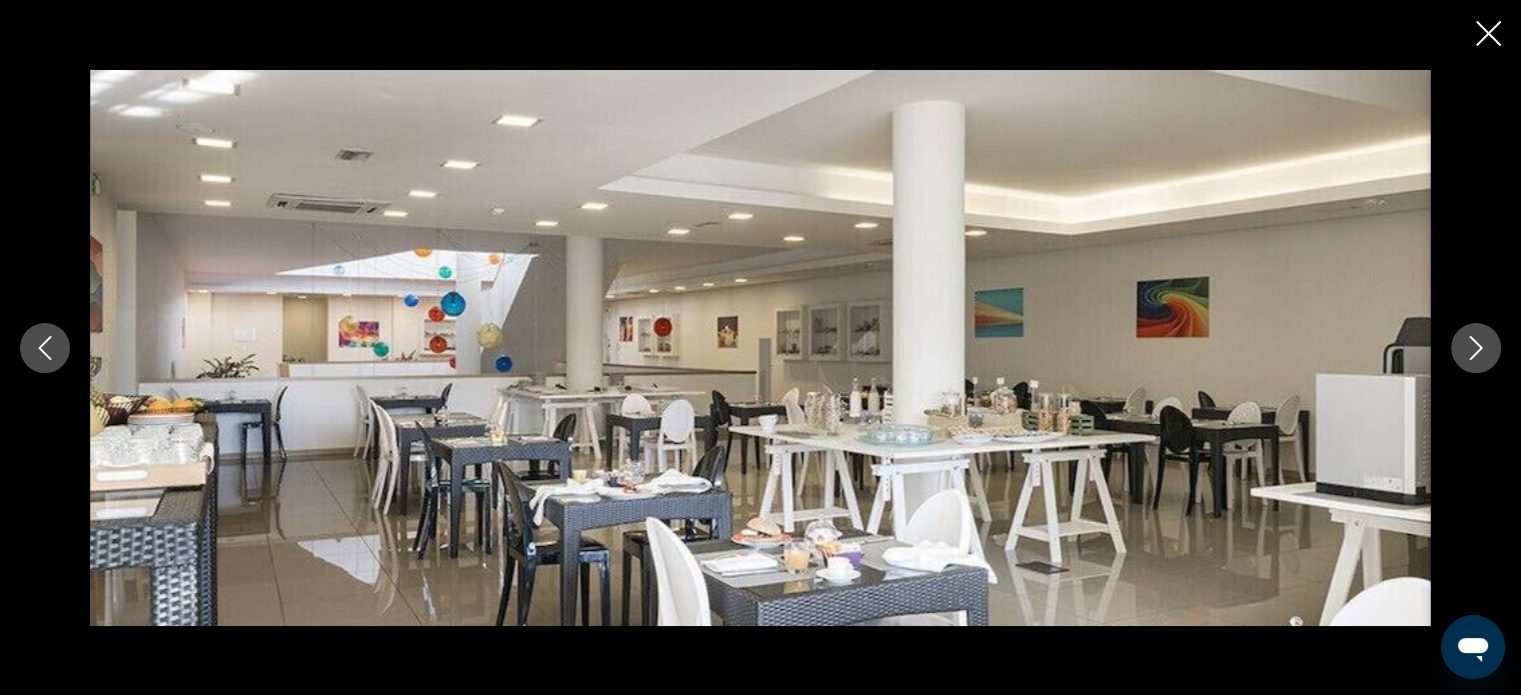 click 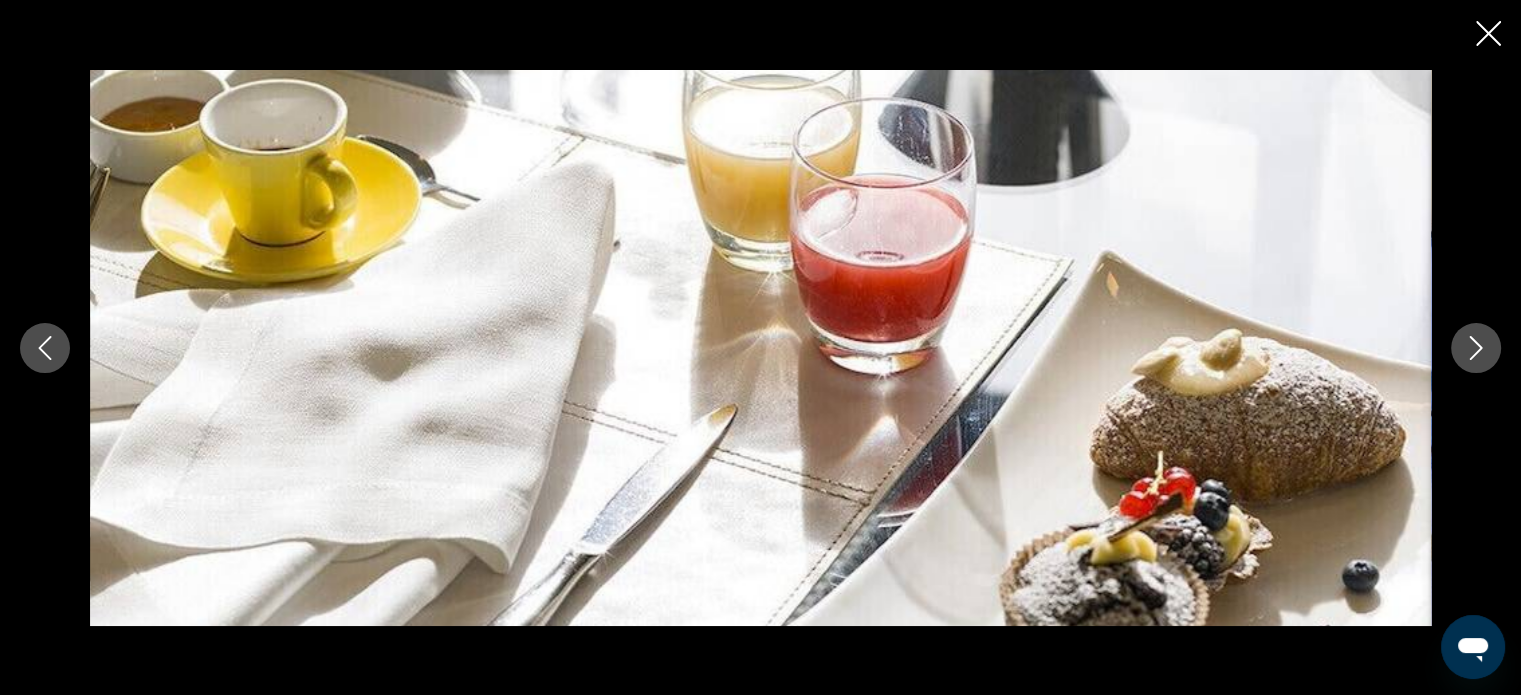 click 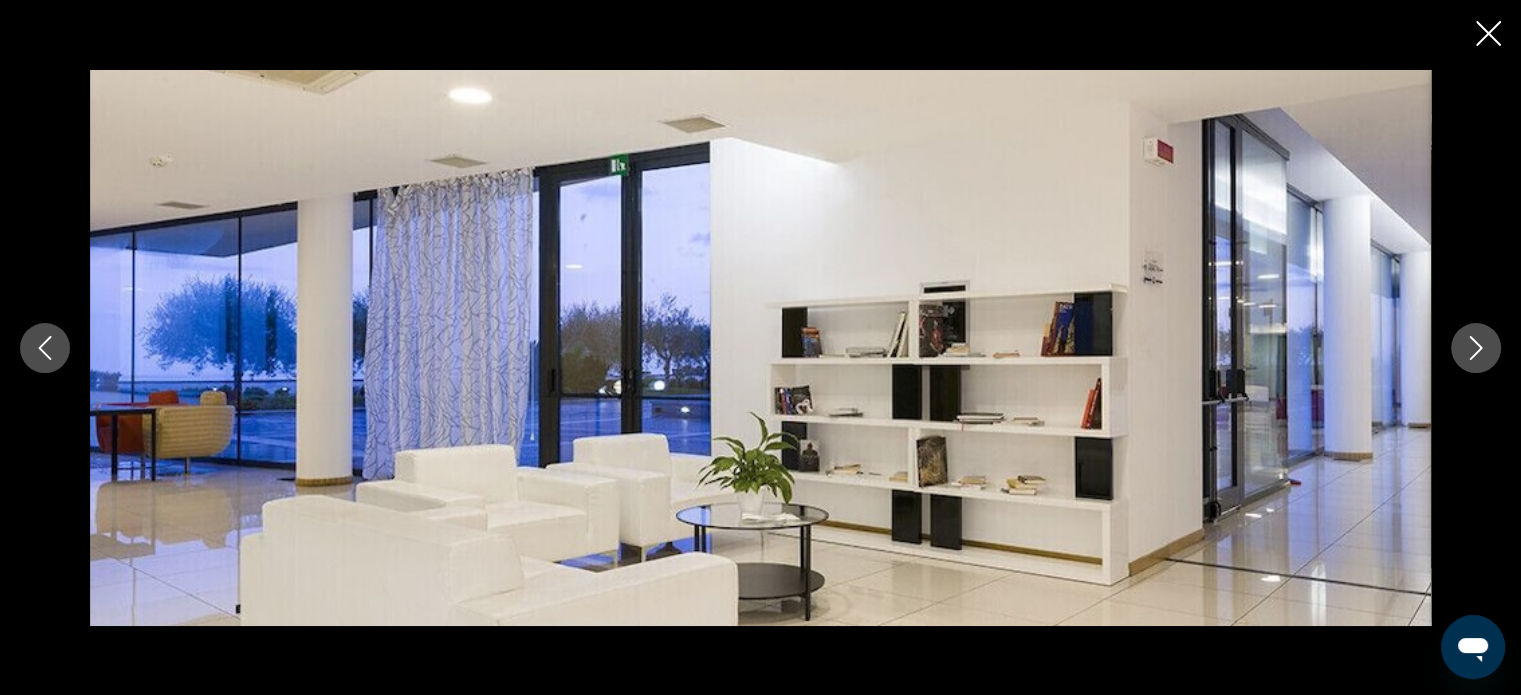 click 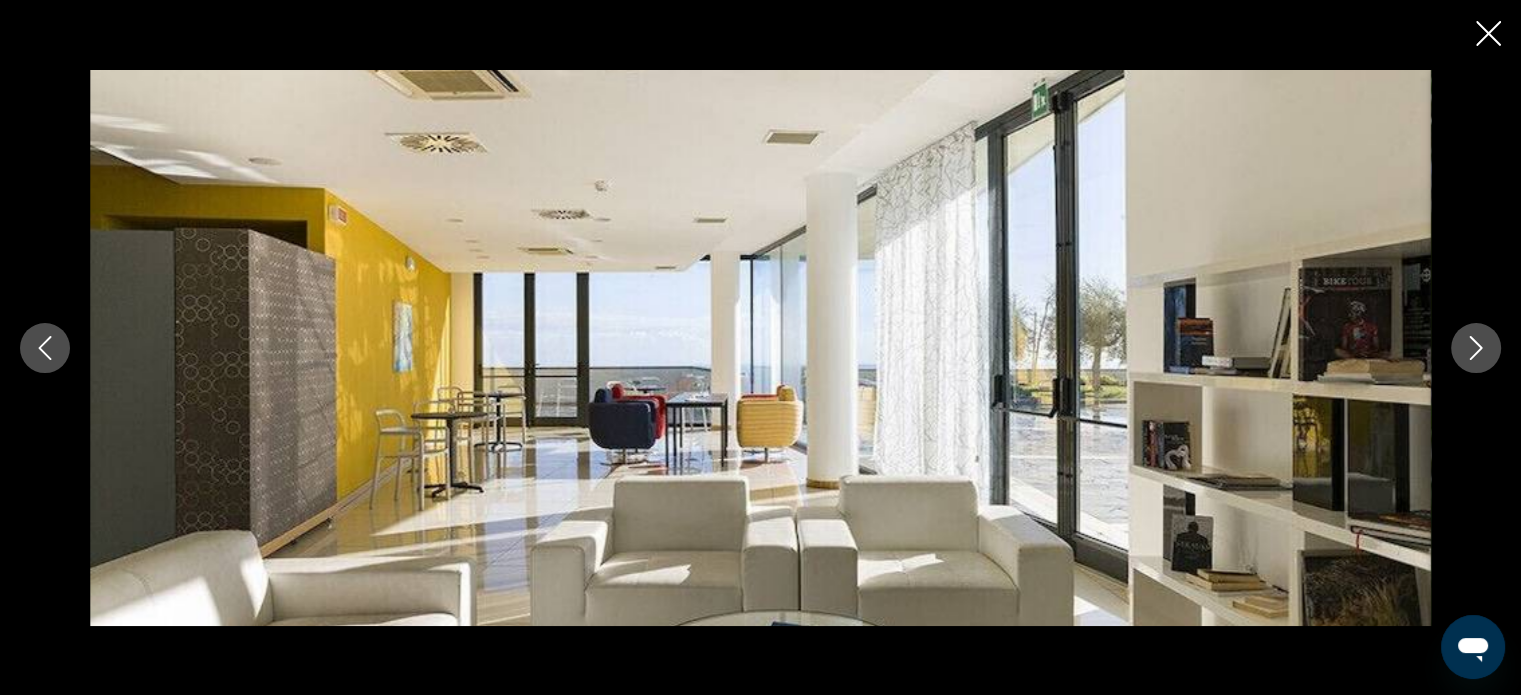 click 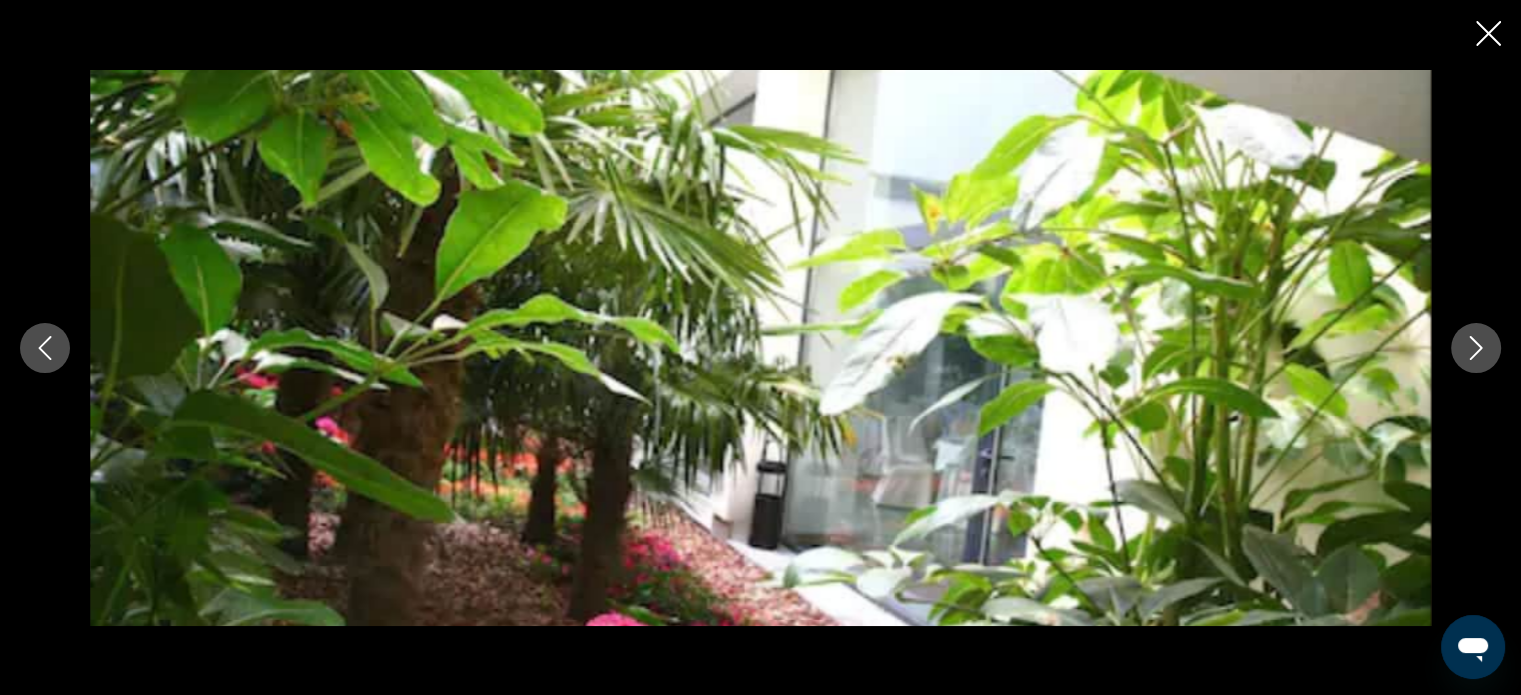click 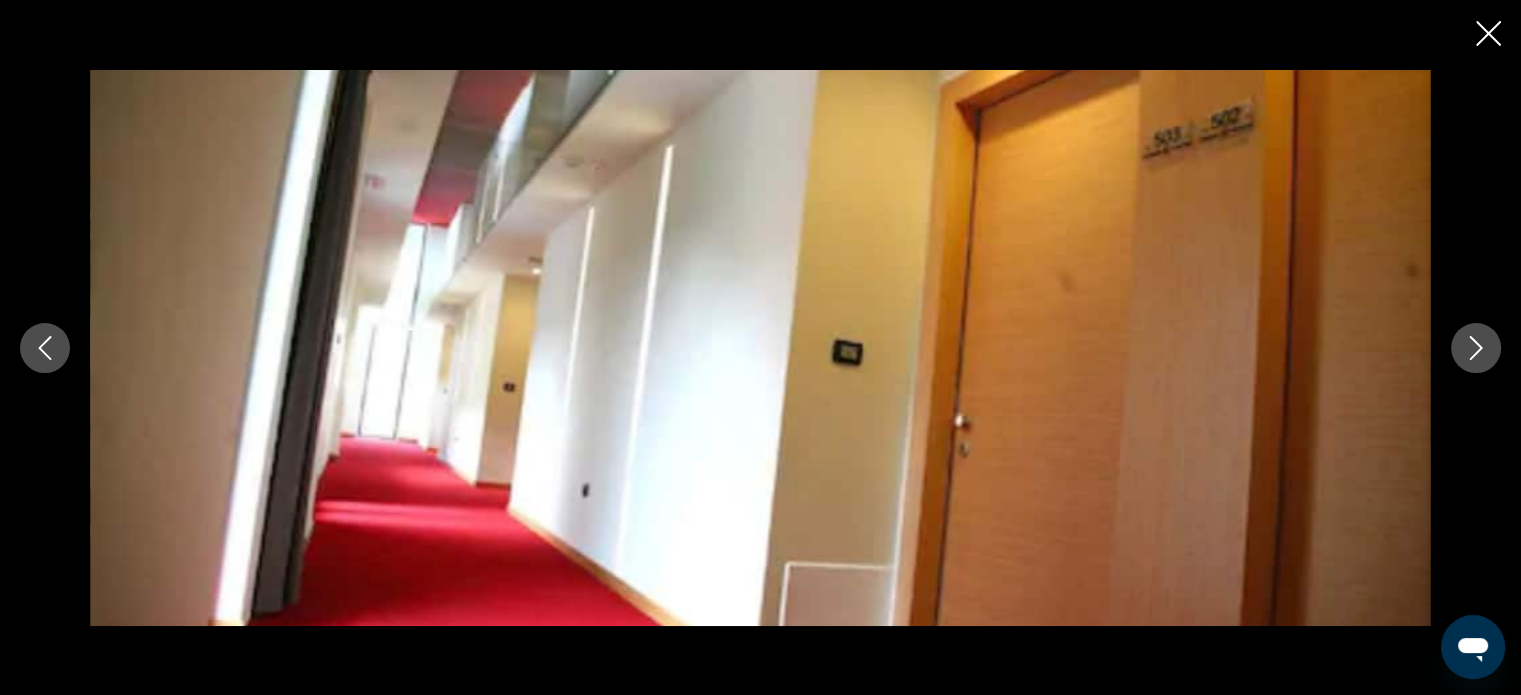 click 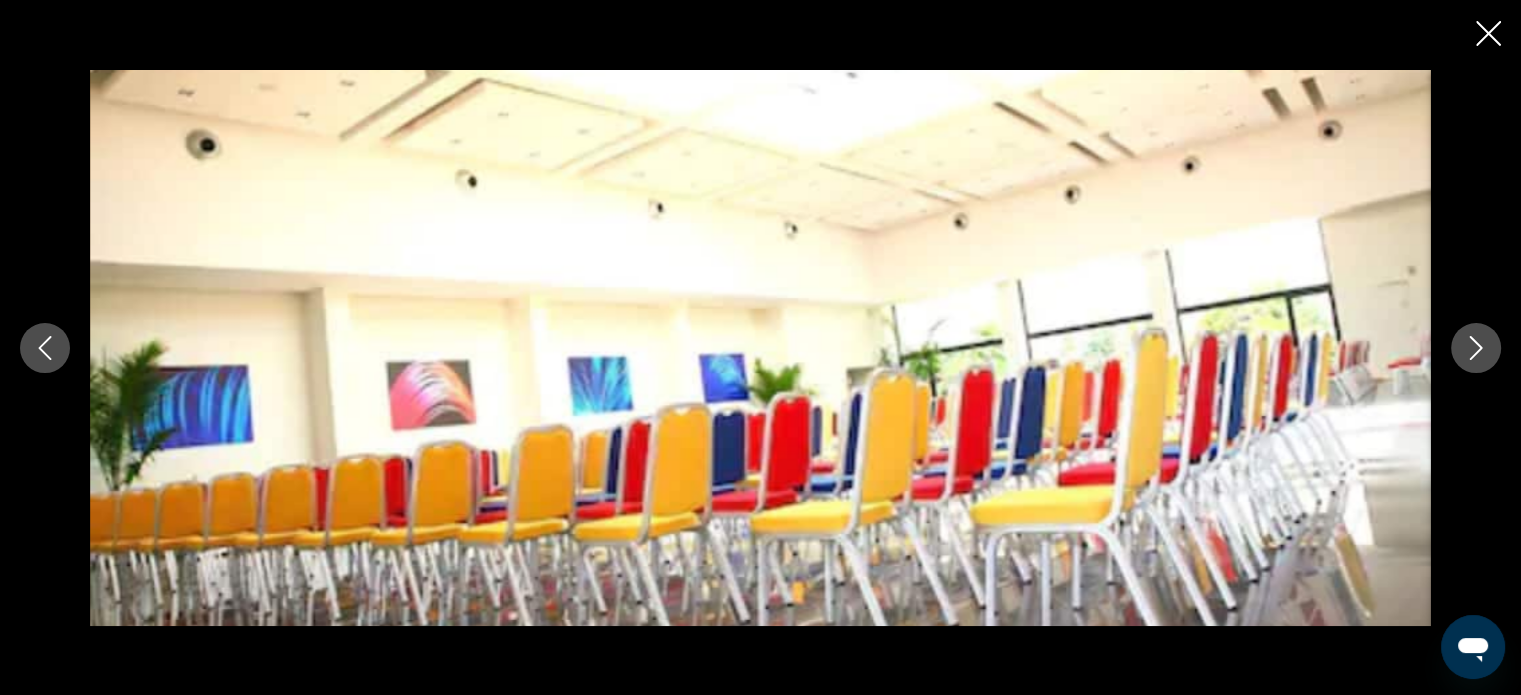 click 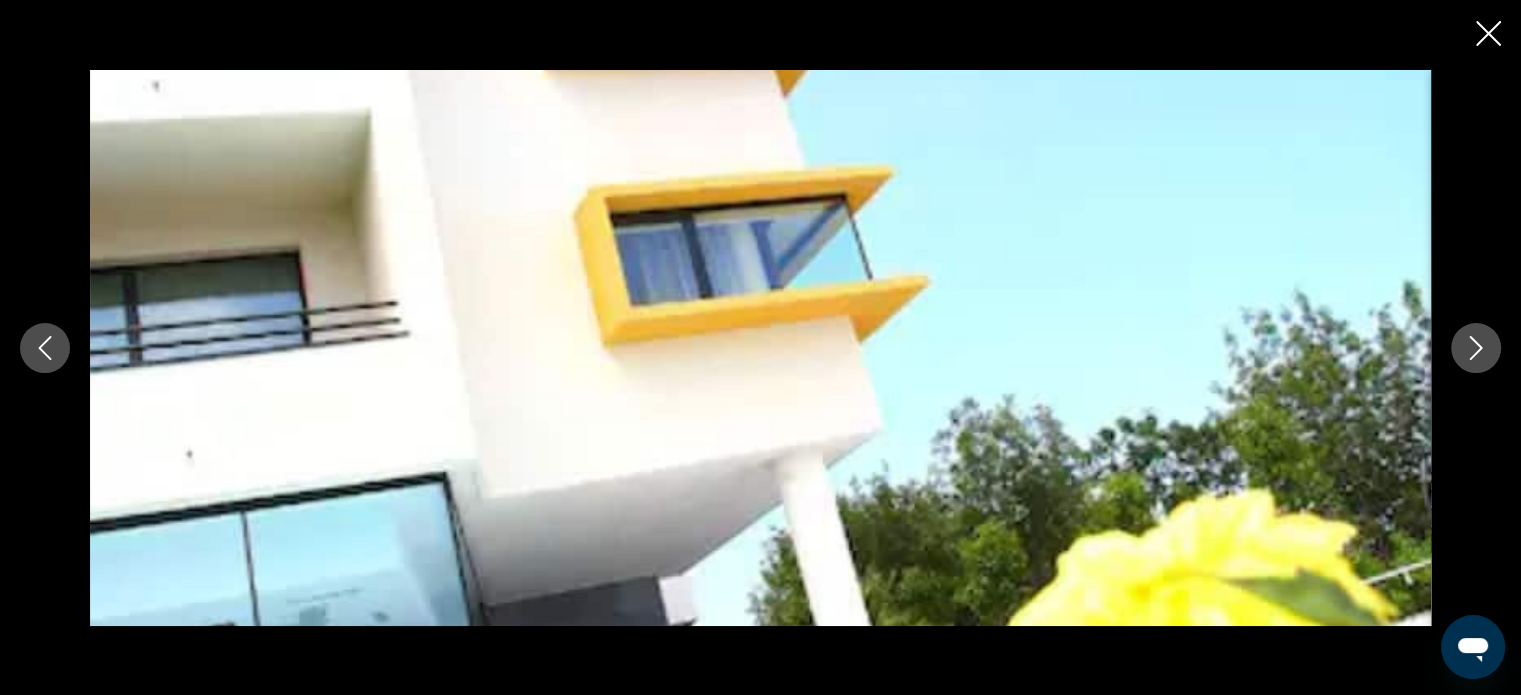 click 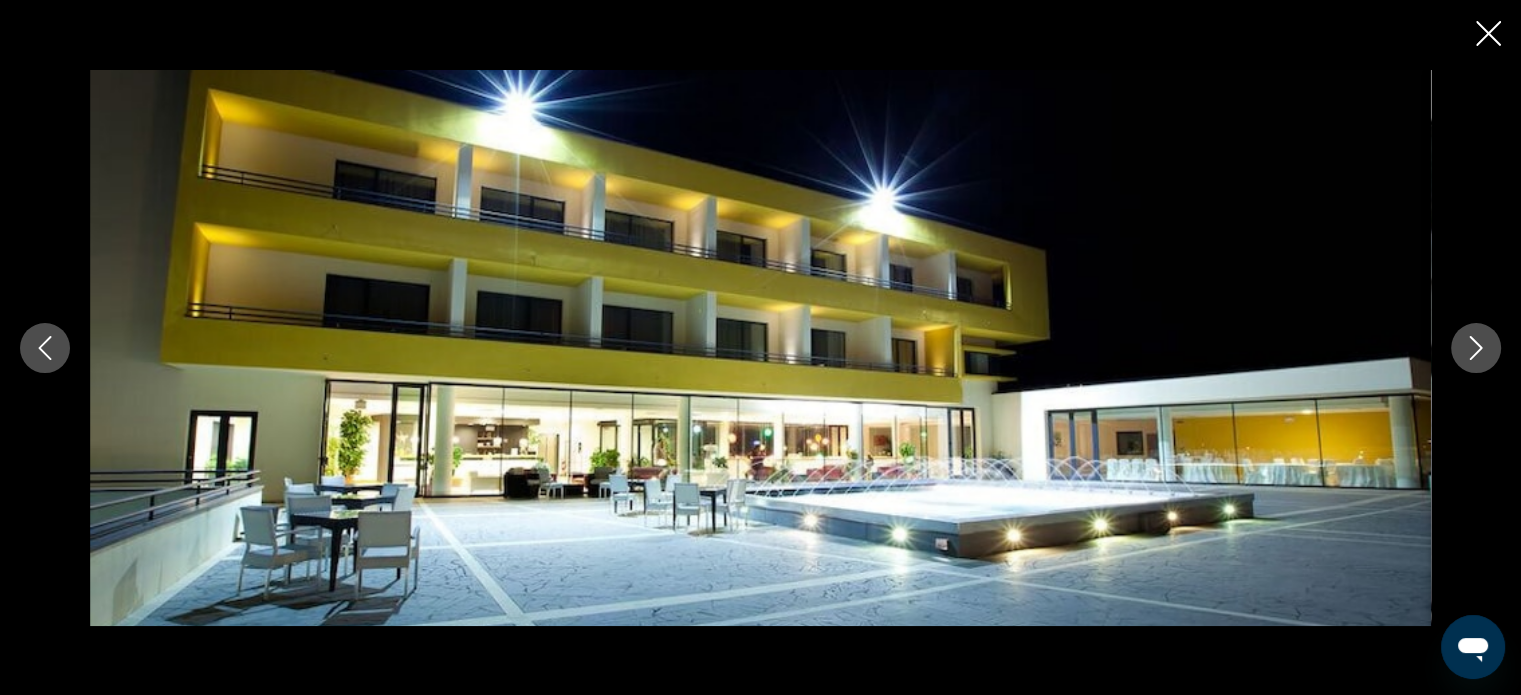 click 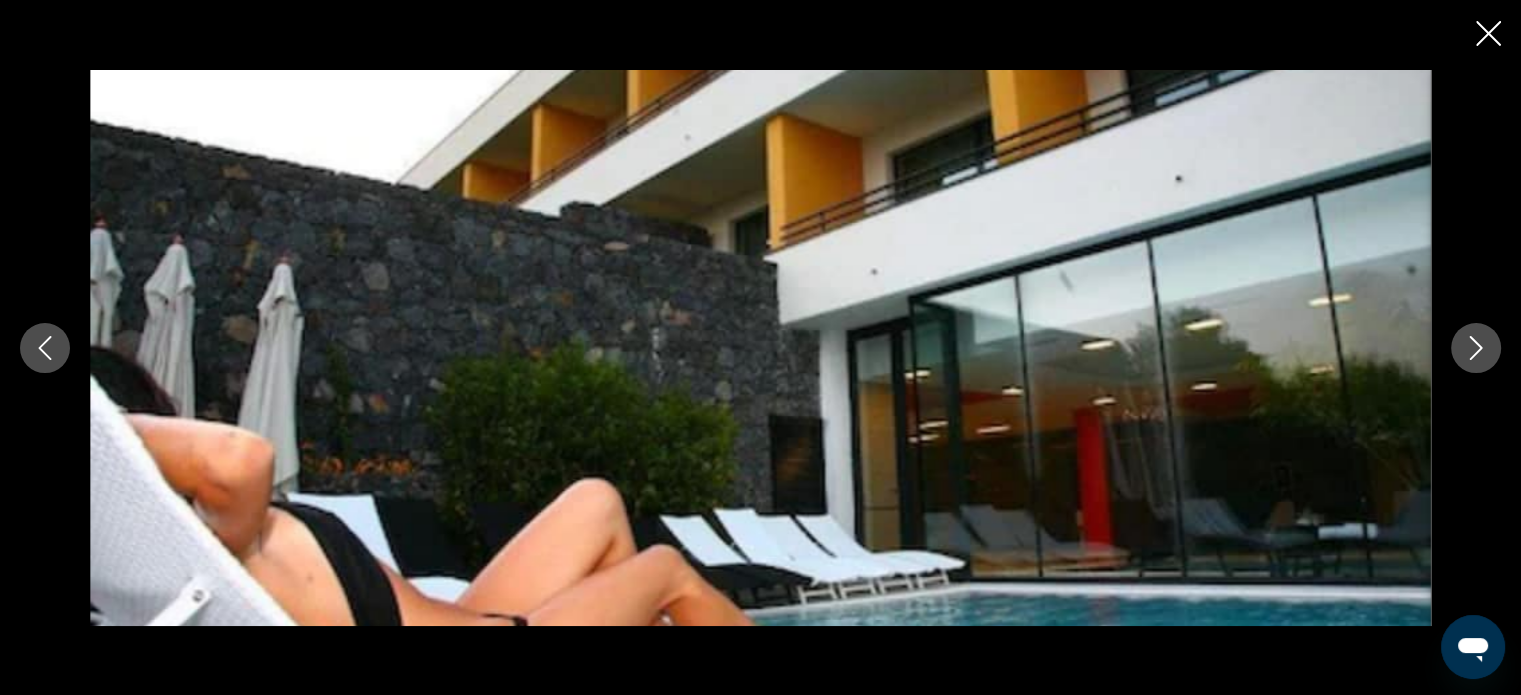 click 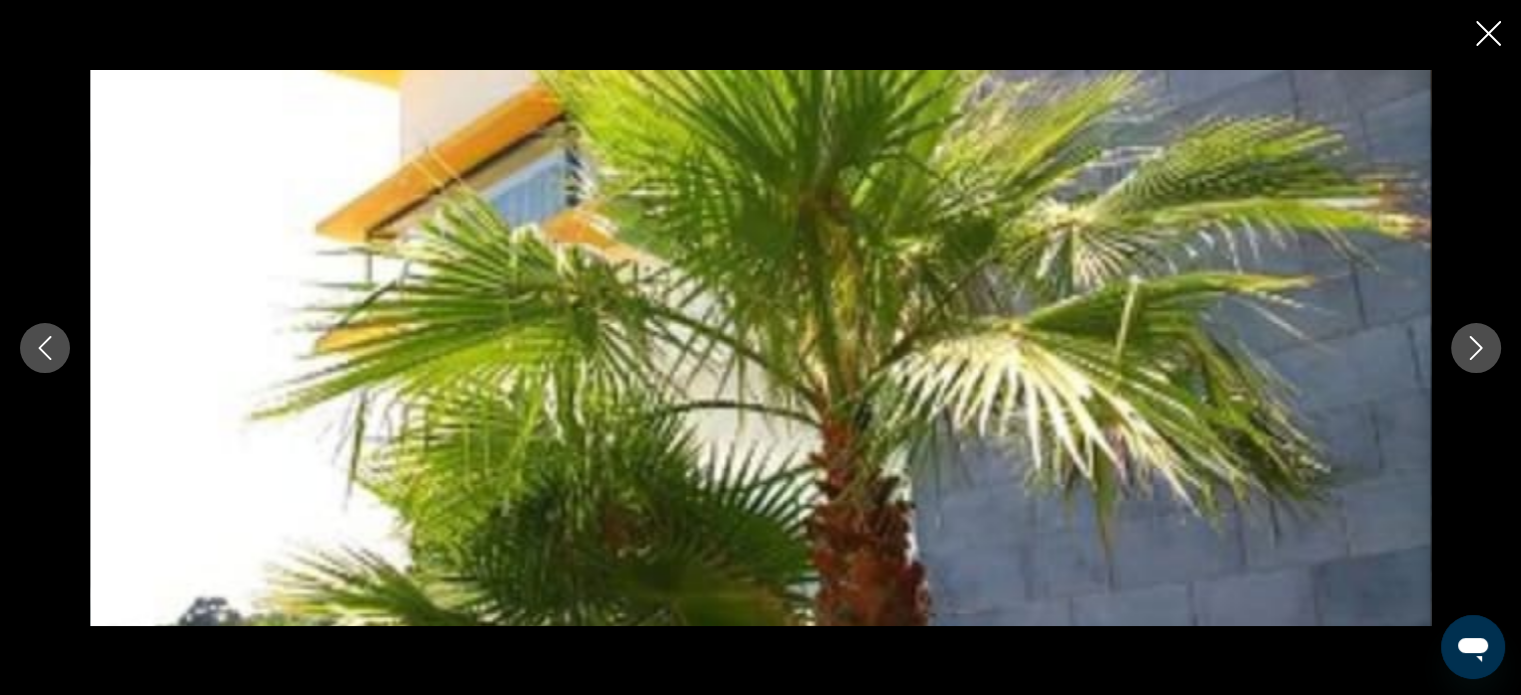 click 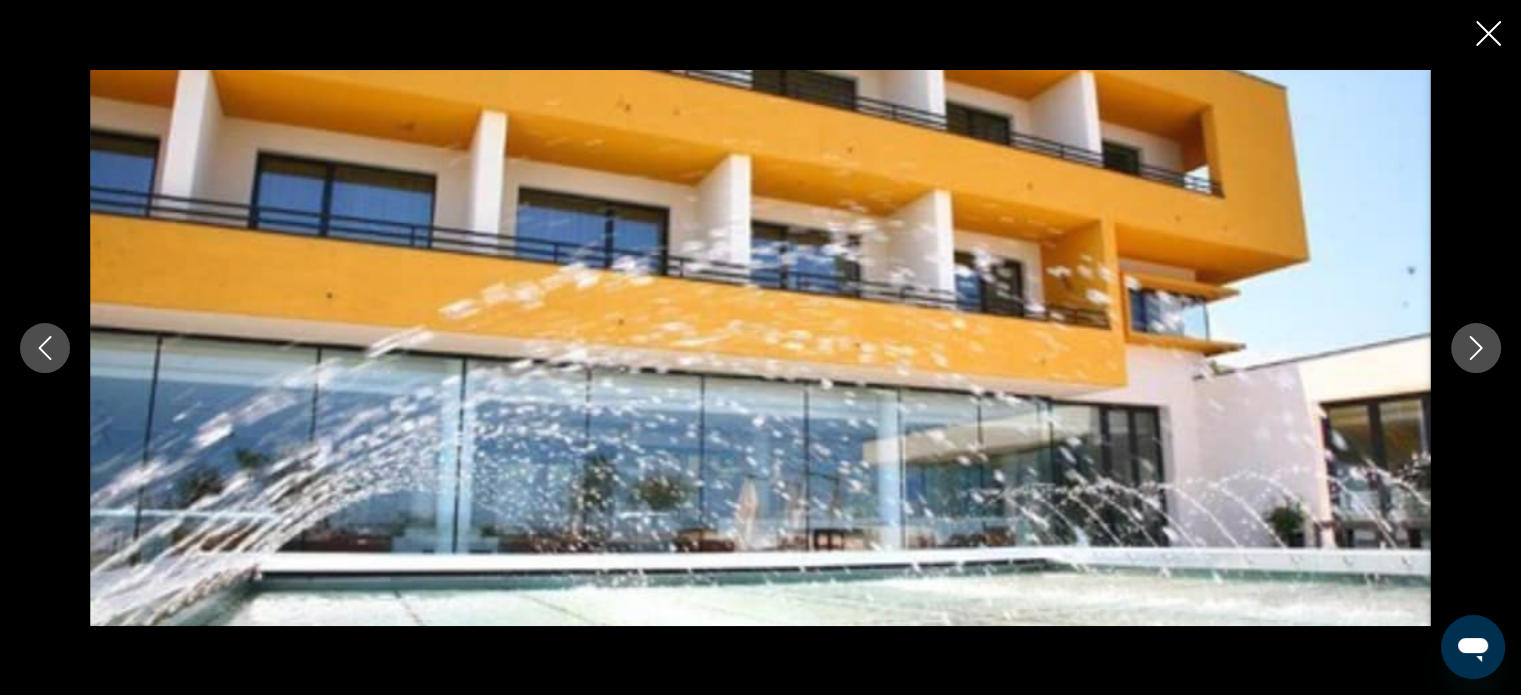 click 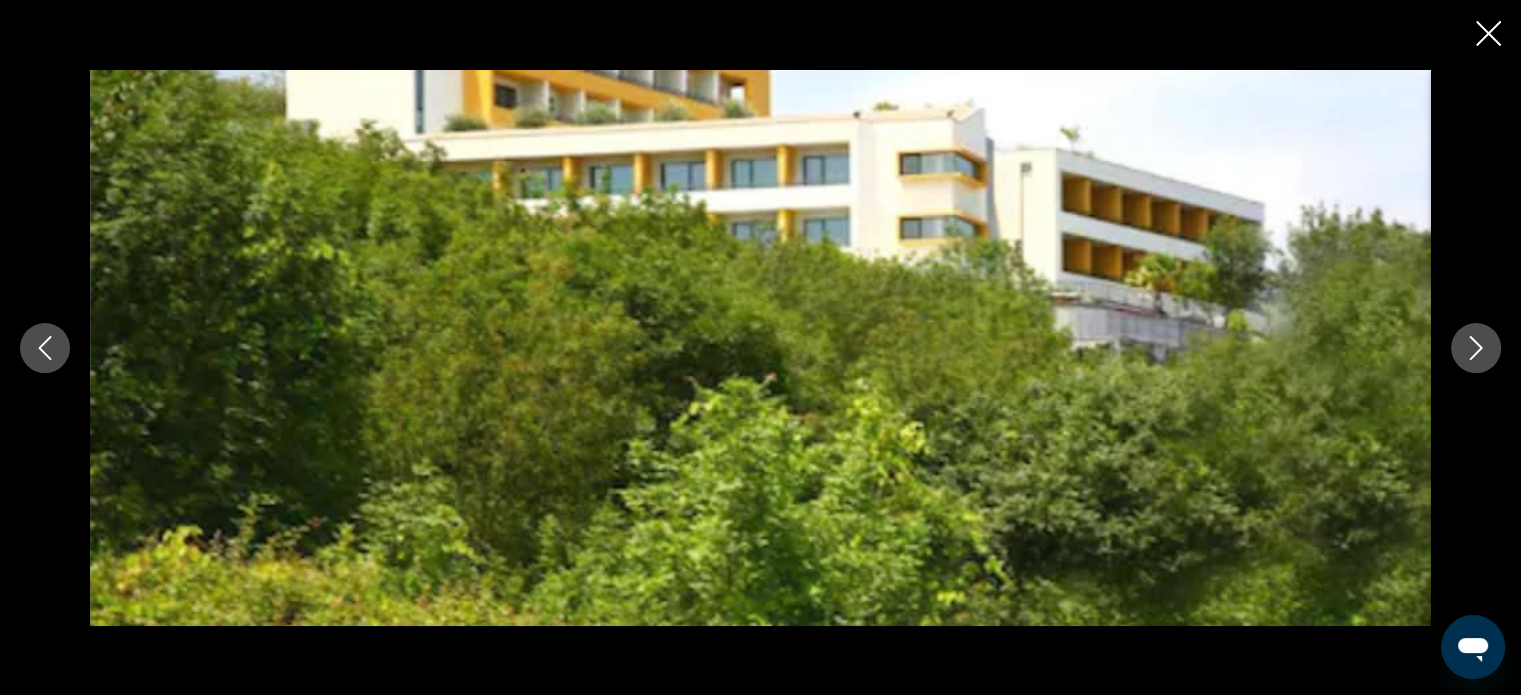 click 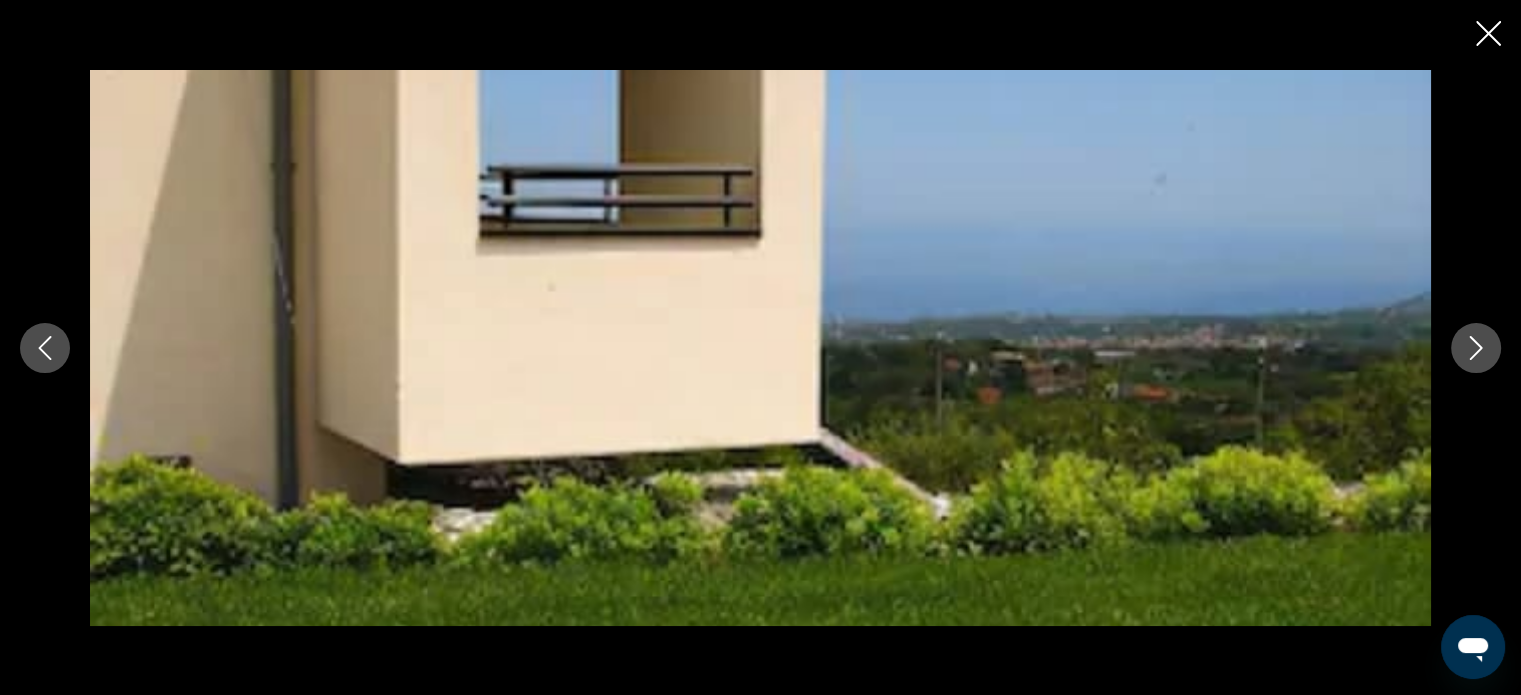 click 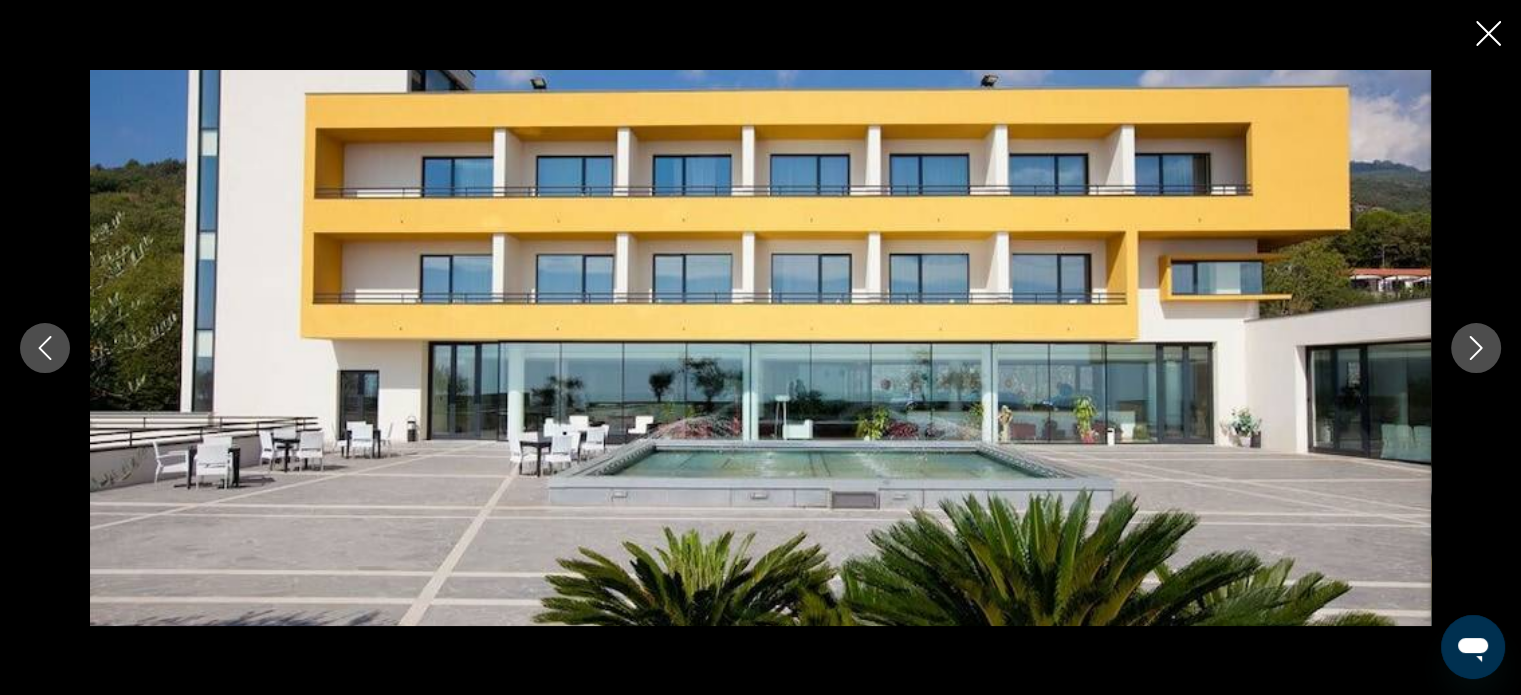 click 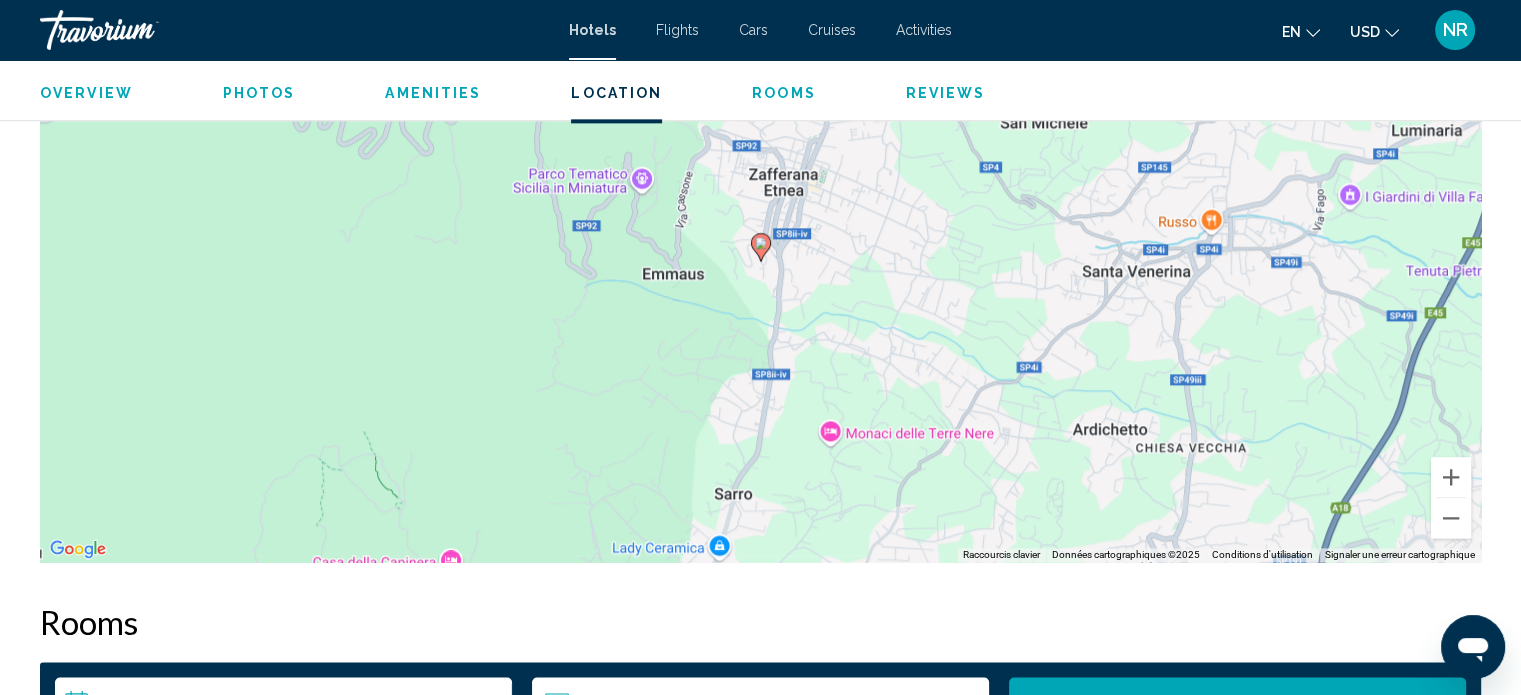 scroll, scrollTop: 2601, scrollLeft: 0, axis: vertical 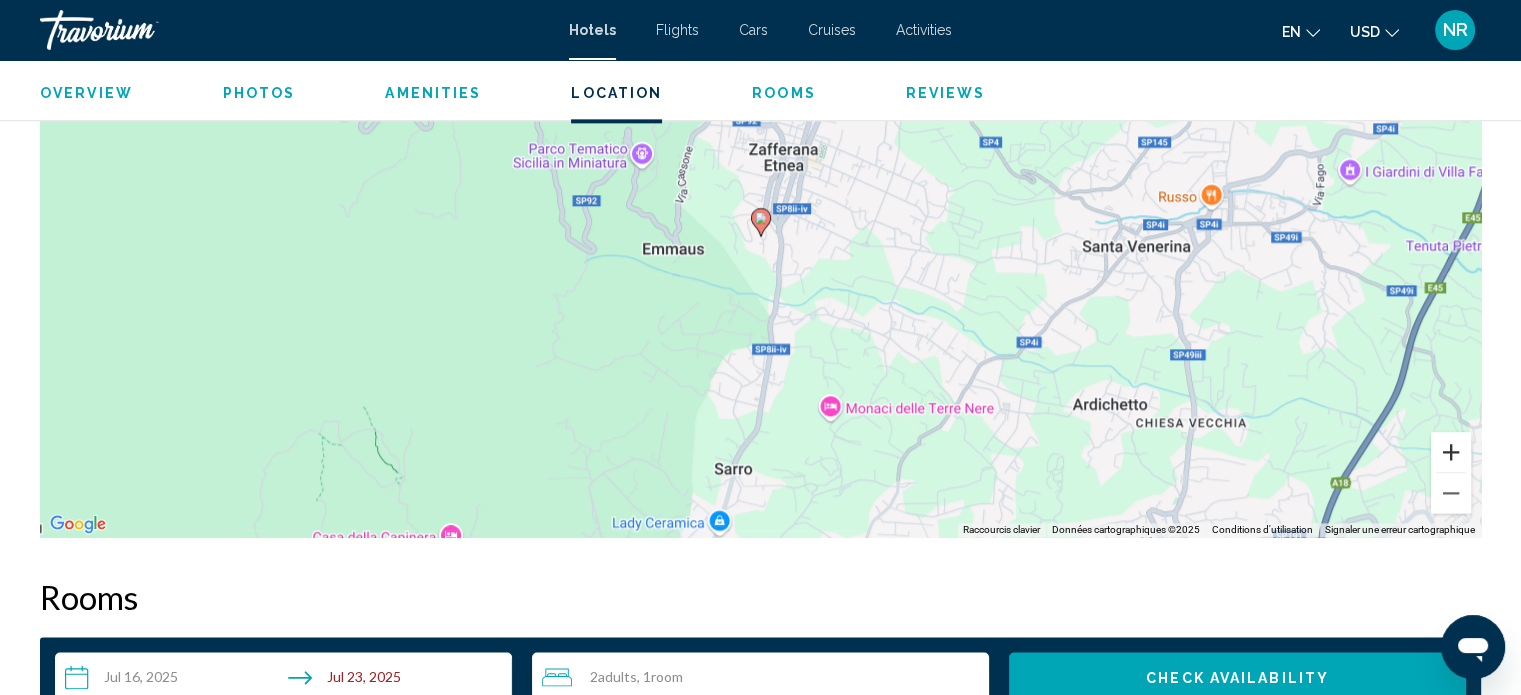 click at bounding box center (1451, 452) 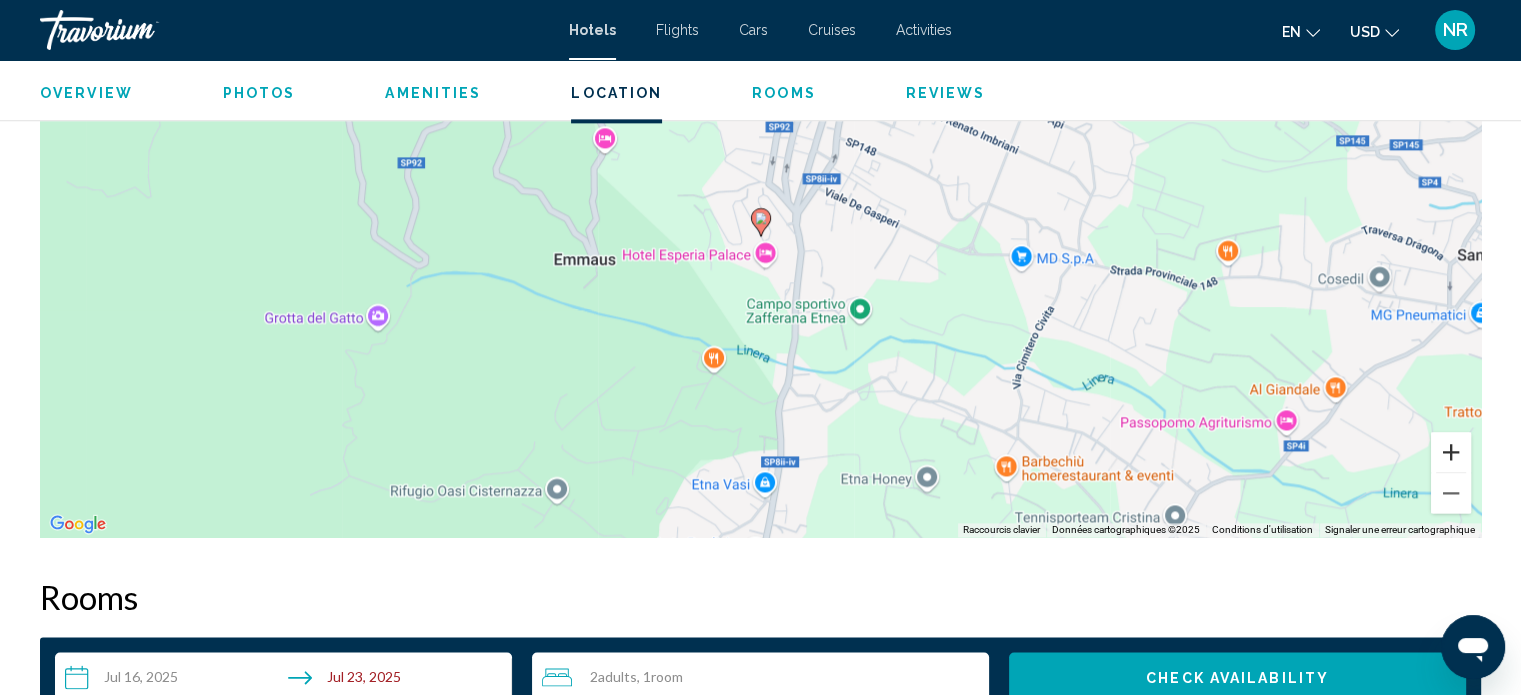 click at bounding box center (1451, 452) 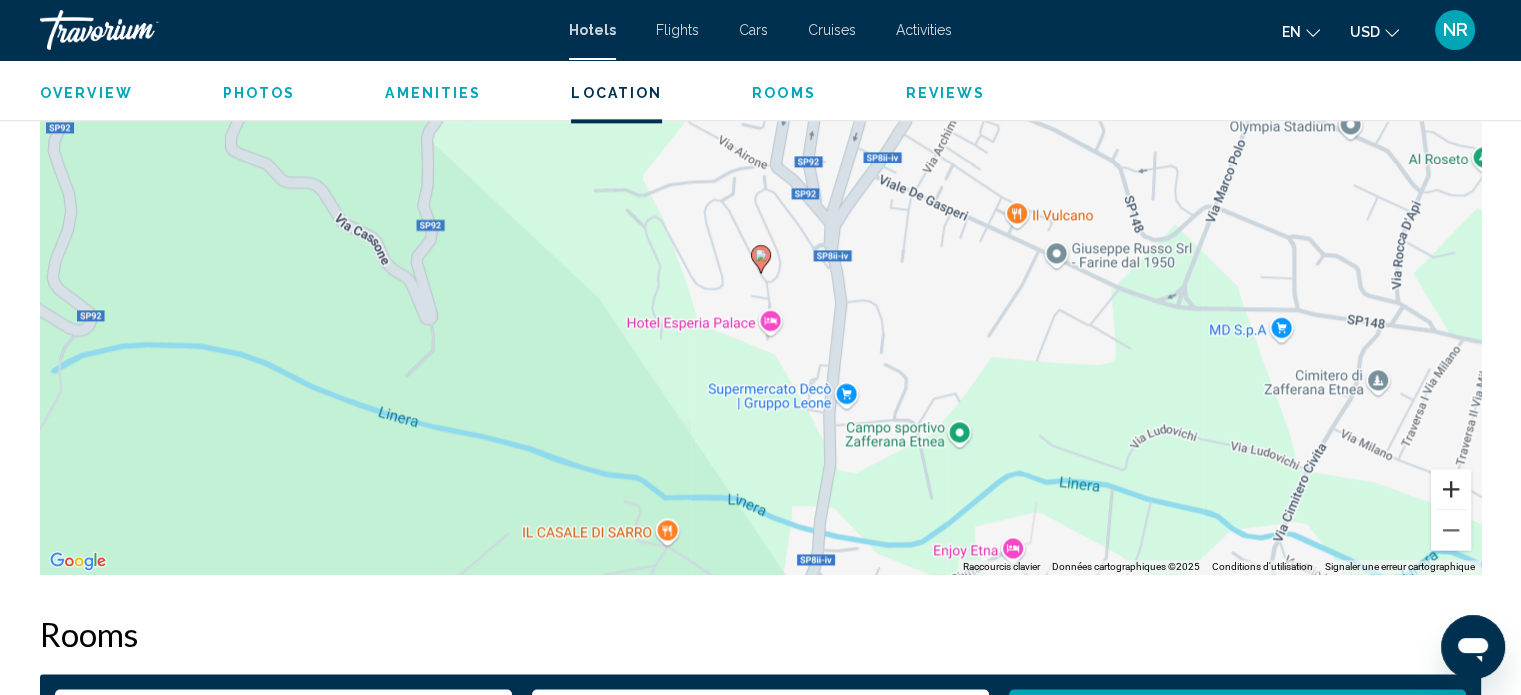 scroll, scrollTop: 2590, scrollLeft: 0, axis: vertical 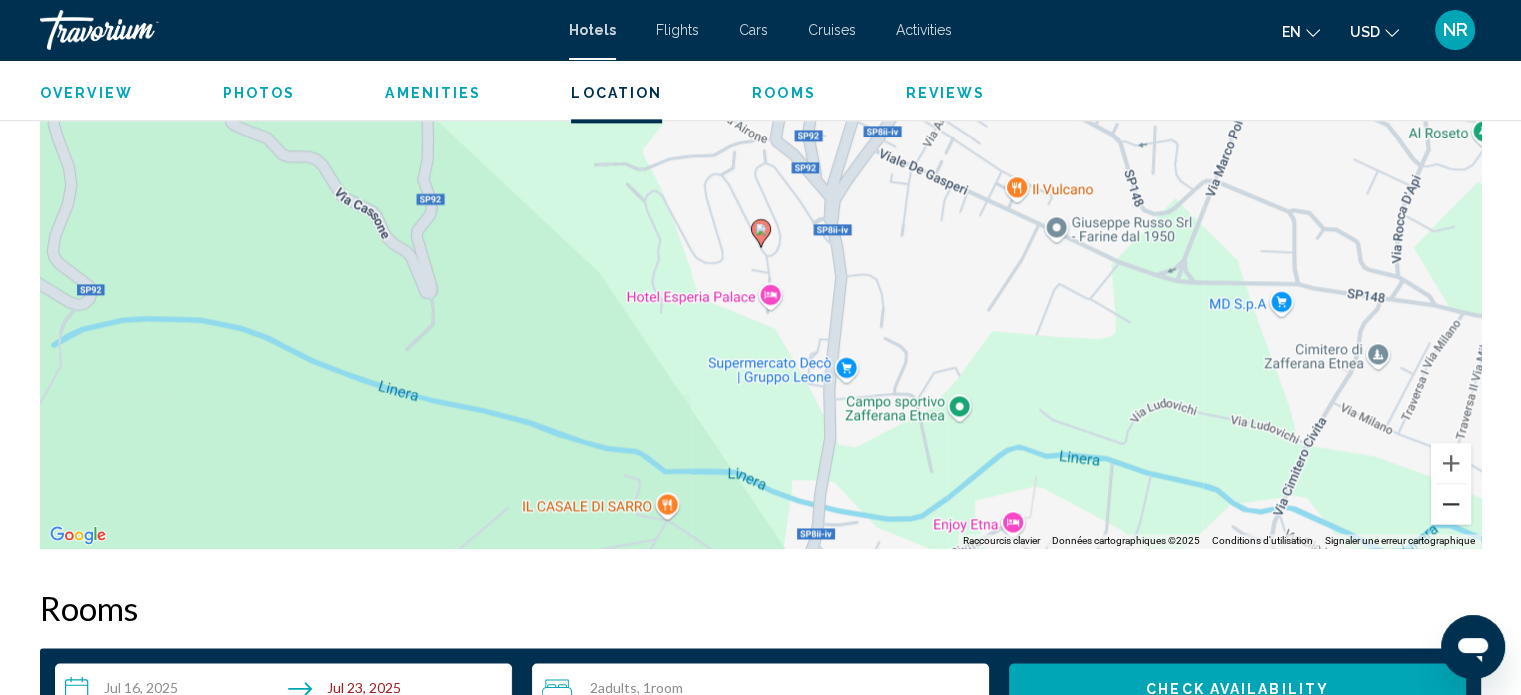 click at bounding box center (1451, 504) 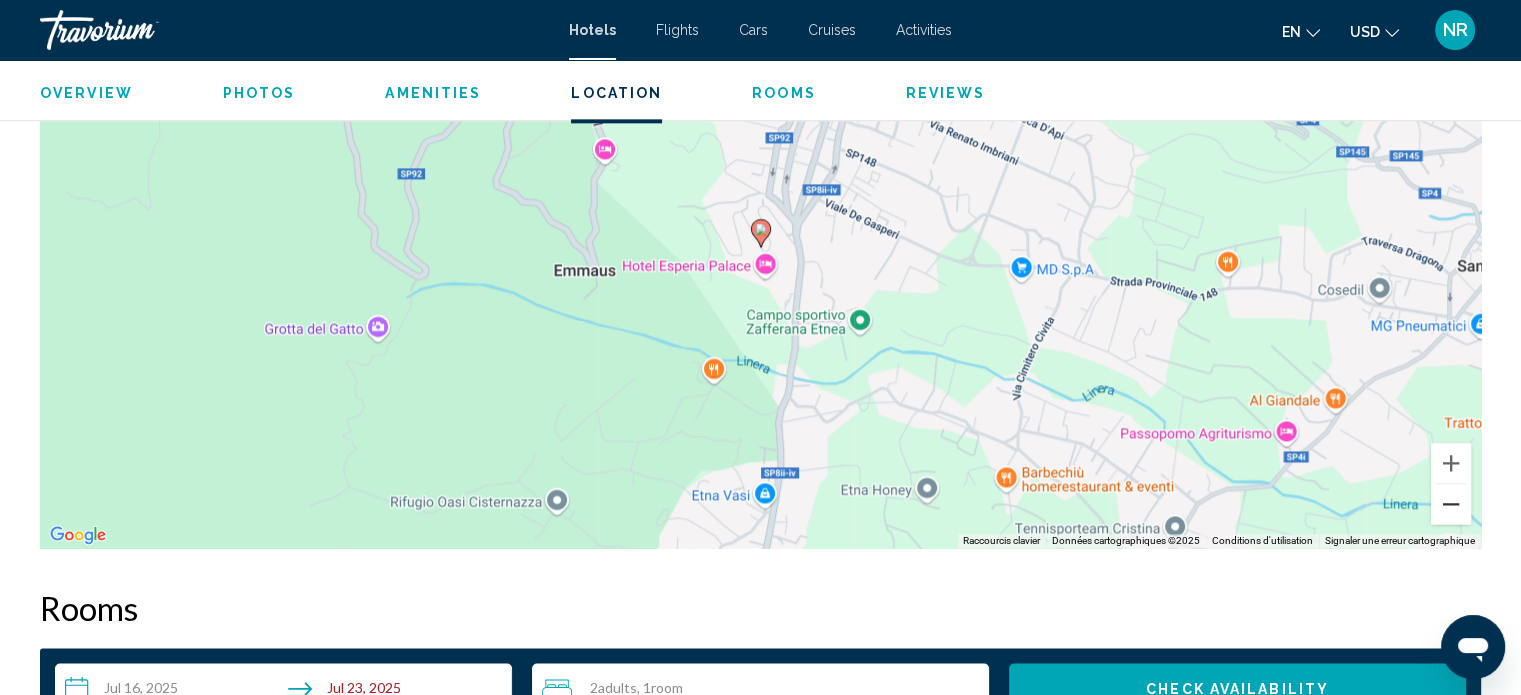 click at bounding box center (1451, 504) 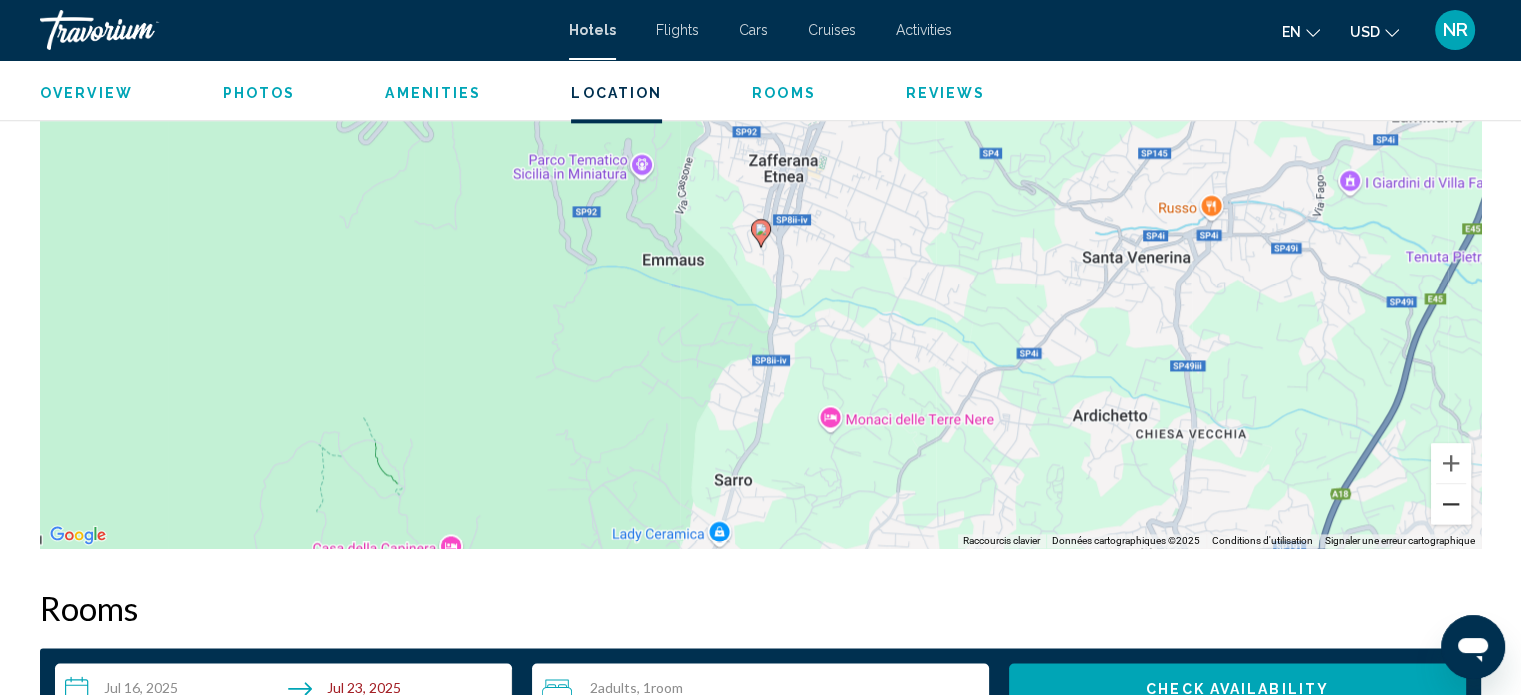 click at bounding box center [1451, 504] 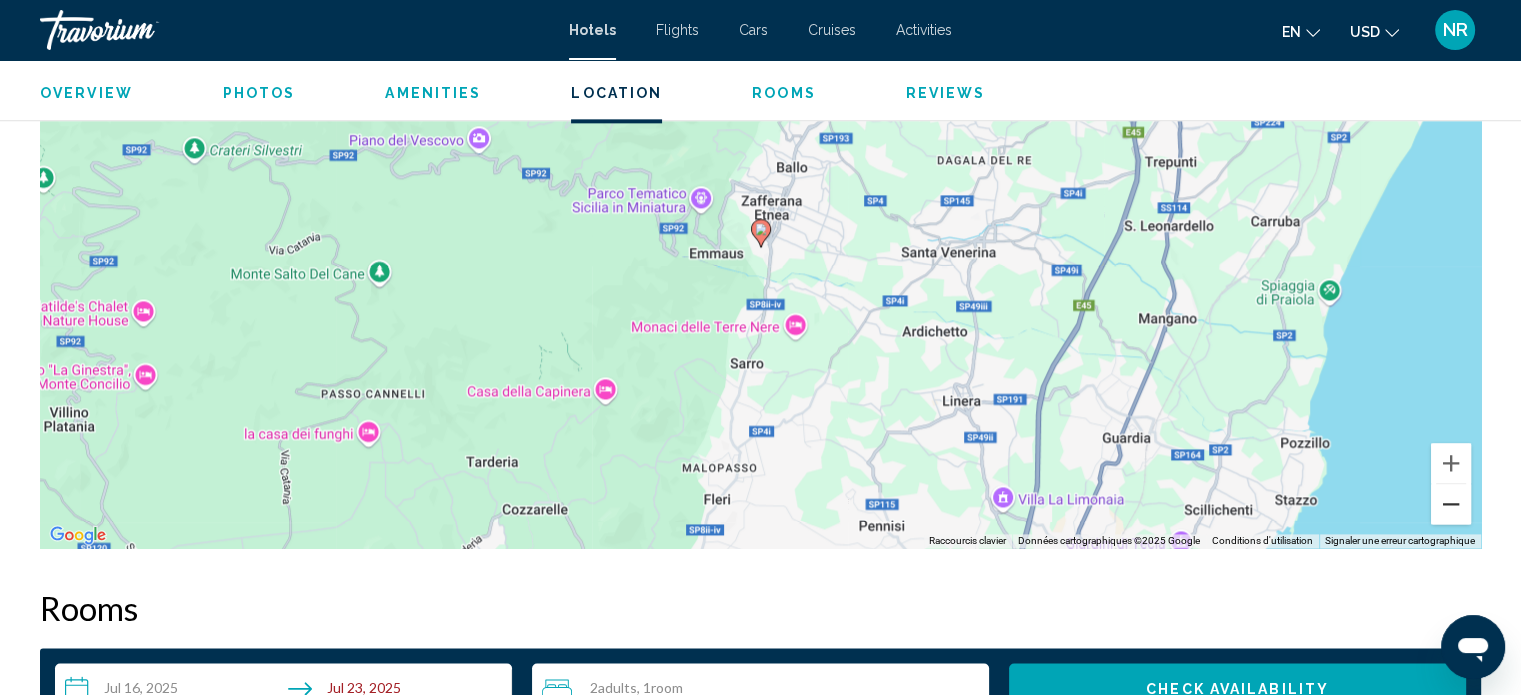 click at bounding box center (1451, 504) 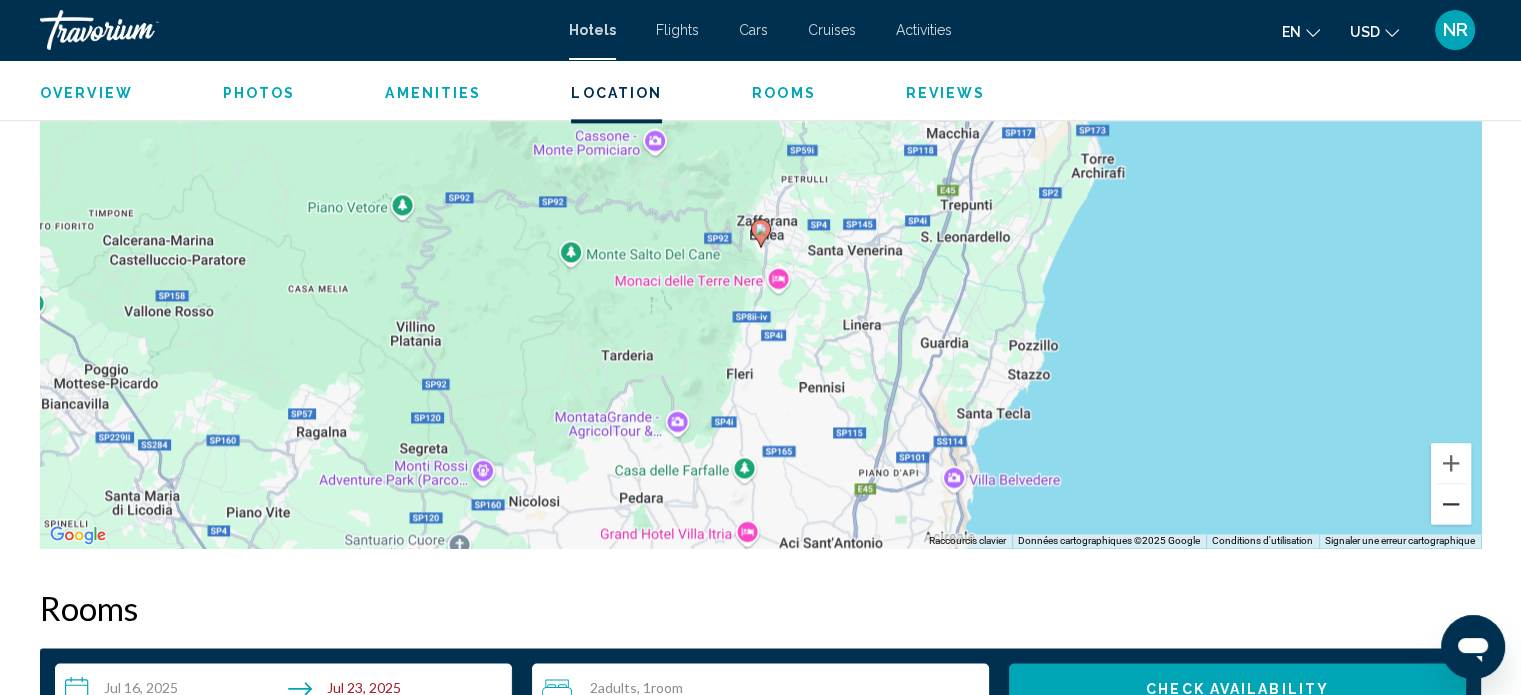 click at bounding box center [1451, 504] 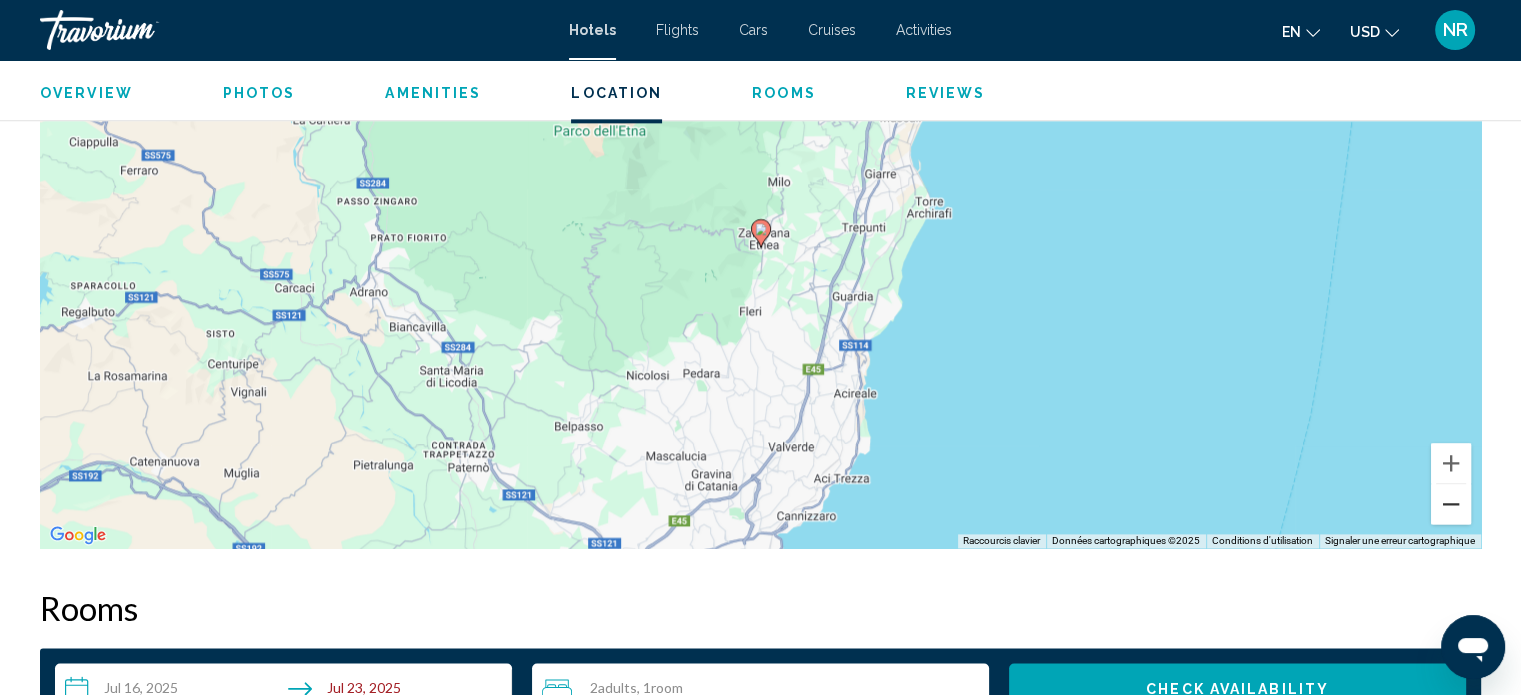 click at bounding box center [1451, 504] 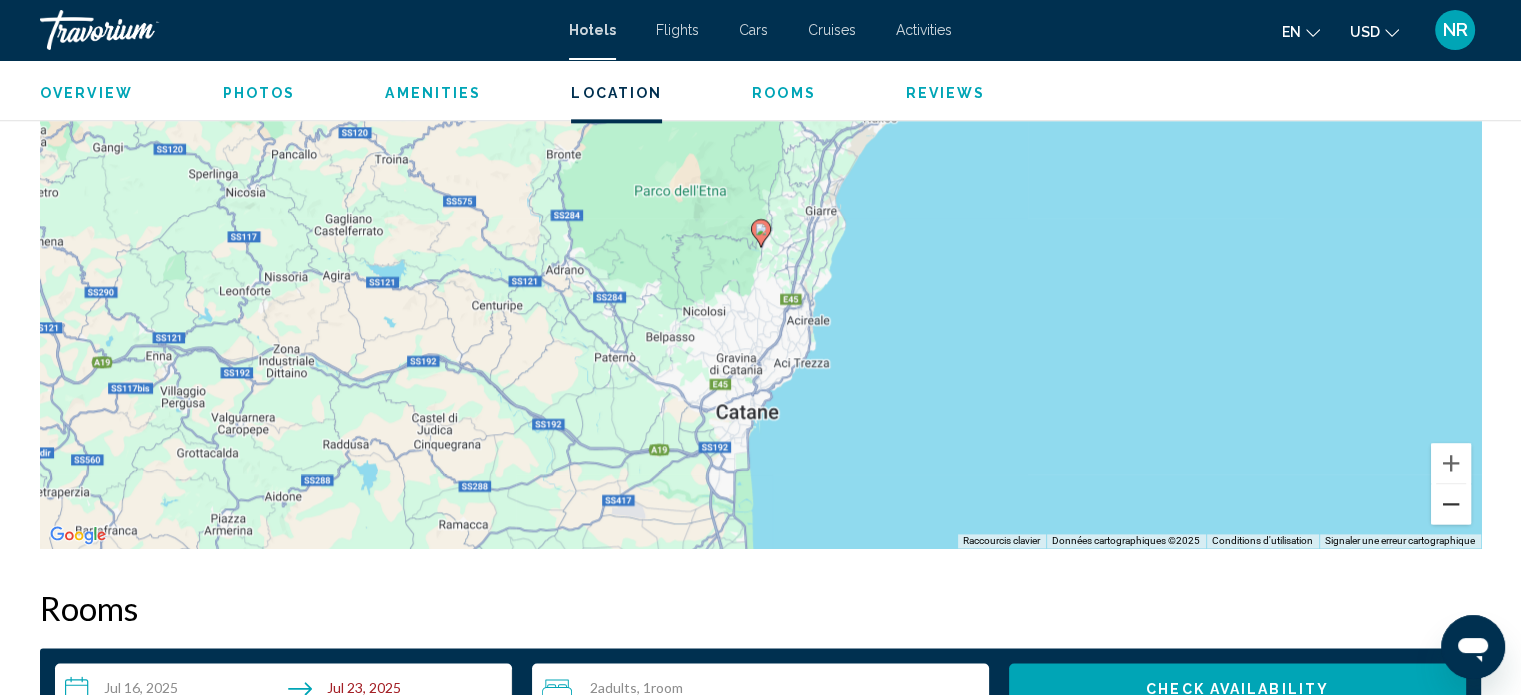 click at bounding box center [1451, 504] 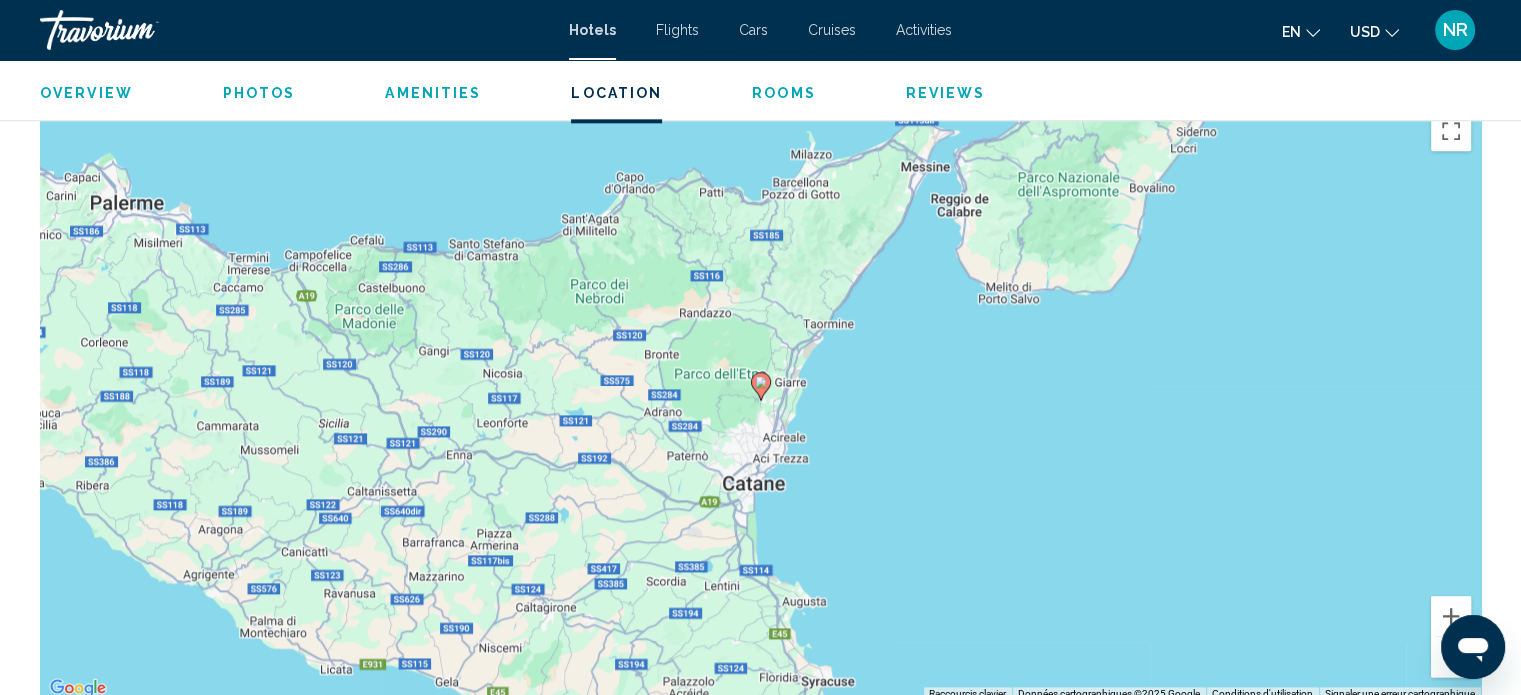 scroll, scrollTop: 2463, scrollLeft: 0, axis: vertical 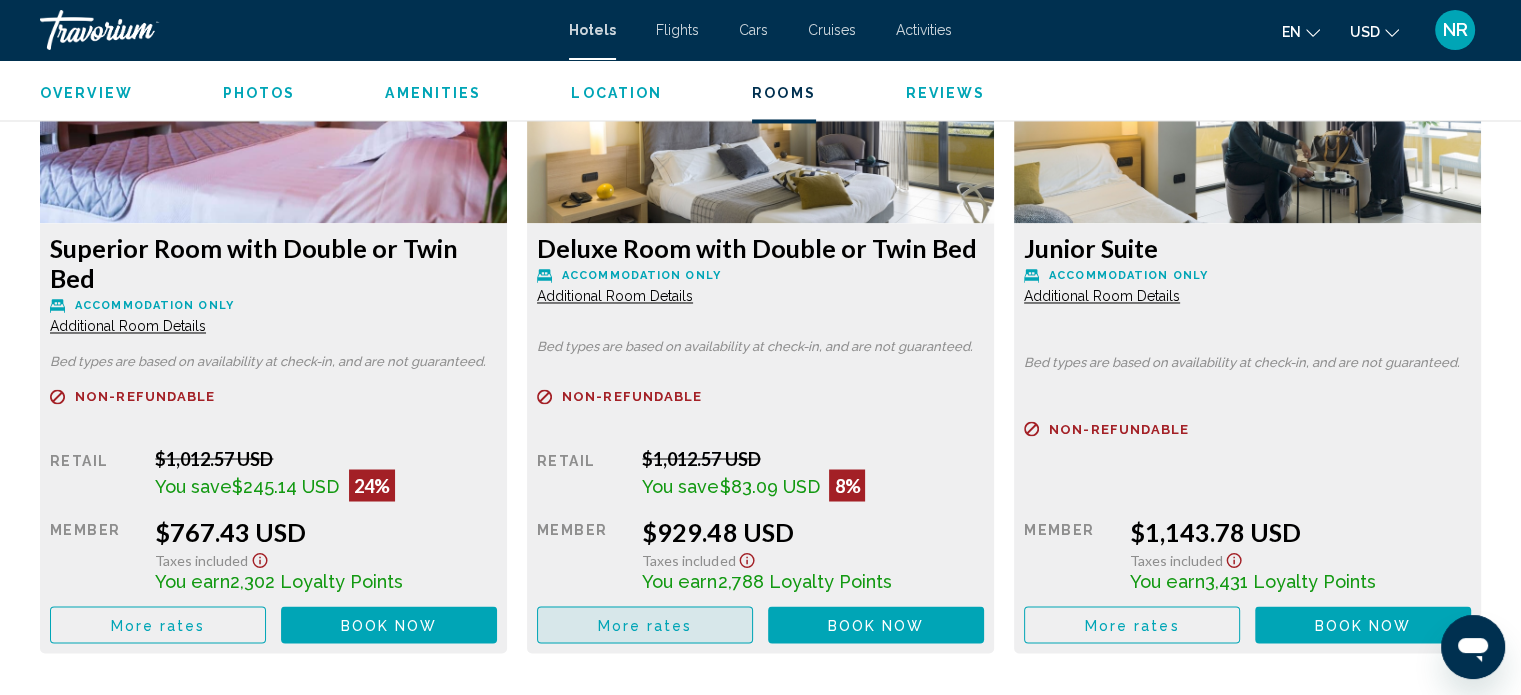click on "More rates" at bounding box center [645, 625] 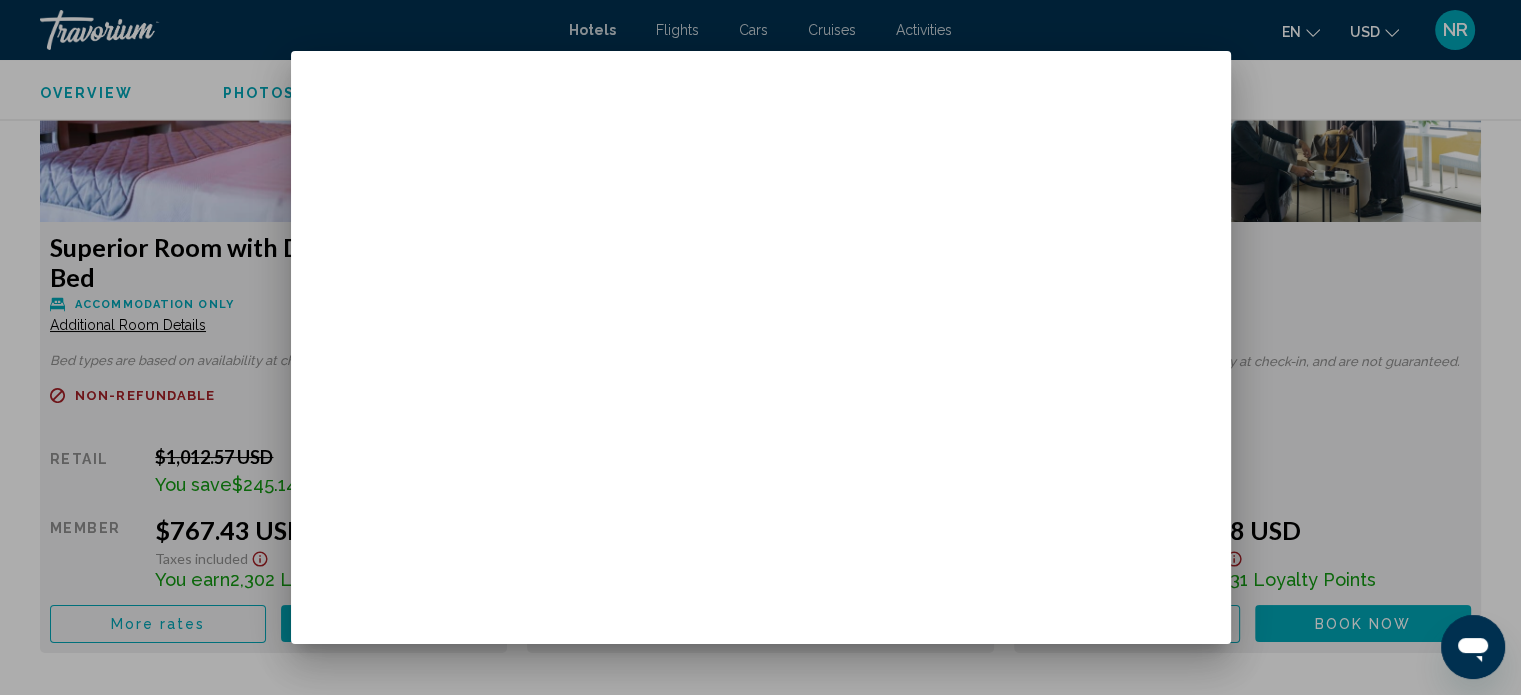 scroll, scrollTop: 0, scrollLeft: 0, axis: both 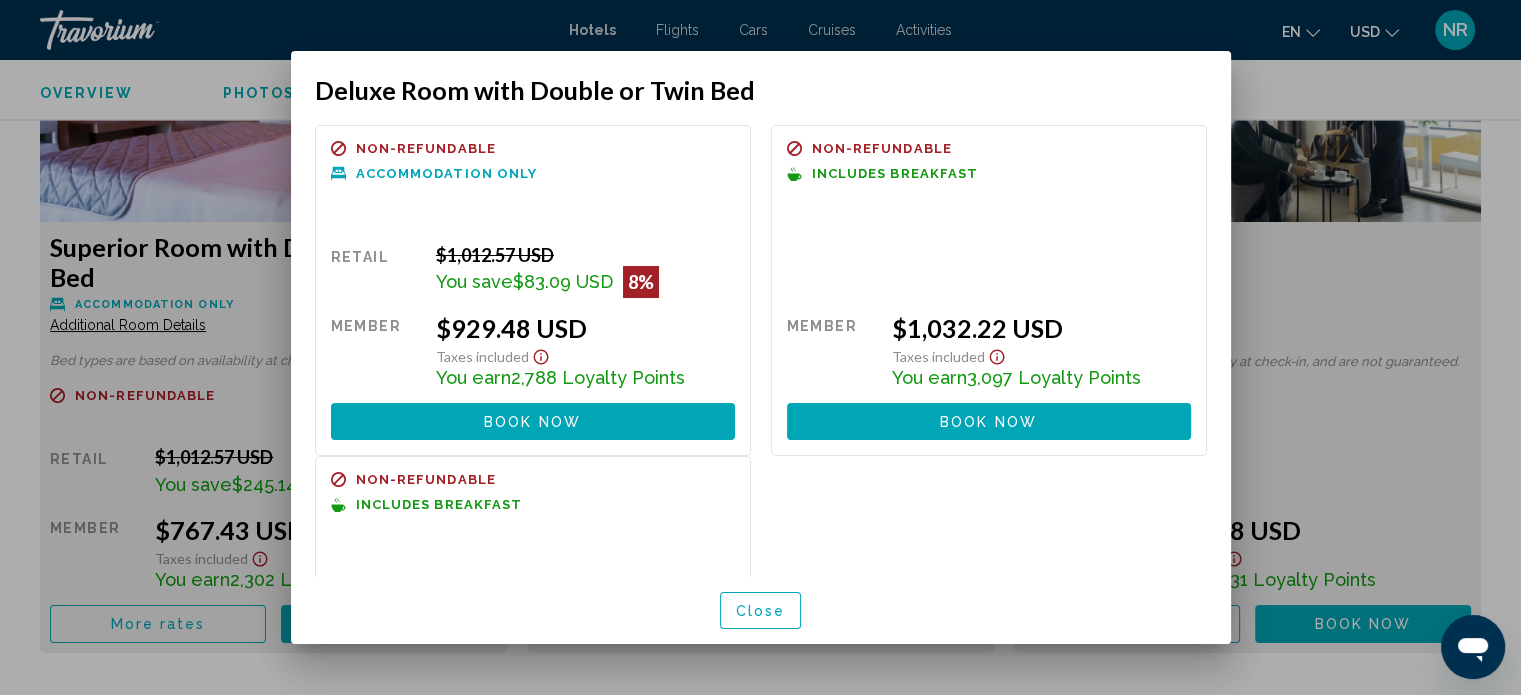 click at bounding box center (760, 347) 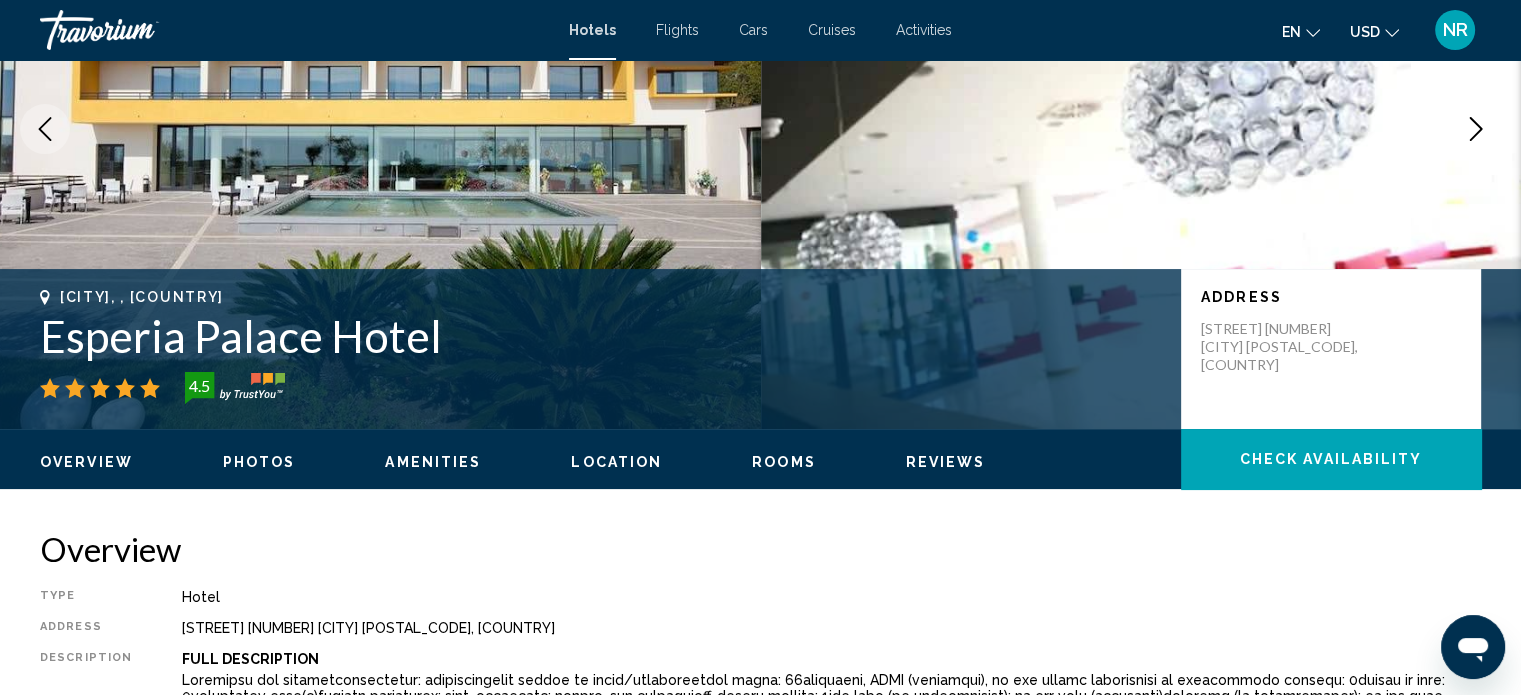scroll, scrollTop: 224, scrollLeft: 0, axis: vertical 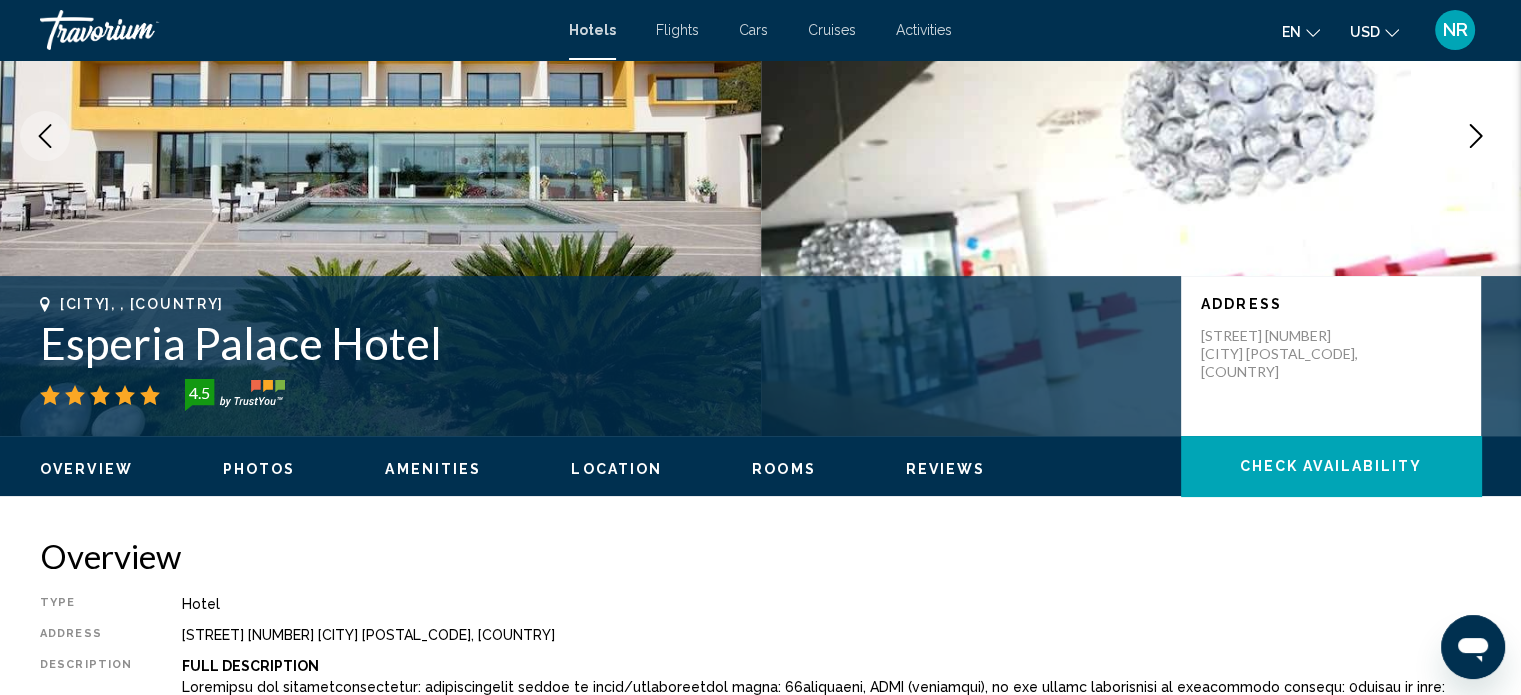 click on "Amenities" at bounding box center (433, 469) 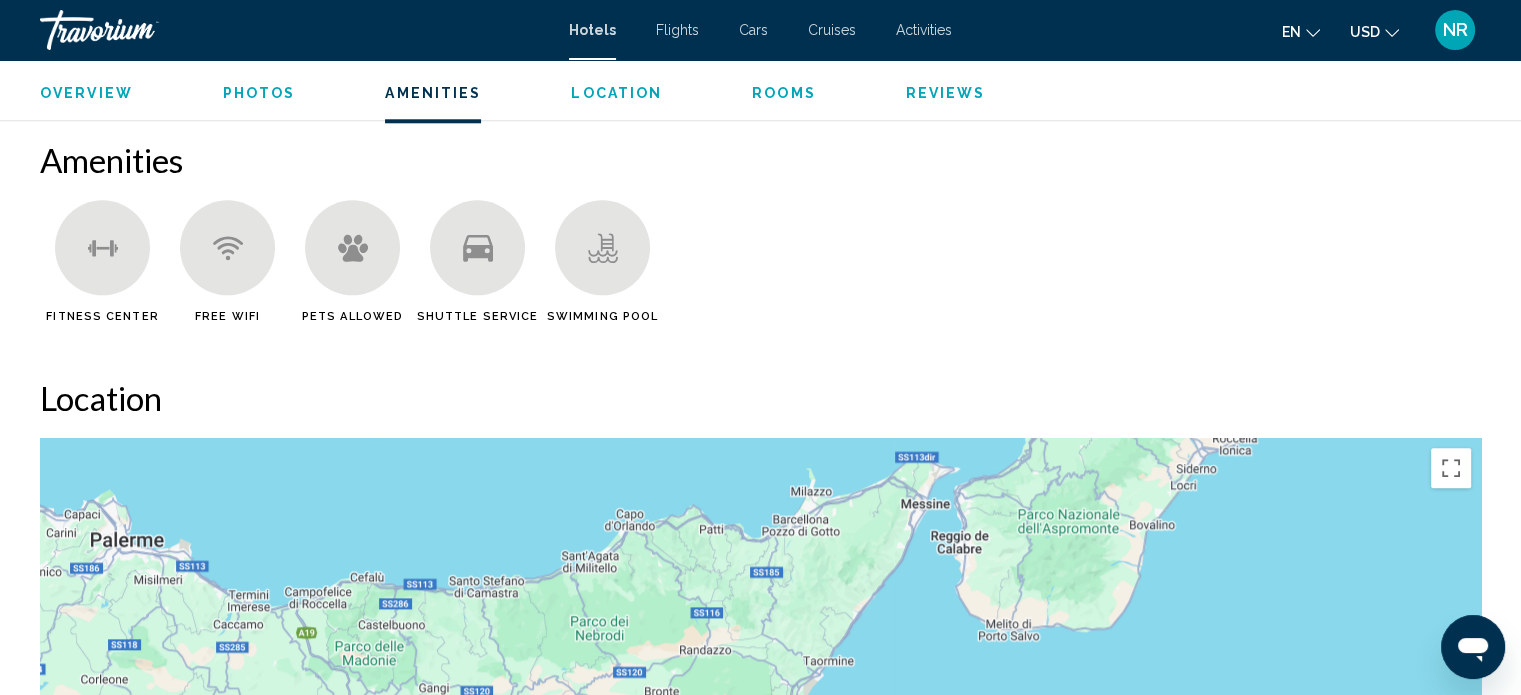 scroll, scrollTop: 2103, scrollLeft: 0, axis: vertical 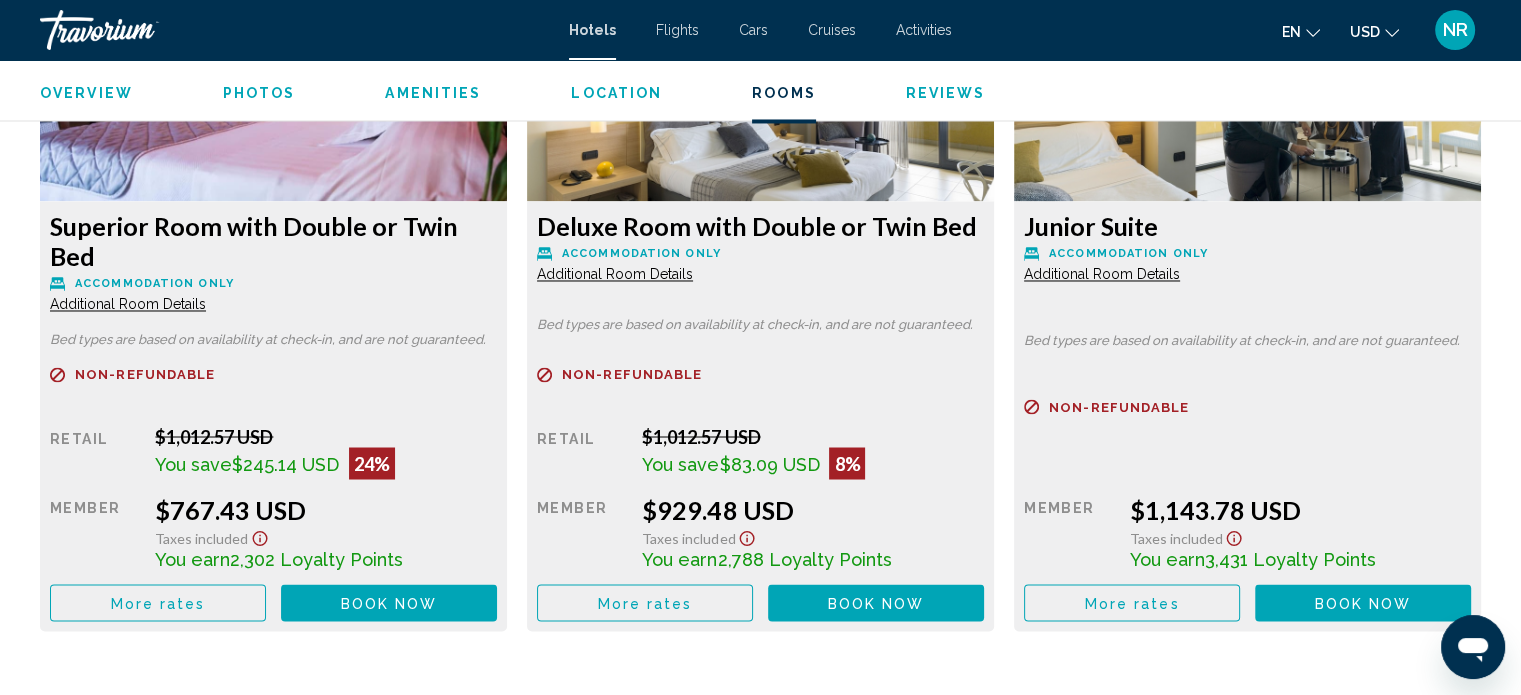 click at bounding box center (273, 76) 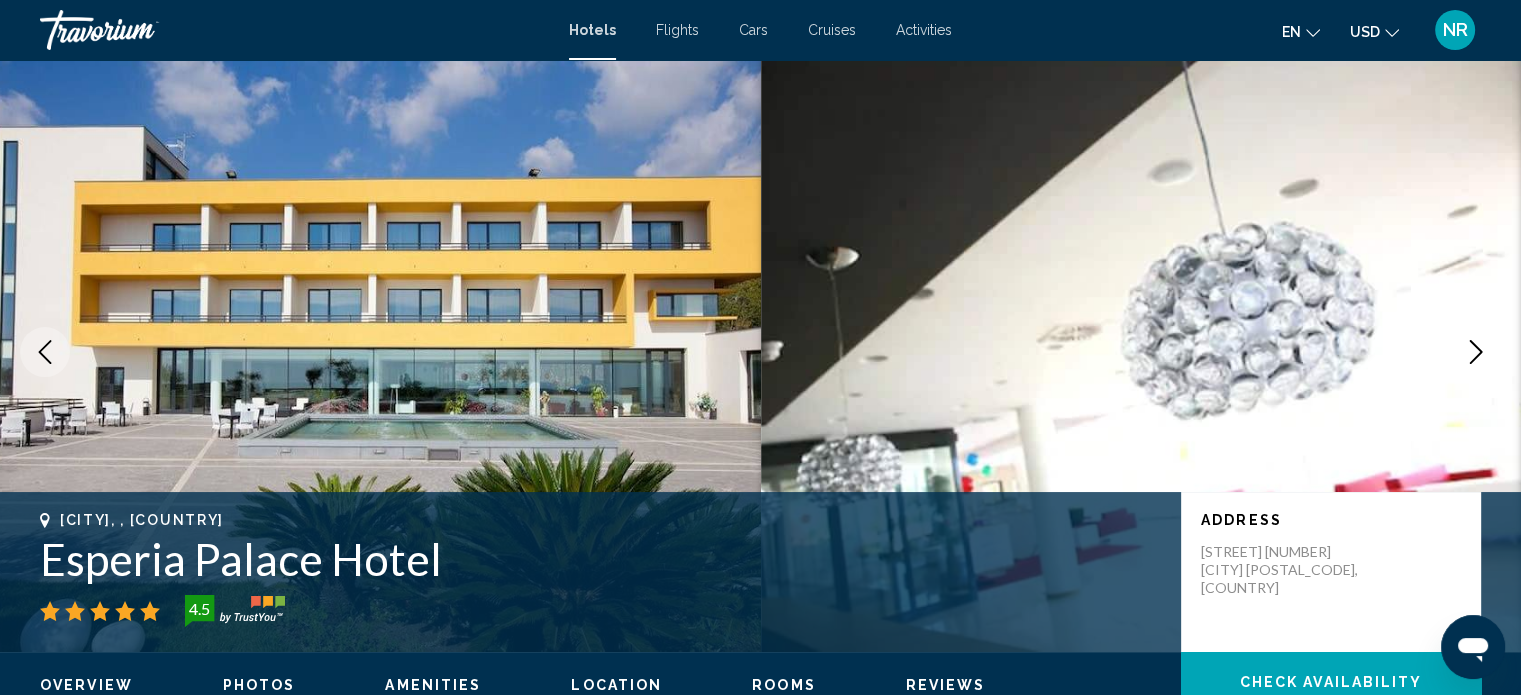 scroll, scrollTop: 0, scrollLeft: 0, axis: both 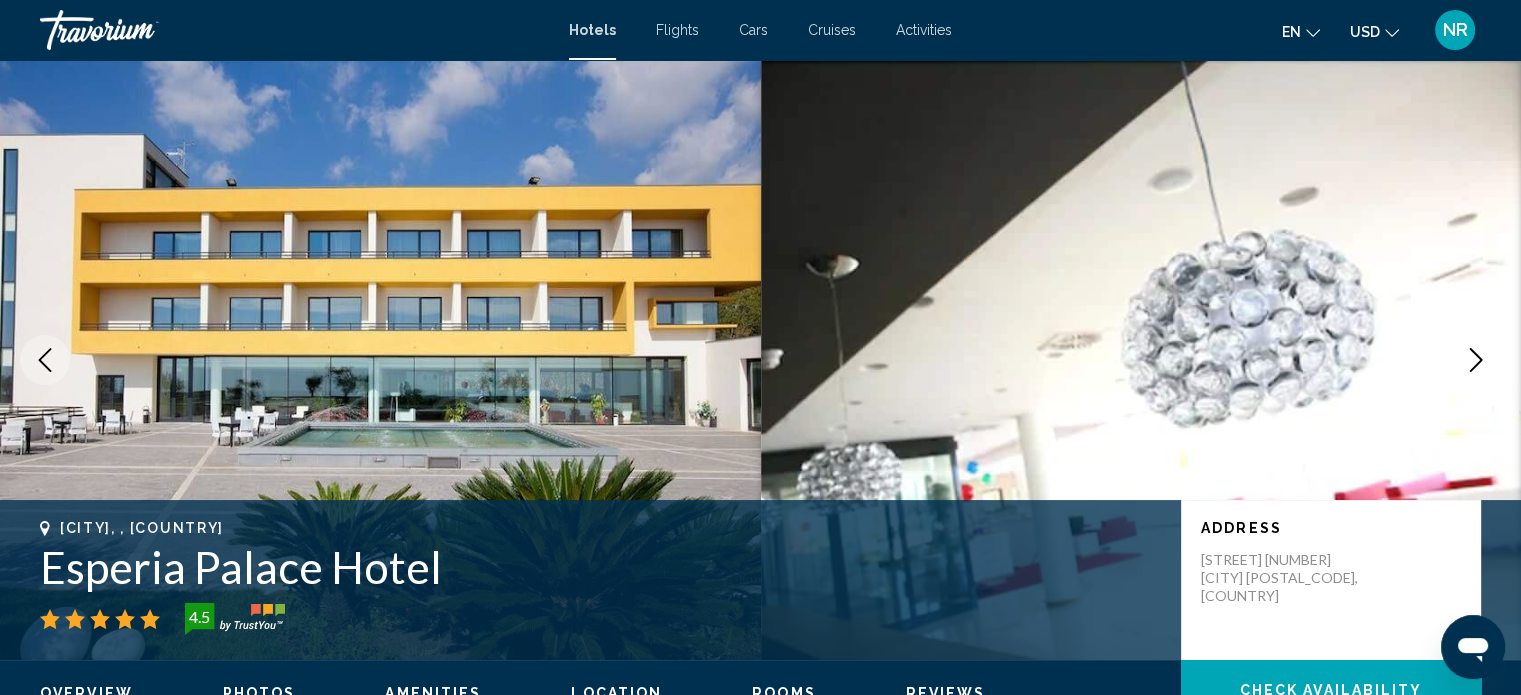 drag, startPoint x: 1521, startPoint y: 27, endPoint x: 1020, endPoint y: 231, distance: 540.94086 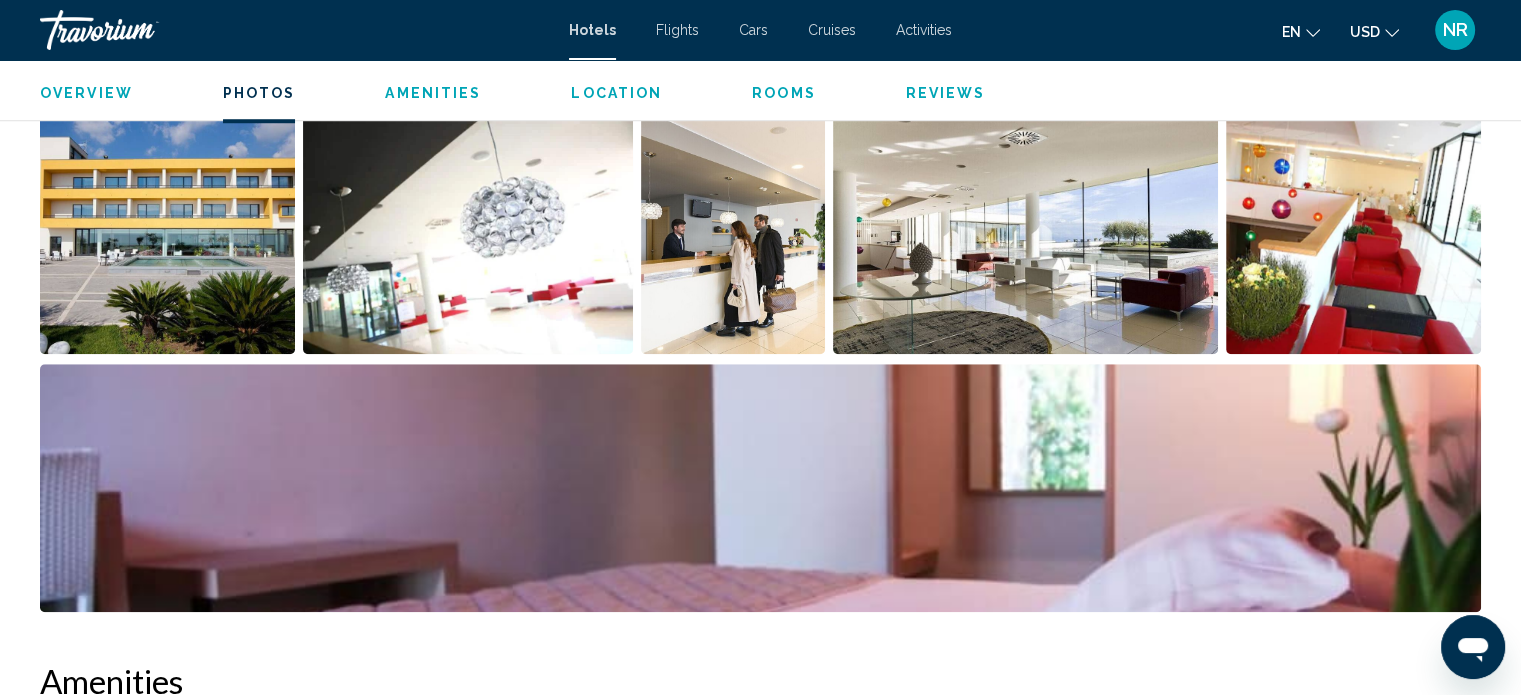 scroll, scrollTop: 1586, scrollLeft: 0, axis: vertical 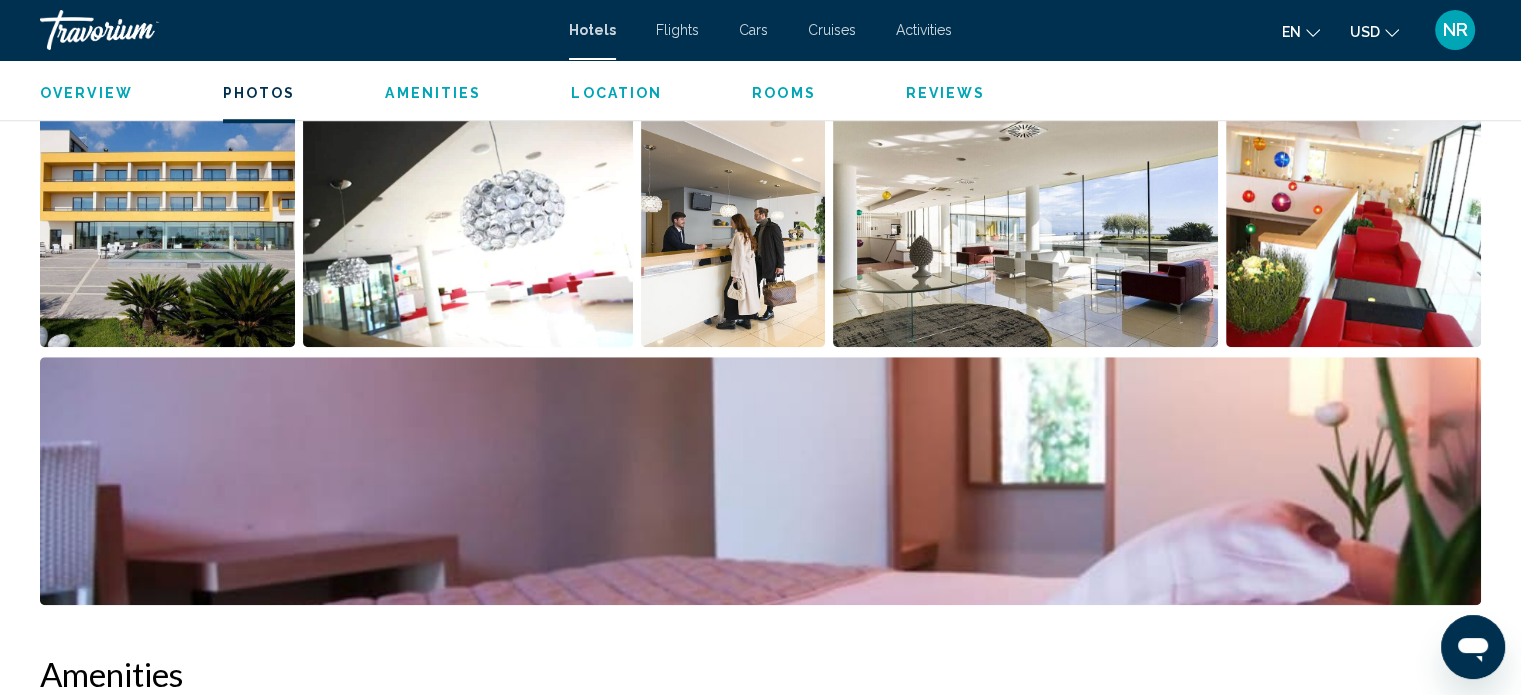 click at bounding box center (1353, 223) 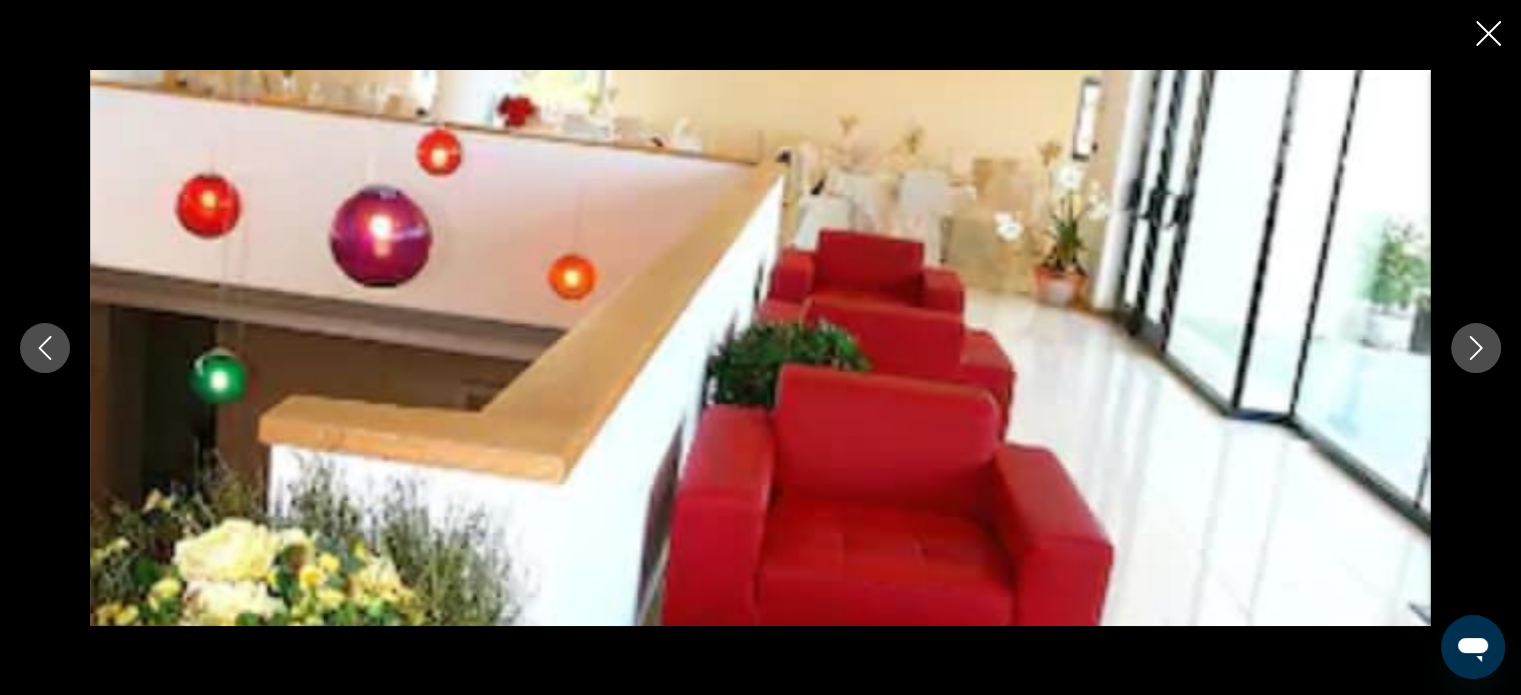 click 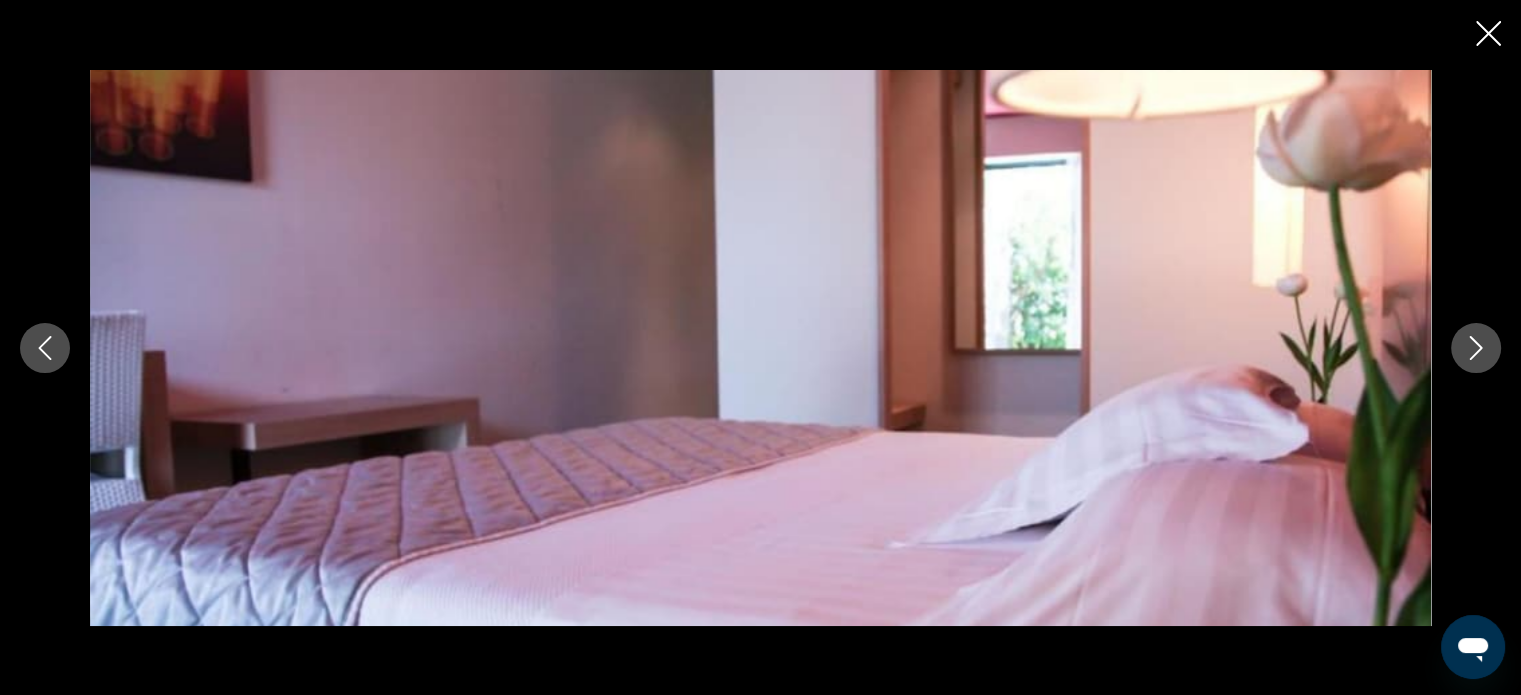click 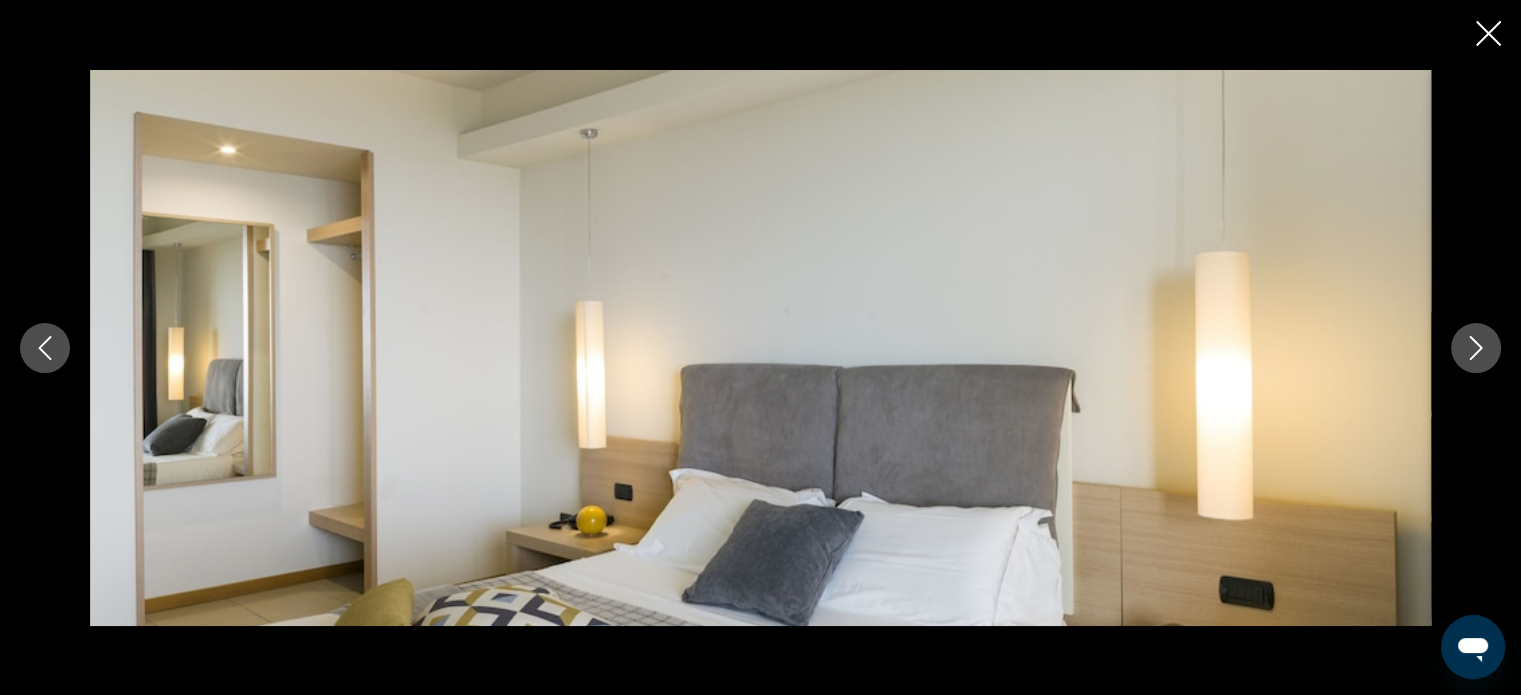 click 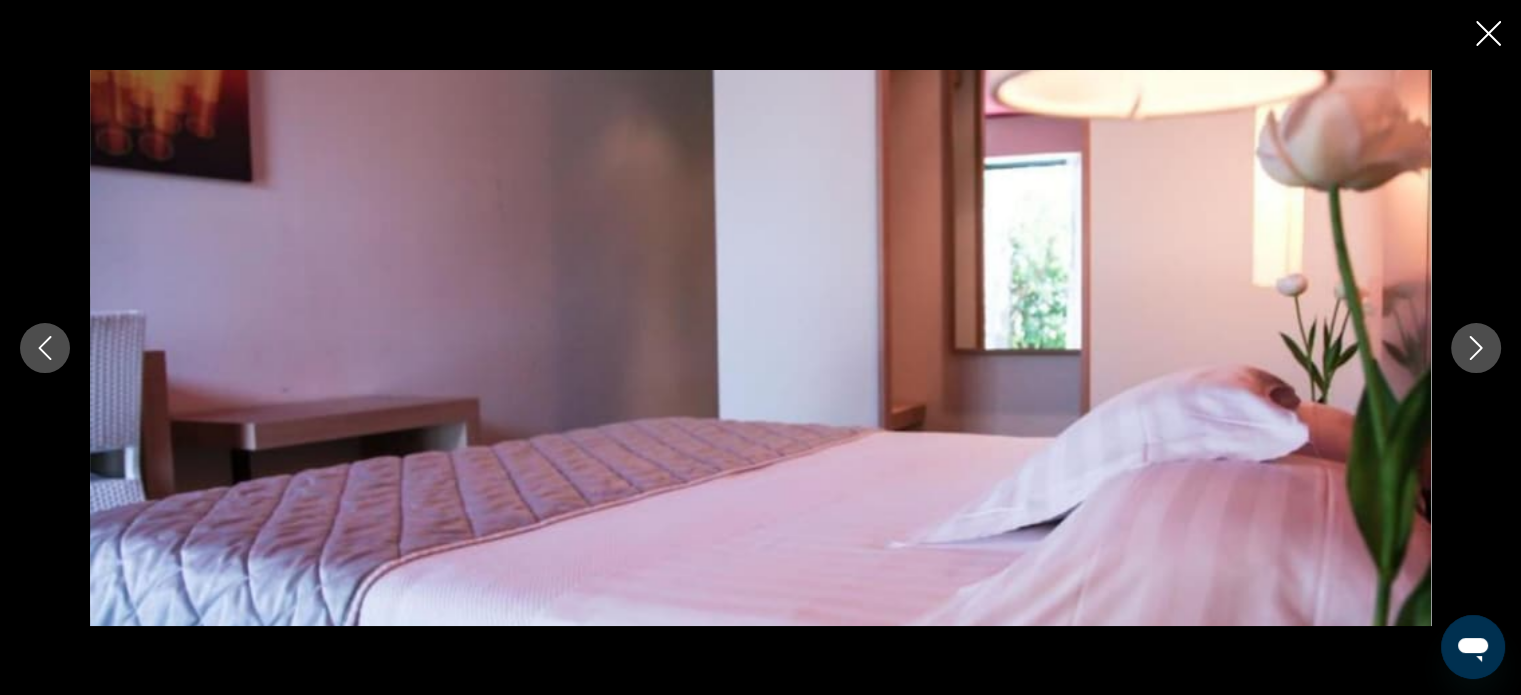 click 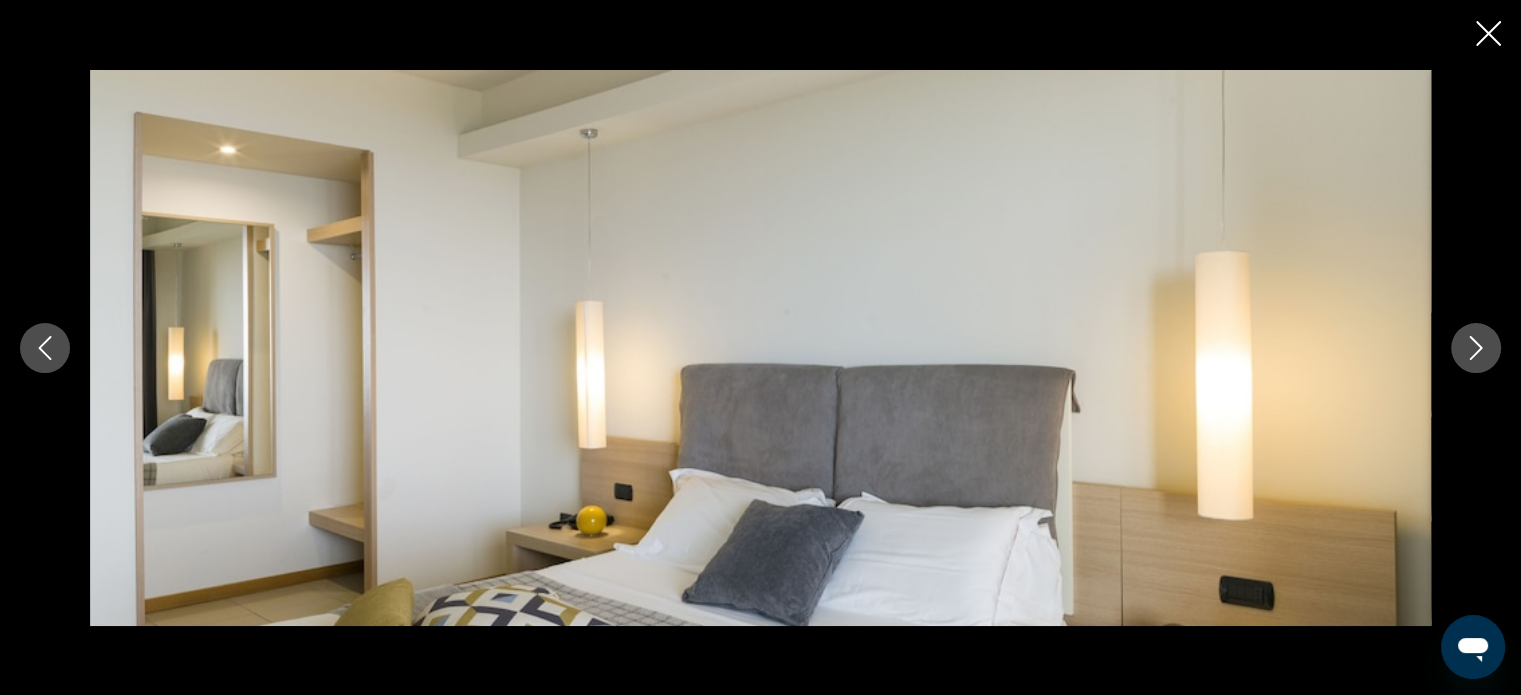 click 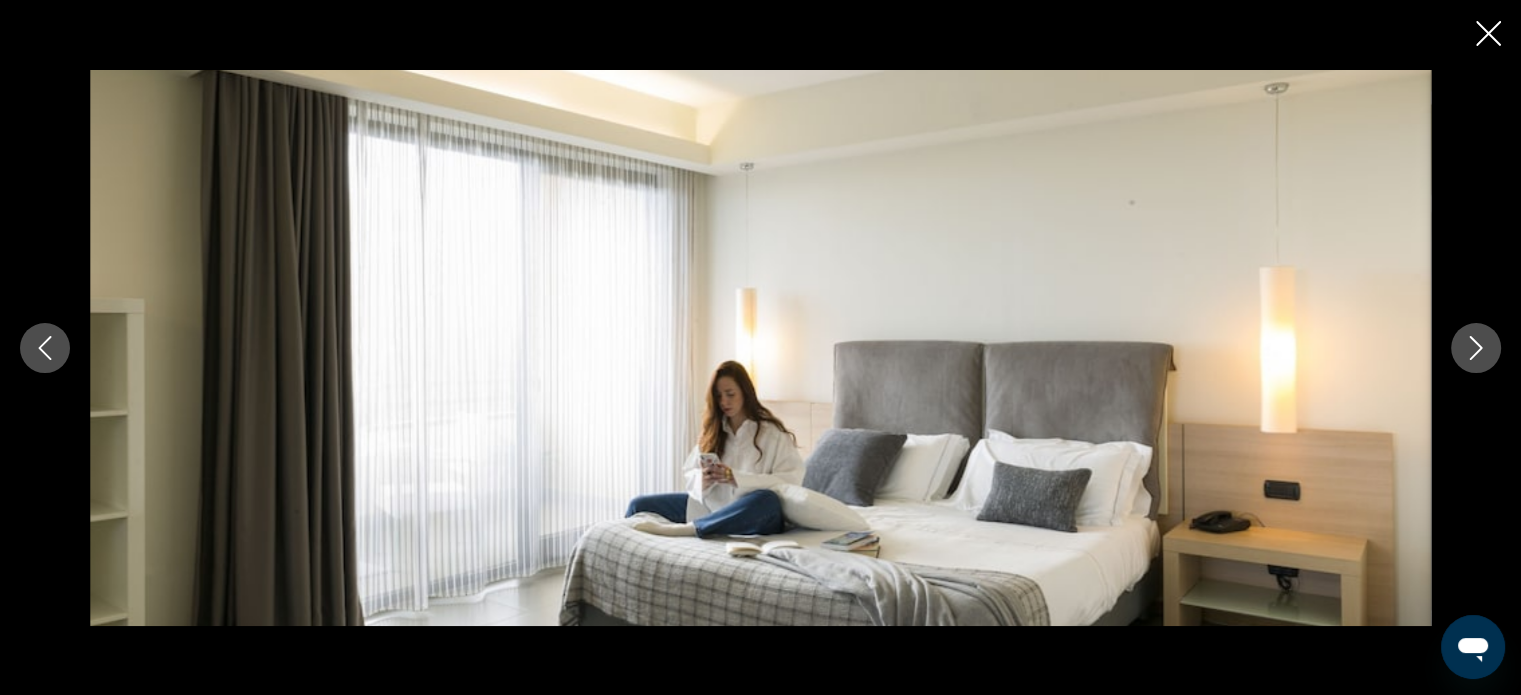 click 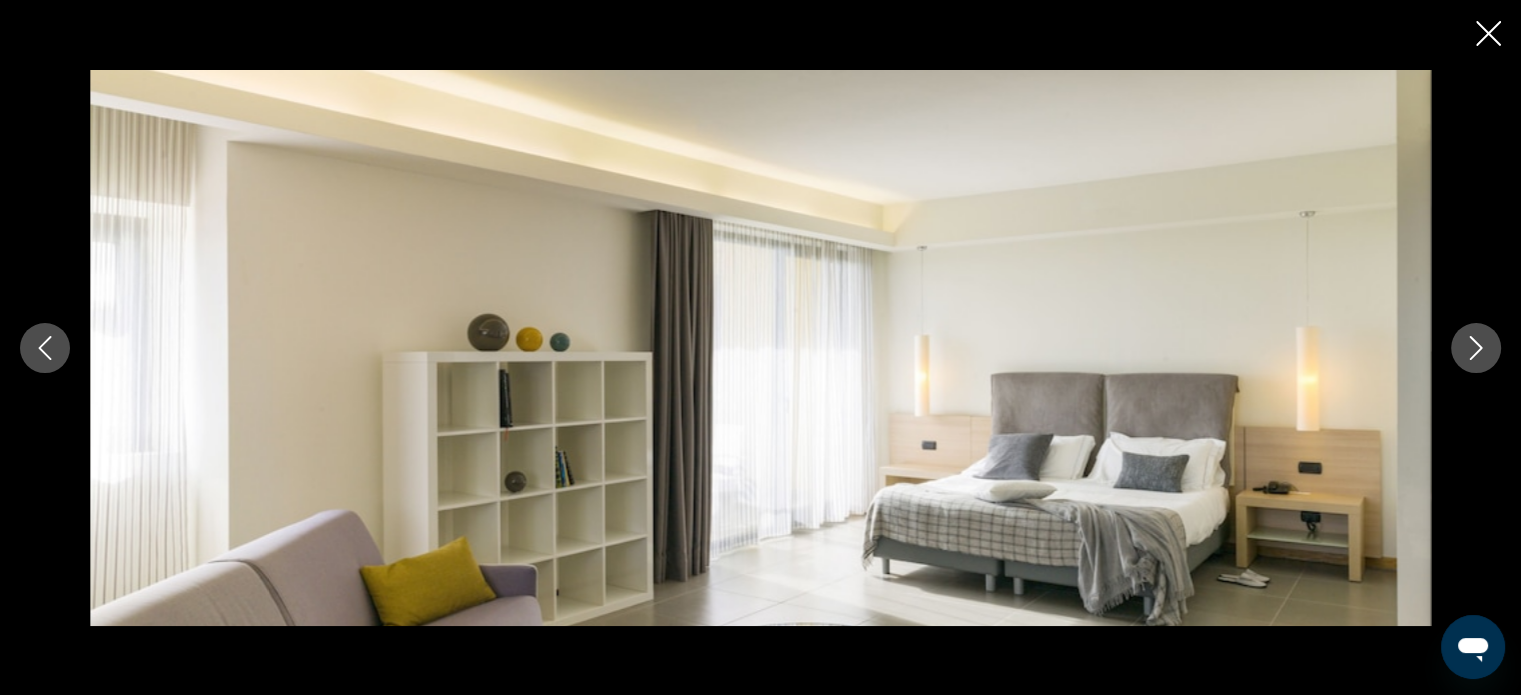 click 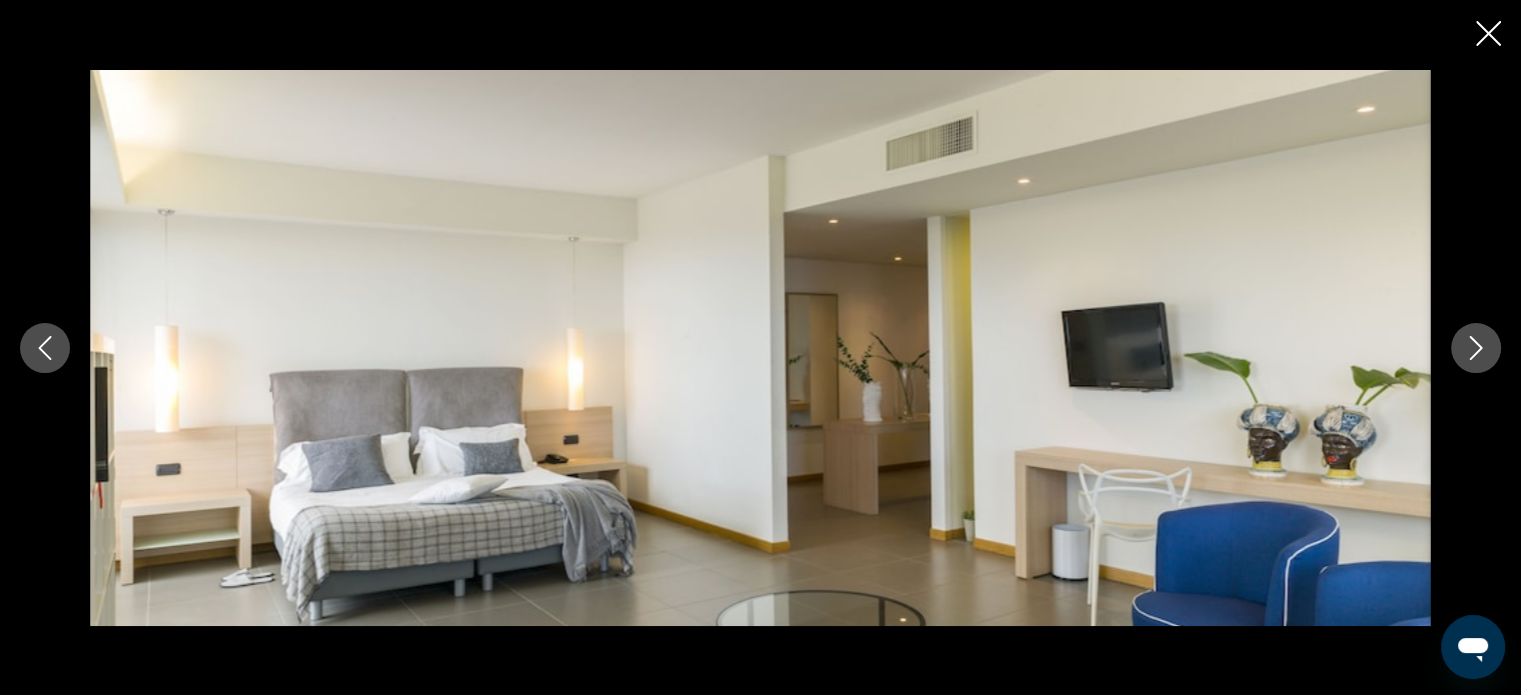 click 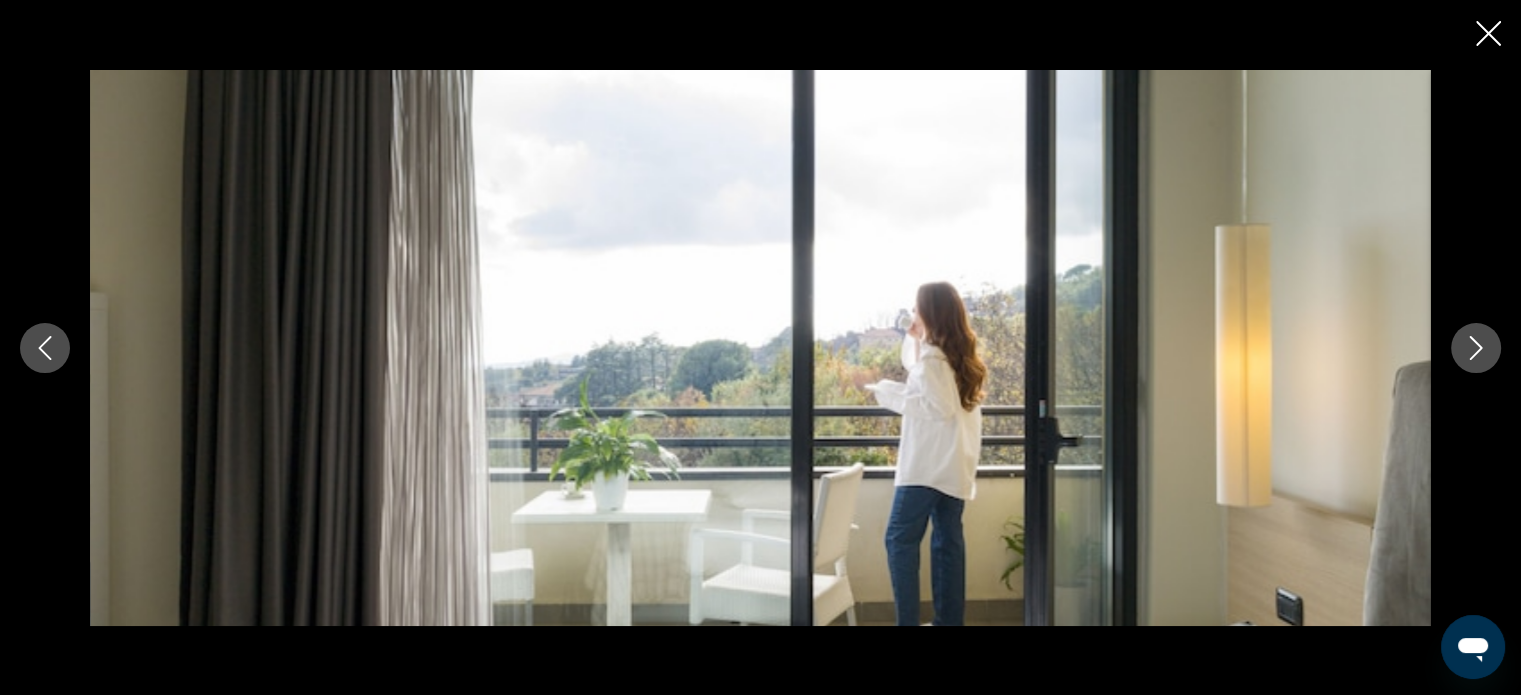 click 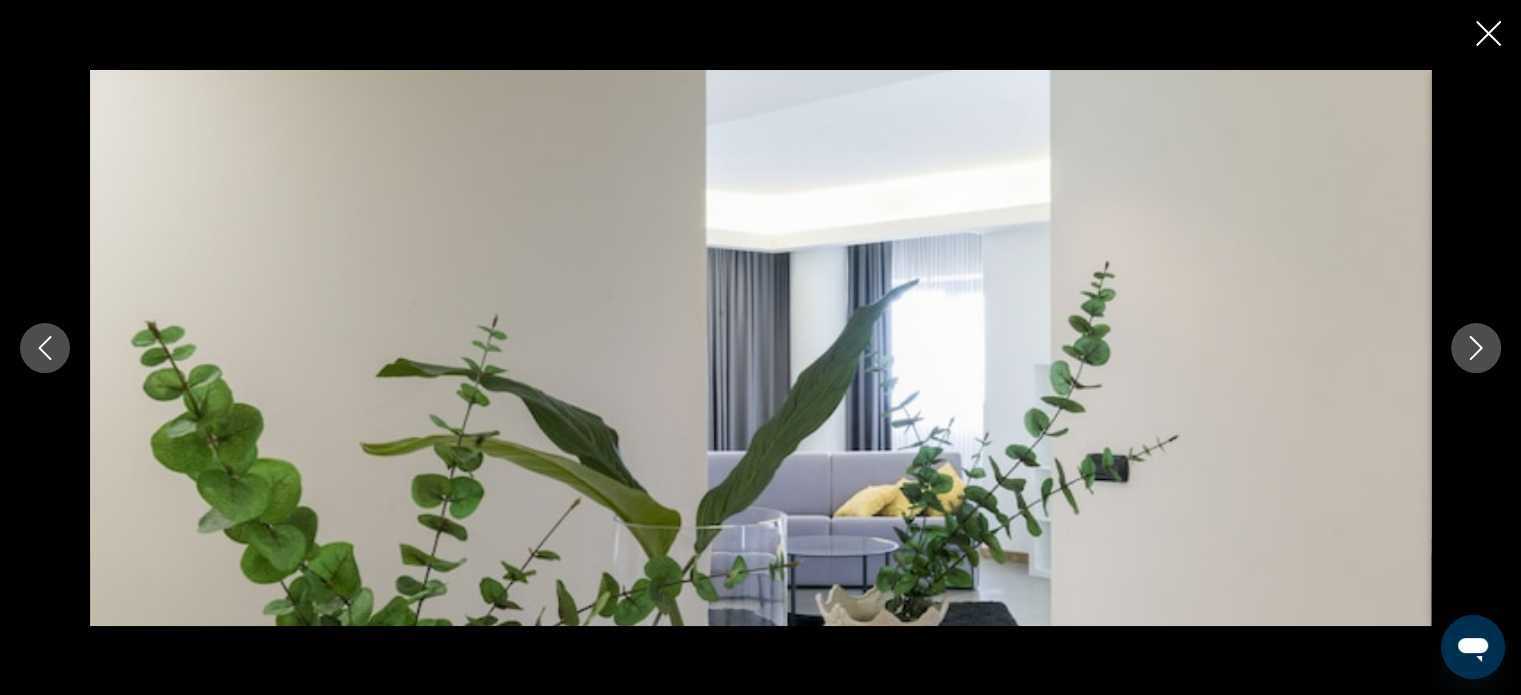 click 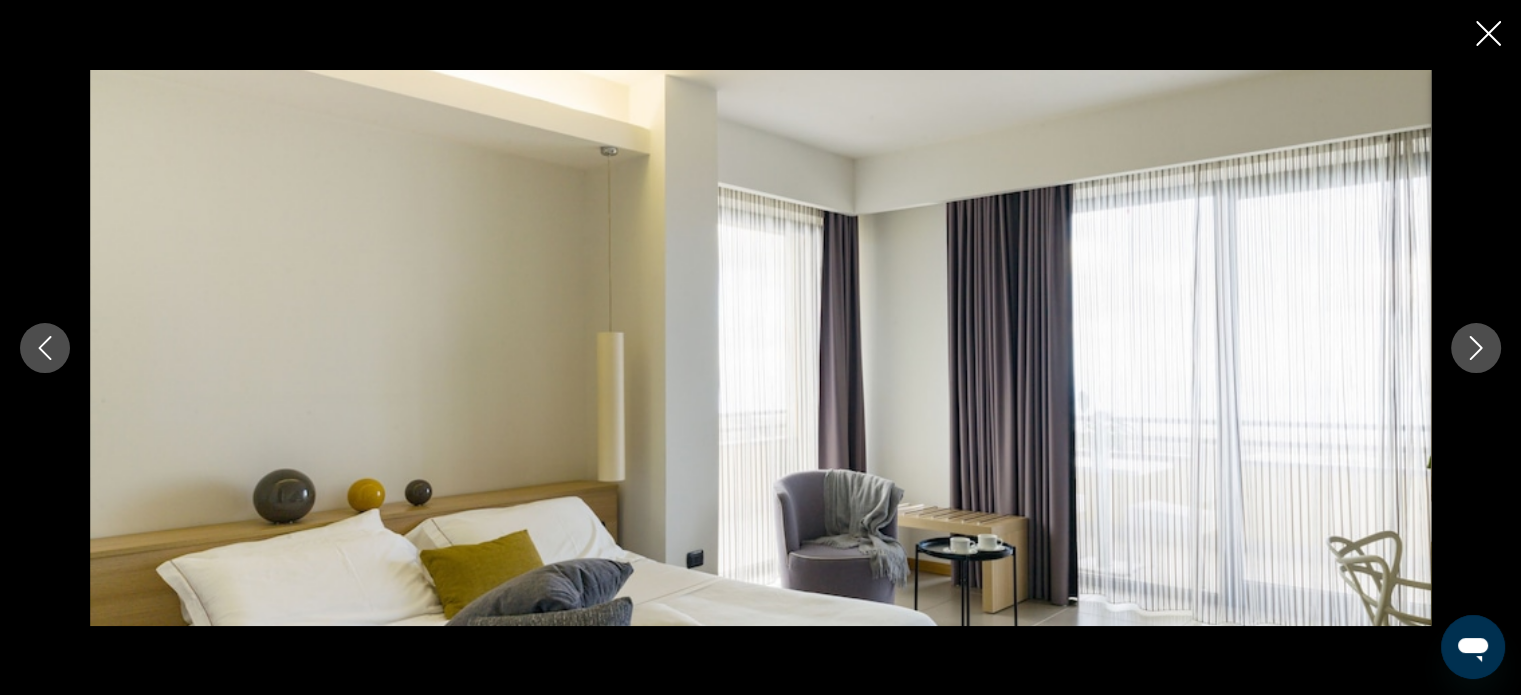 click 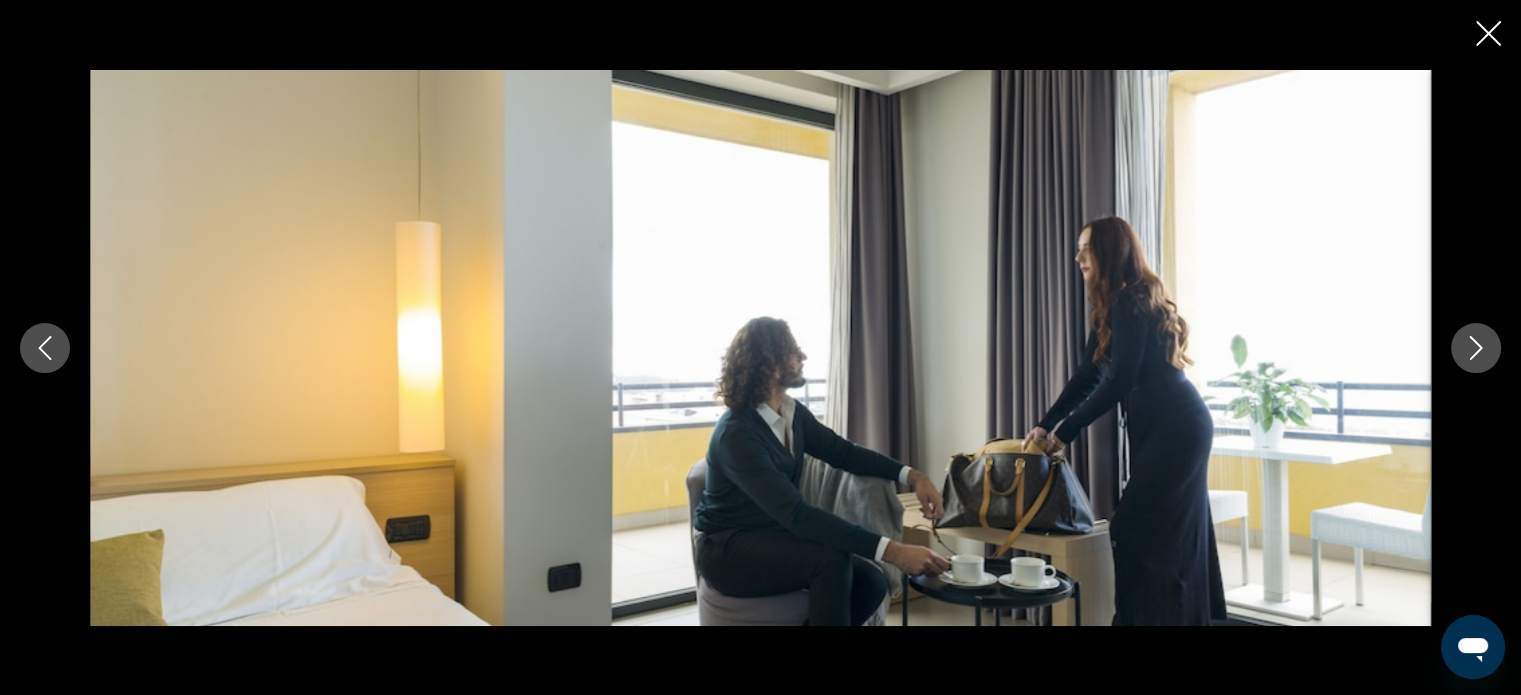 click 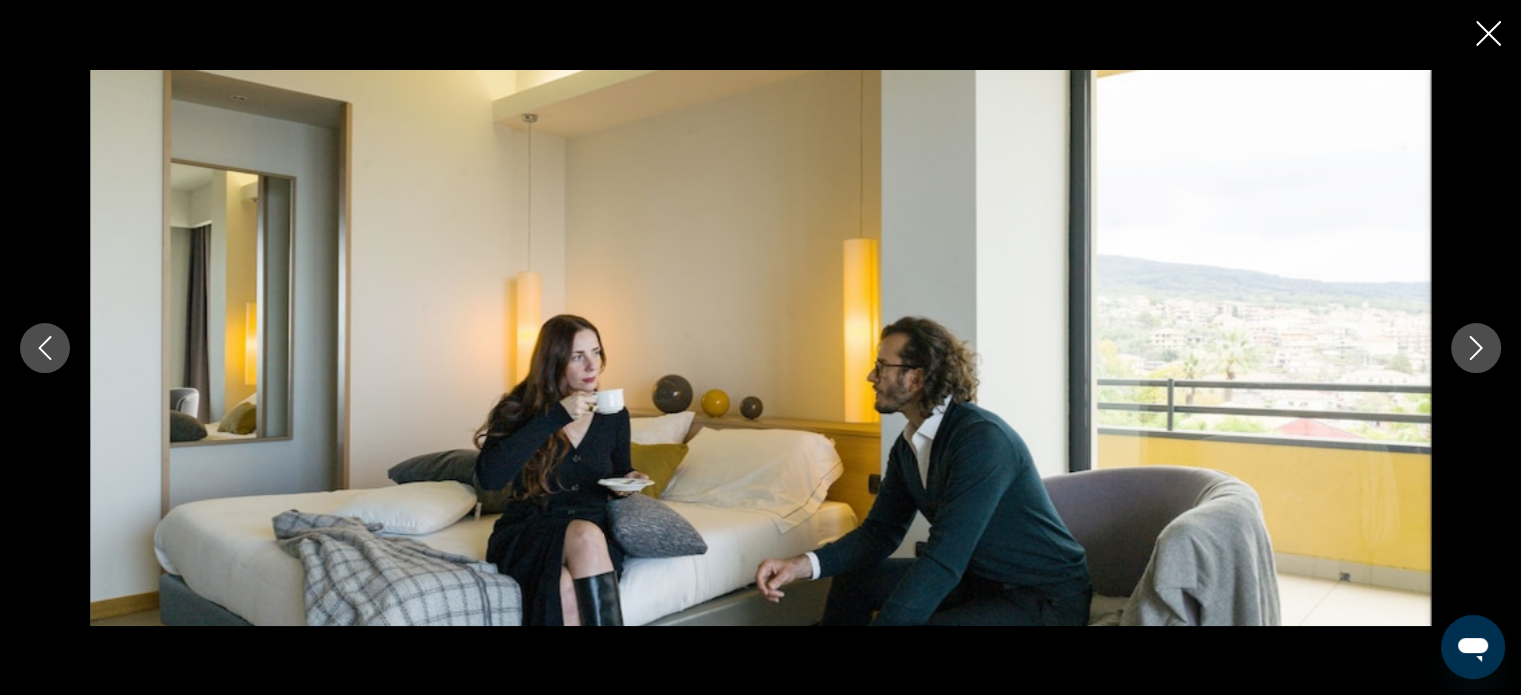 click 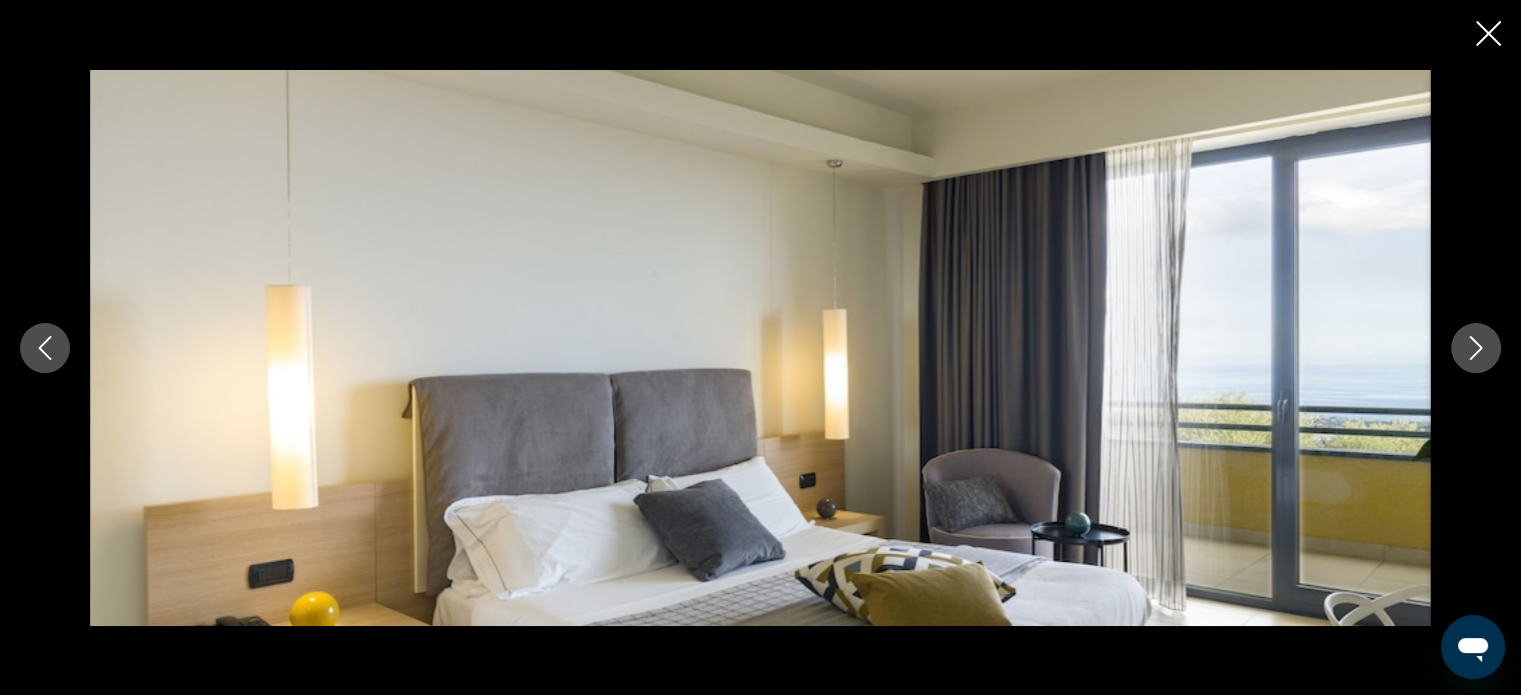 click 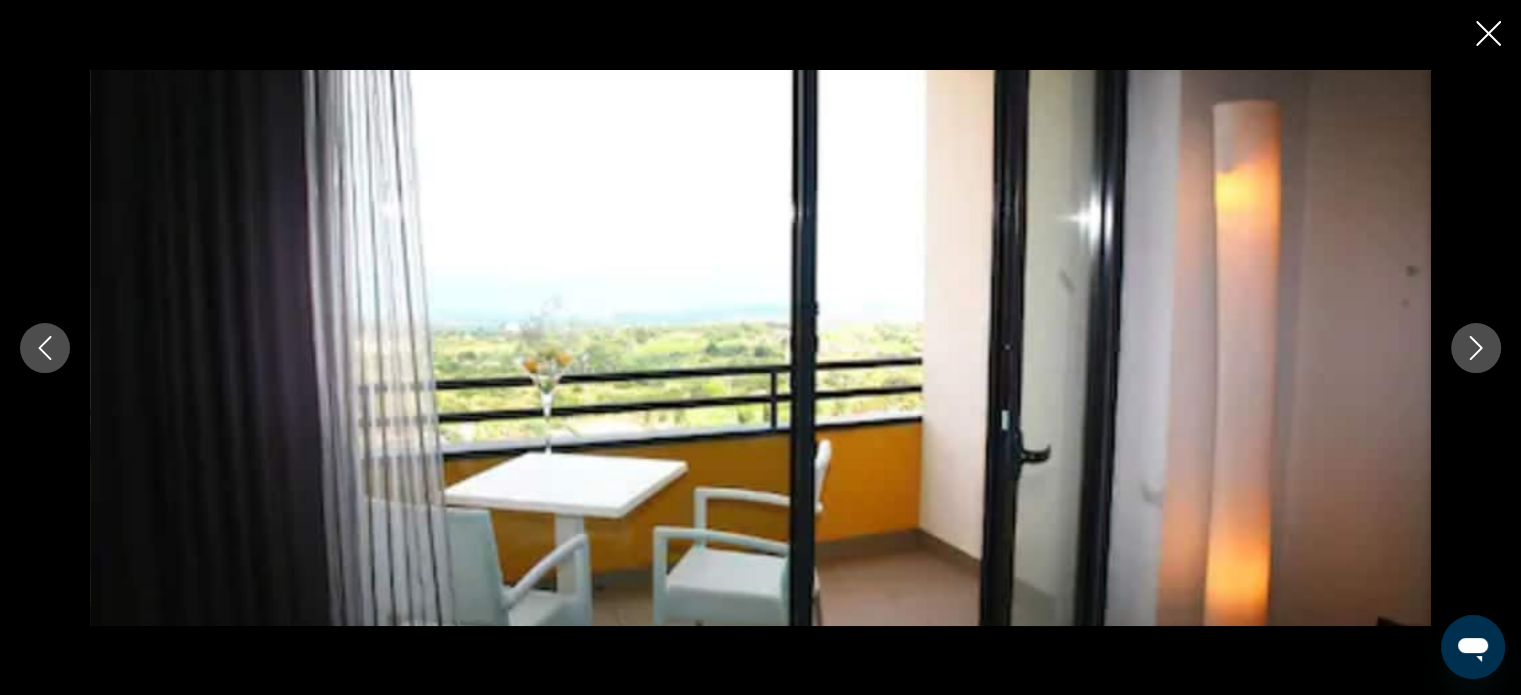 click 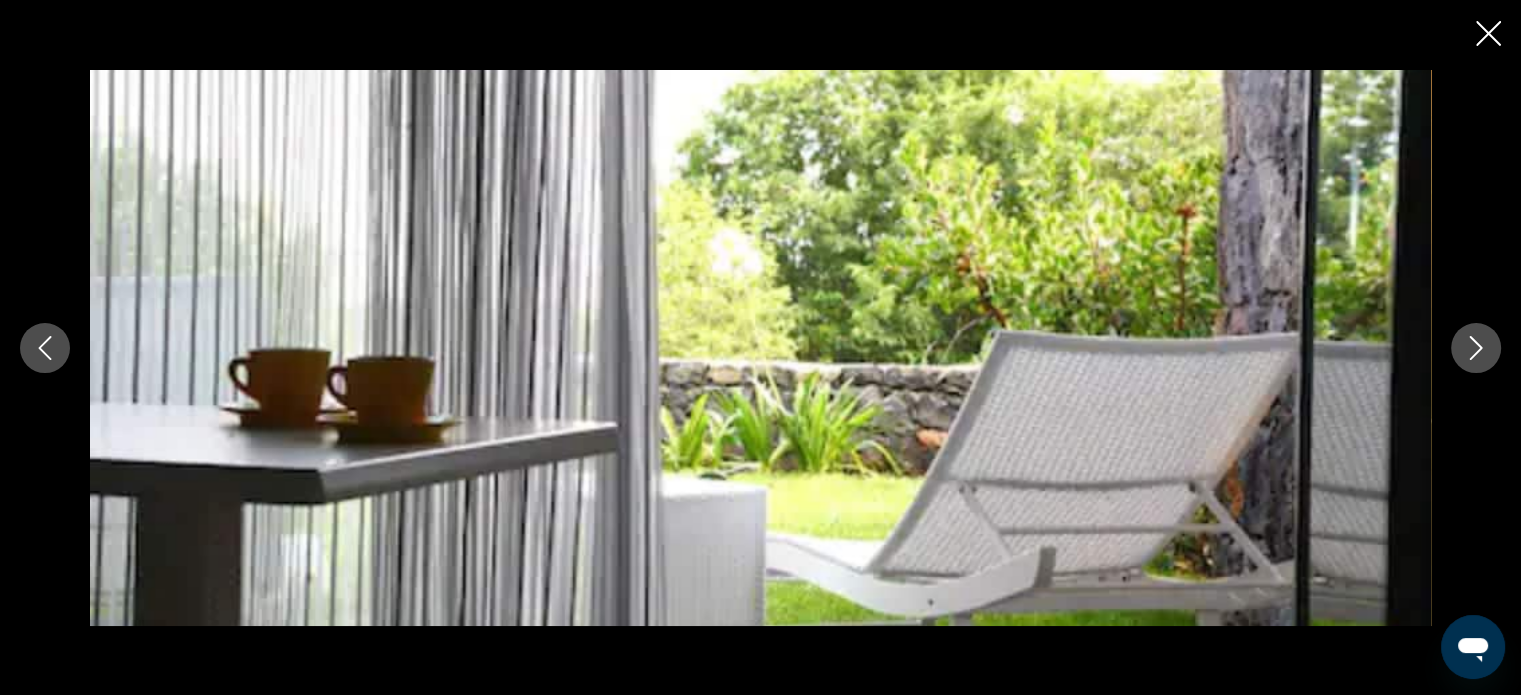 click 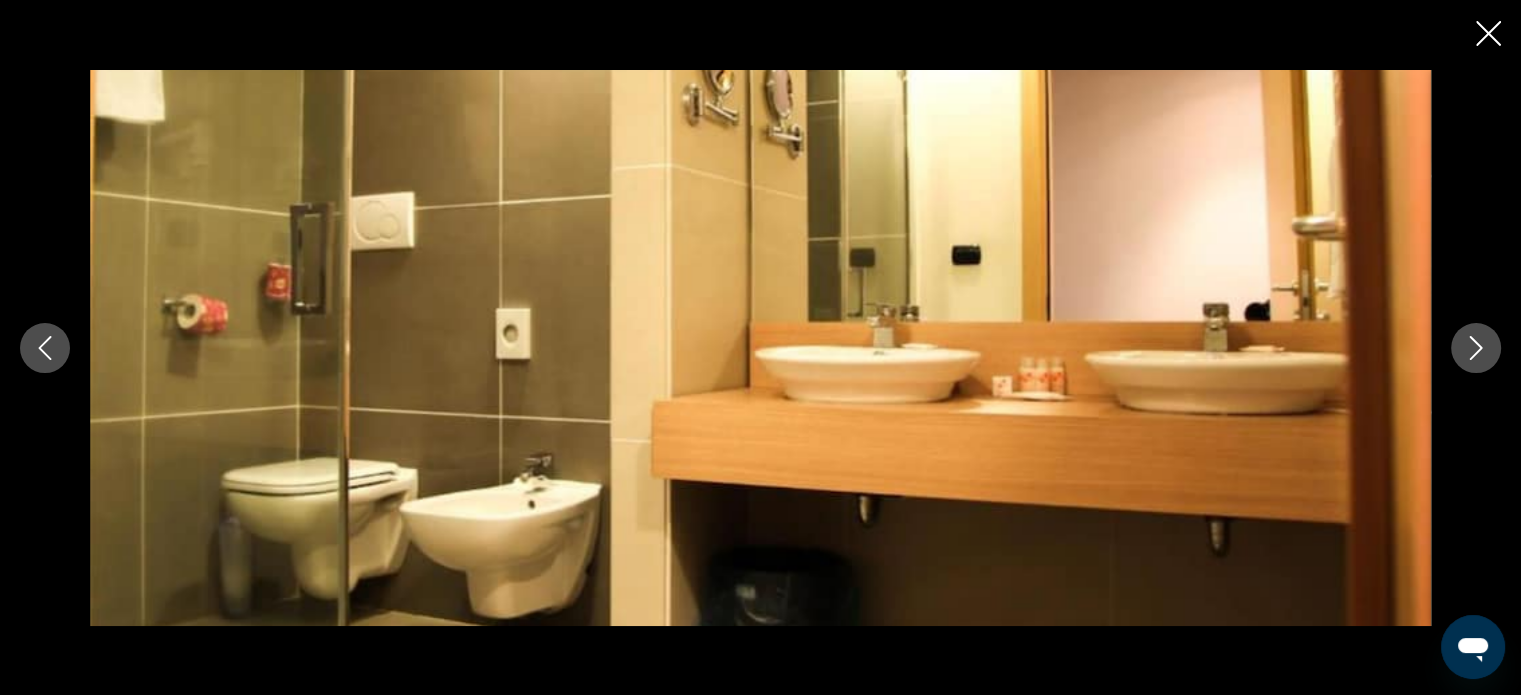 click 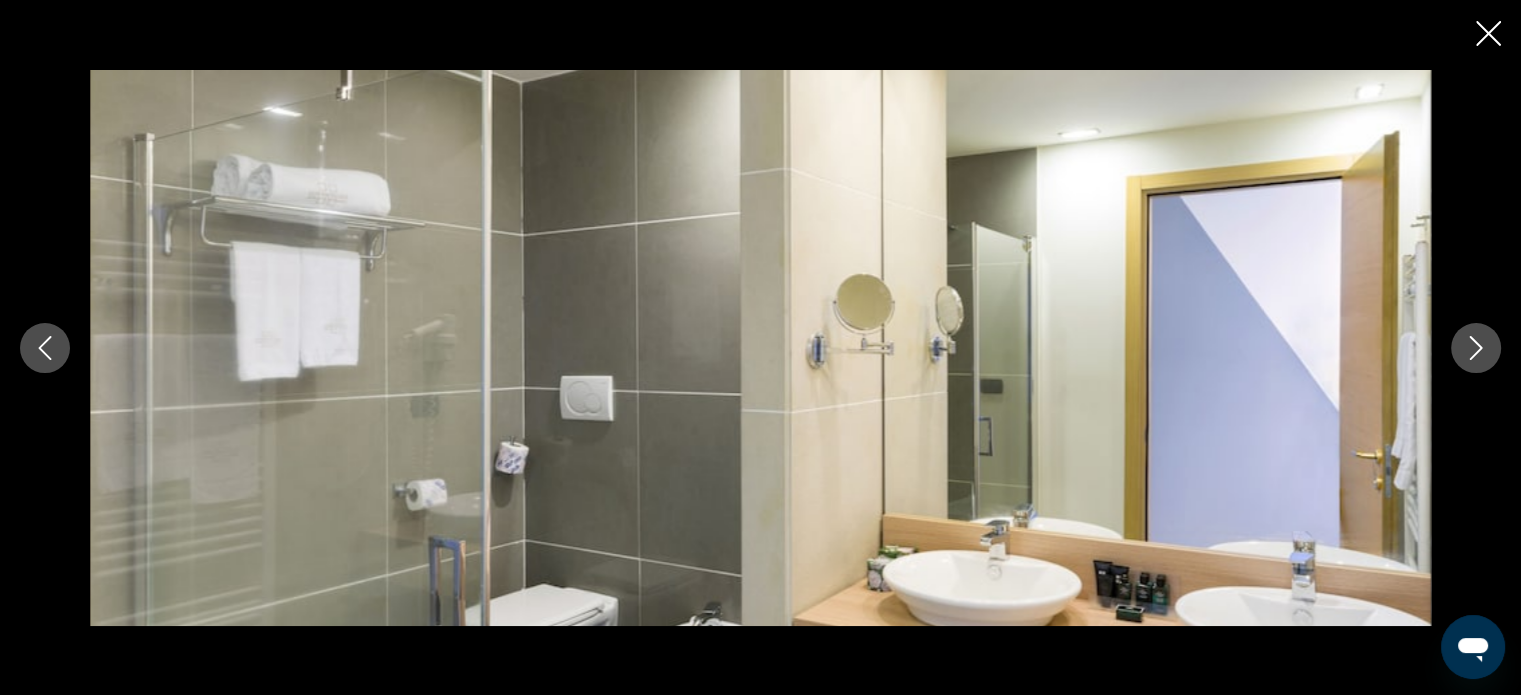 click 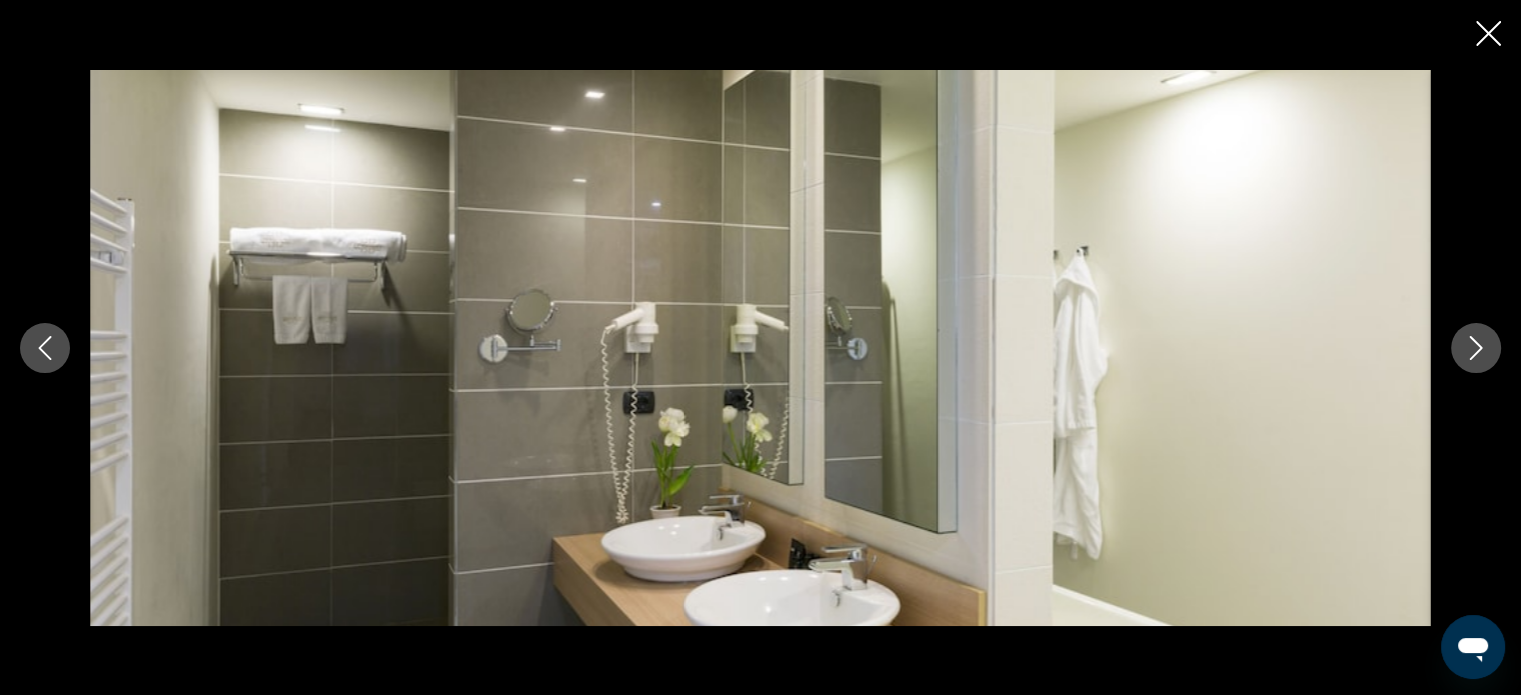 click 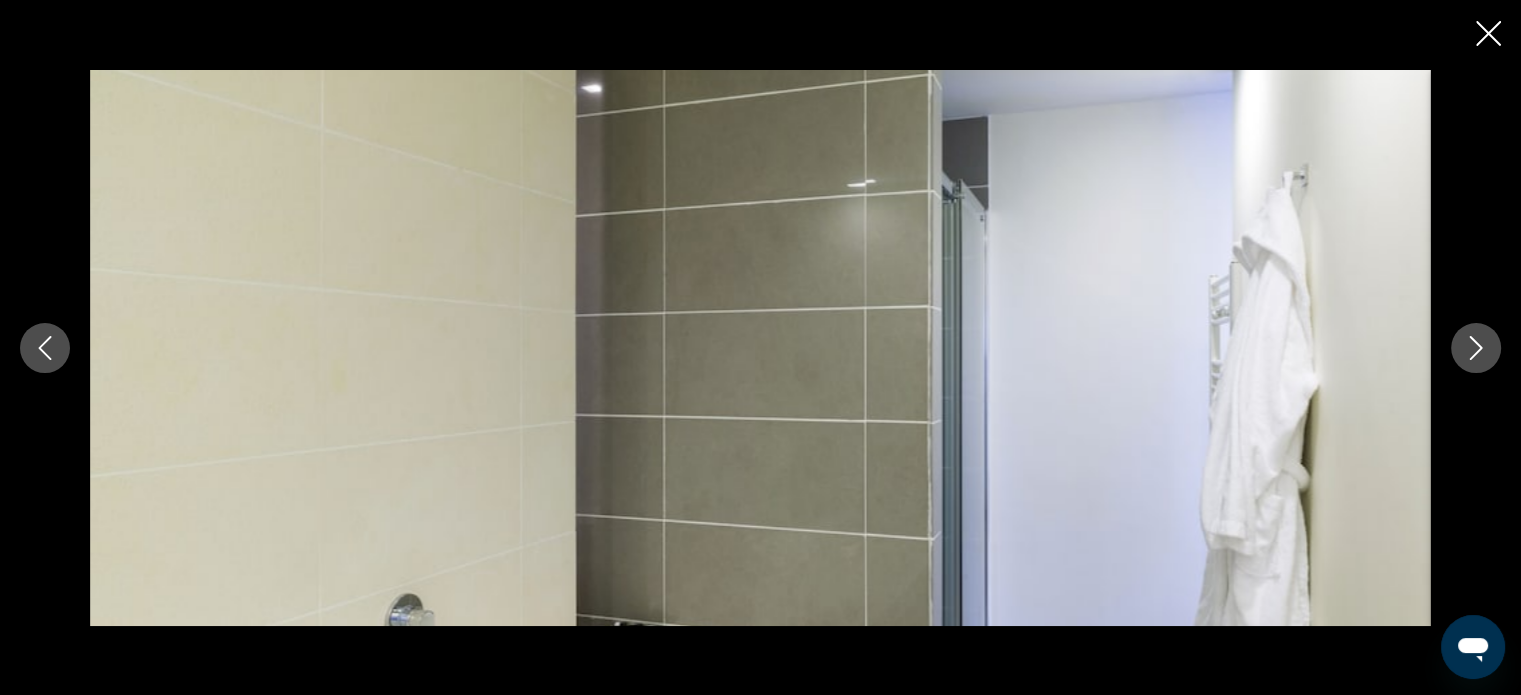 click 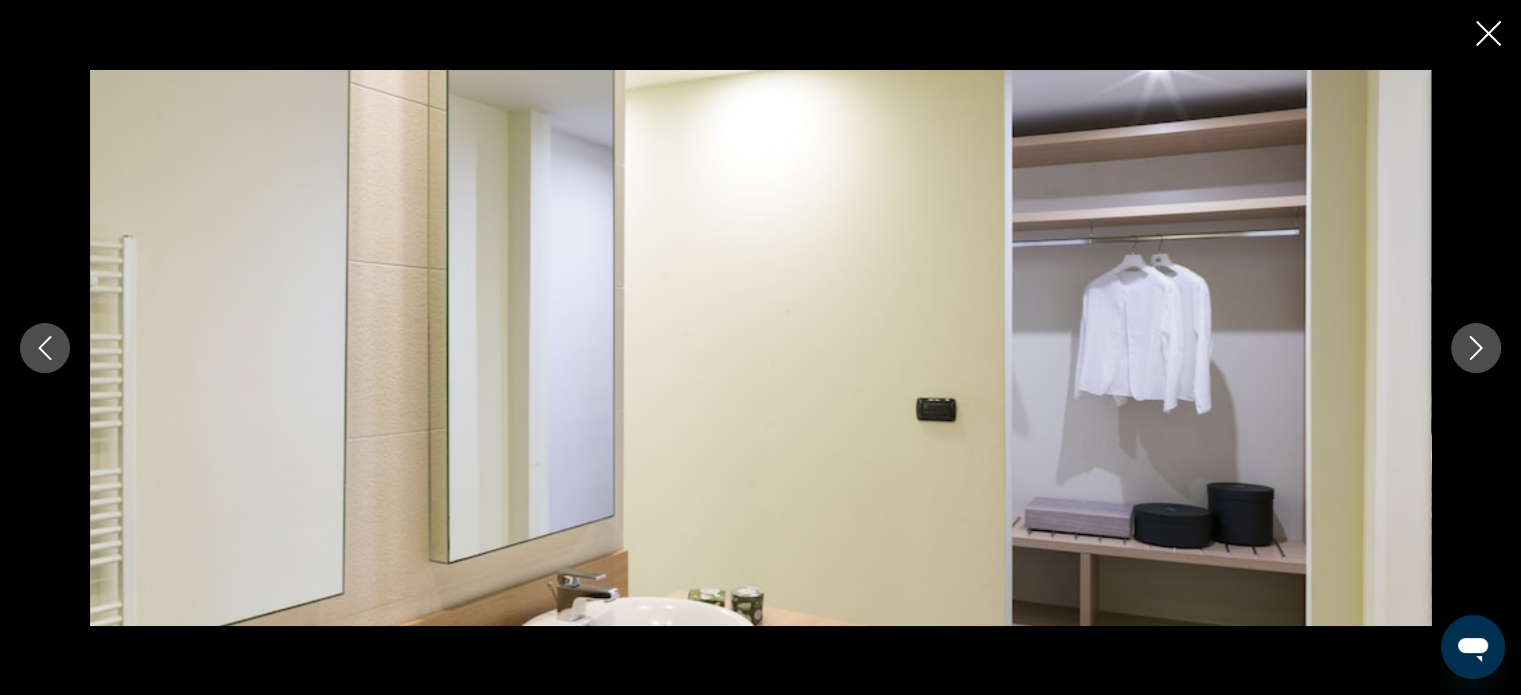 click 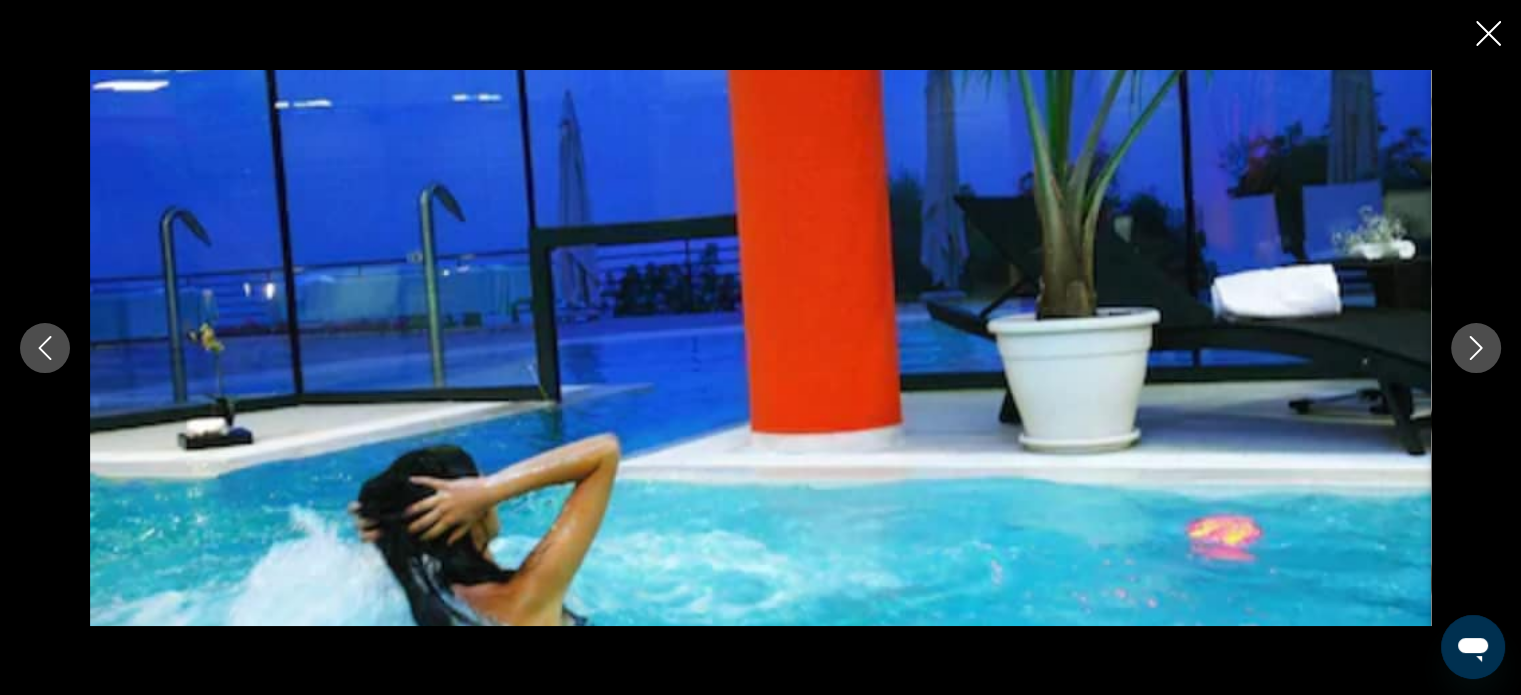 click 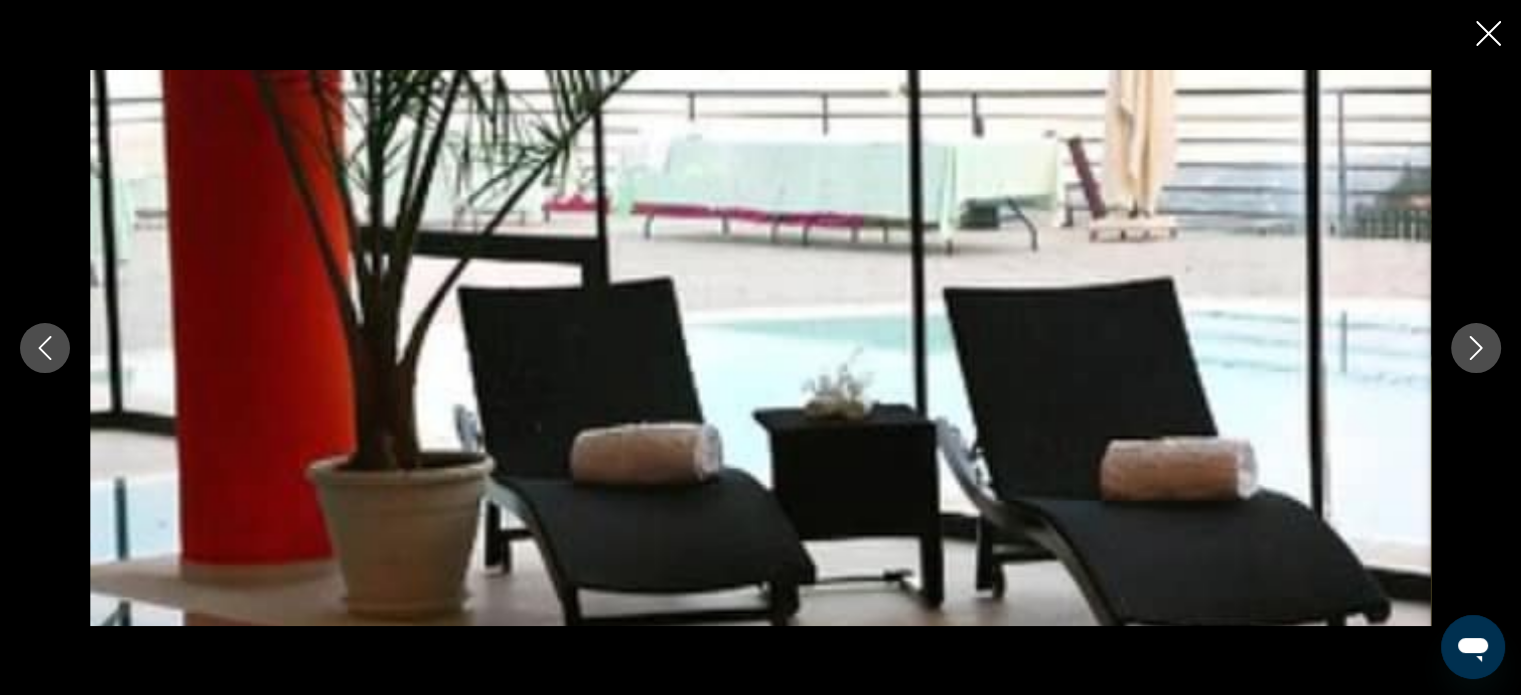 click 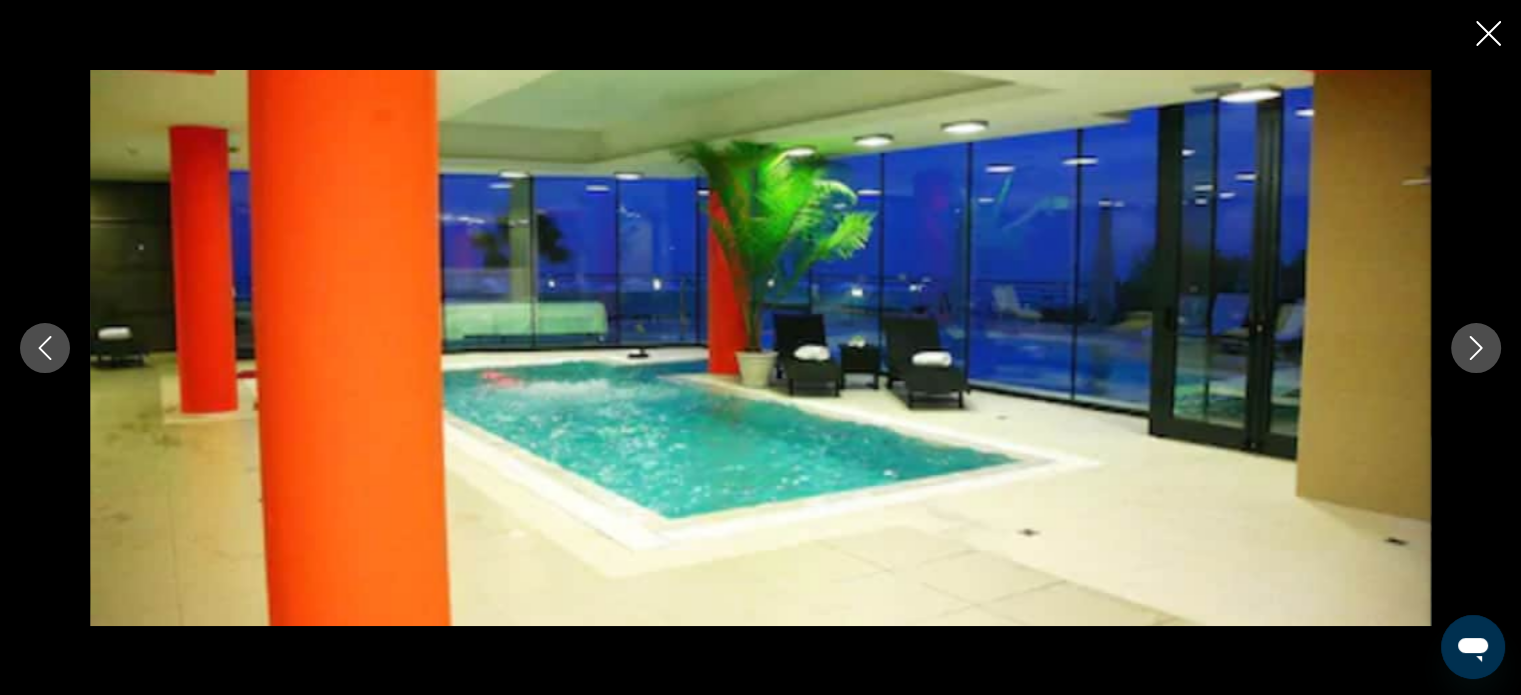 click 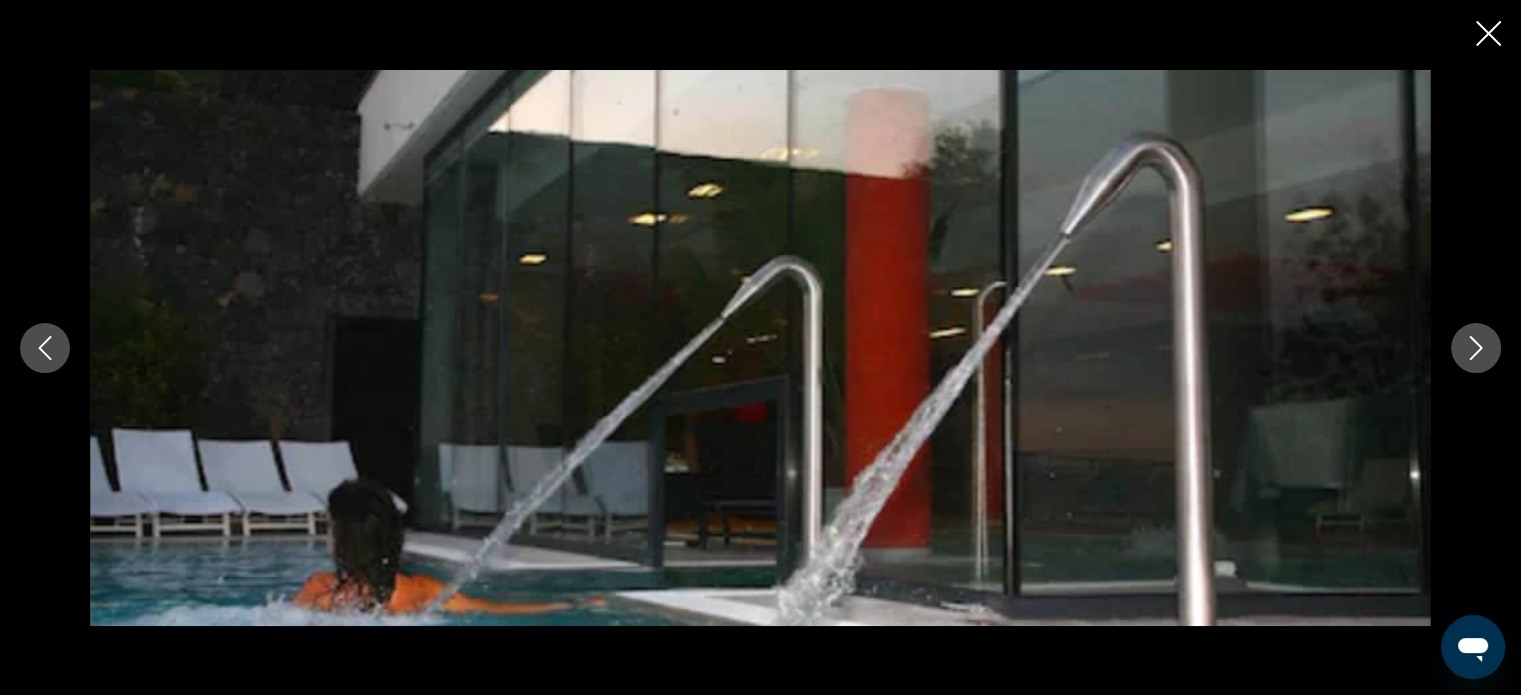 click 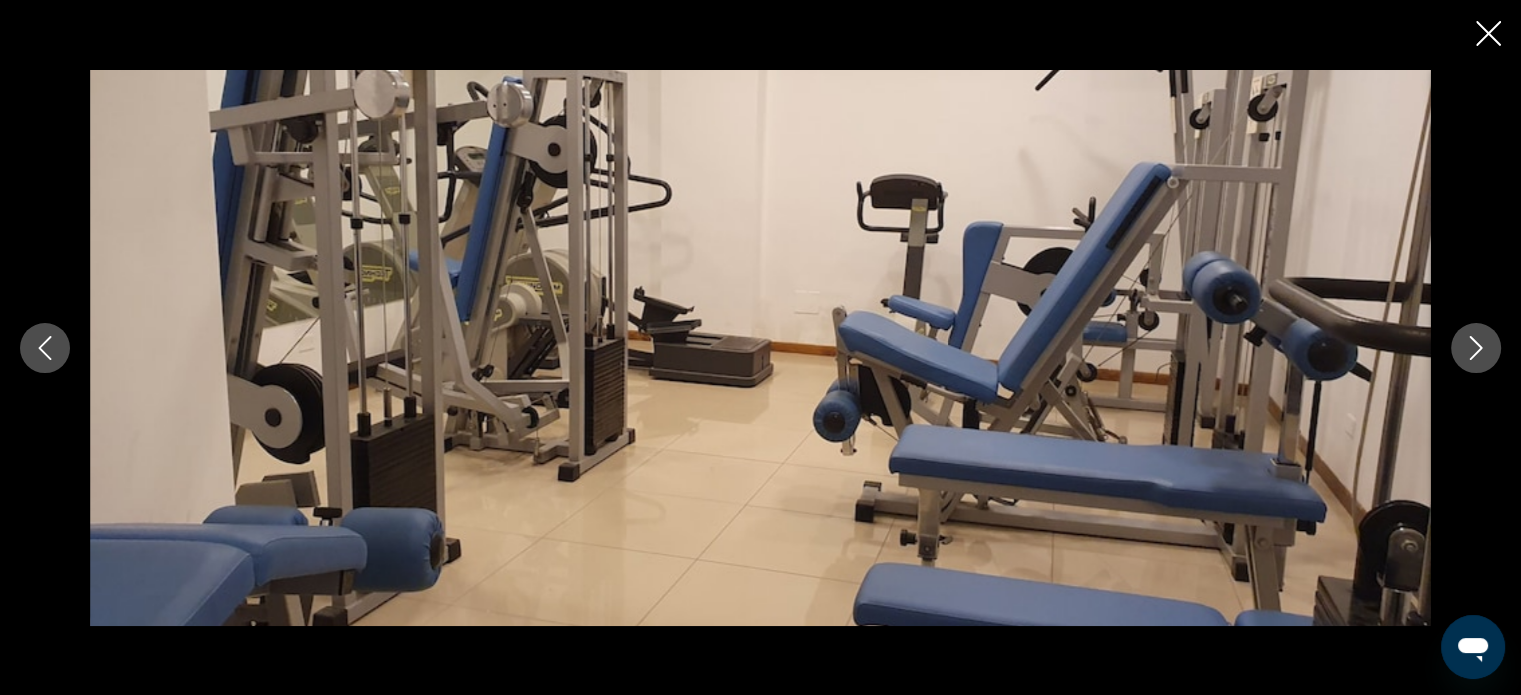 click 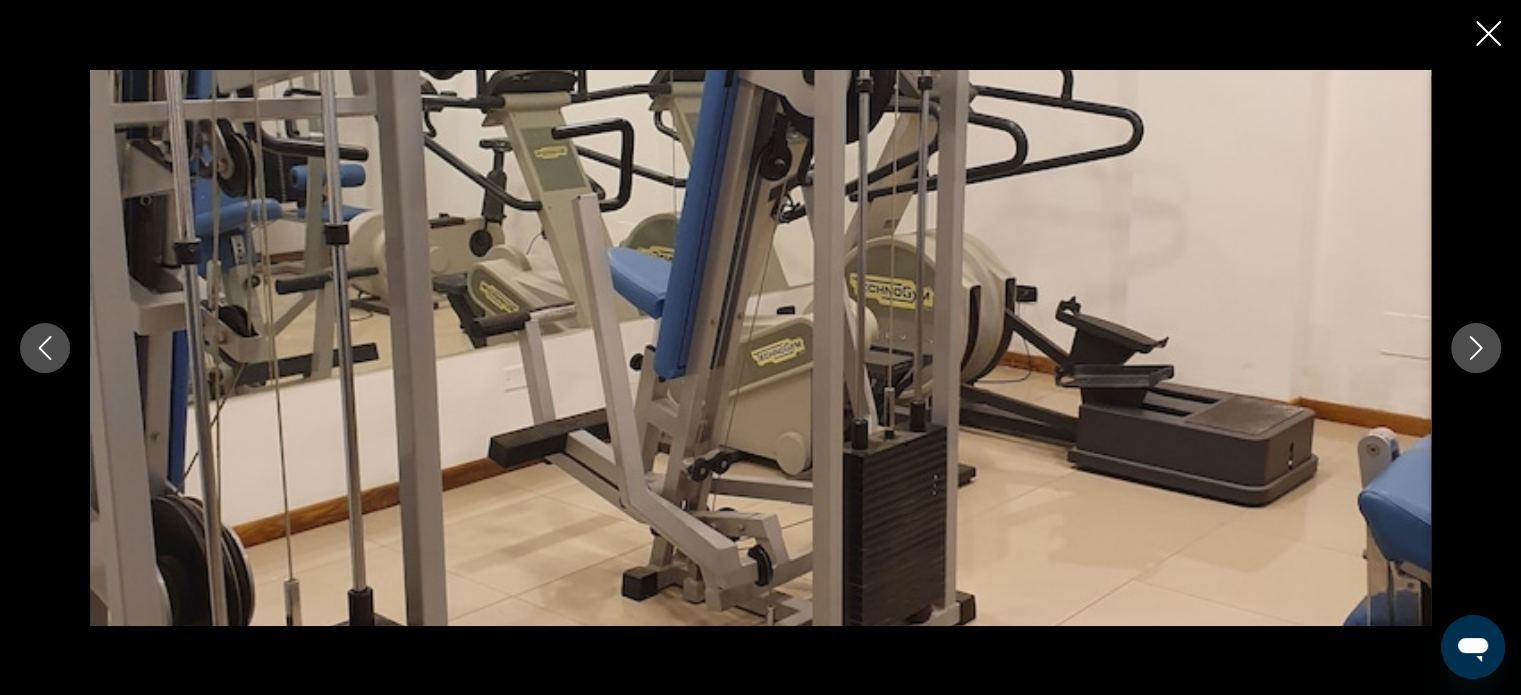 click 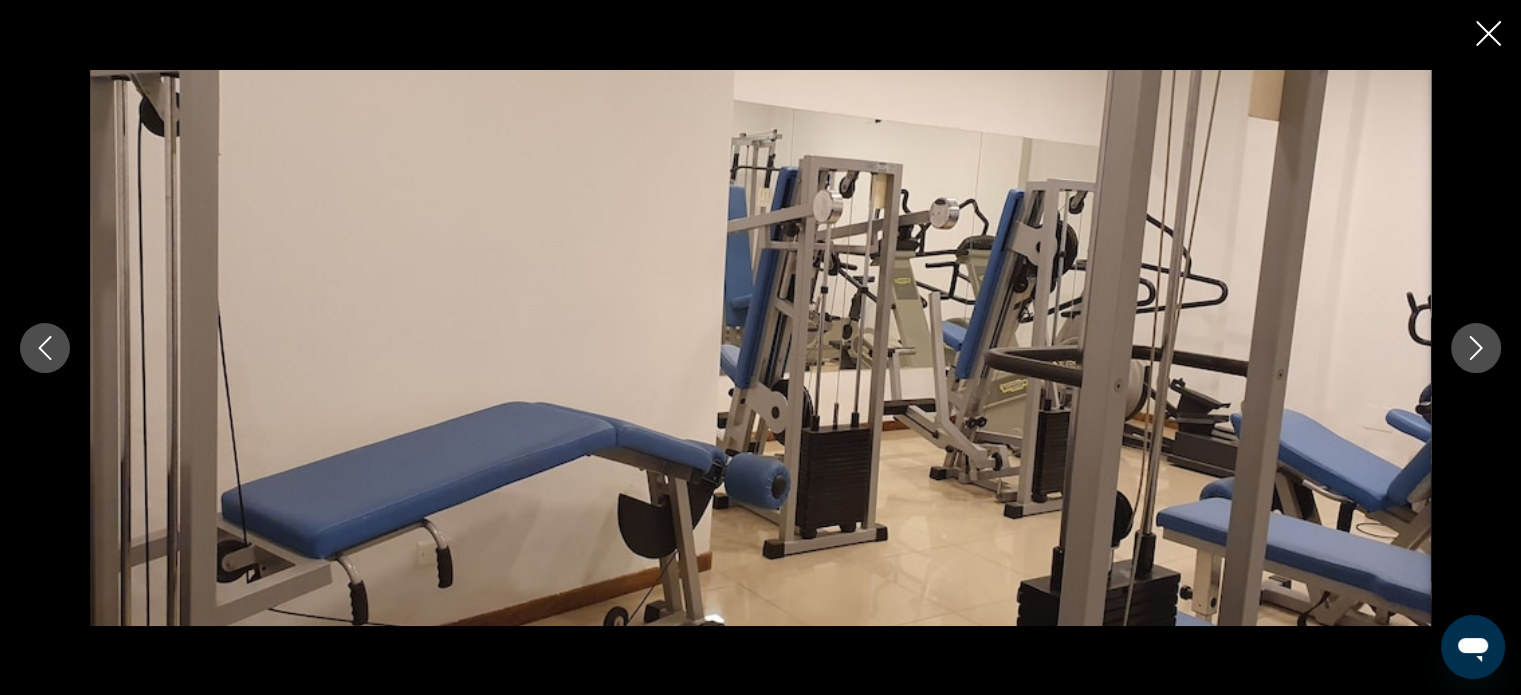 click 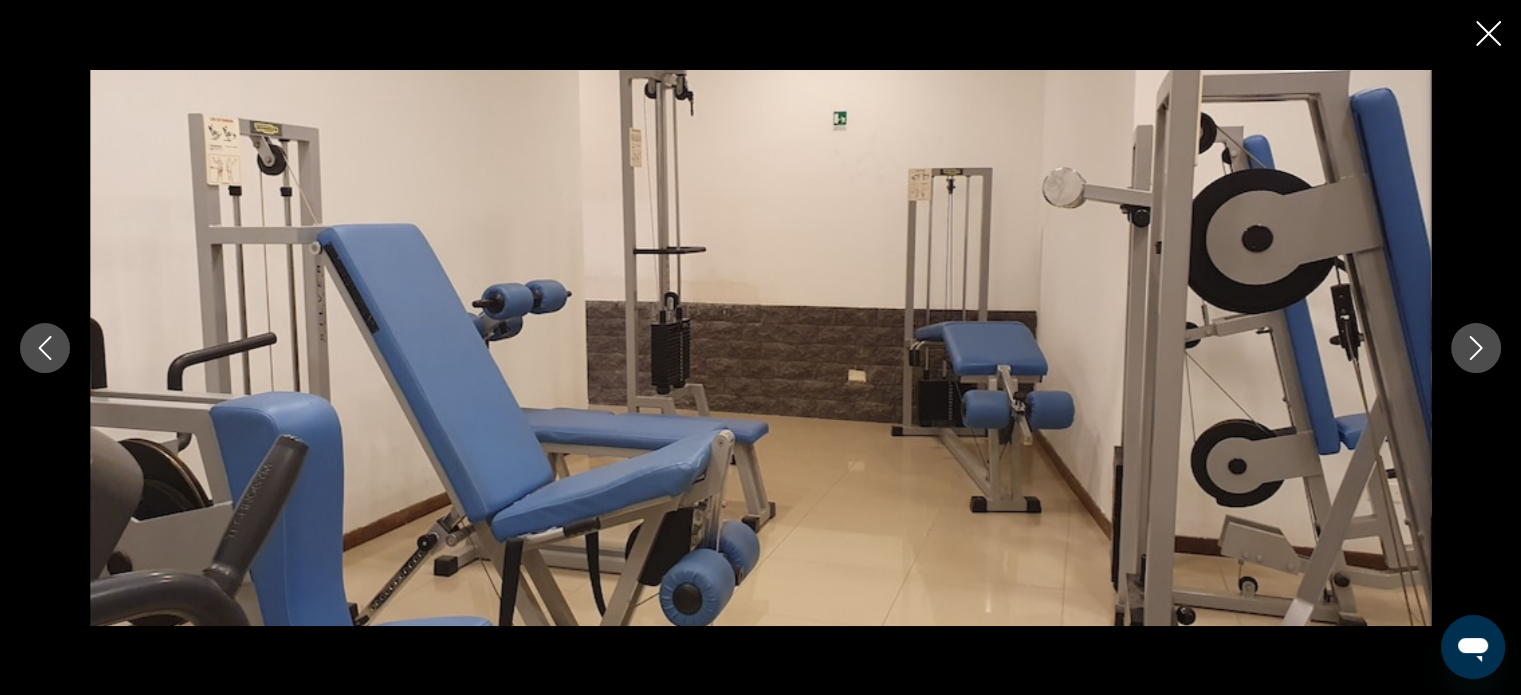 click 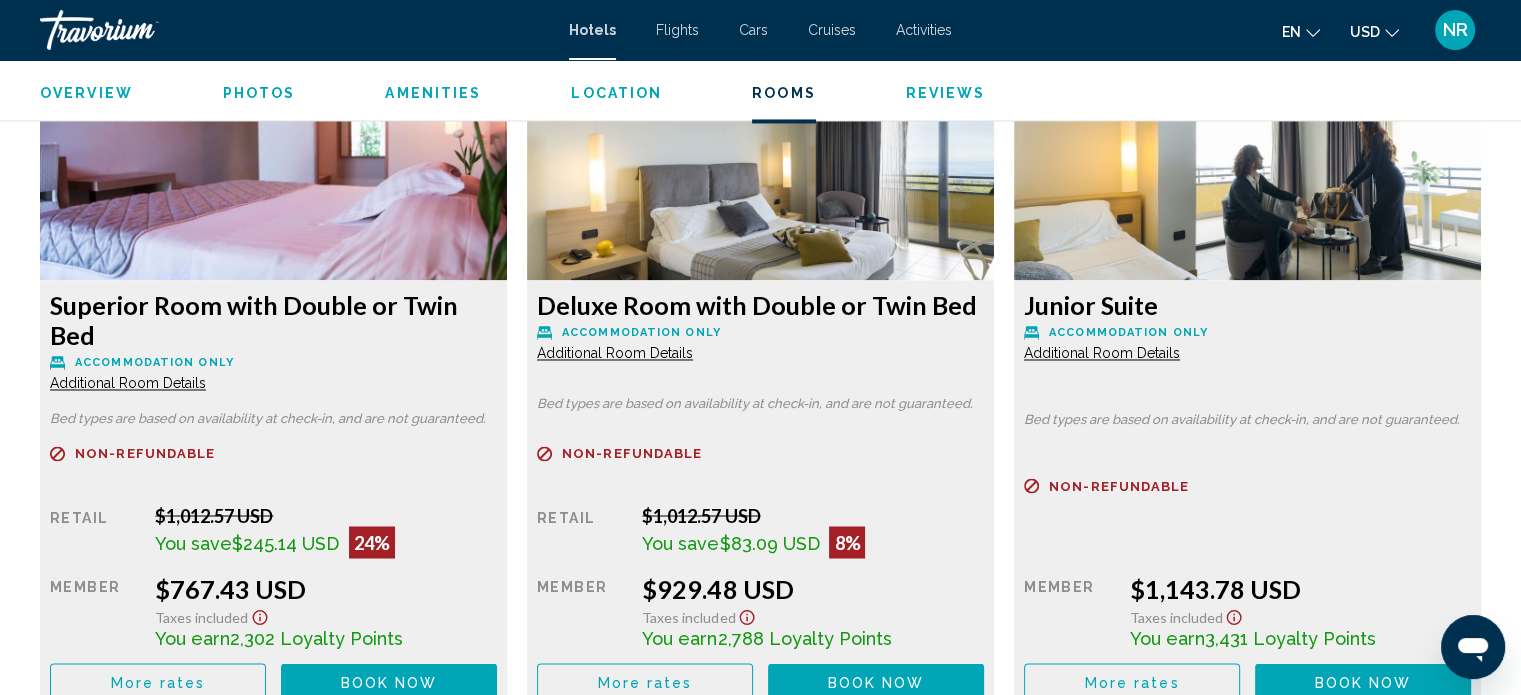 scroll, scrollTop: 3348, scrollLeft: 0, axis: vertical 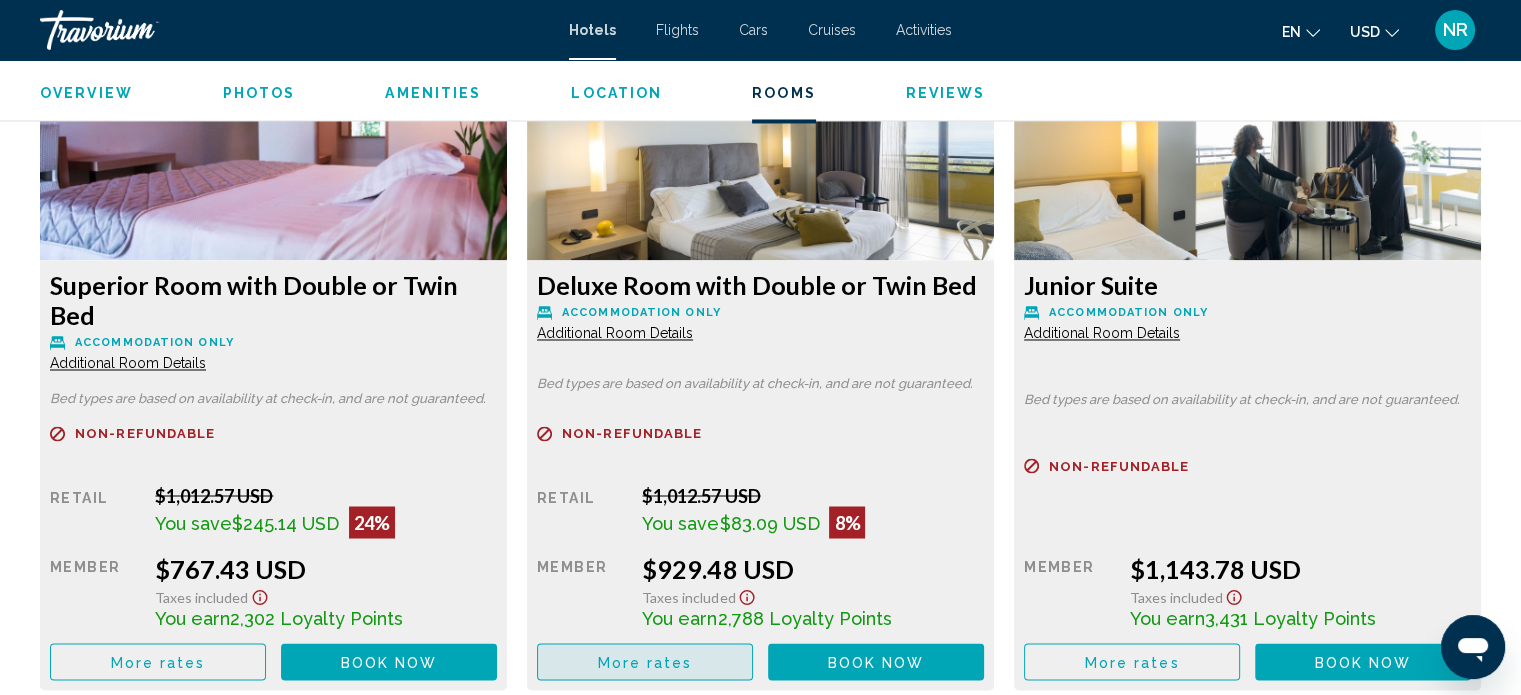 click on "More rates" at bounding box center [645, 662] 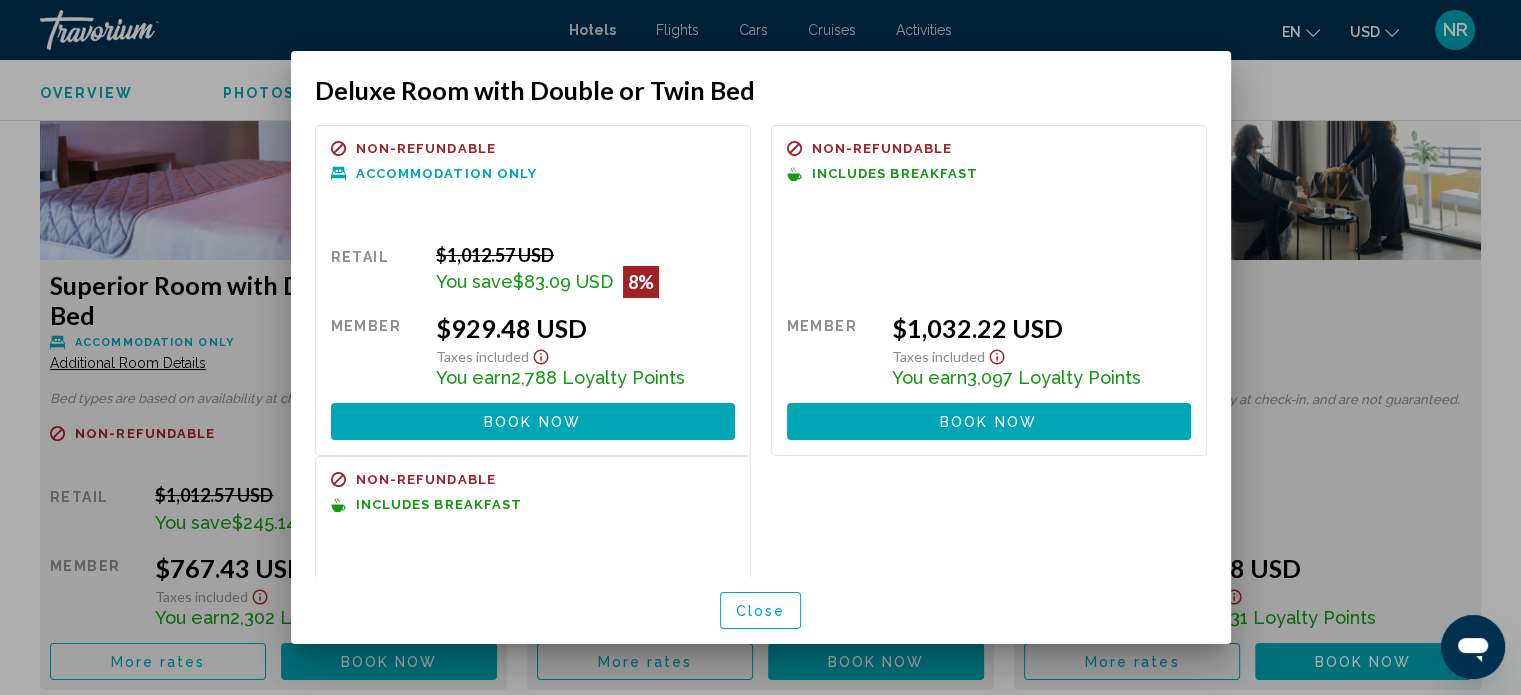 scroll, scrollTop: 0, scrollLeft: 0, axis: both 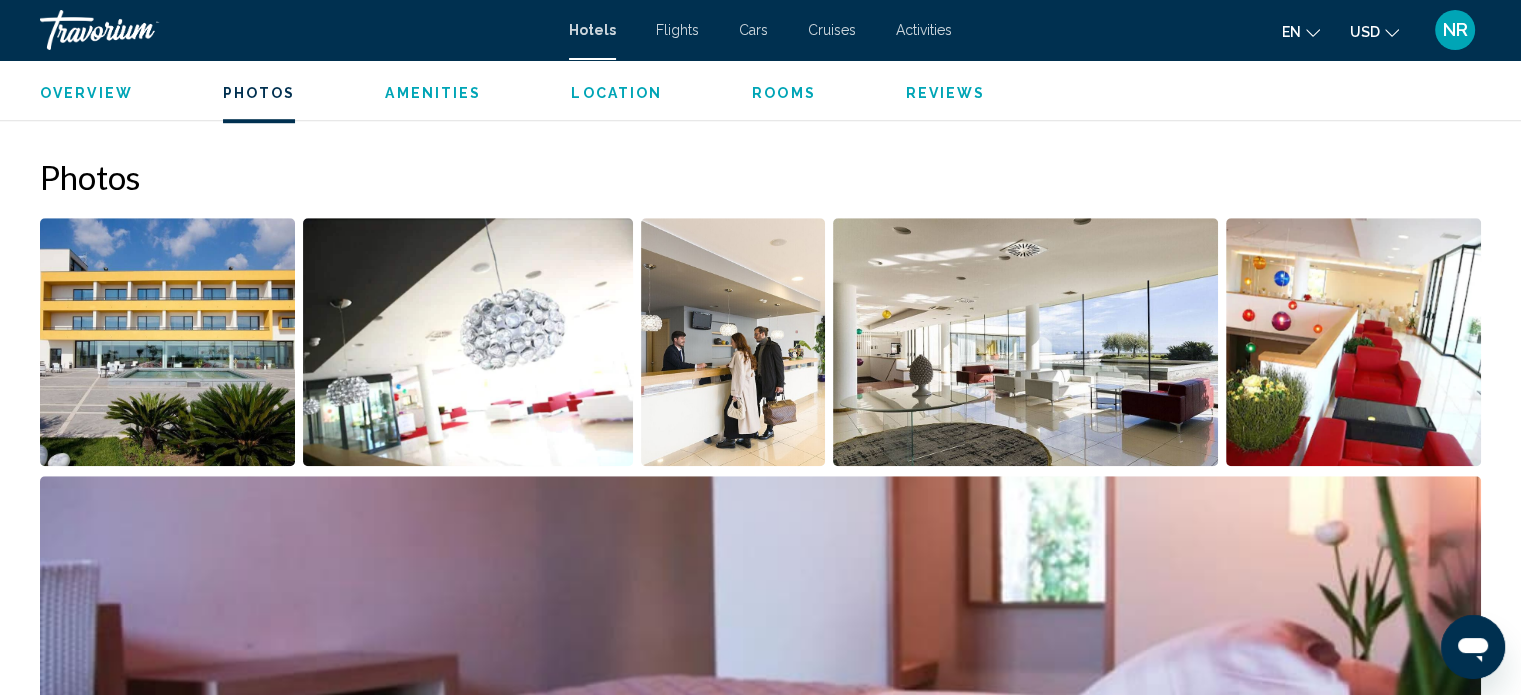 click at bounding box center (760, 600) 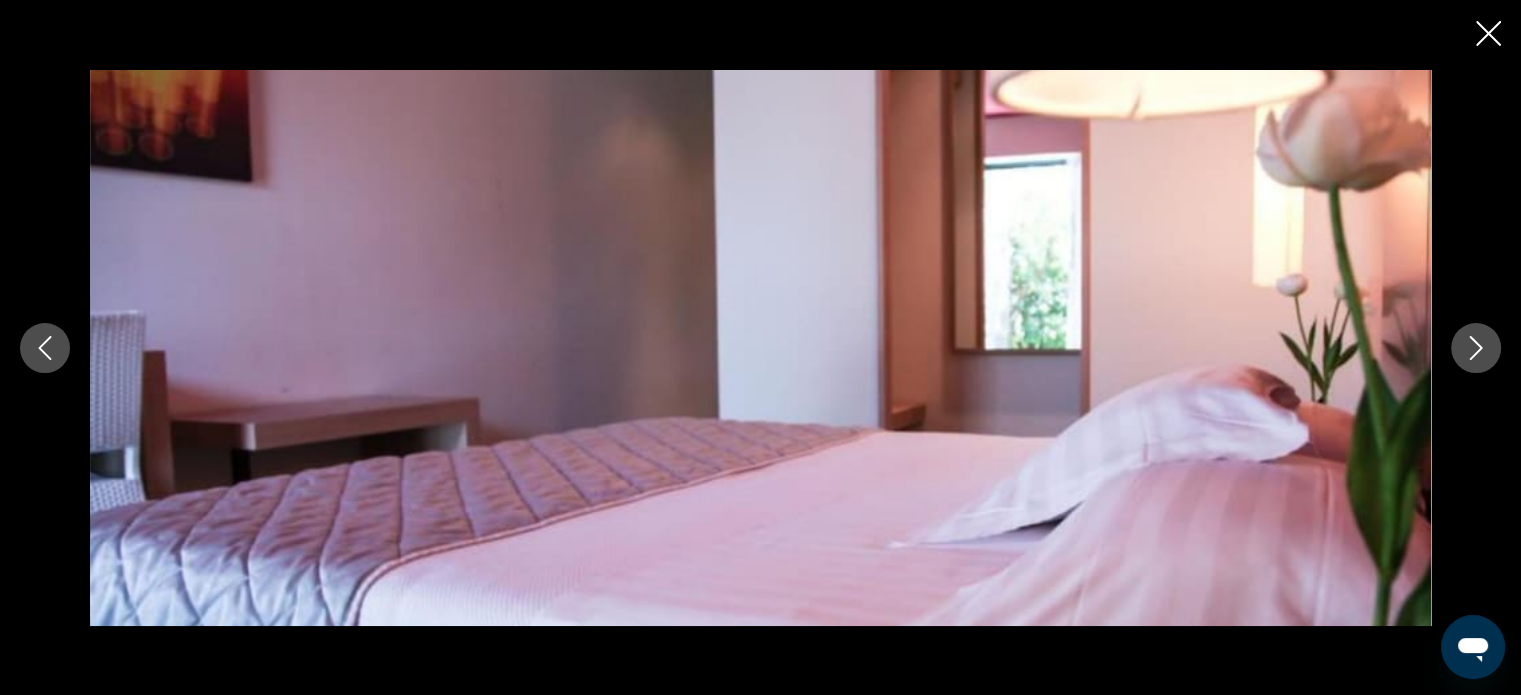 click 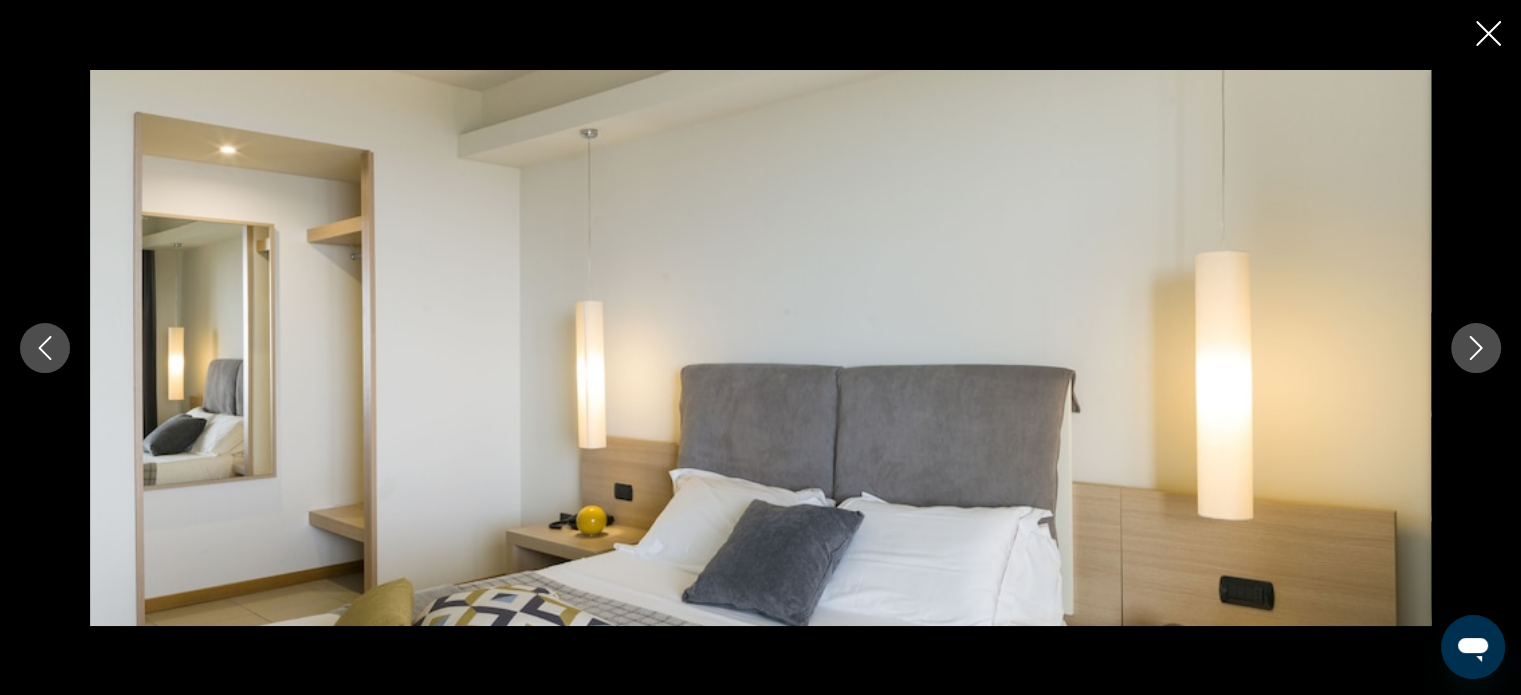 click 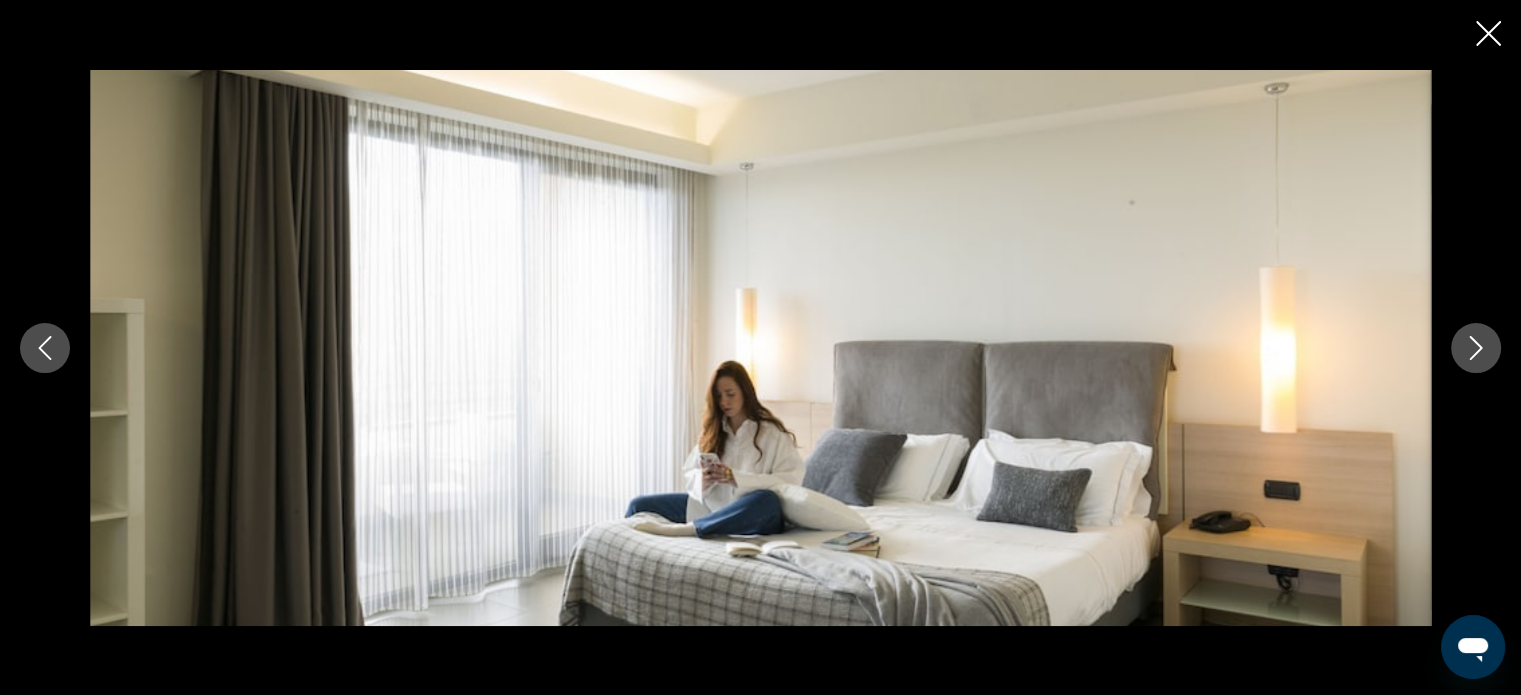 click 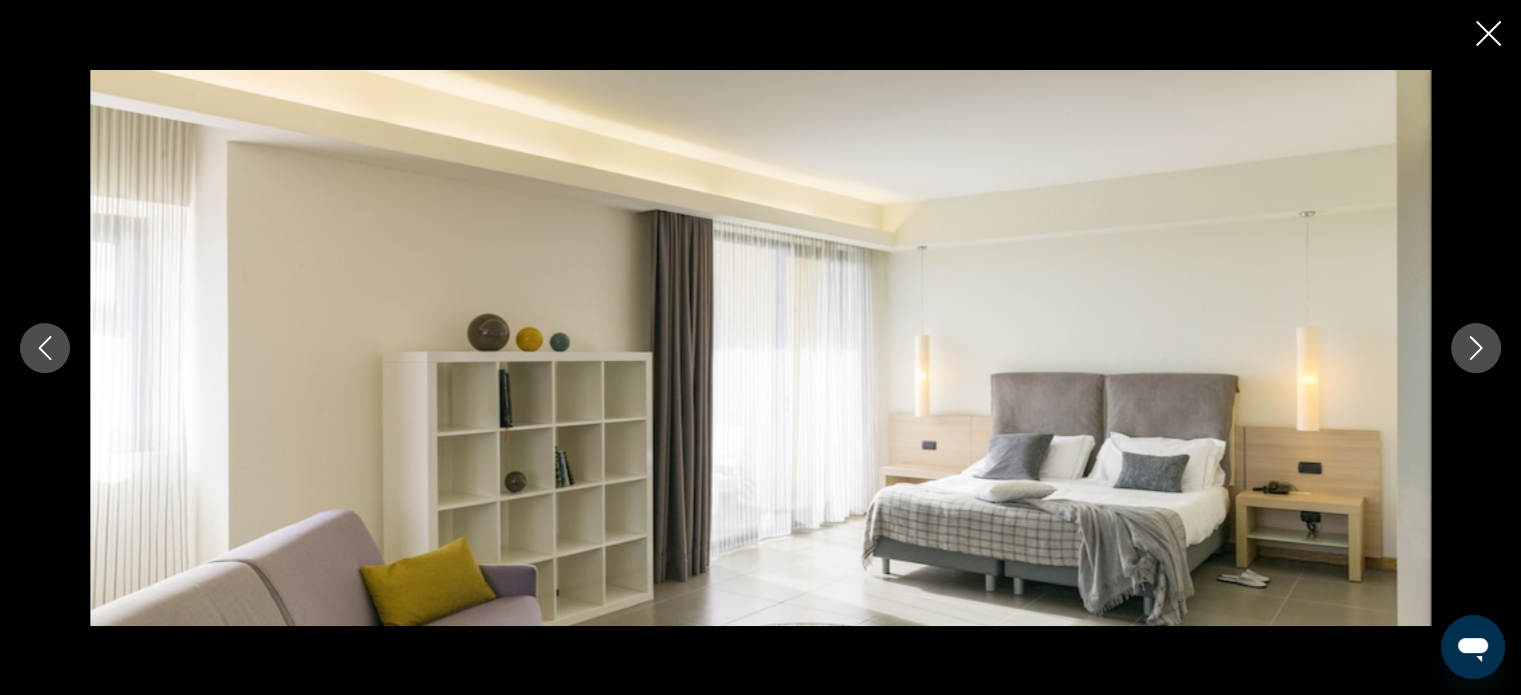 click 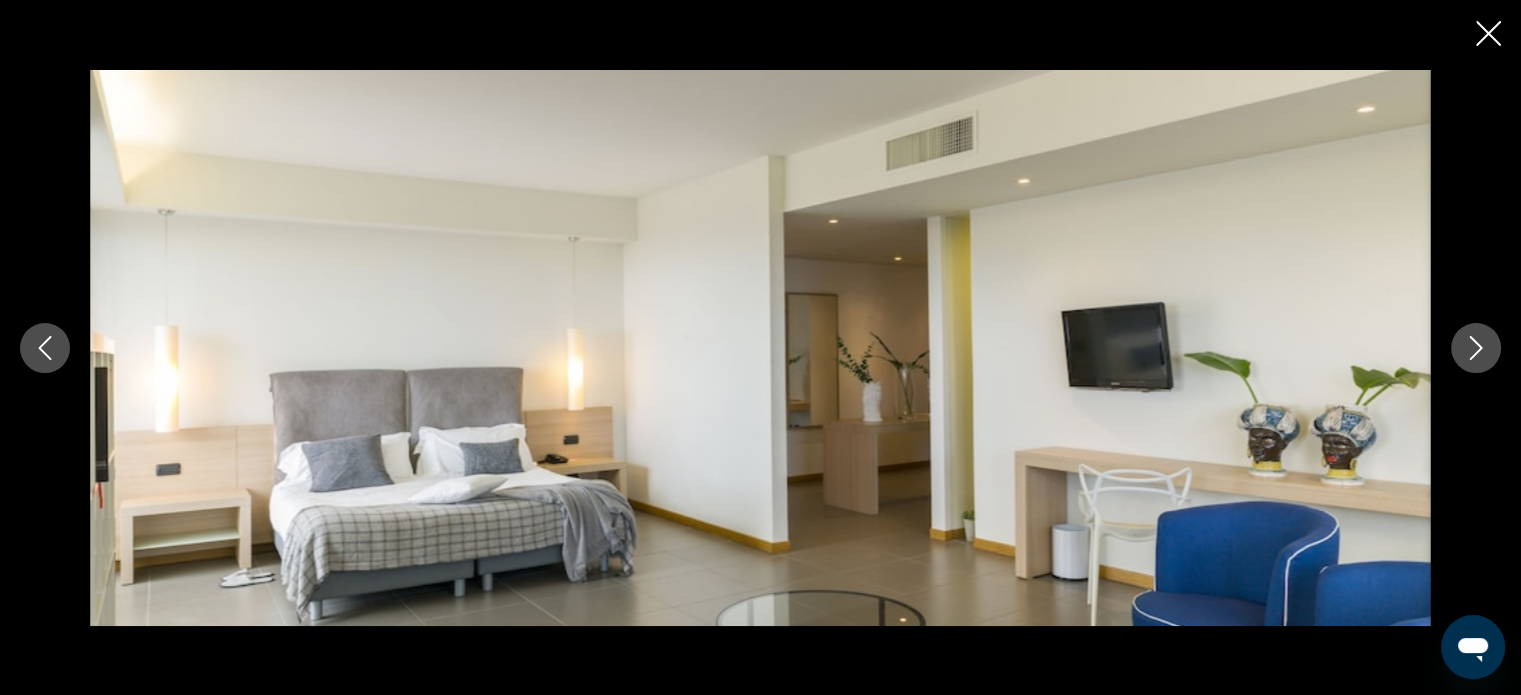 click 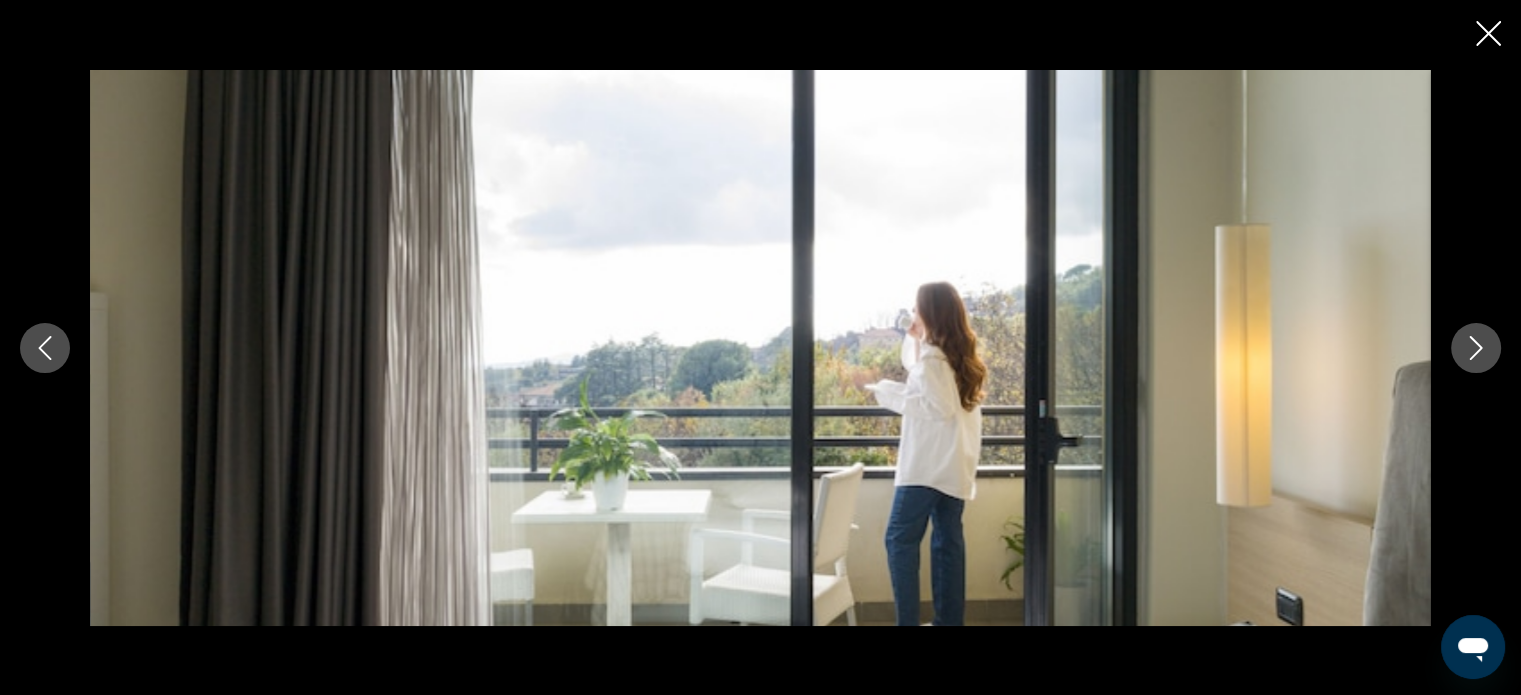 click 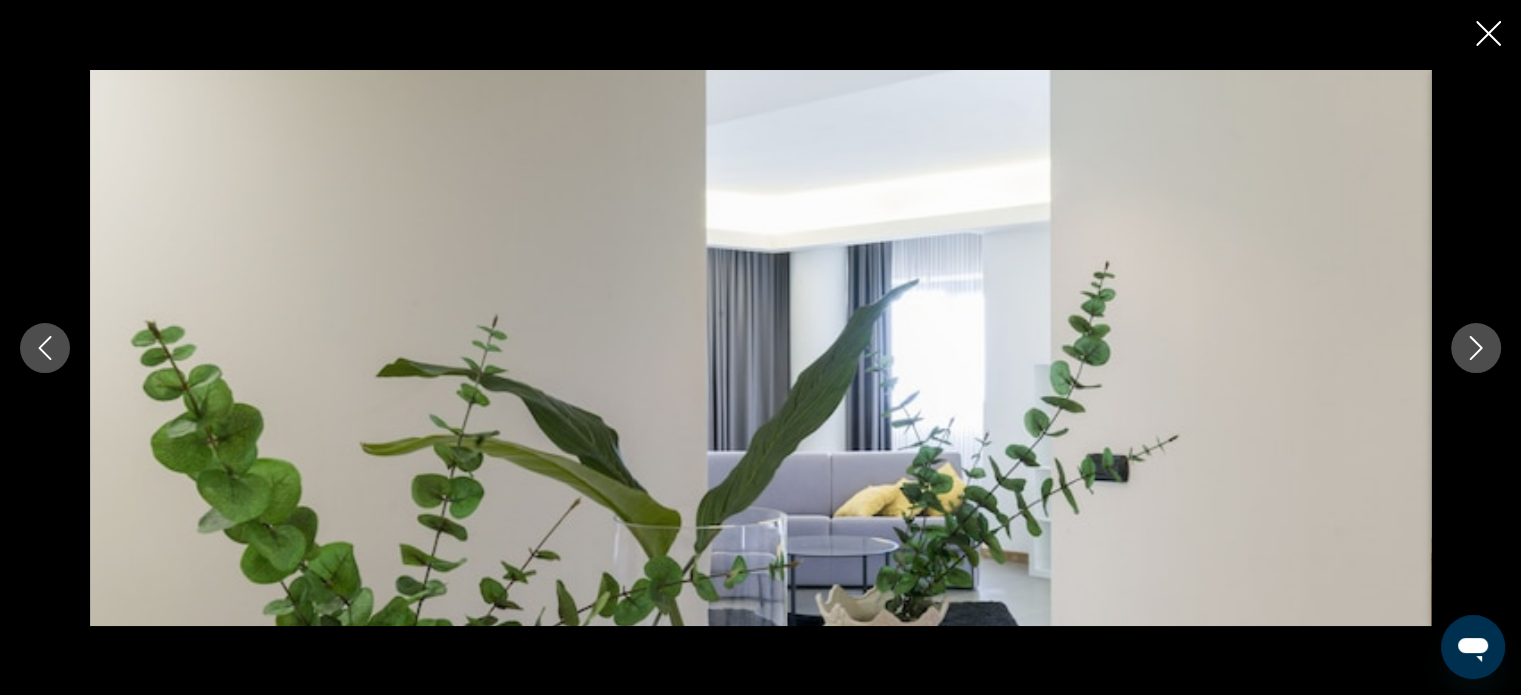 click 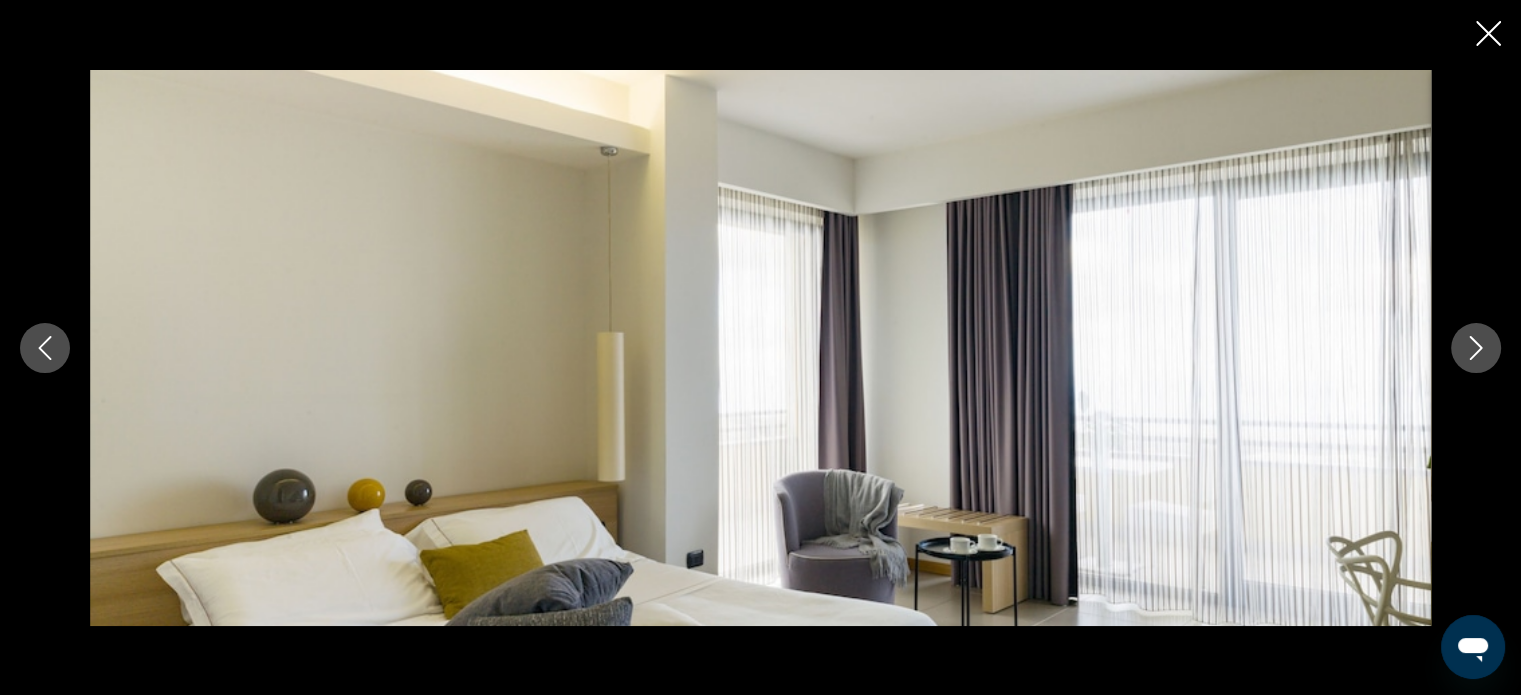 click 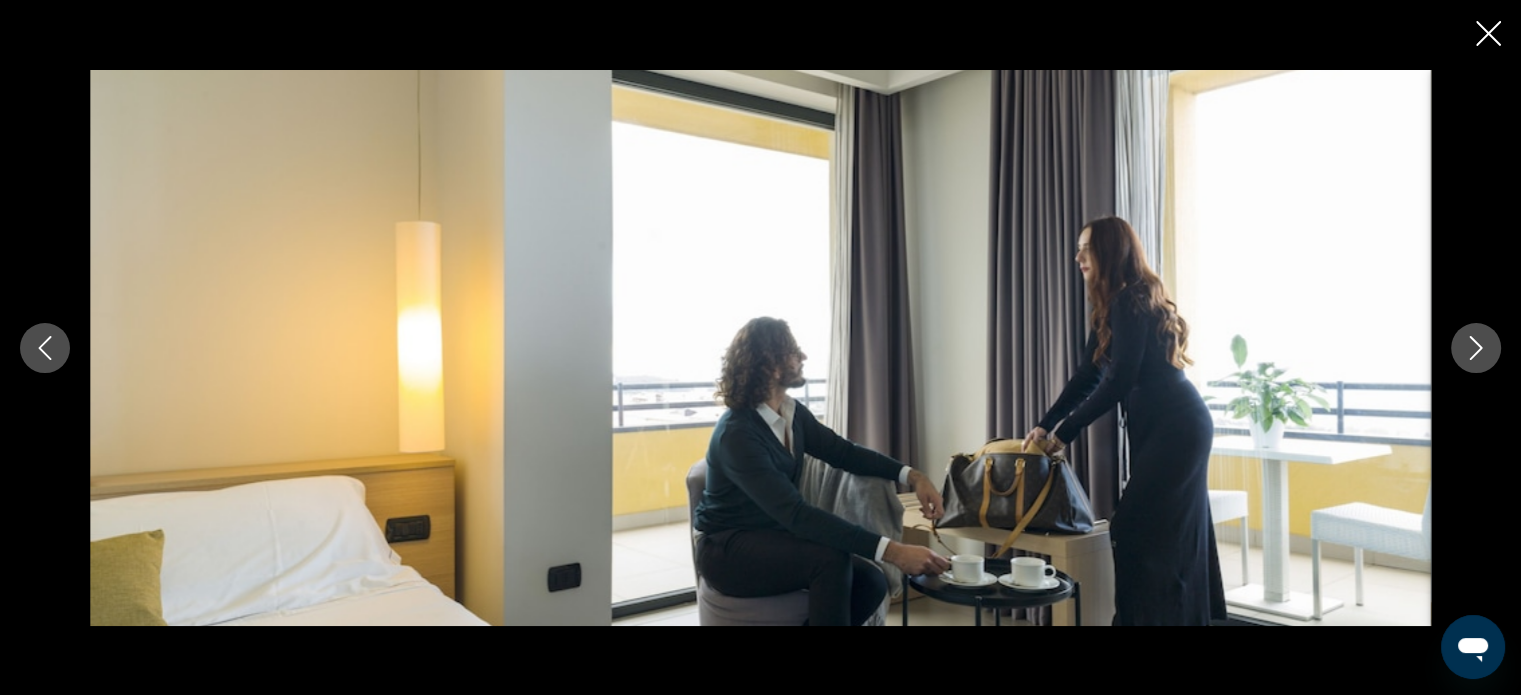 click 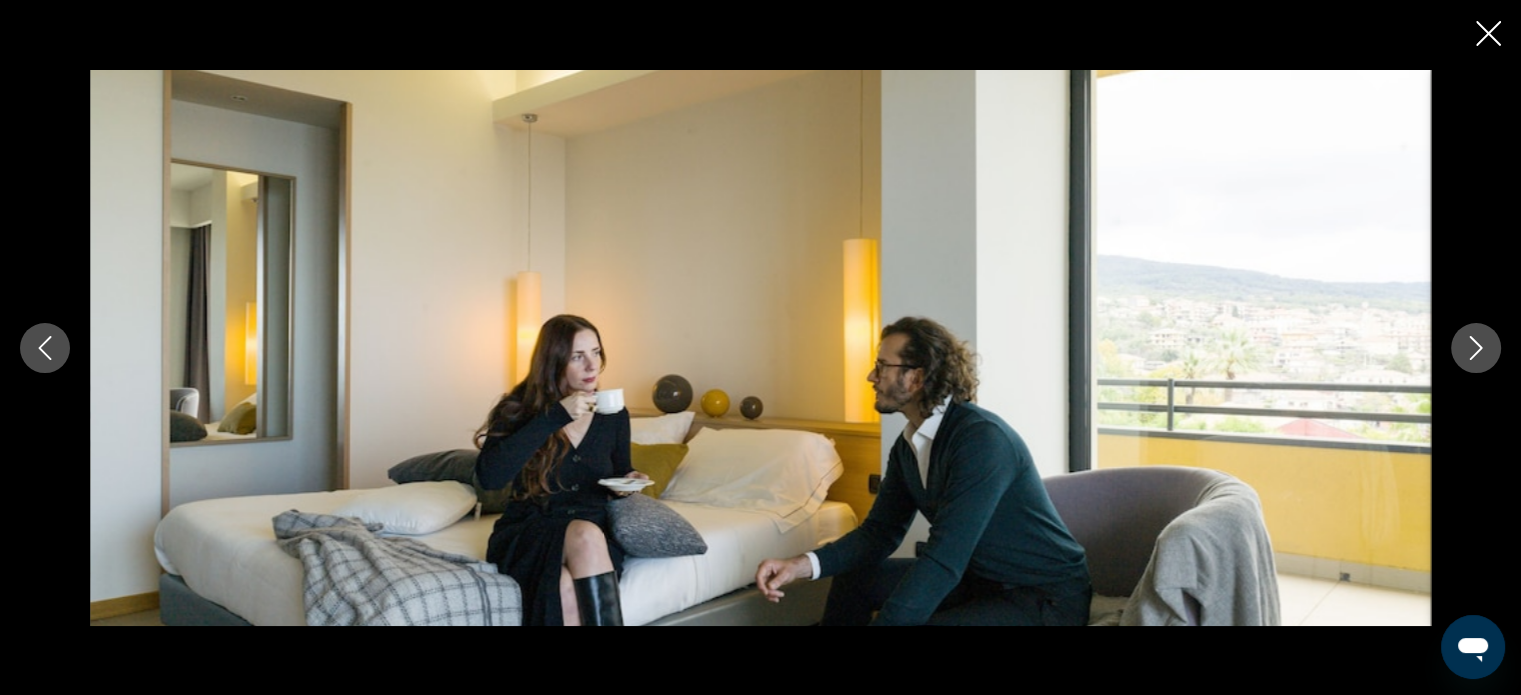 click 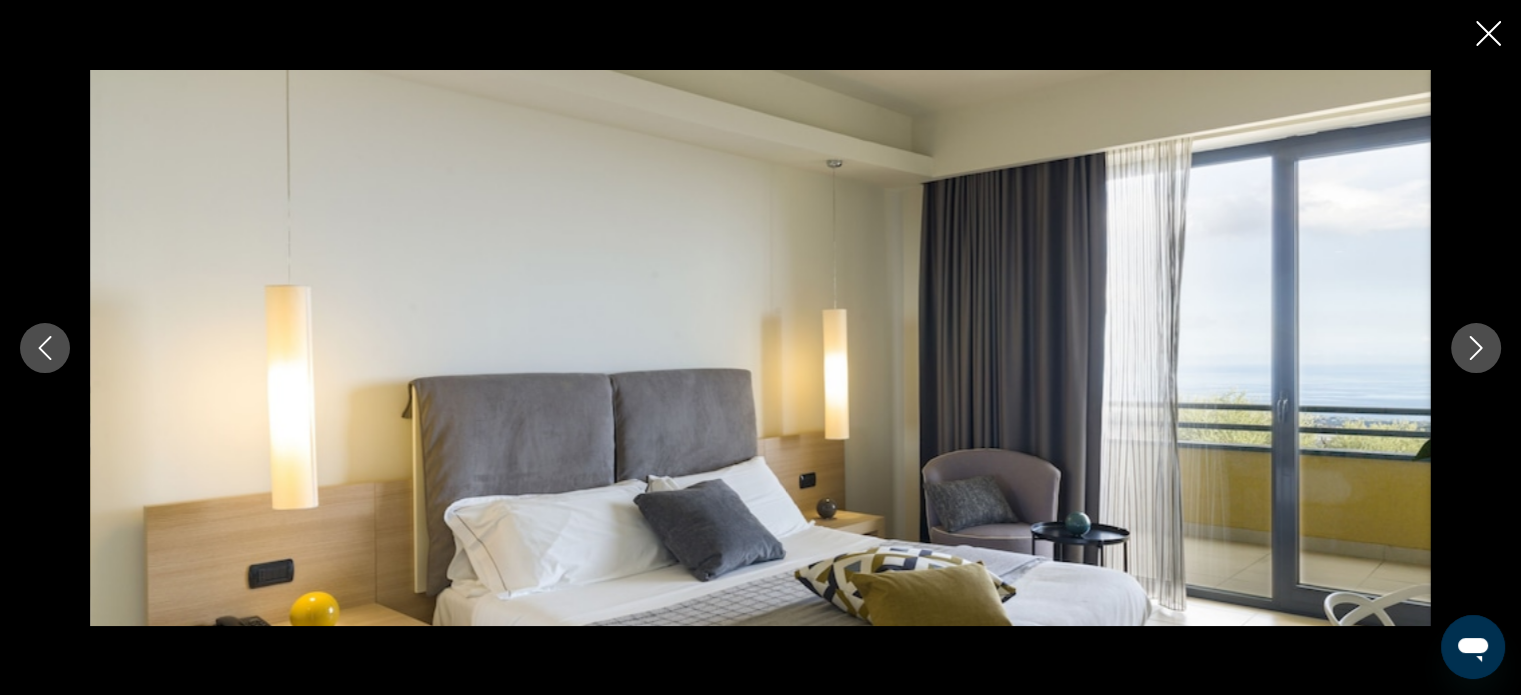 click 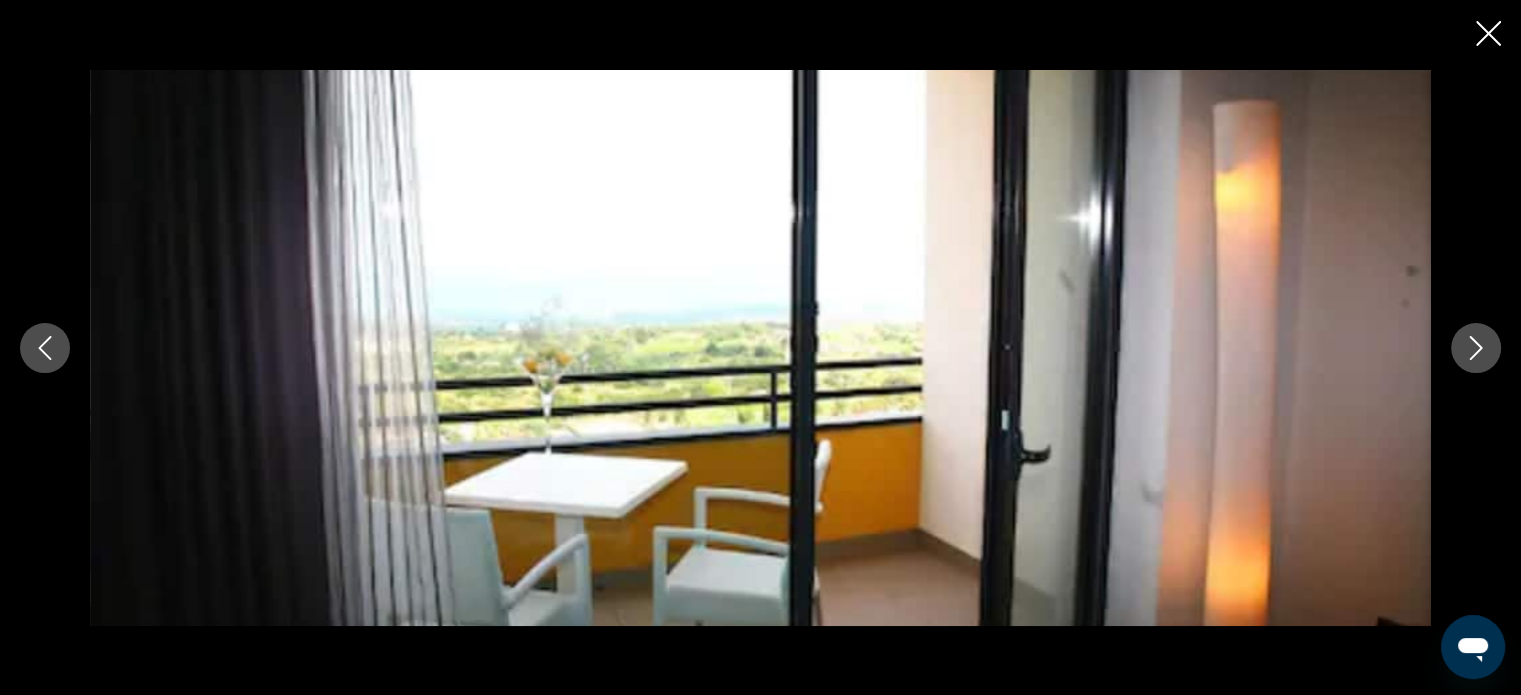 click 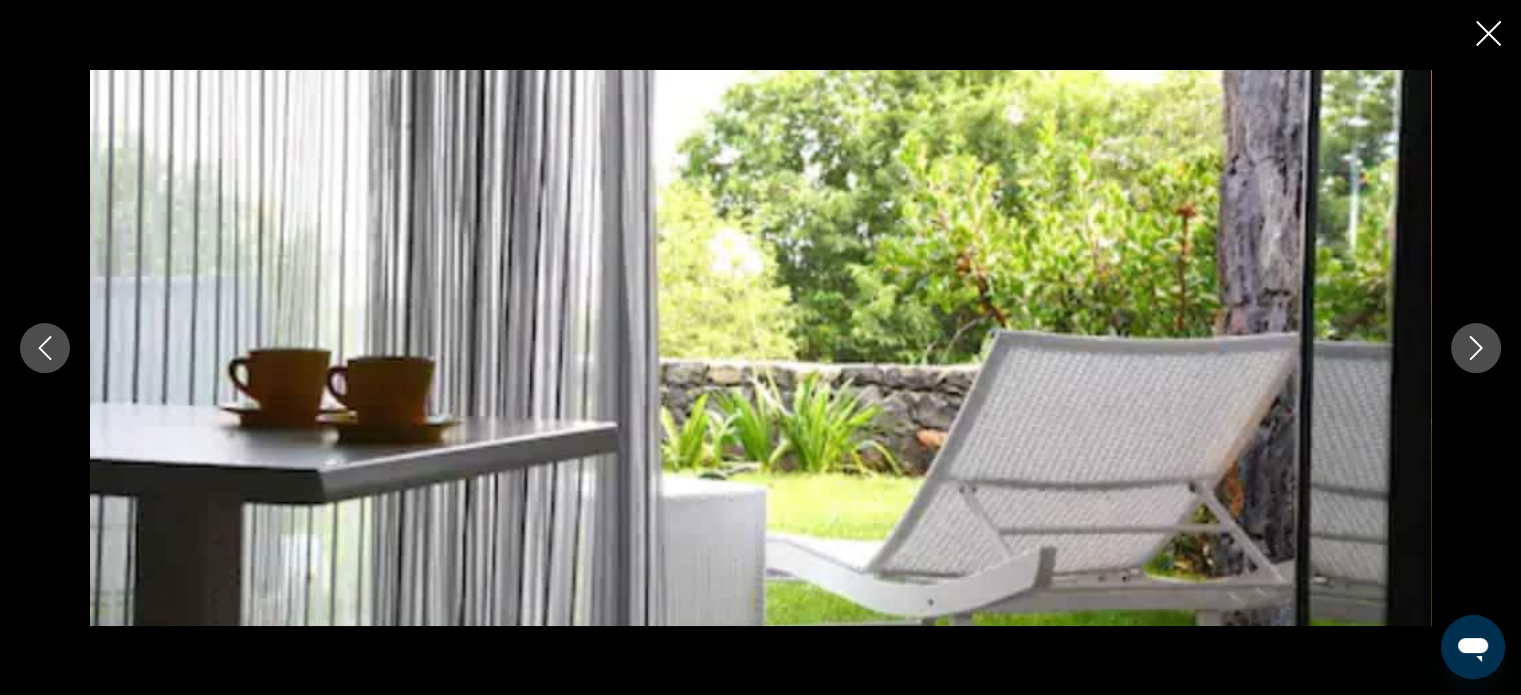 click 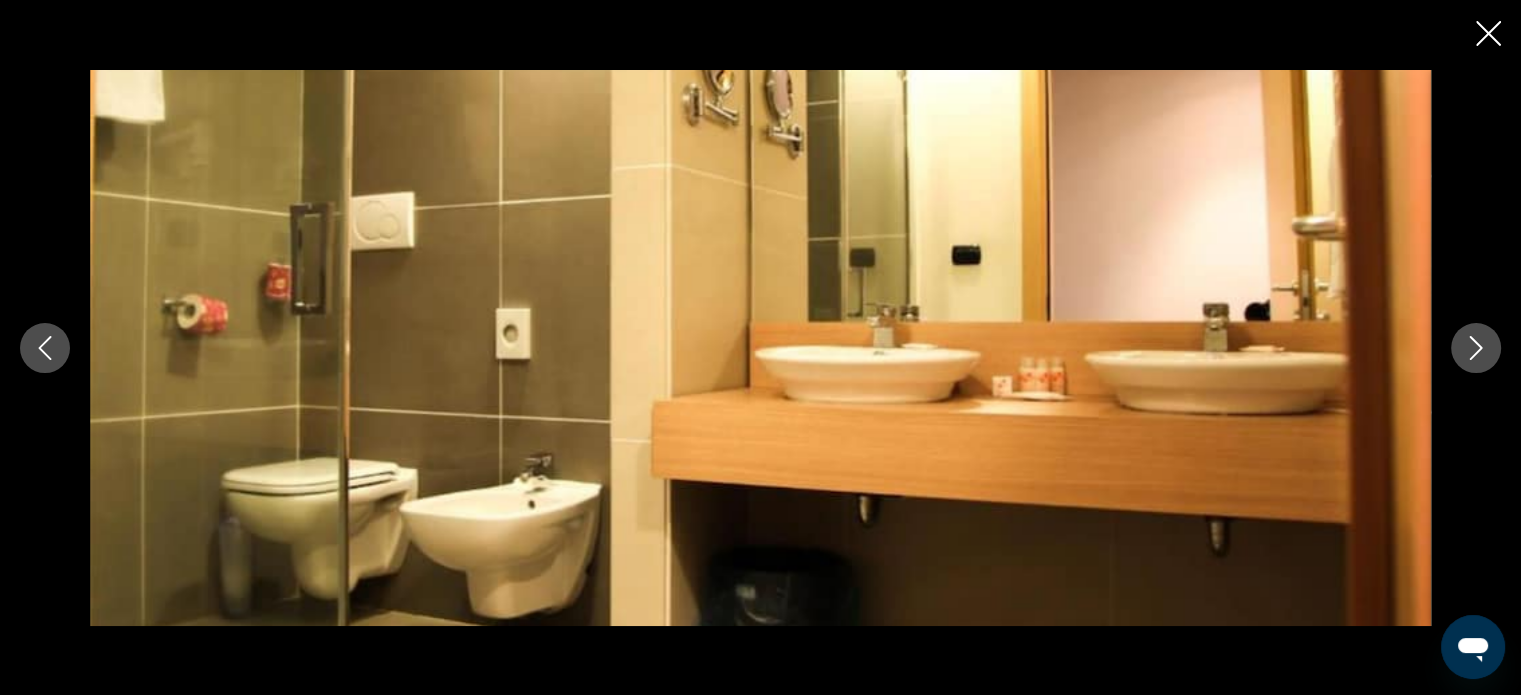 click 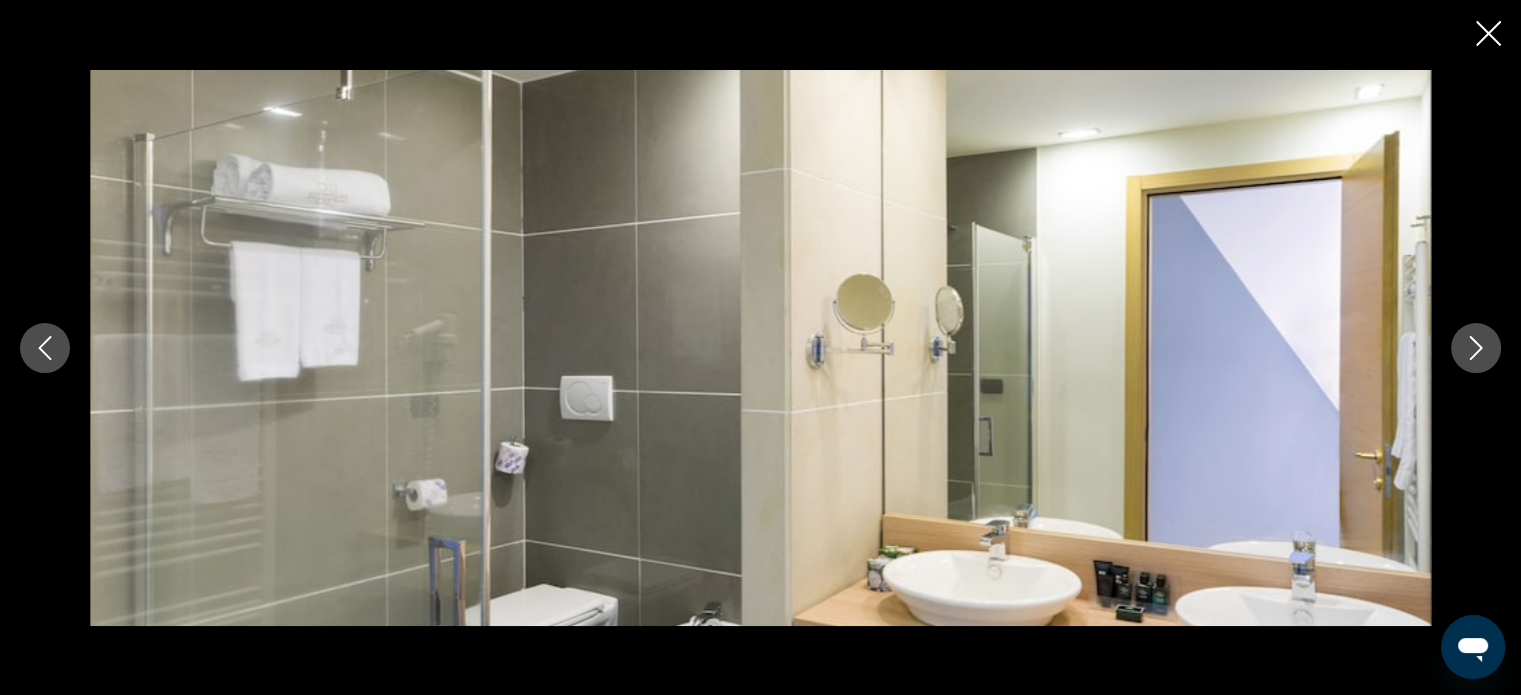 click 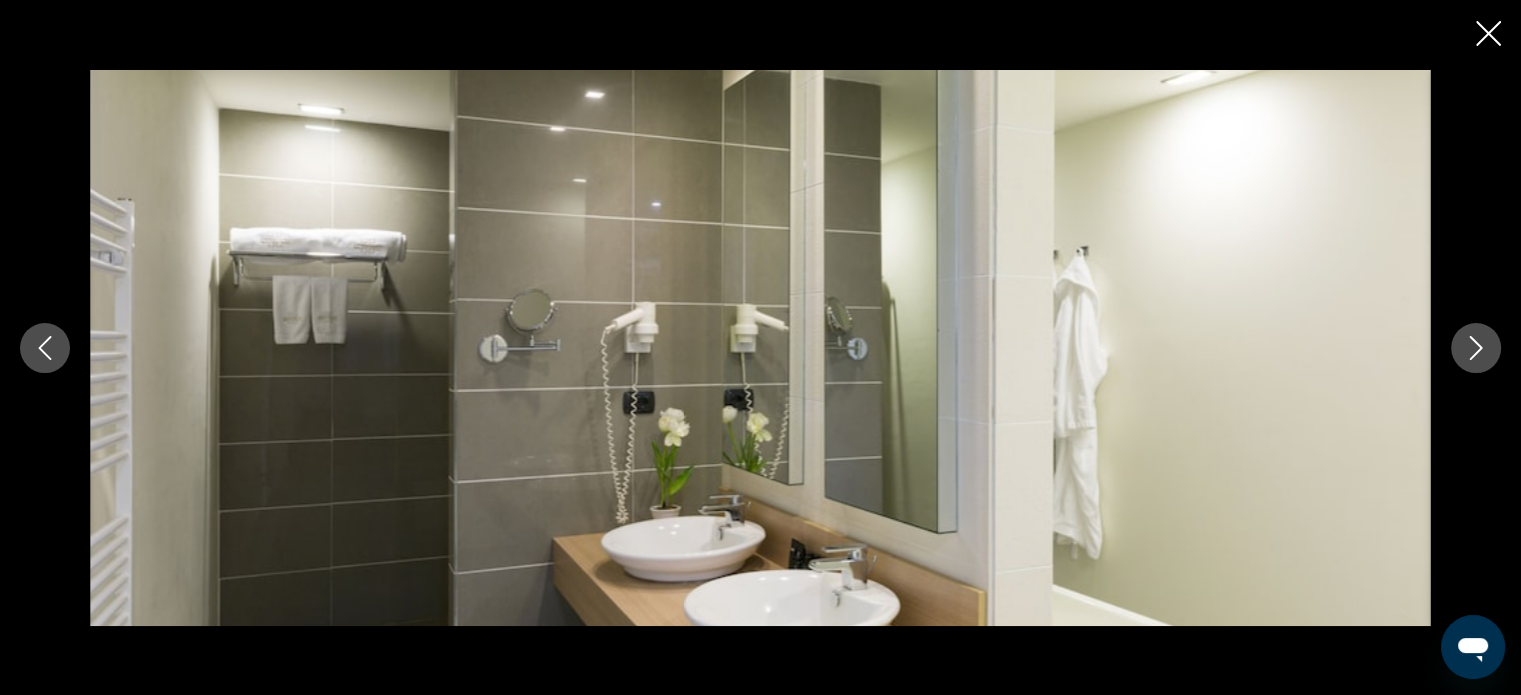 click 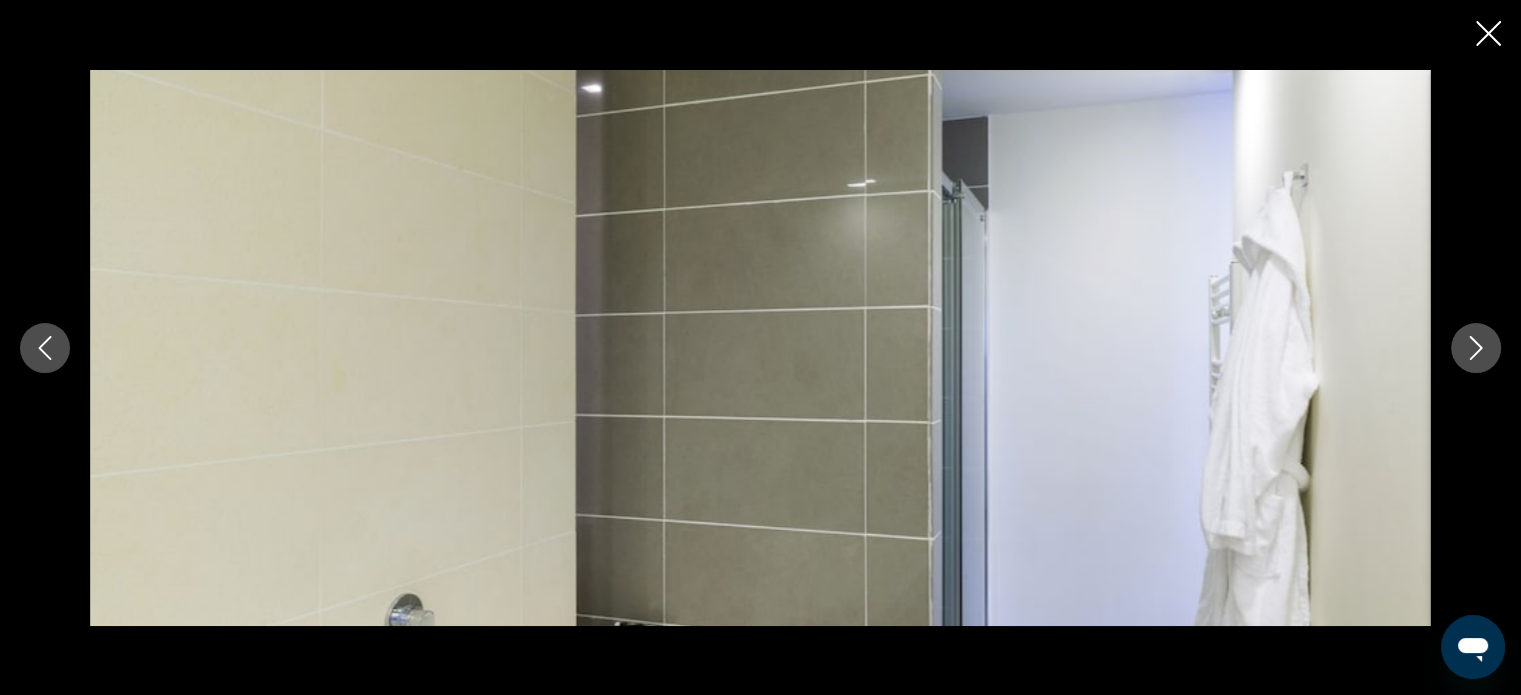 click 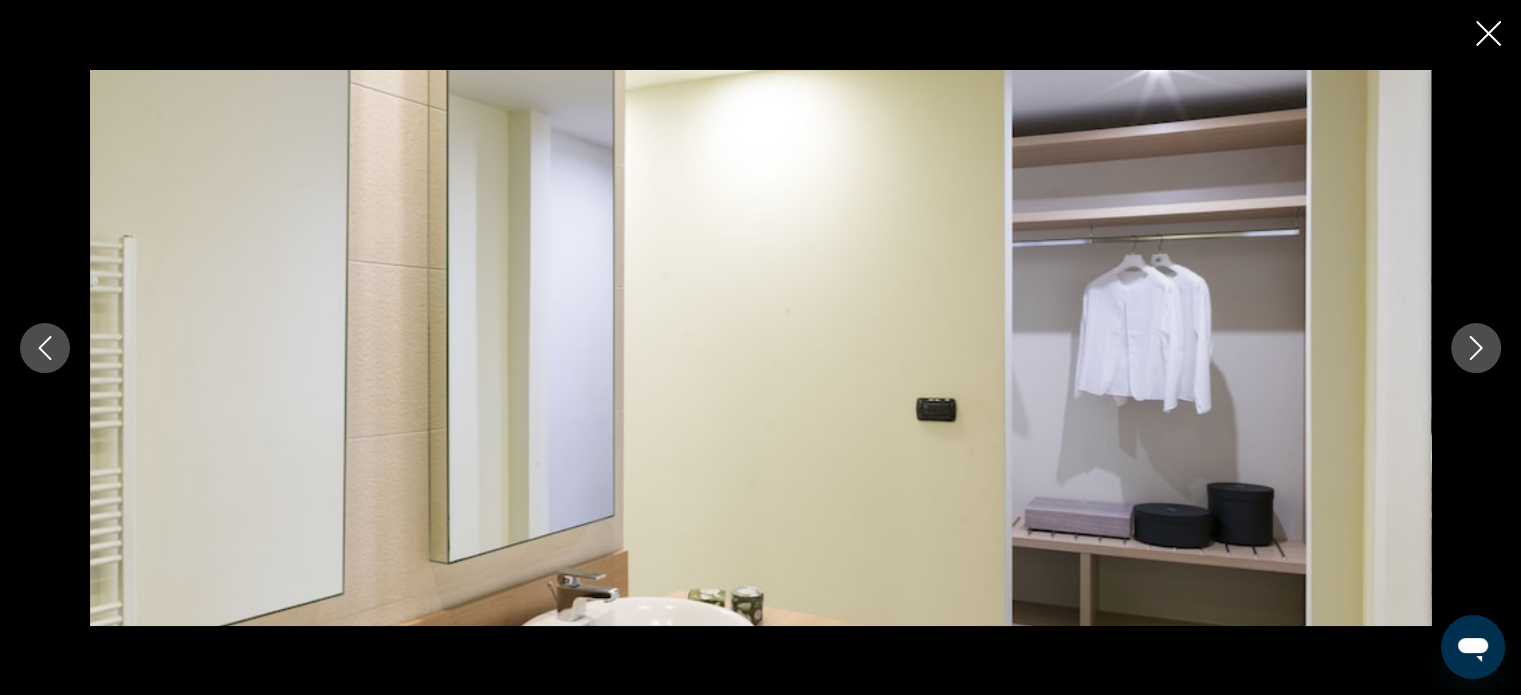 click 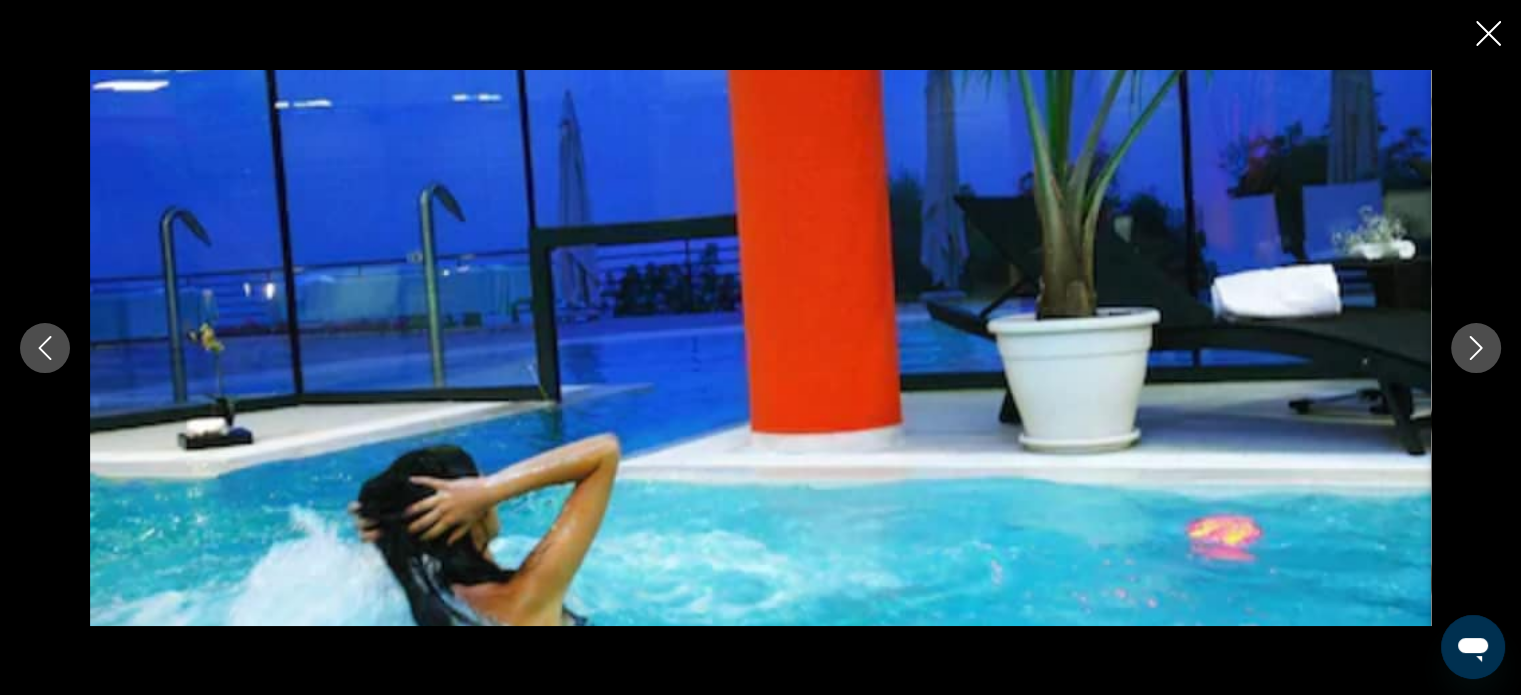 click 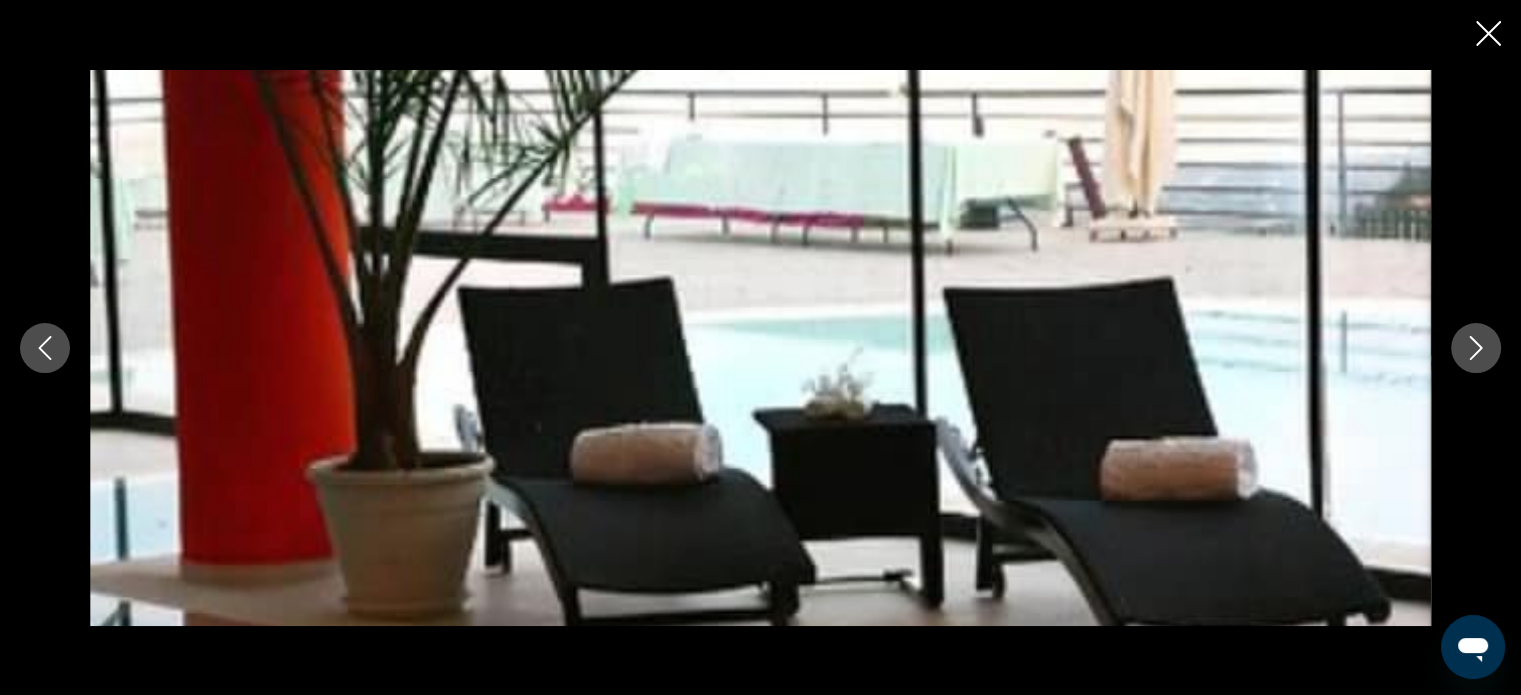 click 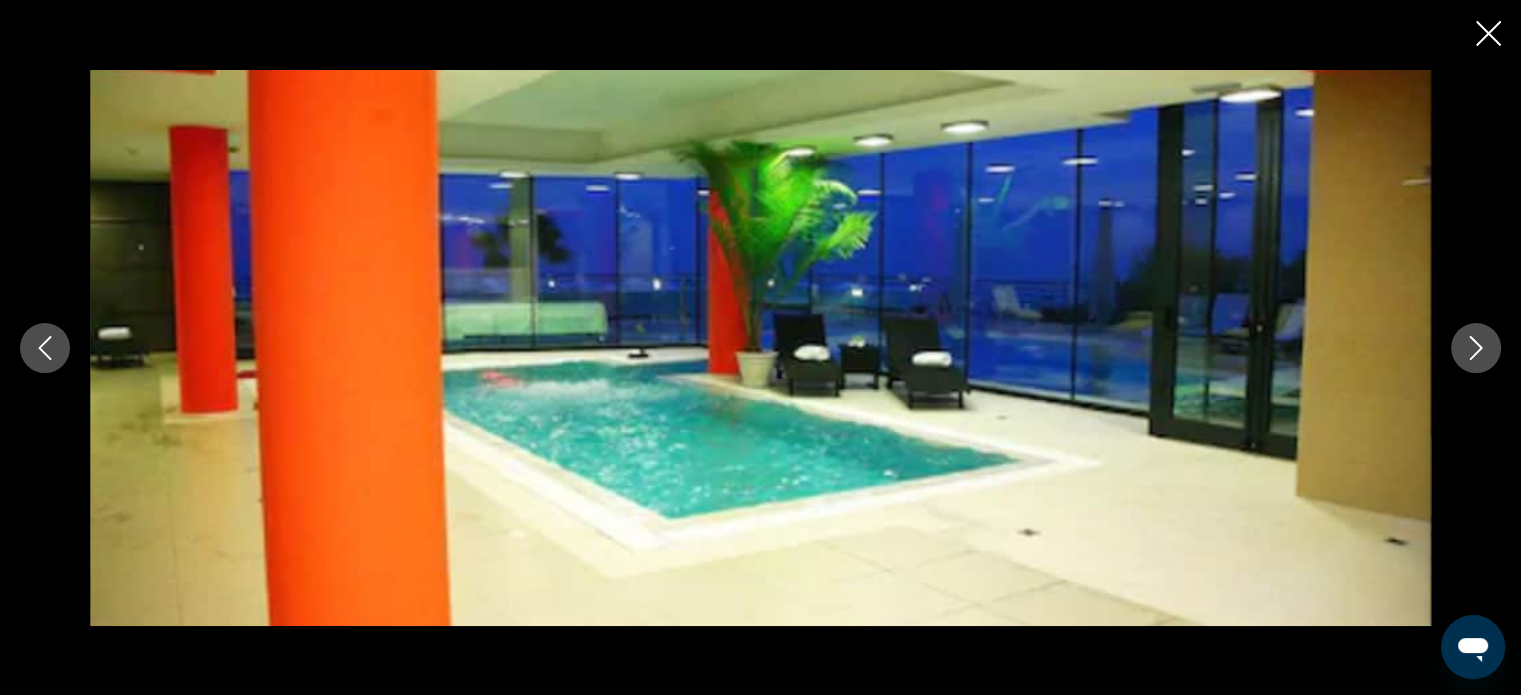 click 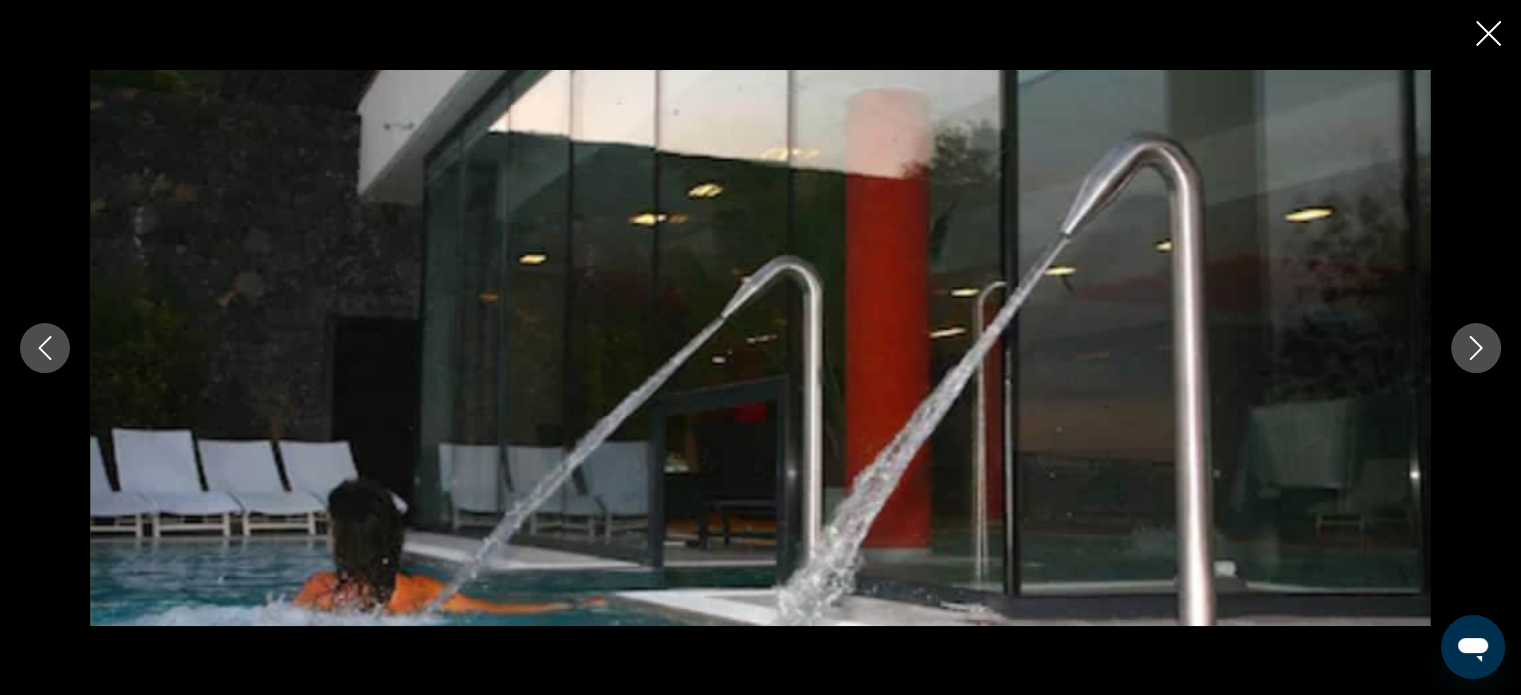 click 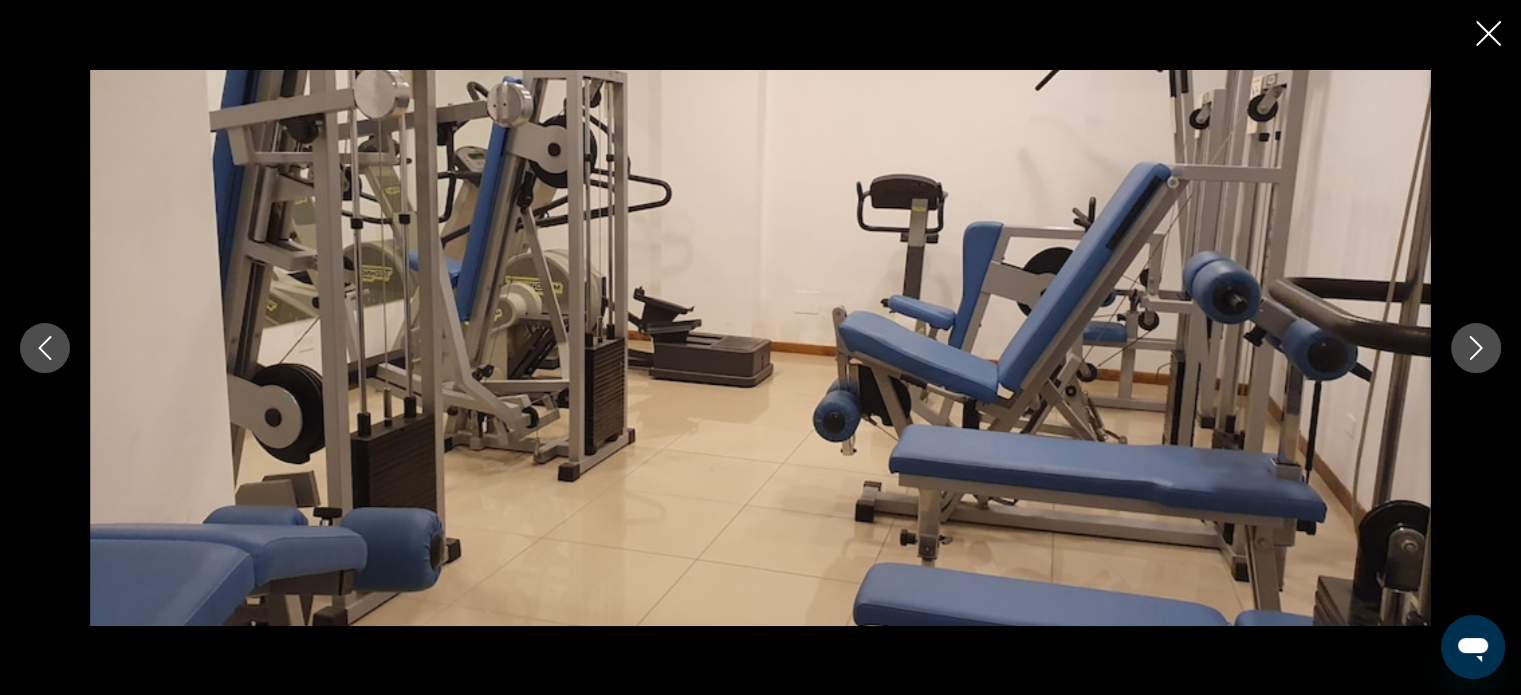 click 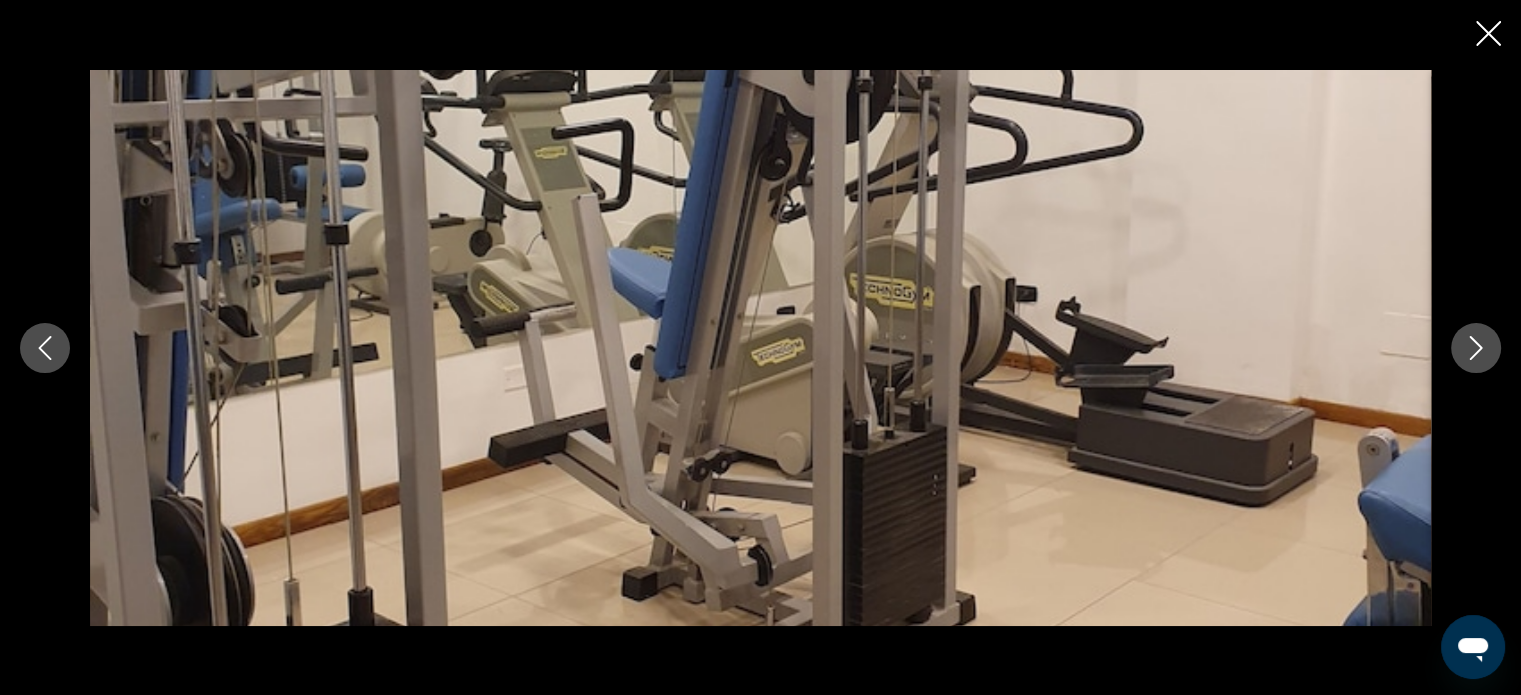 click 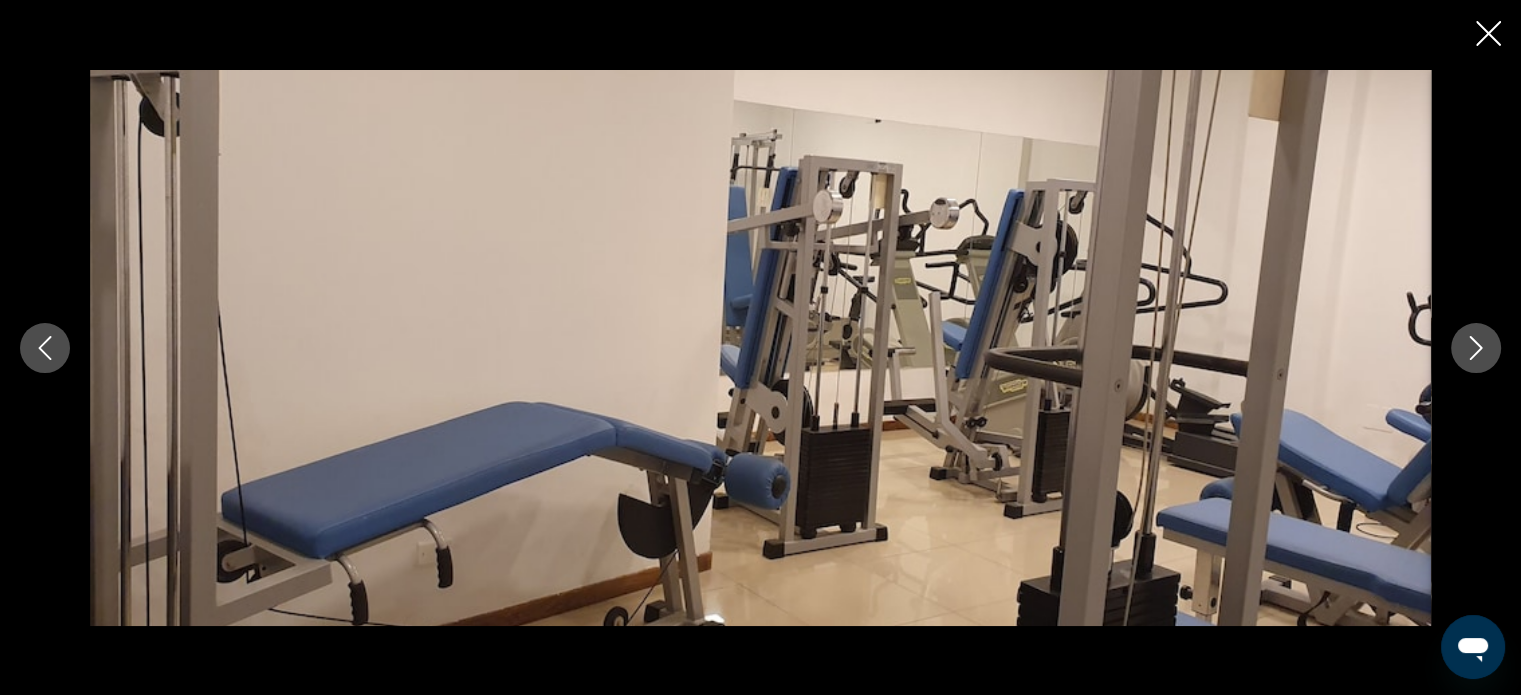 click 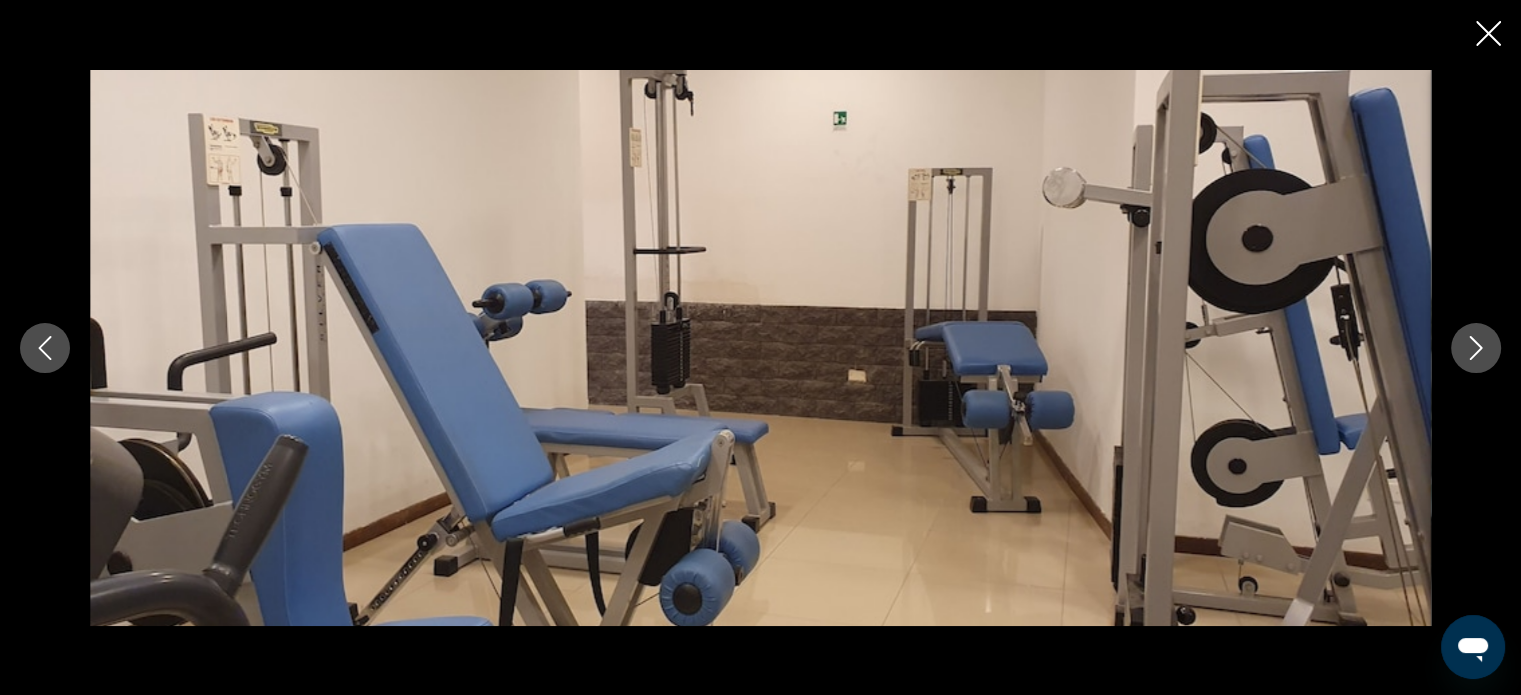 click 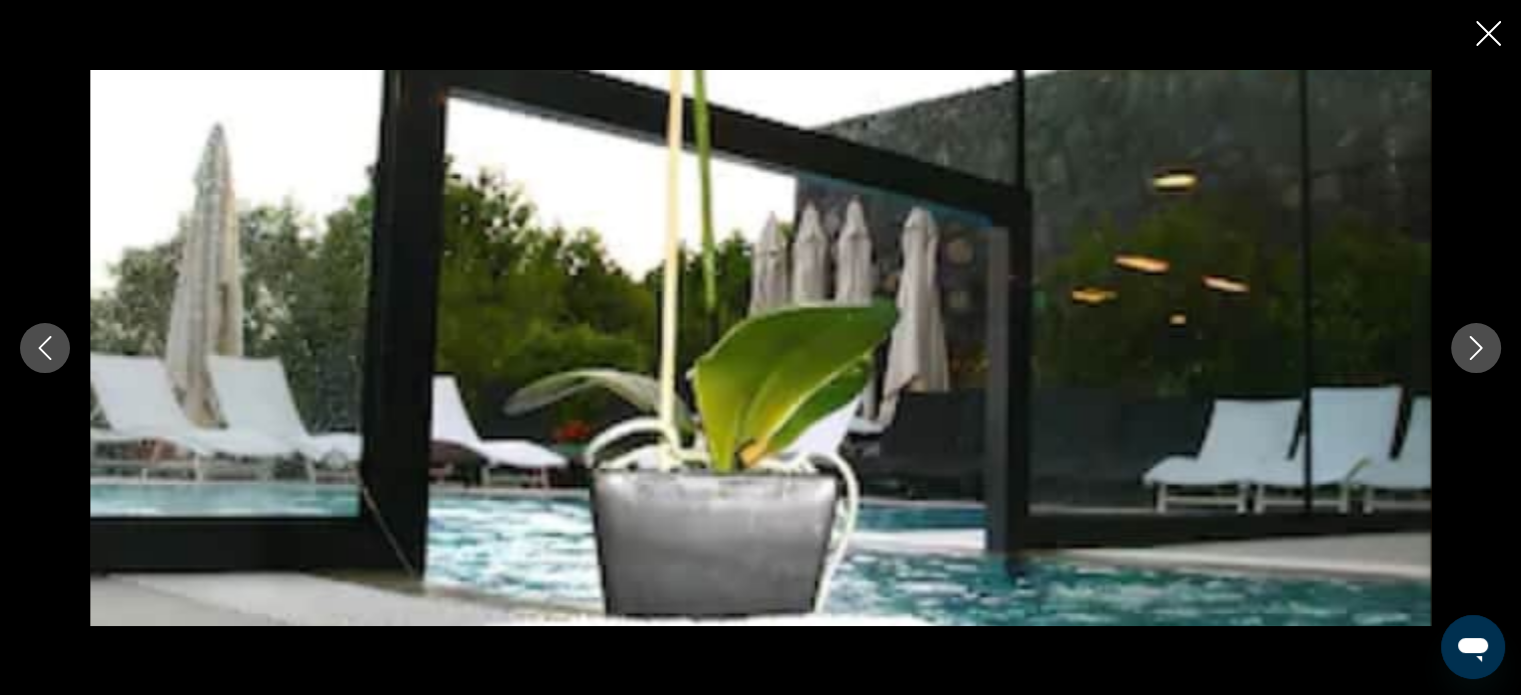 click 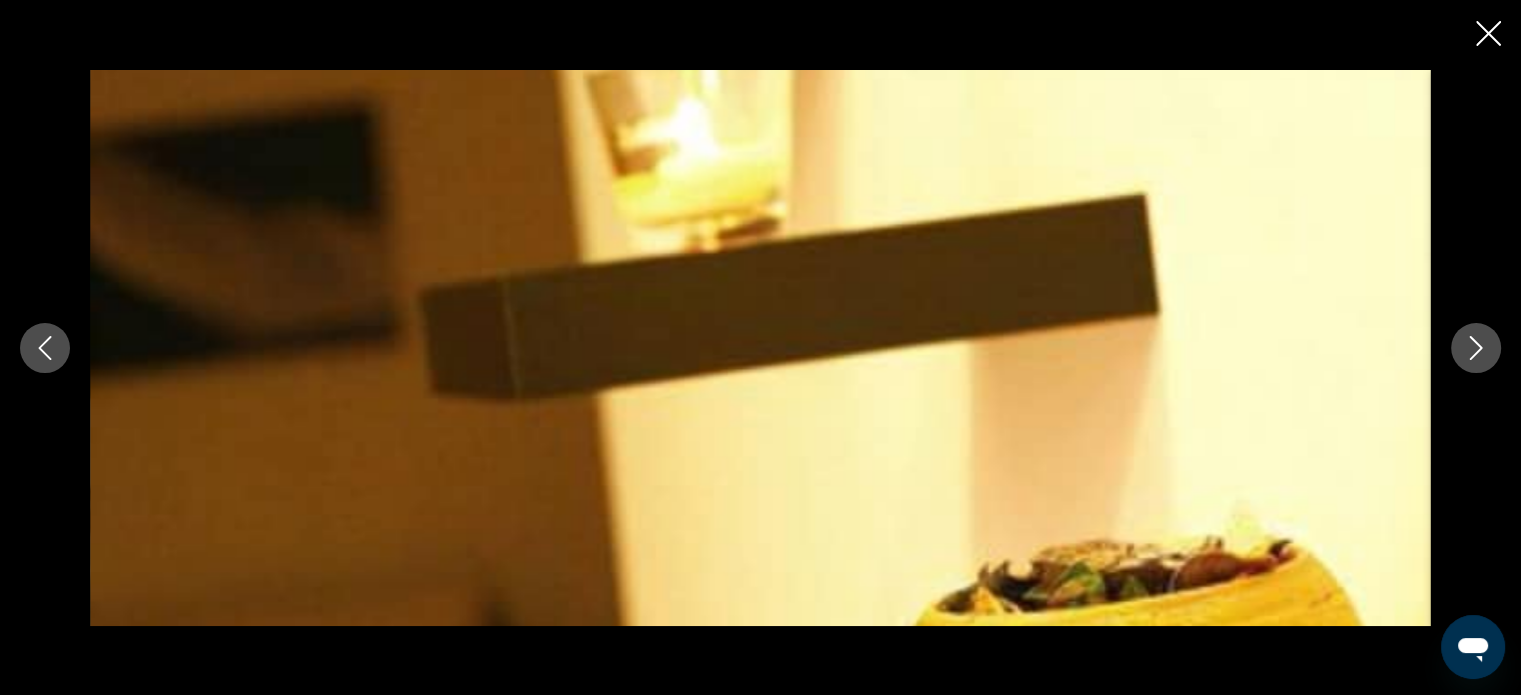 click 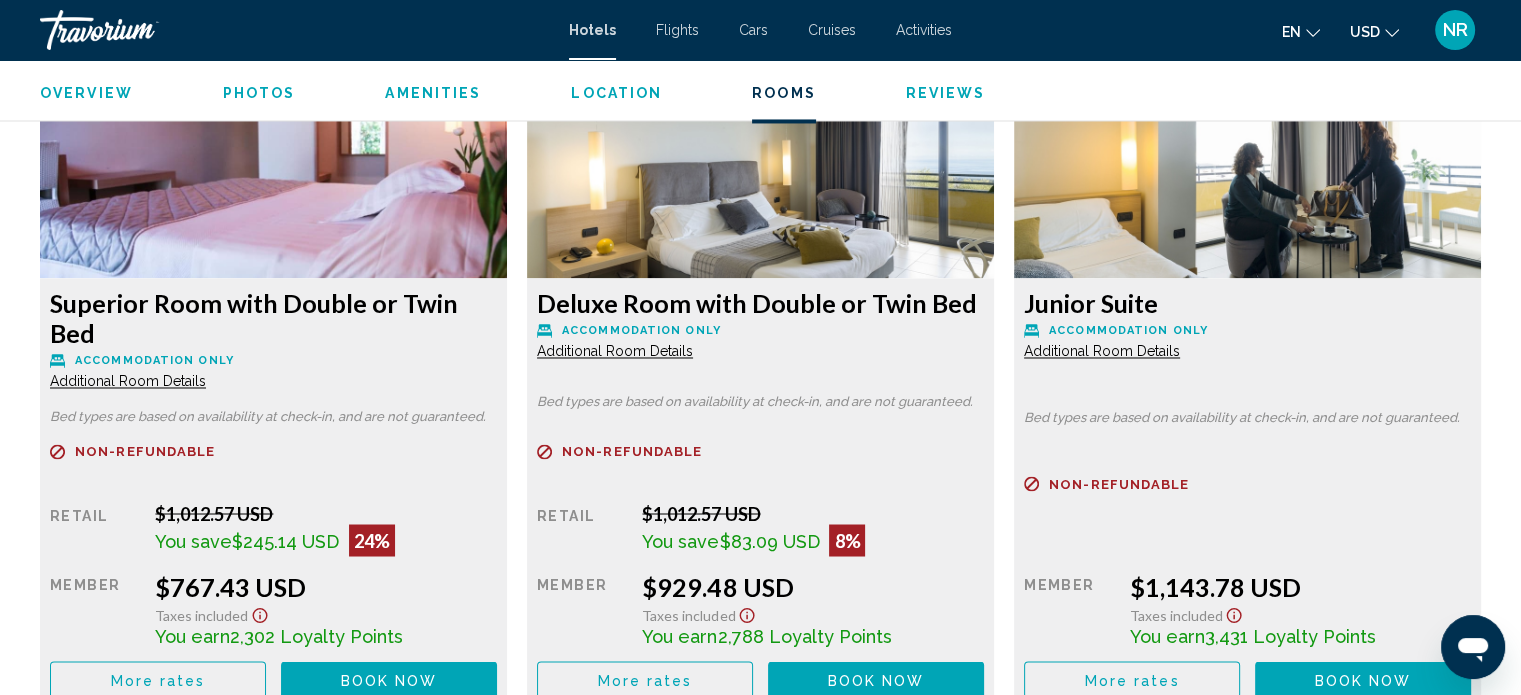 scroll, scrollTop: 3347, scrollLeft: 0, axis: vertical 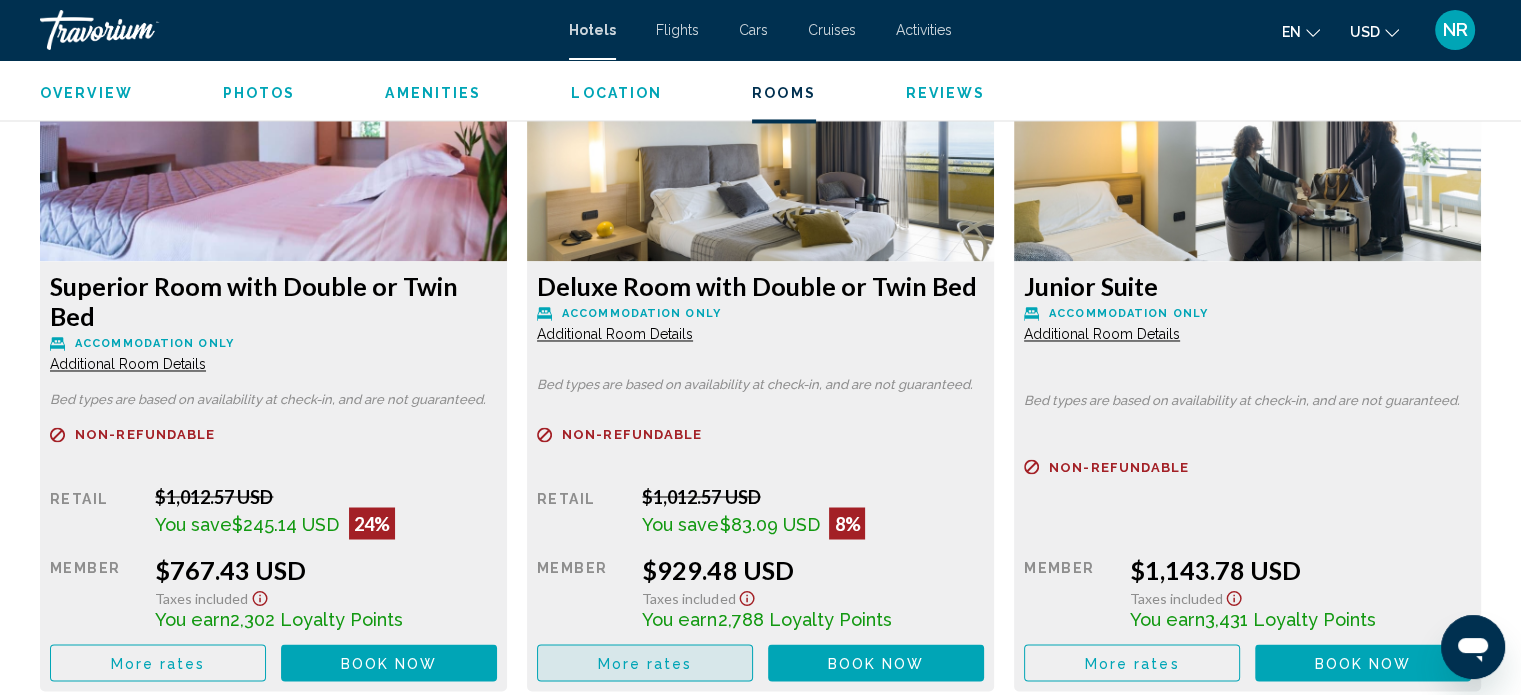 click on "More rates" at bounding box center (645, 662) 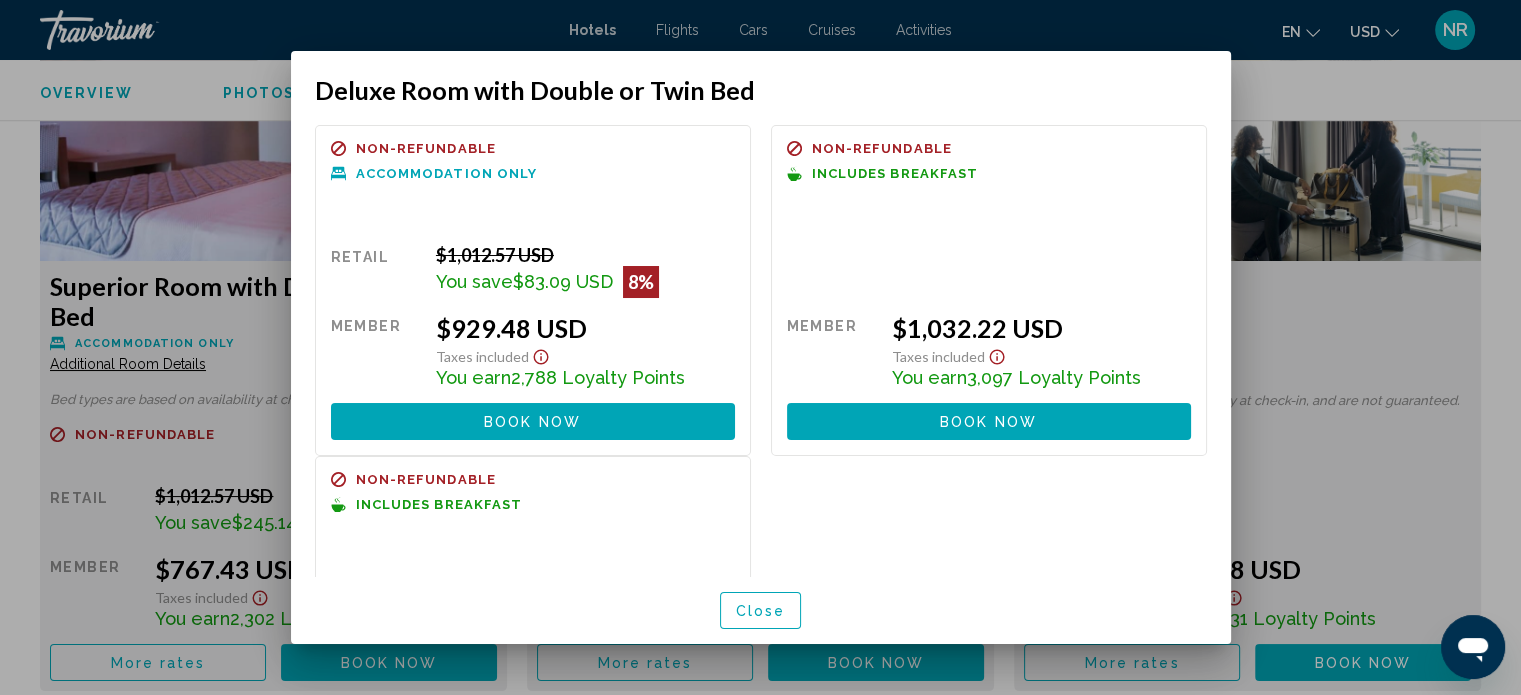 scroll, scrollTop: 0, scrollLeft: 0, axis: both 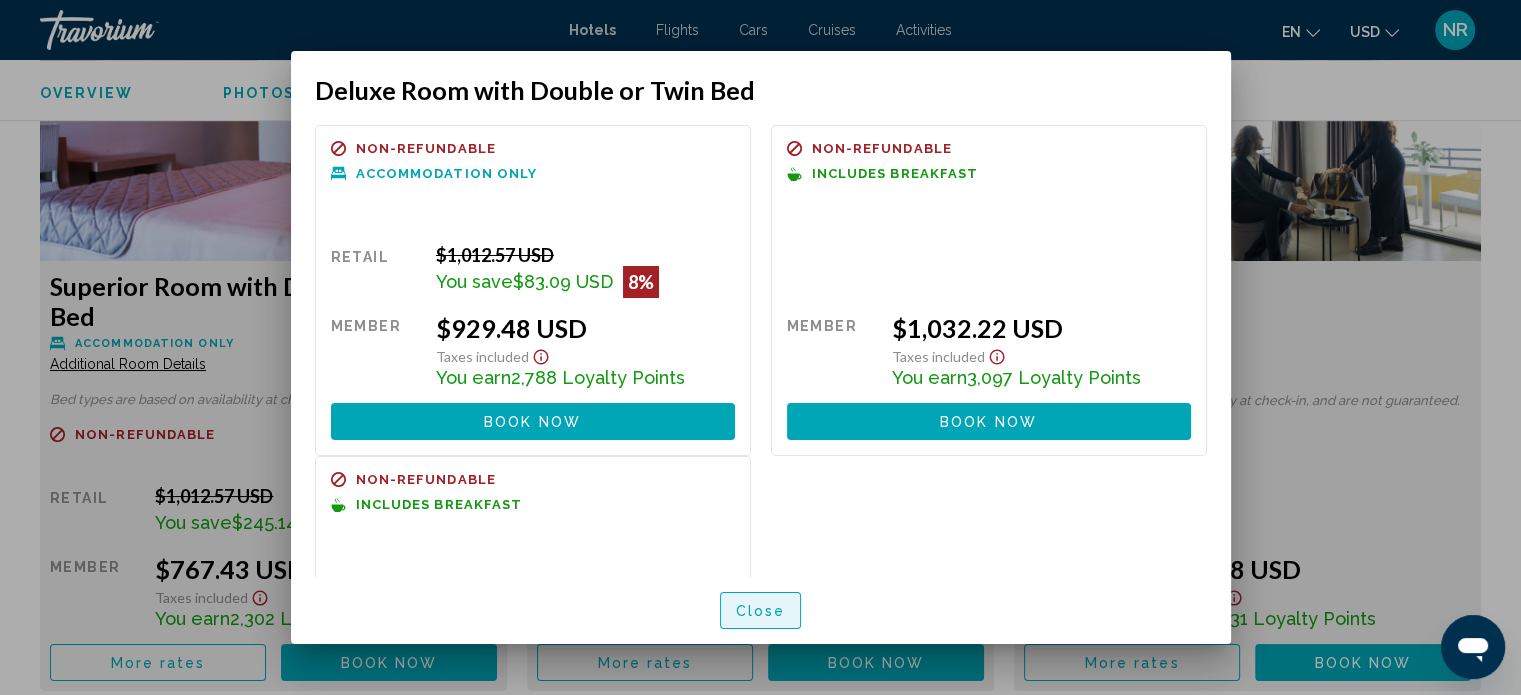 click on "Close" at bounding box center [761, 611] 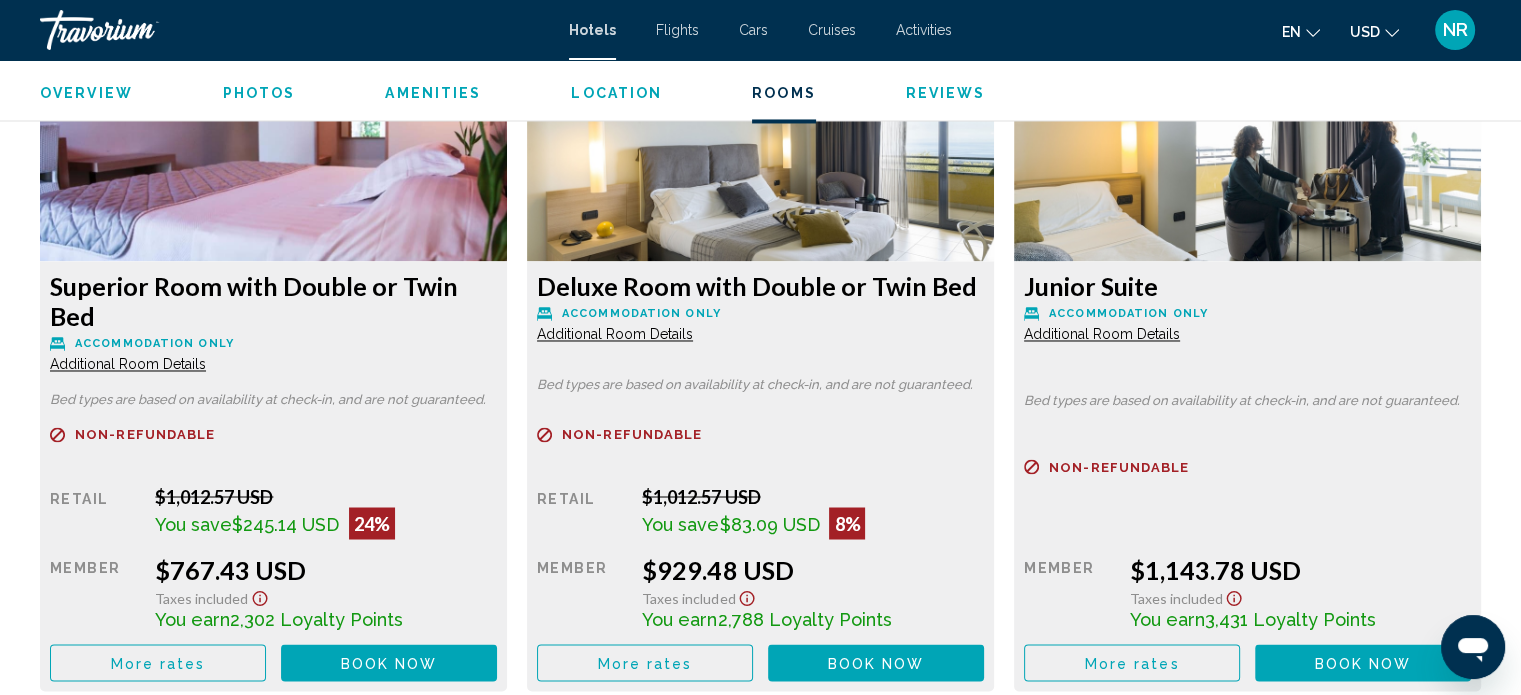 click on "Flights" at bounding box center [677, 30] 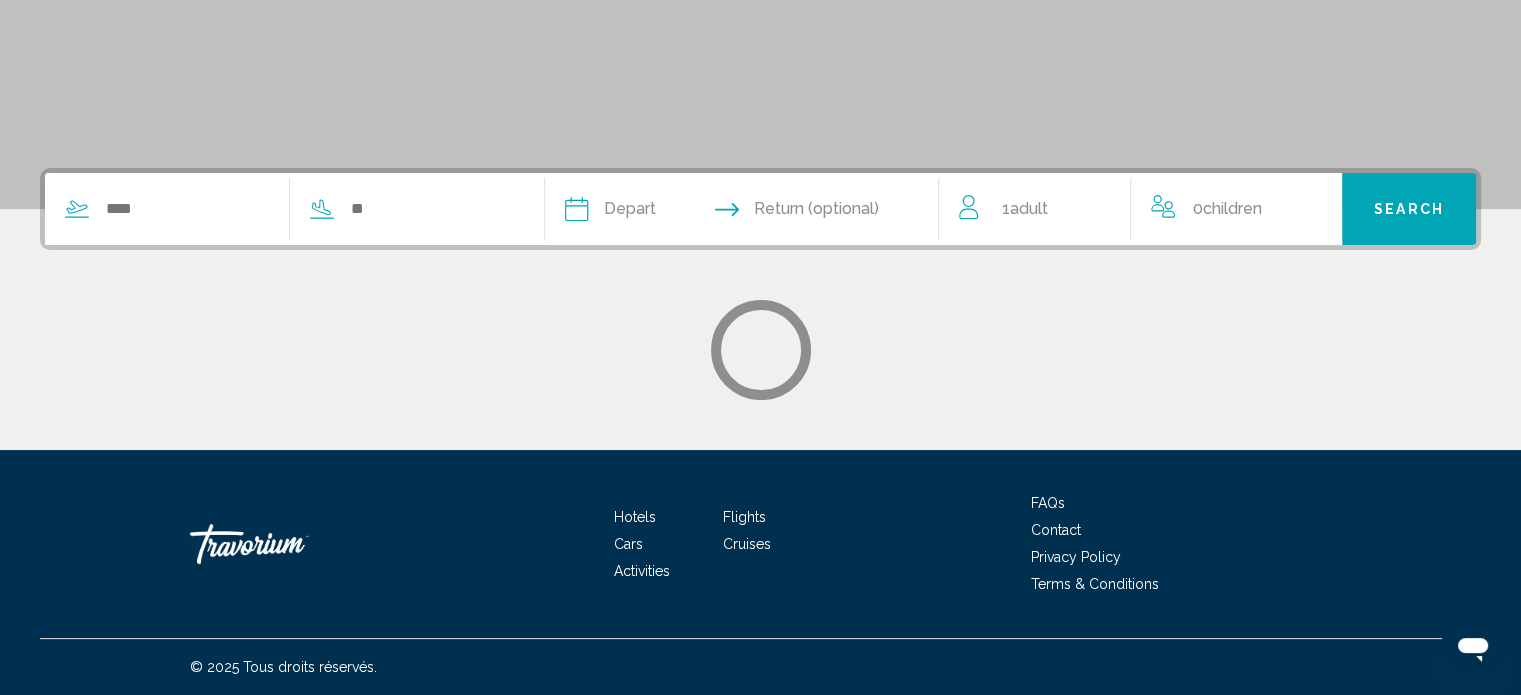 scroll, scrollTop: 0, scrollLeft: 0, axis: both 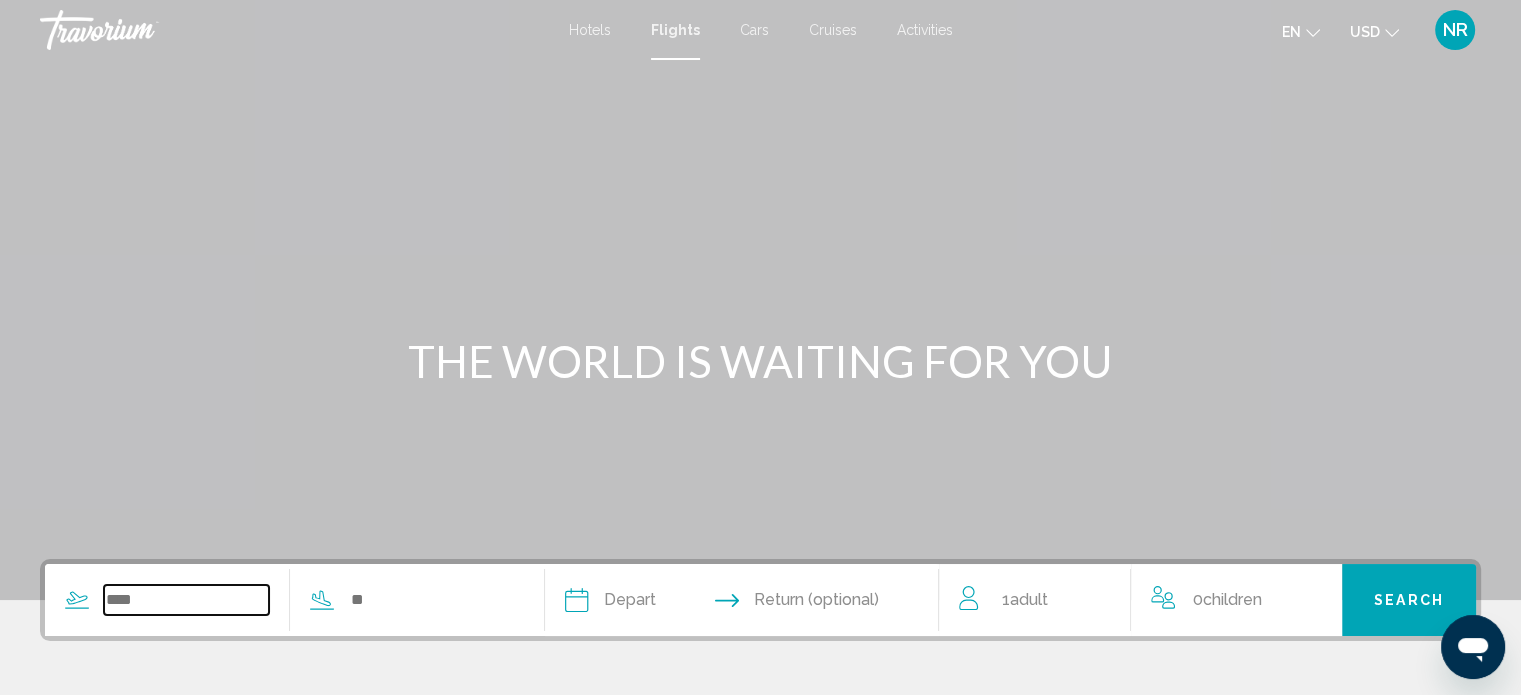 click at bounding box center (186, 600) 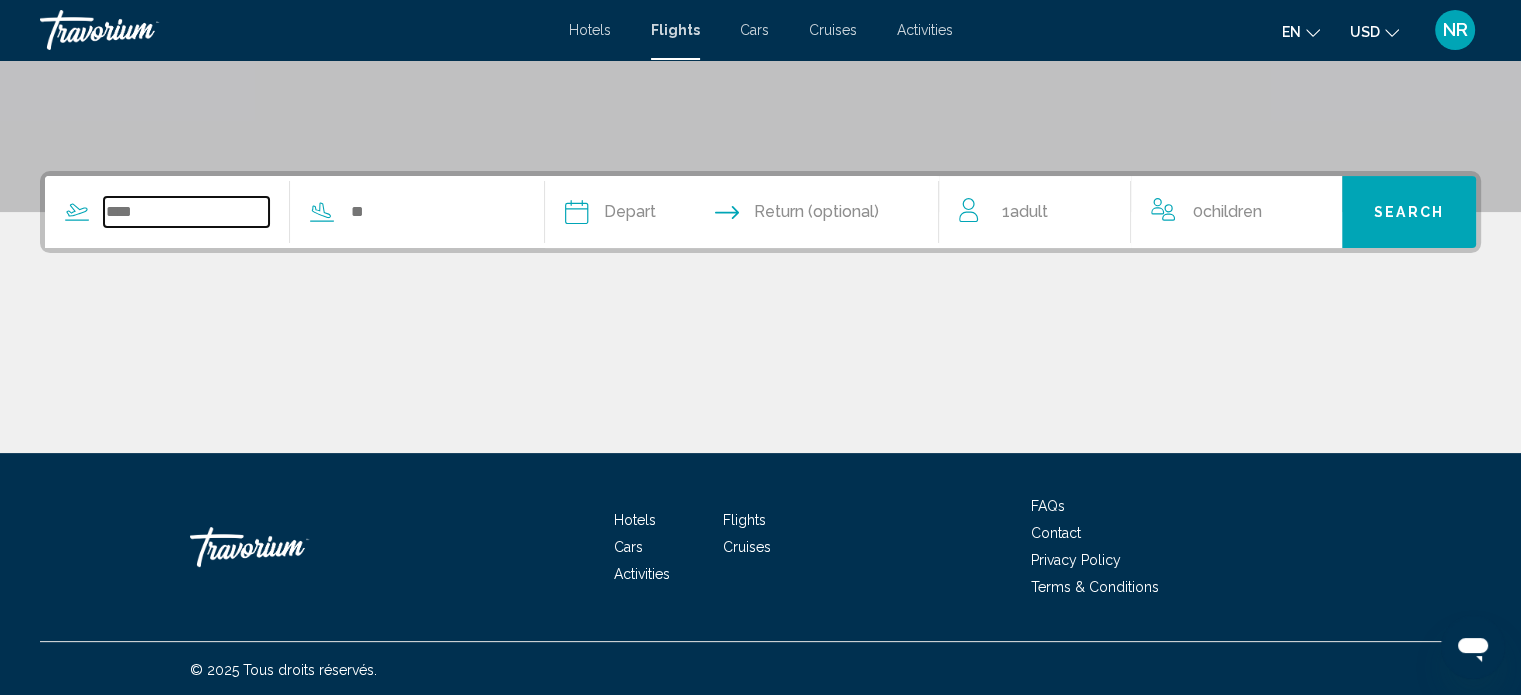 scroll, scrollTop: 390, scrollLeft: 0, axis: vertical 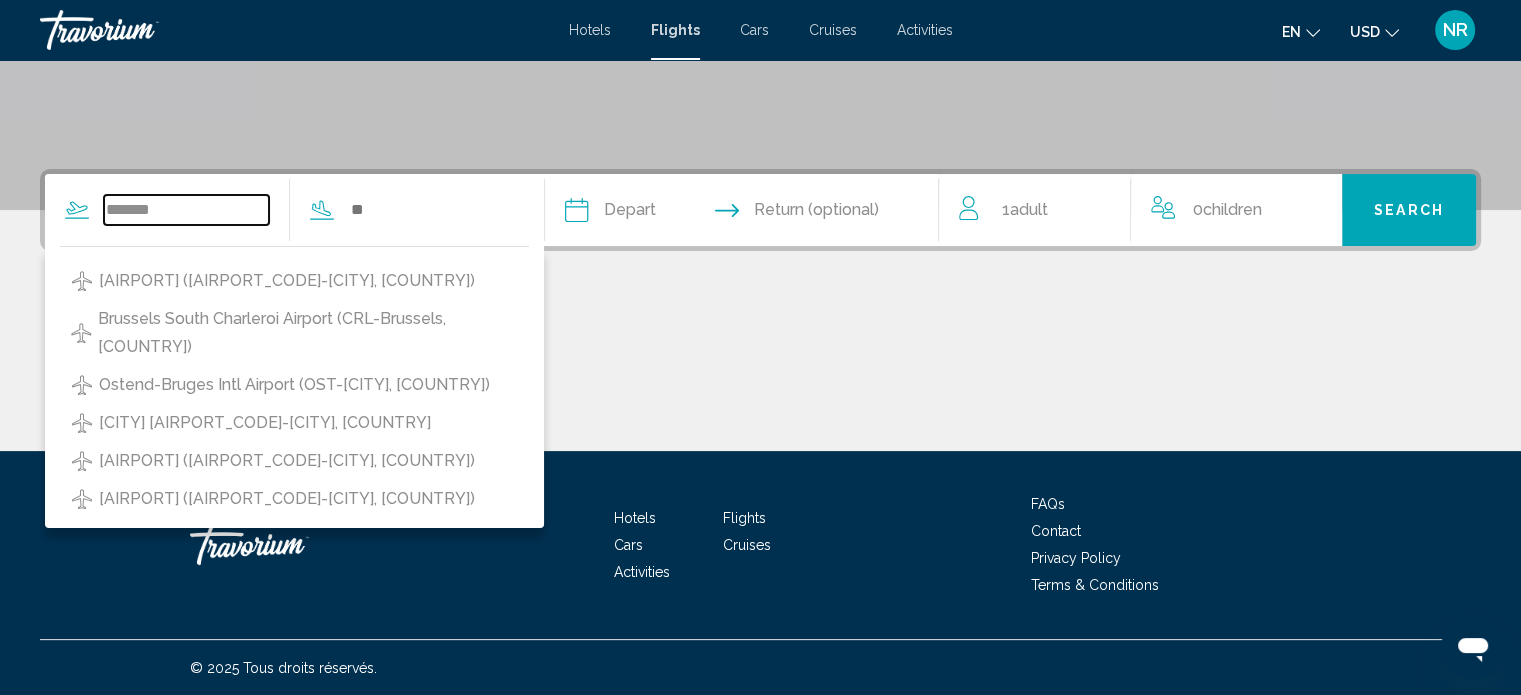 type on "*******" 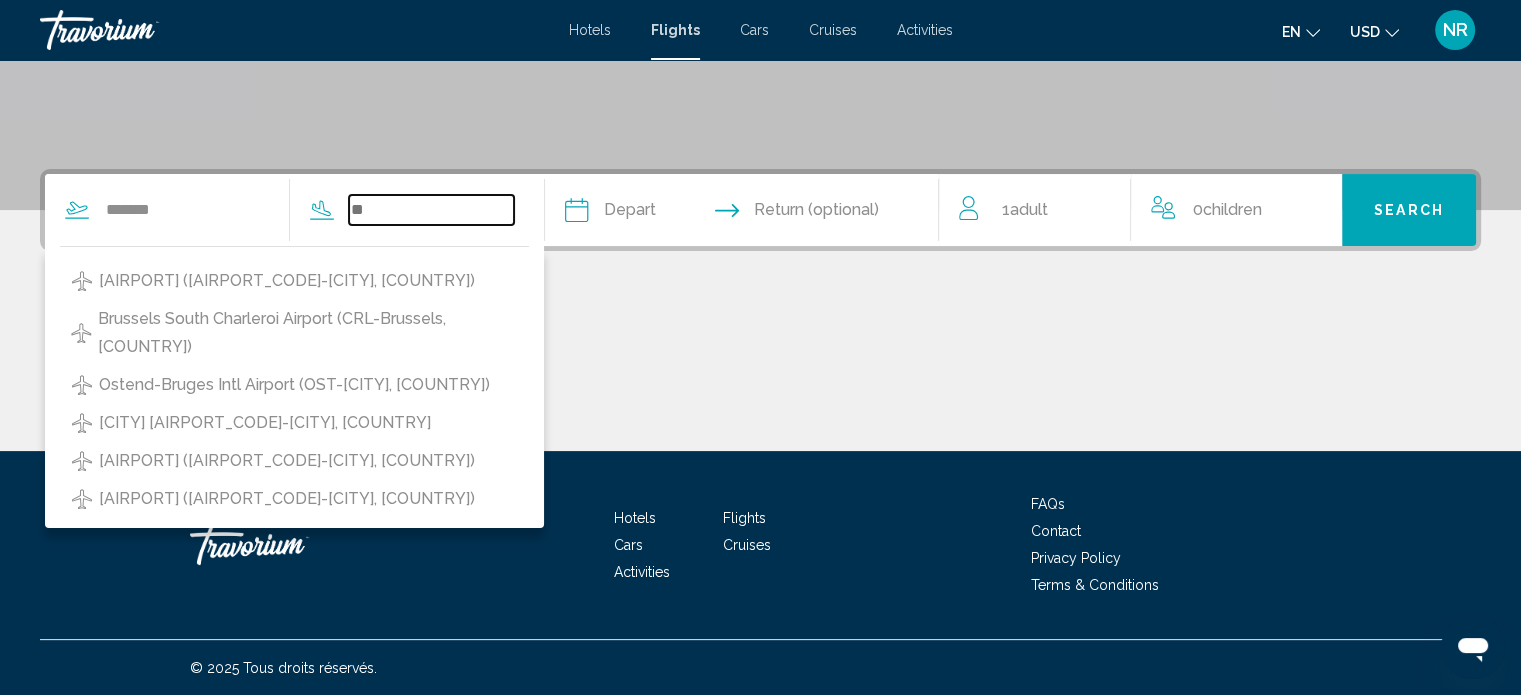 click at bounding box center [431, 210] 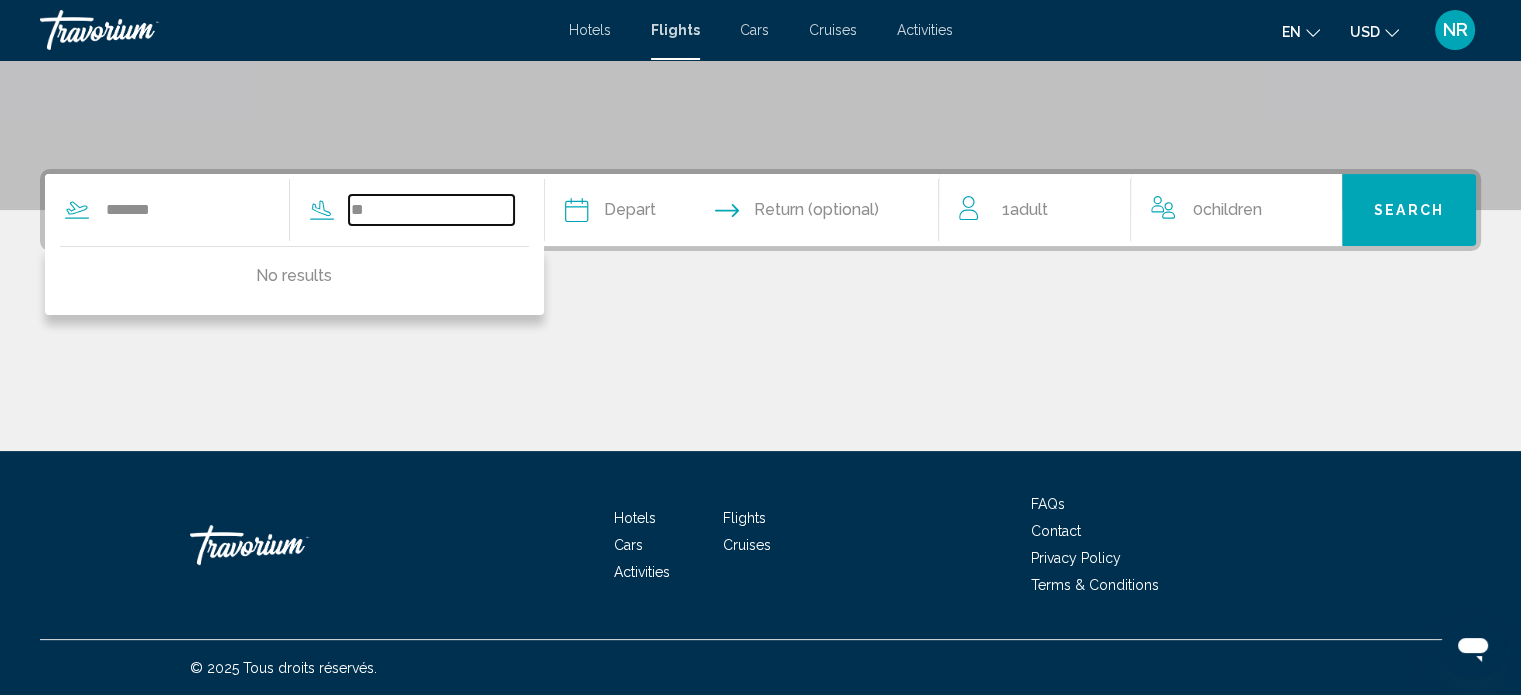 type on "*" 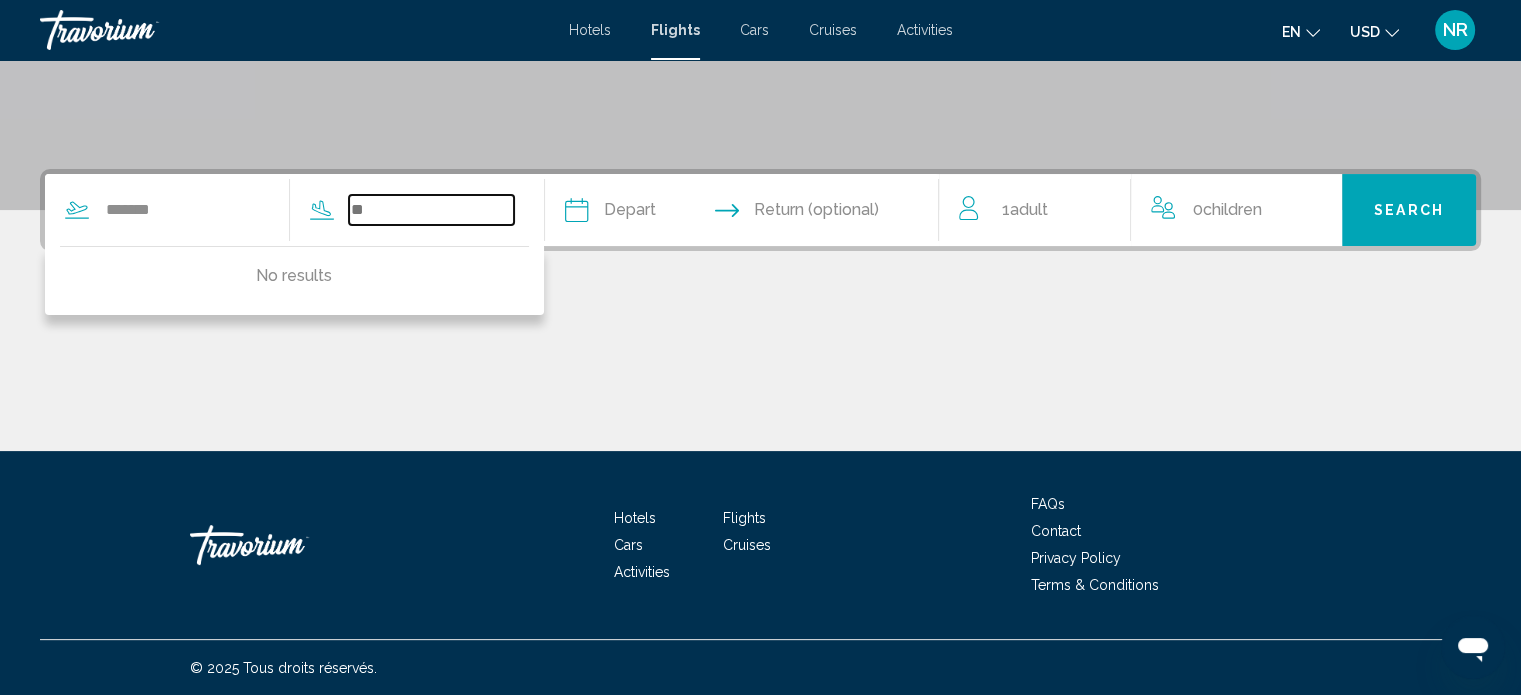 type on "*" 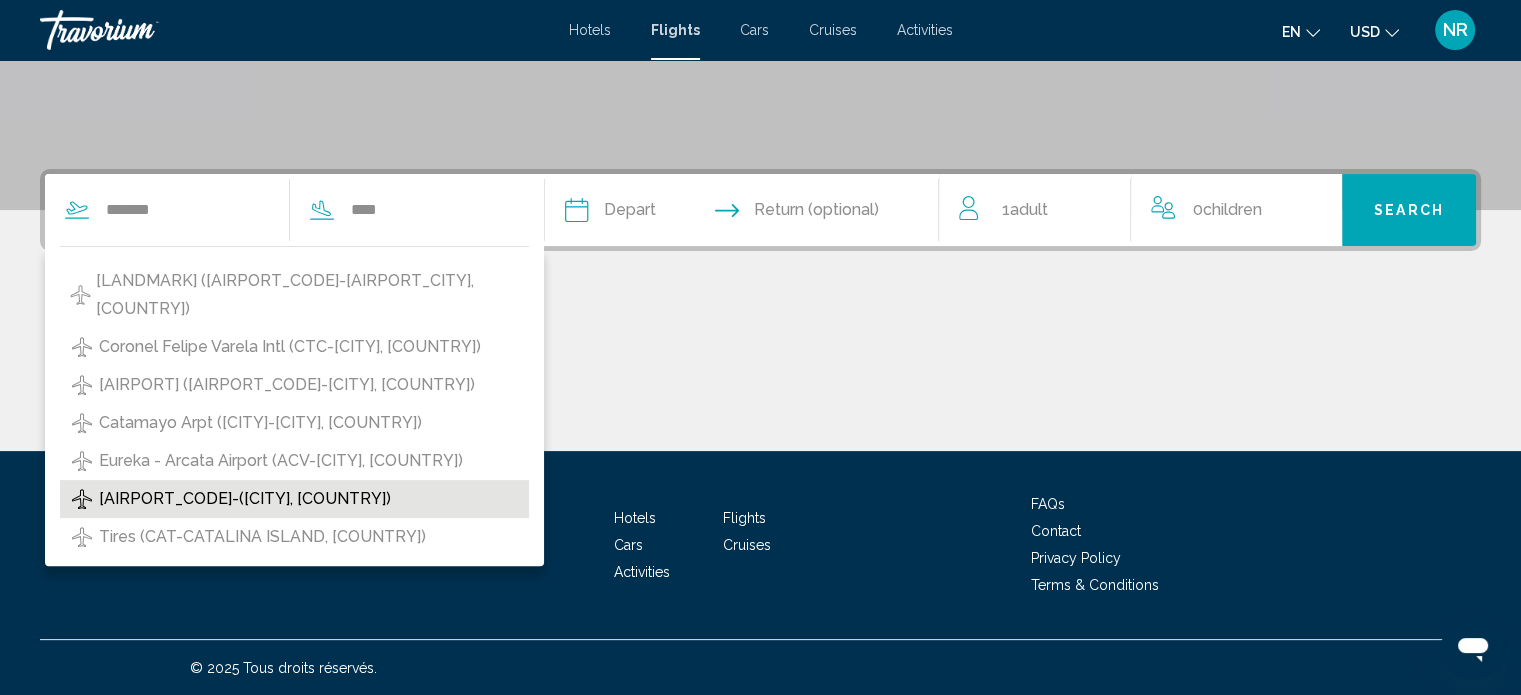click on "[AIRPORT_CODE]-([CITY], [COUNTRY])" at bounding box center [245, 499] 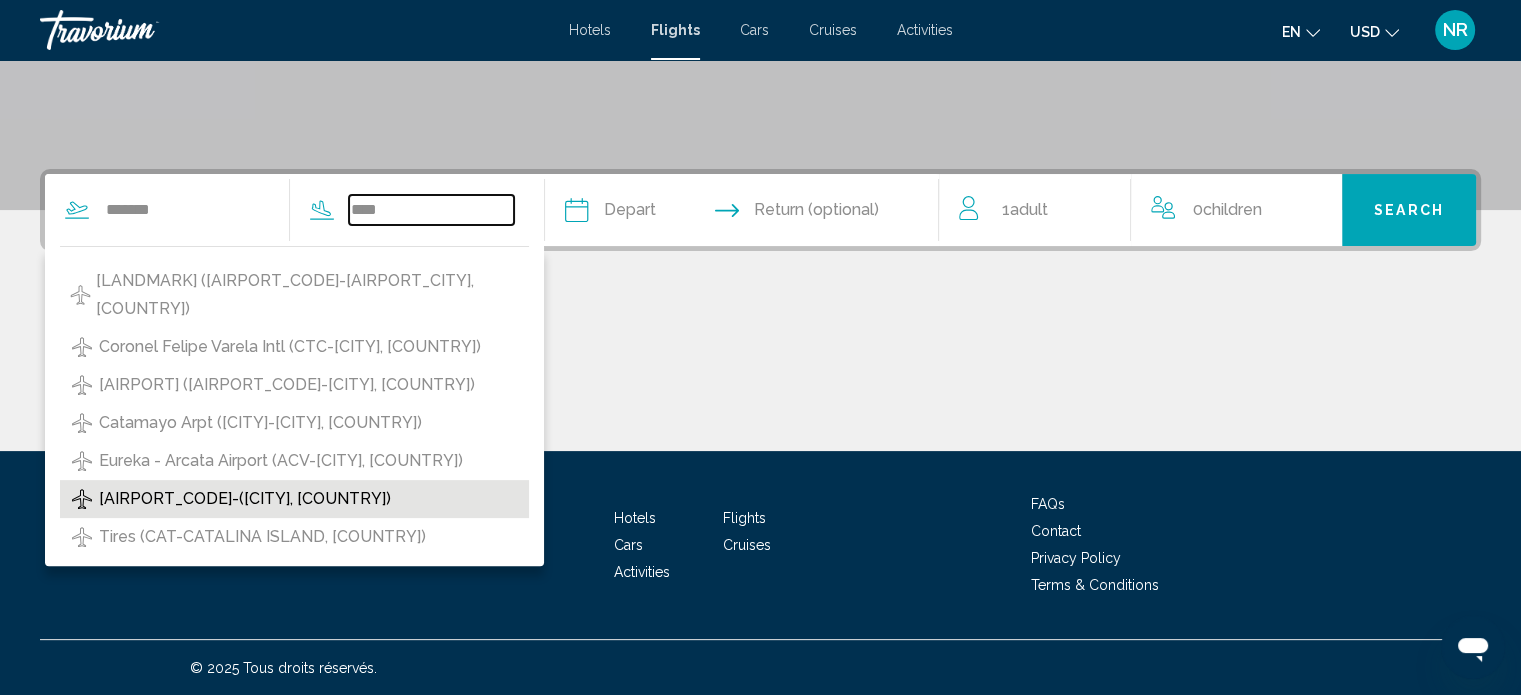type on "**********" 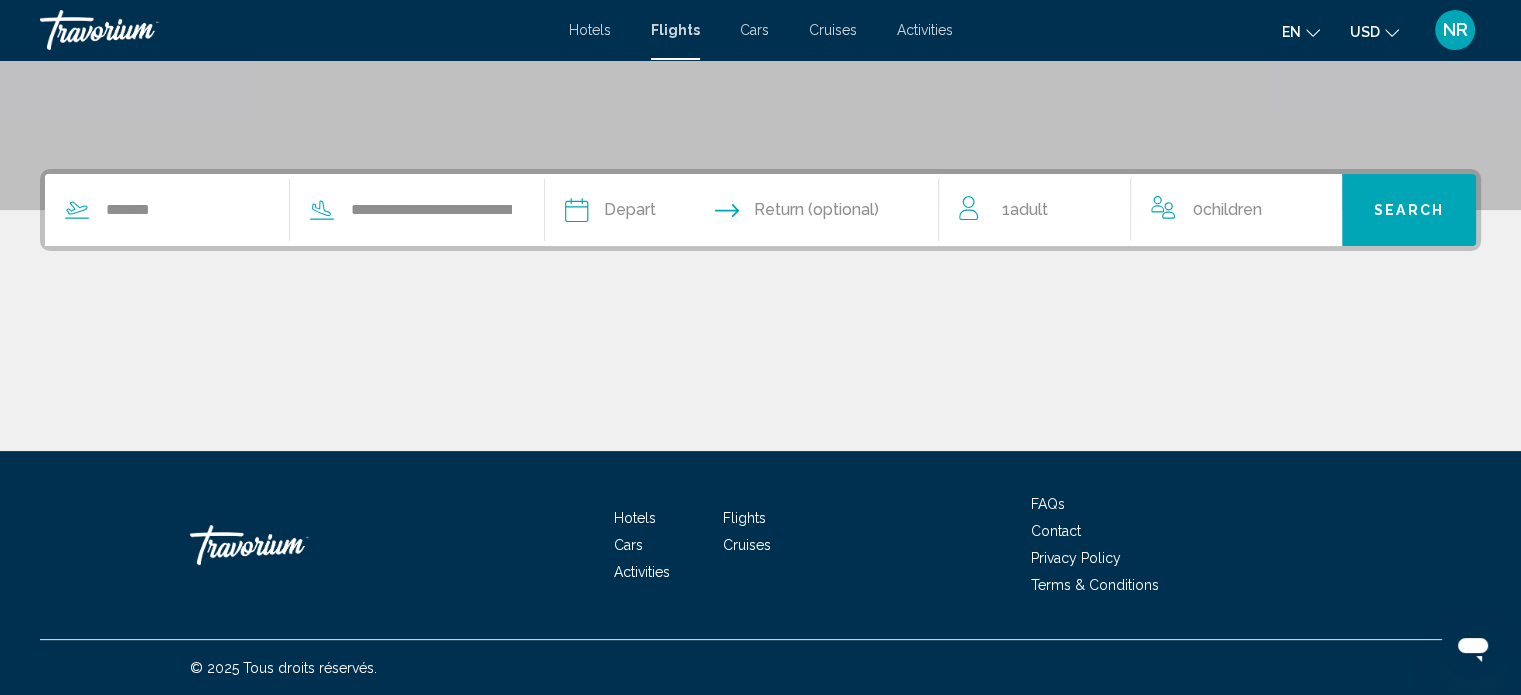 click at bounding box center (657, 213) 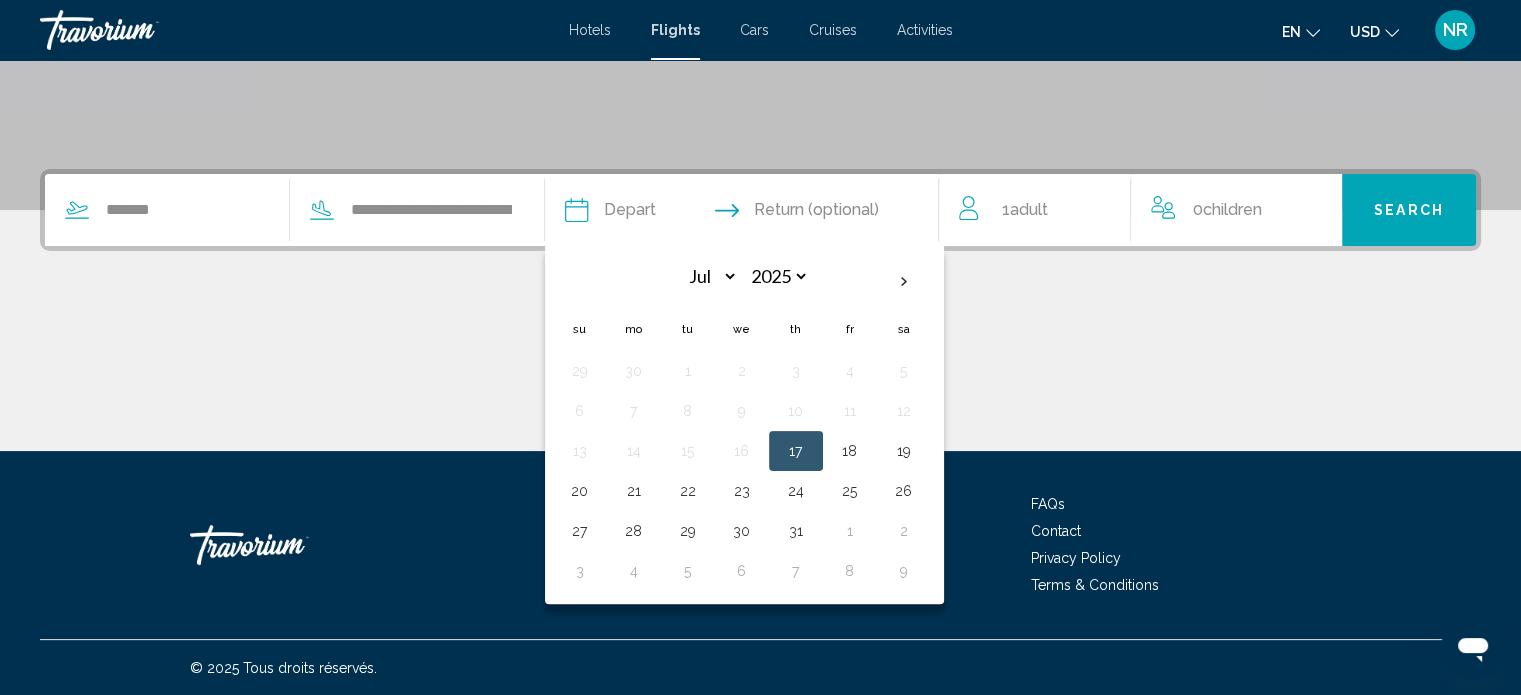 click on "Hotels" at bounding box center [590, 30] 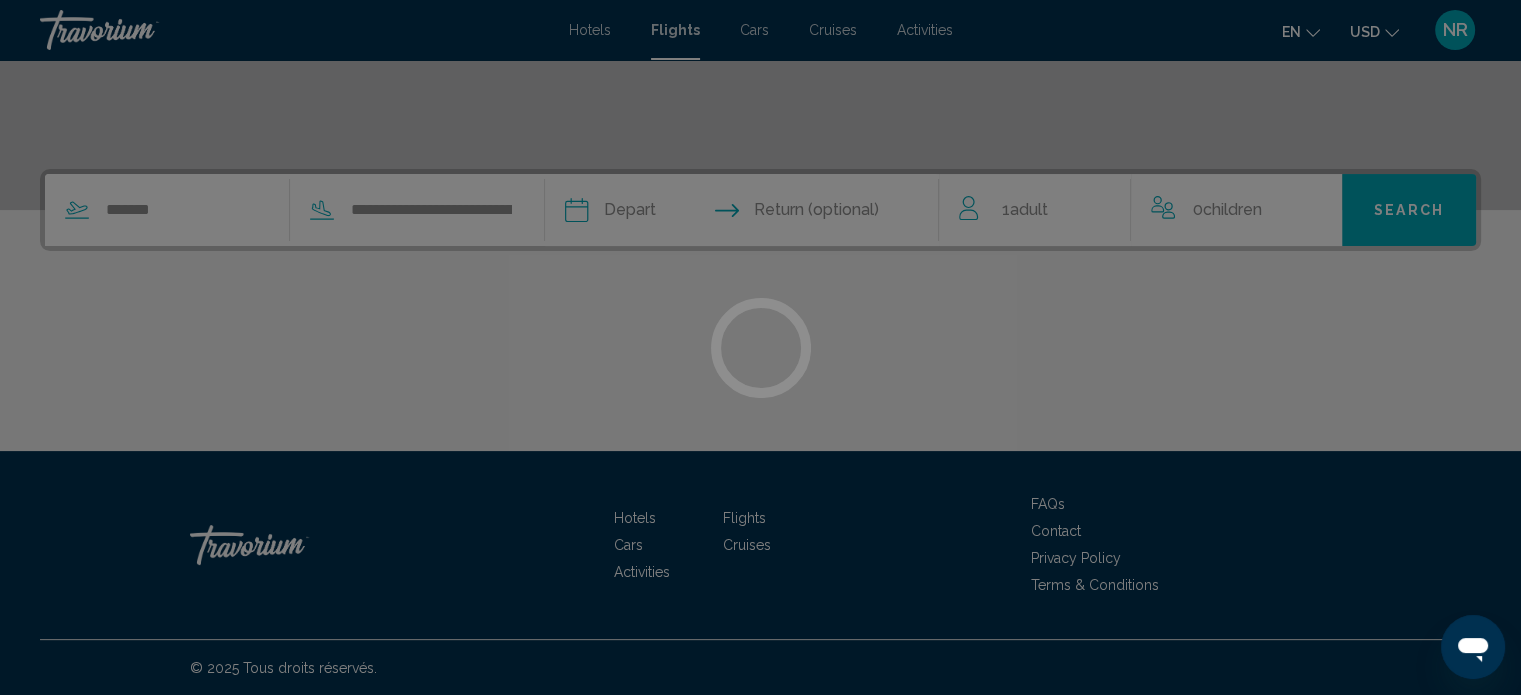 scroll, scrollTop: 0, scrollLeft: 0, axis: both 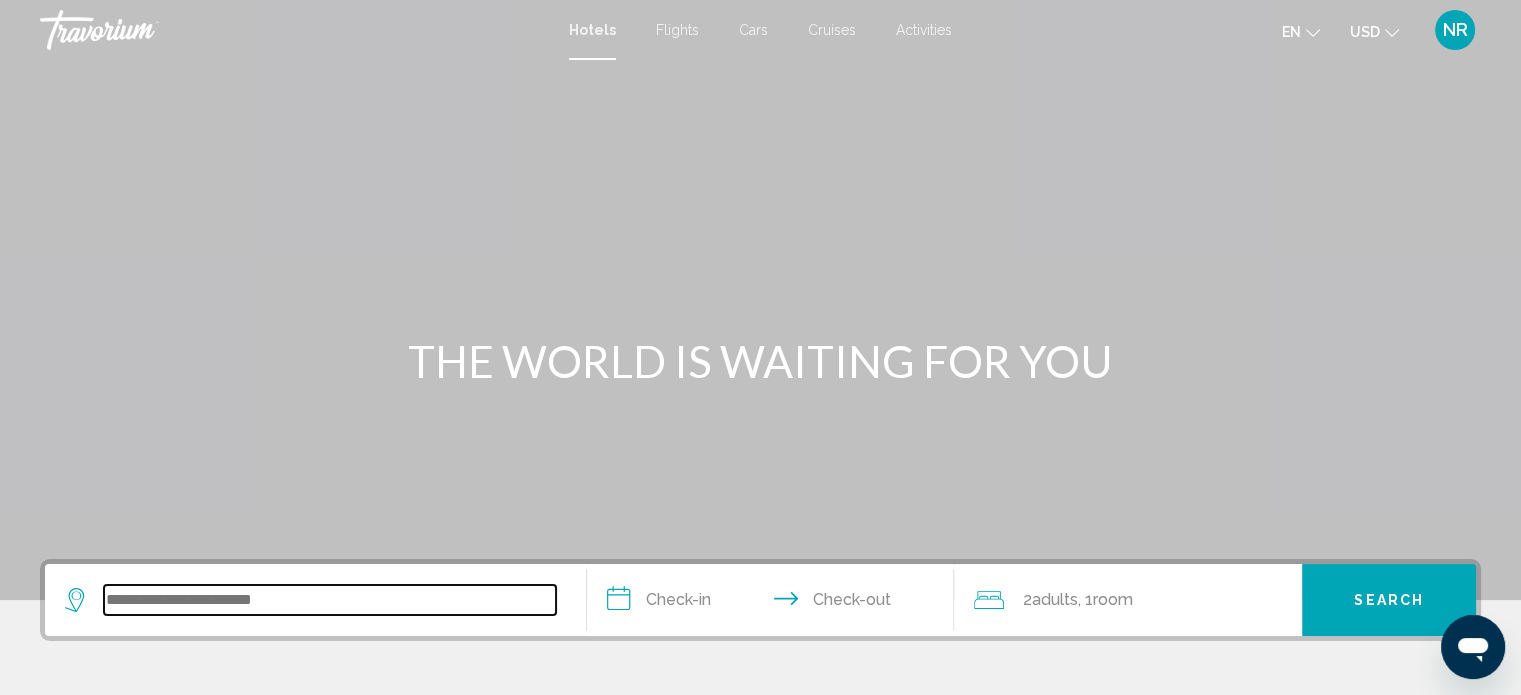 click at bounding box center (330, 600) 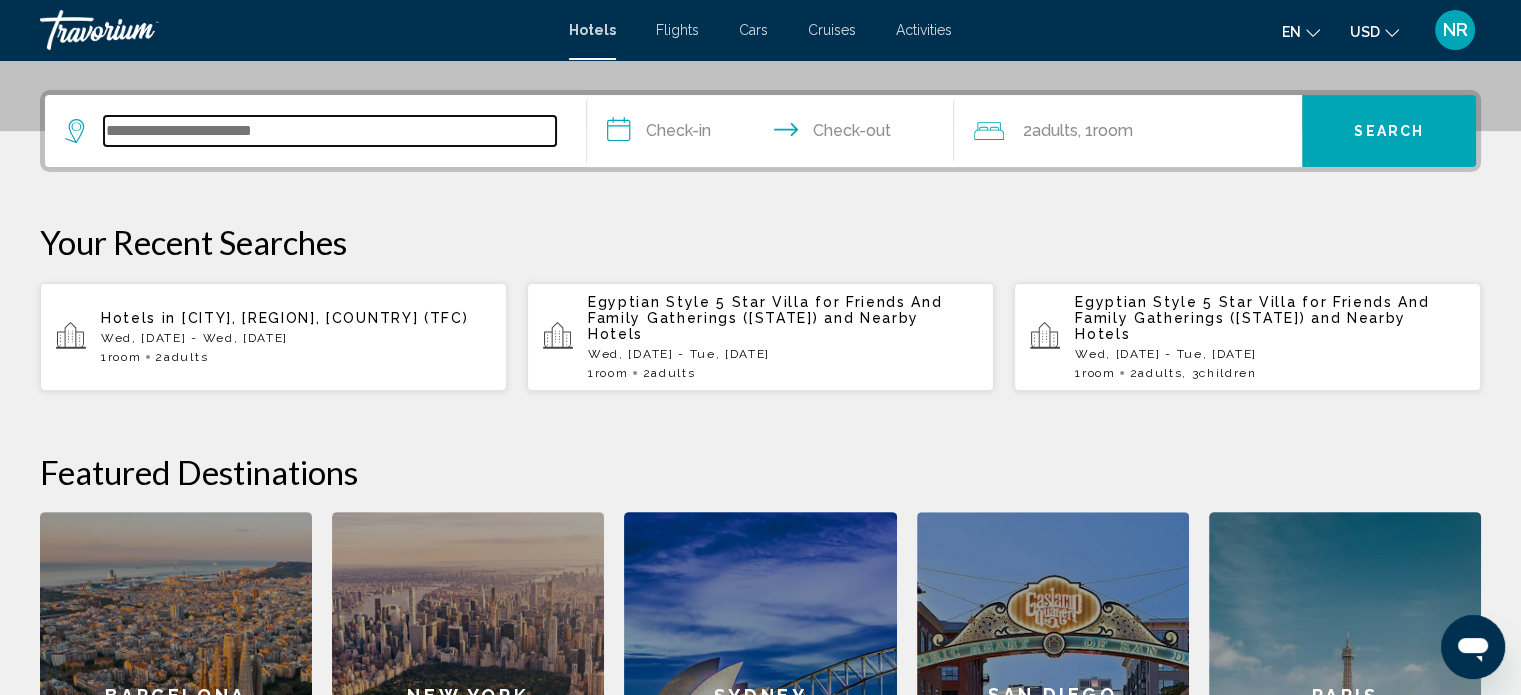 scroll, scrollTop: 493, scrollLeft: 0, axis: vertical 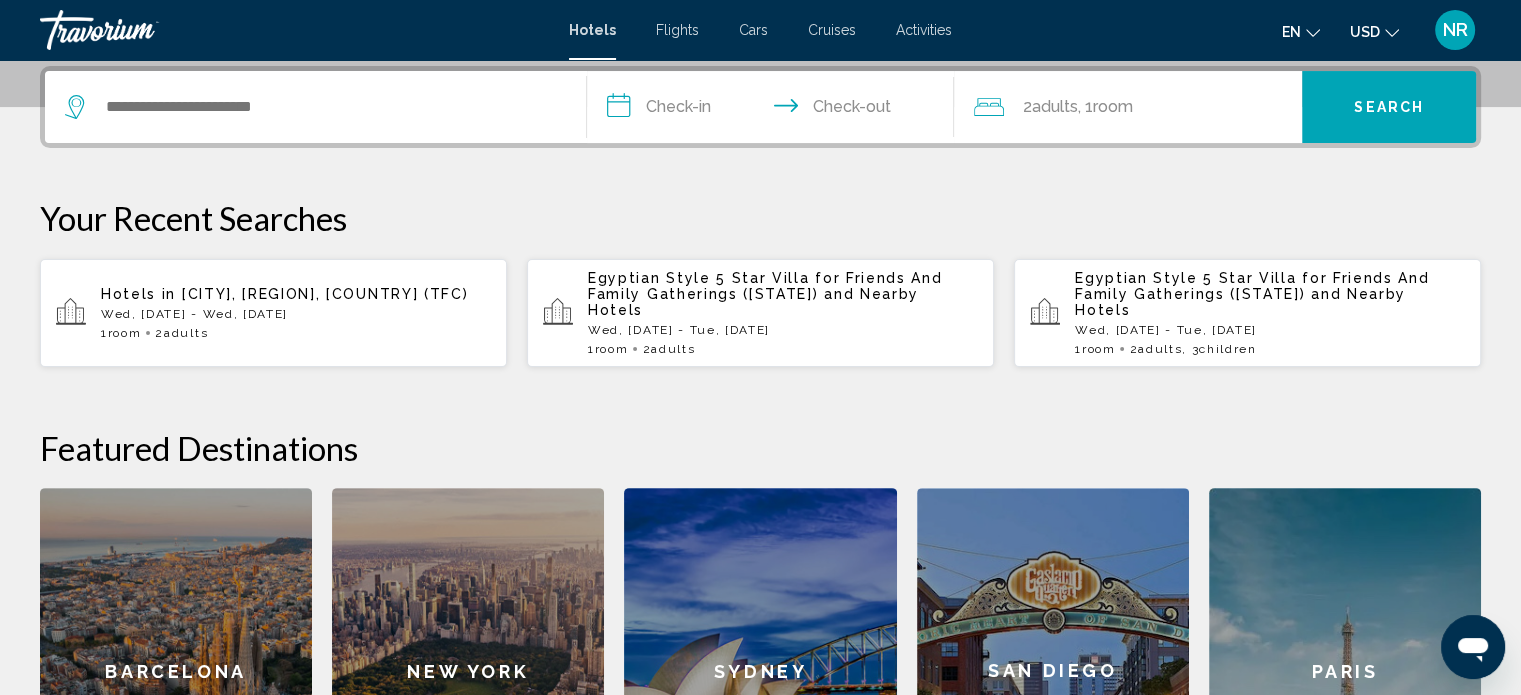 click on "[CITY], [REGION], [COUNTRY] (TFC)" at bounding box center (325, 294) 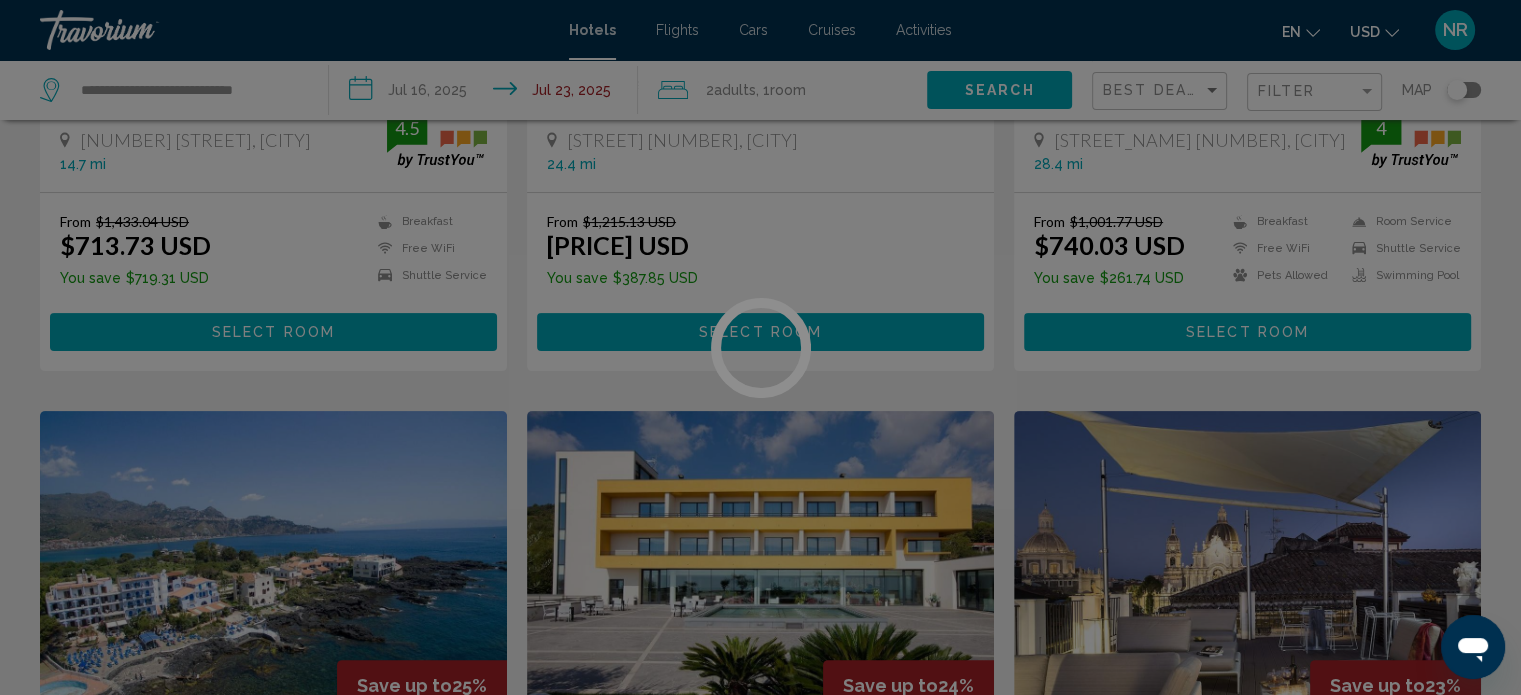 scroll, scrollTop: 0, scrollLeft: 0, axis: both 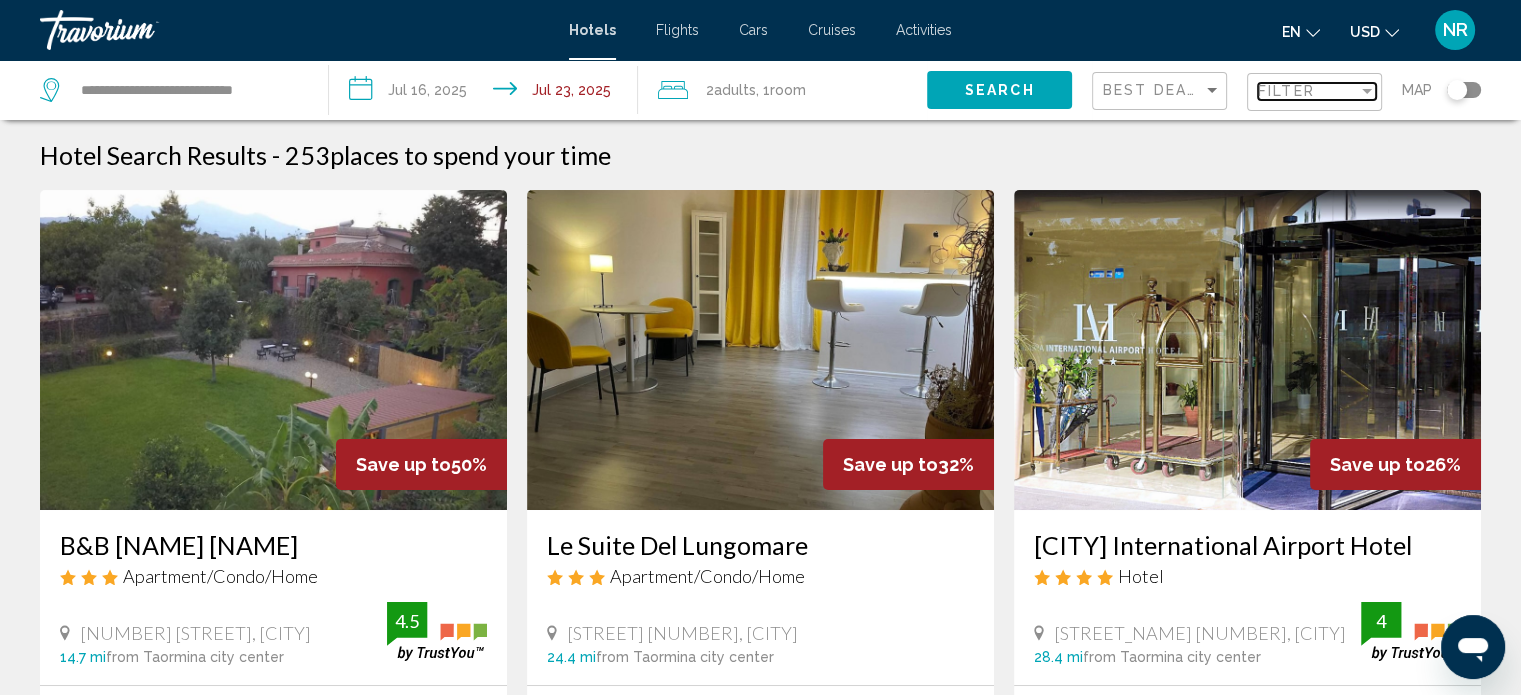 click at bounding box center [1367, 91] 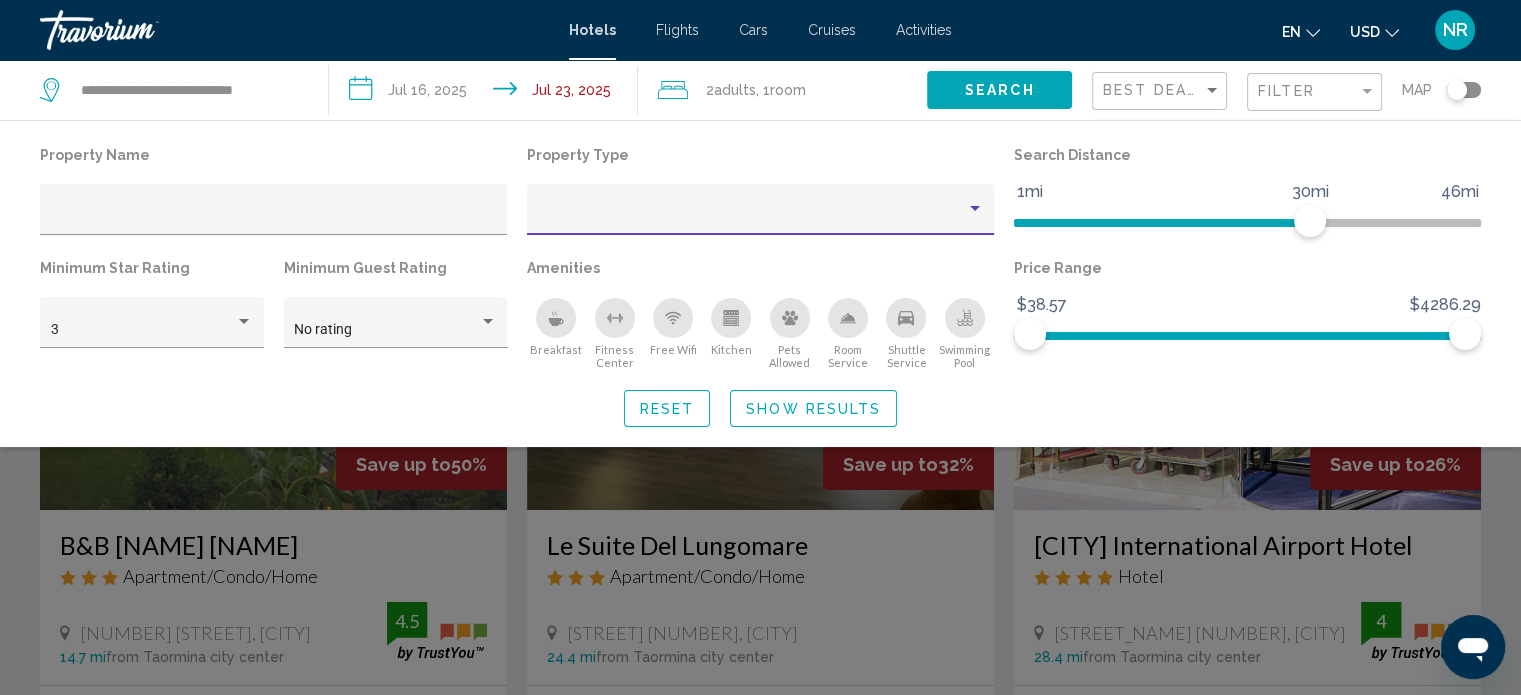 click at bounding box center [975, 208] 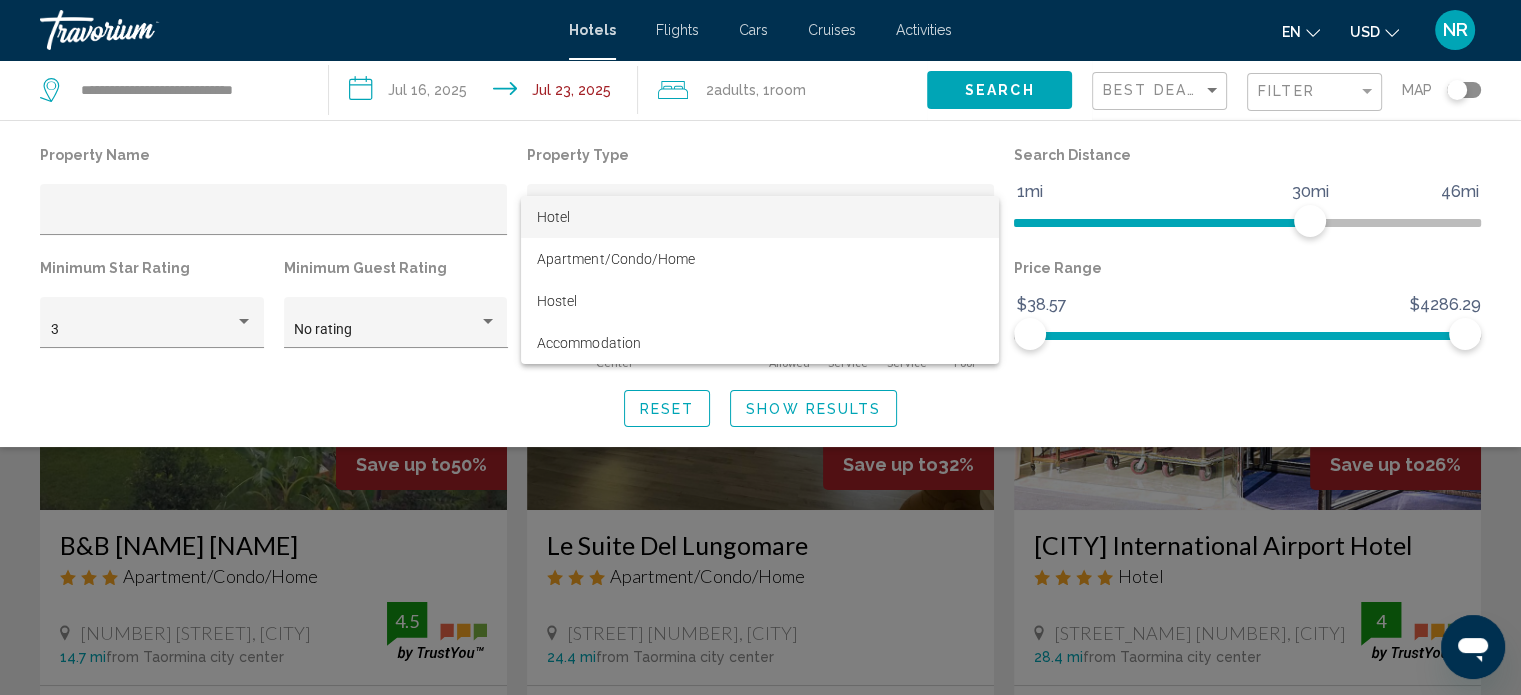 click on "Hotel" at bounding box center [553, 217] 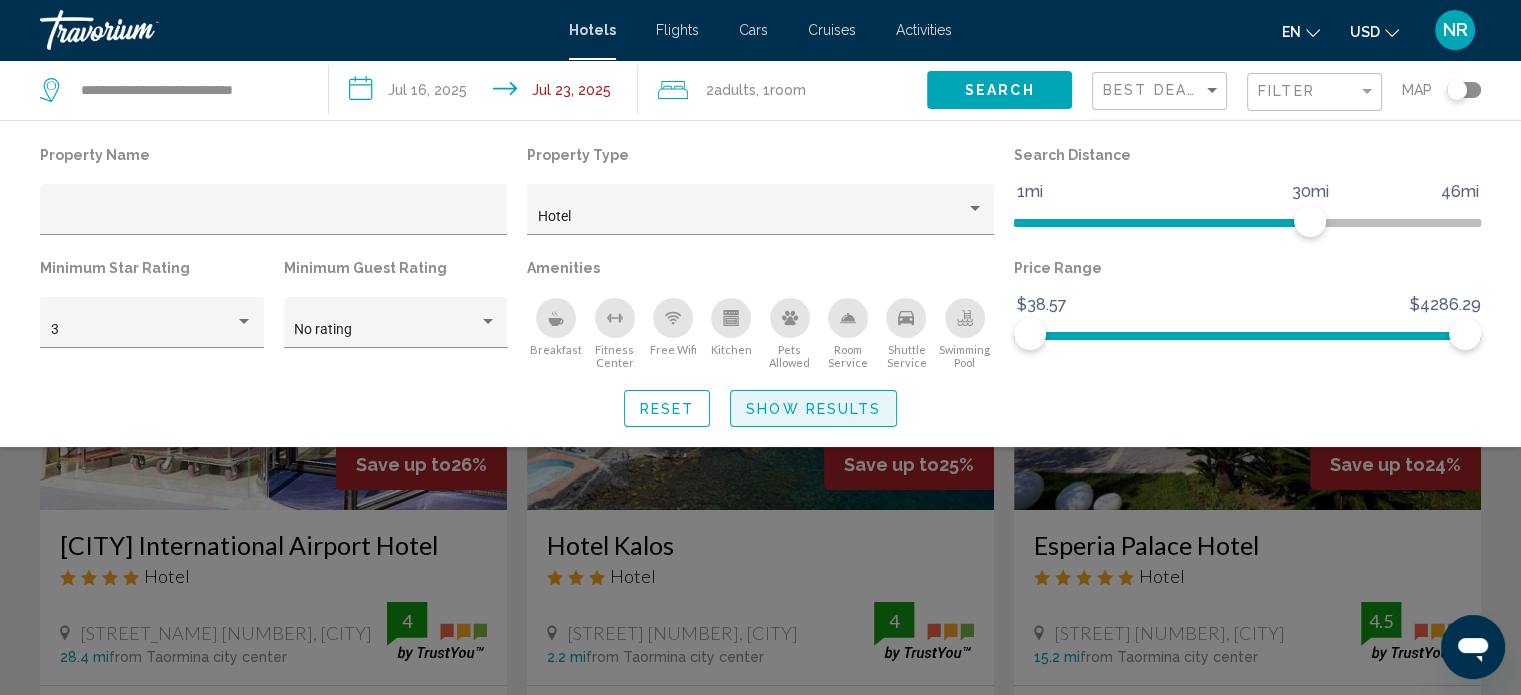 click on "Show Results" 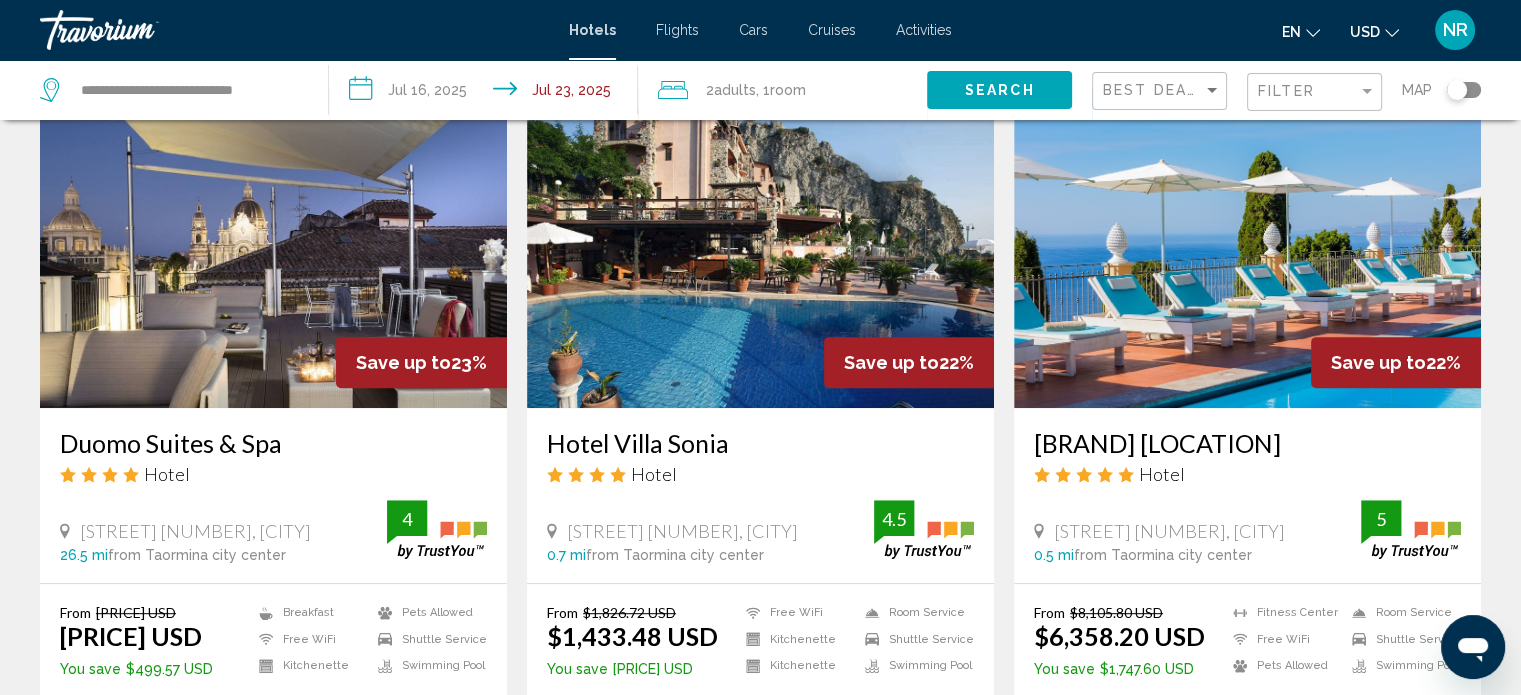 scroll, scrollTop: 840, scrollLeft: 0, axis: vertical 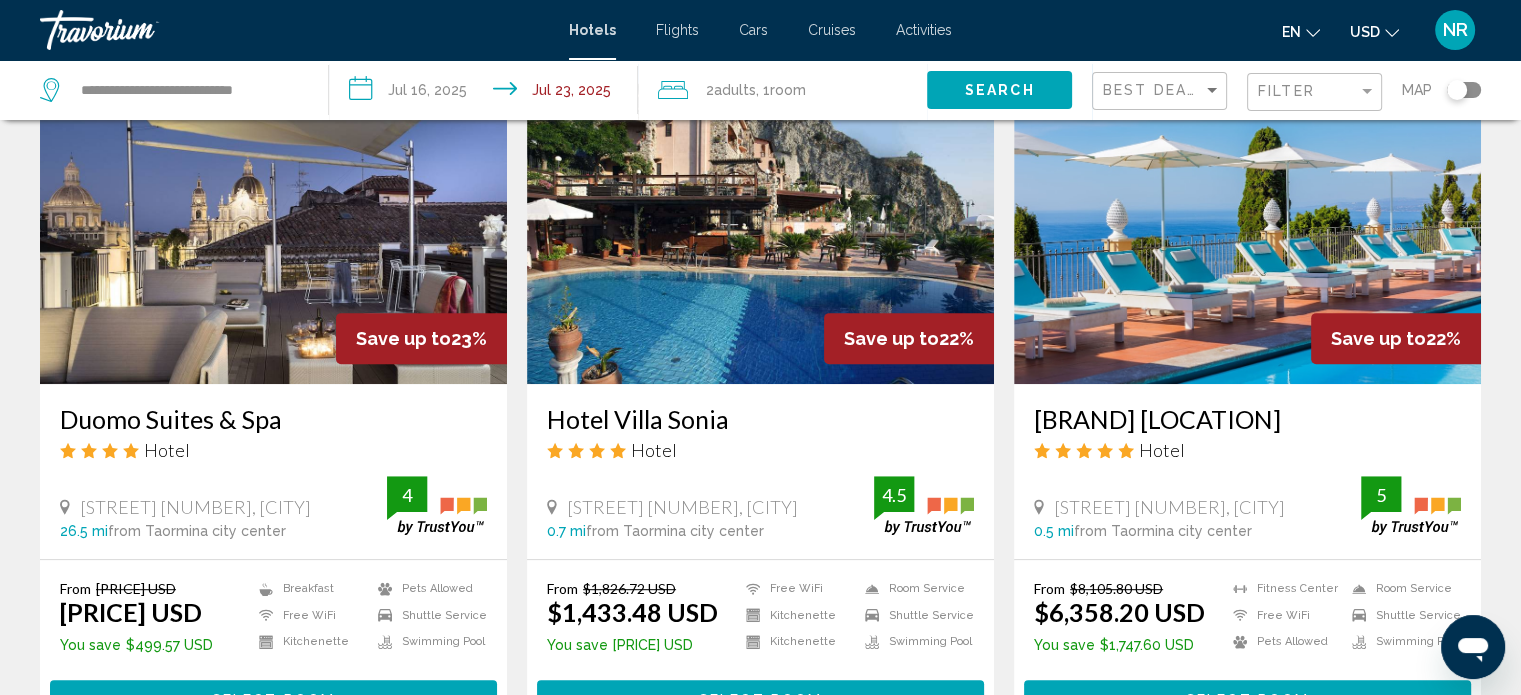 click on "Hotel Villa Sonia" at bounding box center (760, 419) 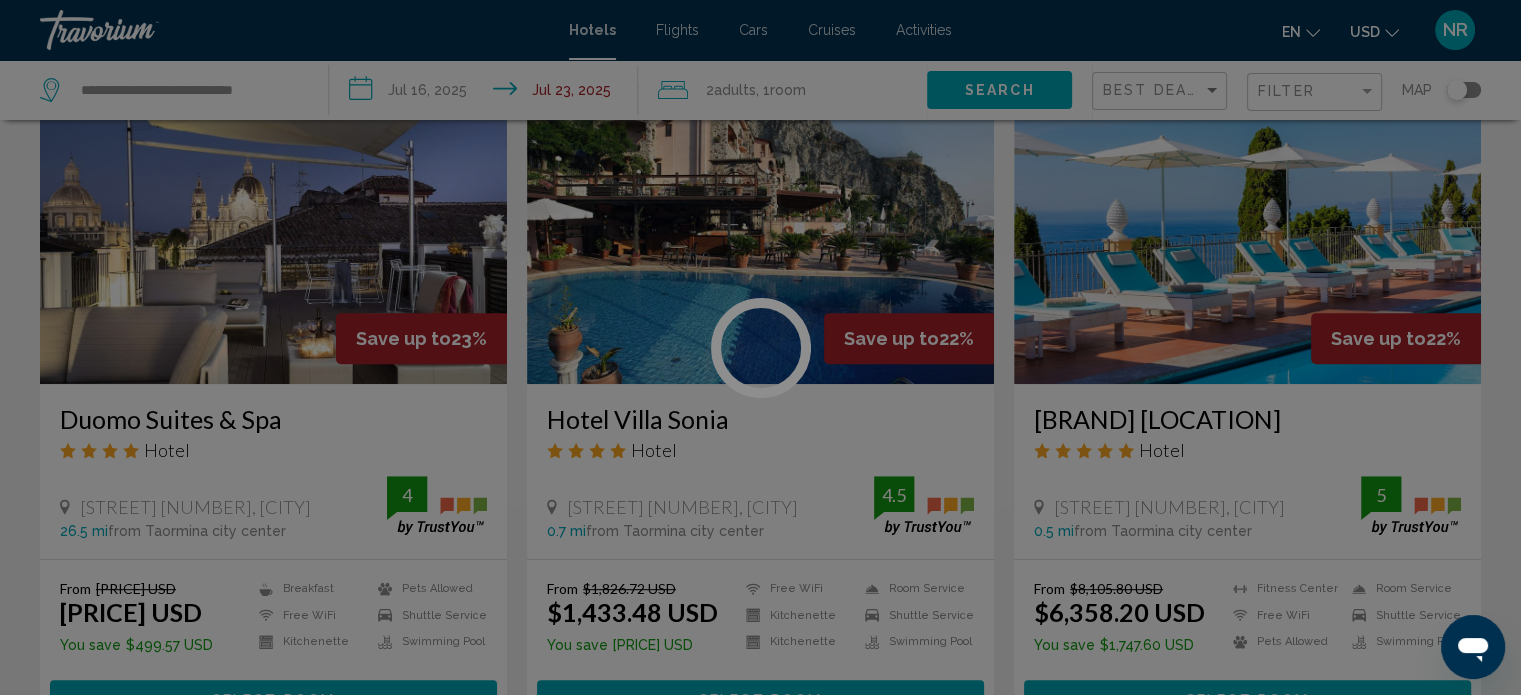 scroll, scrollTop: 0, scrollLeft: 0, axis: both 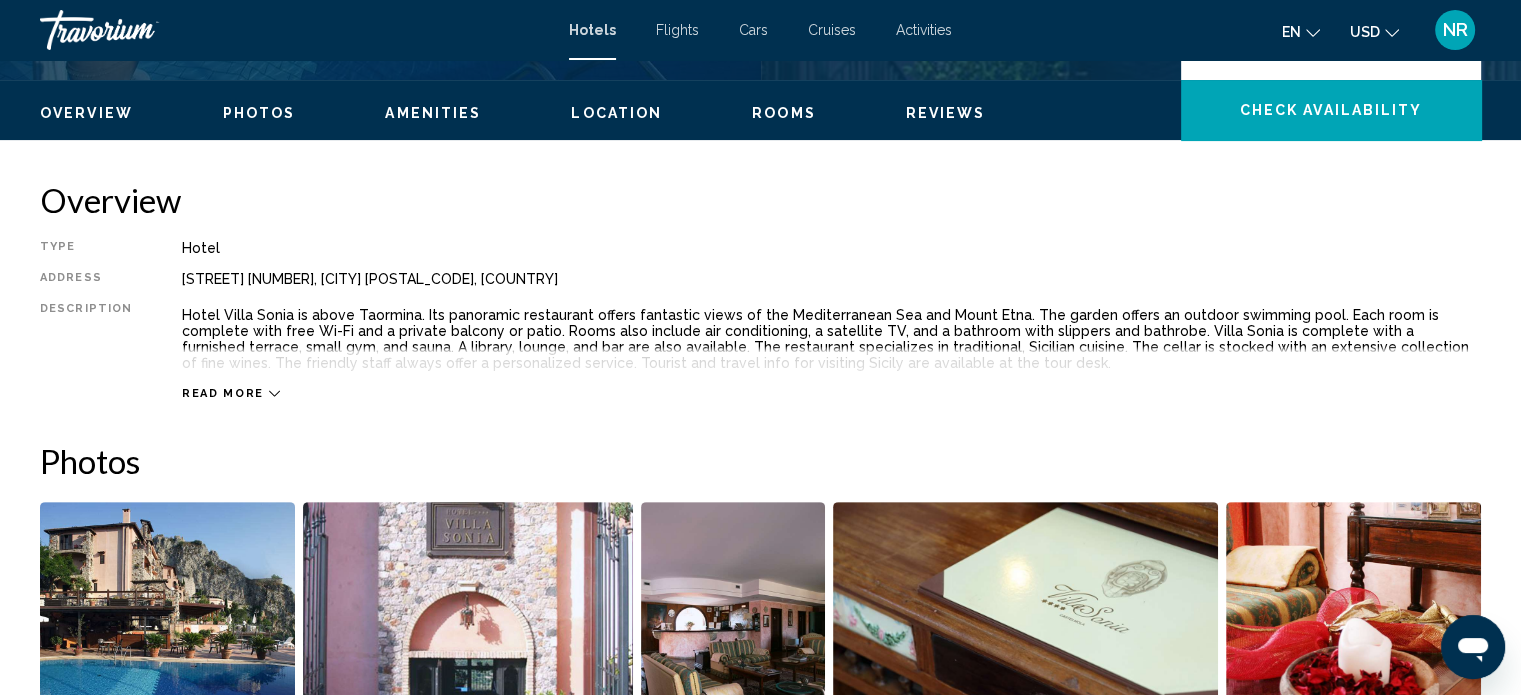 click on "Read more" at bounding box center [231, 393] 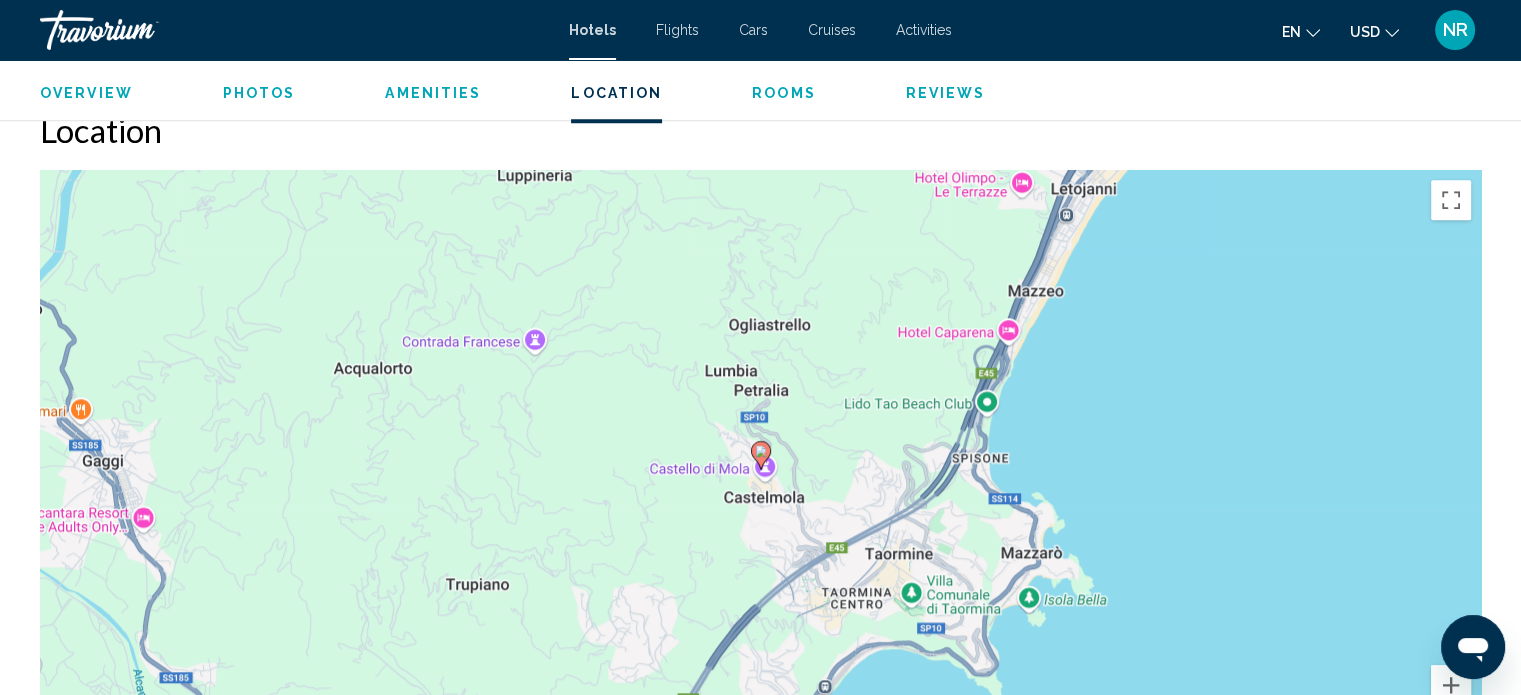 scroll, scrollTop: 1772, scrollLeft: 0, axis: vertical 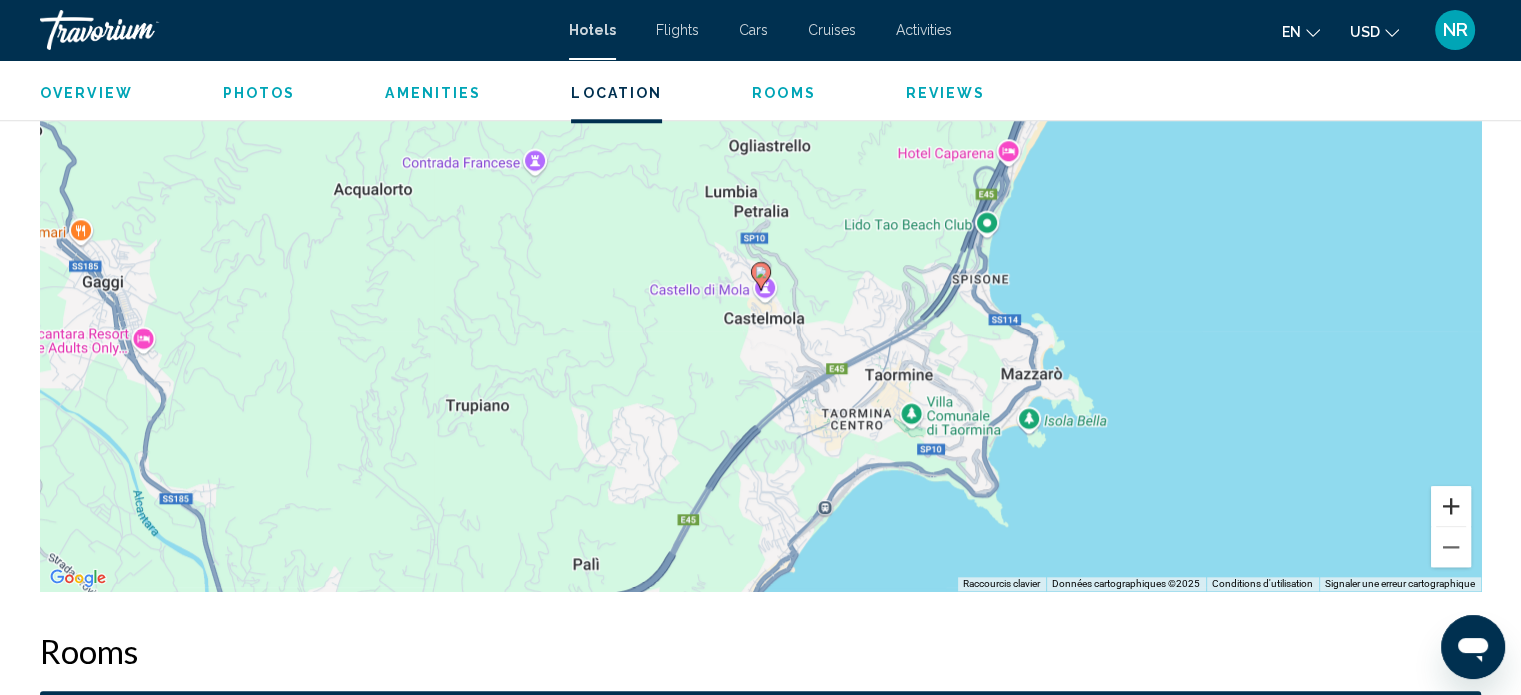click at bounding box center [1451, 506] 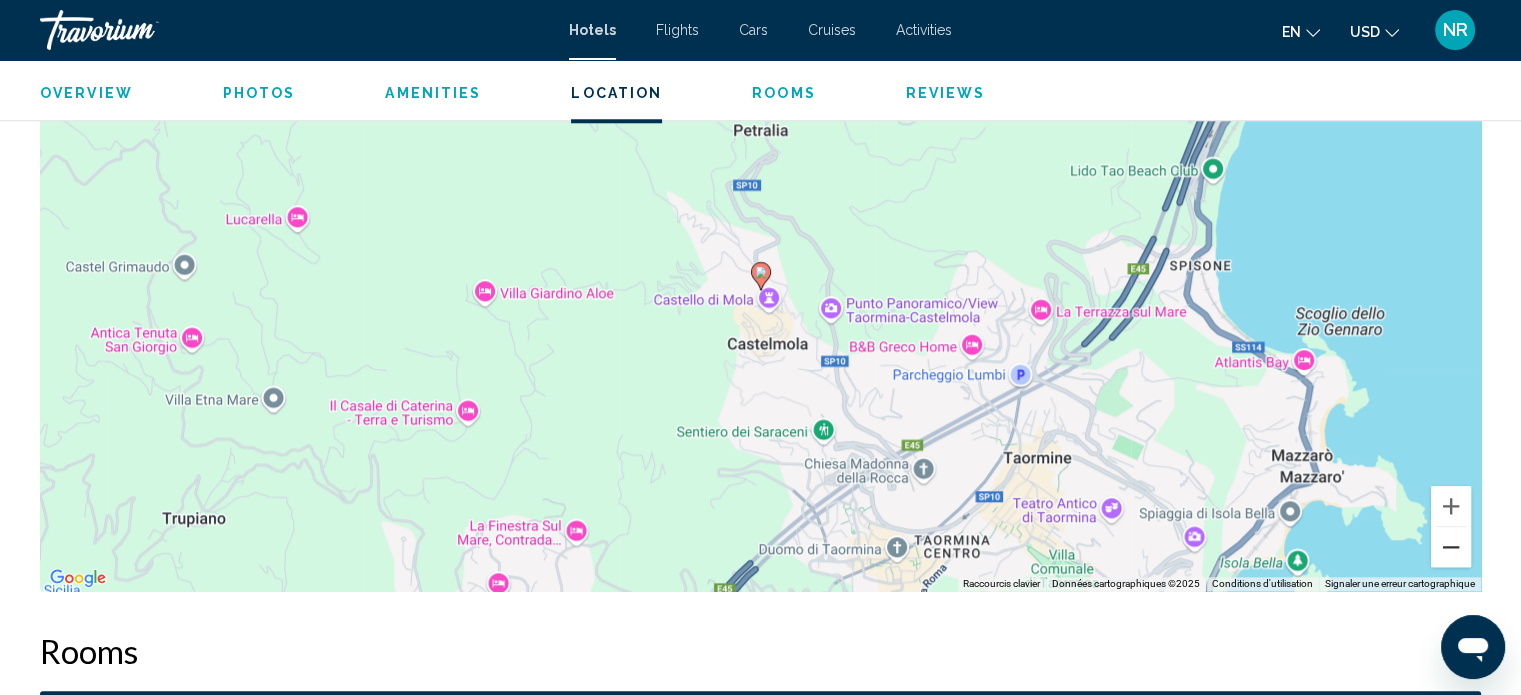click at bounding box center (1451, 547) 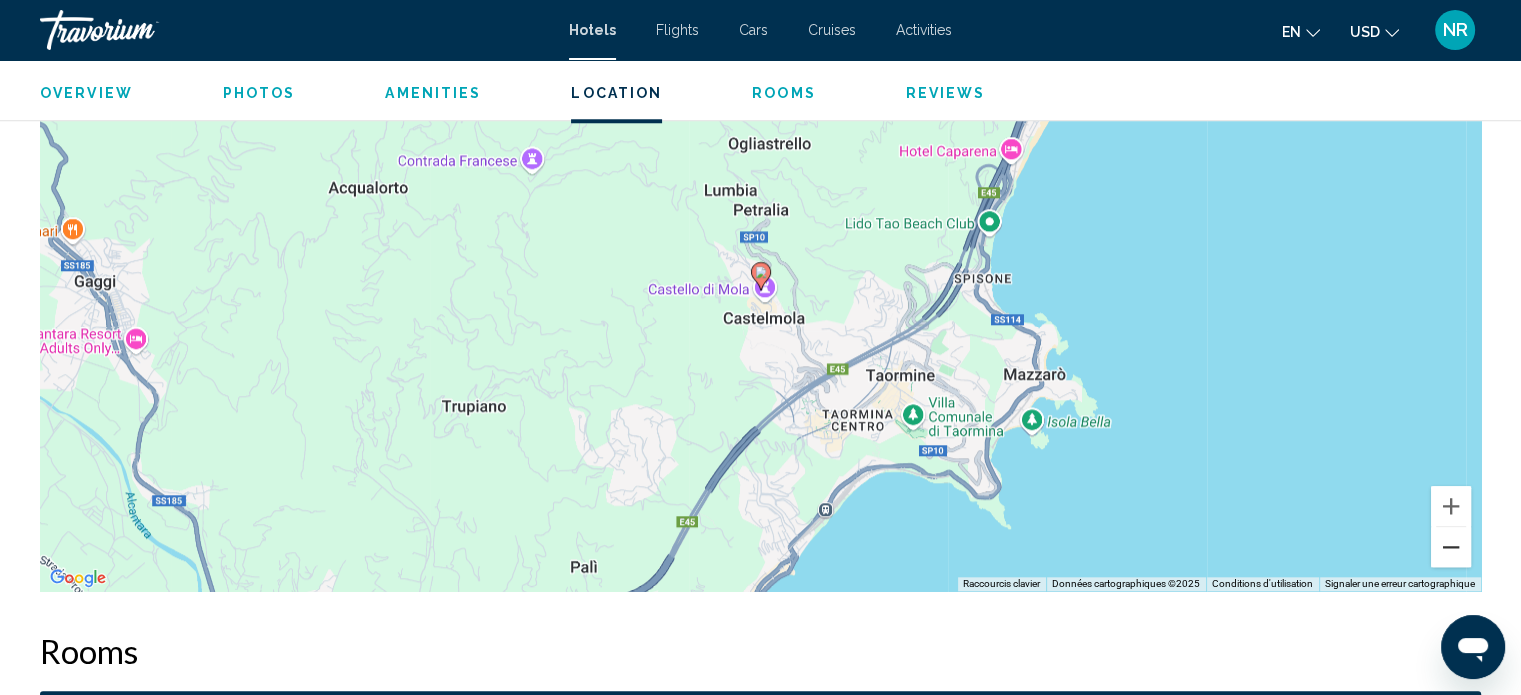 click at bounding box center [1451, 547] 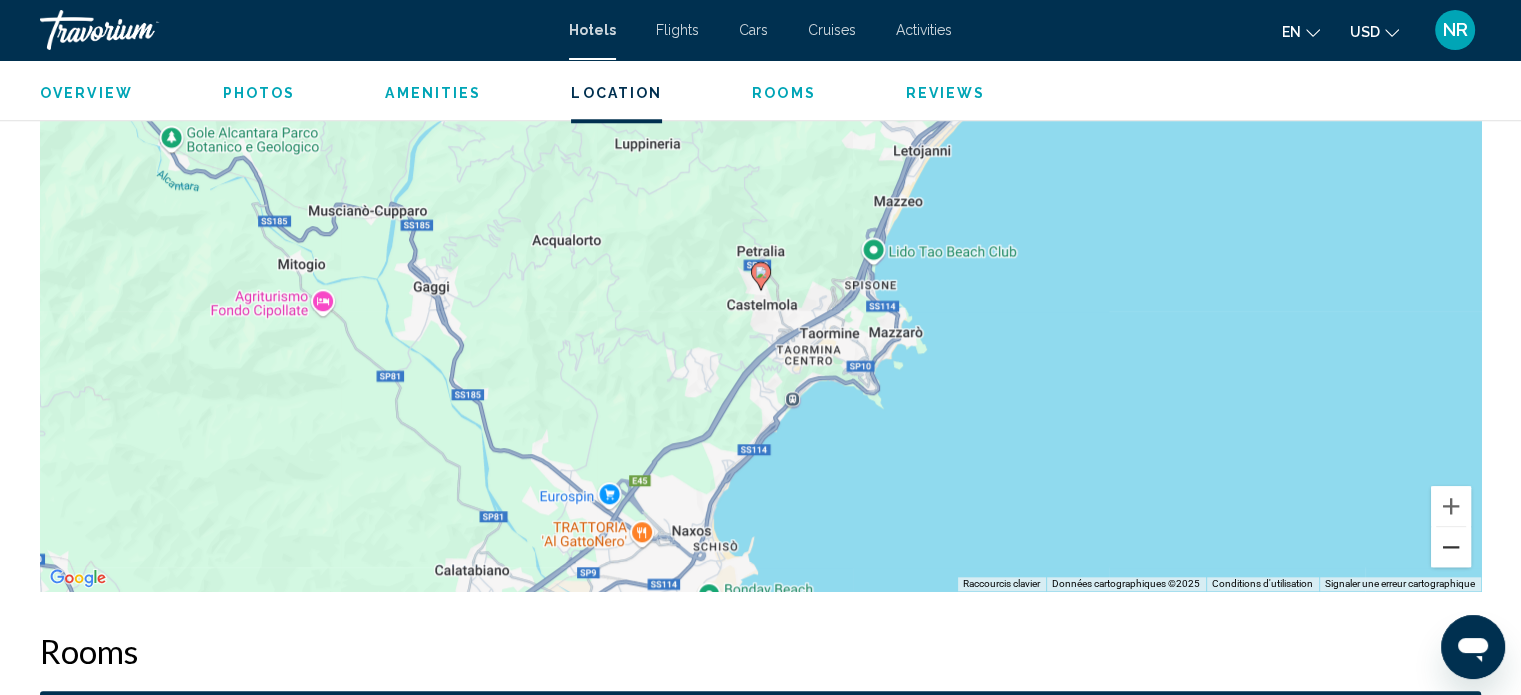 click at bounding box center [1451, 547] 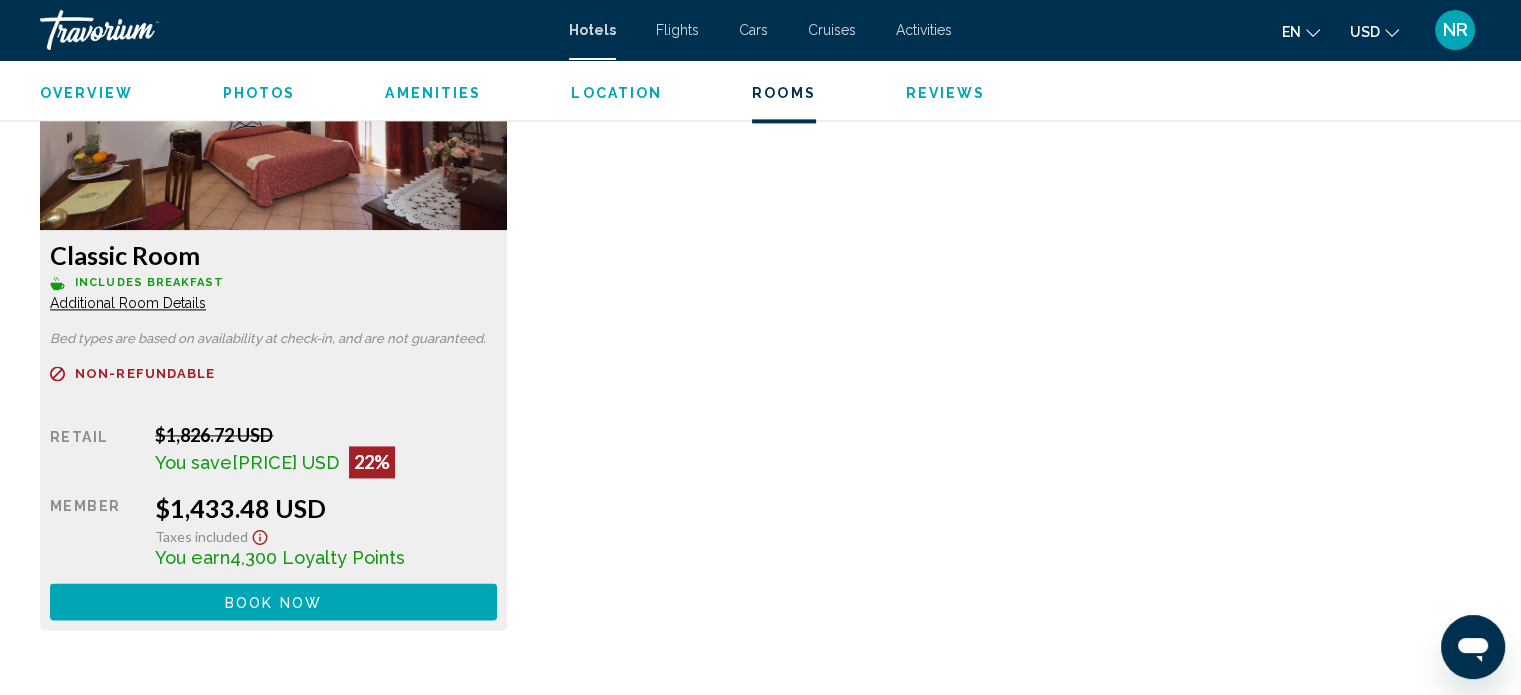 scroll, scrollTop: 2783, scrollLeft: 0, axis: vertical 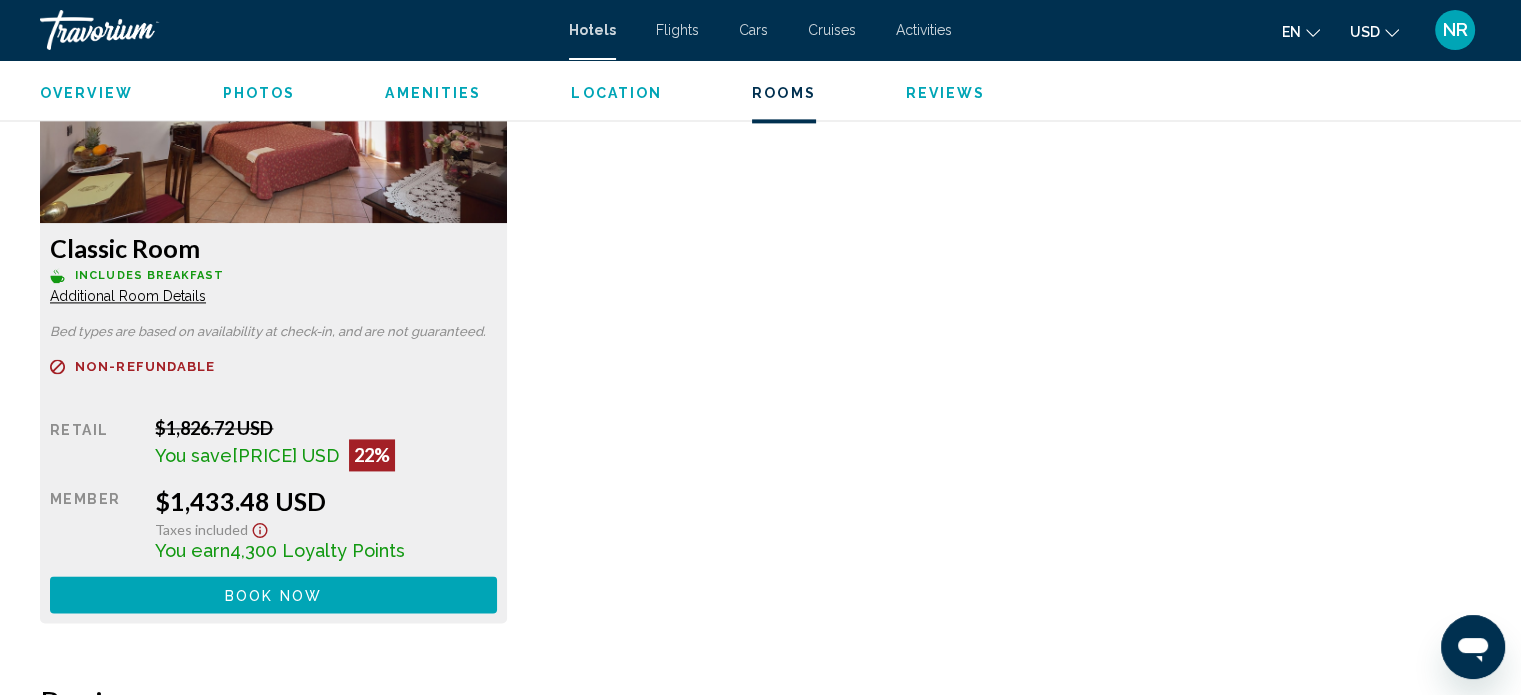 click at bounding box center (273, 98) 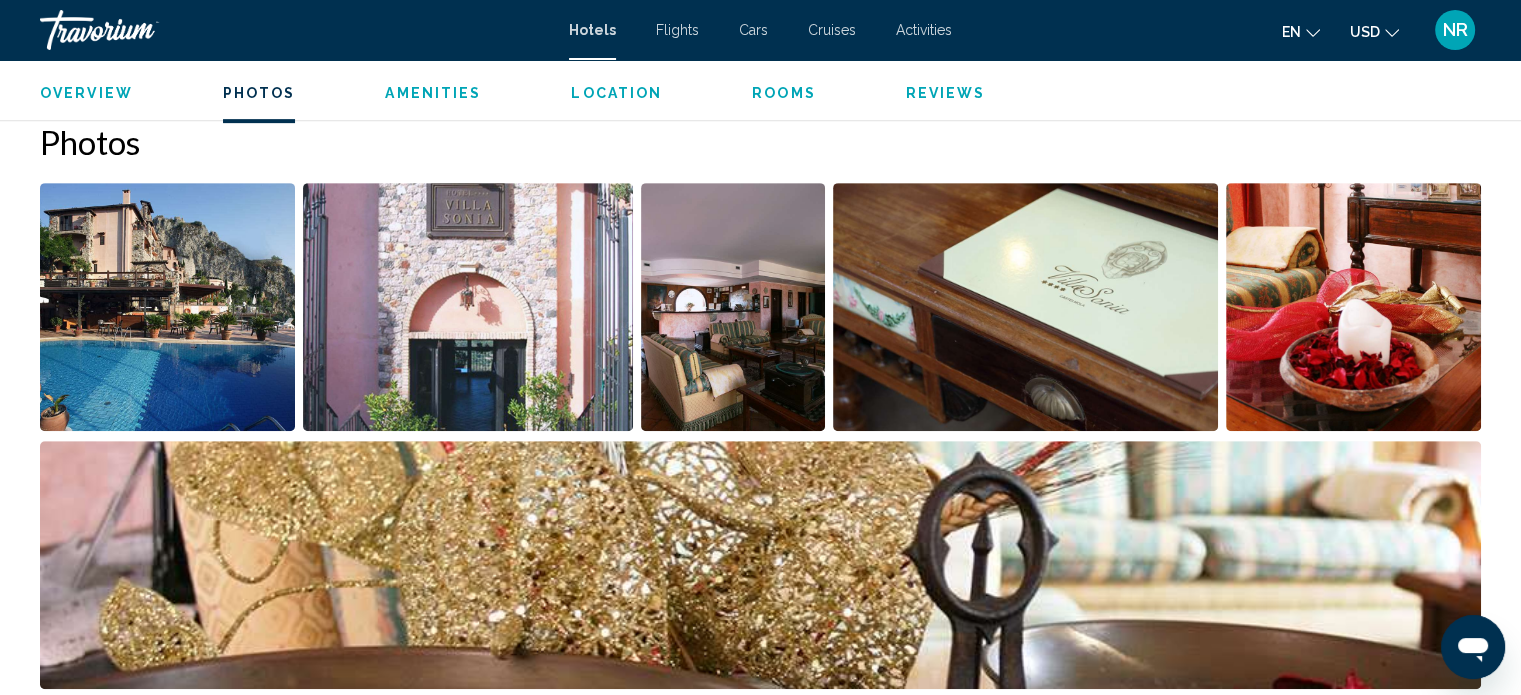 scroll, scrollTop: 940, scrollLeft: 0, axis: vertical 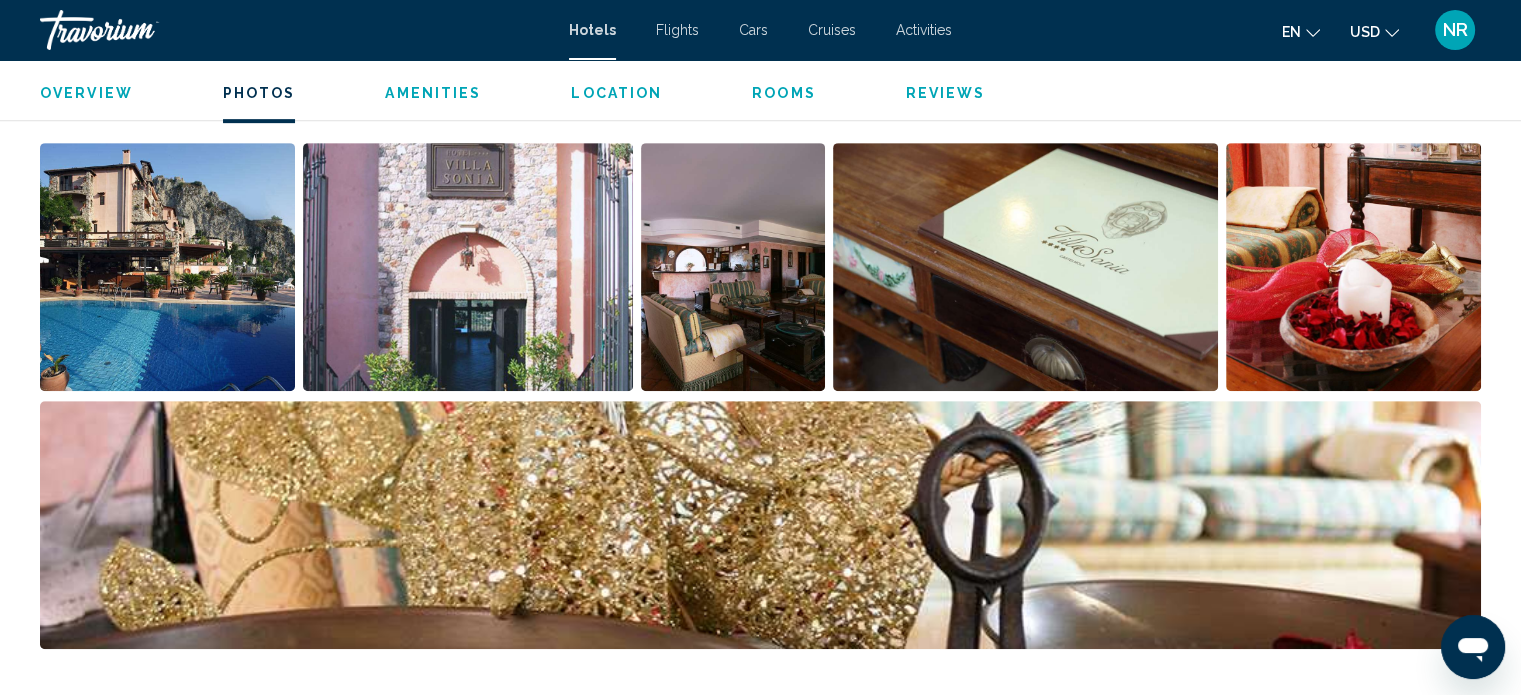 click at bounding box center [167, 267] 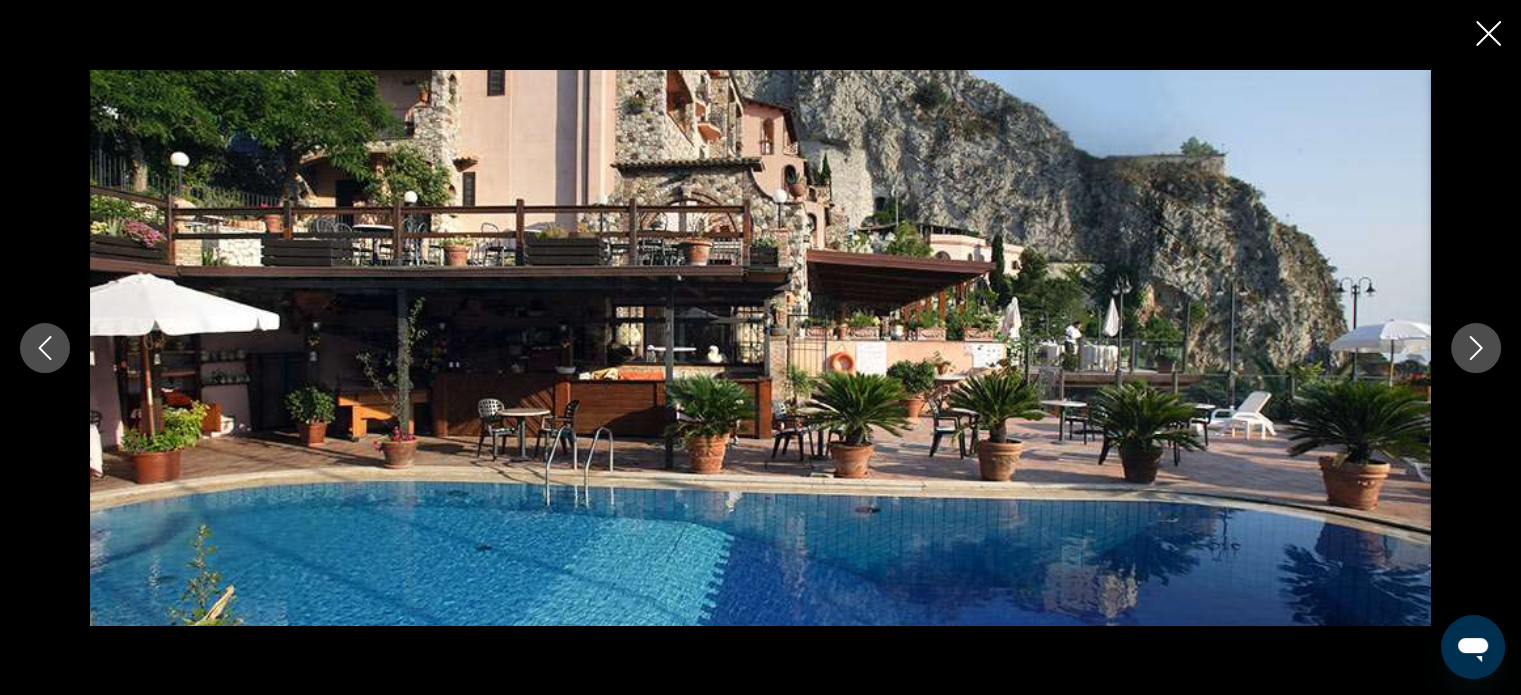 click 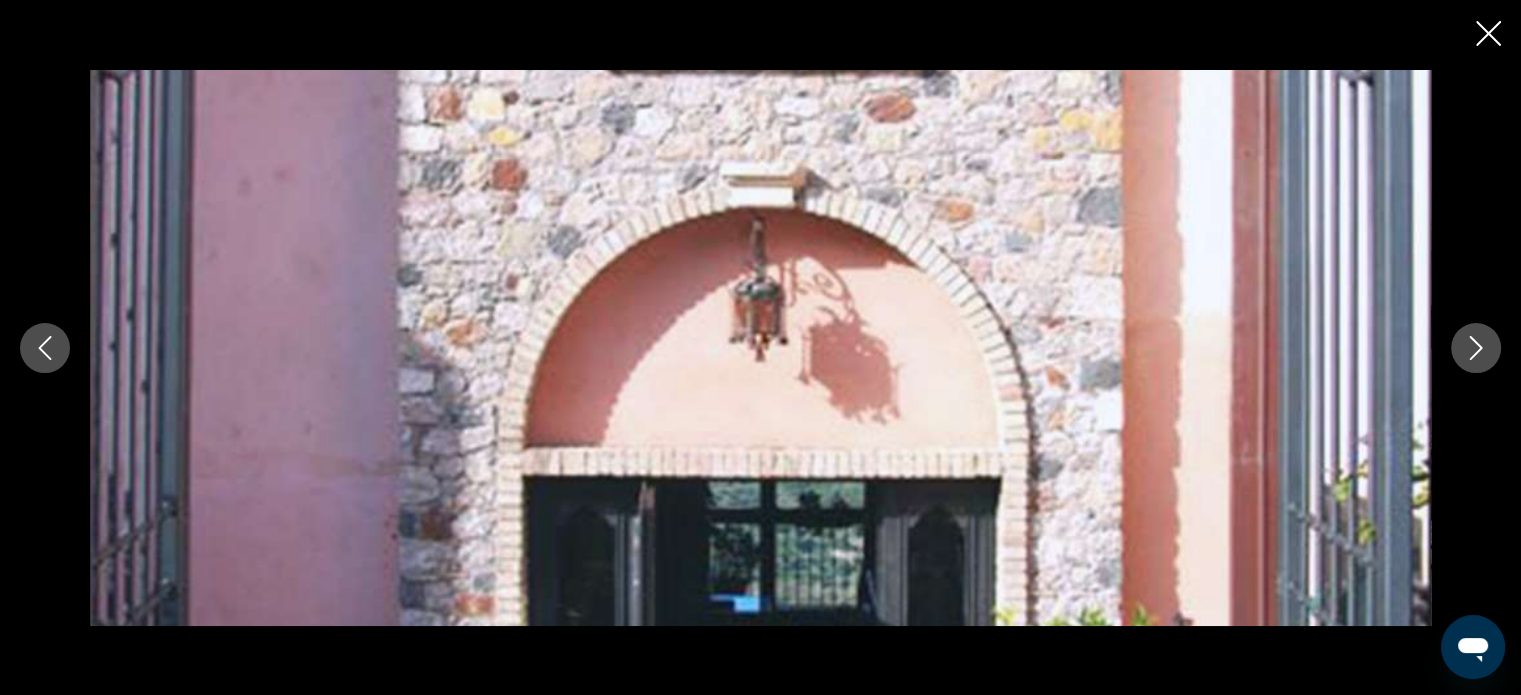 click 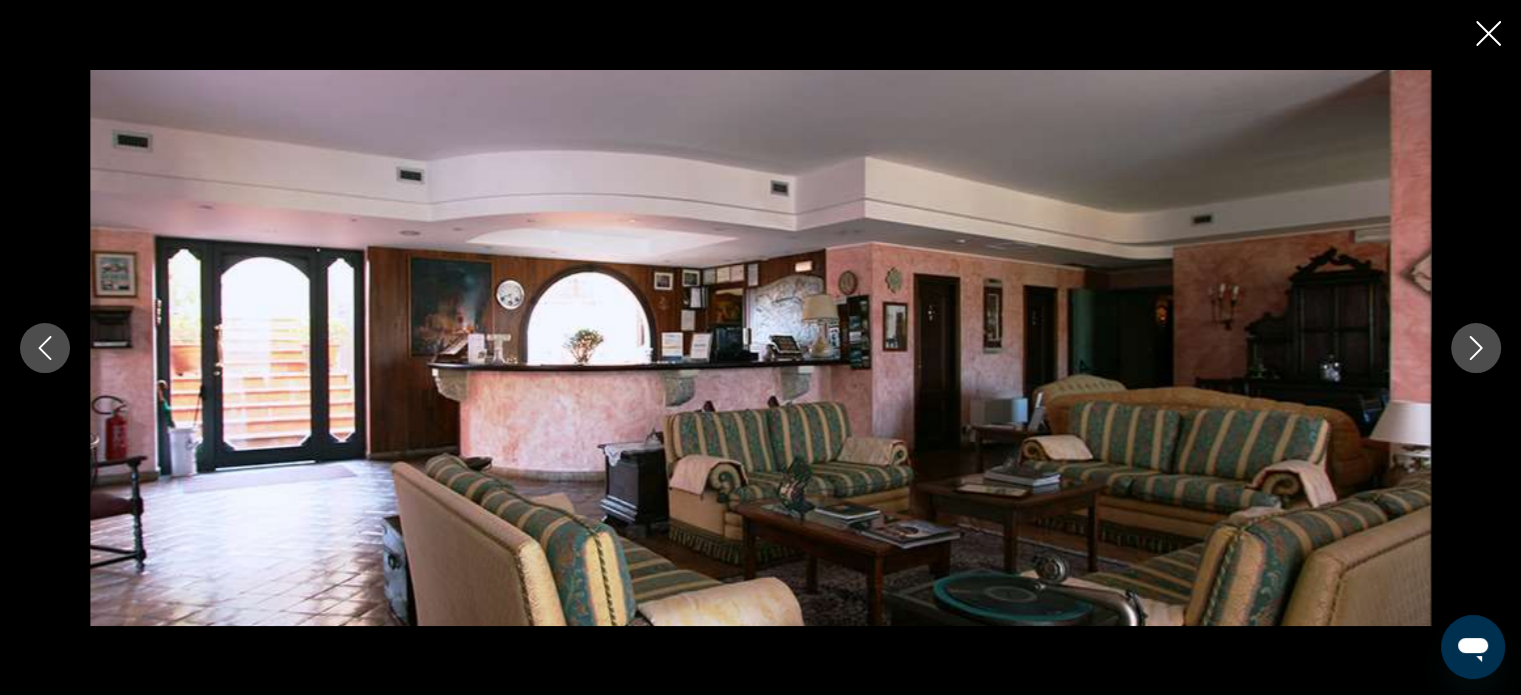 click 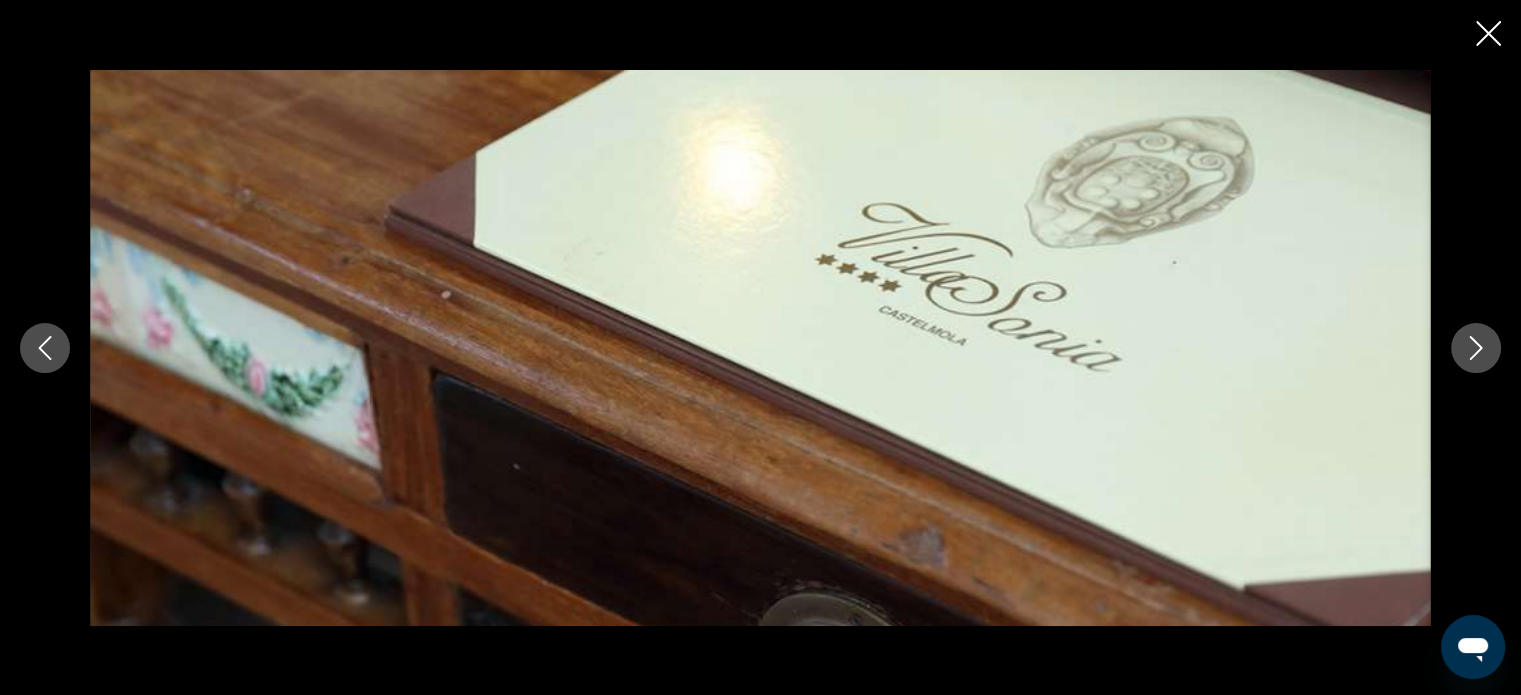 click 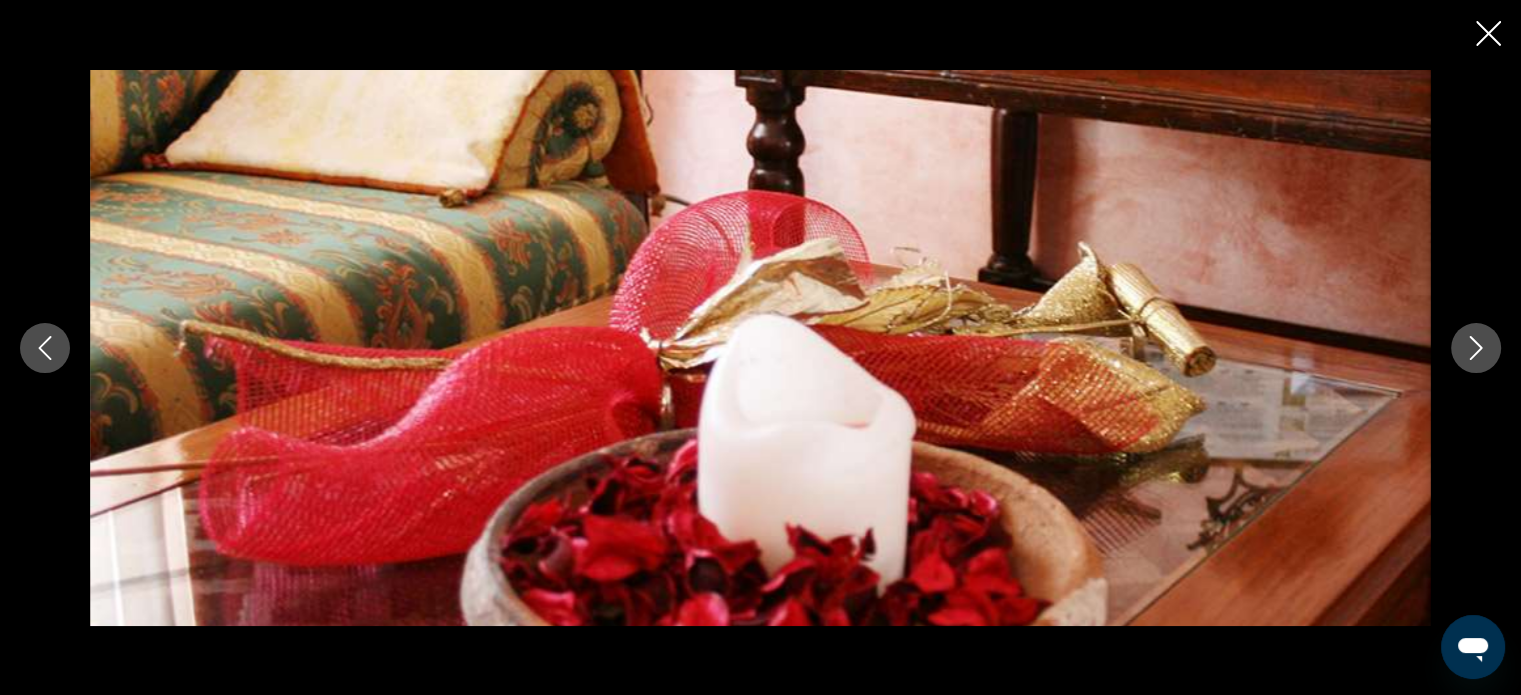 click 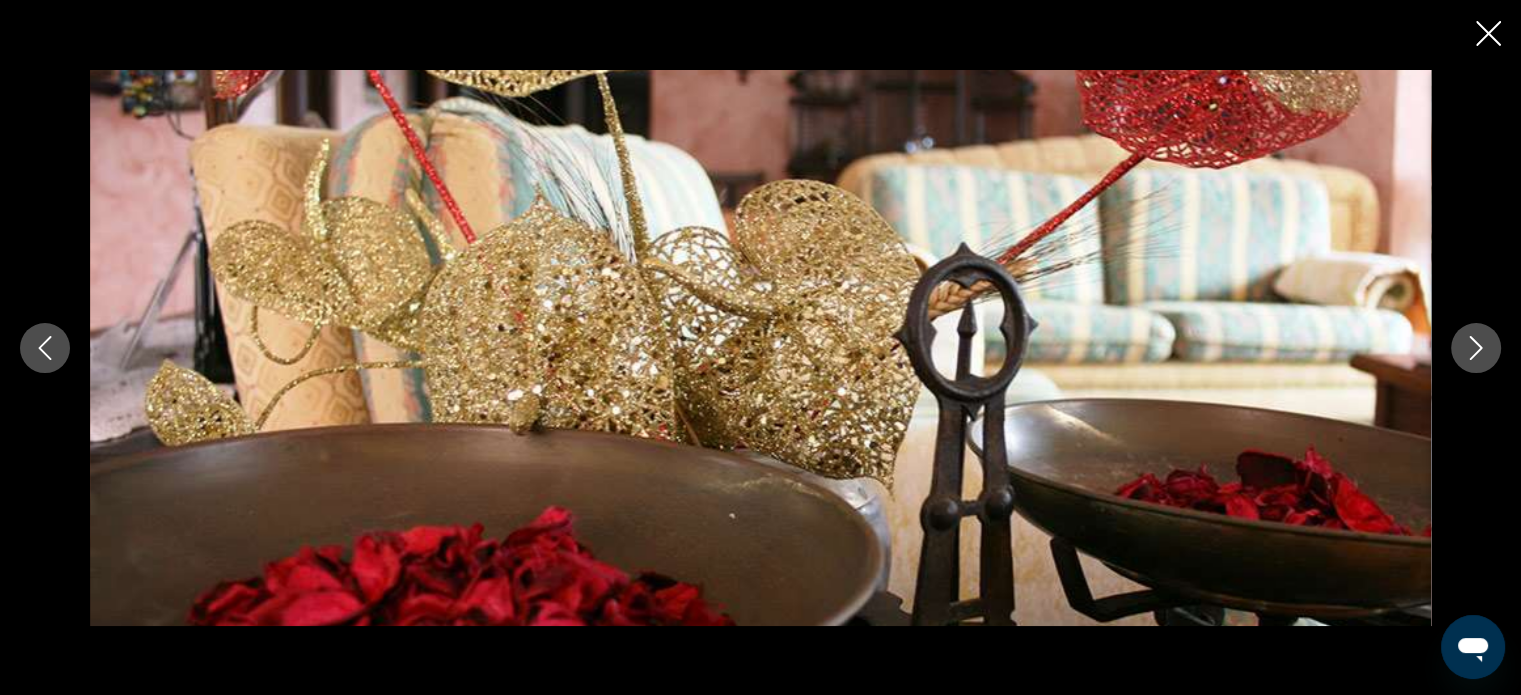 click 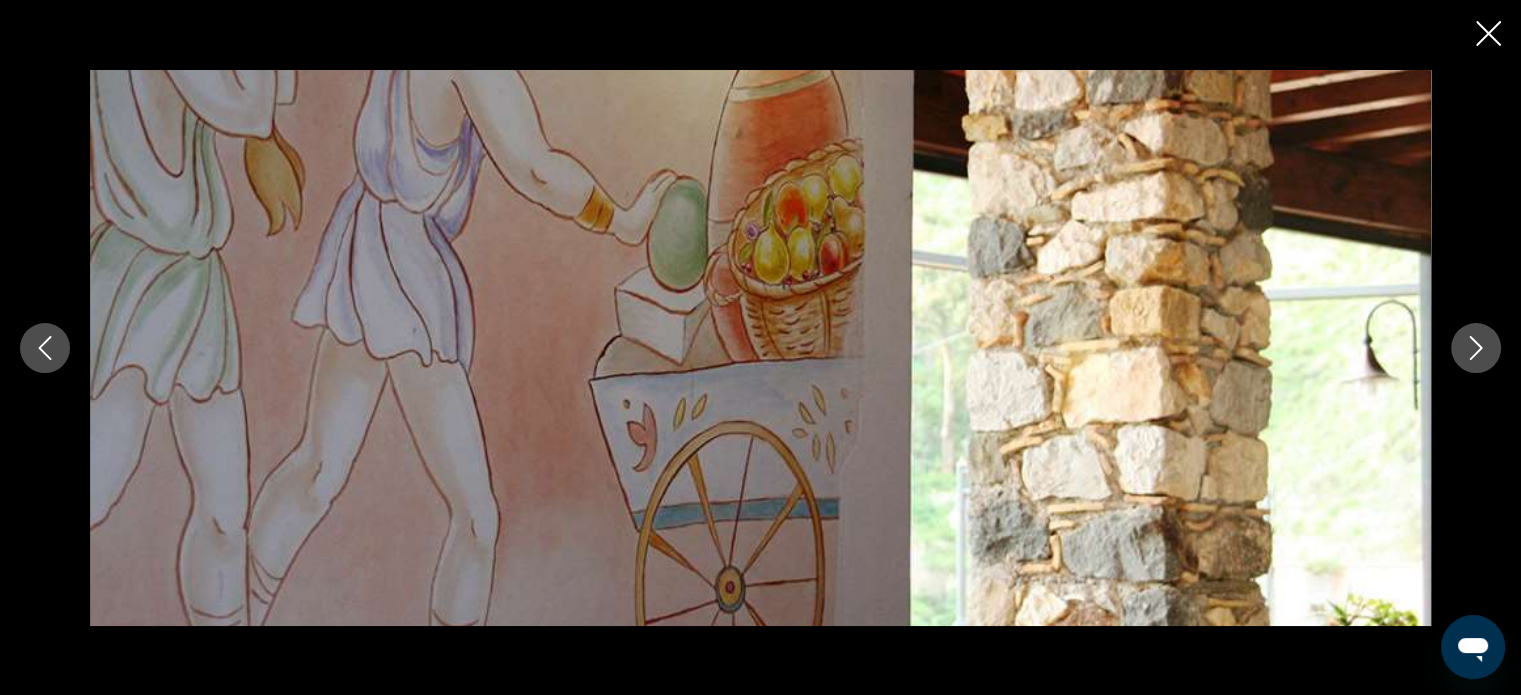 click 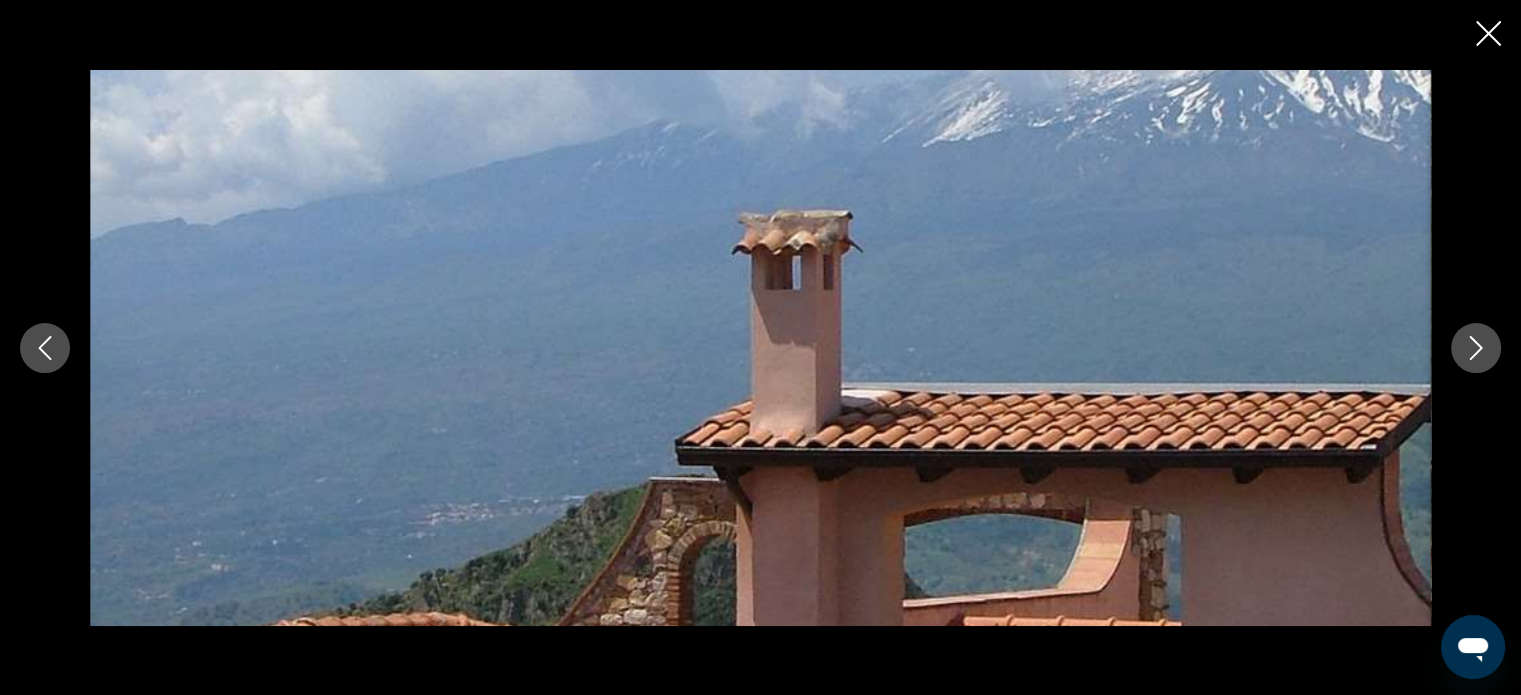 click 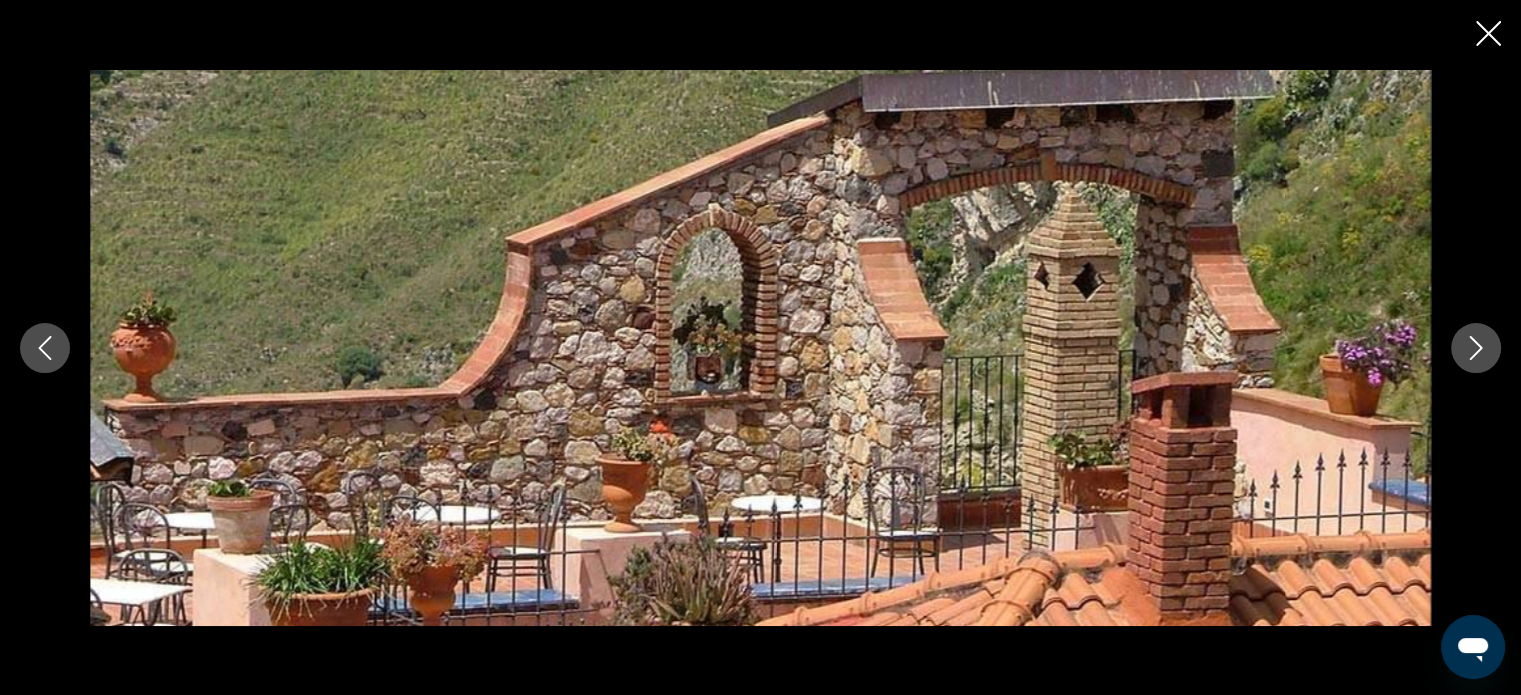 click 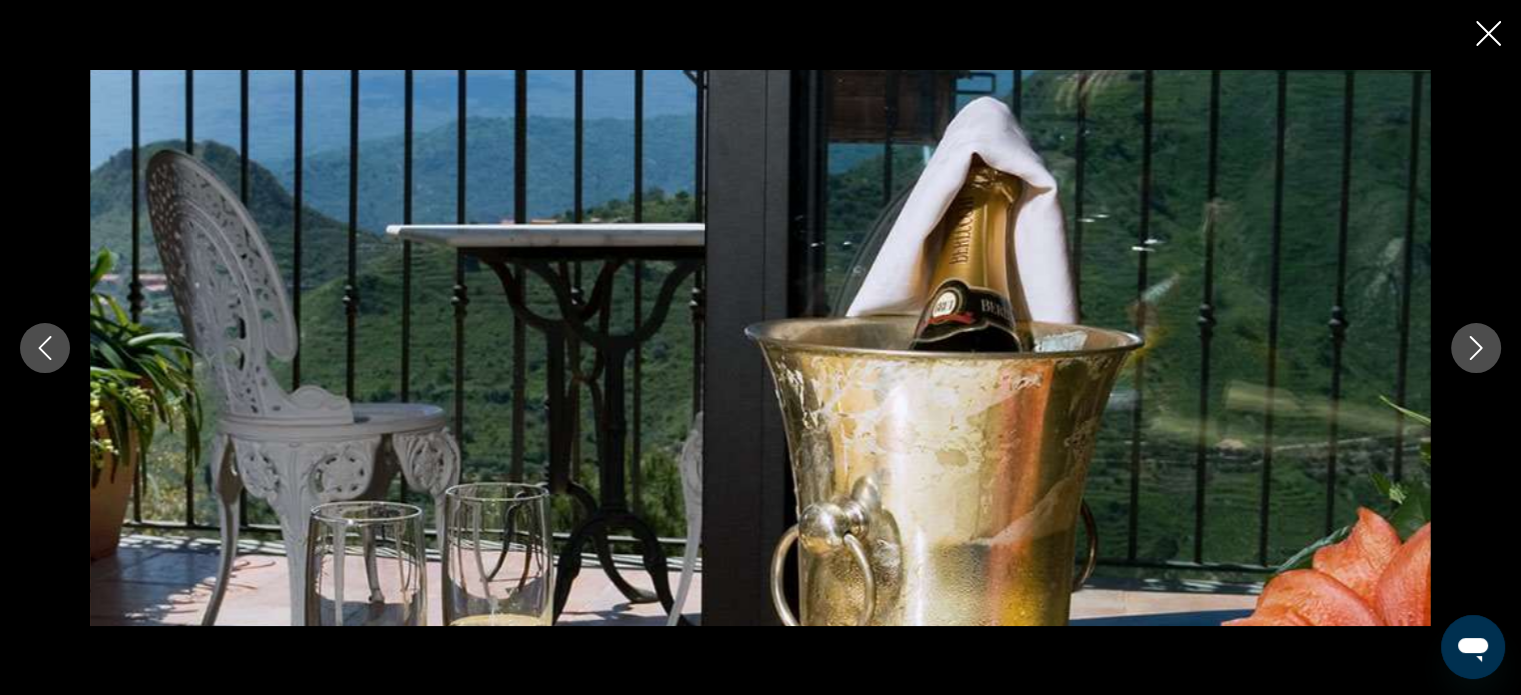 click 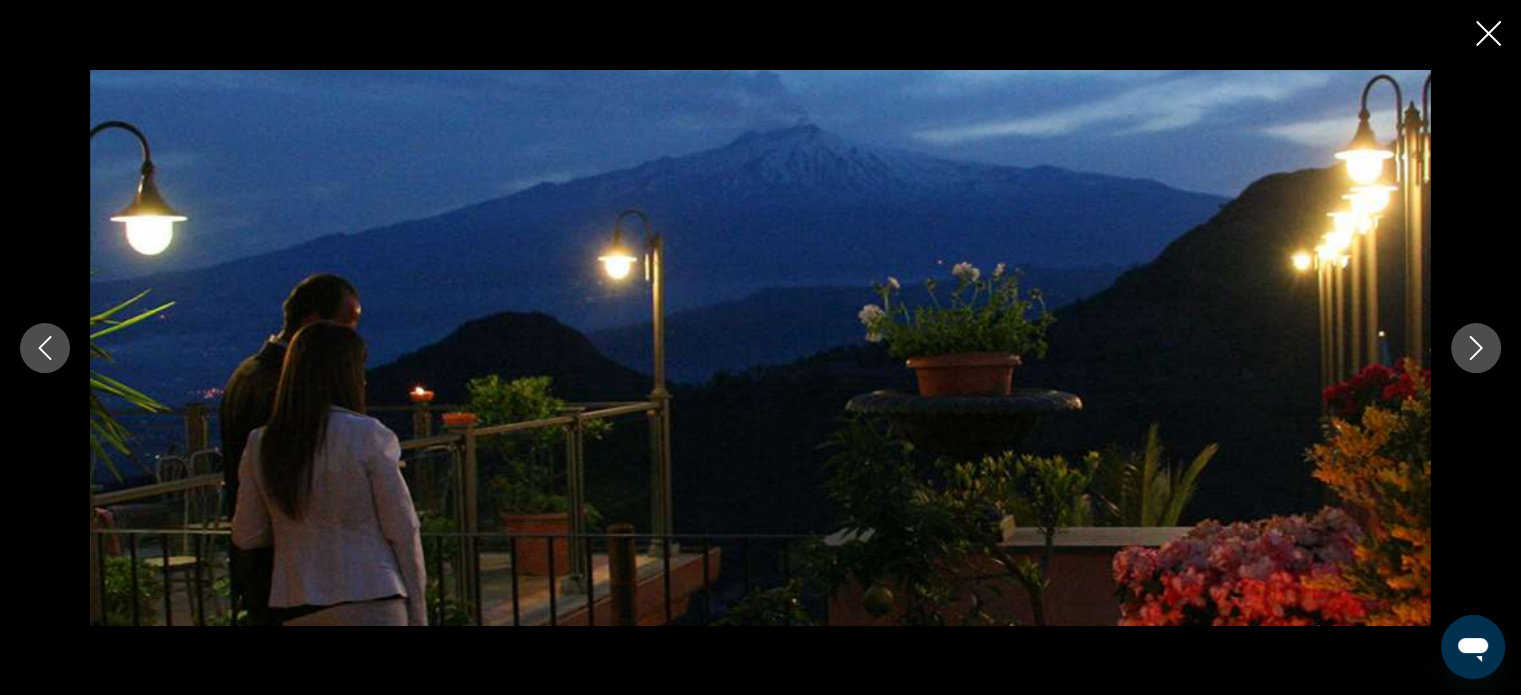 click 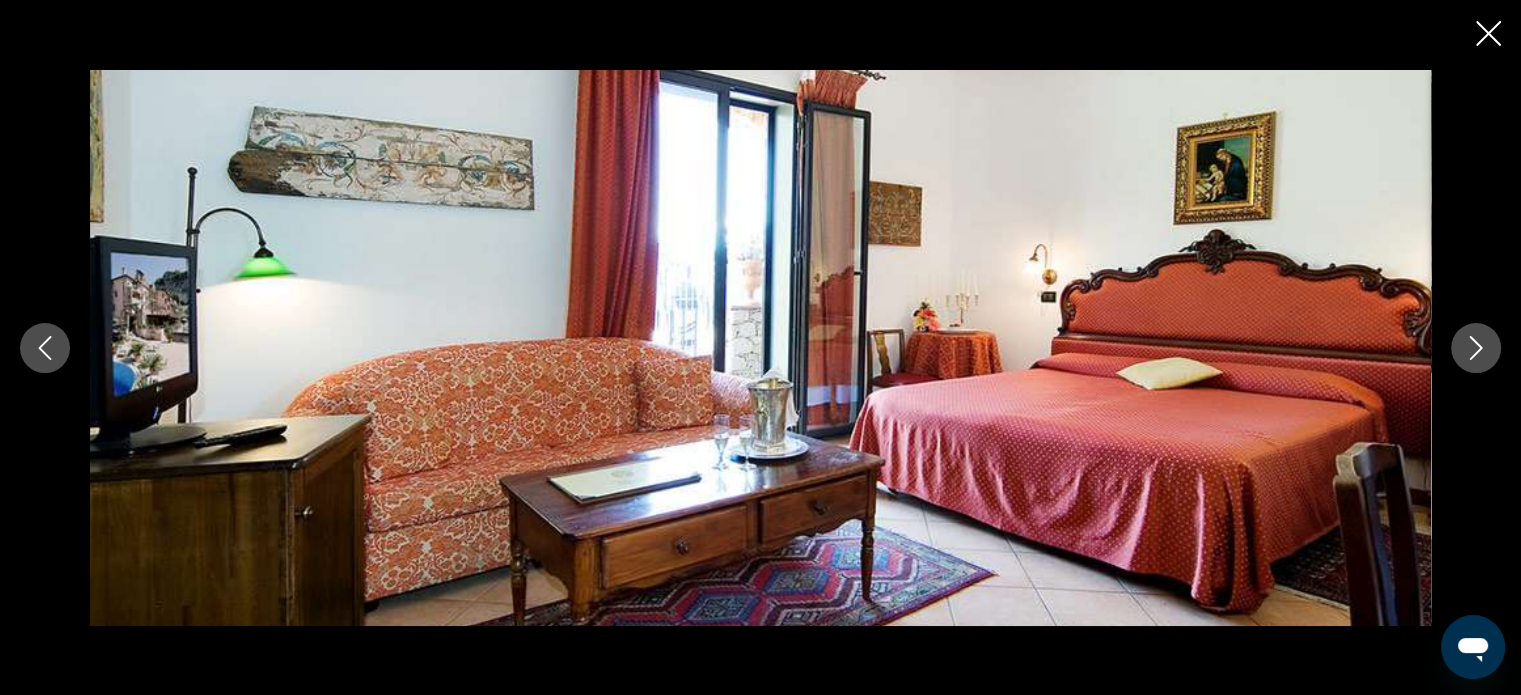 click 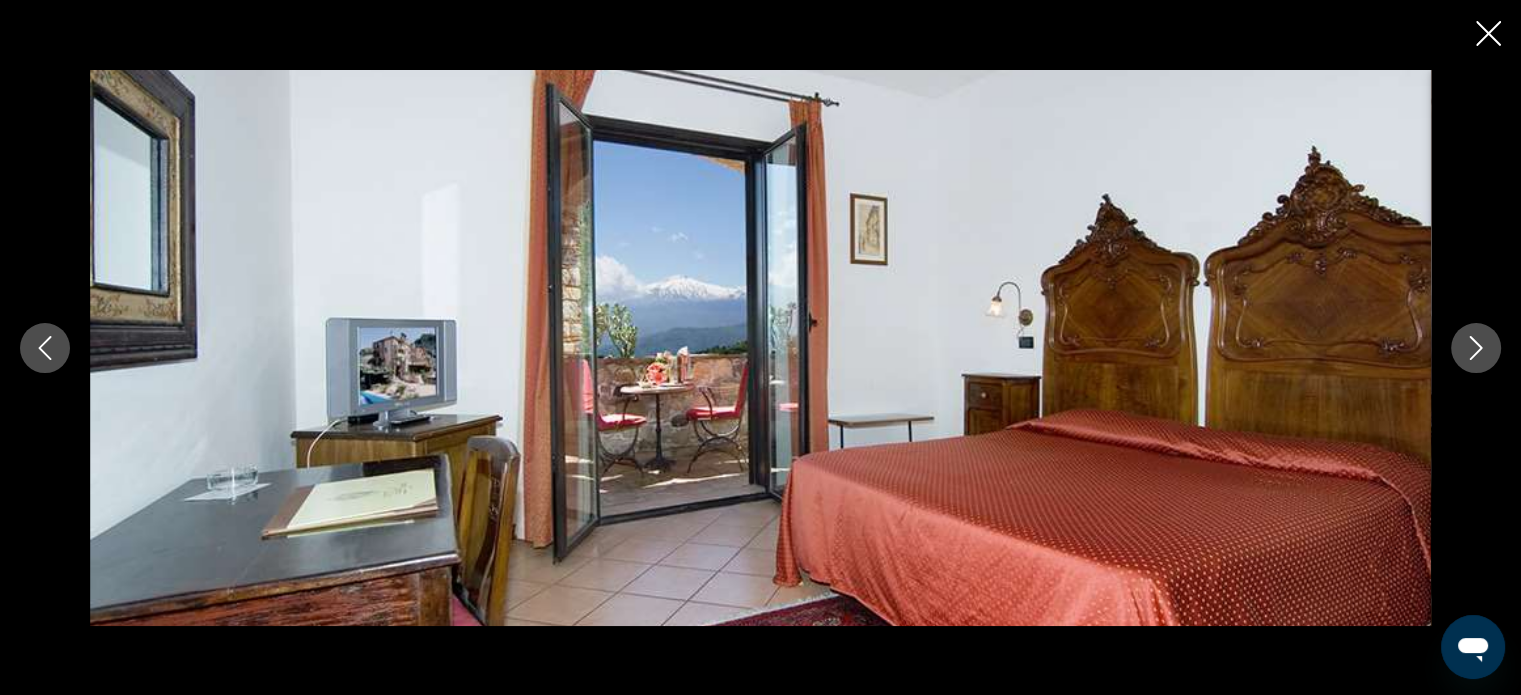 click 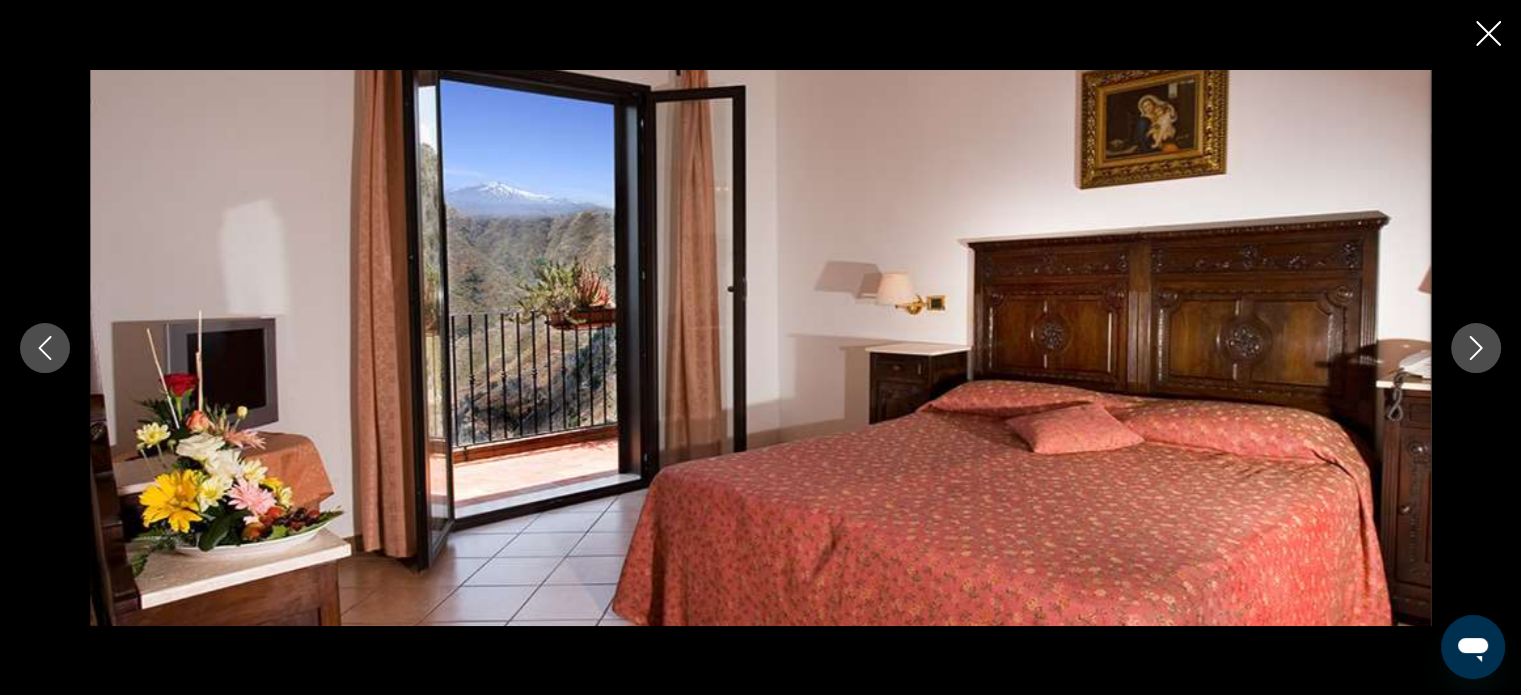 click 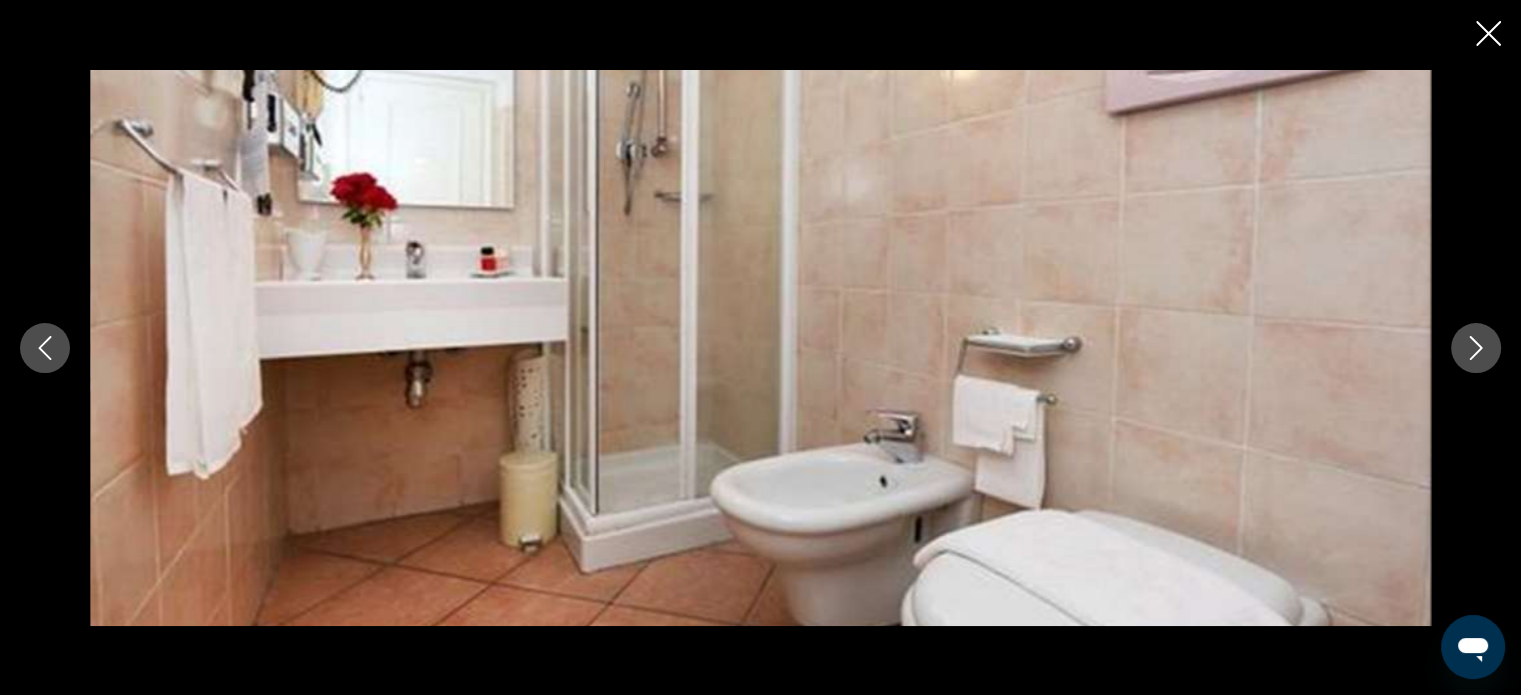 click 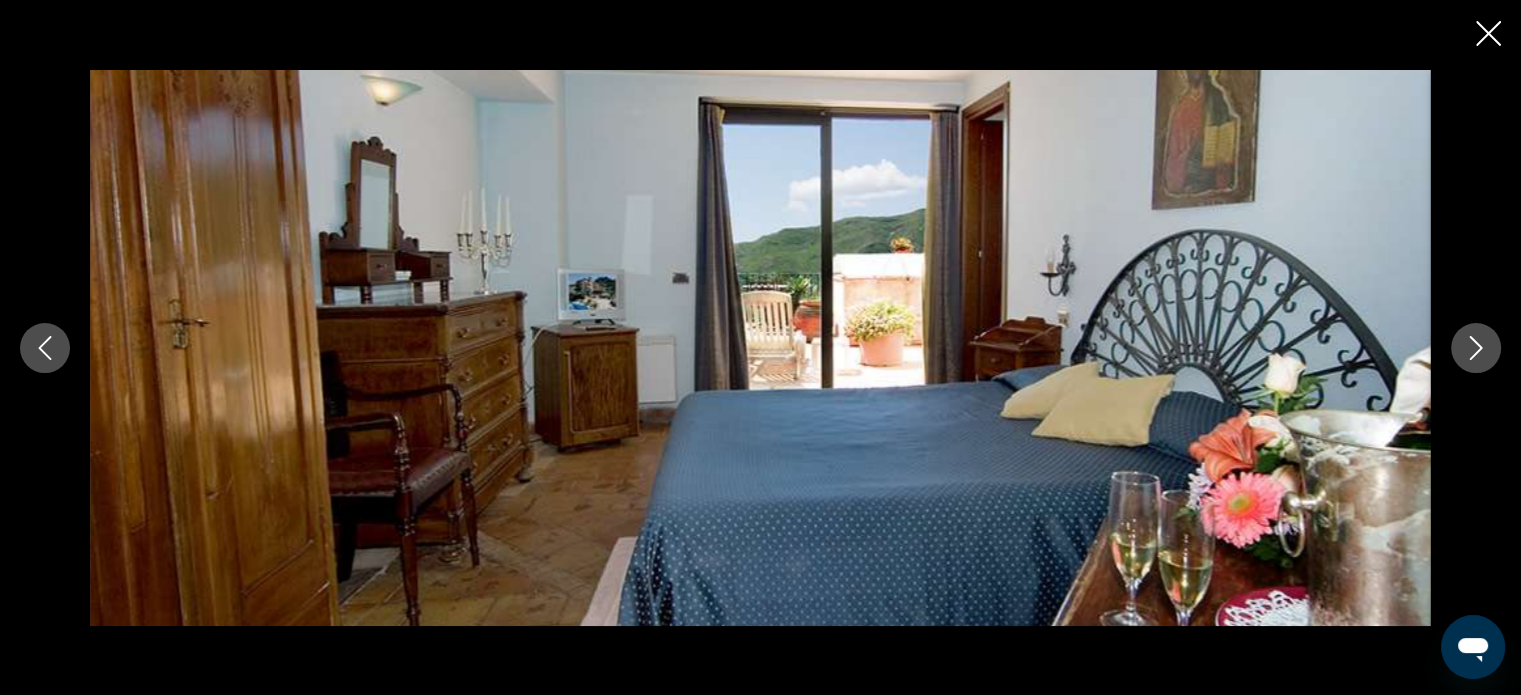 click 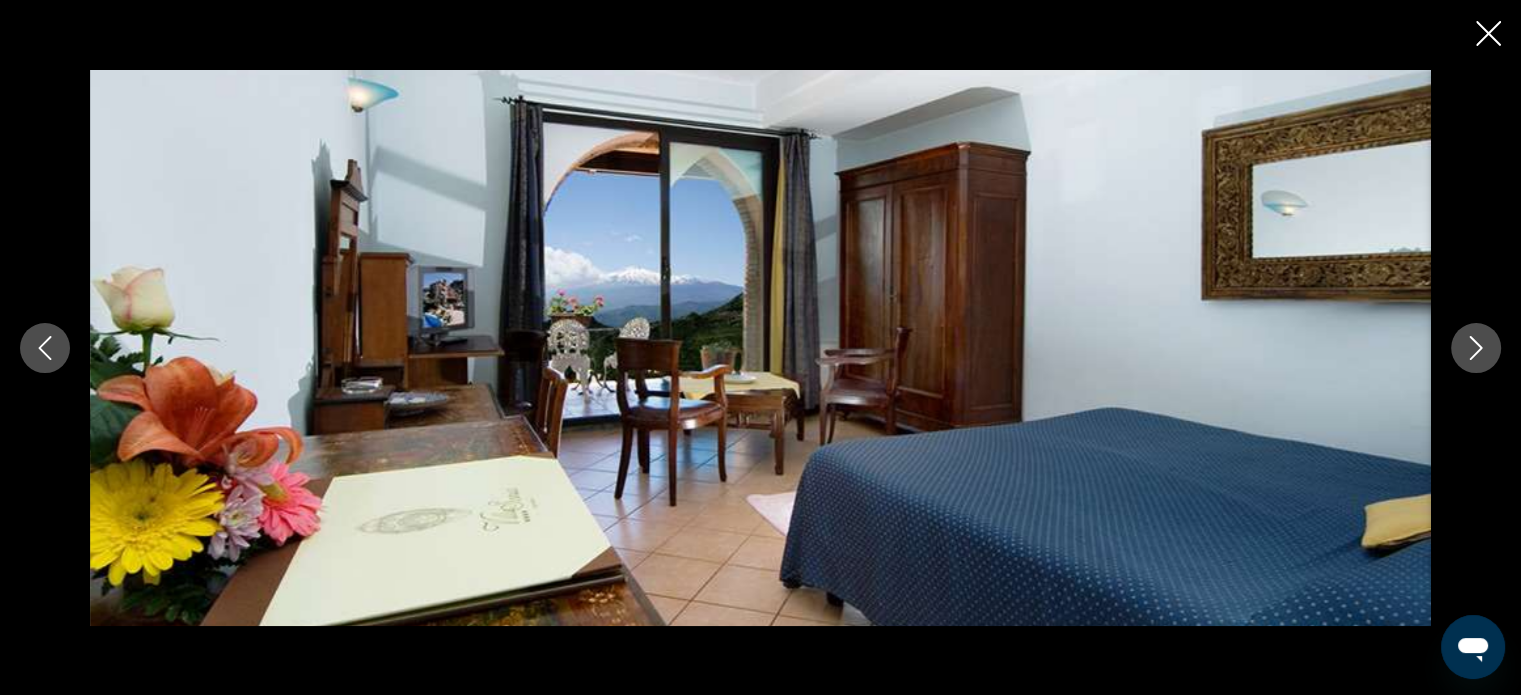 click 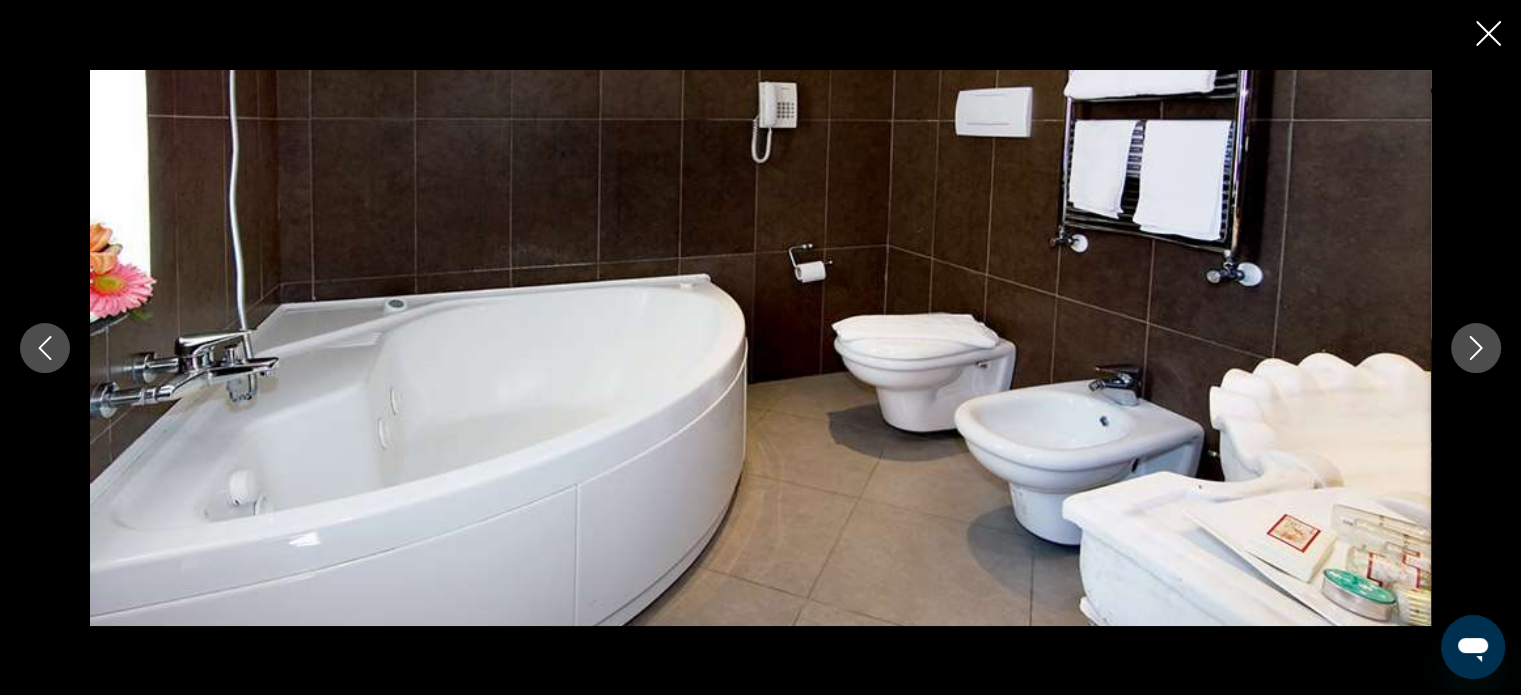 click 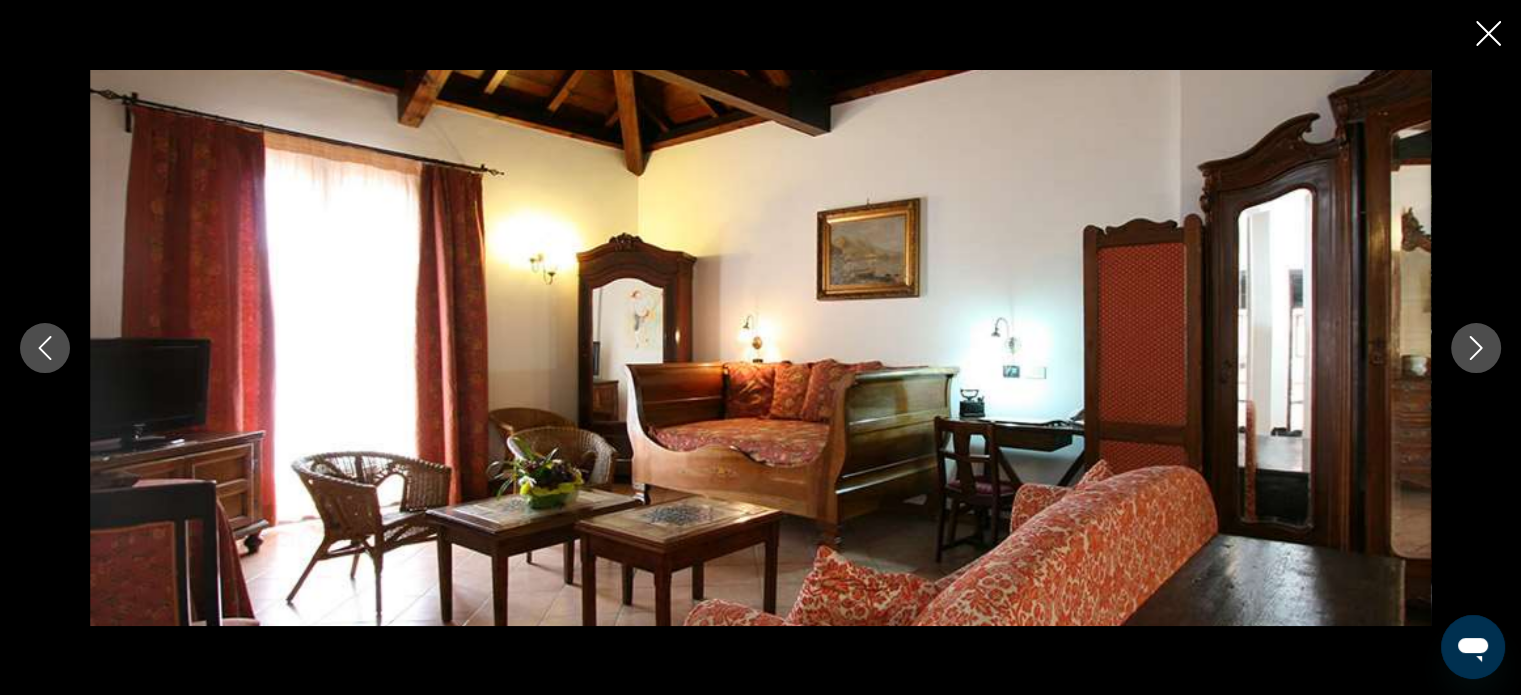 click 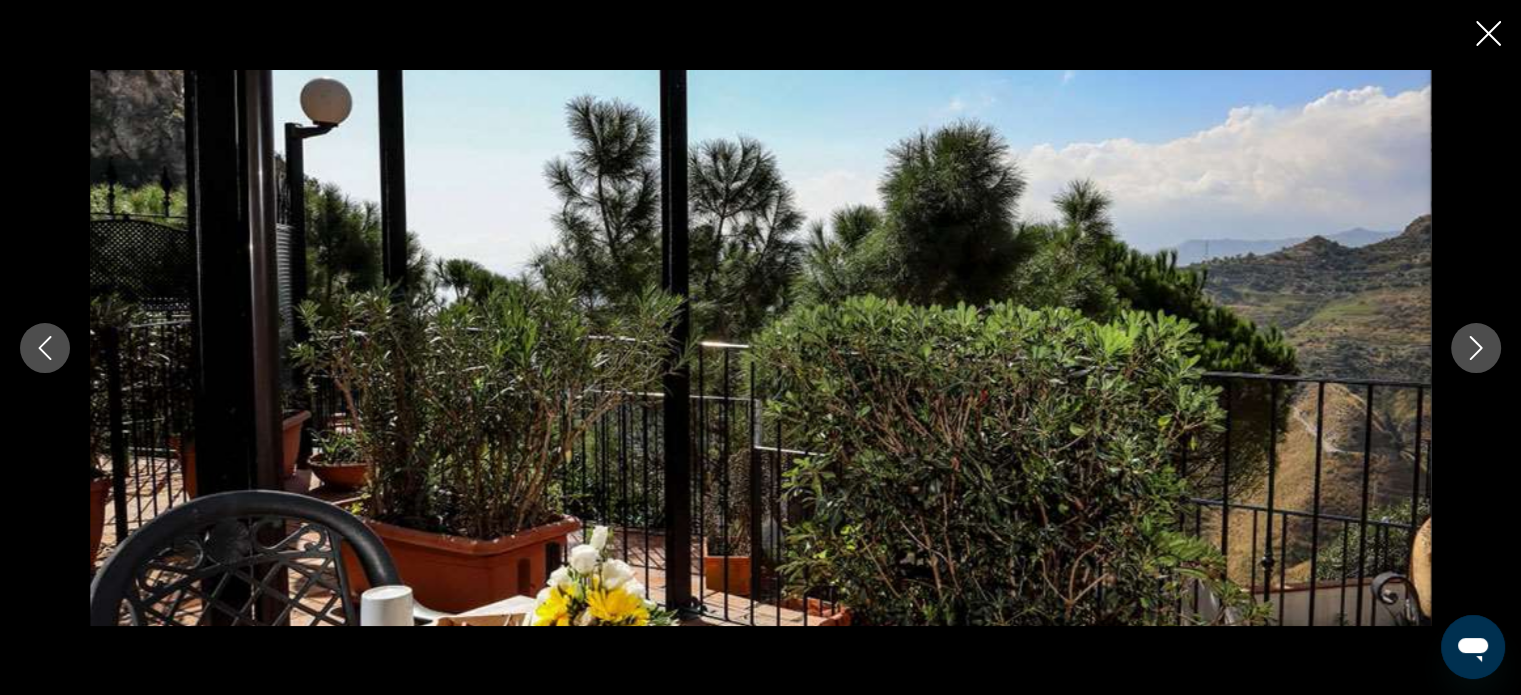 click 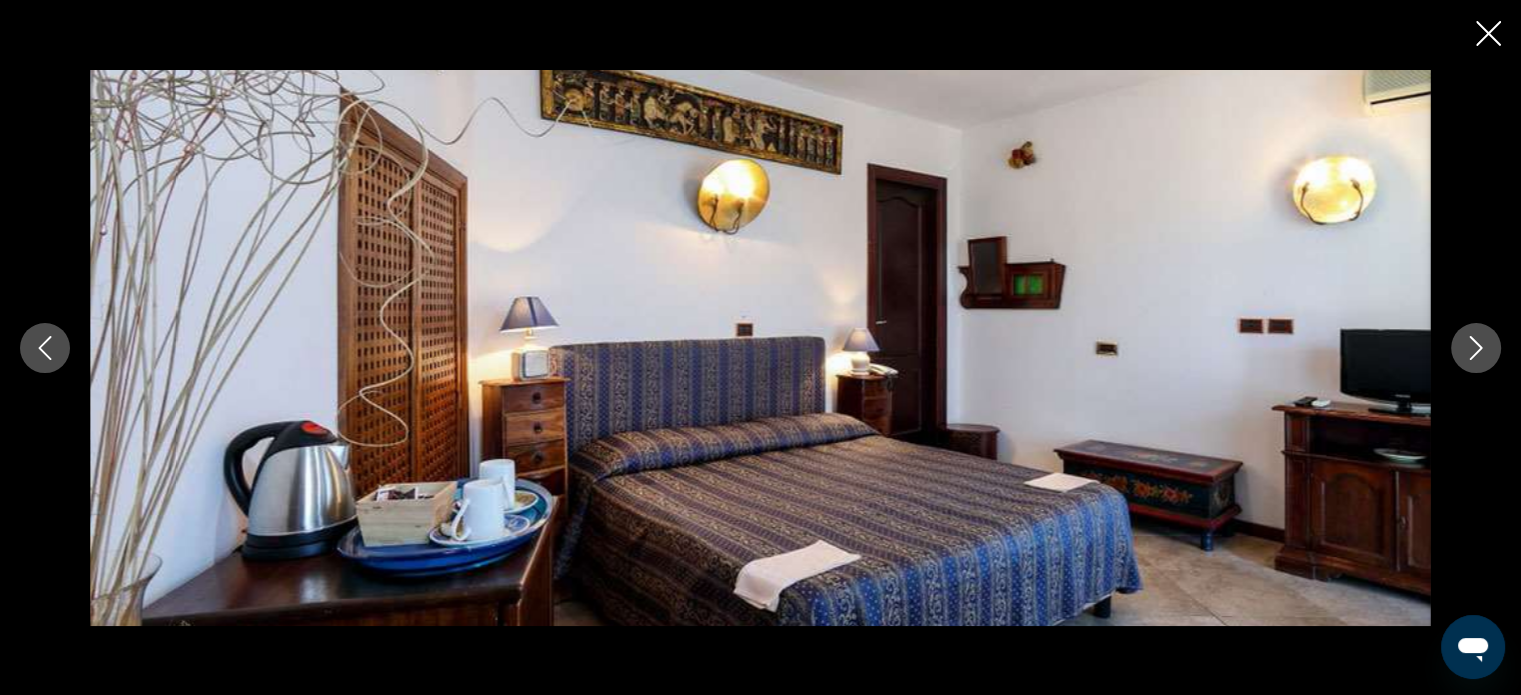 click 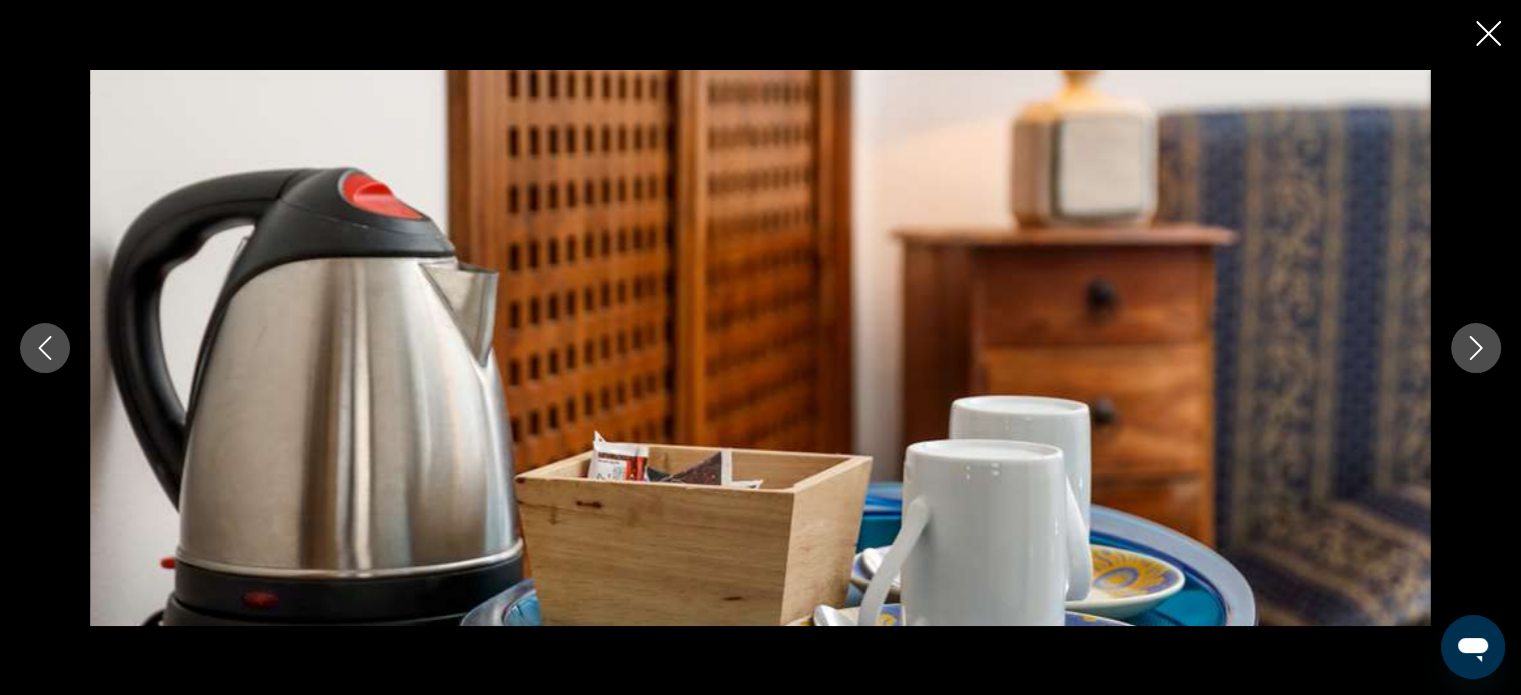 click 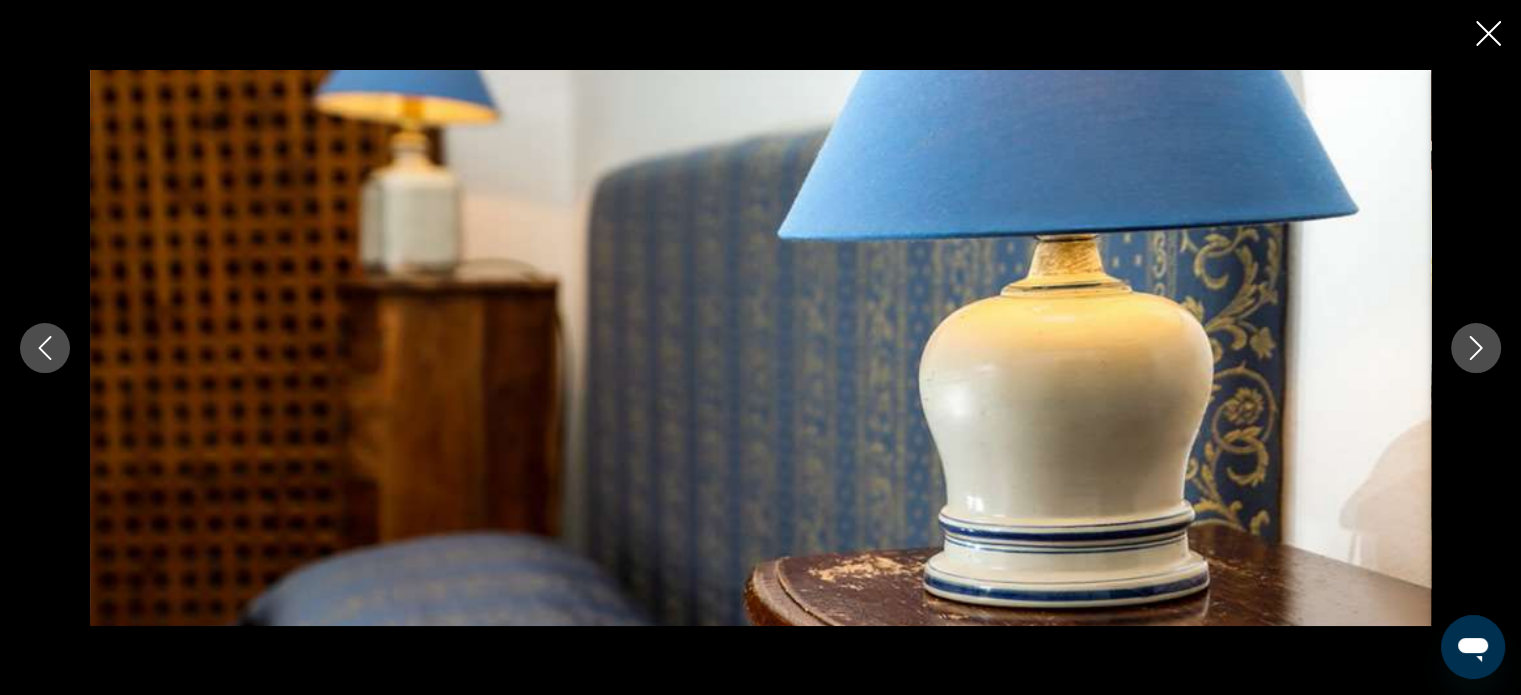 click 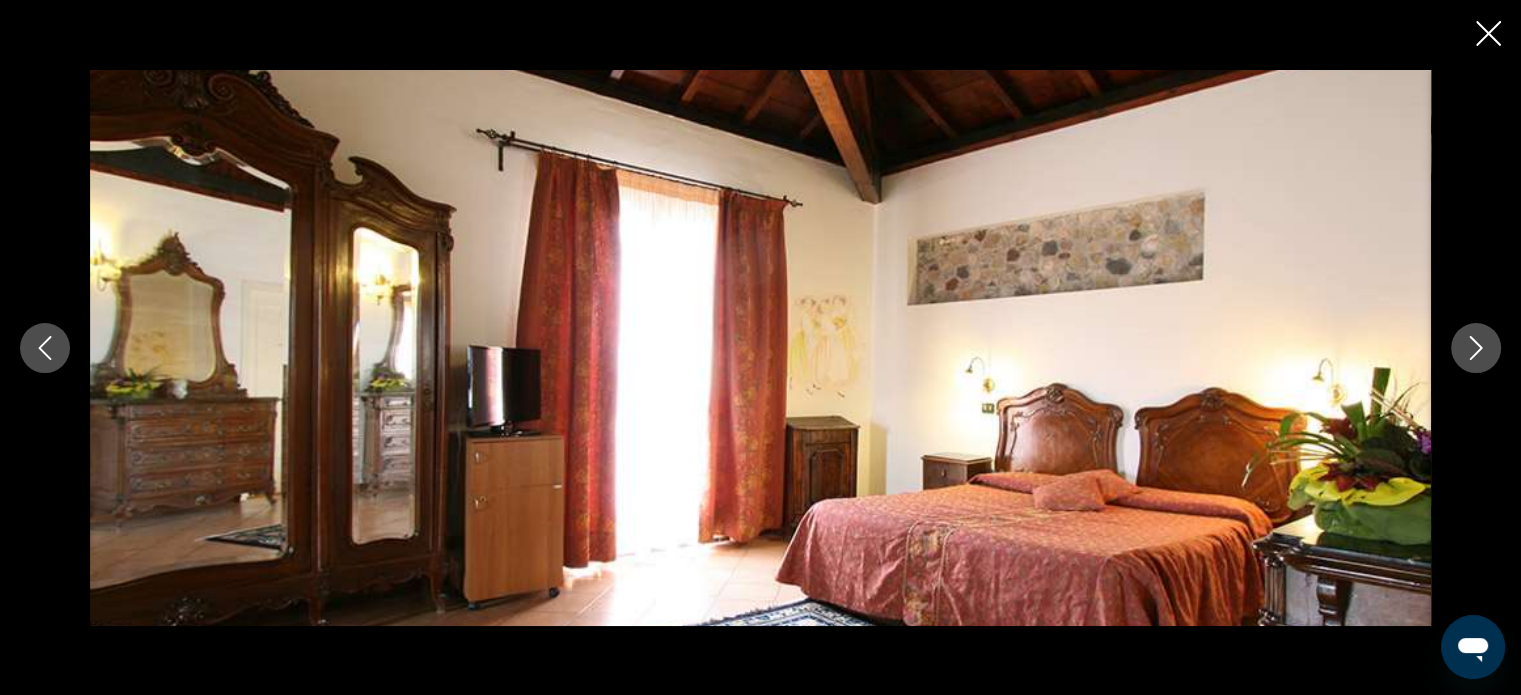 click 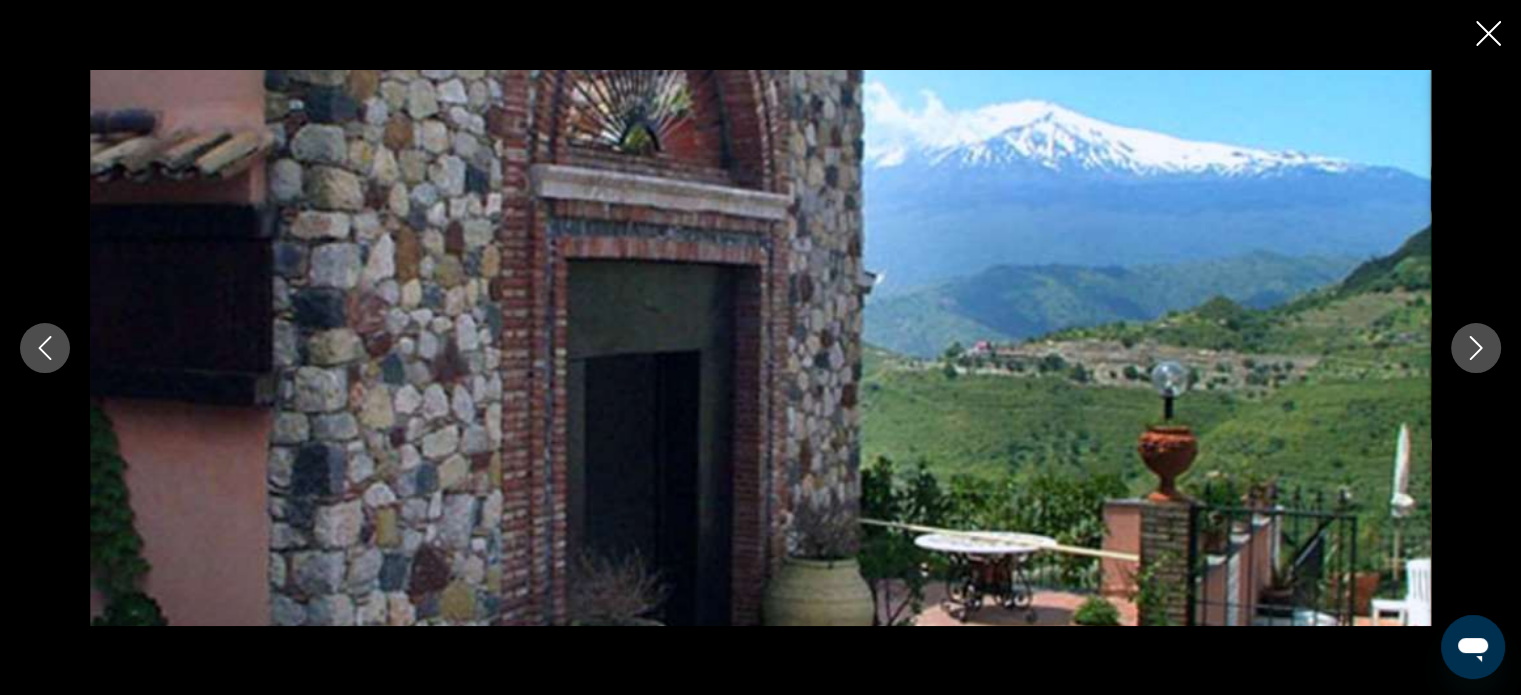 click 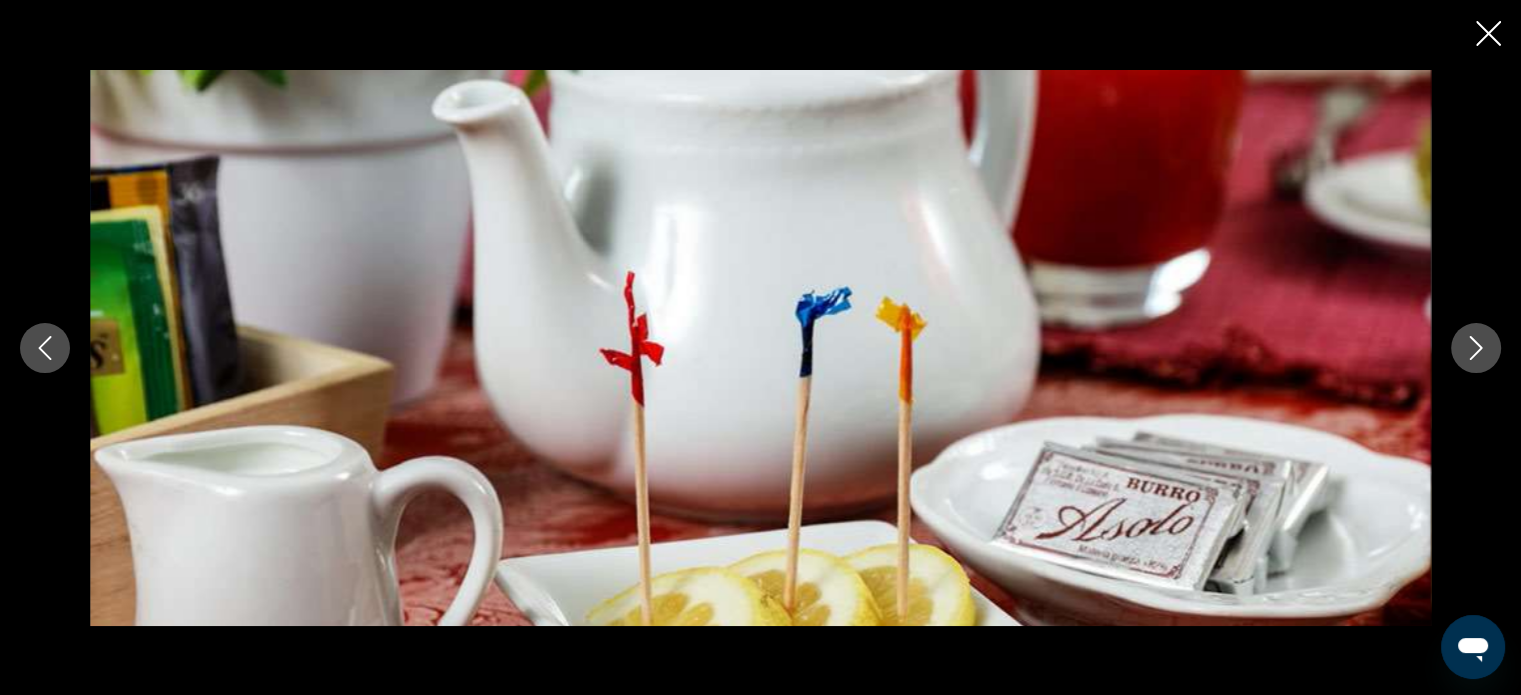 click 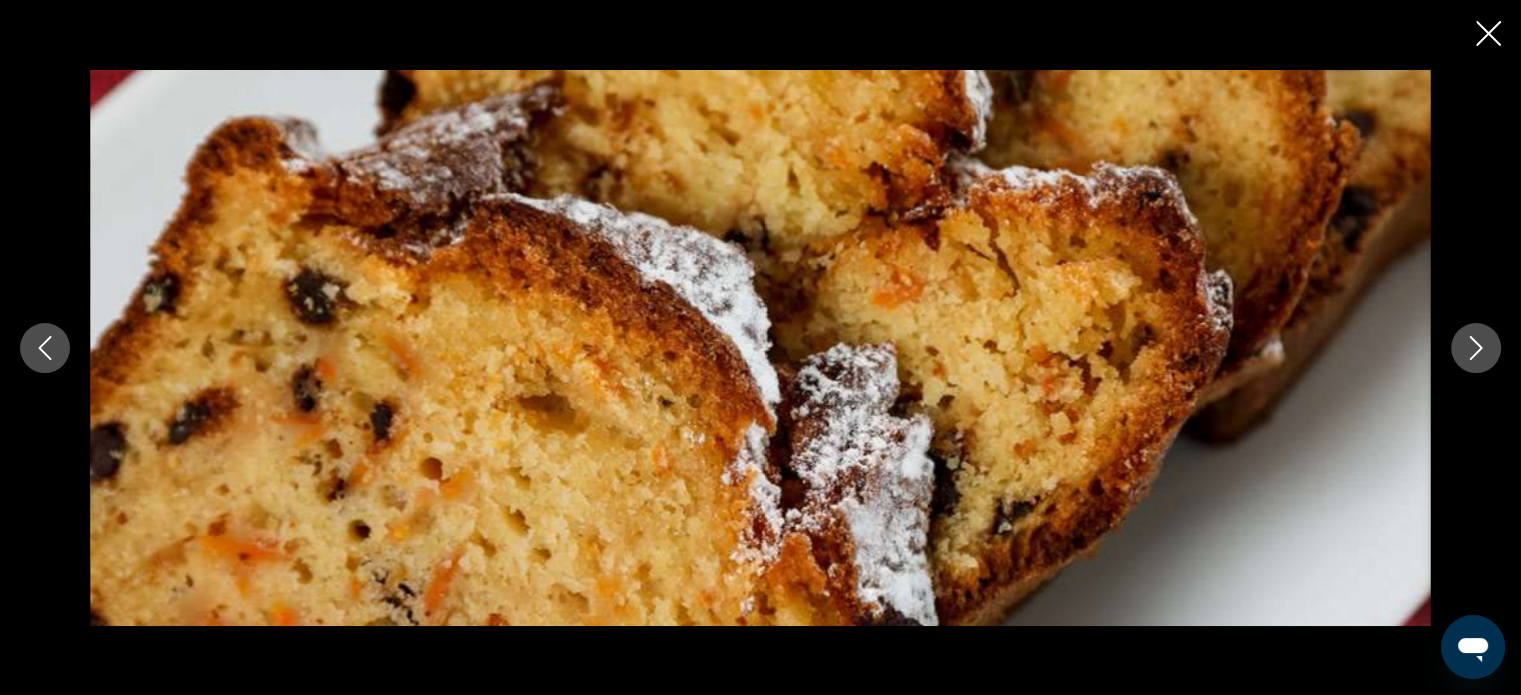 click 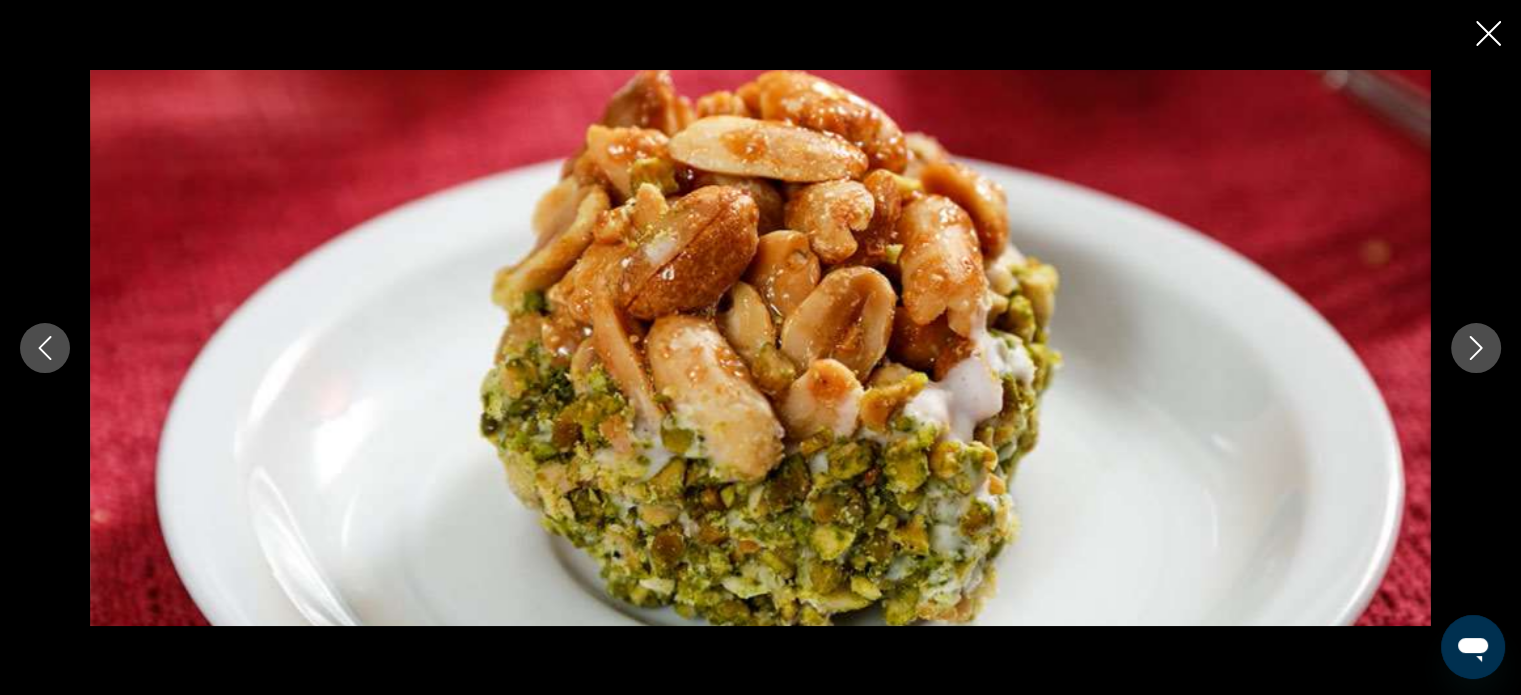 click 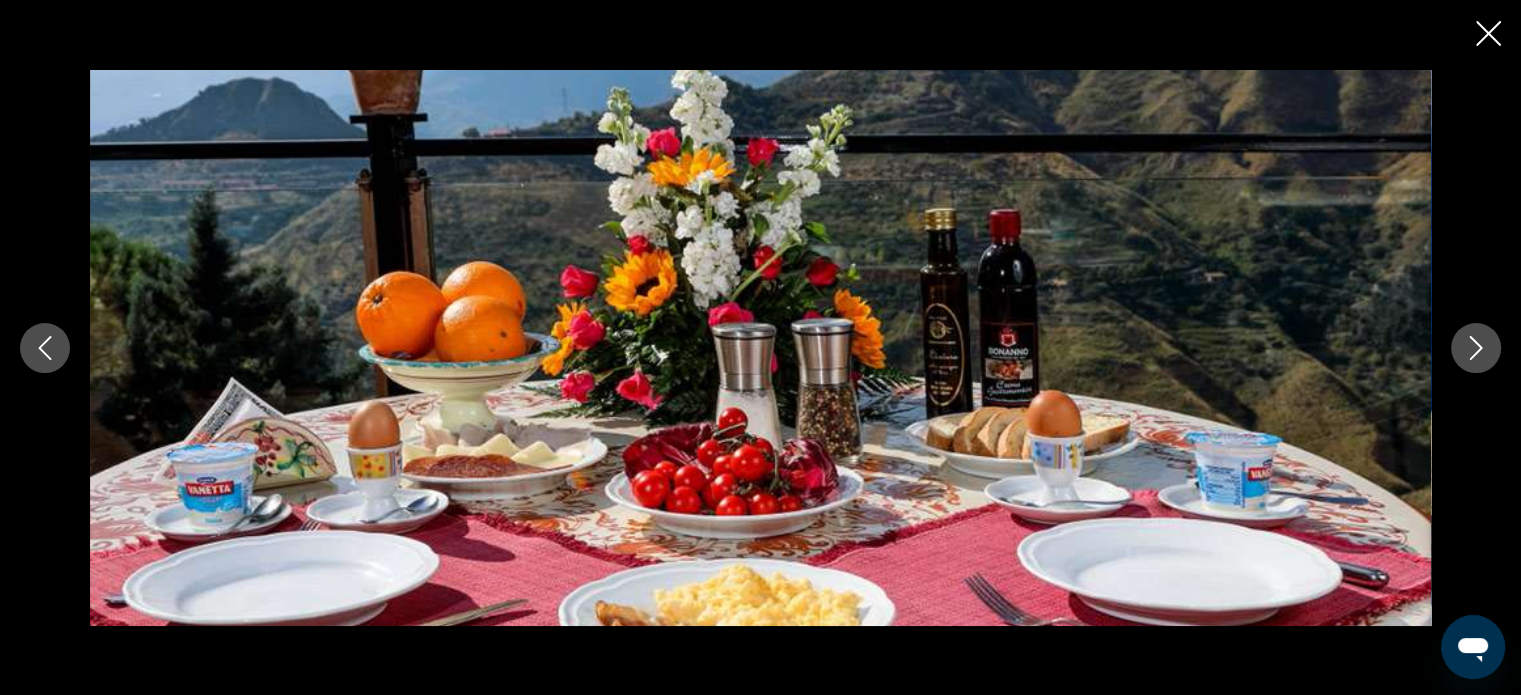 click 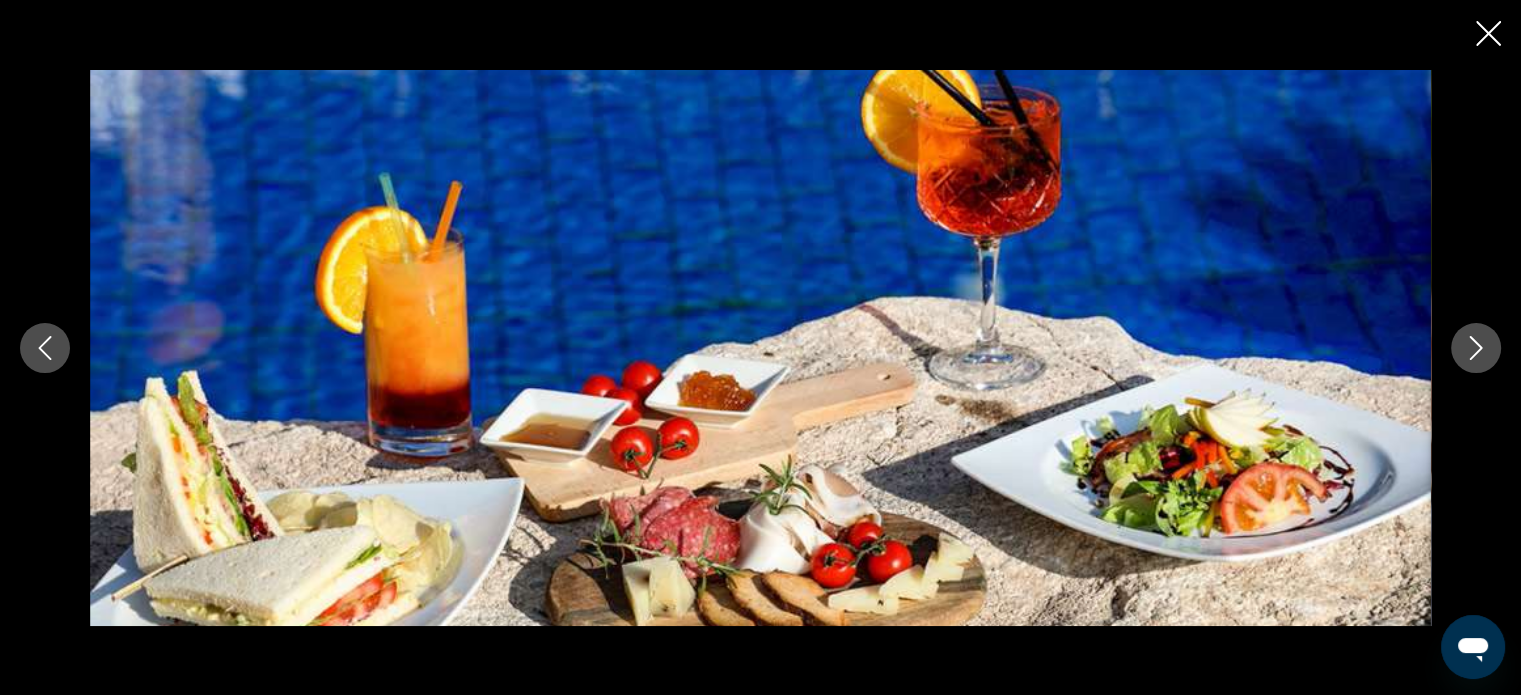 click 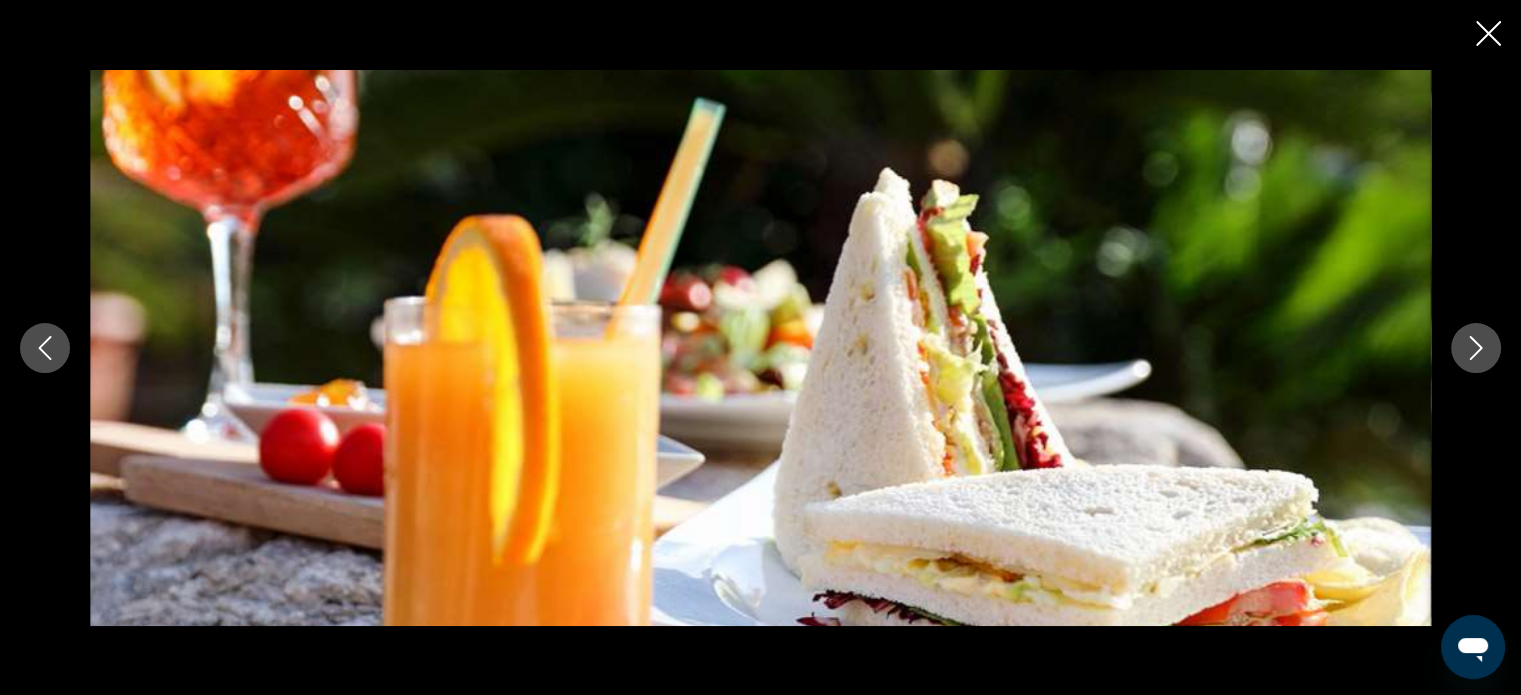 click 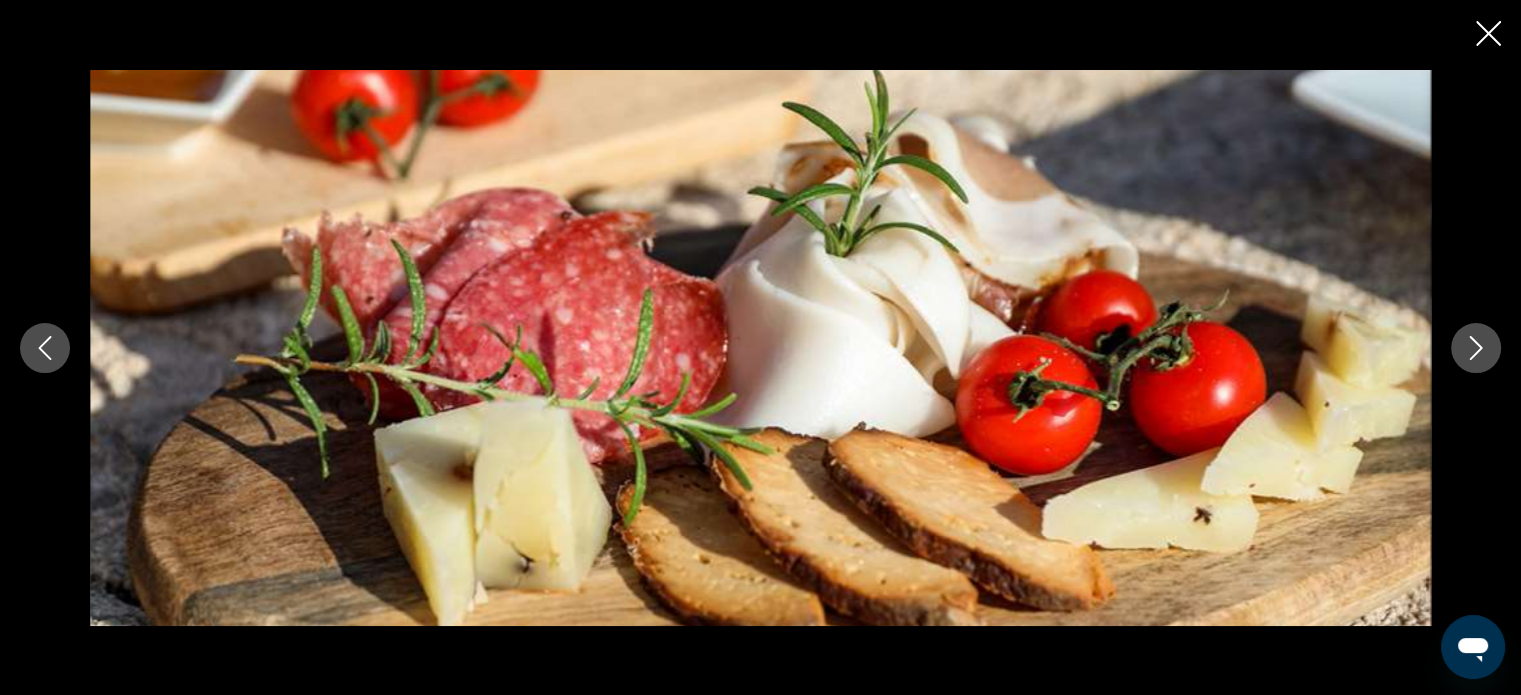 click 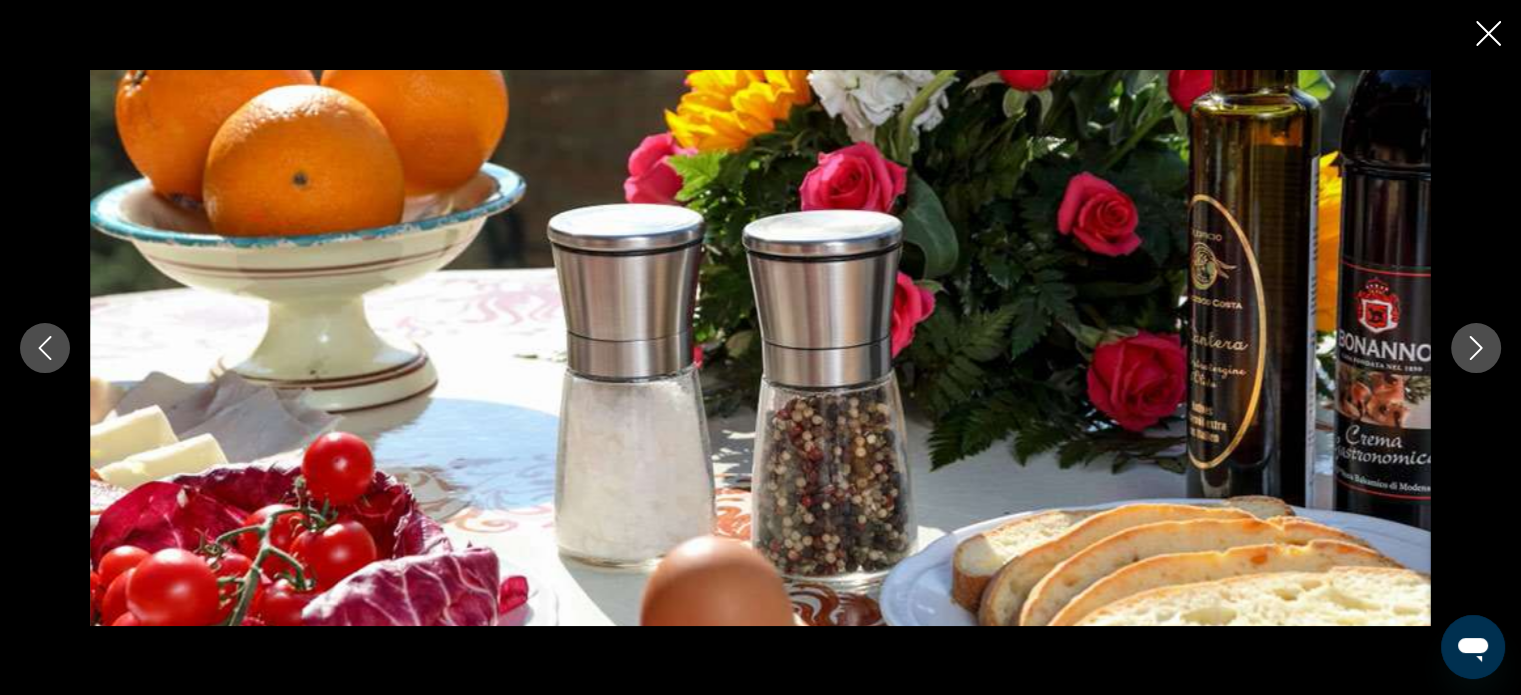 click 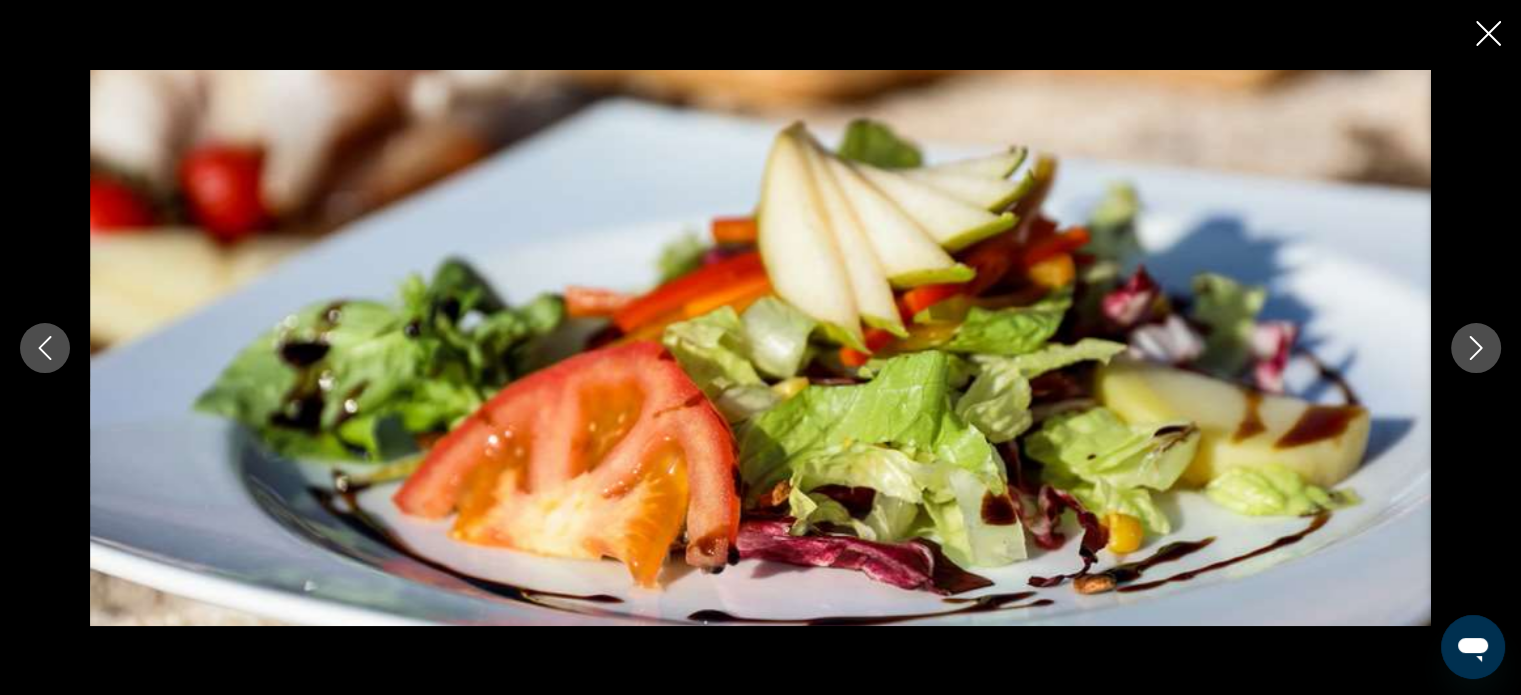 click 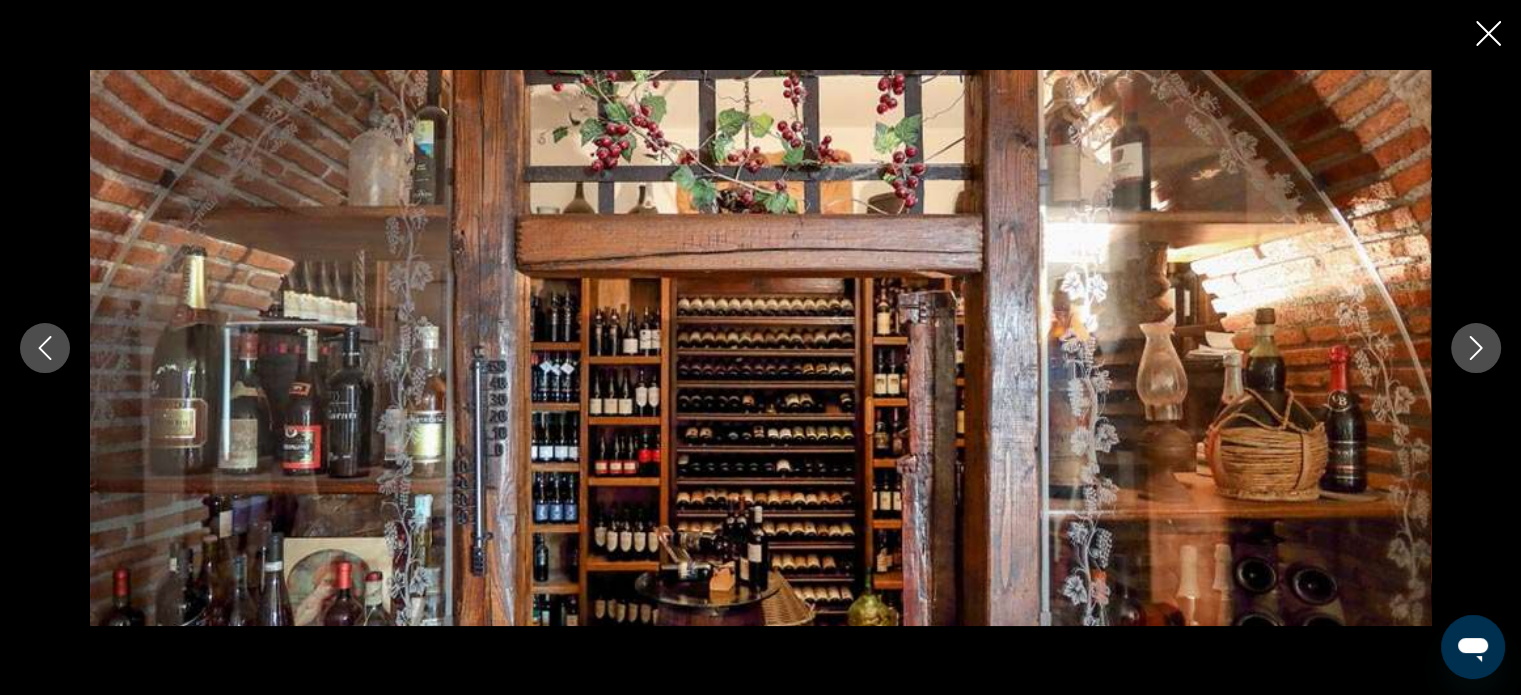 click 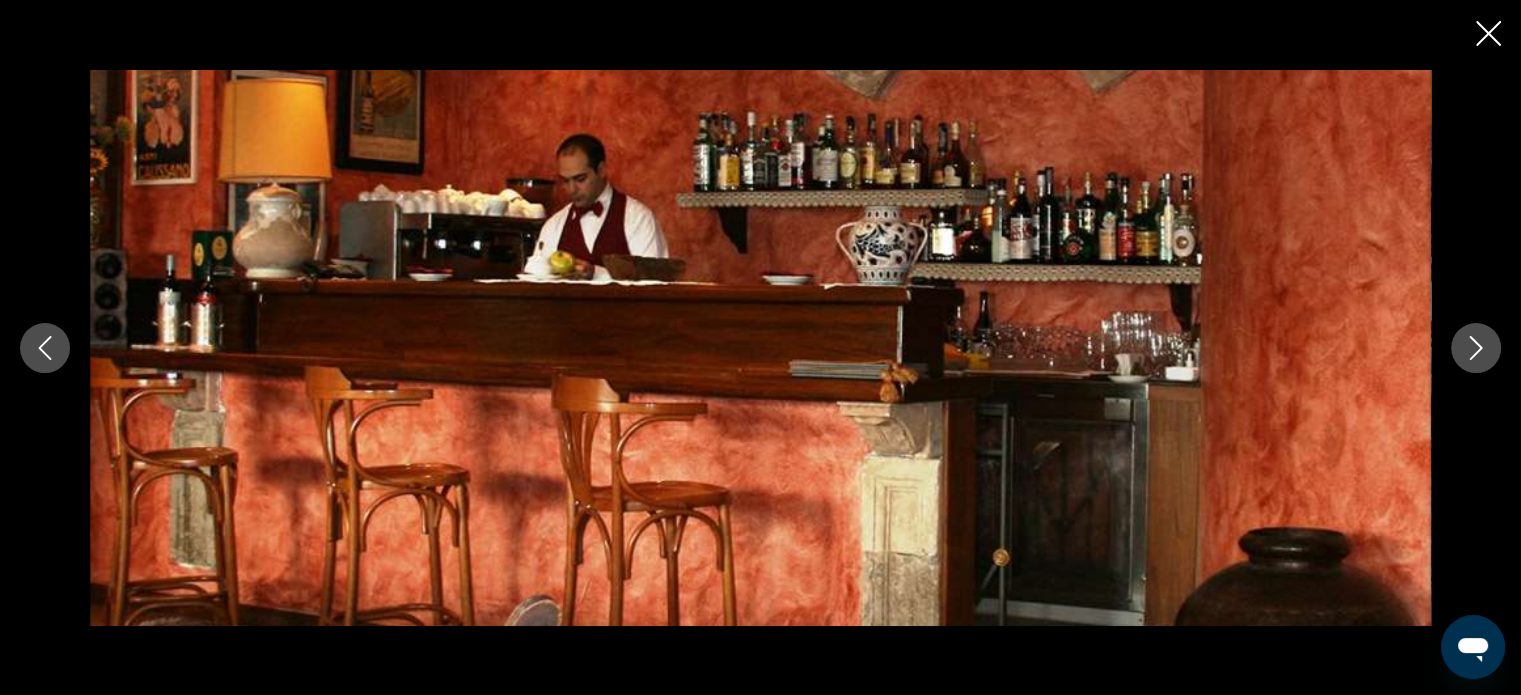 click 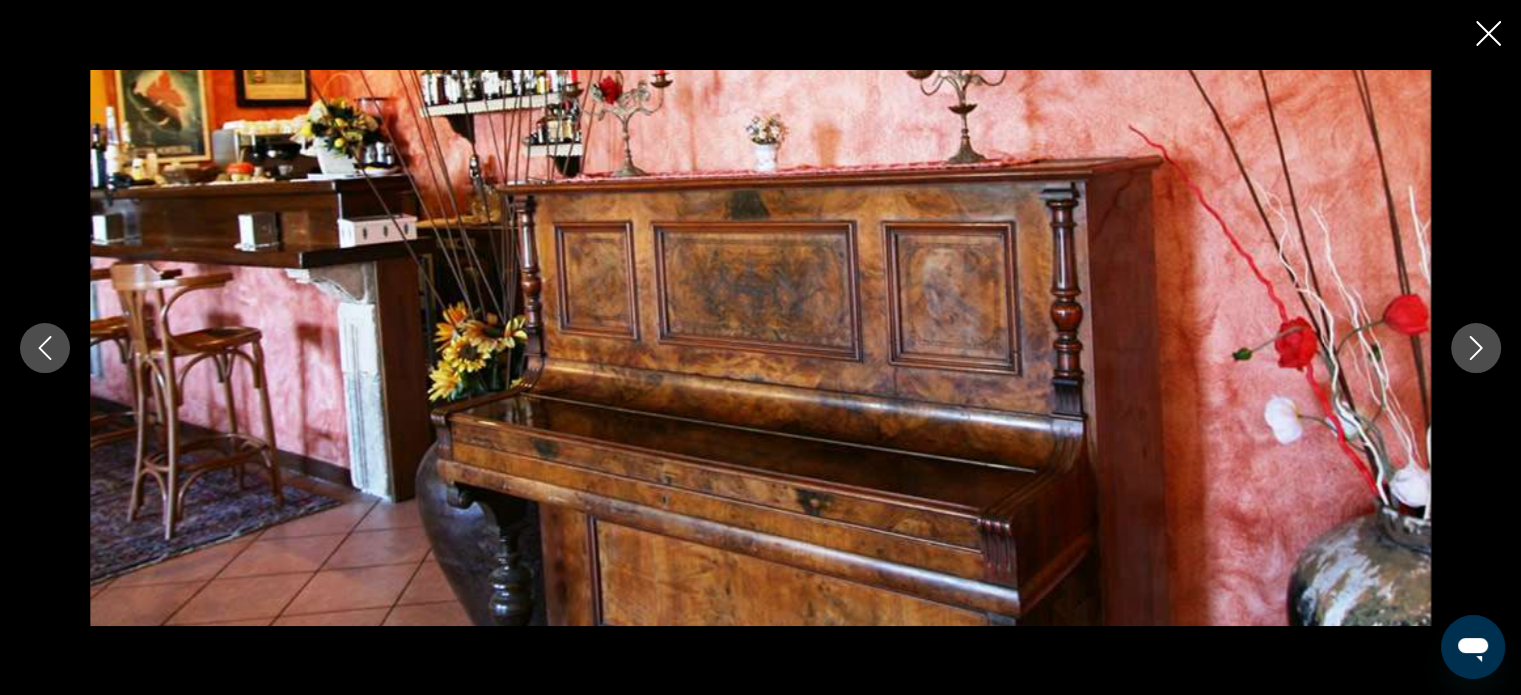 click 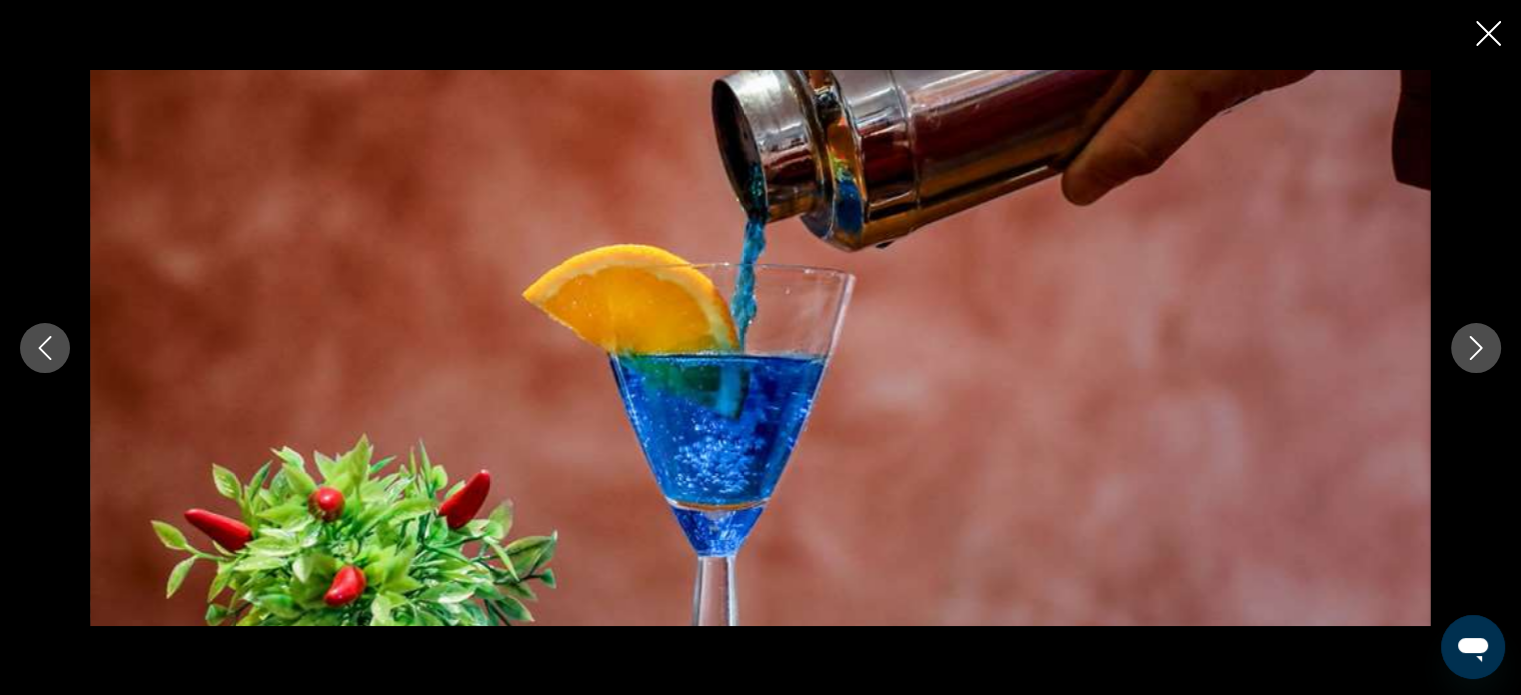 click 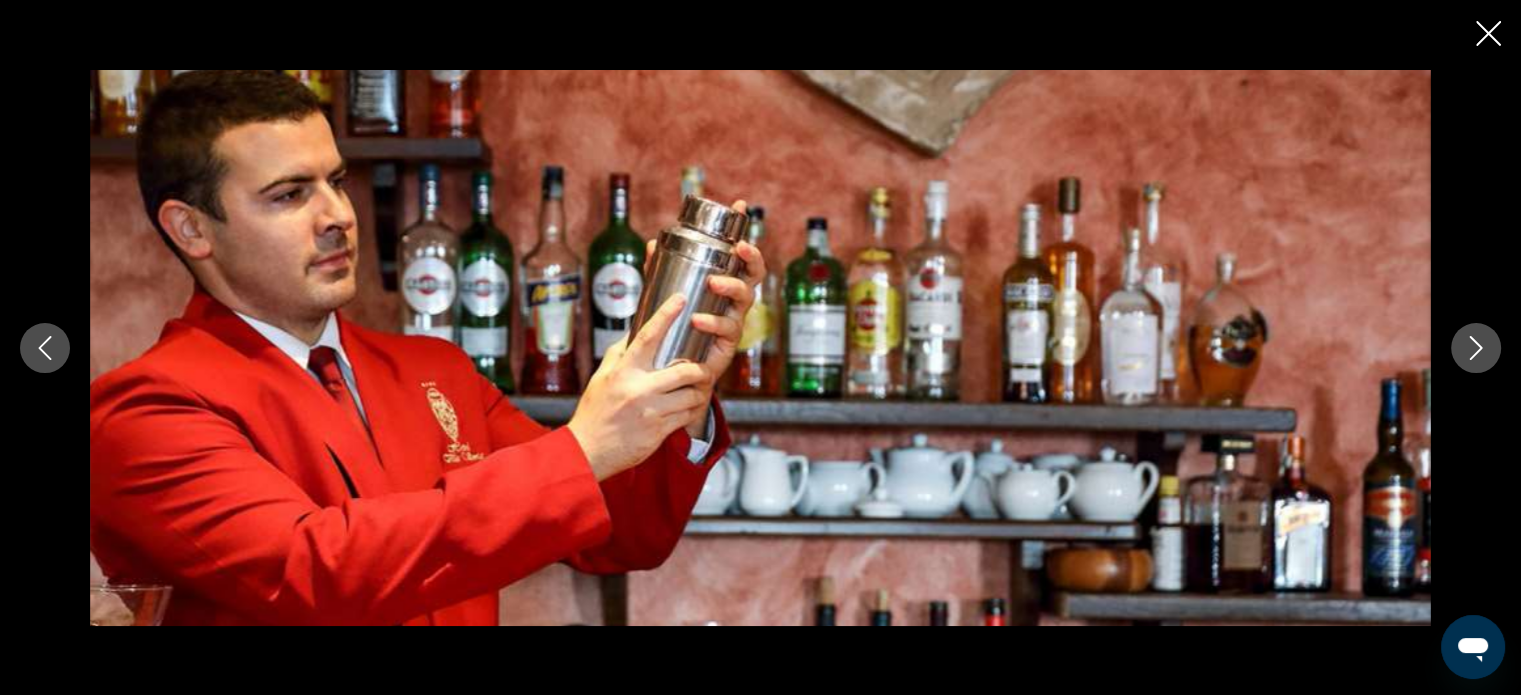 click 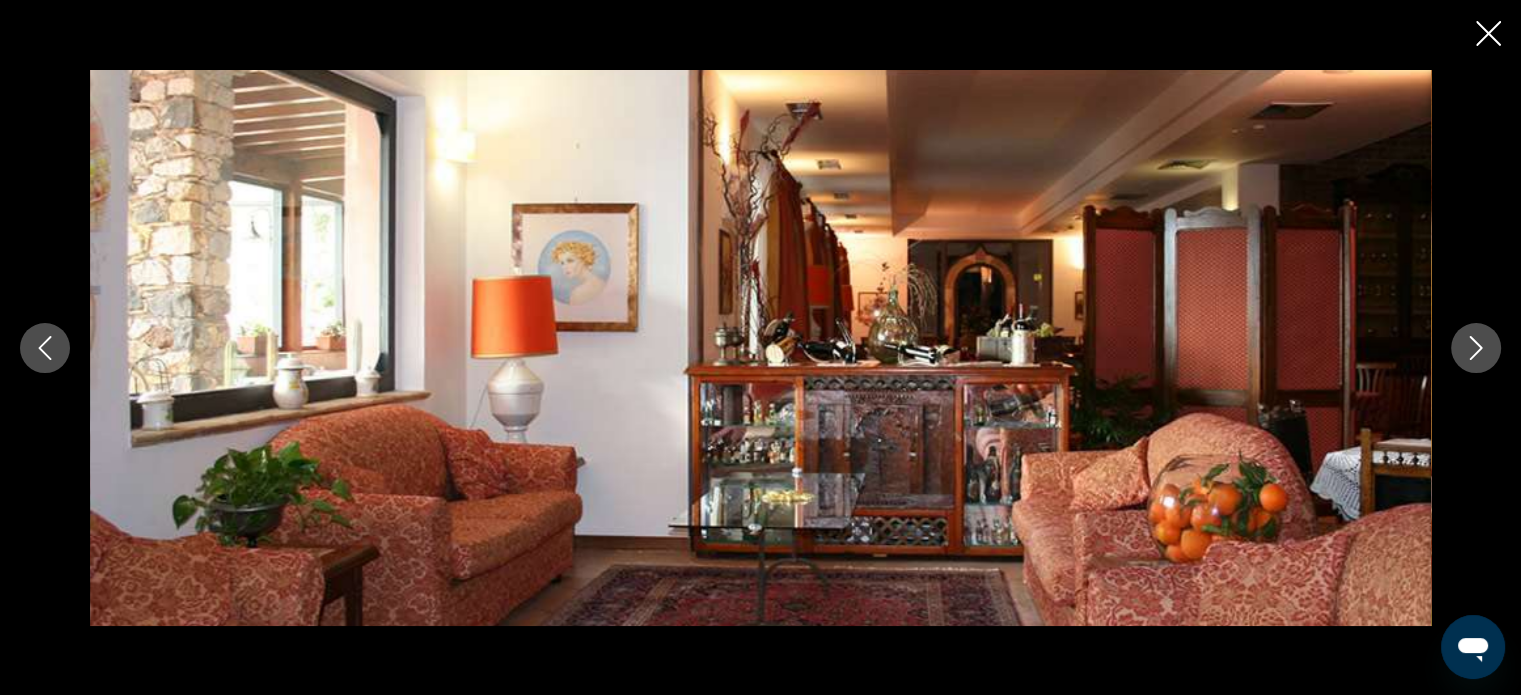 click 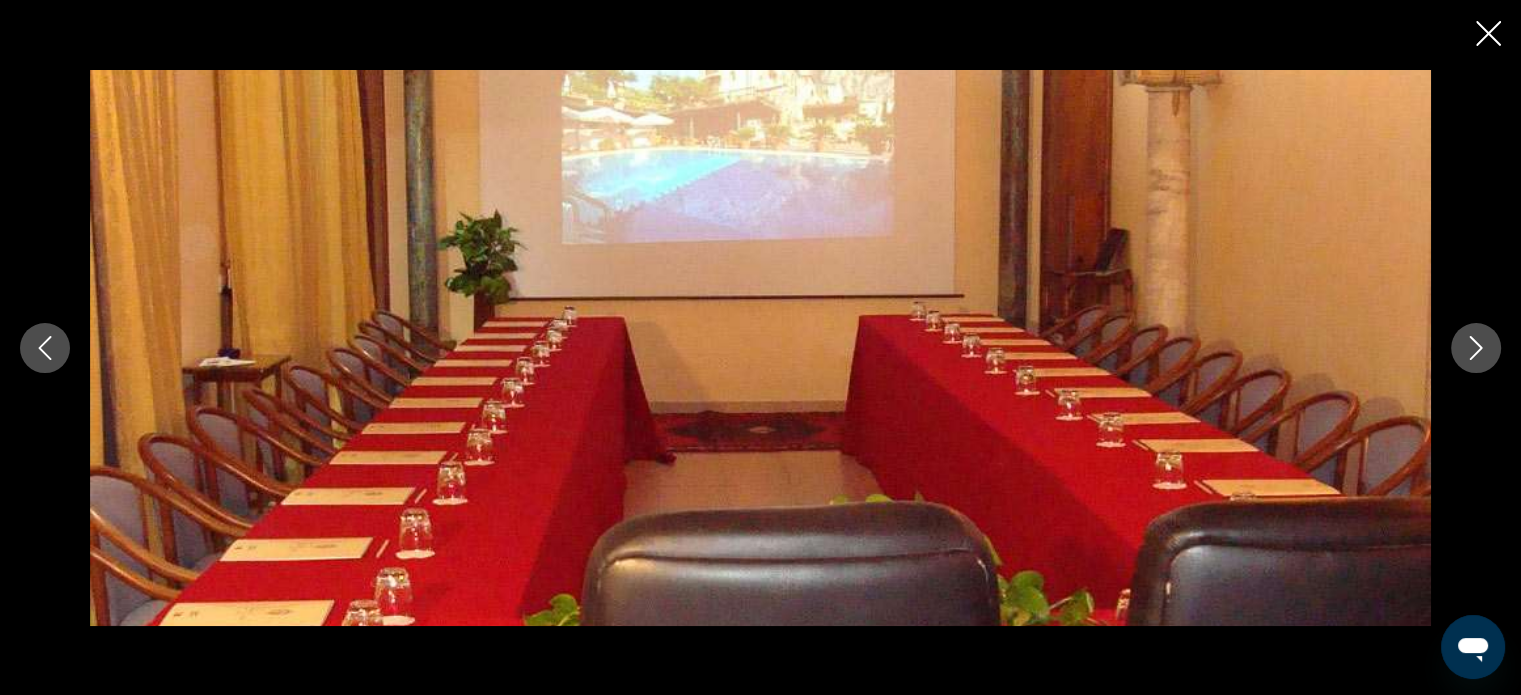 click 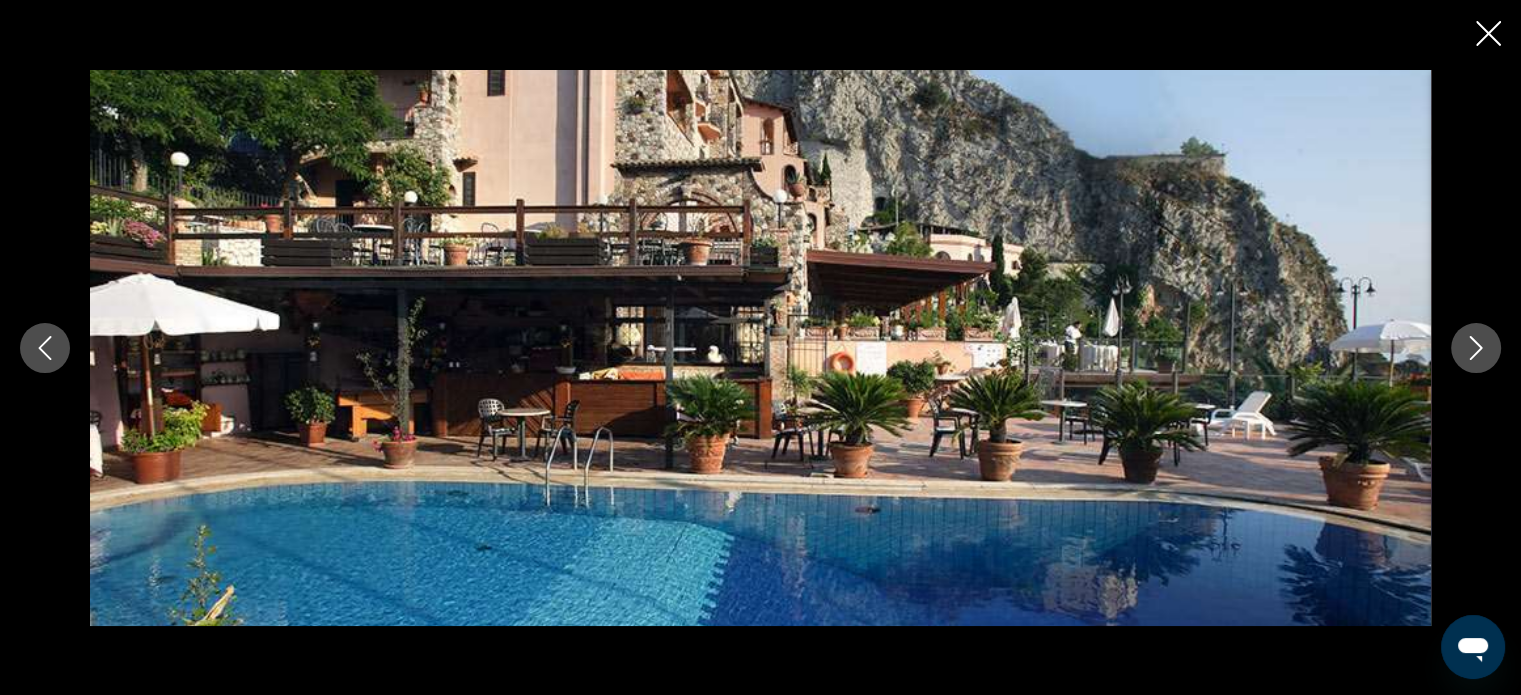 click 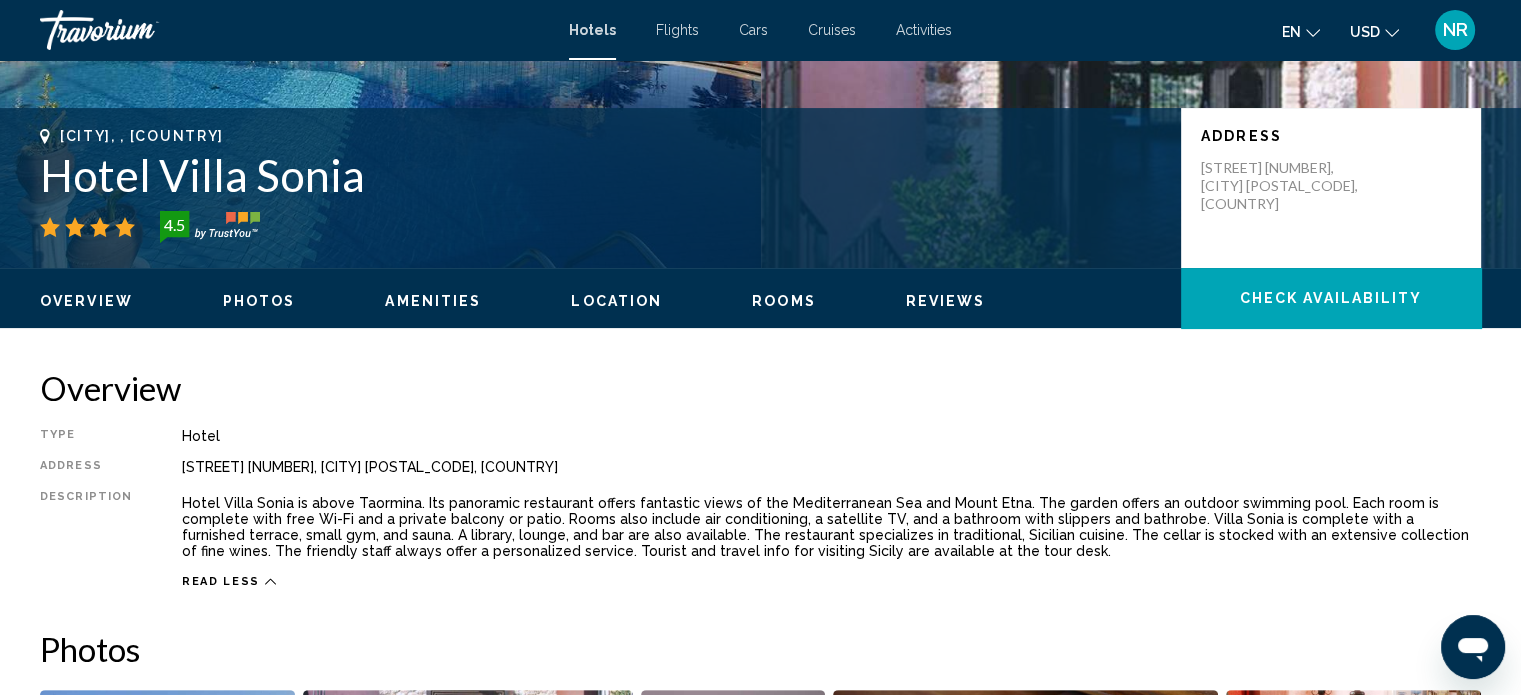 scroll, scrollTop: 386, scrollLeft: 0, axis: vertical 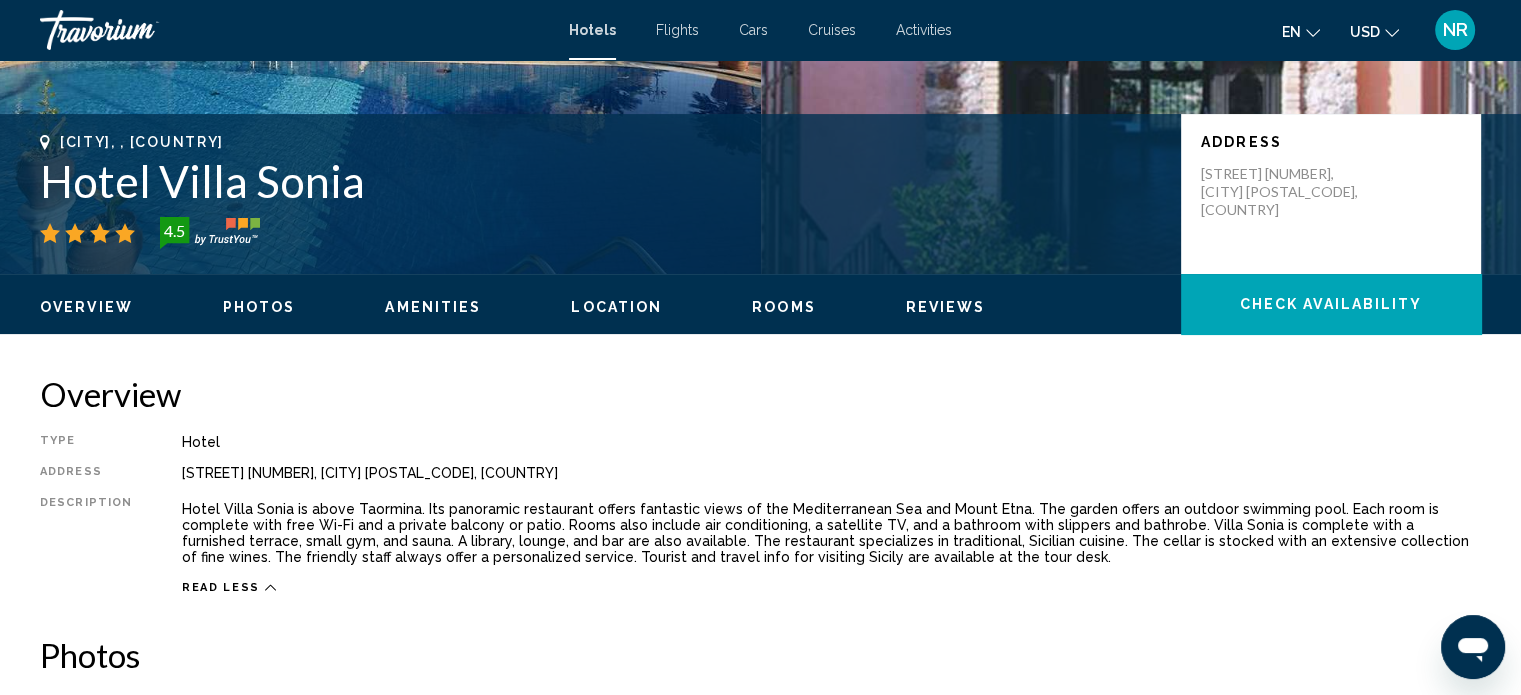 click on "Rooms" at bounding box center (784, 307) 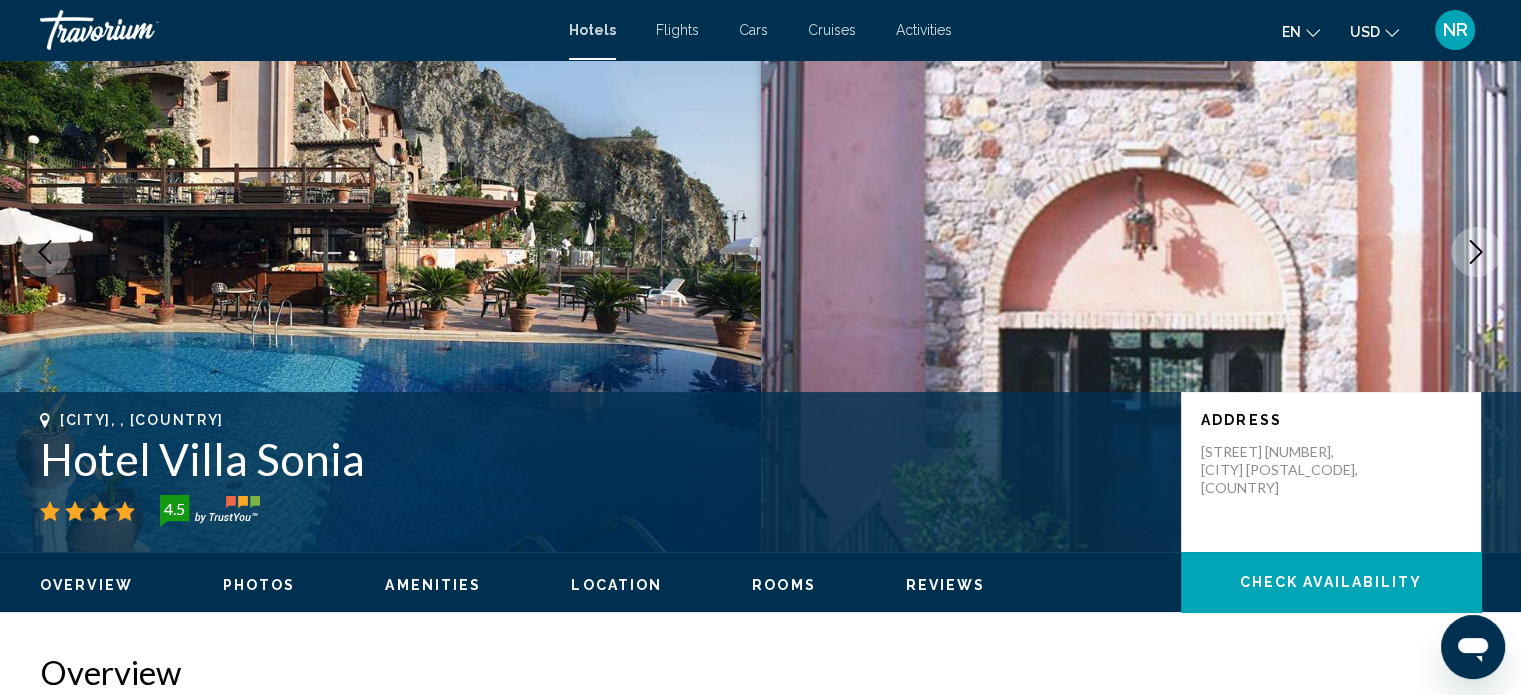 scroll, scrollTop: 103, scrollLeft: 0, axis: vertical 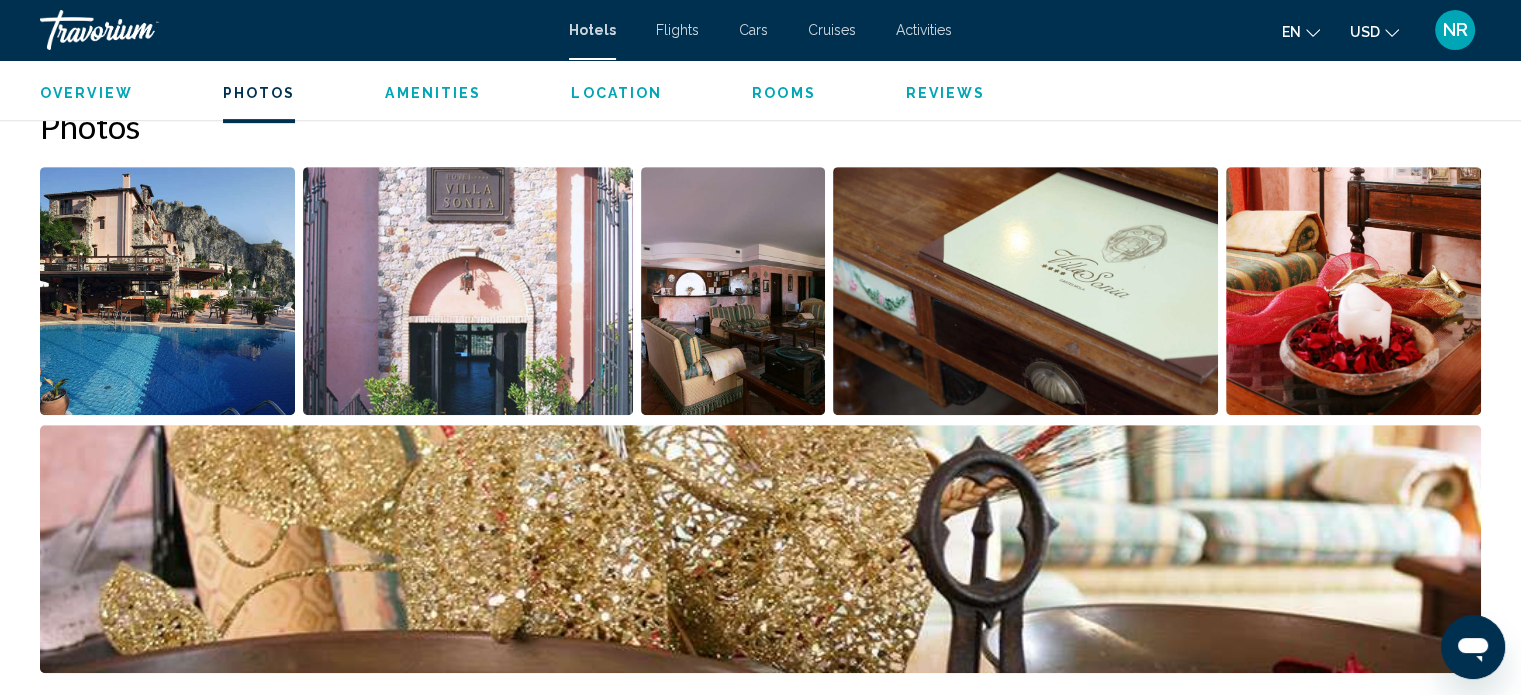 click at bounding box center [167, 291] 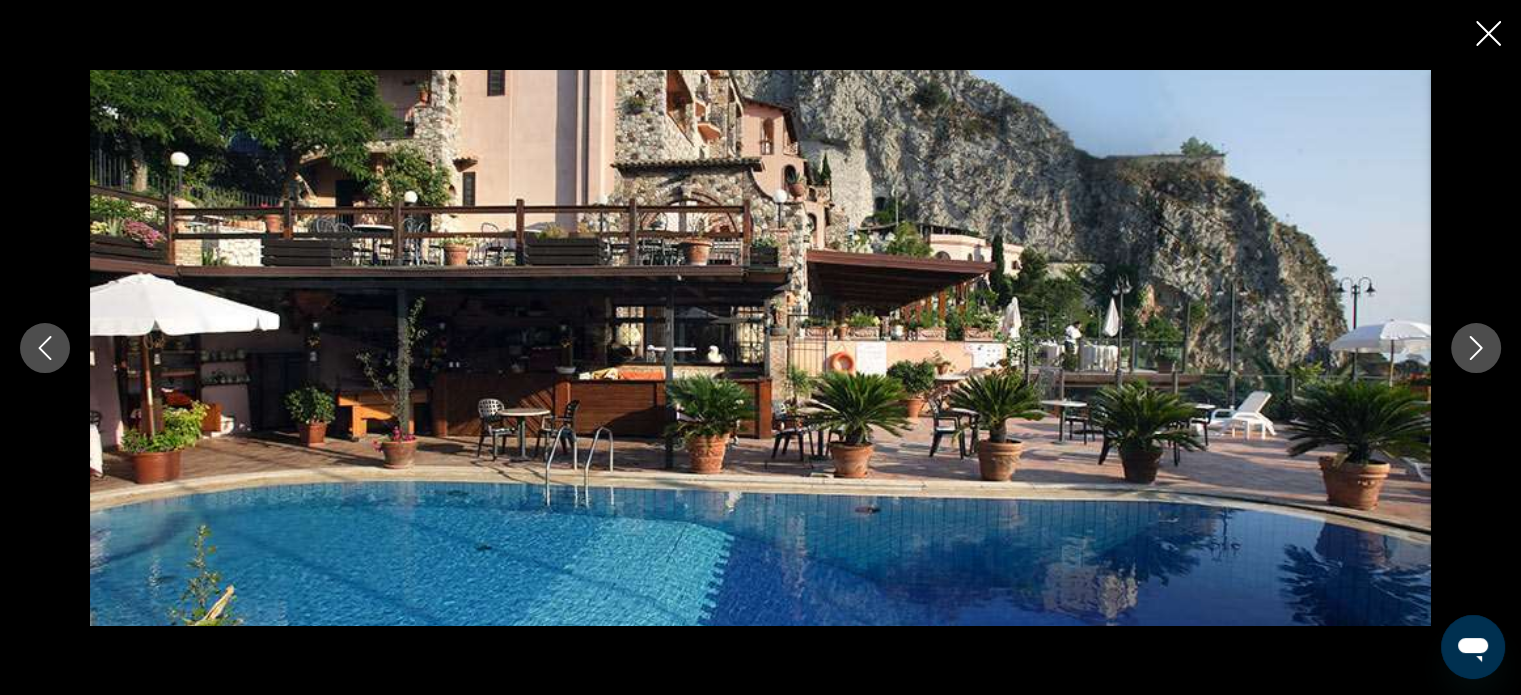 click 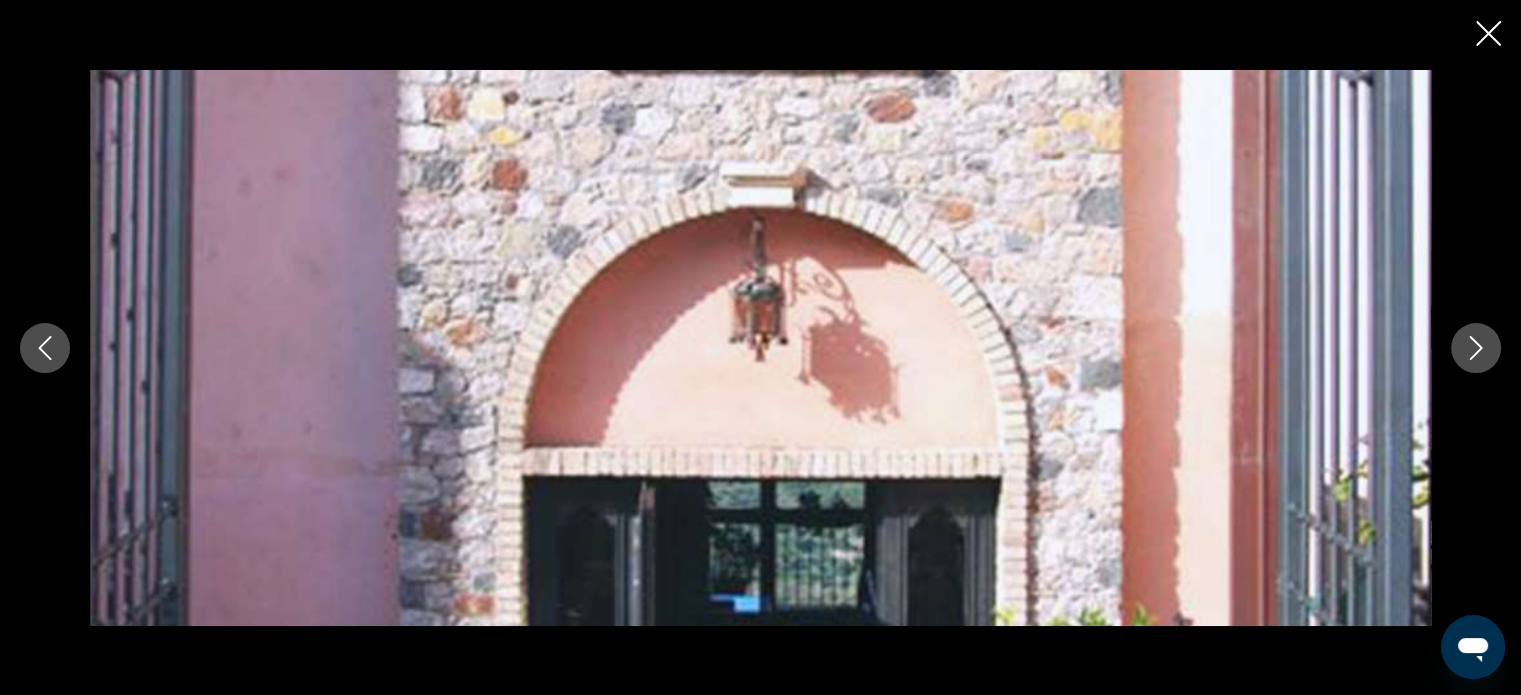 click 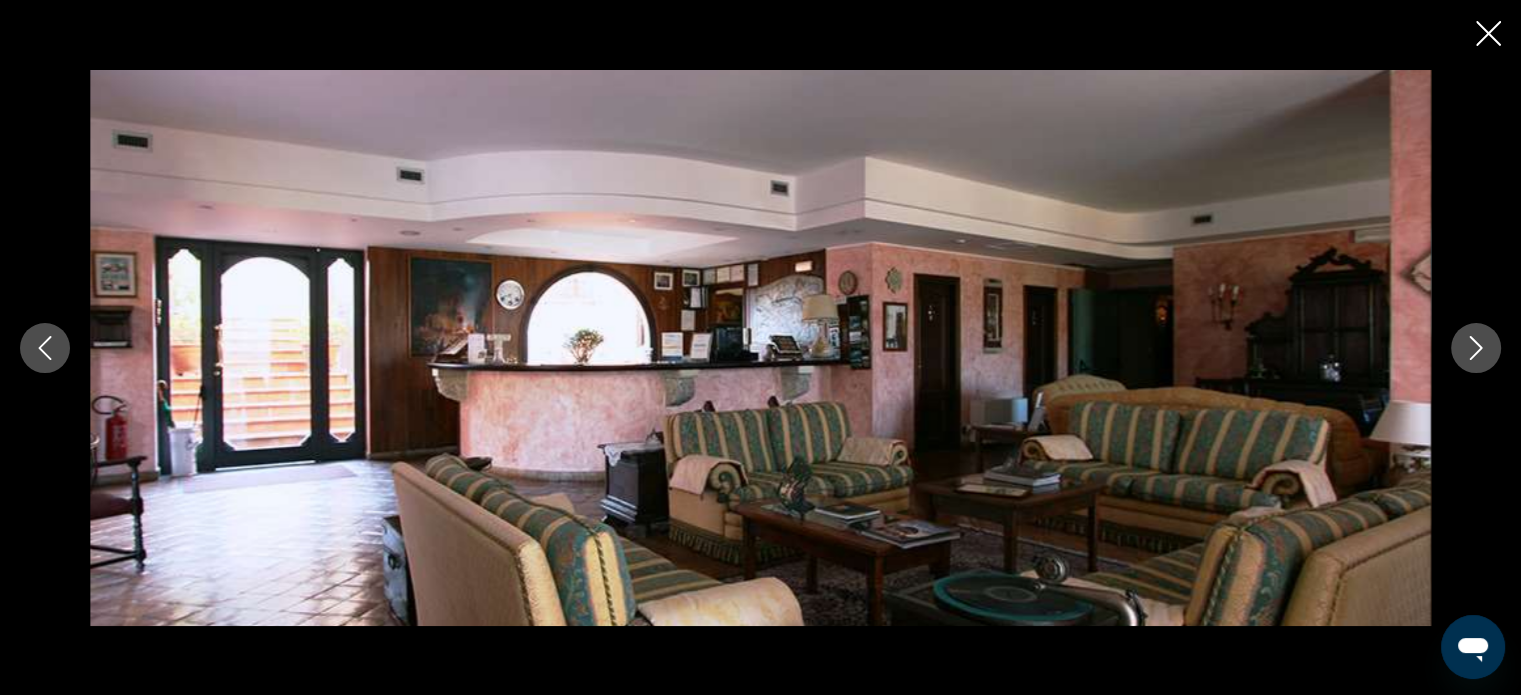 click 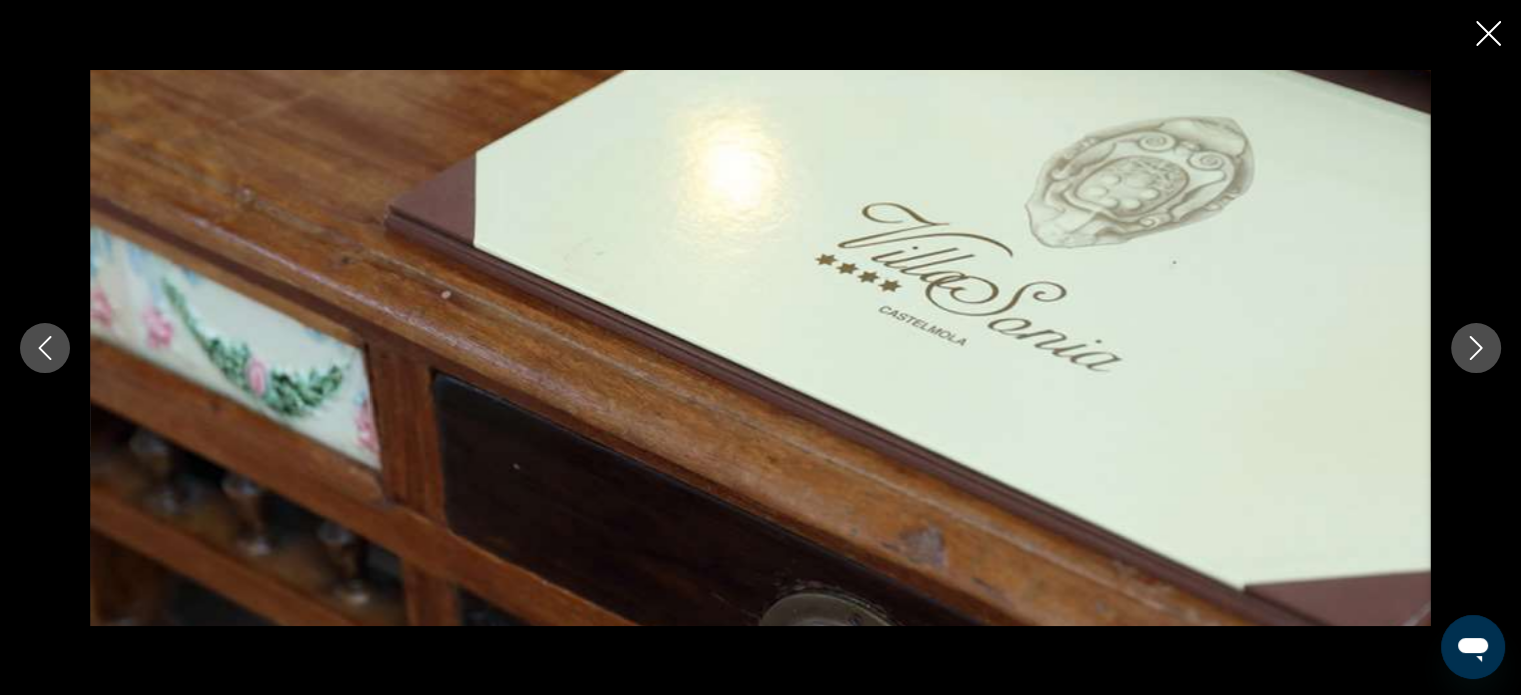click 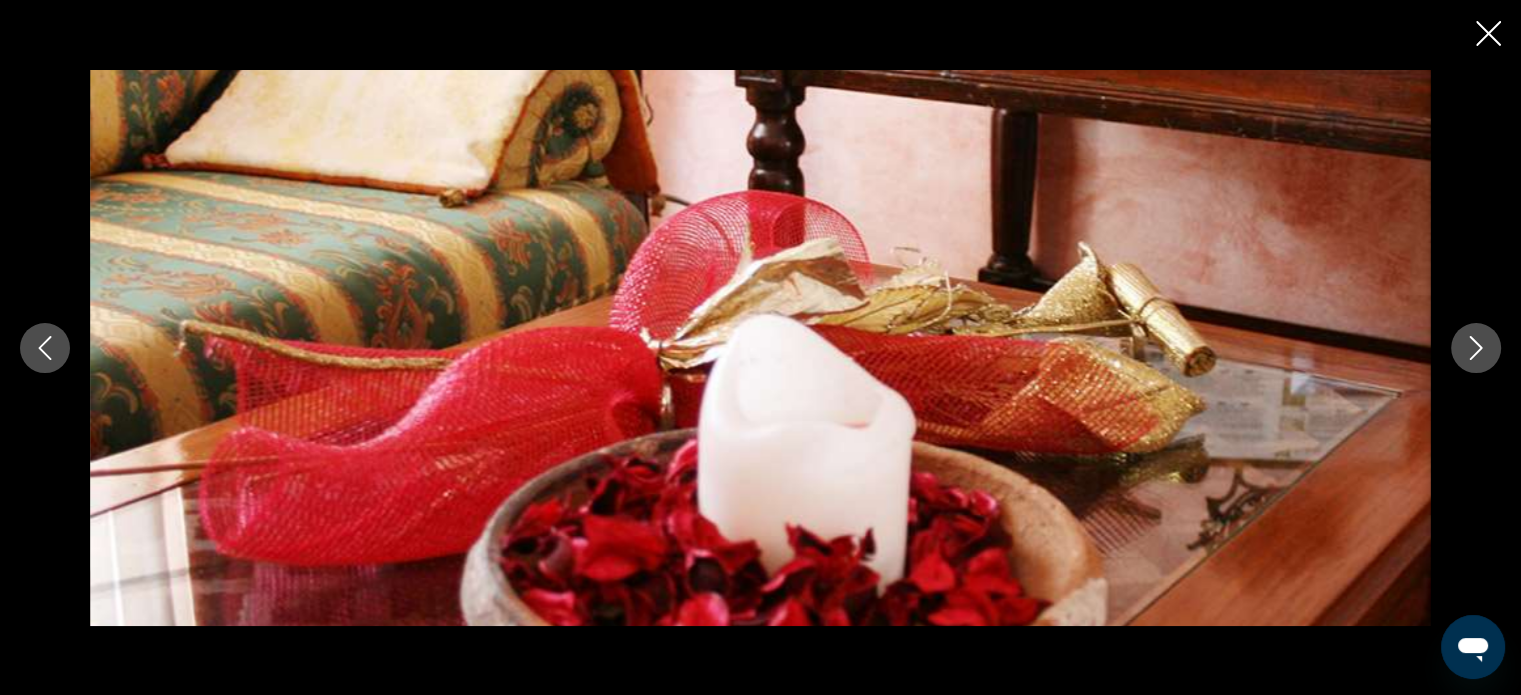 click 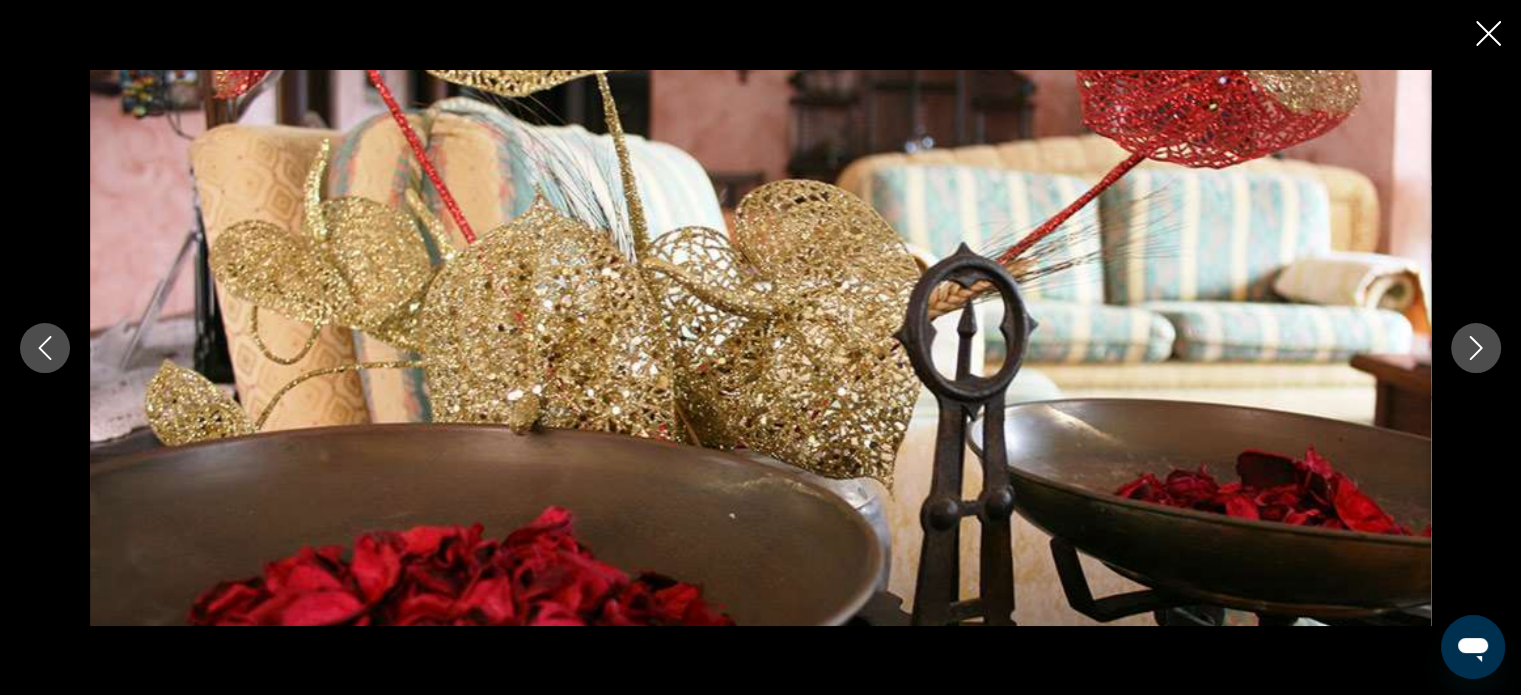 click 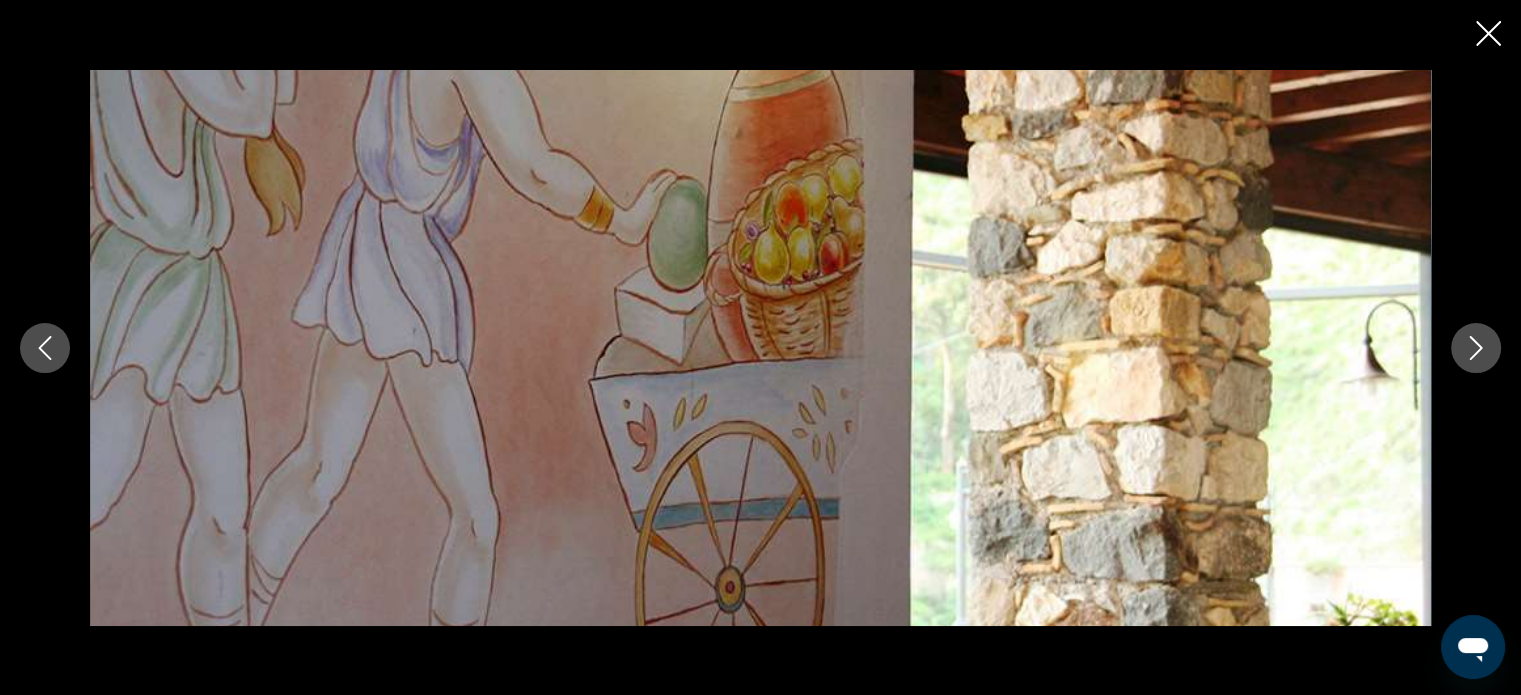 click 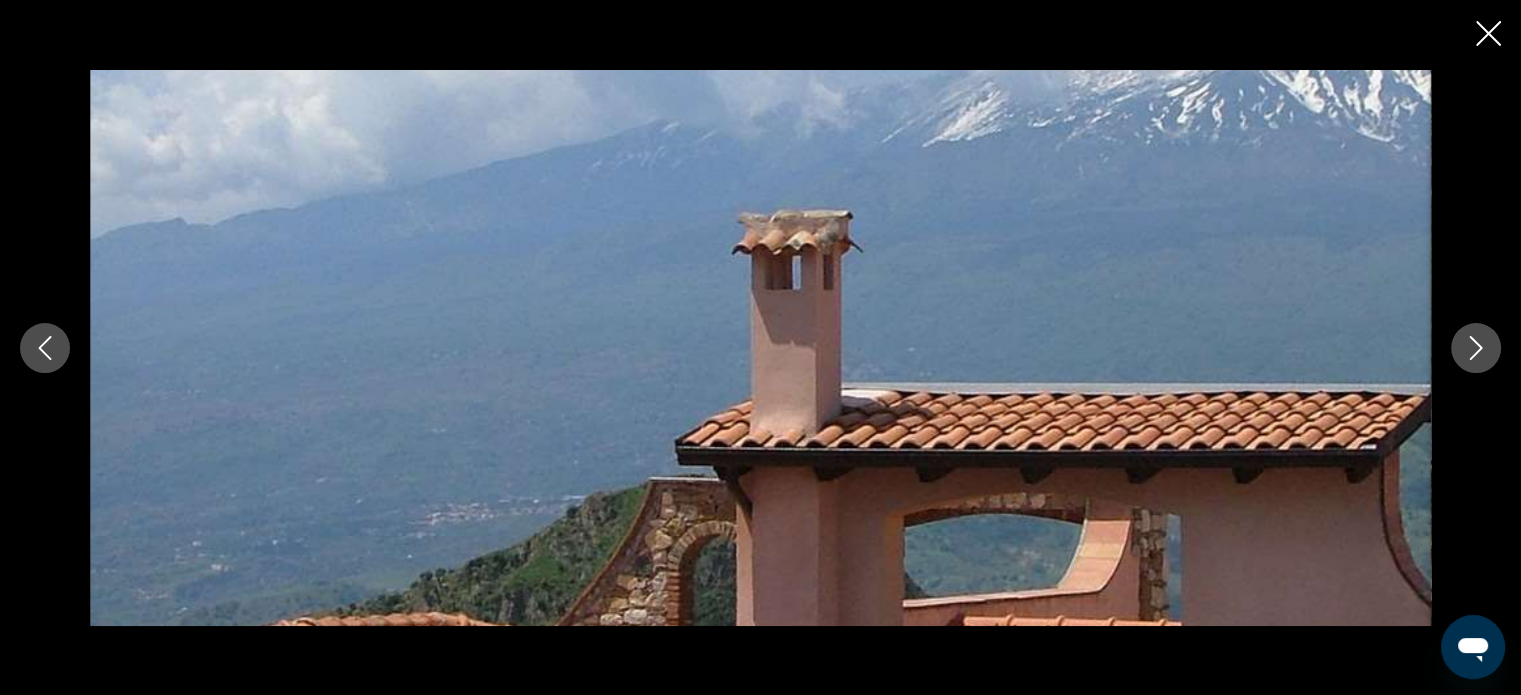 click 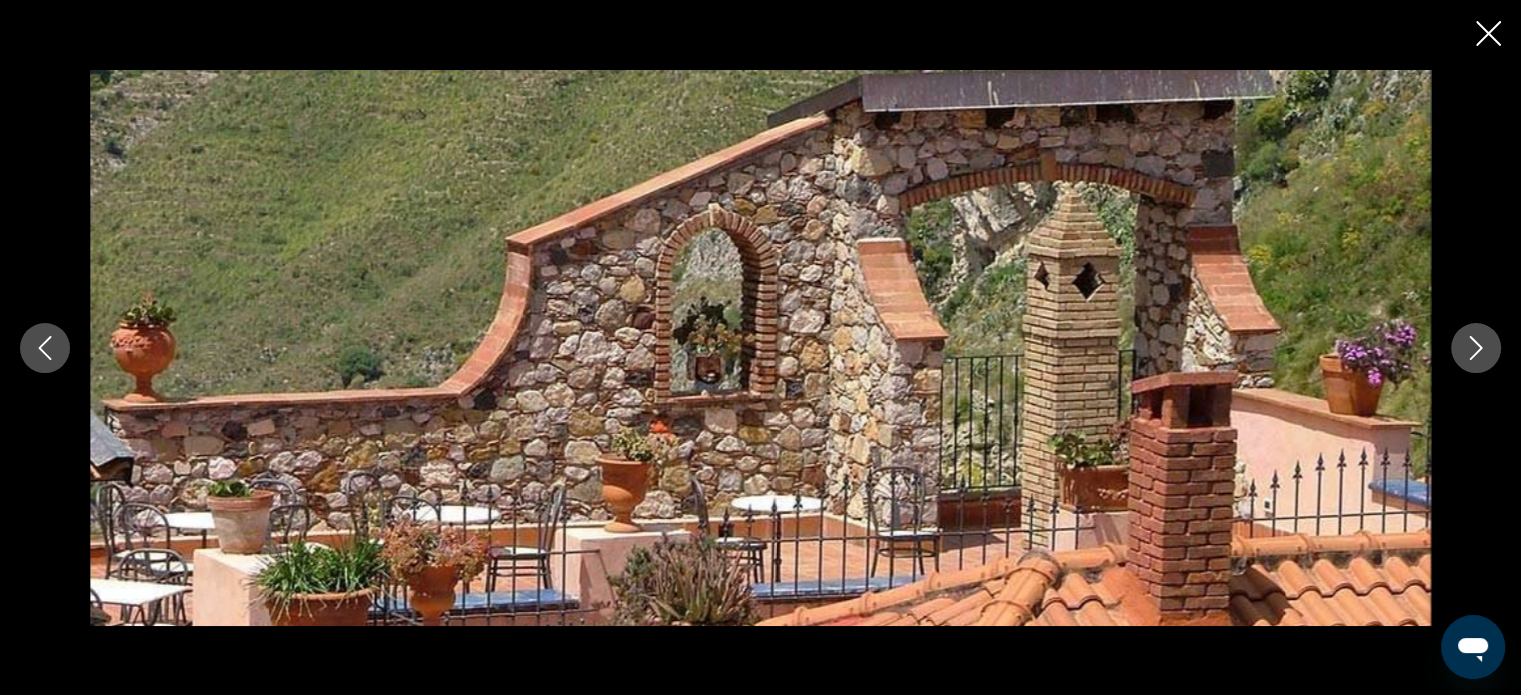 click 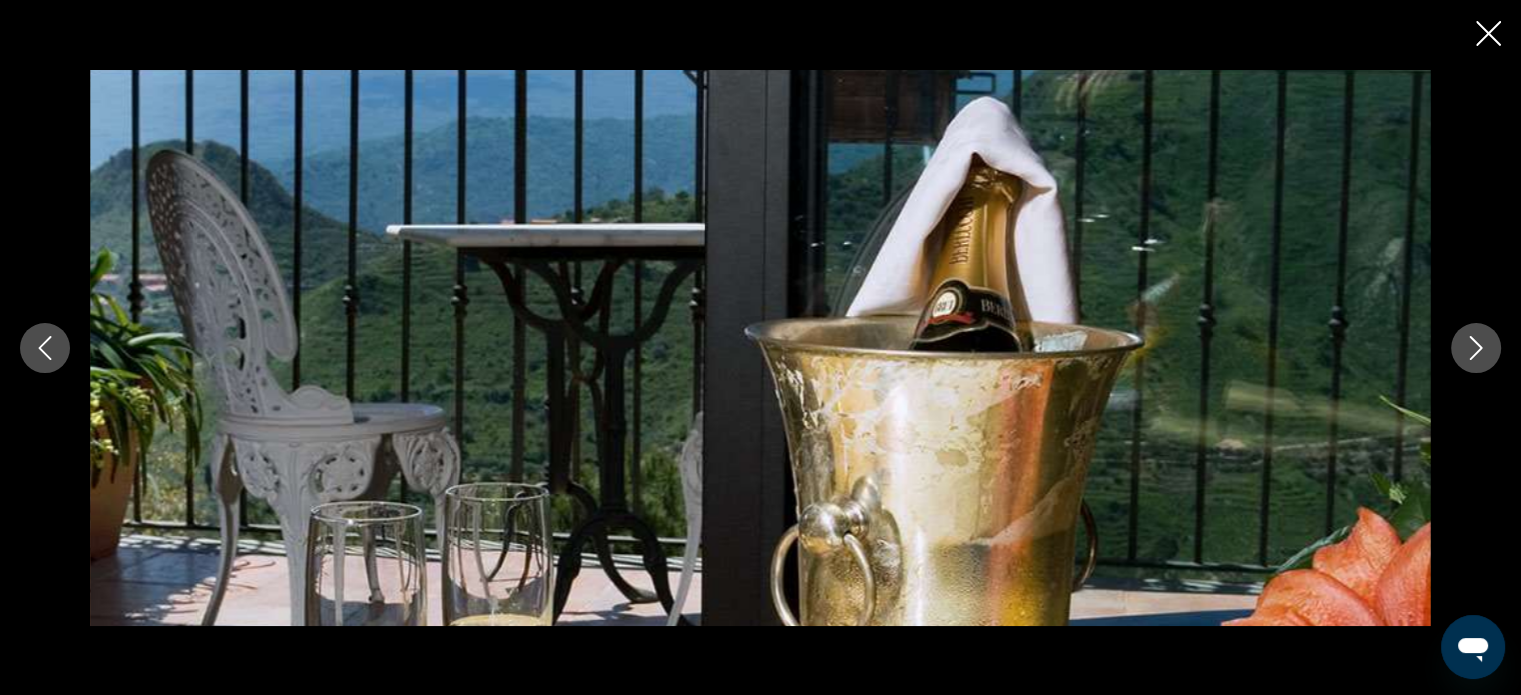 click 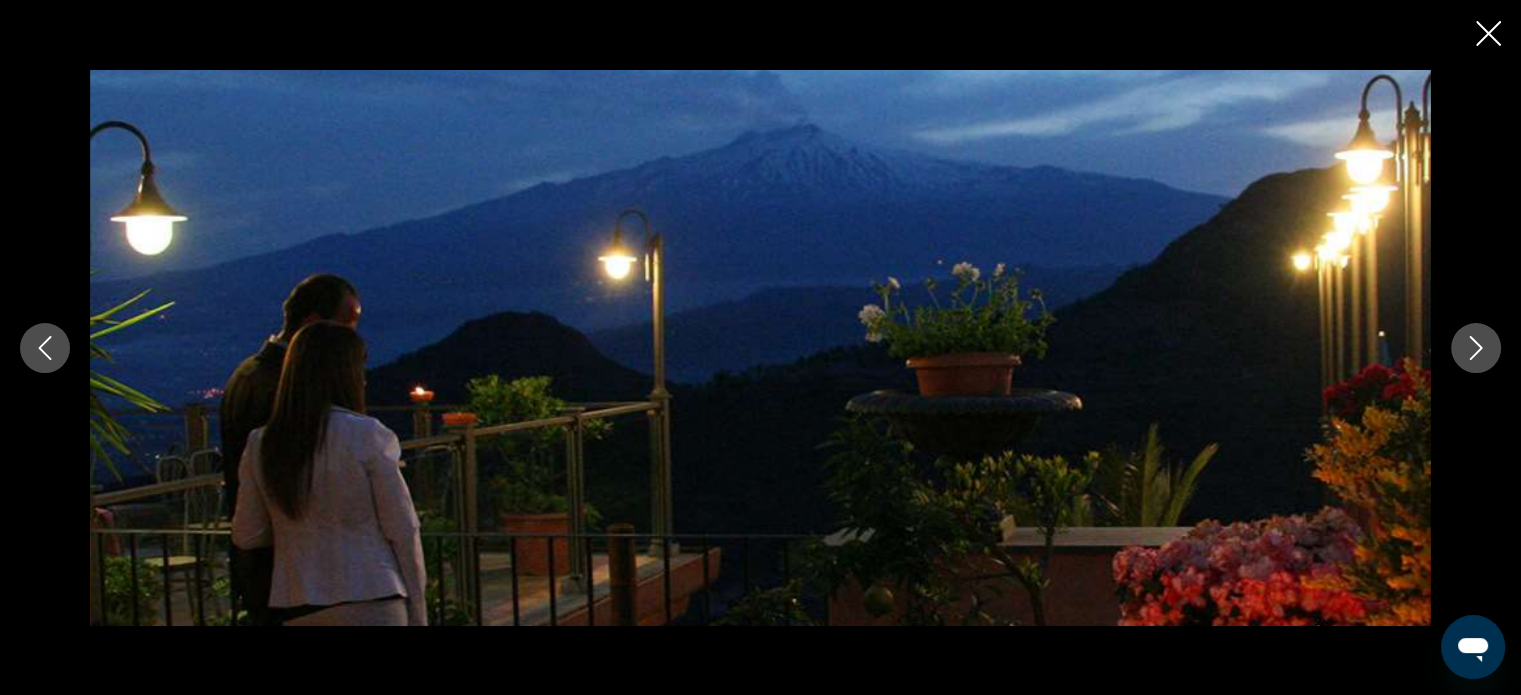 click 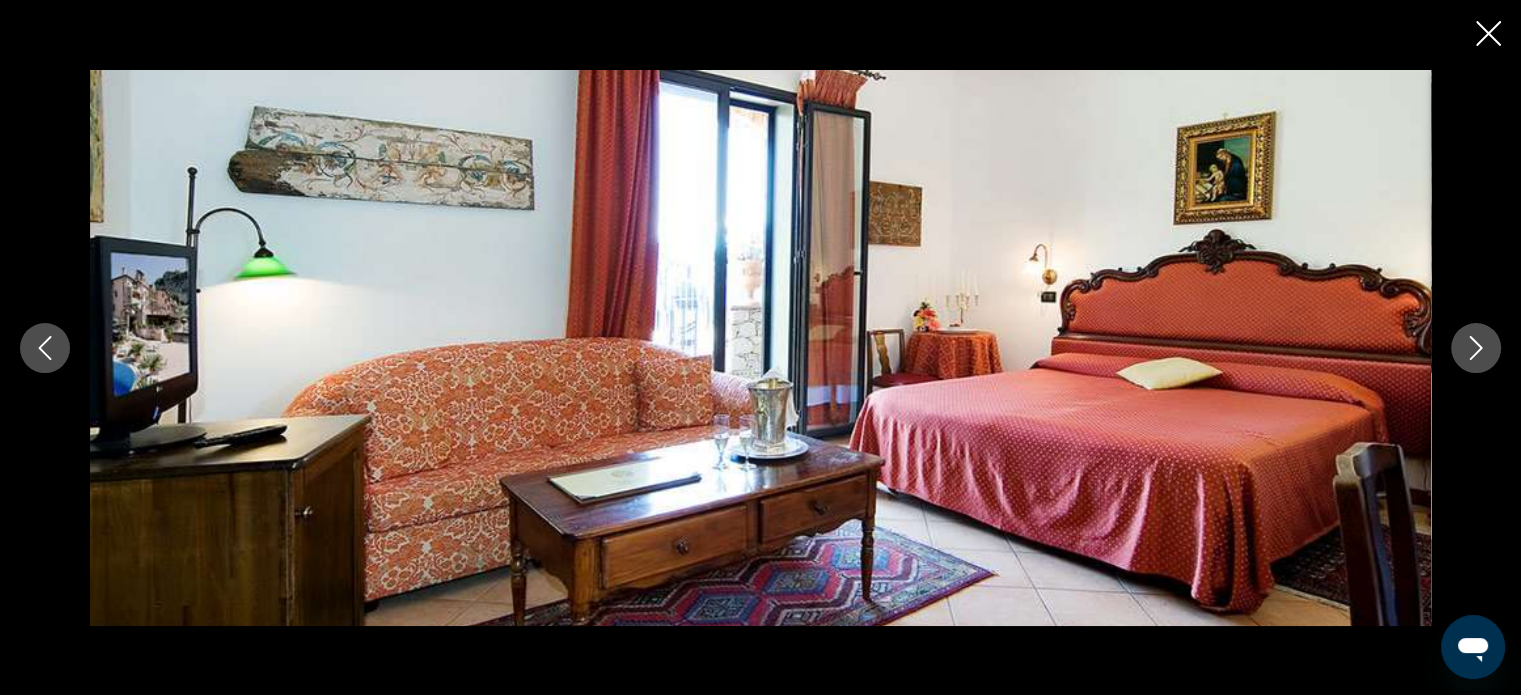 click 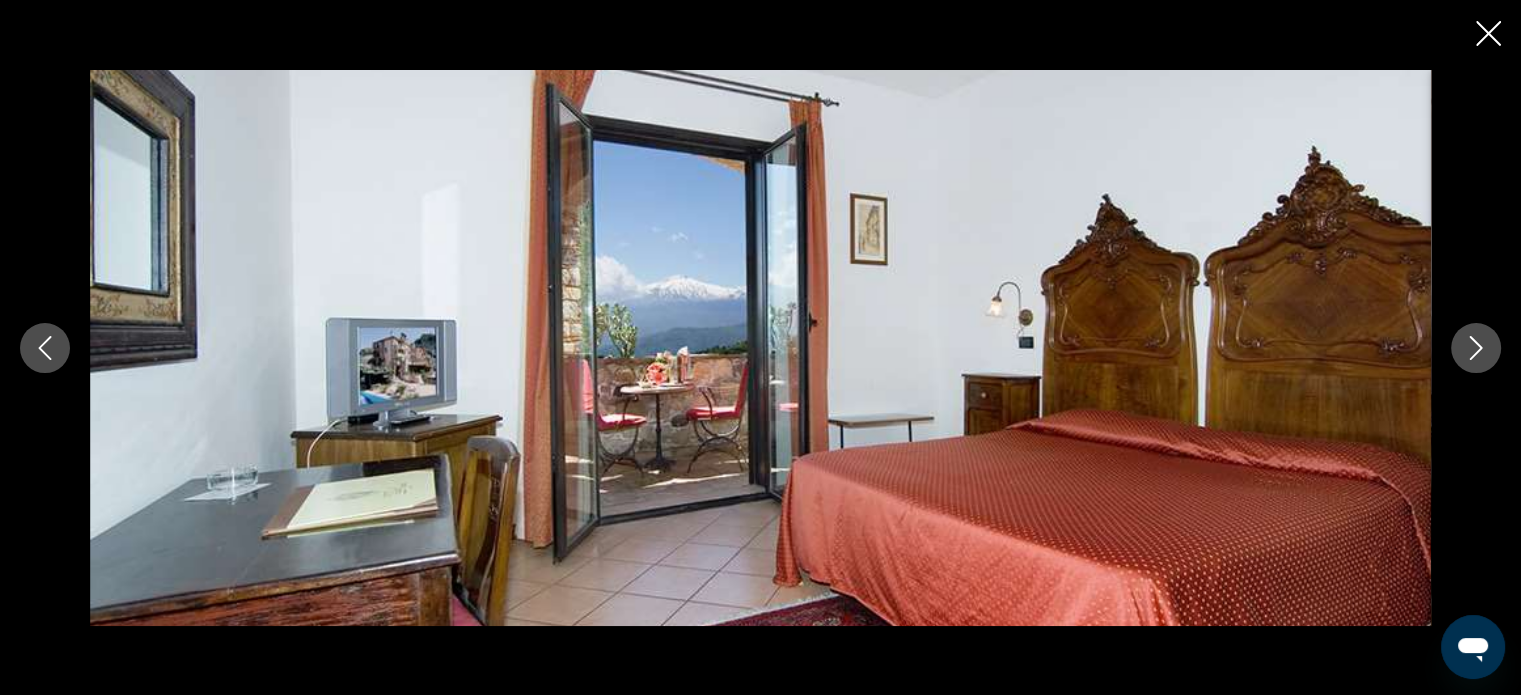 click 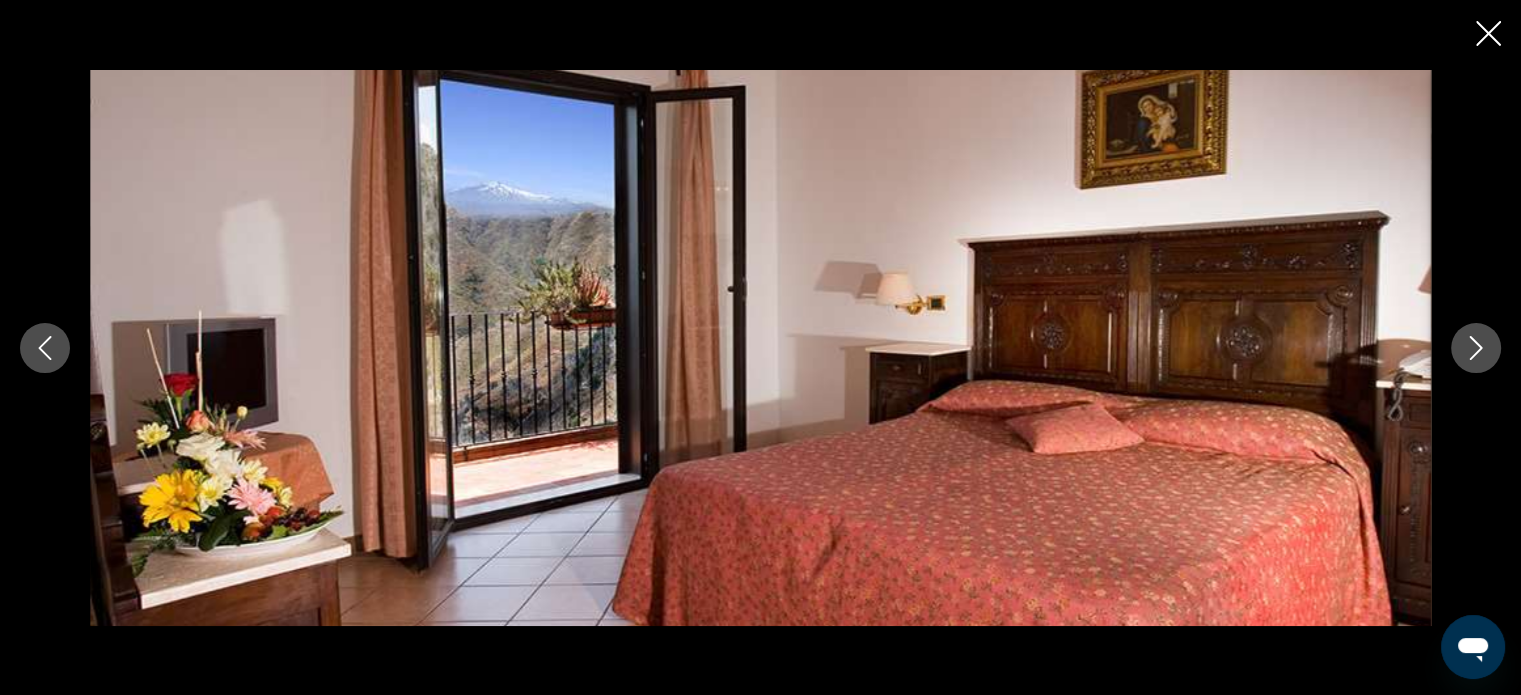 click 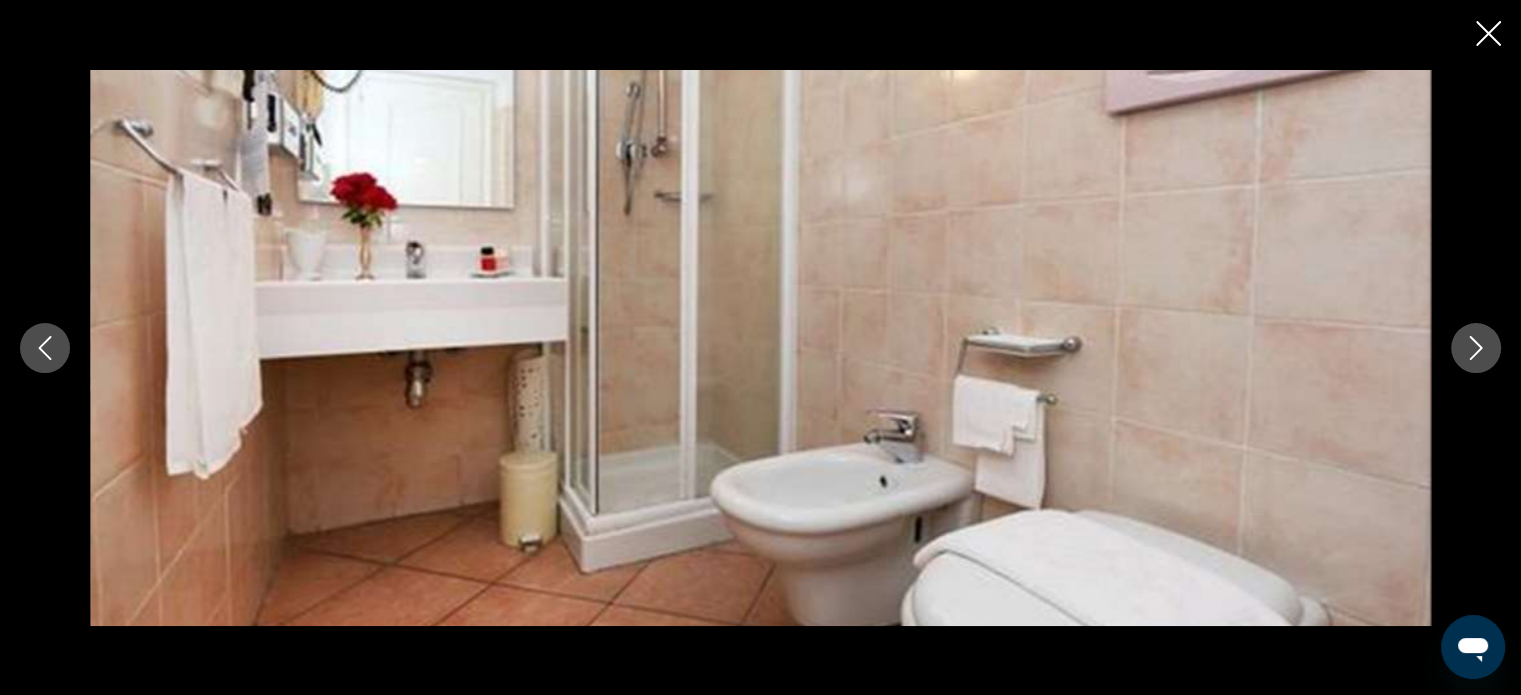 click 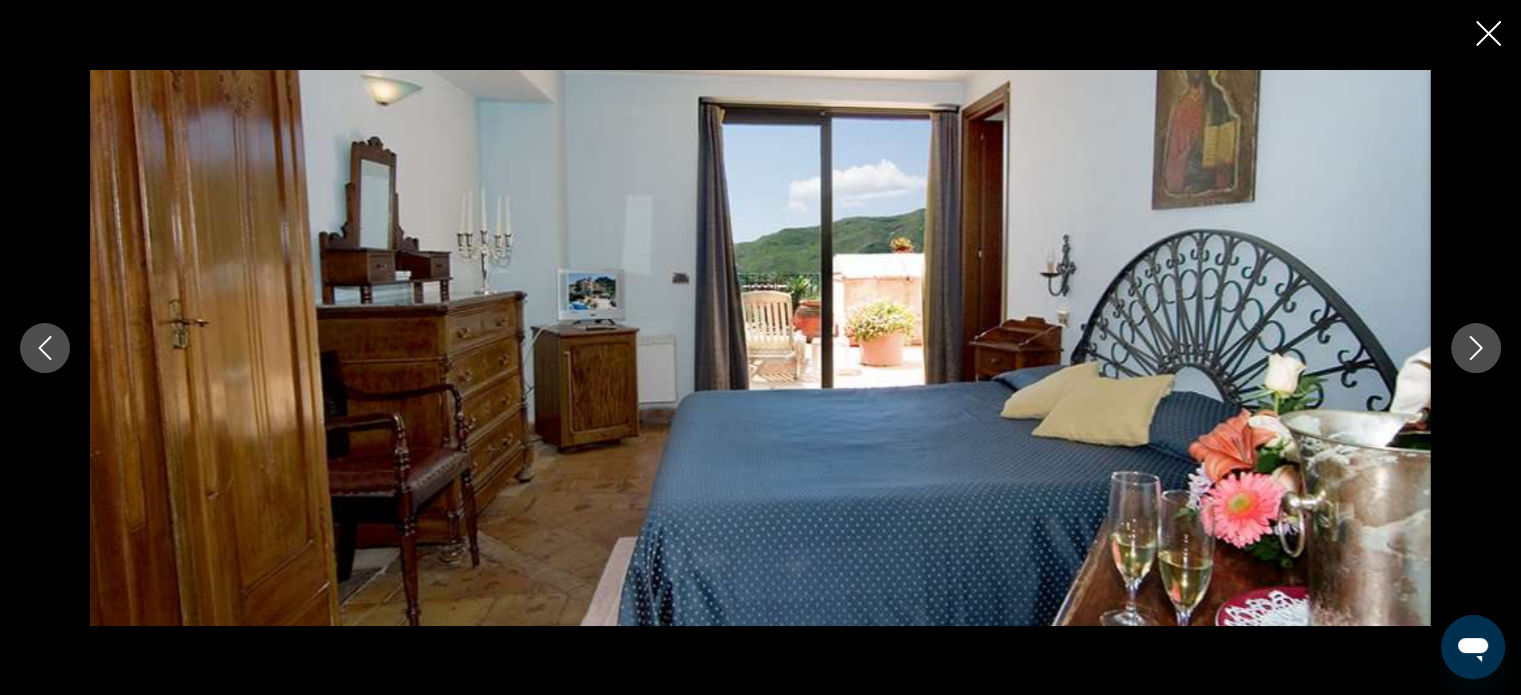 click 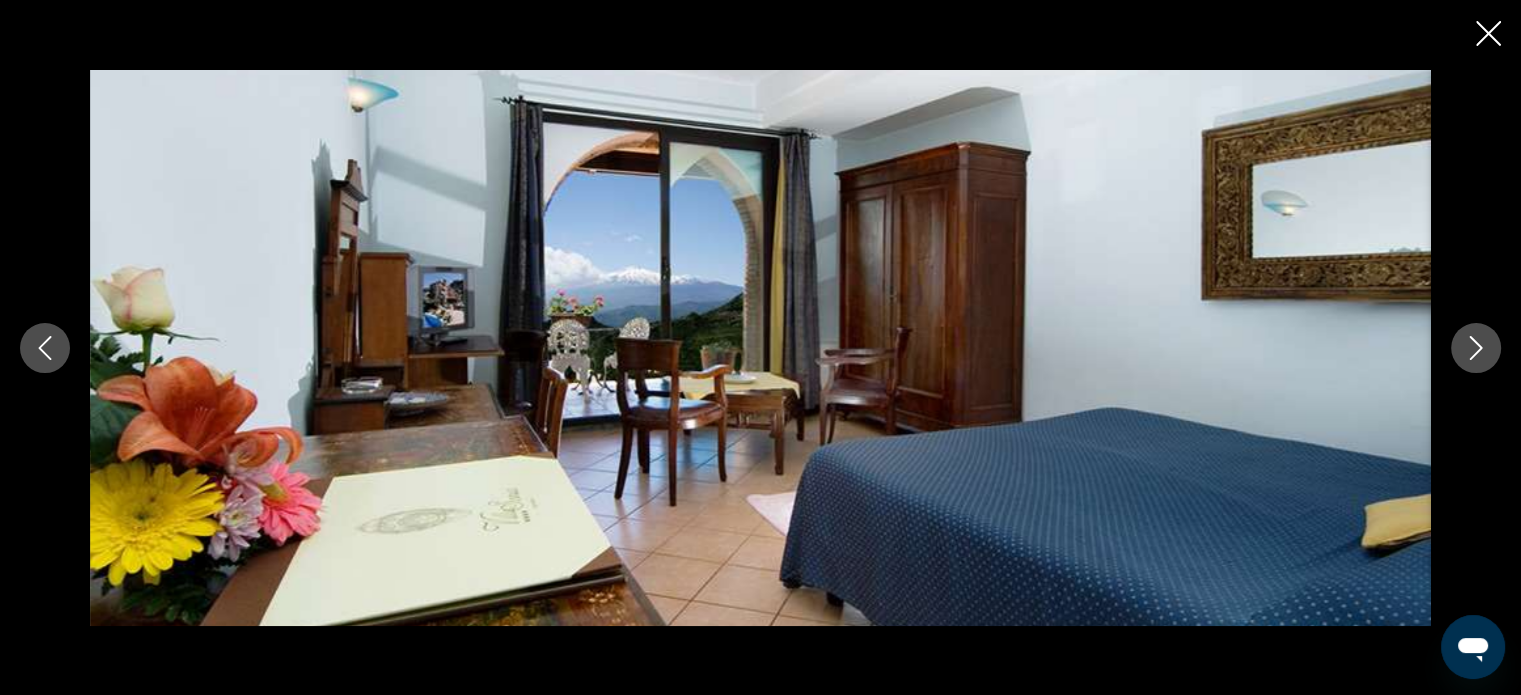 click 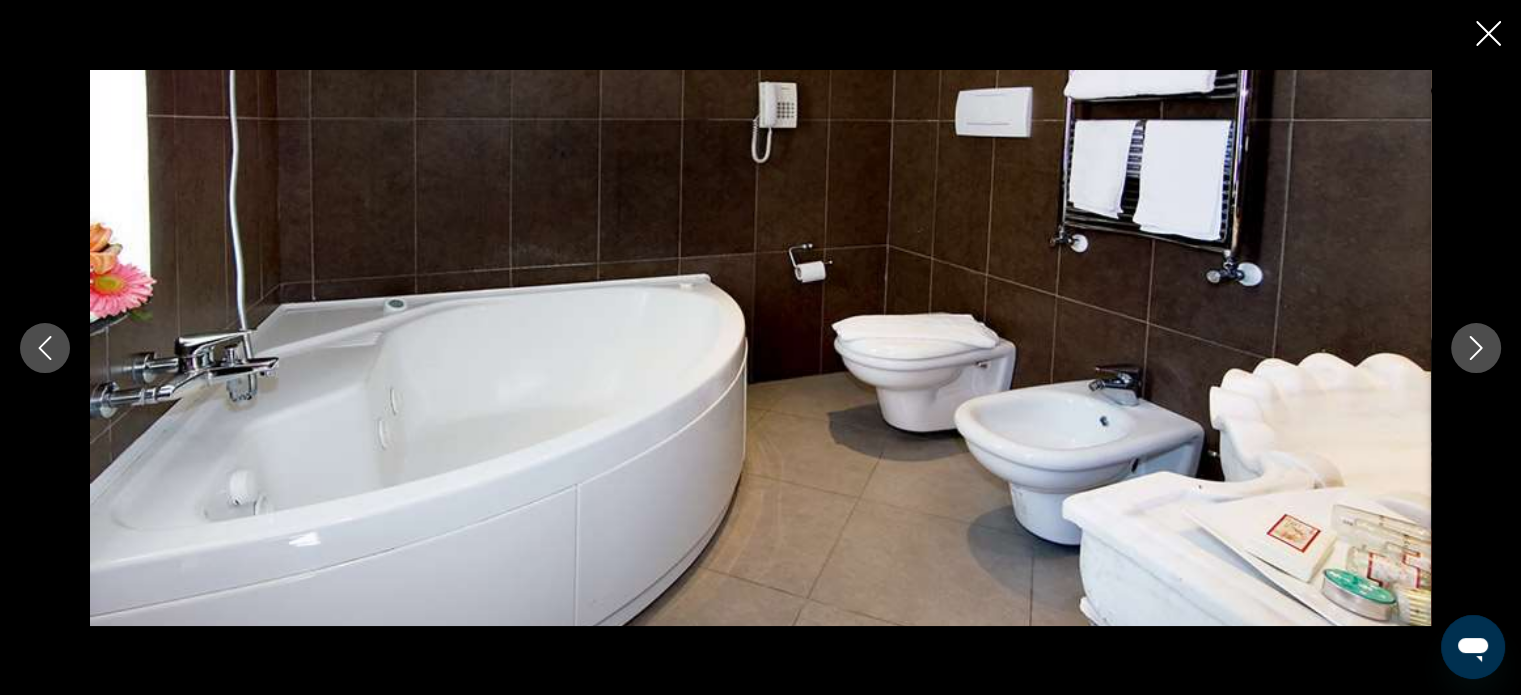 click 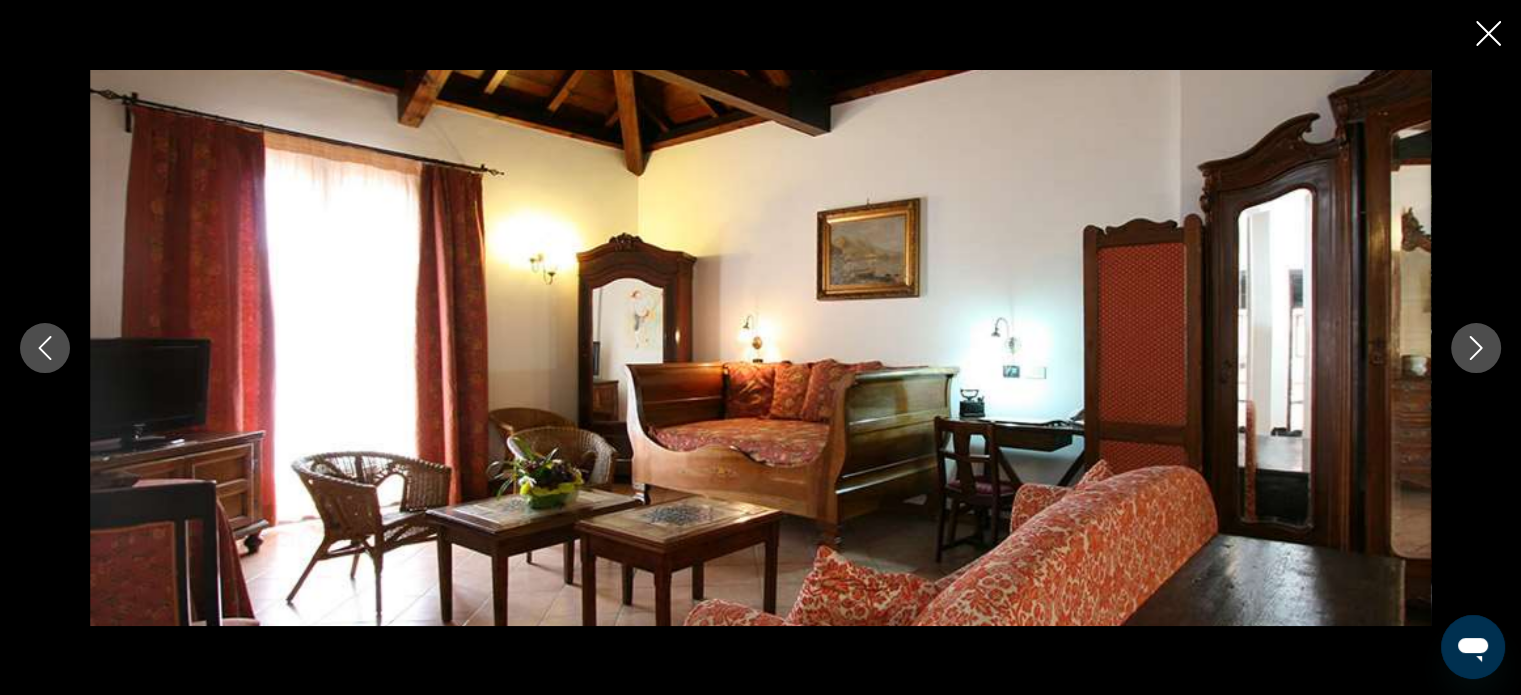 click 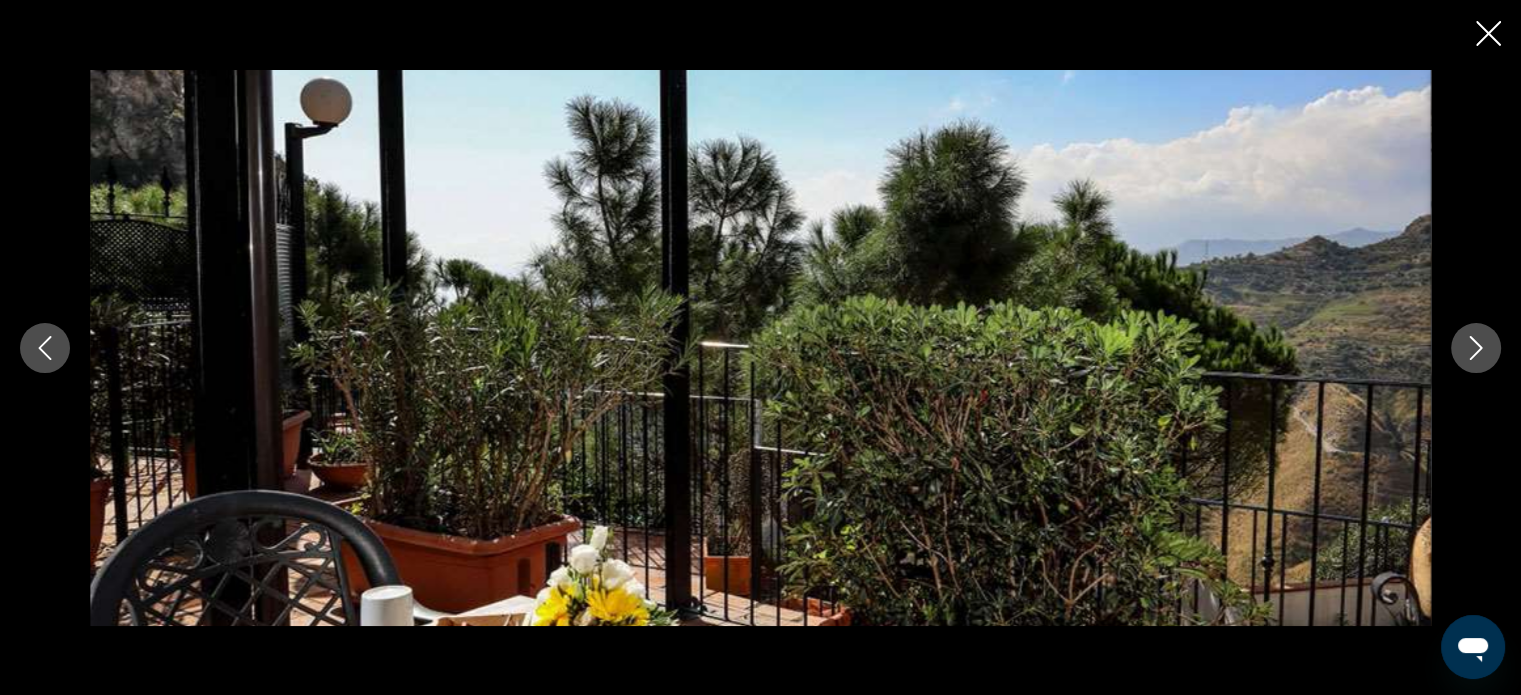 scroll, scrollTop: 1312, scrollLeft: 0, axis: vertical 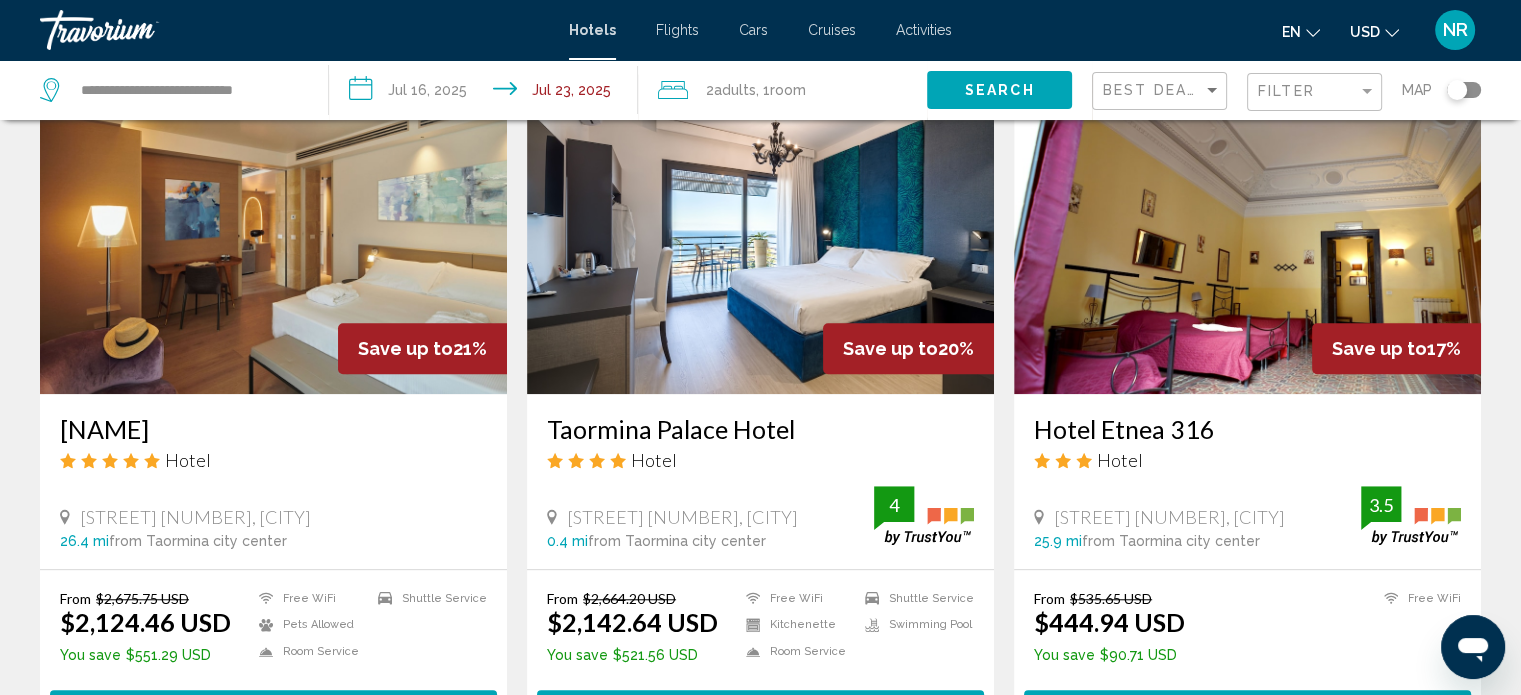 click on "Taormina Palace Hotel" at bounding box center [760, 429] 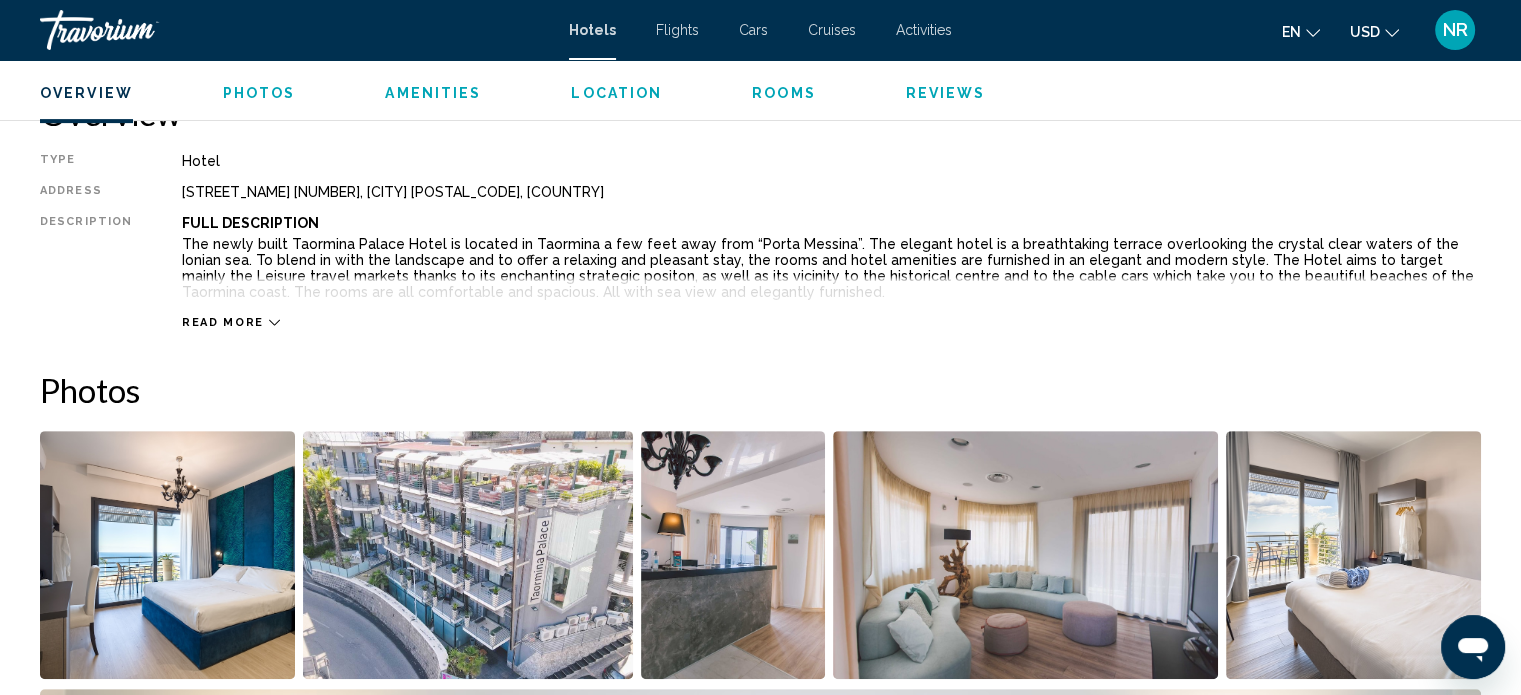 scroll, scrollTop: 672, scrollLeft: 0, axis: vertical 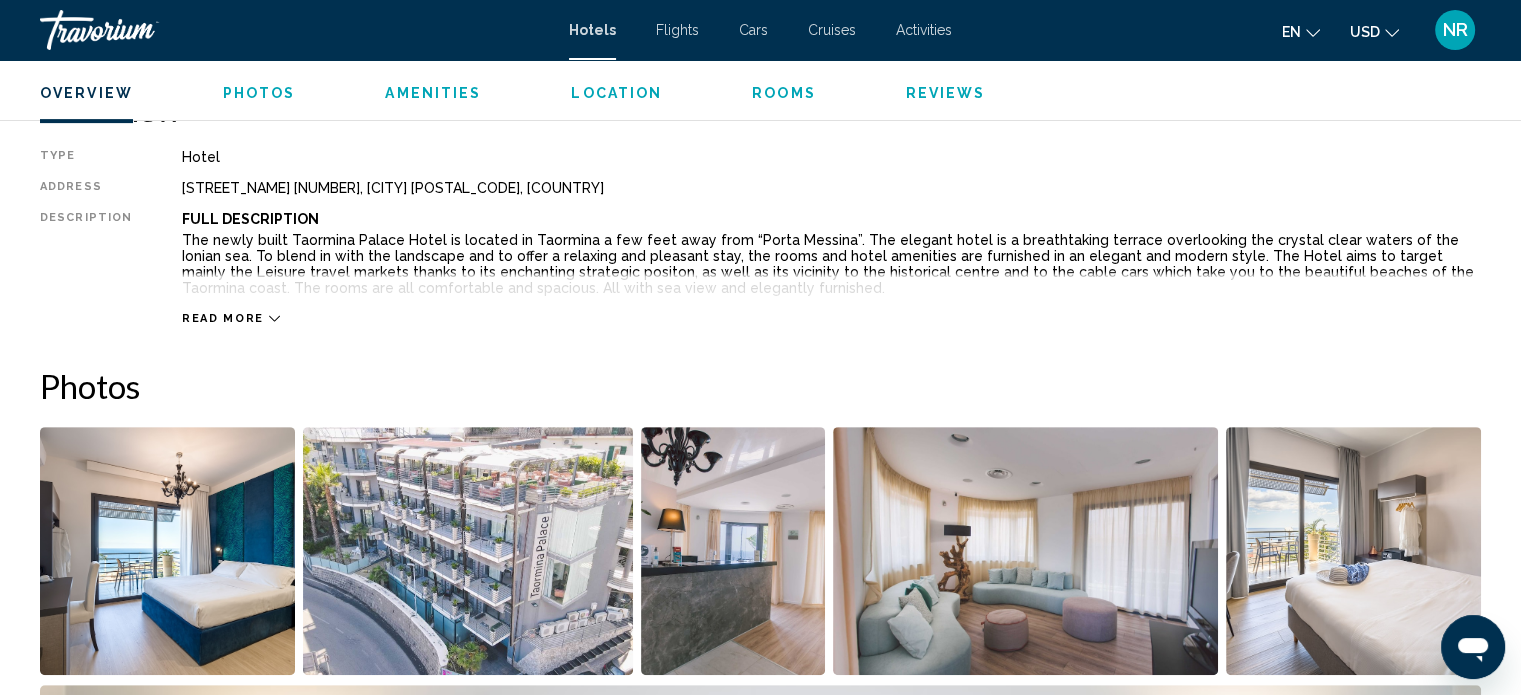 click 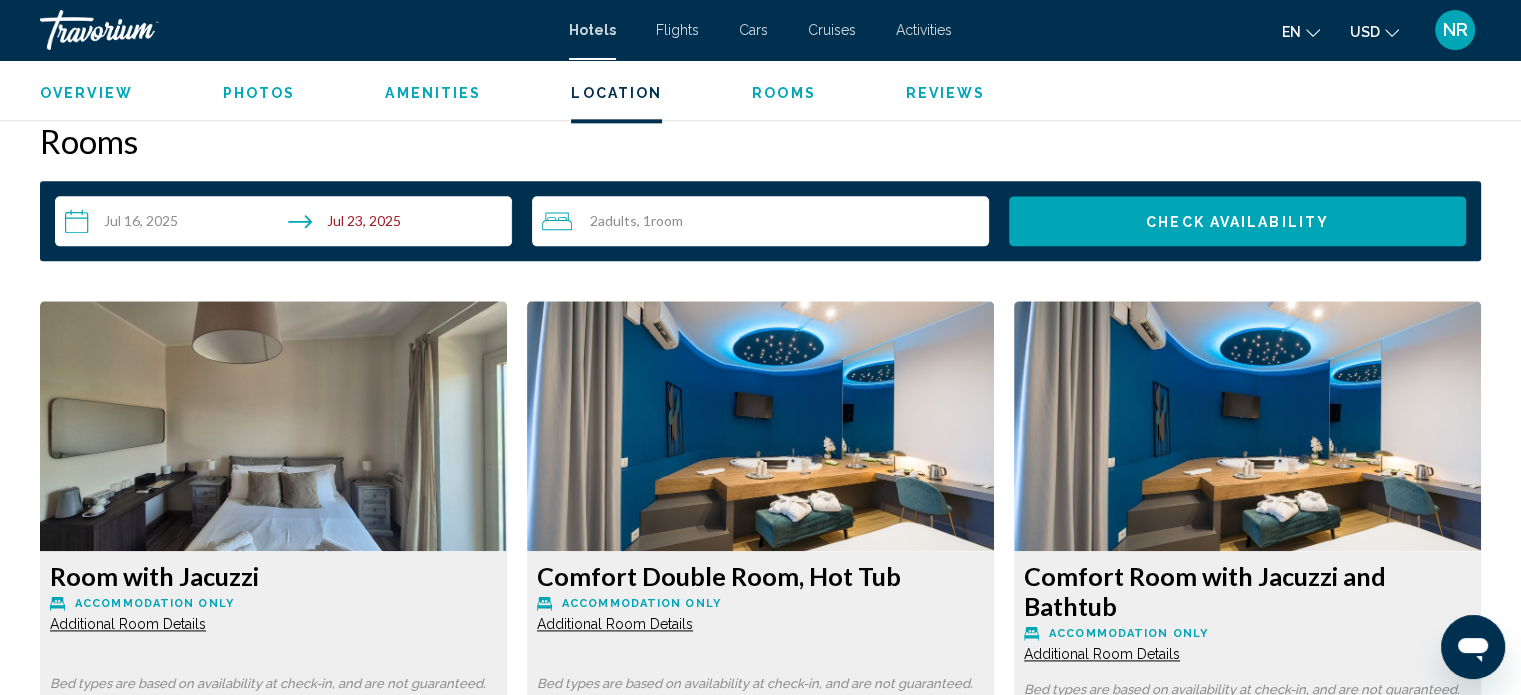 scroll, scrollTop: 2490, scrollLeft: 0, axis: vertical 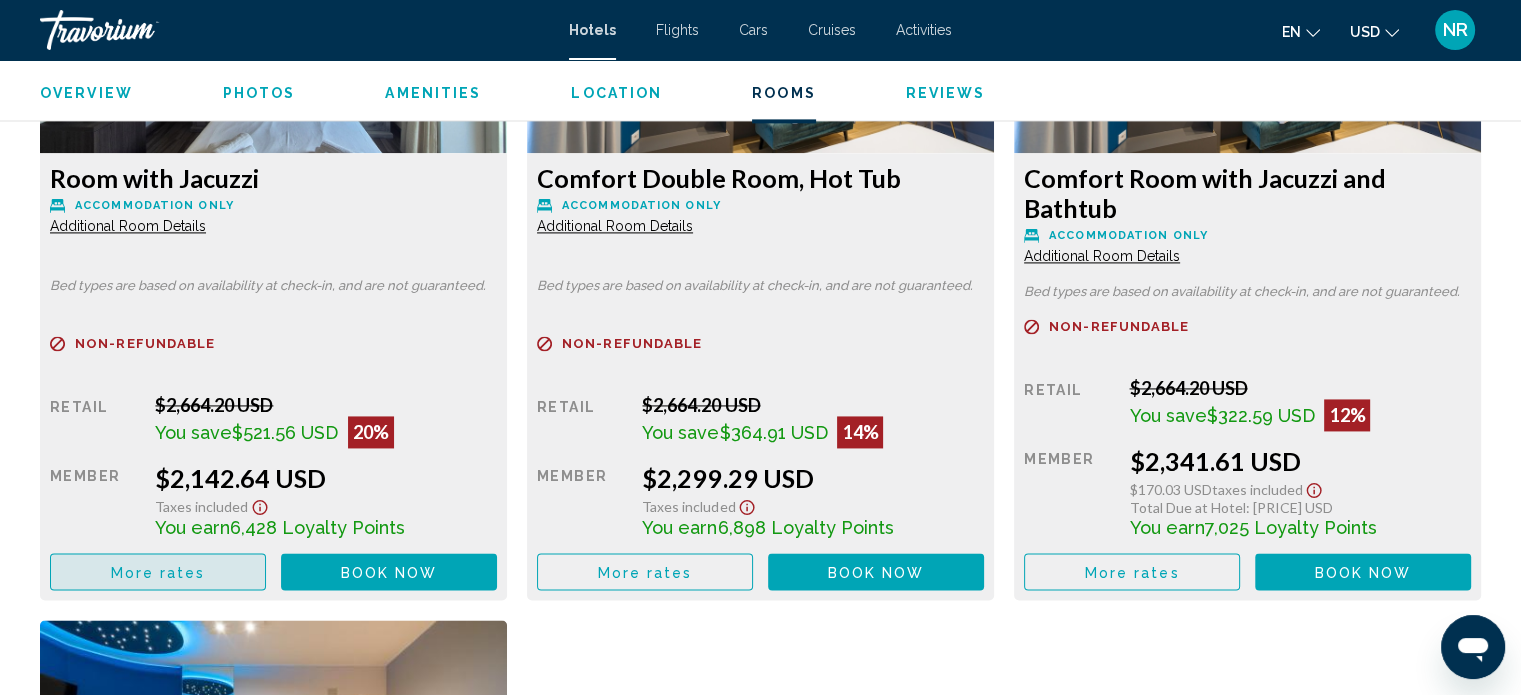 click on "More rates" at bounding box center (158, 572) 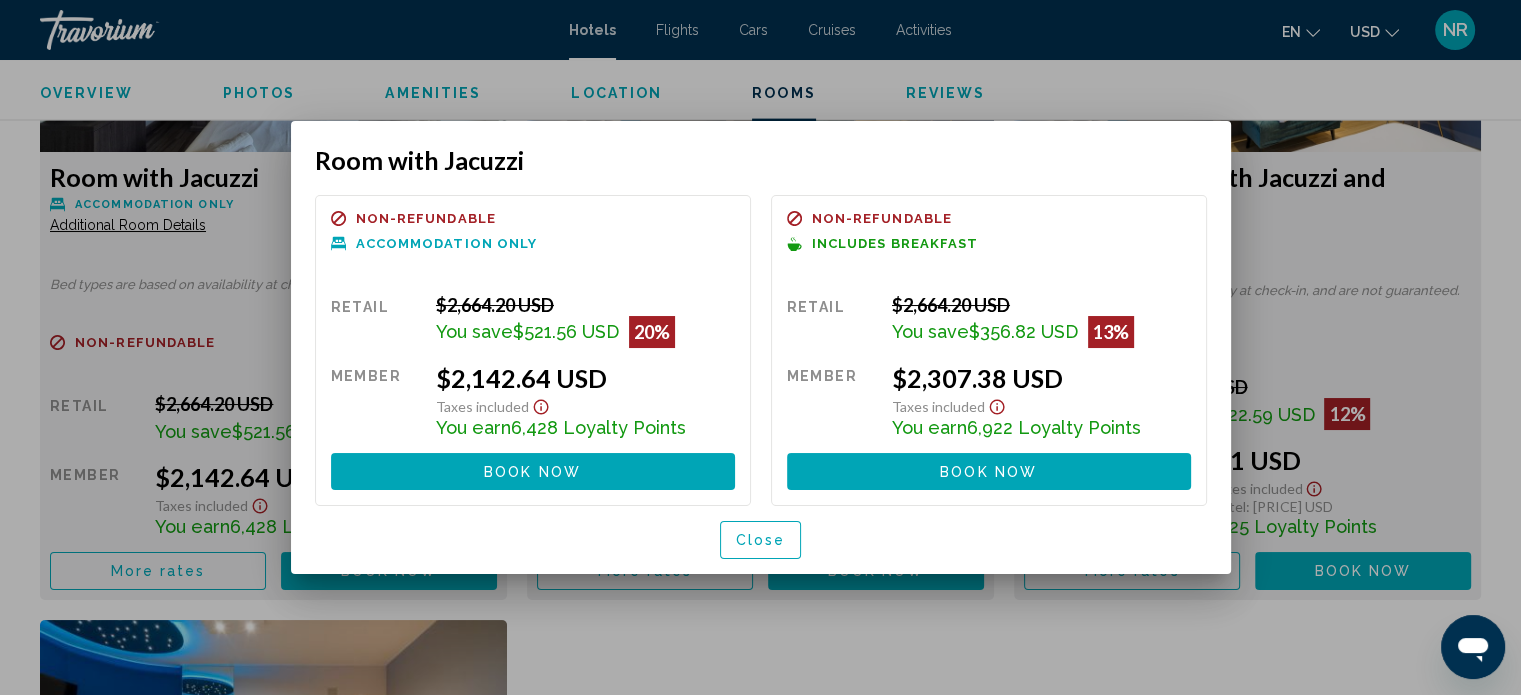 click at bounding box center [760, 347] 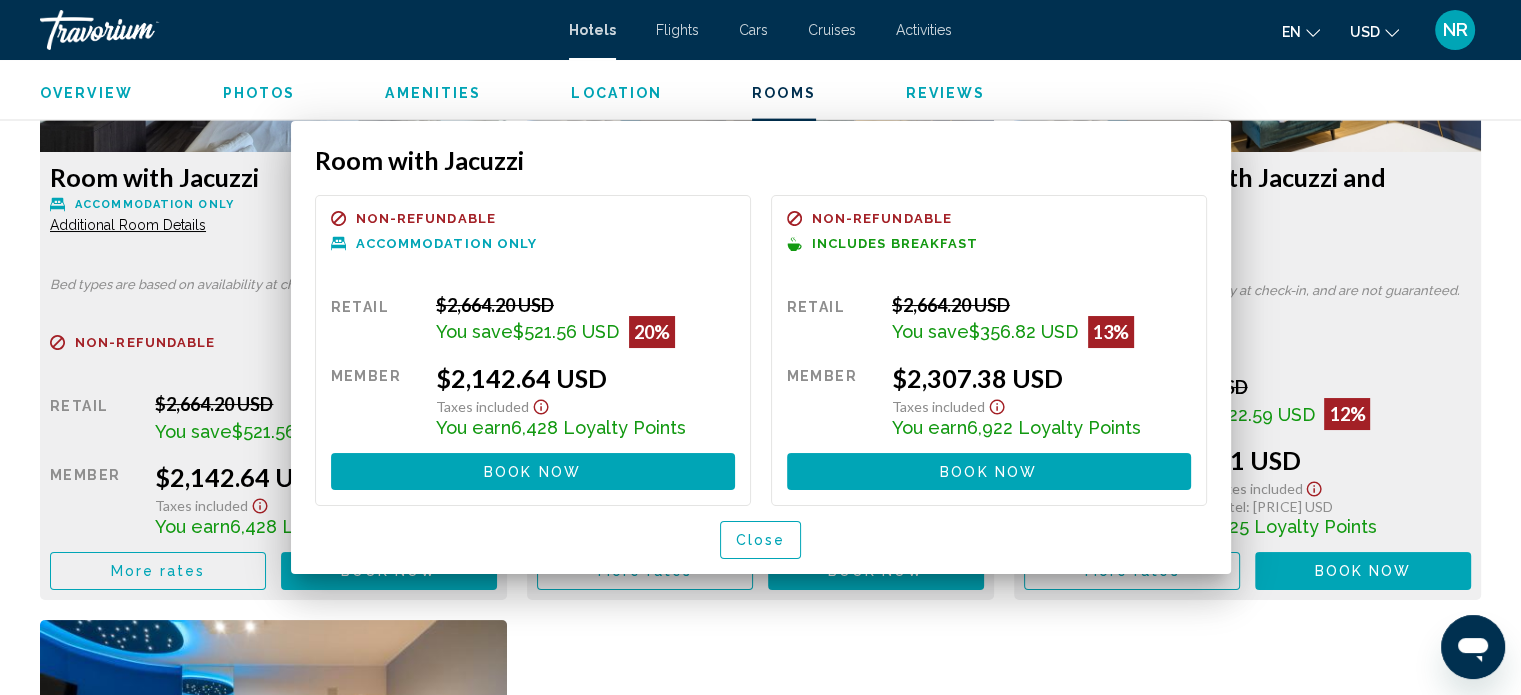 scroll, scrollTop: 2869, scrollLeft: 0, axis: vertical 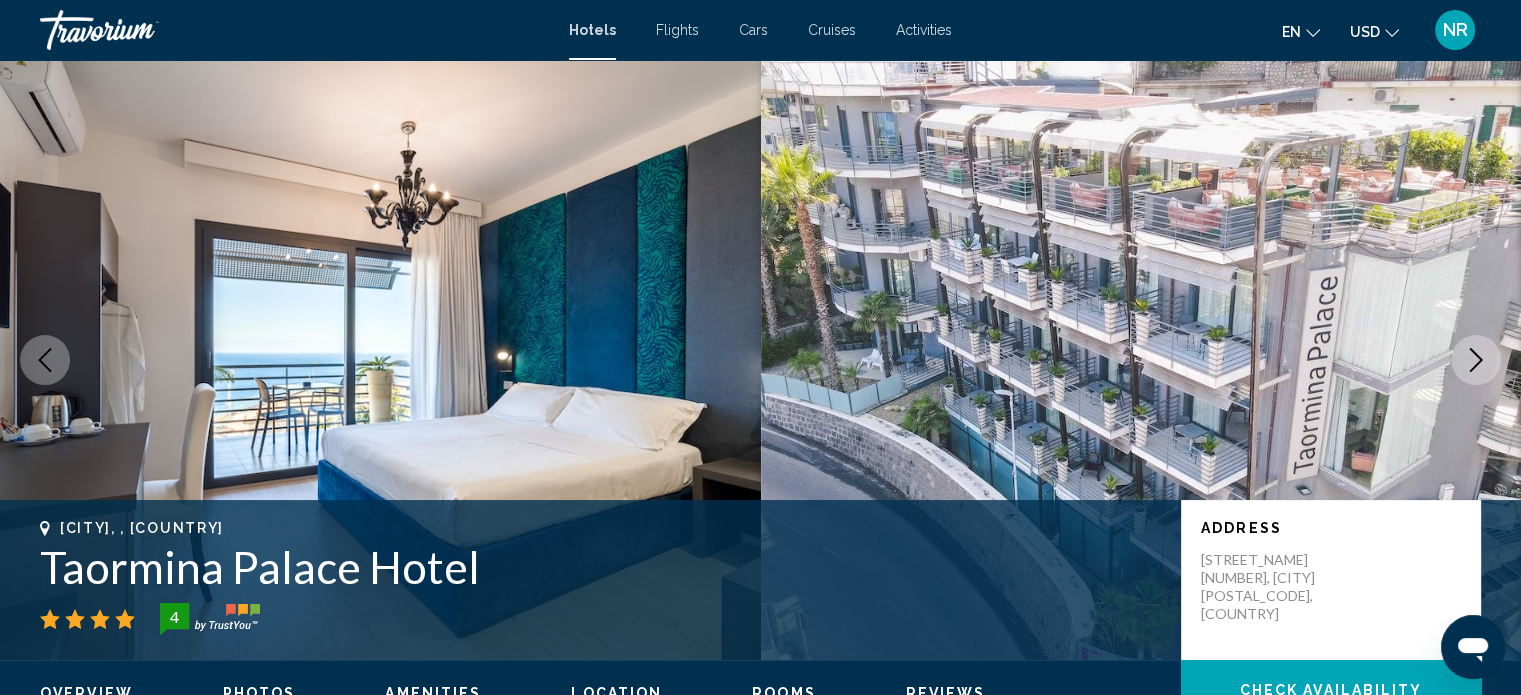 click at bounding box center (1476, 360) 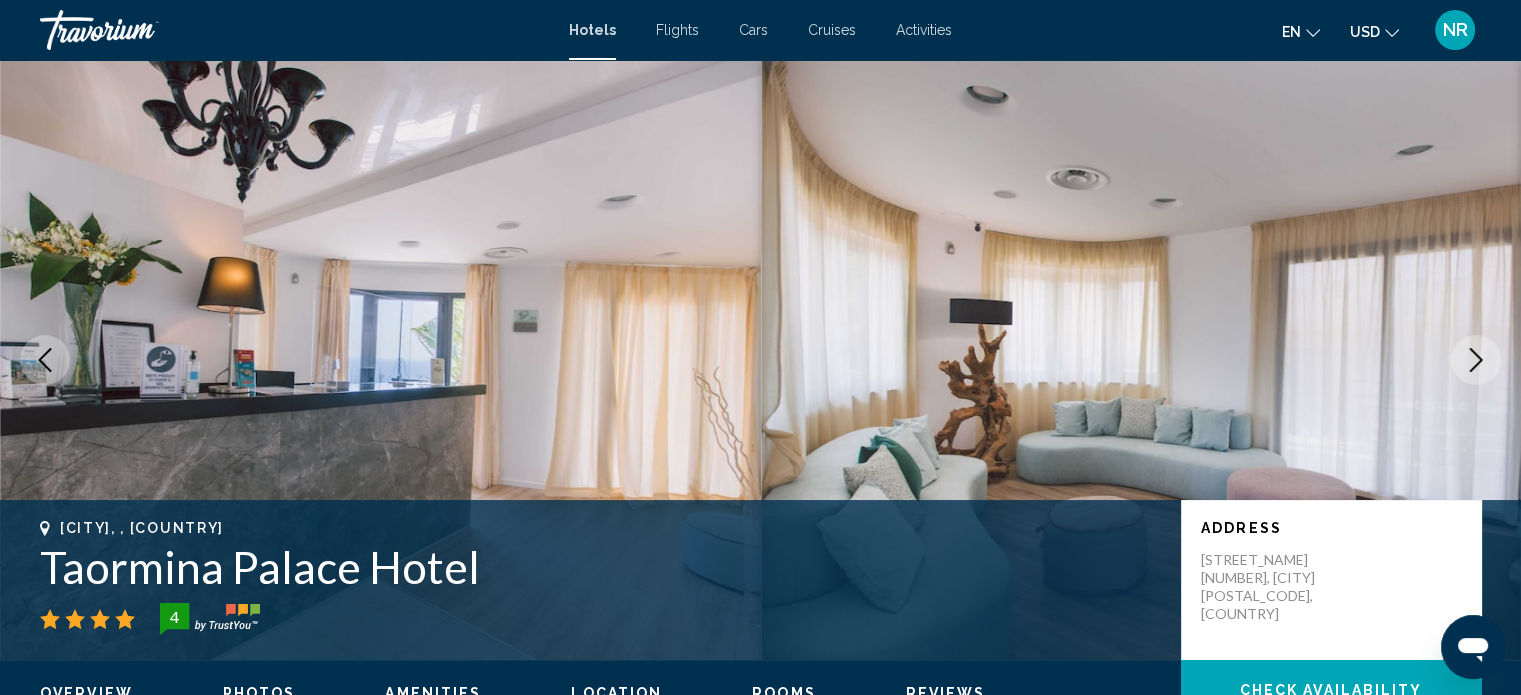 click at bounding box center (1476, 360) 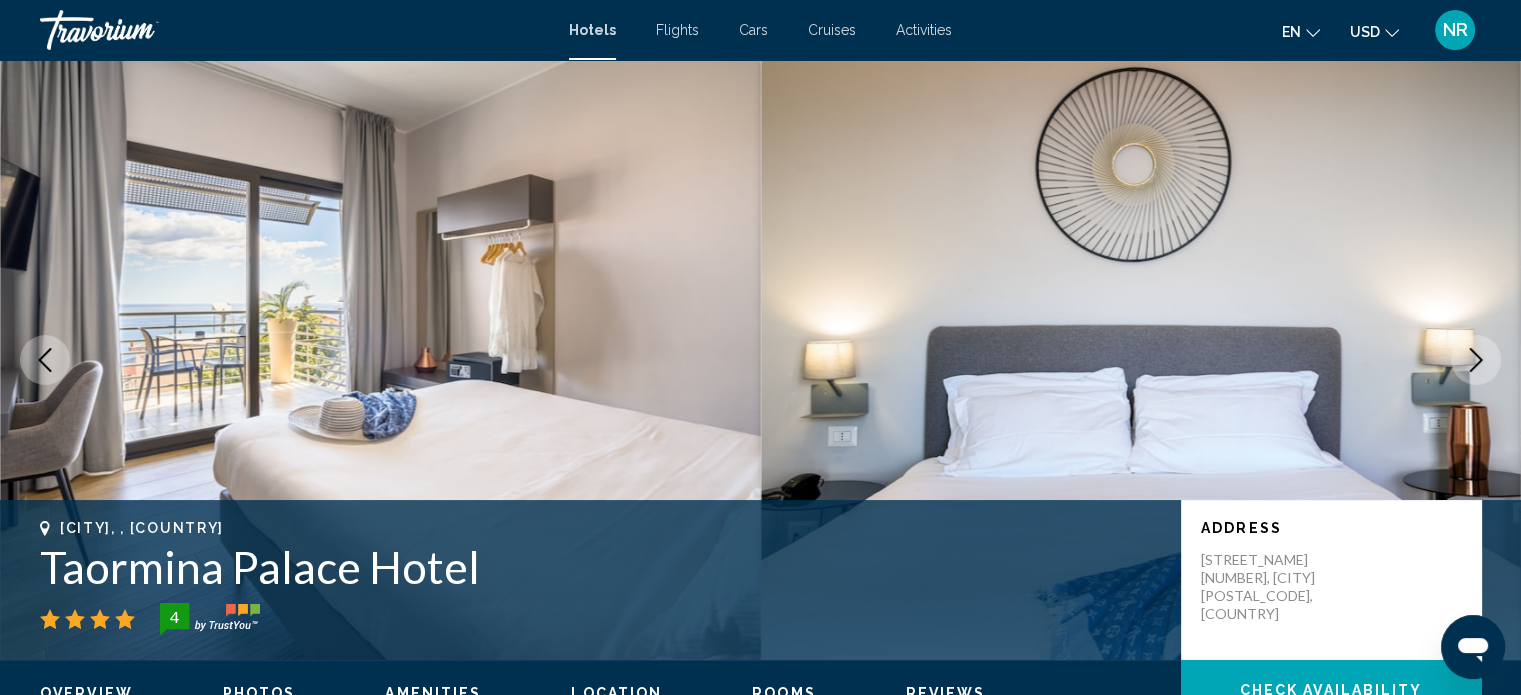 click at bounding box center [1476, 360] 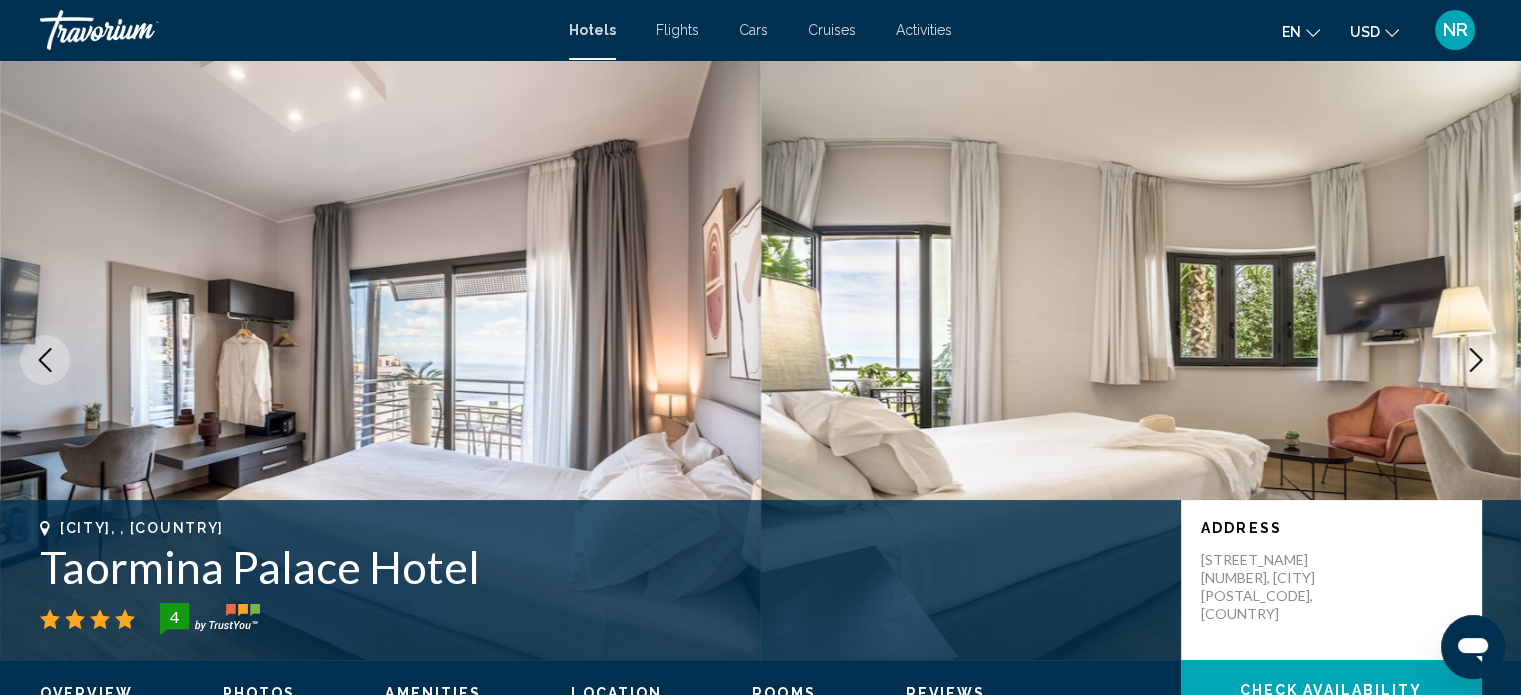 click at bounding box center [1476, 360] 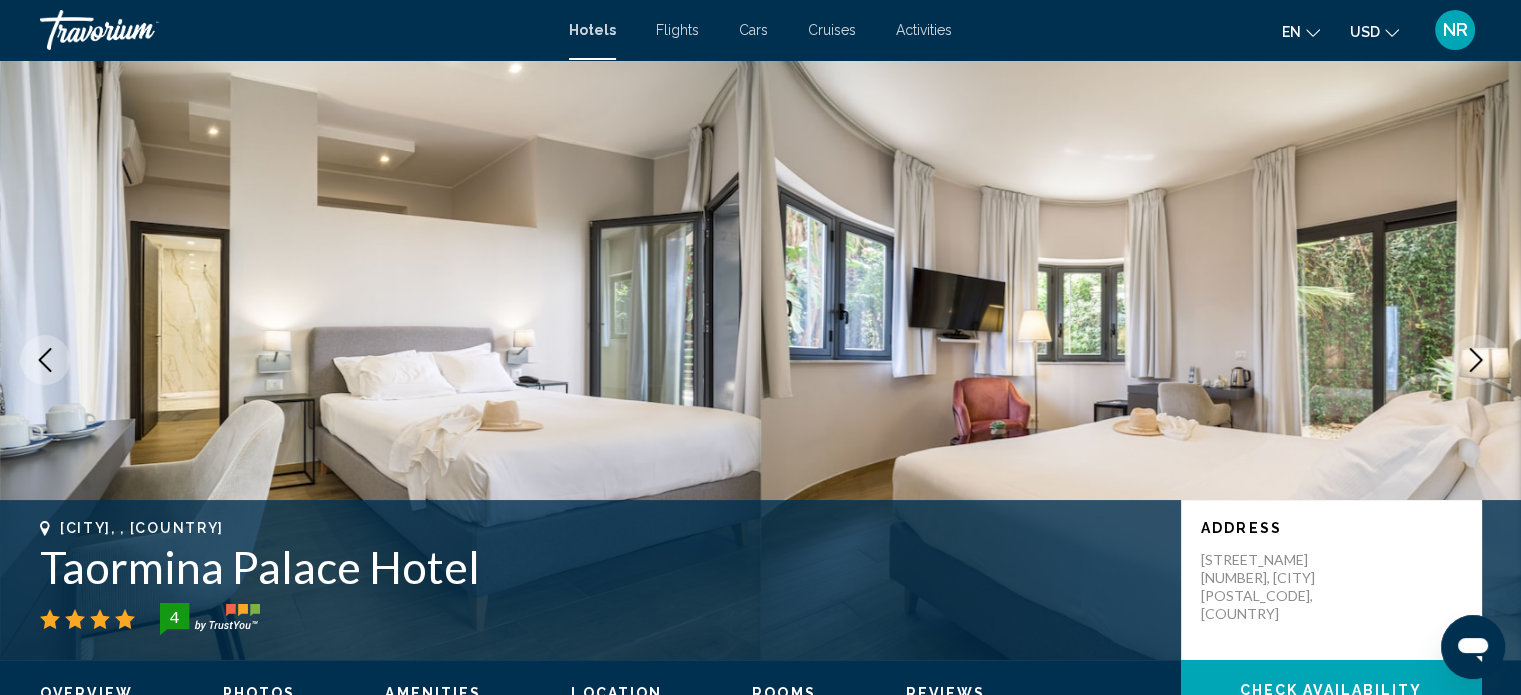 click at bounding box center (1476, 360) 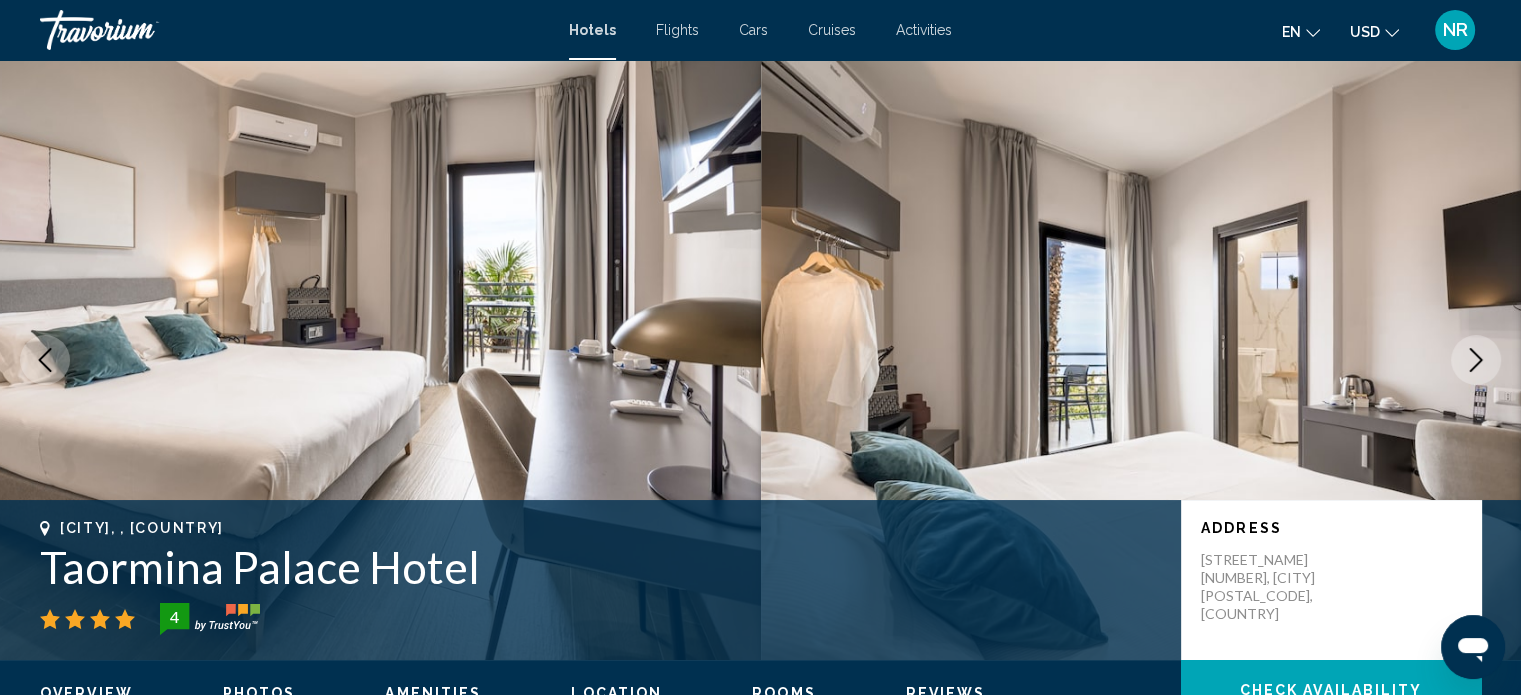 click at bounding box center [1476, 360] 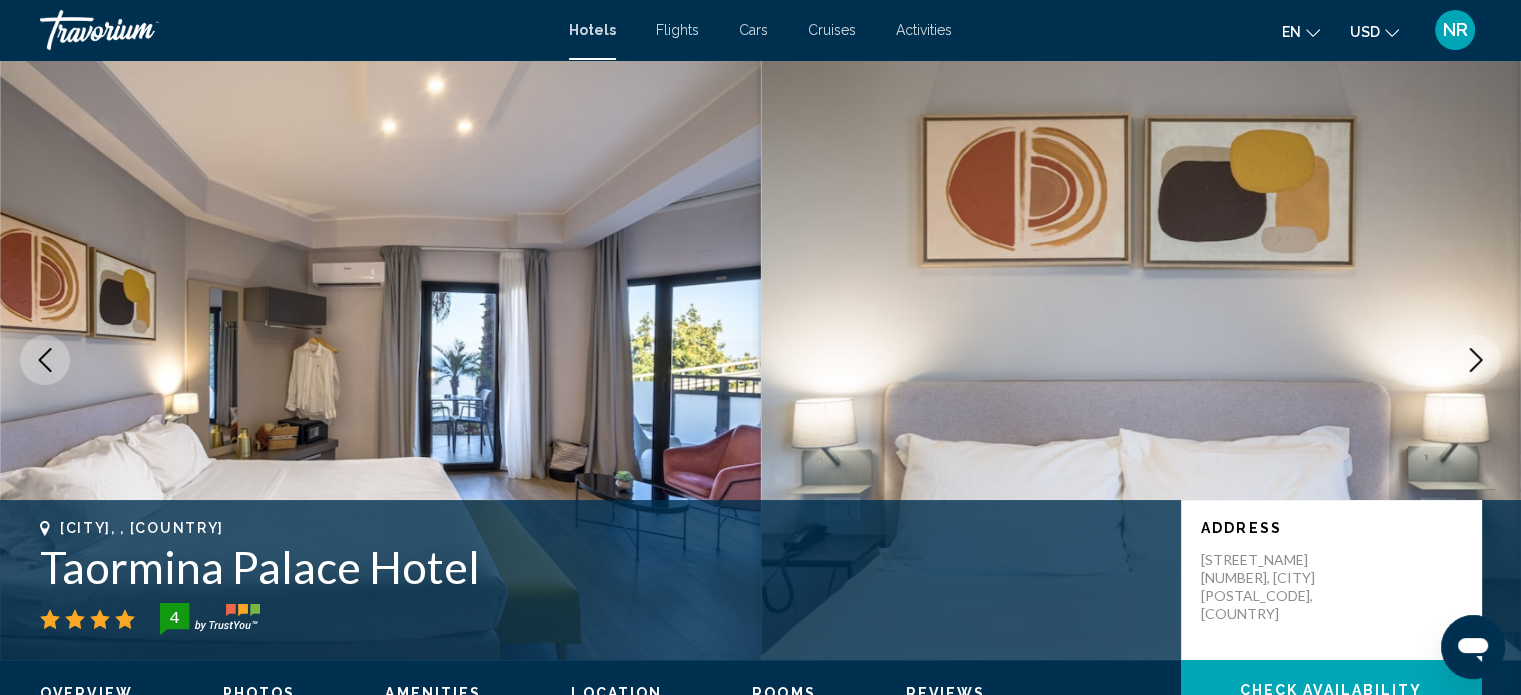click at bounding box center [1476, 360] 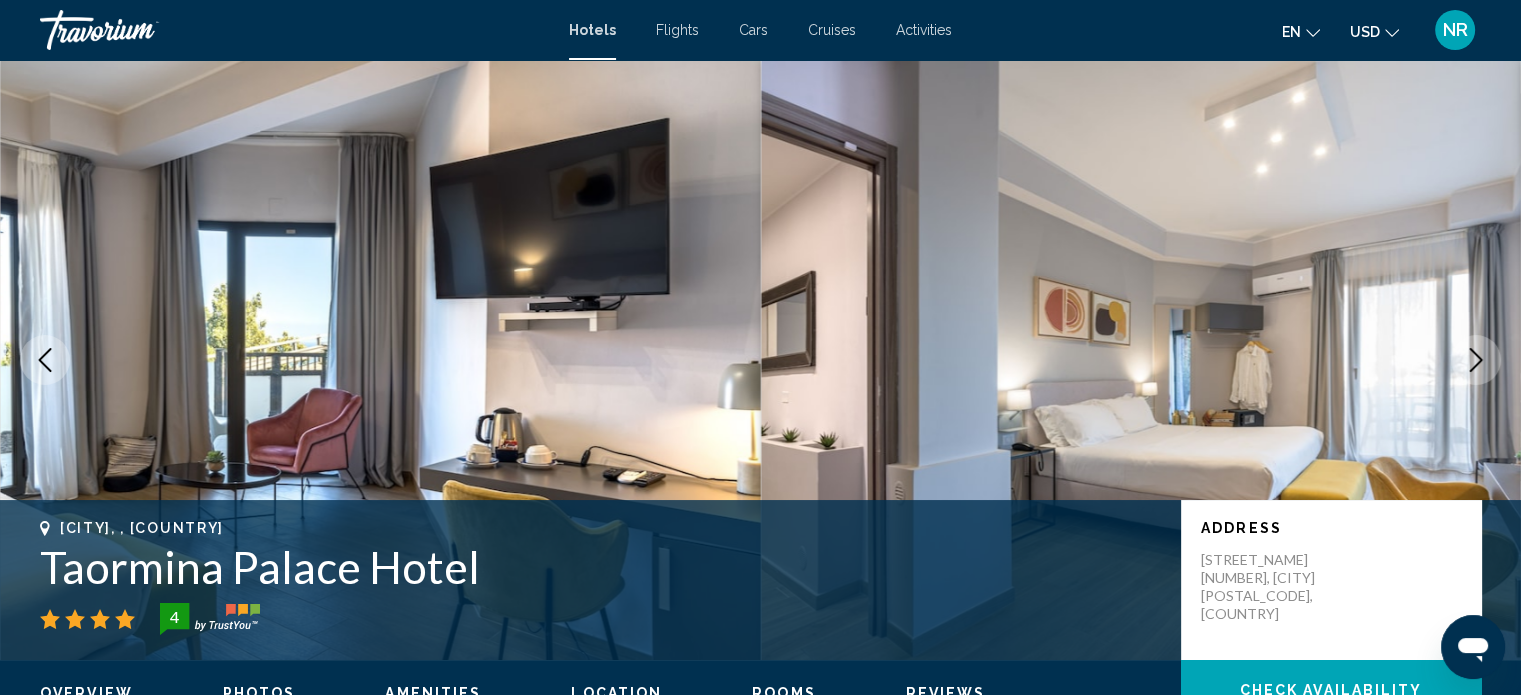 click at bounding box center [1476, 360] 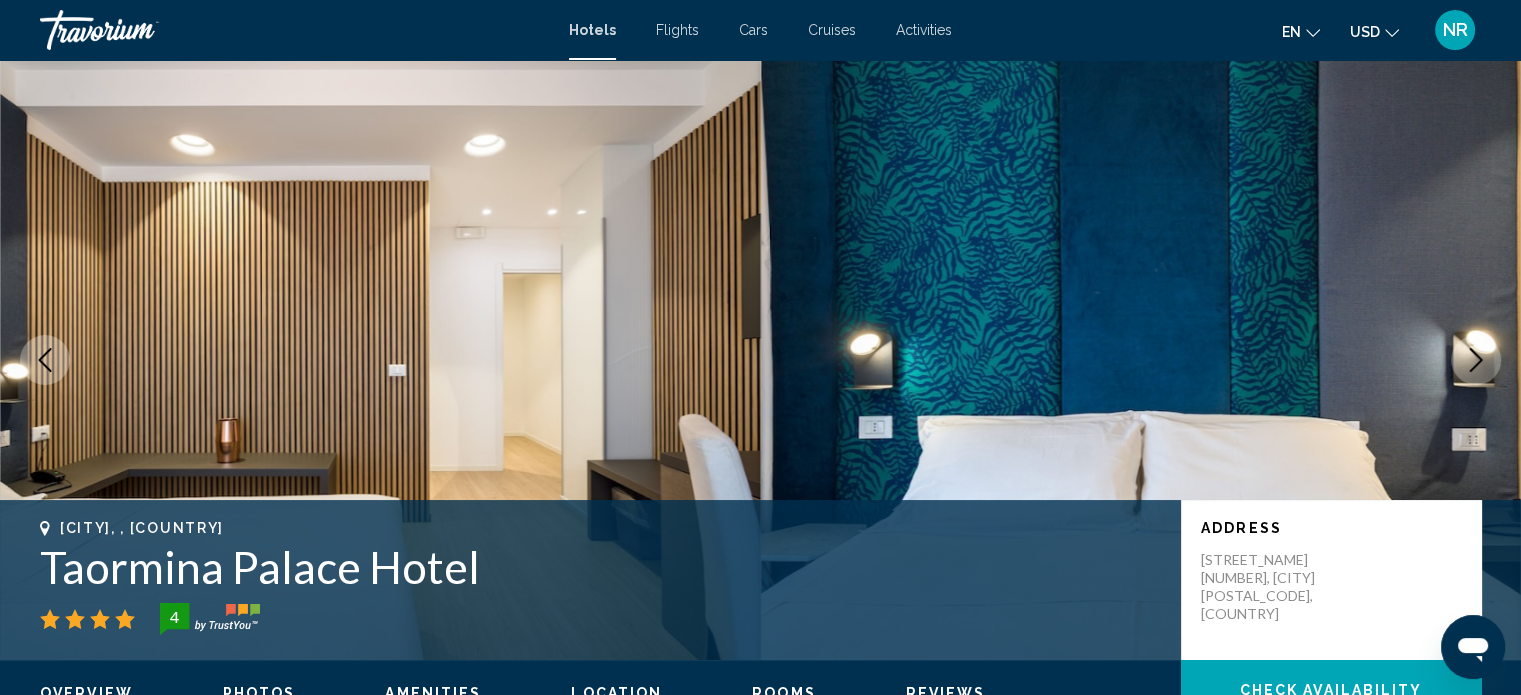 click at bounding box center [1476, 360] 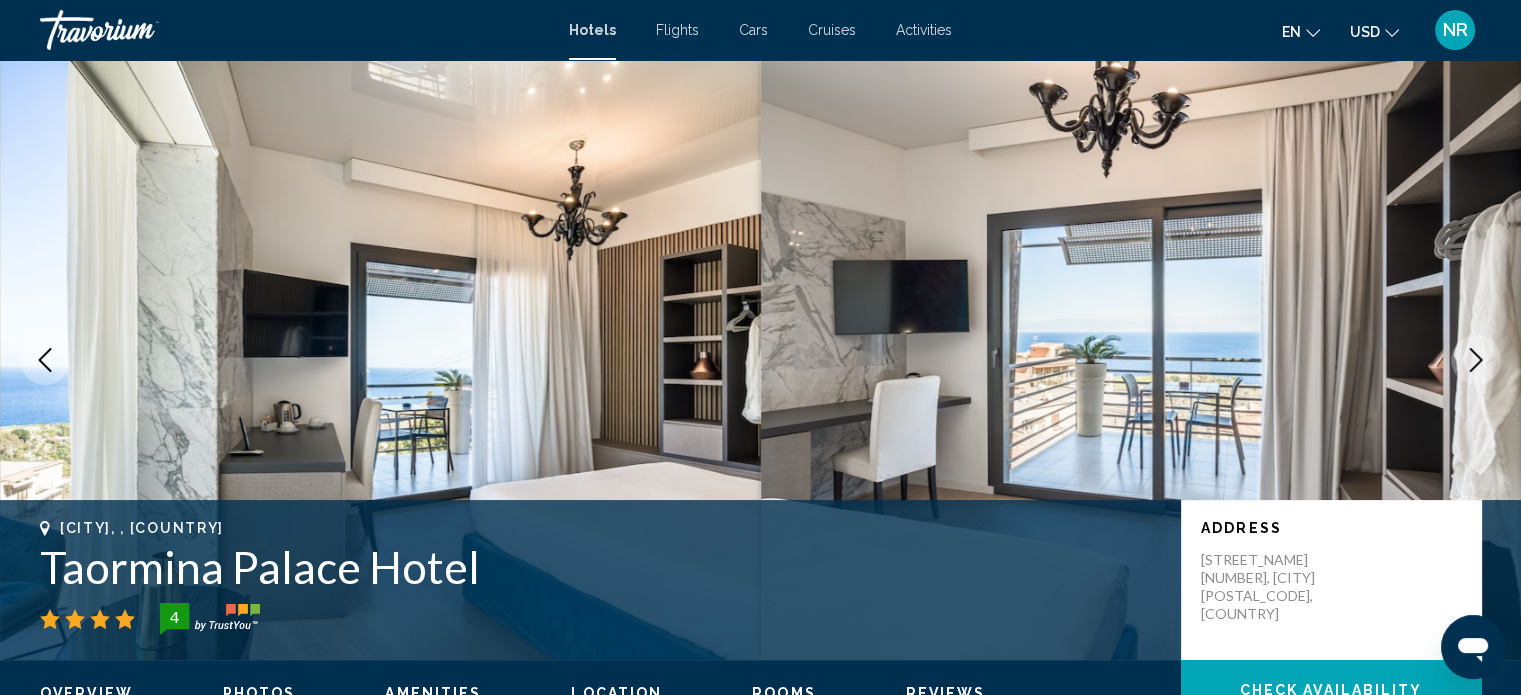 click at bounding box center [1476, 360] 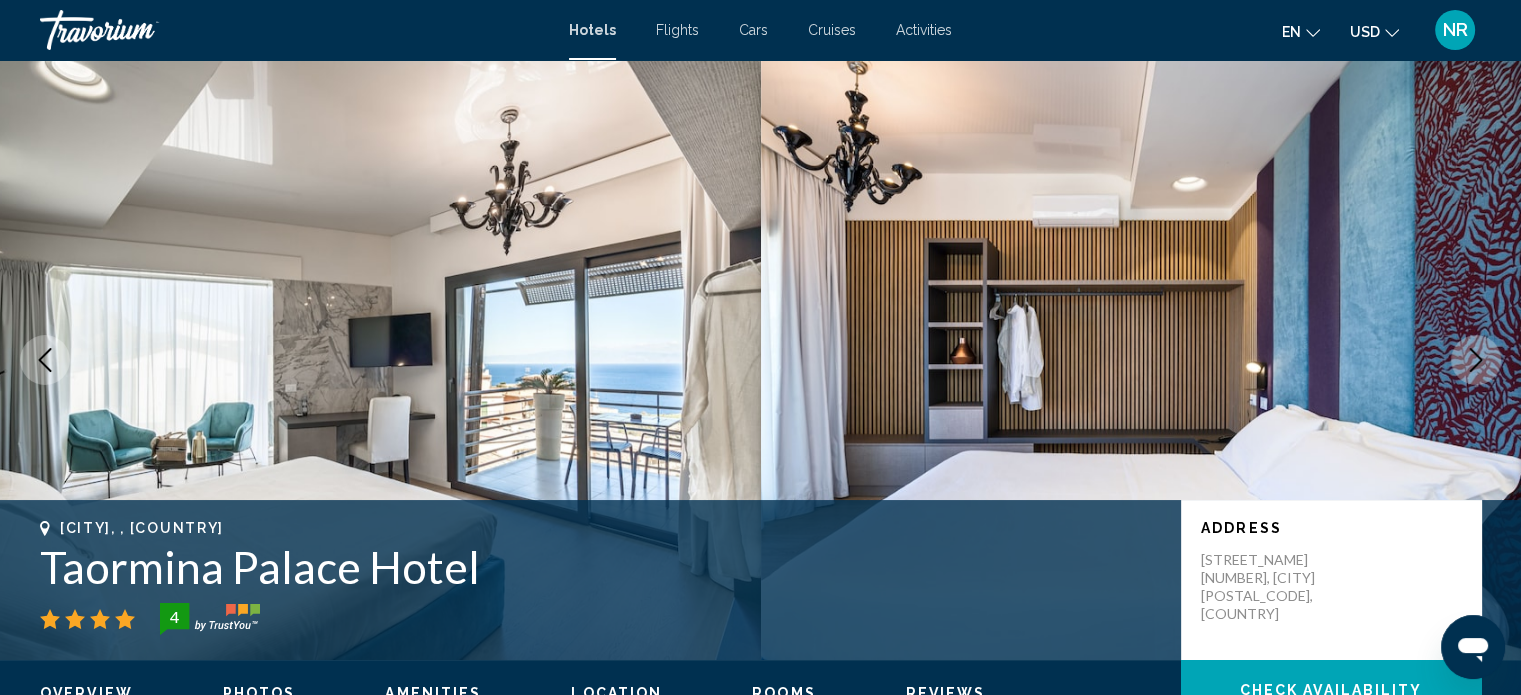 click at bounding box center (1476, 360) 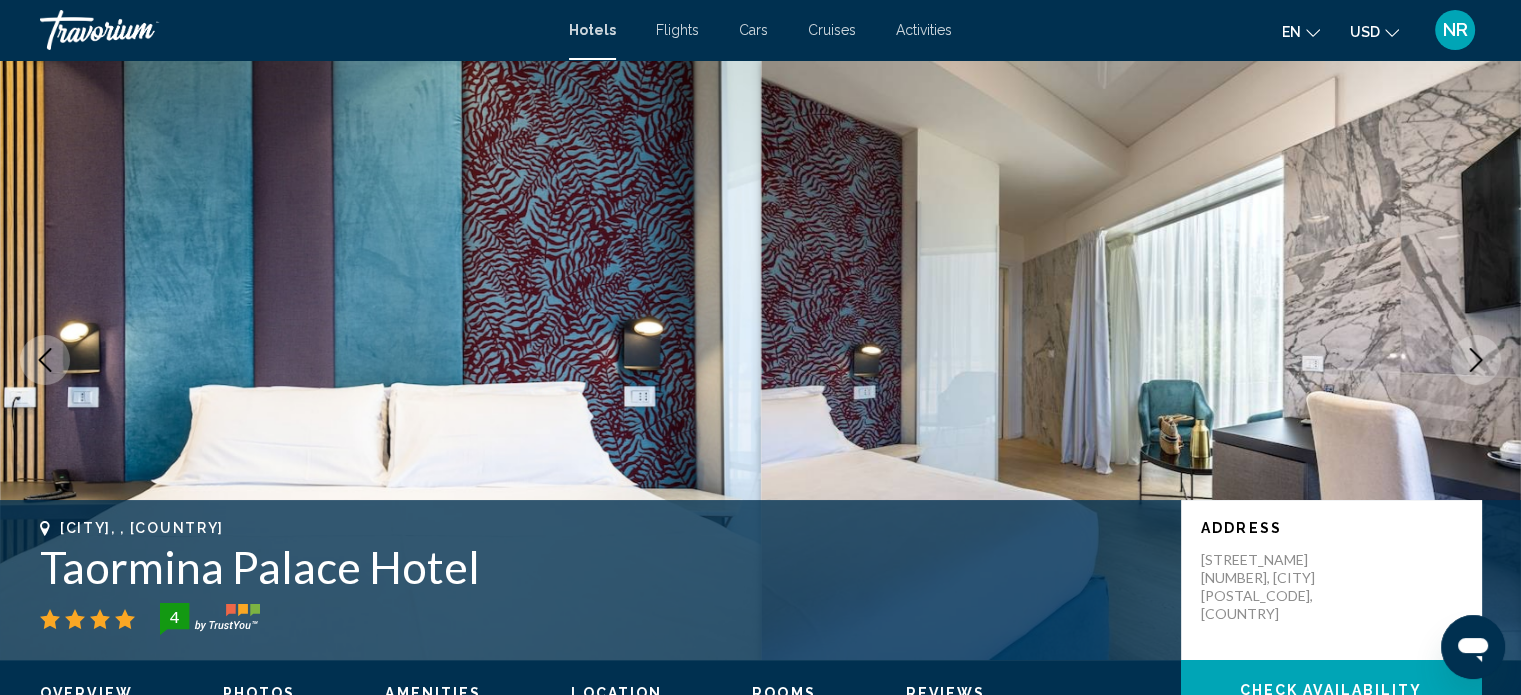 click 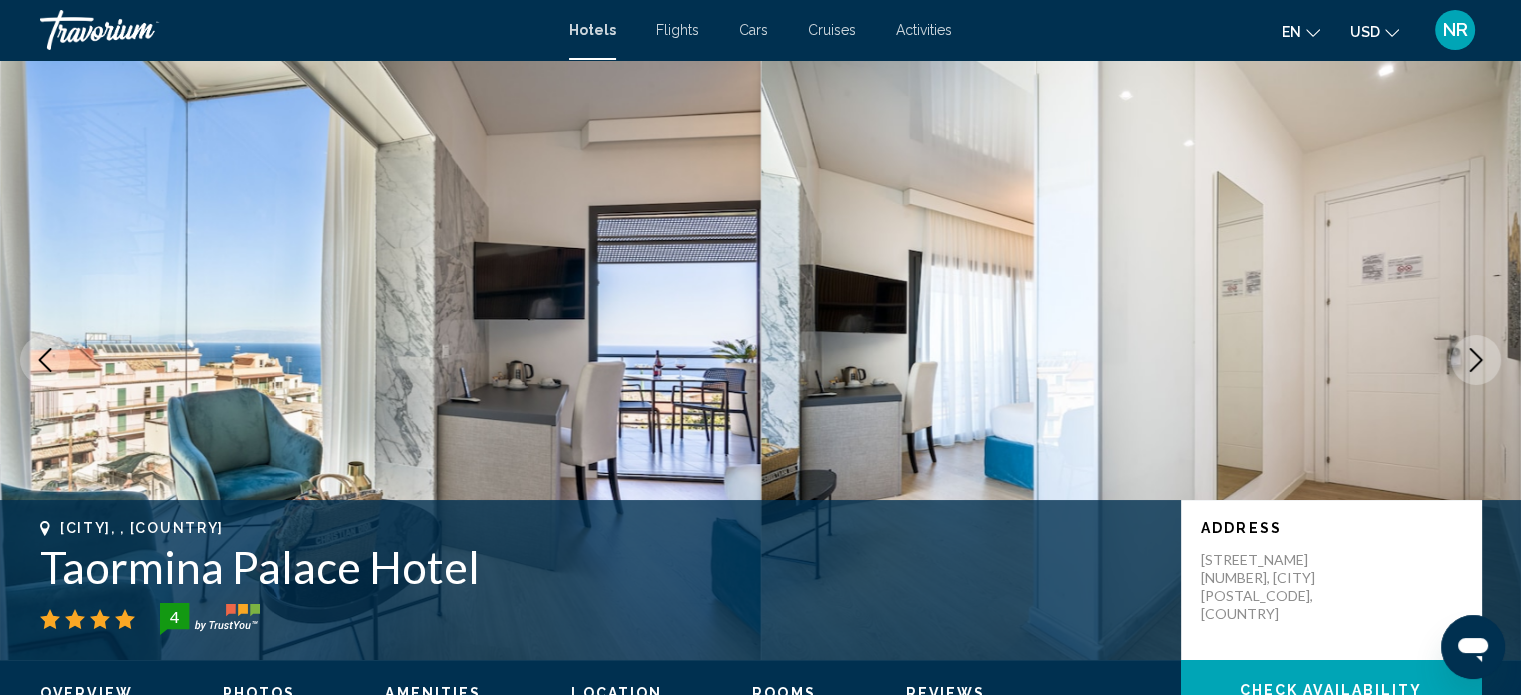 click 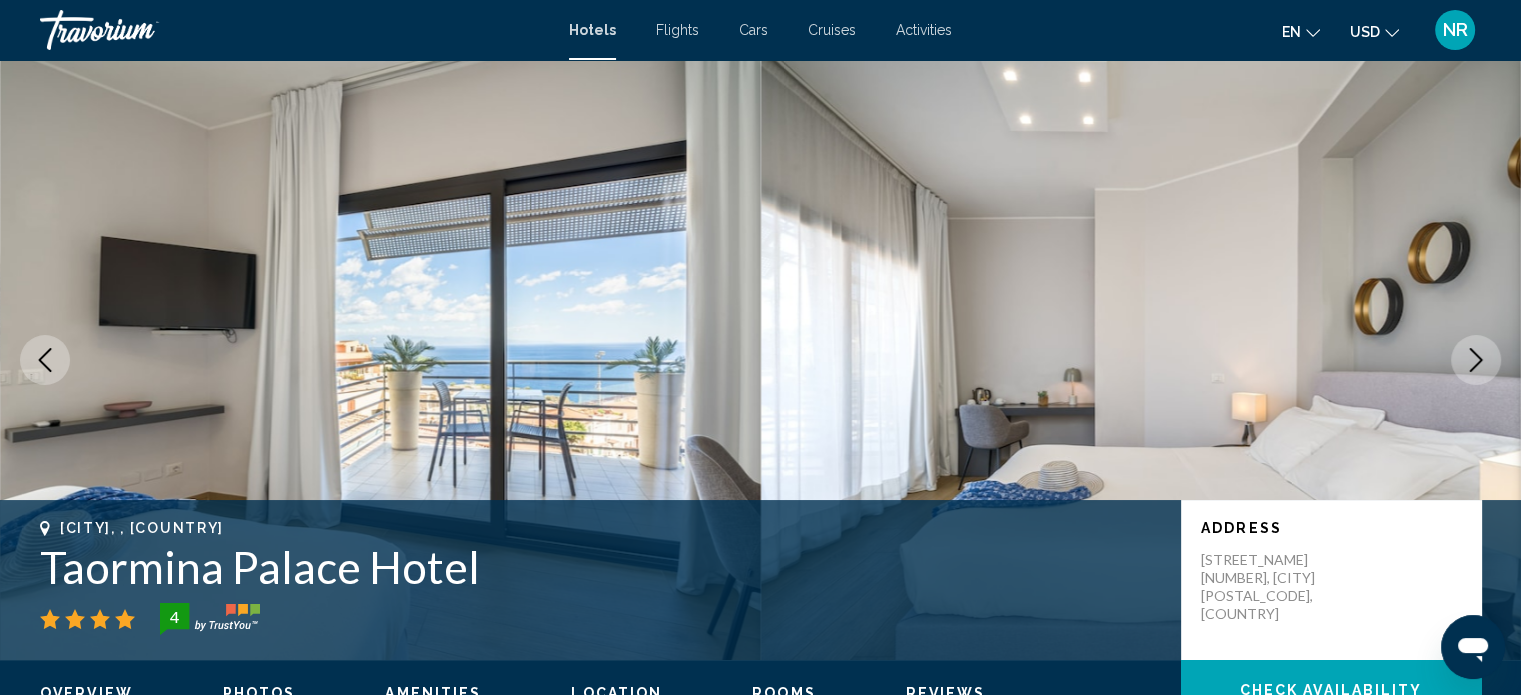 click 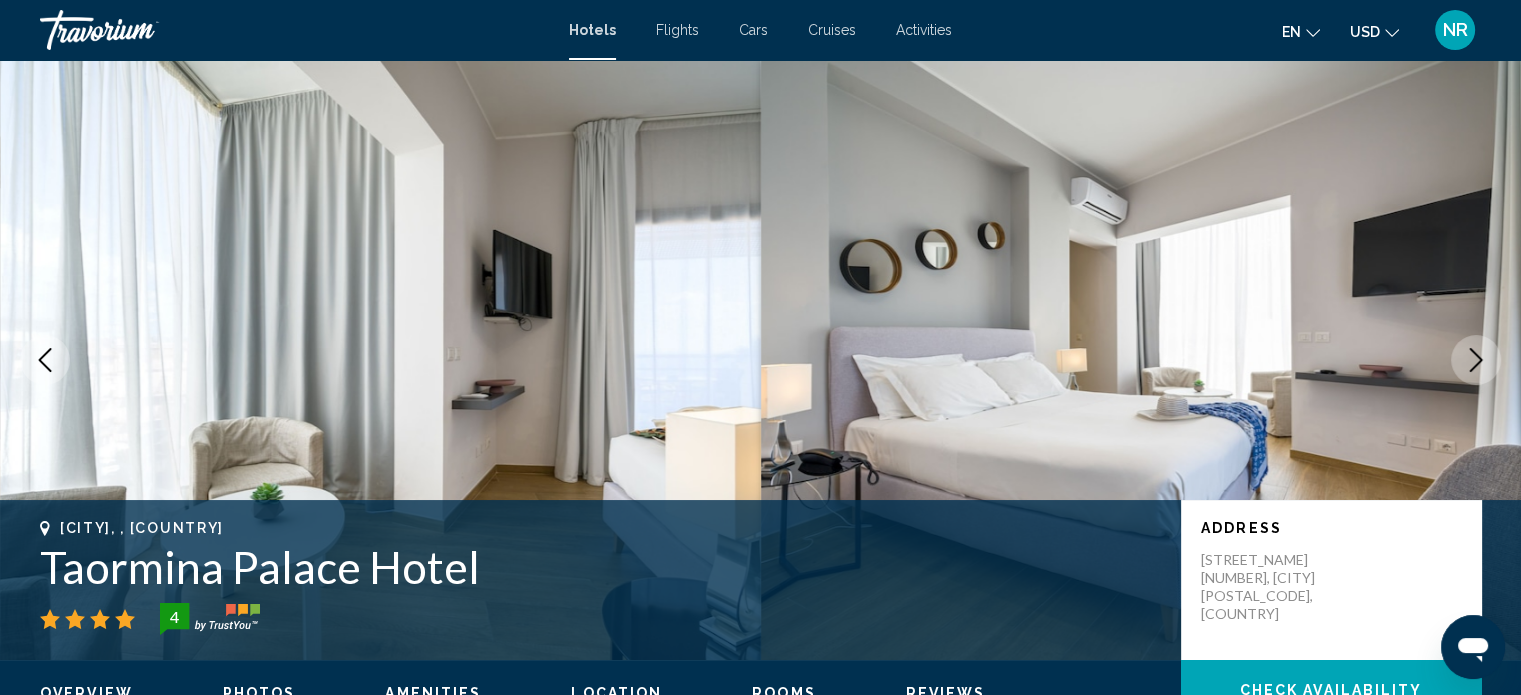 click 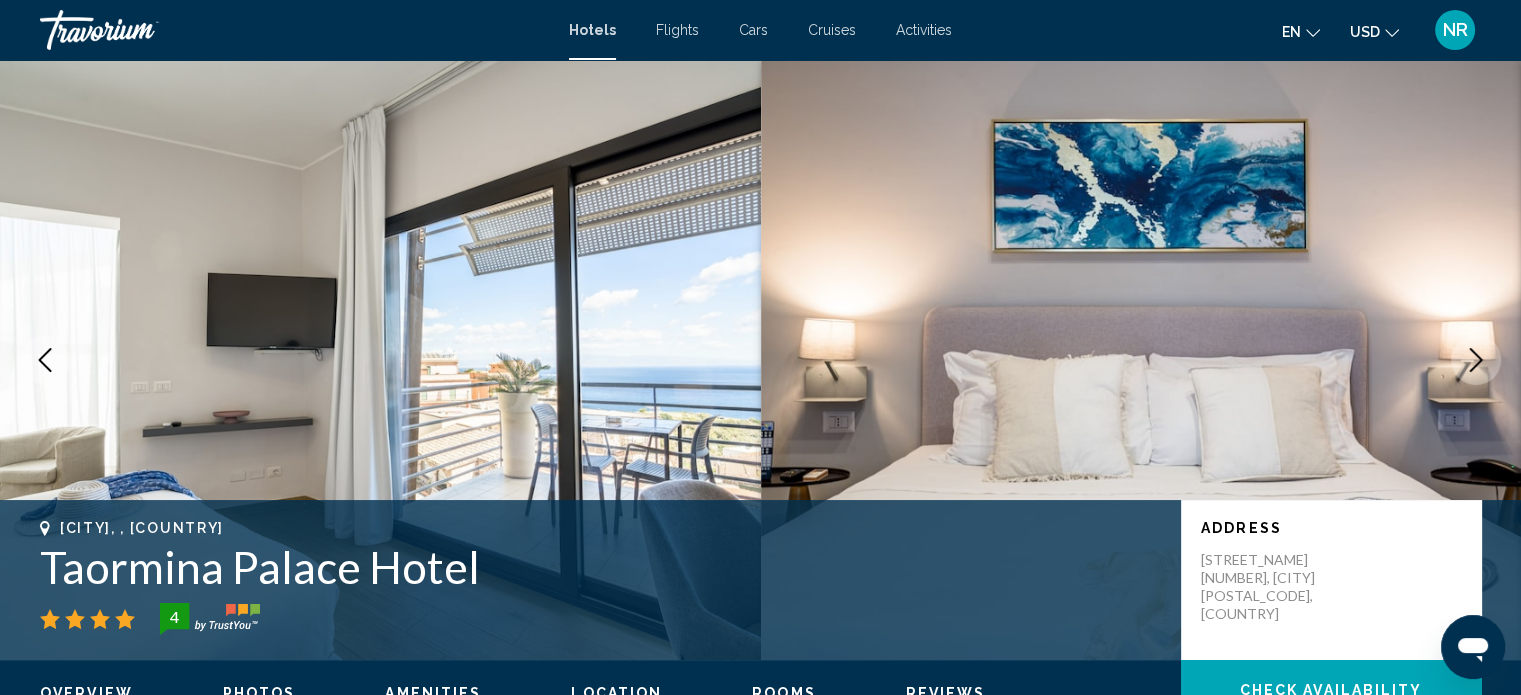 click 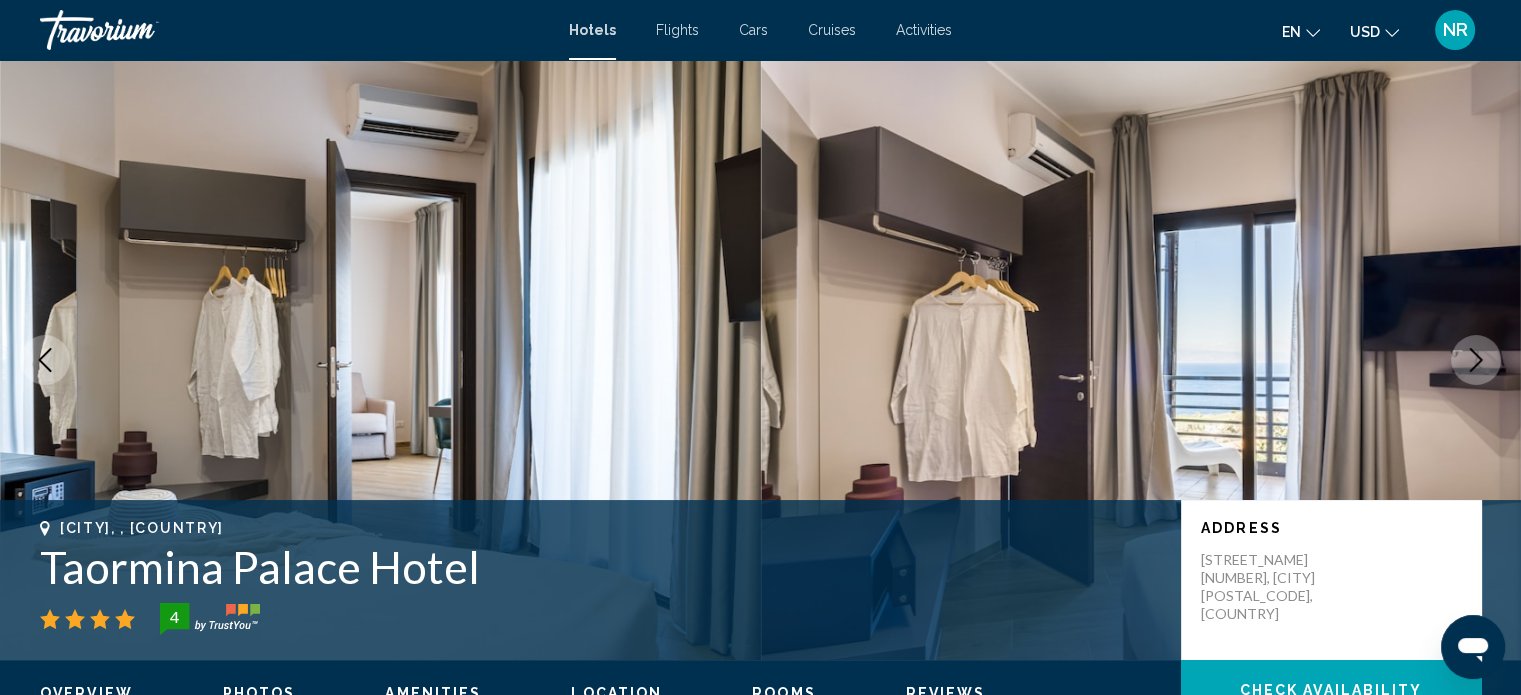 click 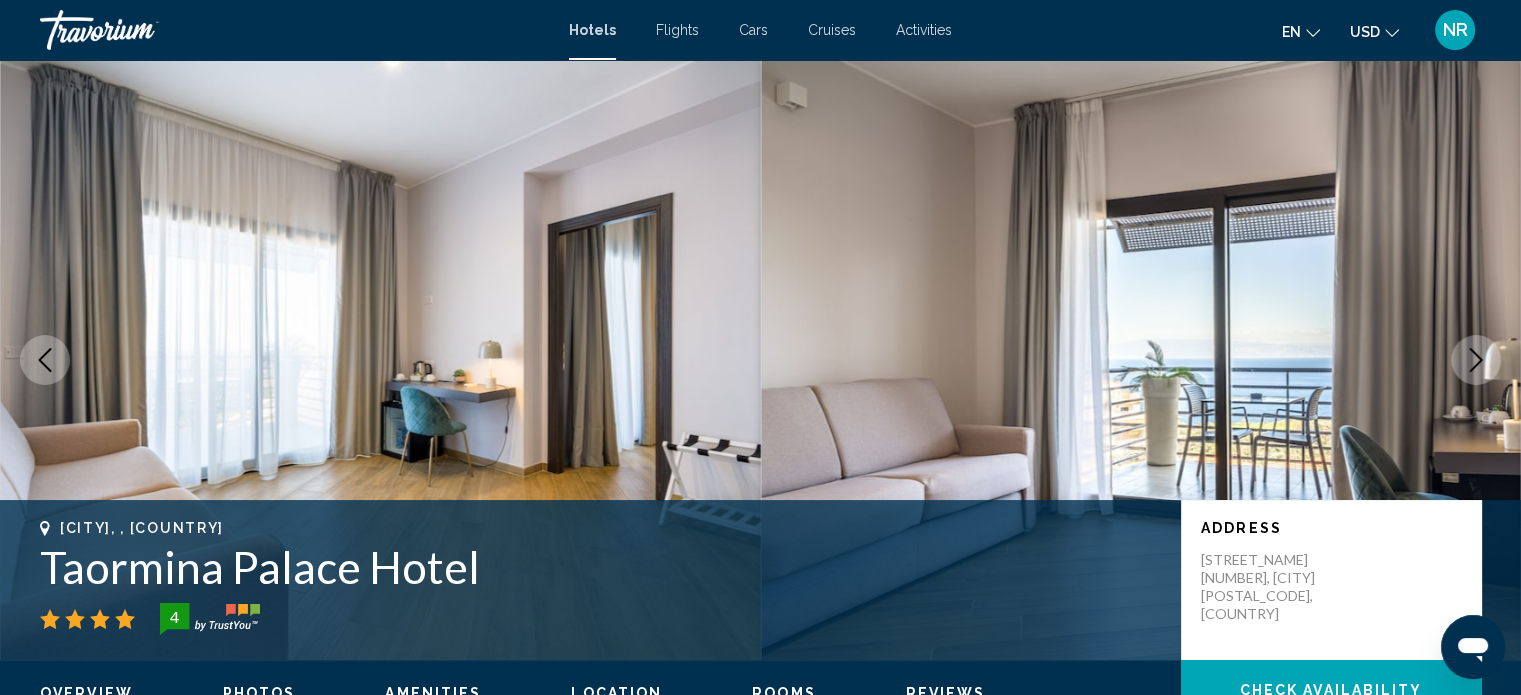 click 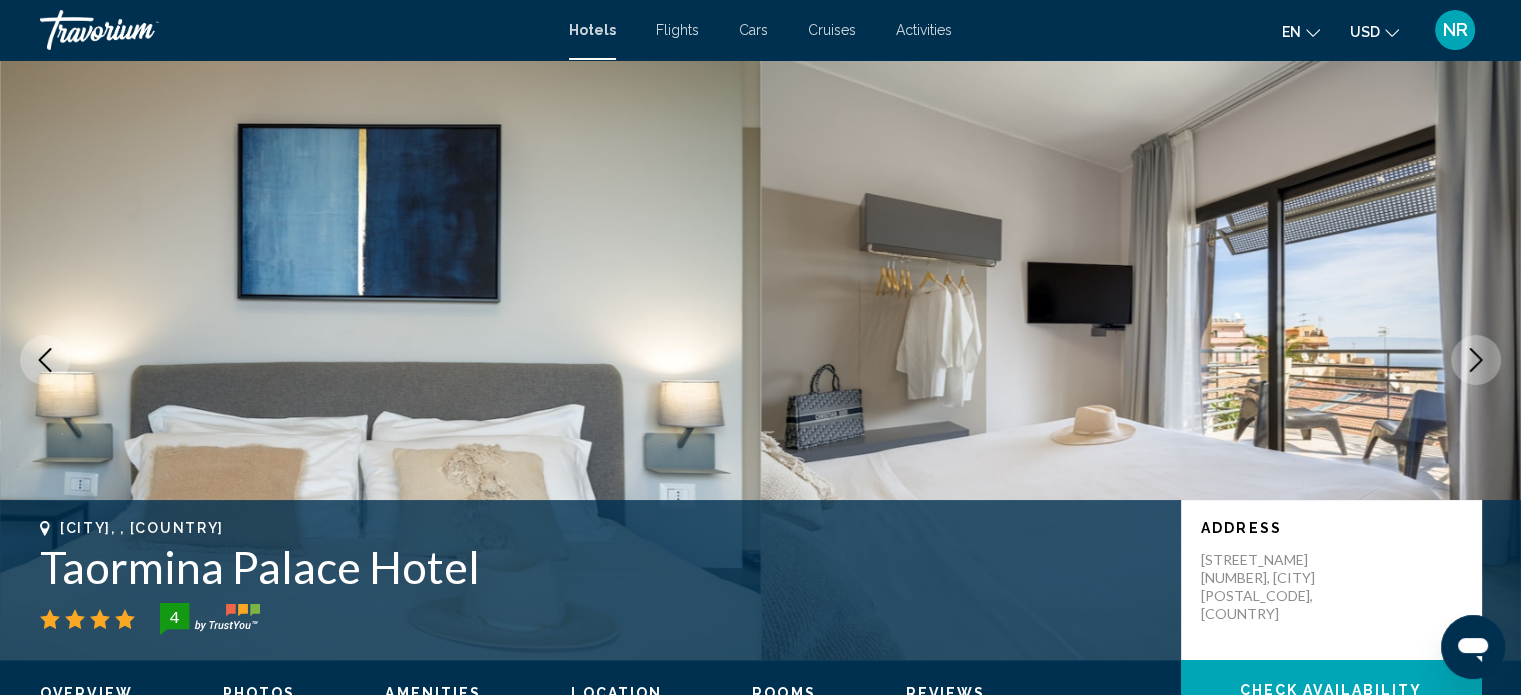 click 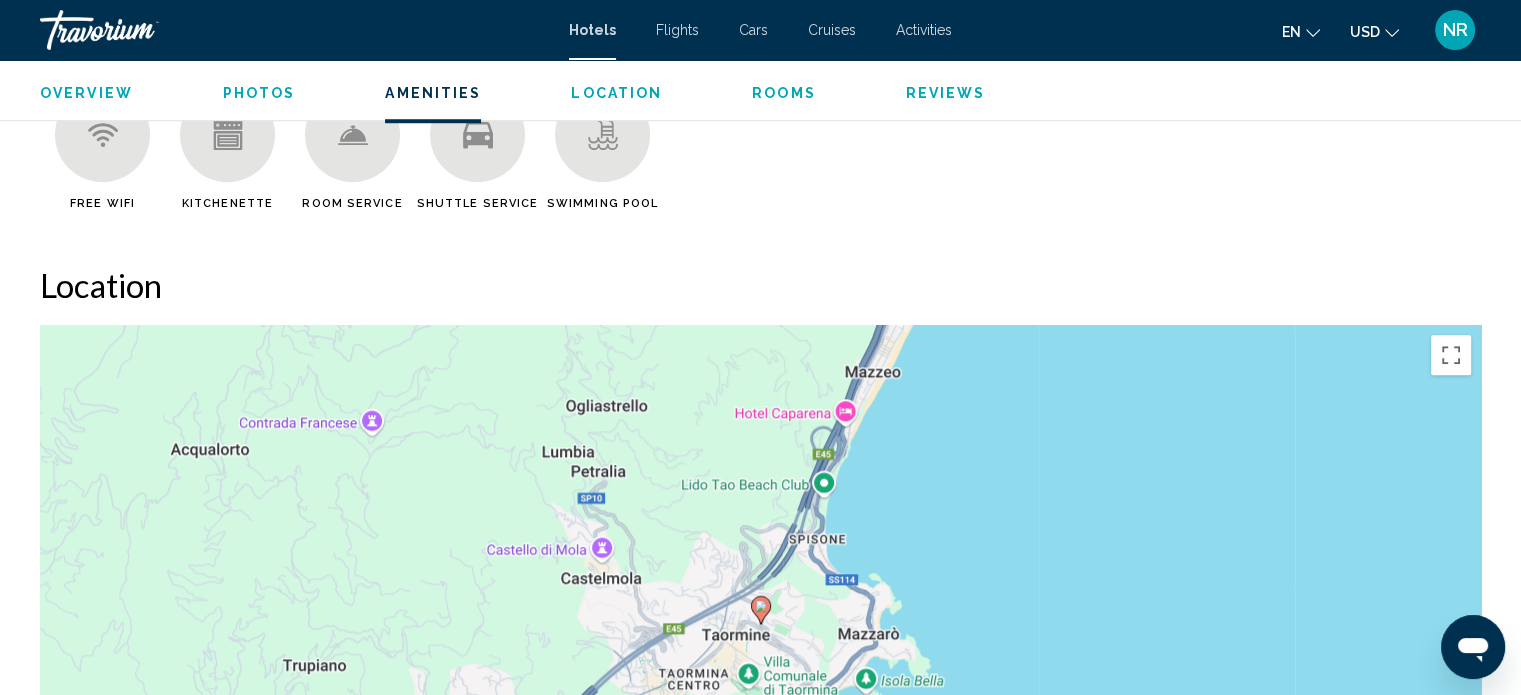 scroll, scrollTop: 1667, scrollLeft: 0, axis: vertical 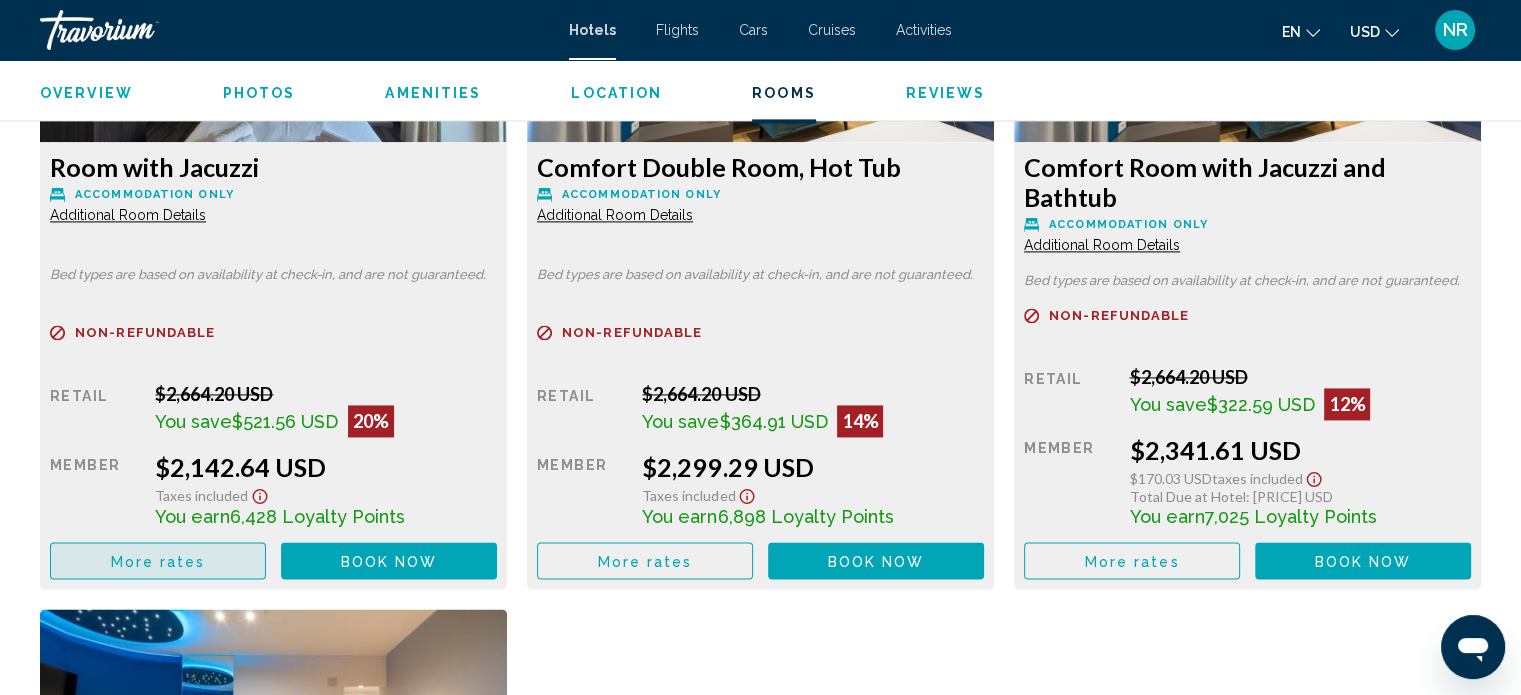 click on "More rates" at bounding box center (158, 560) 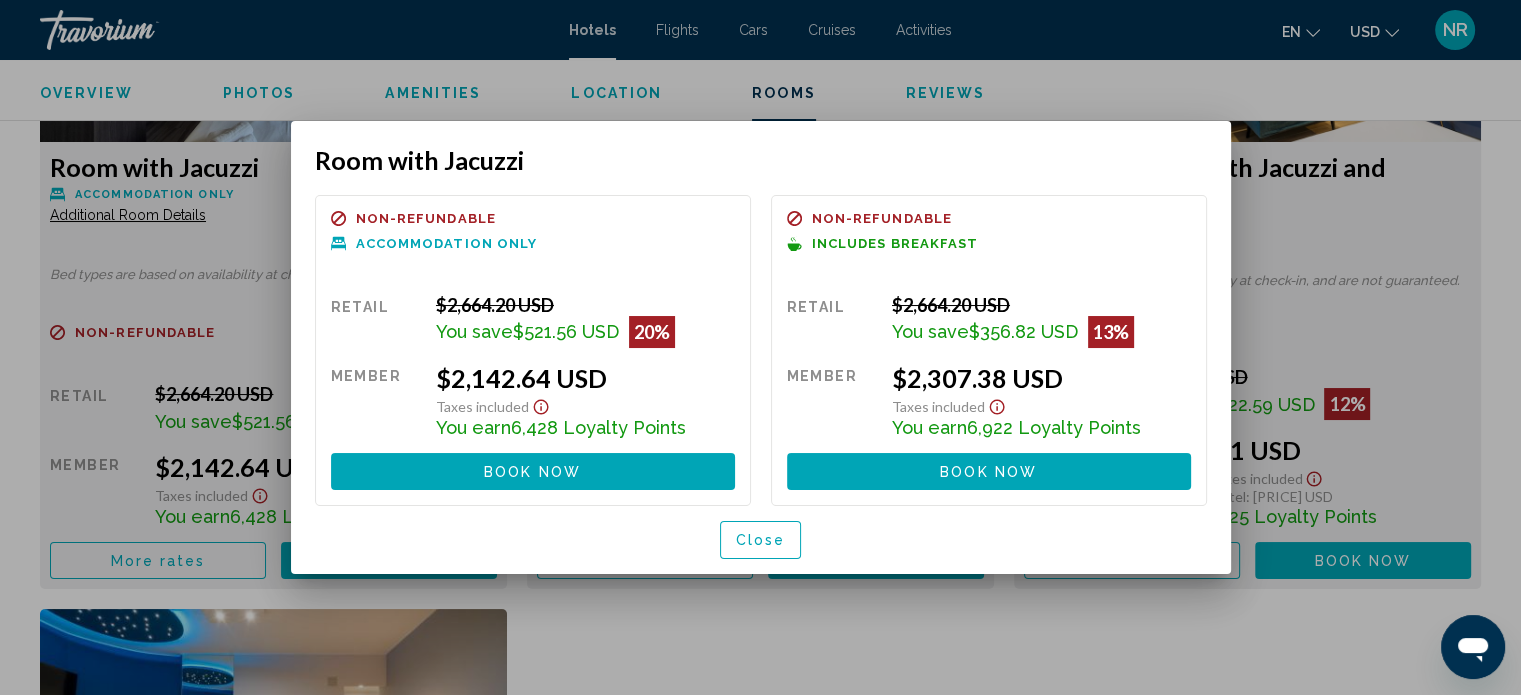 click on "Close" at bounding box center (761, 541) 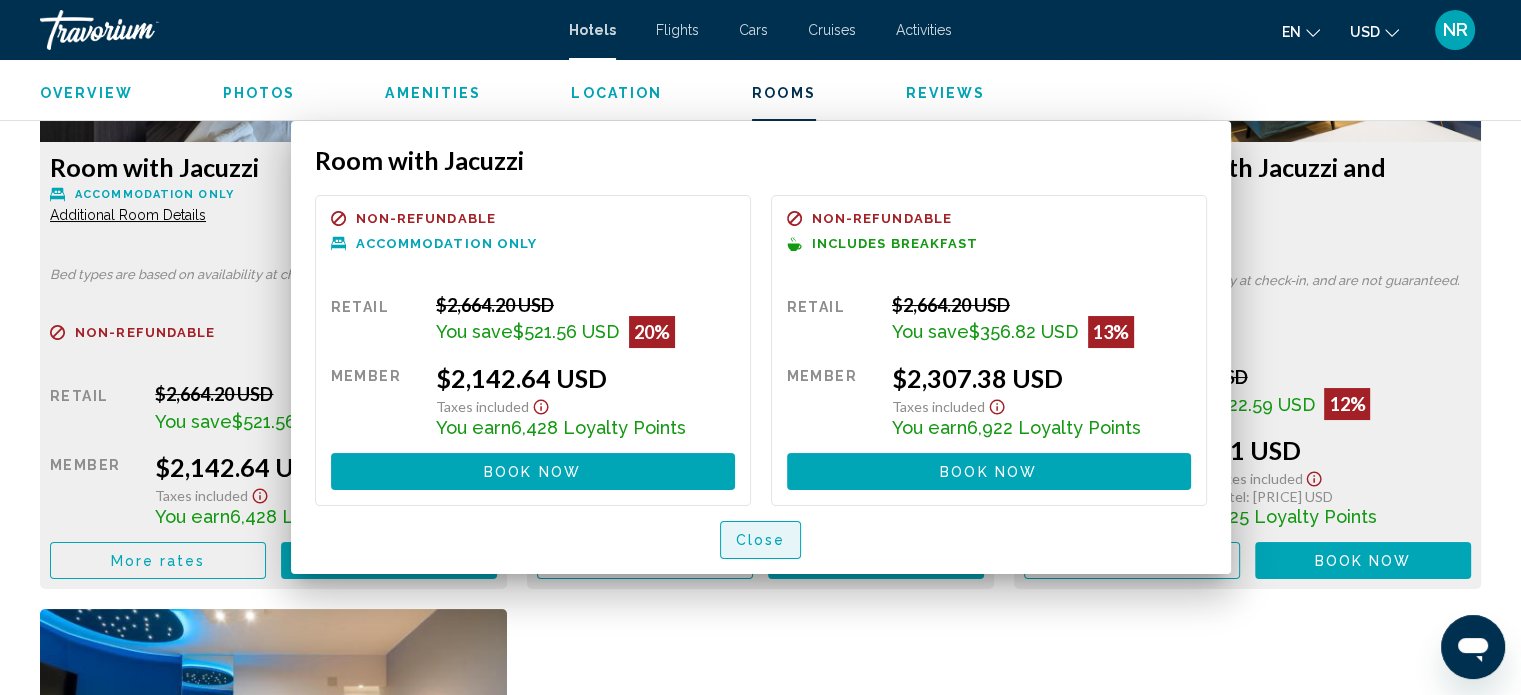 scroll, scrollTop: 2880, scrollLeft: 0, axis: vertical 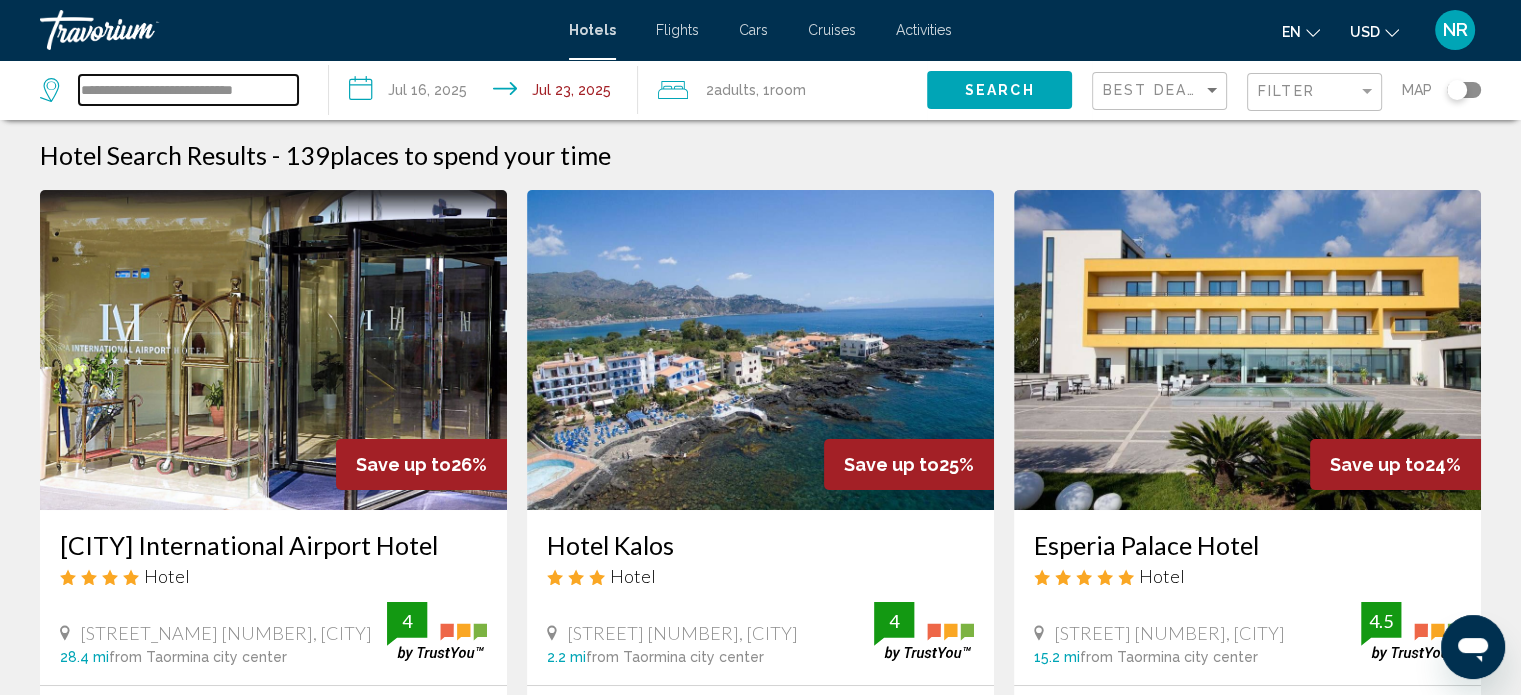 click on "**********" at bounding box center [188, 90] 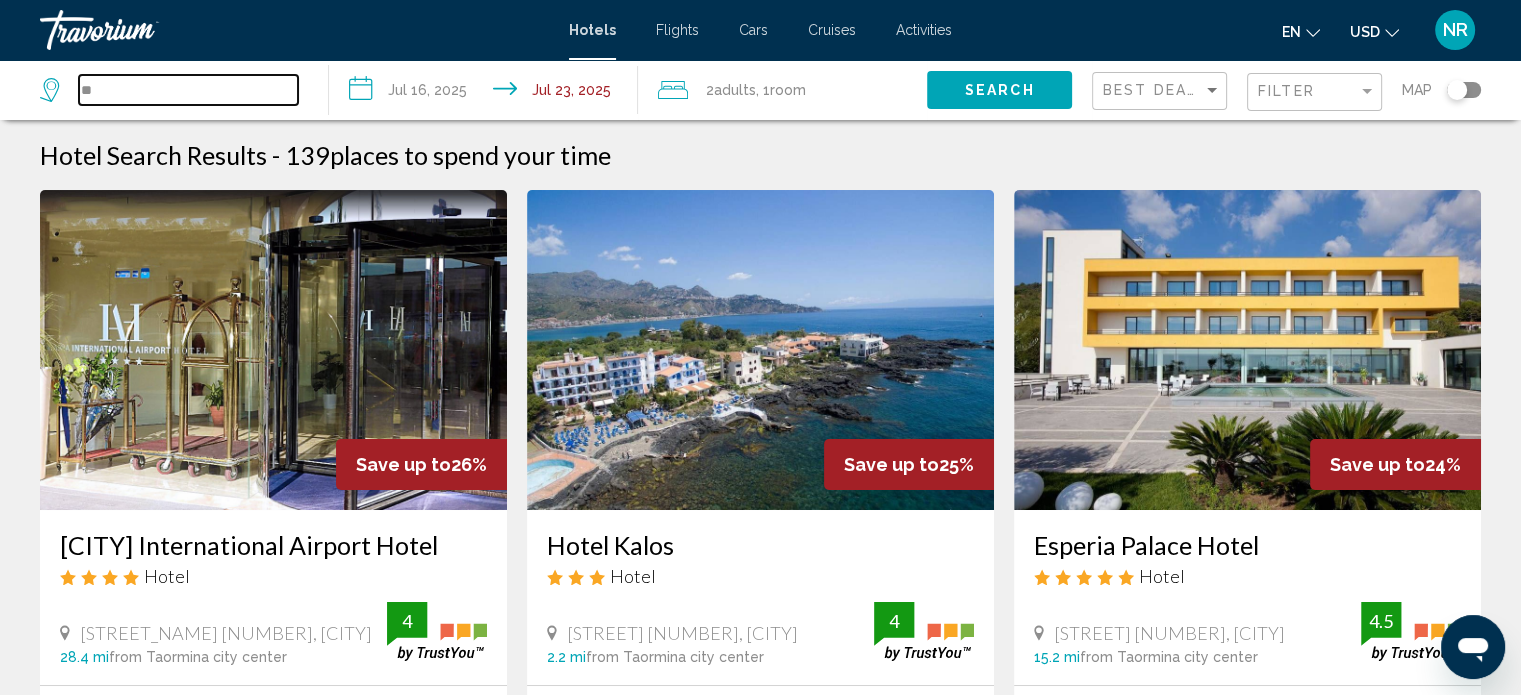 type on "*" 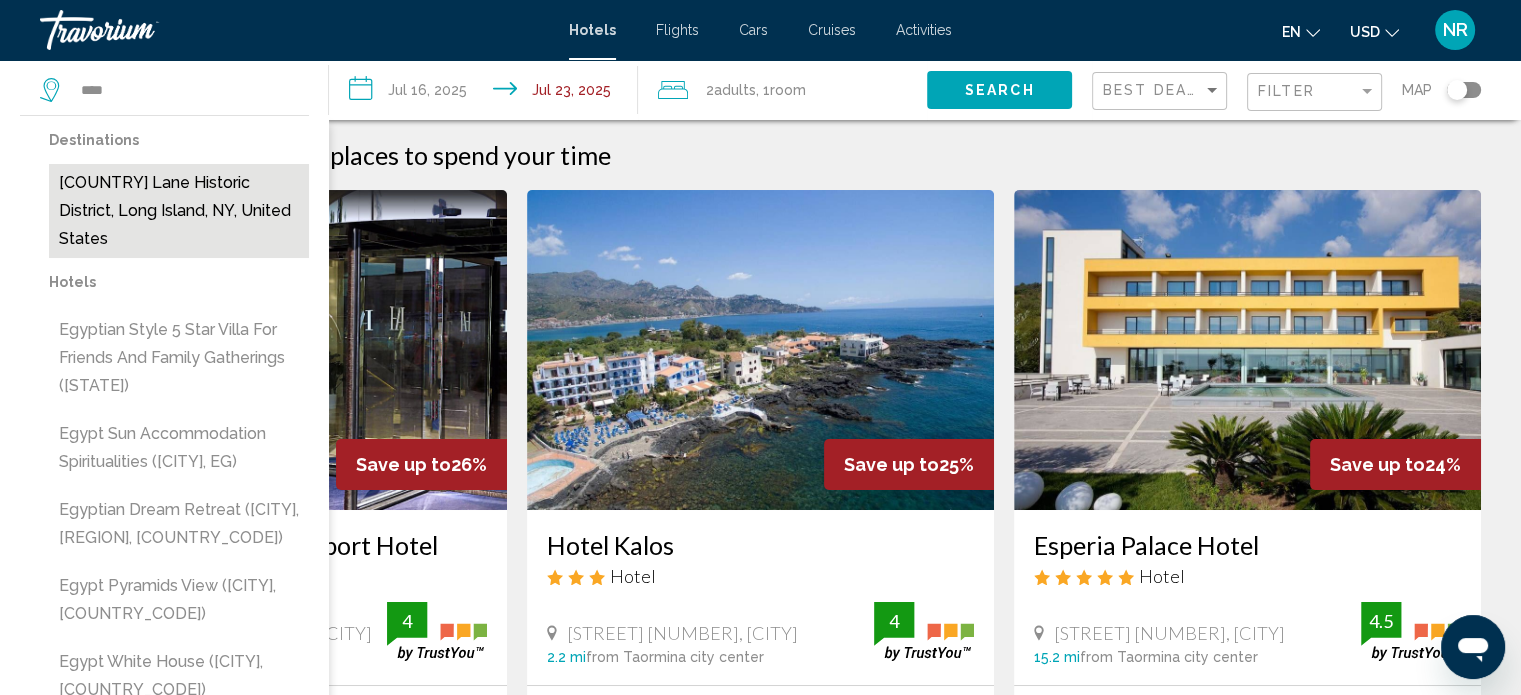 click on "[COUNTRY] Lane Historic District, Long Island, NY, United States" at bounding box center (179, 211) 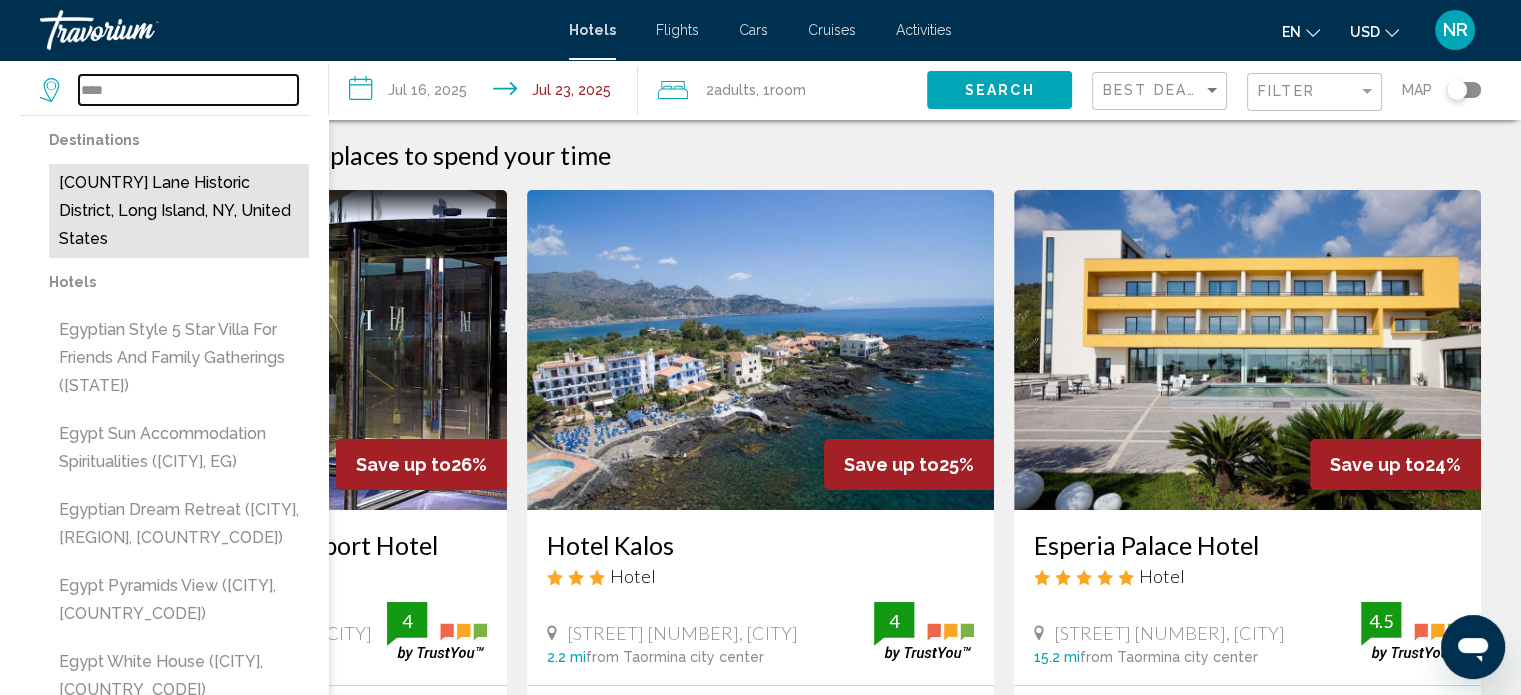 type on "**********" 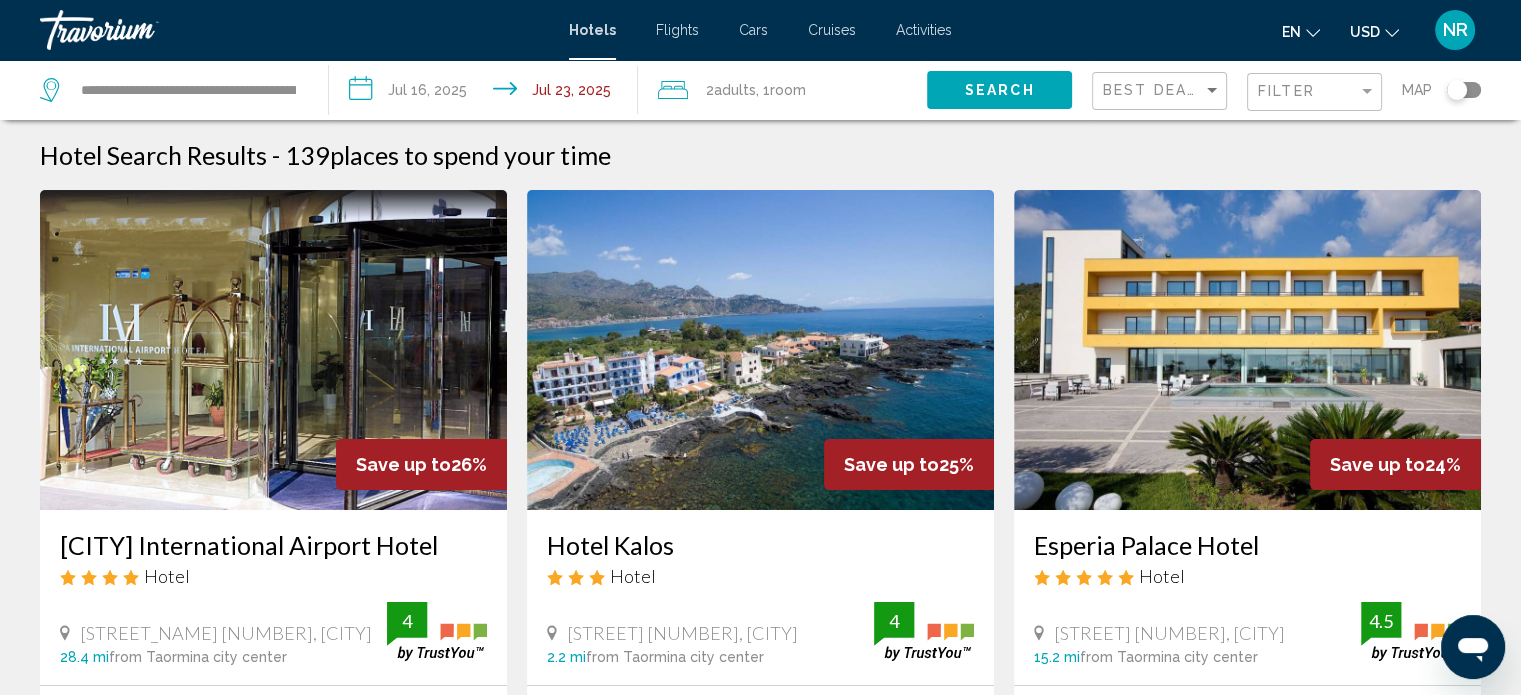 click on "**********" at bounding box center (487, 93) 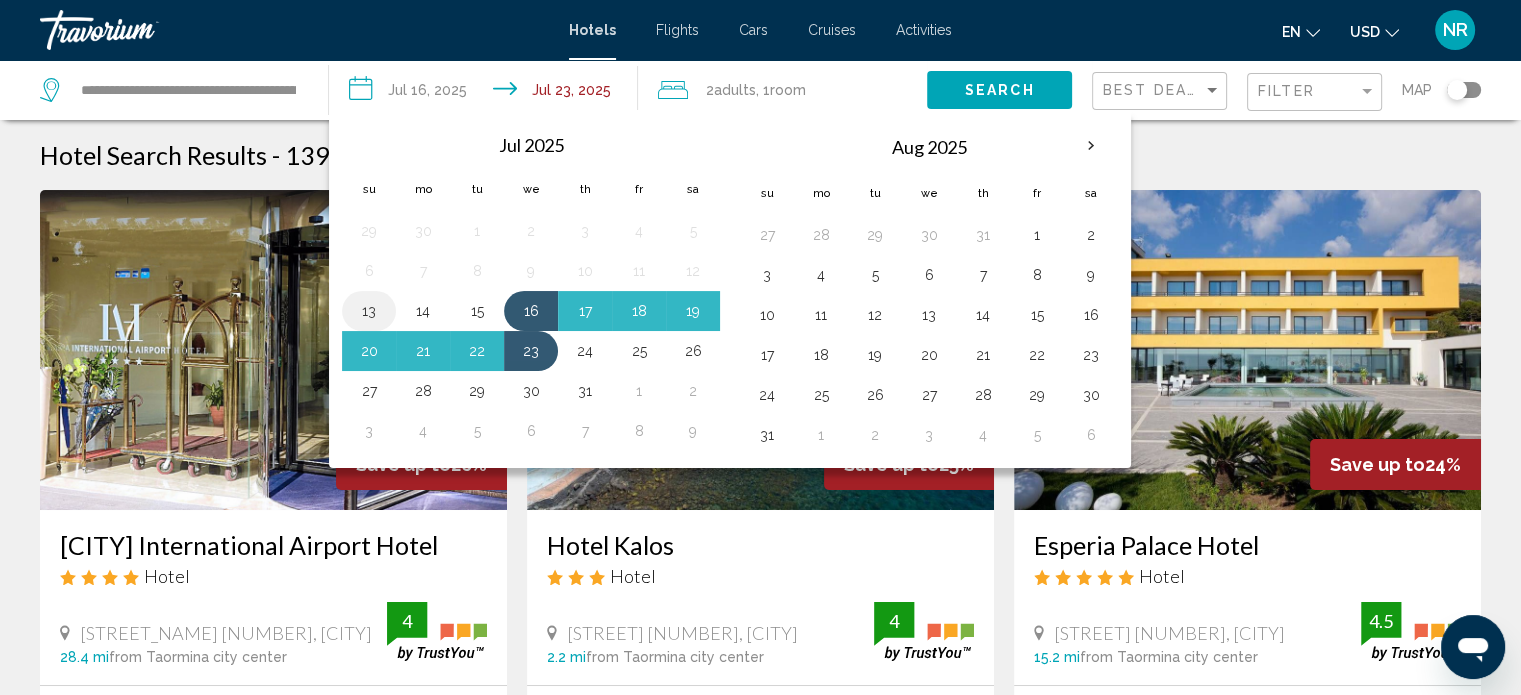 click on "13" at bounding box center (369, 311) 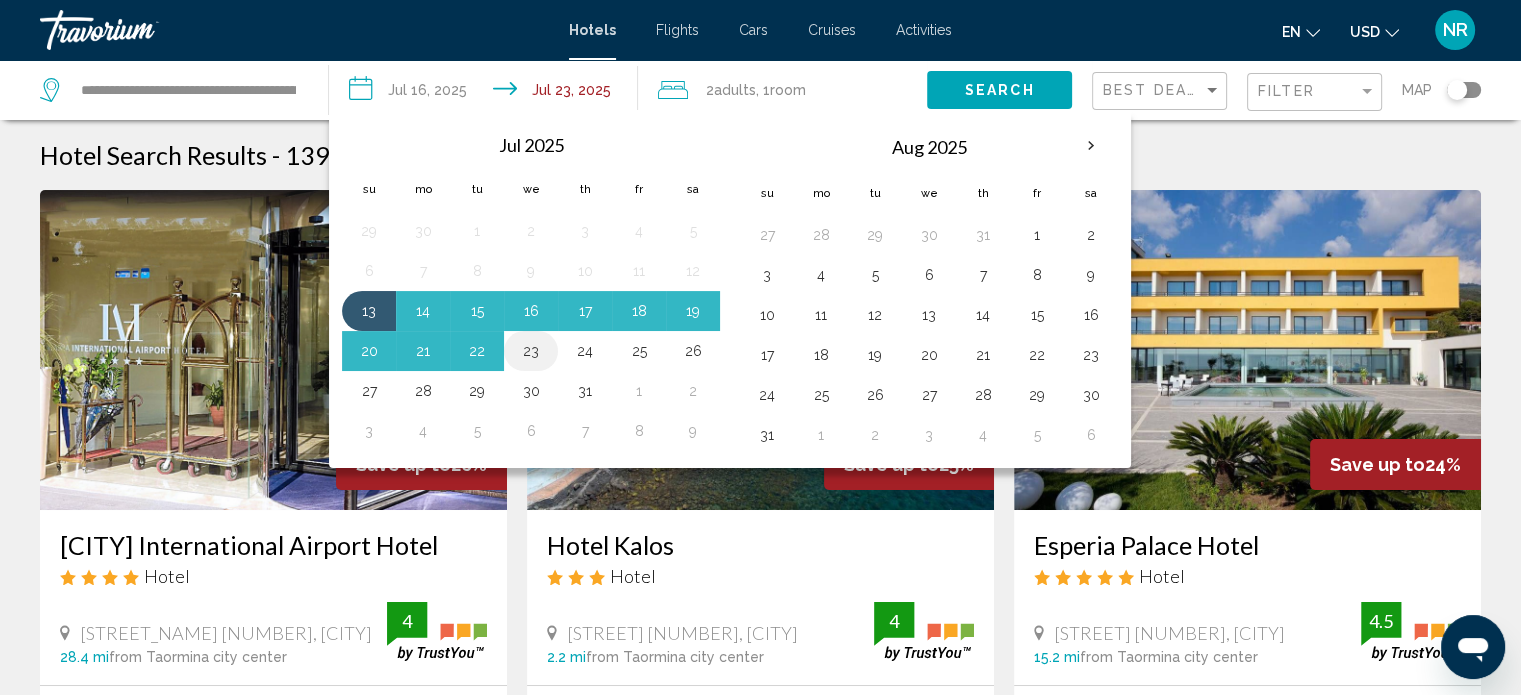 click on "23" at bounding box center (531, 351) 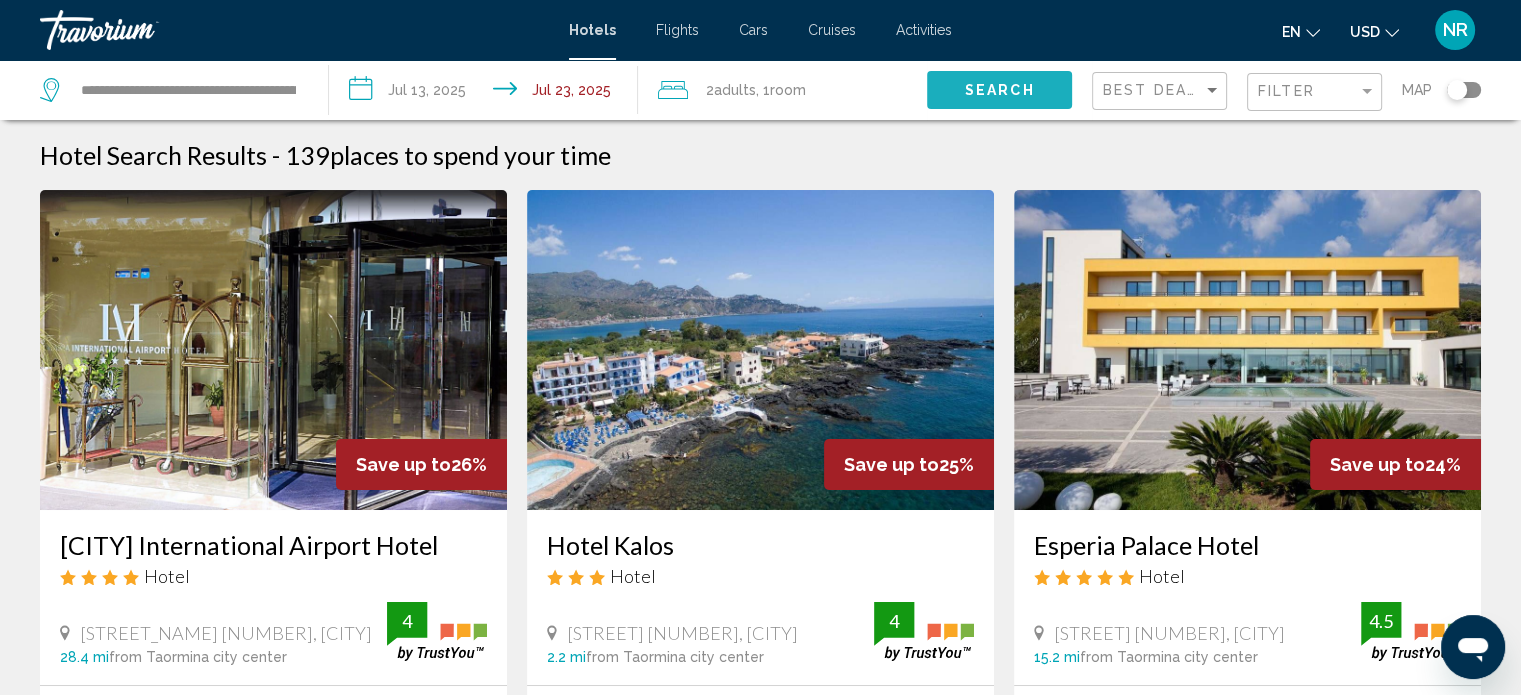 click on "Search" 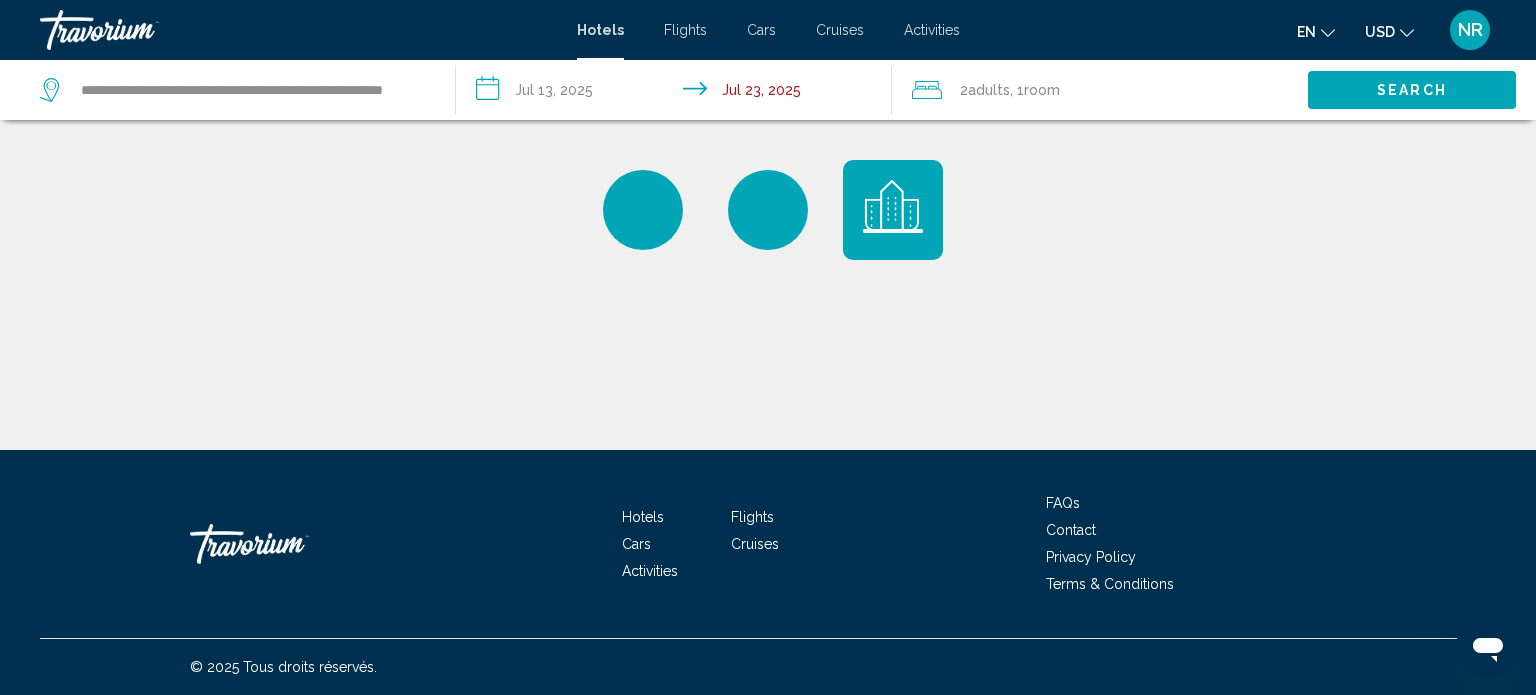 click on "Room" 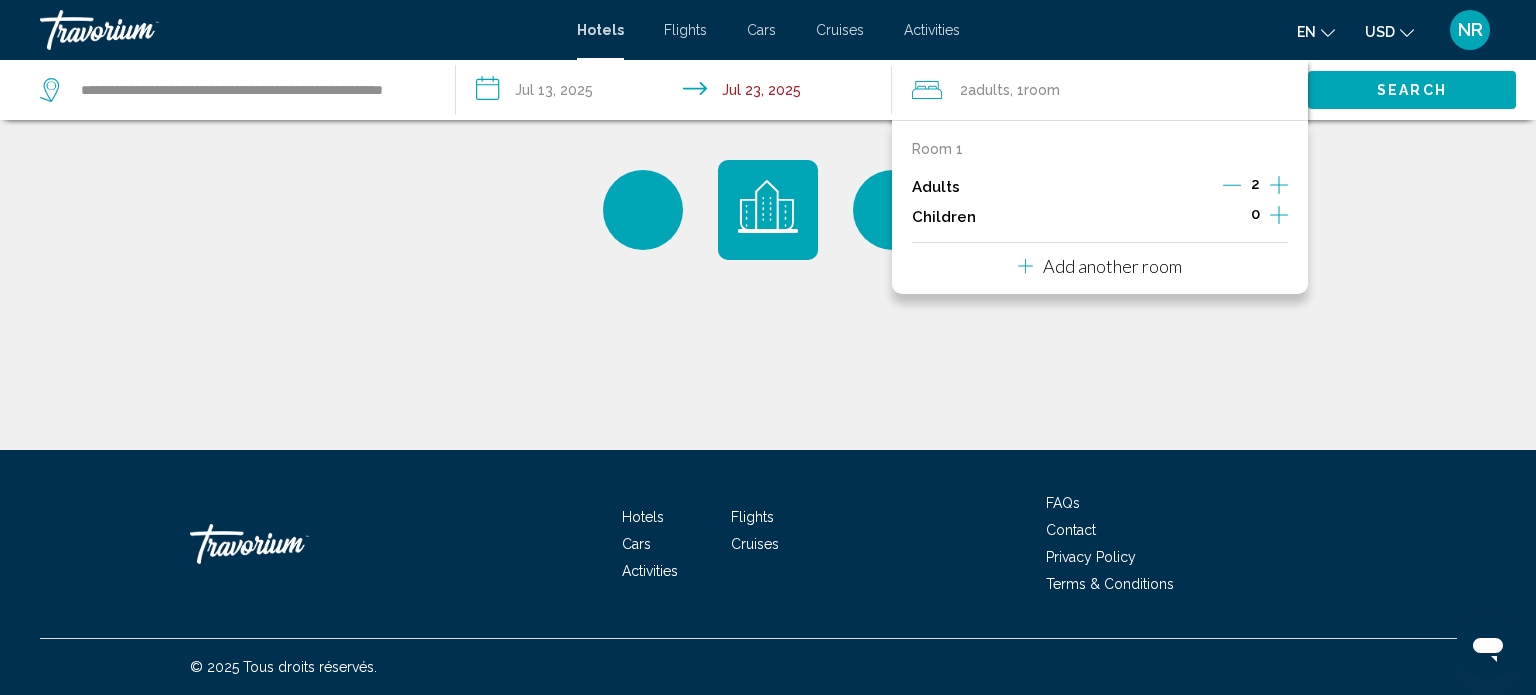 click 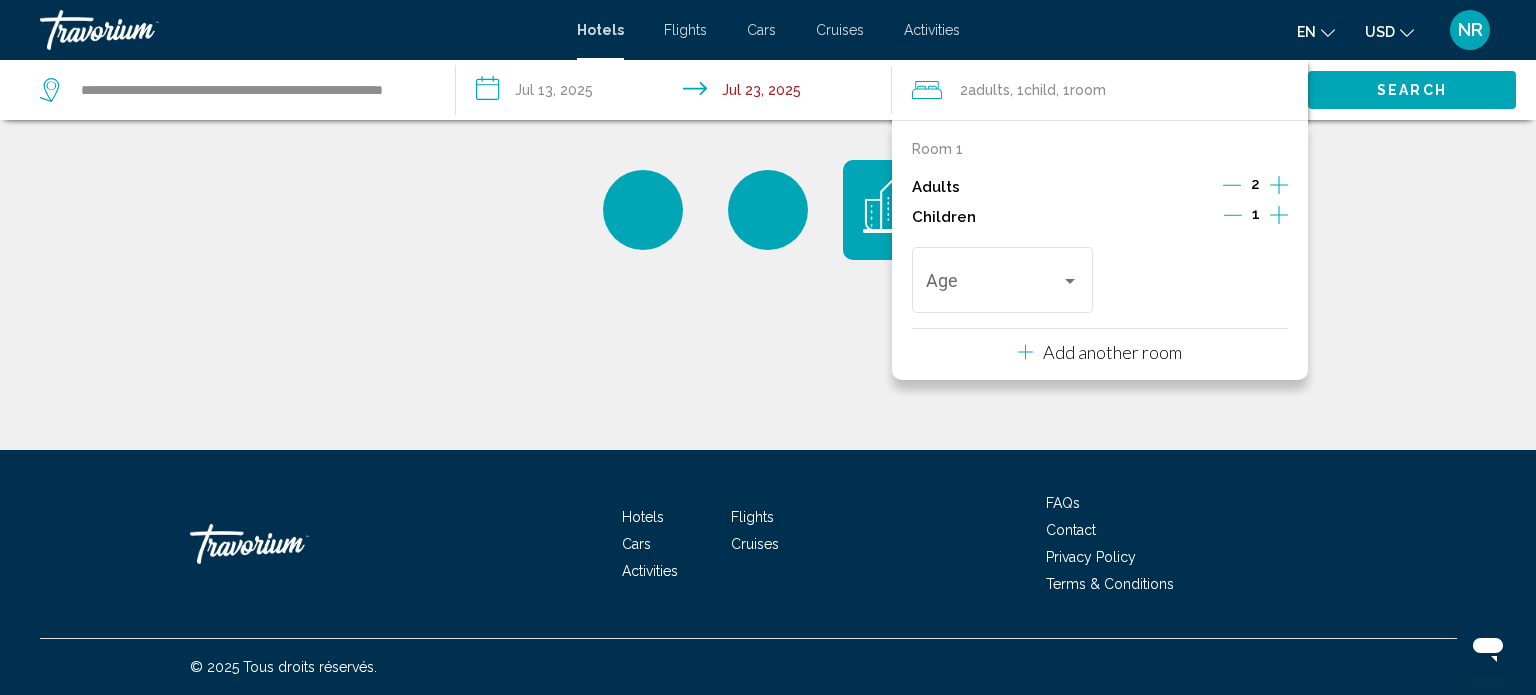 click 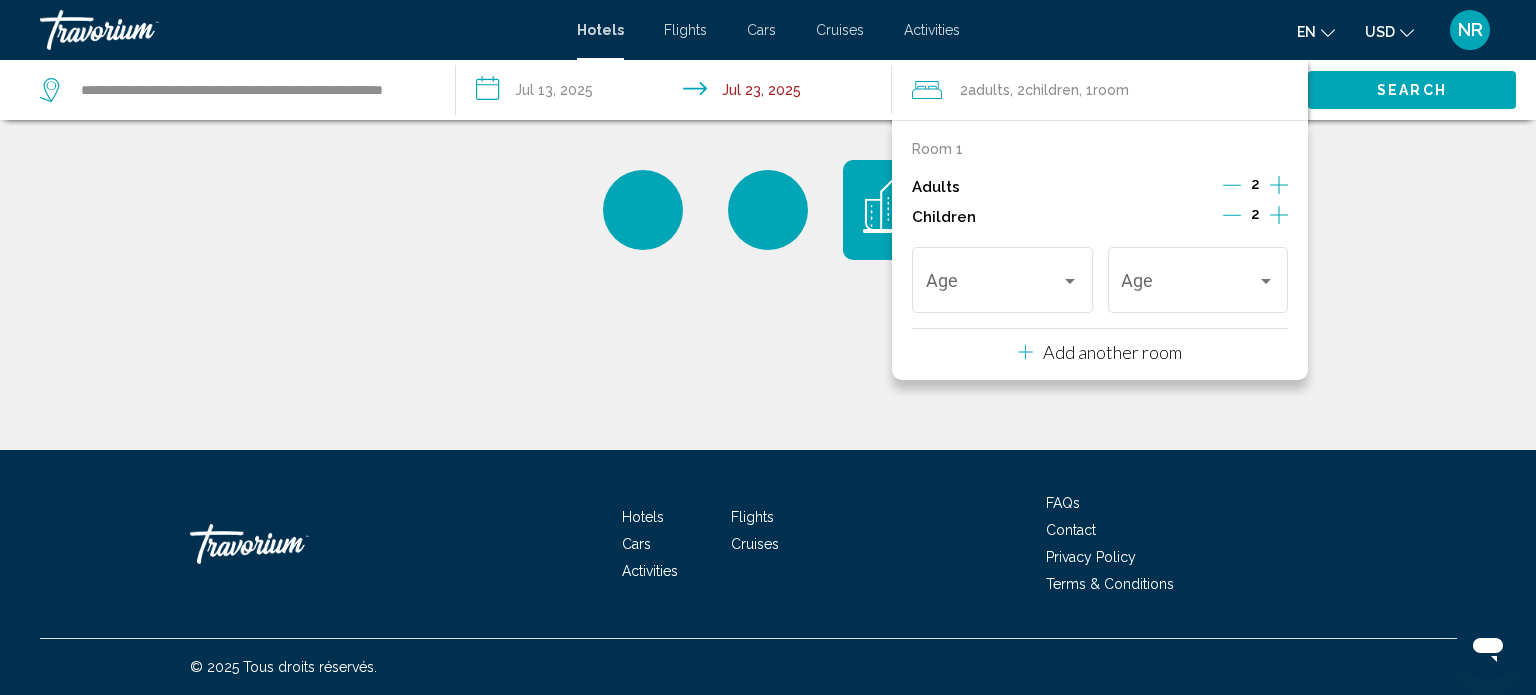 click 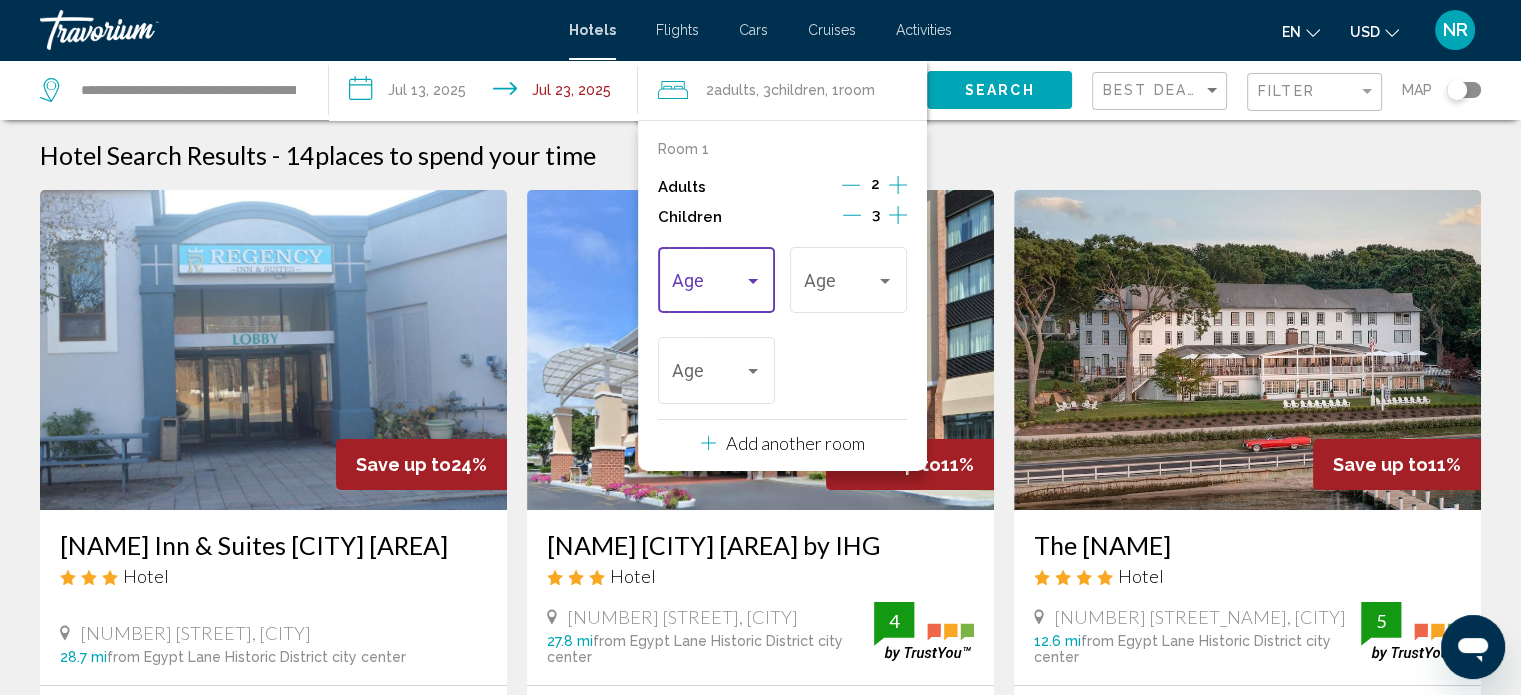 click at bounding box center (753, 281) 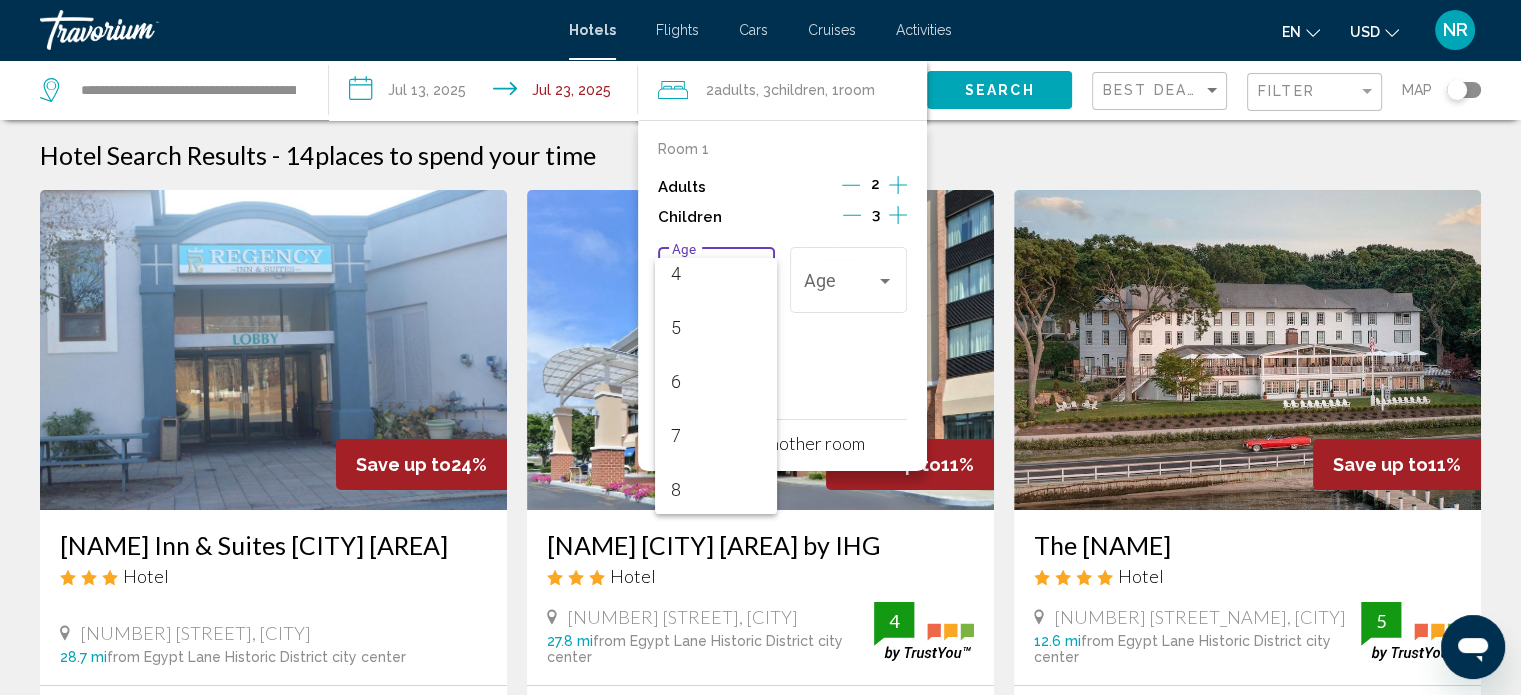 scroll, scrollTop: 320, scrollLeft: 0, axis: vertical 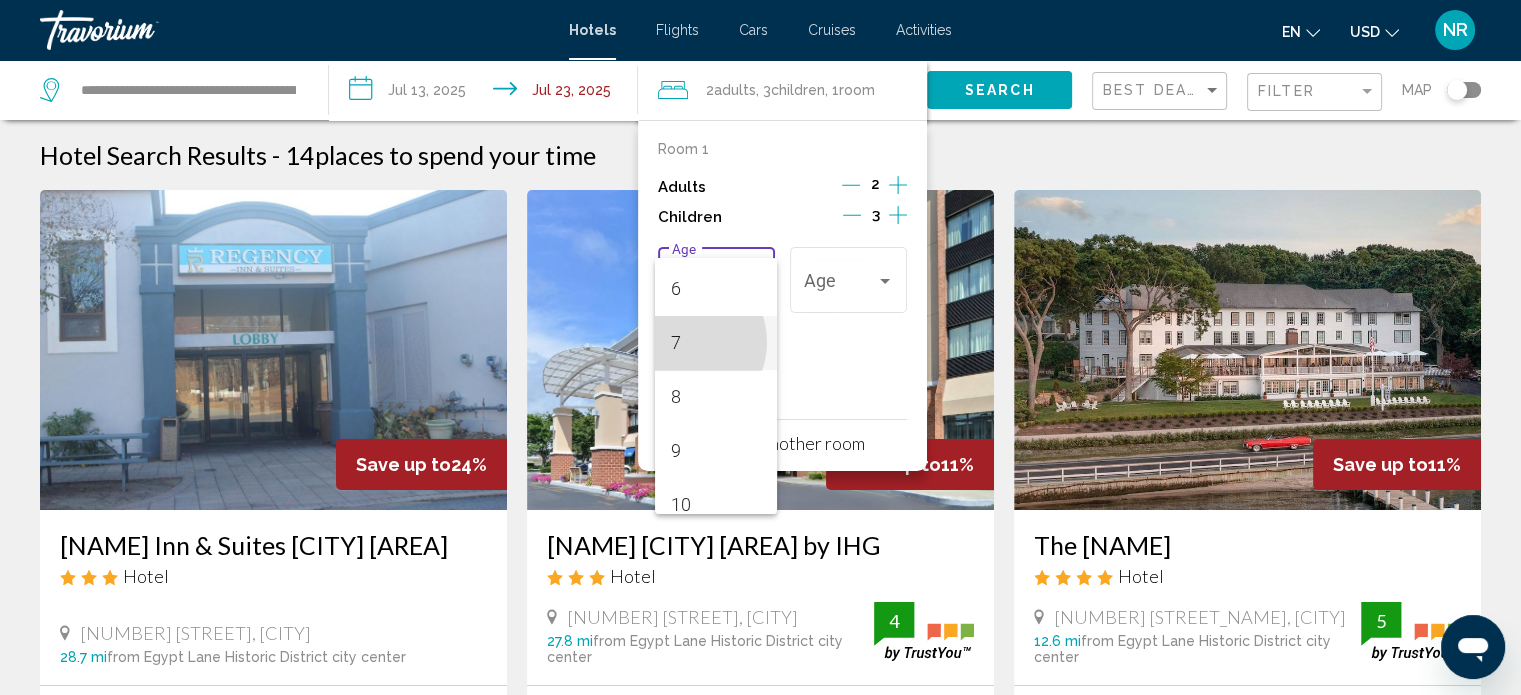 click on "7" at bounding box center (716, 343) 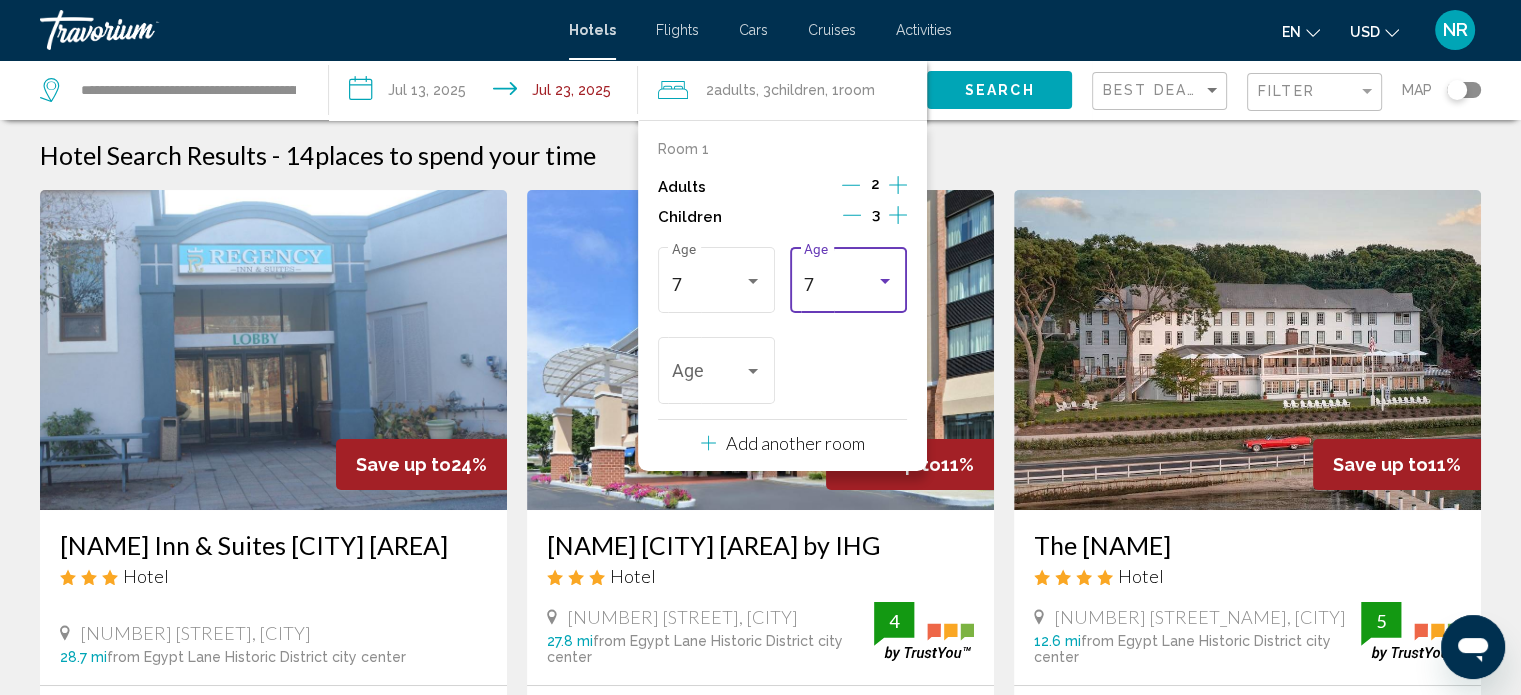 click at bounding box center [885, 281] 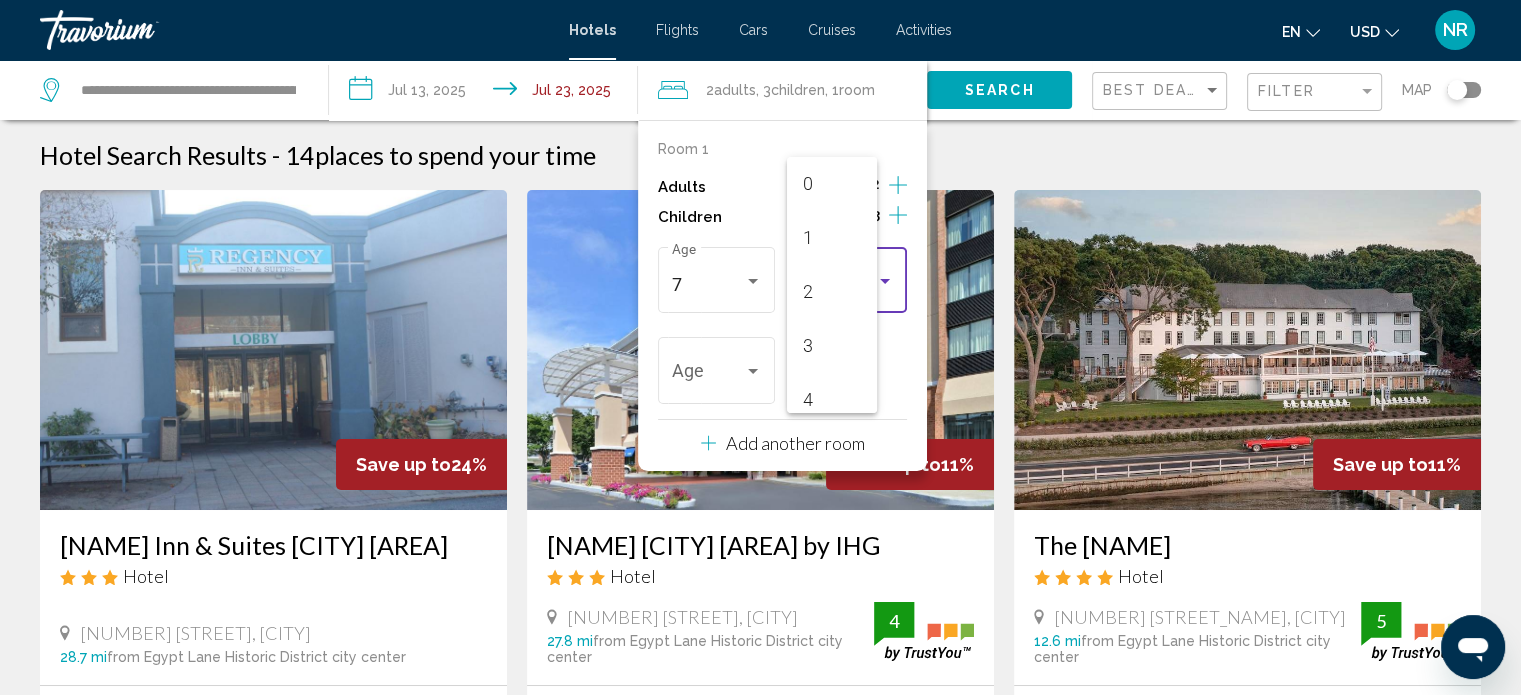scroll, scrollTop: 276, scrollLeft: 0, axis: vertical 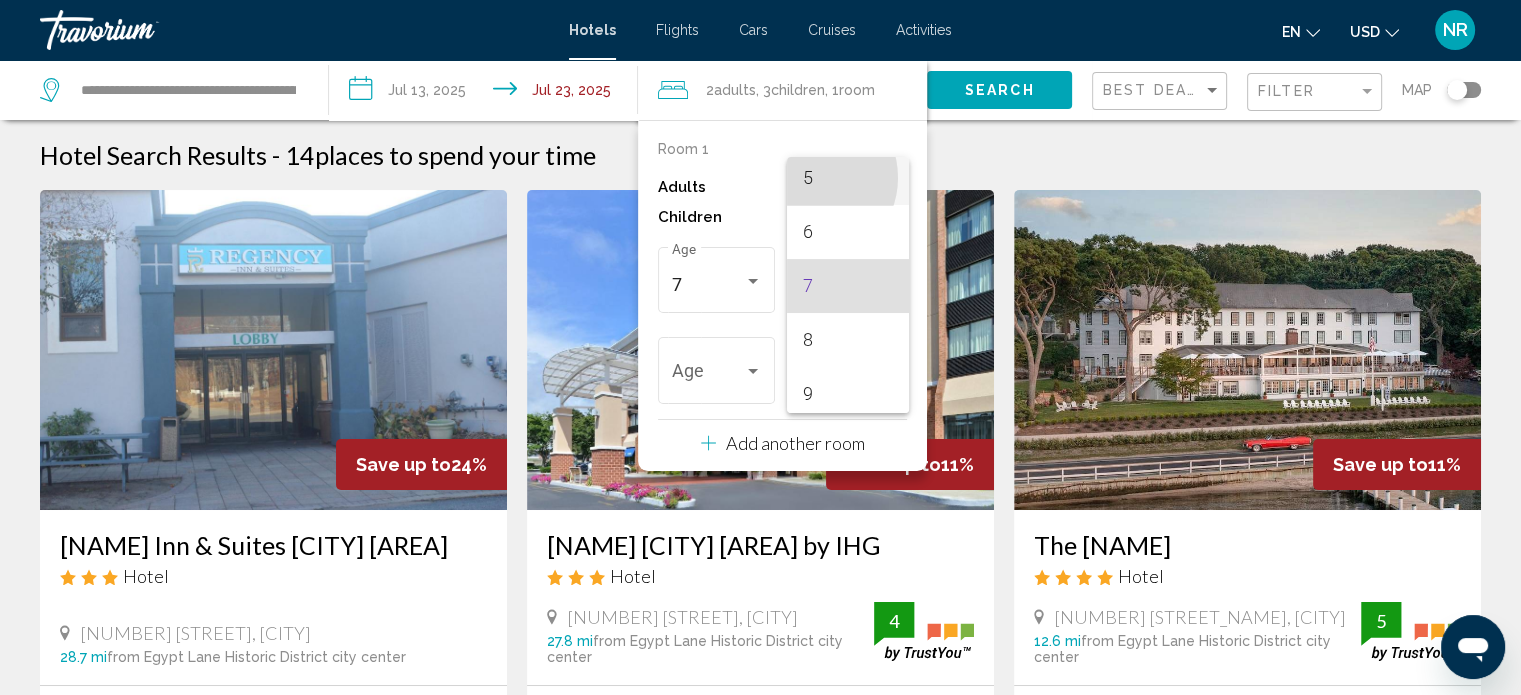 click on "5" at bounding box center (848, 178) 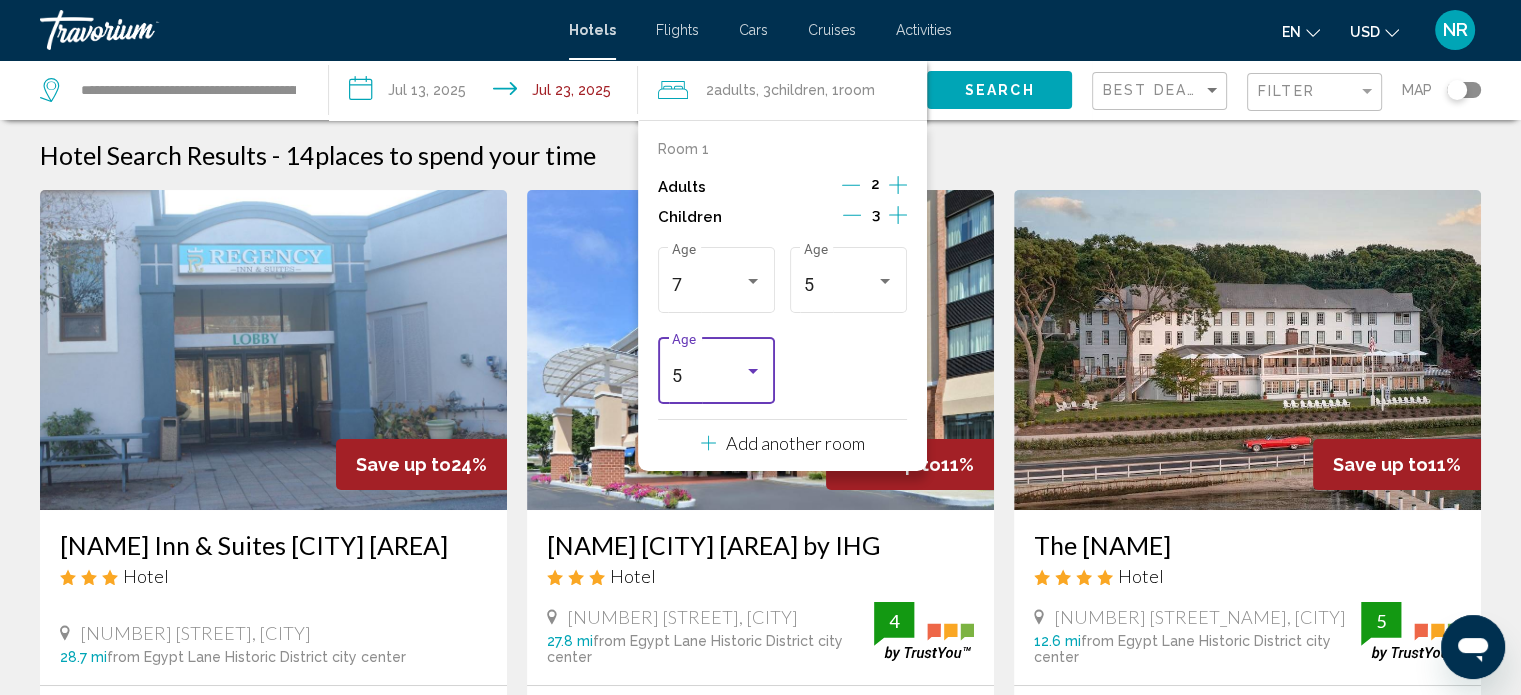 click at bounding box center (753, 371) 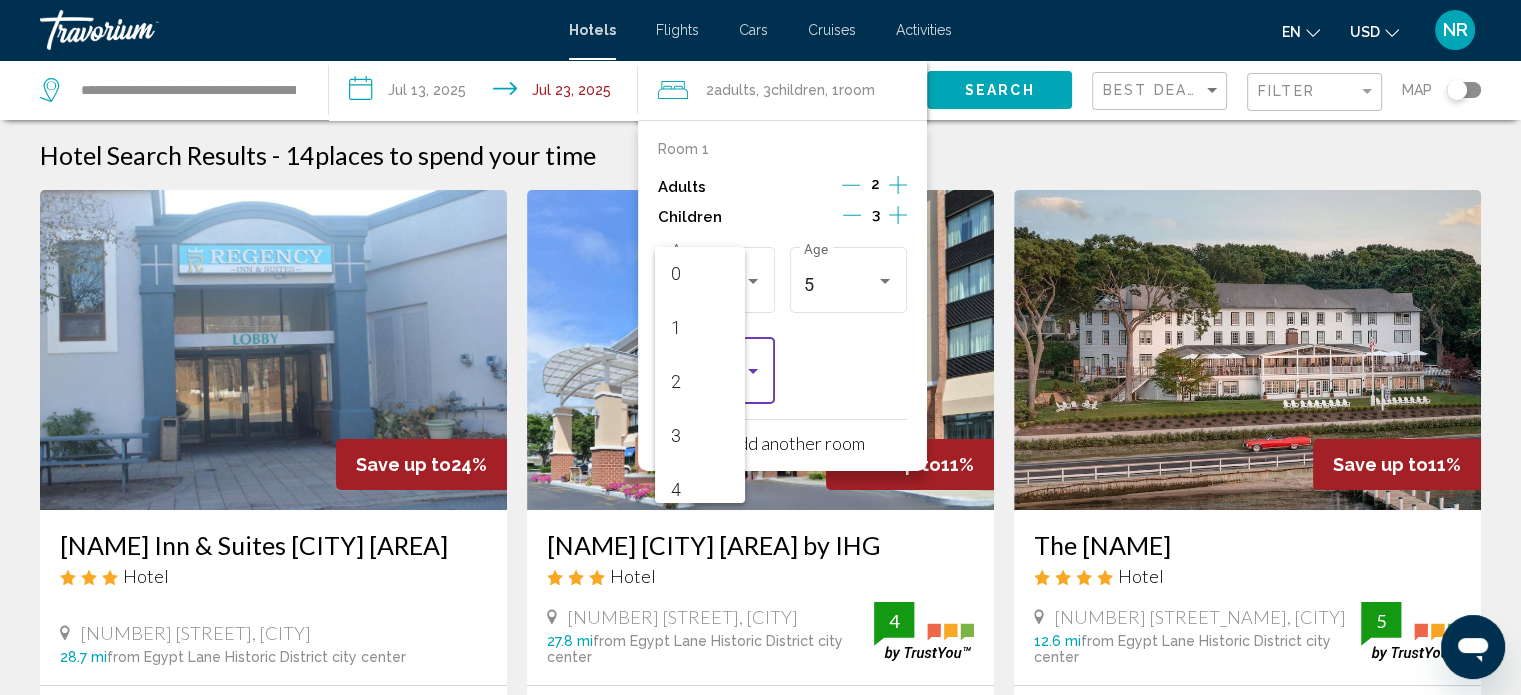 scroll, scrollTop: 168, scrollLeft: 0, axis: vertical 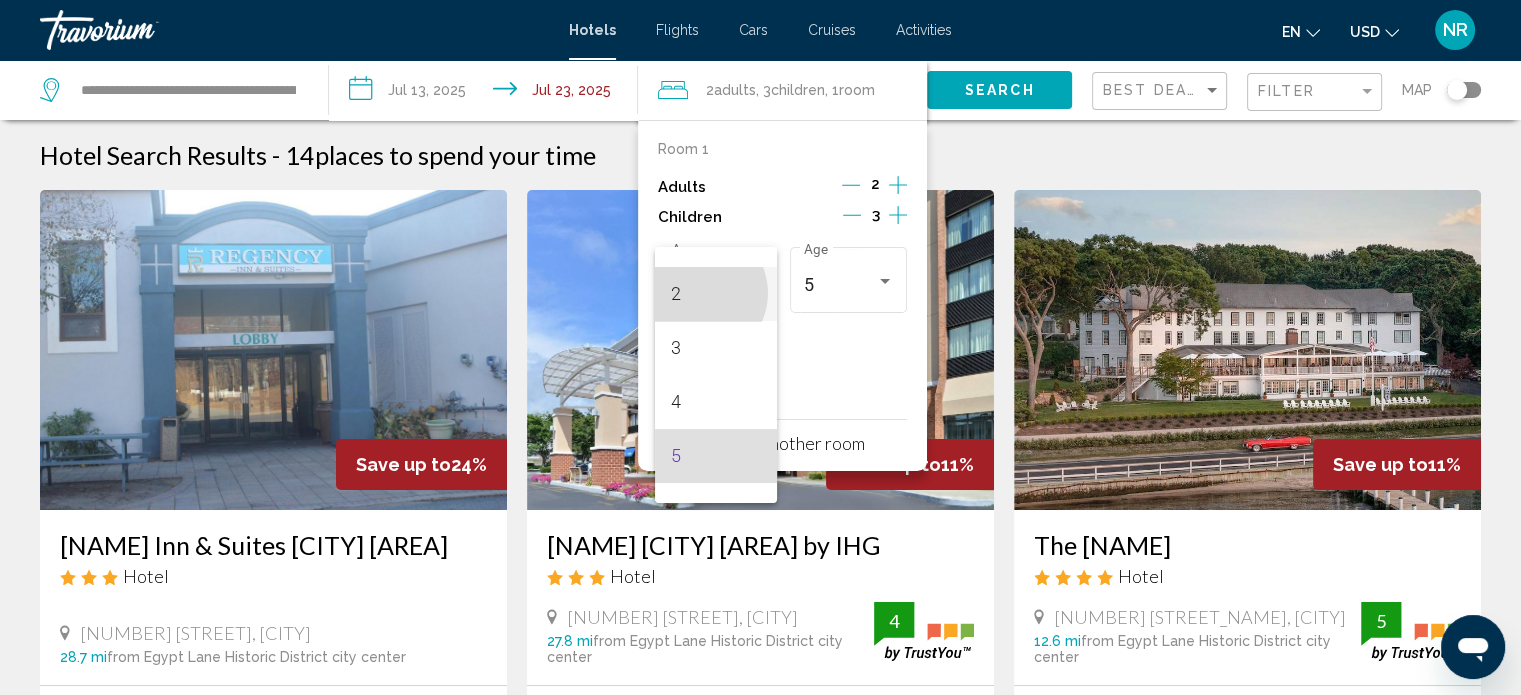 click on "2" at bounding box center (716, 294) 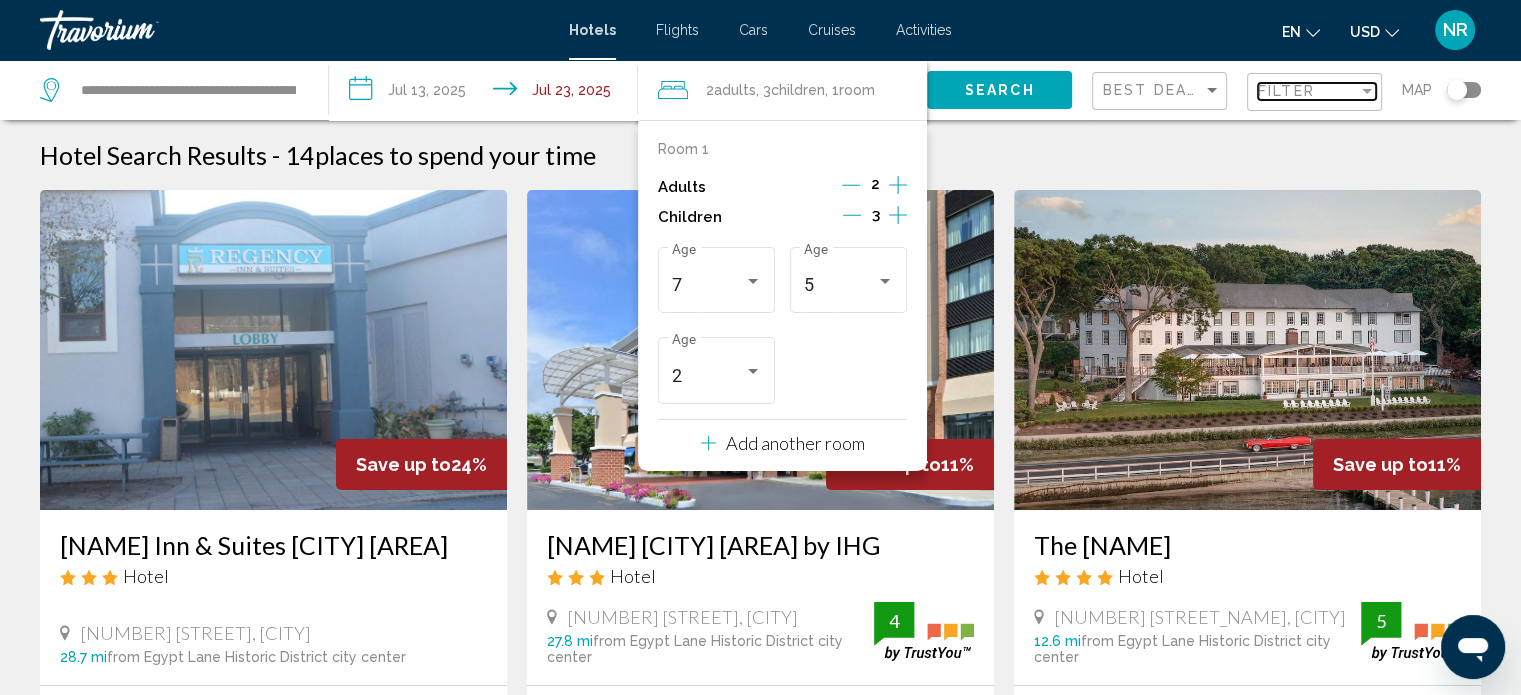 click at bounding box center (1367, 91) 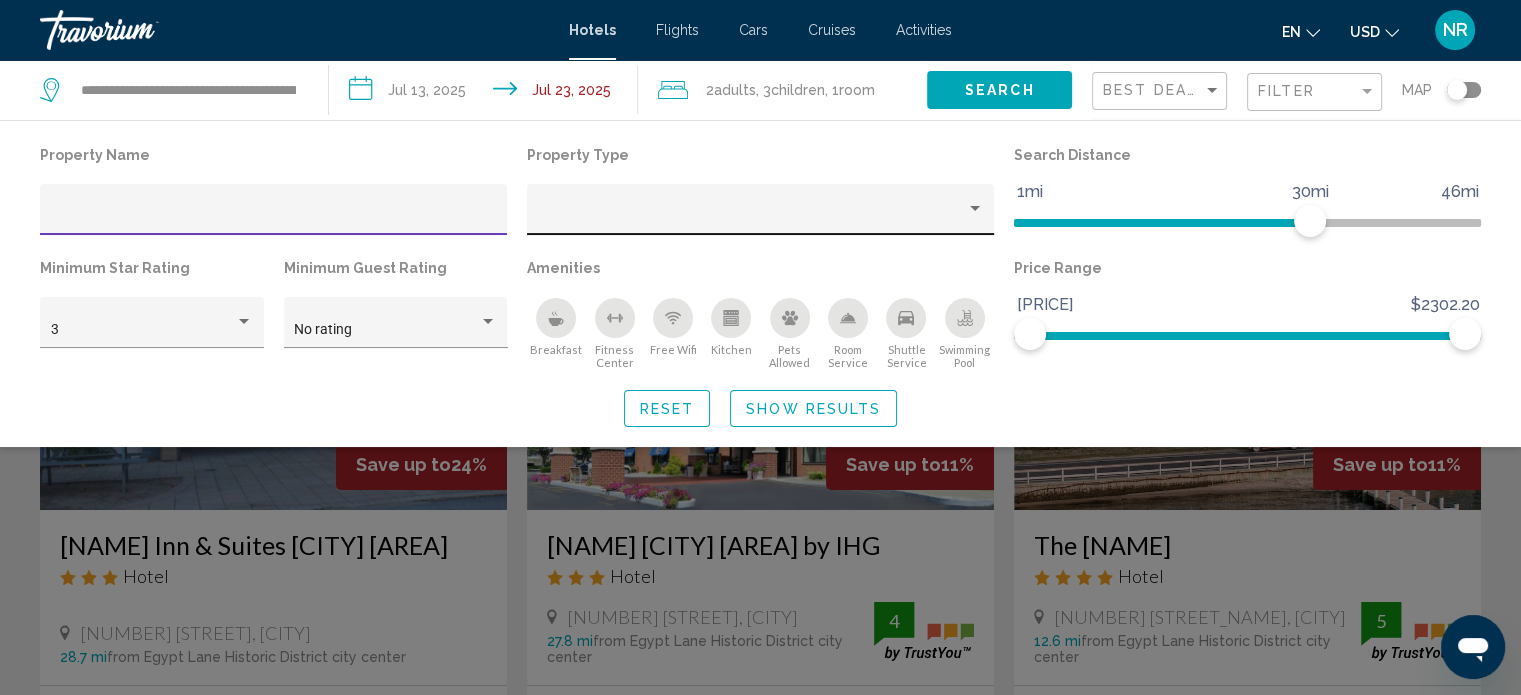 click at bounding box center (975, 209) 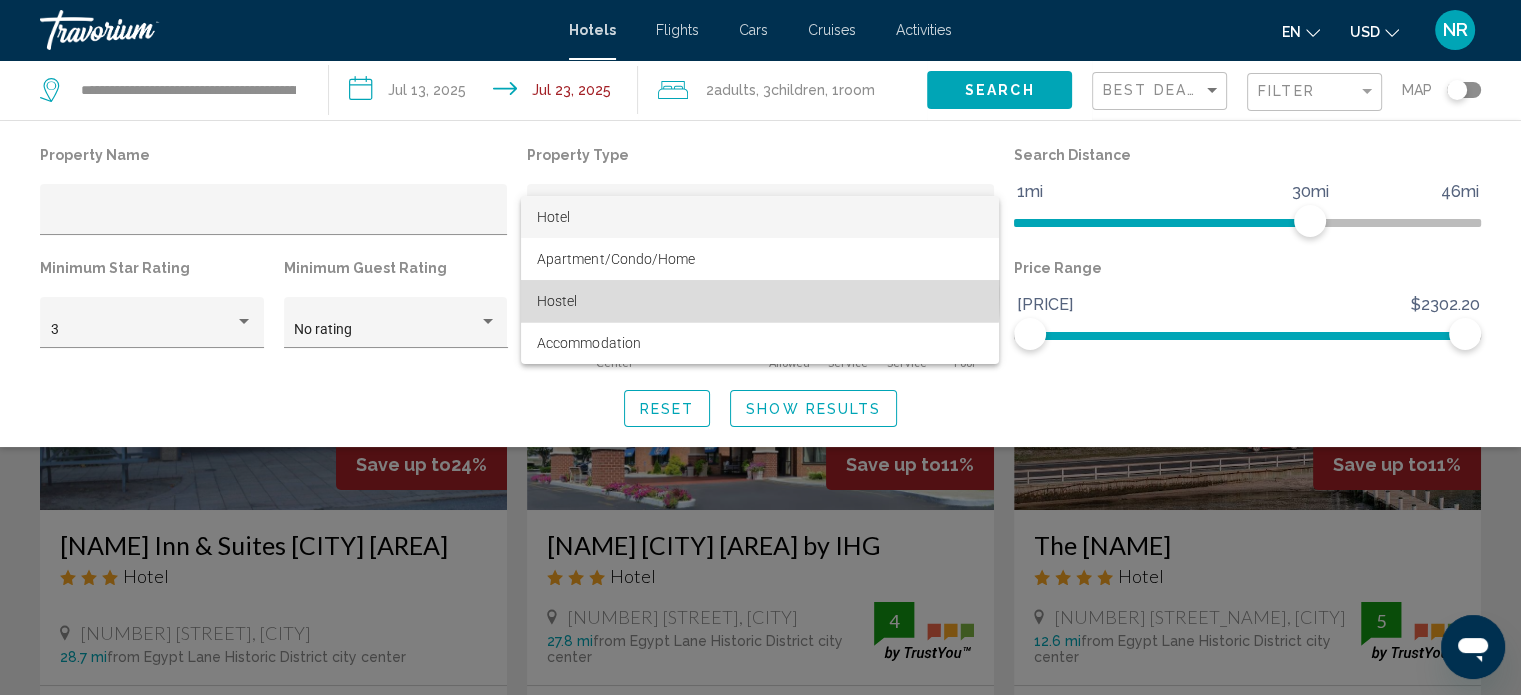 click on "Hostel" at bounding box center [760, 301] 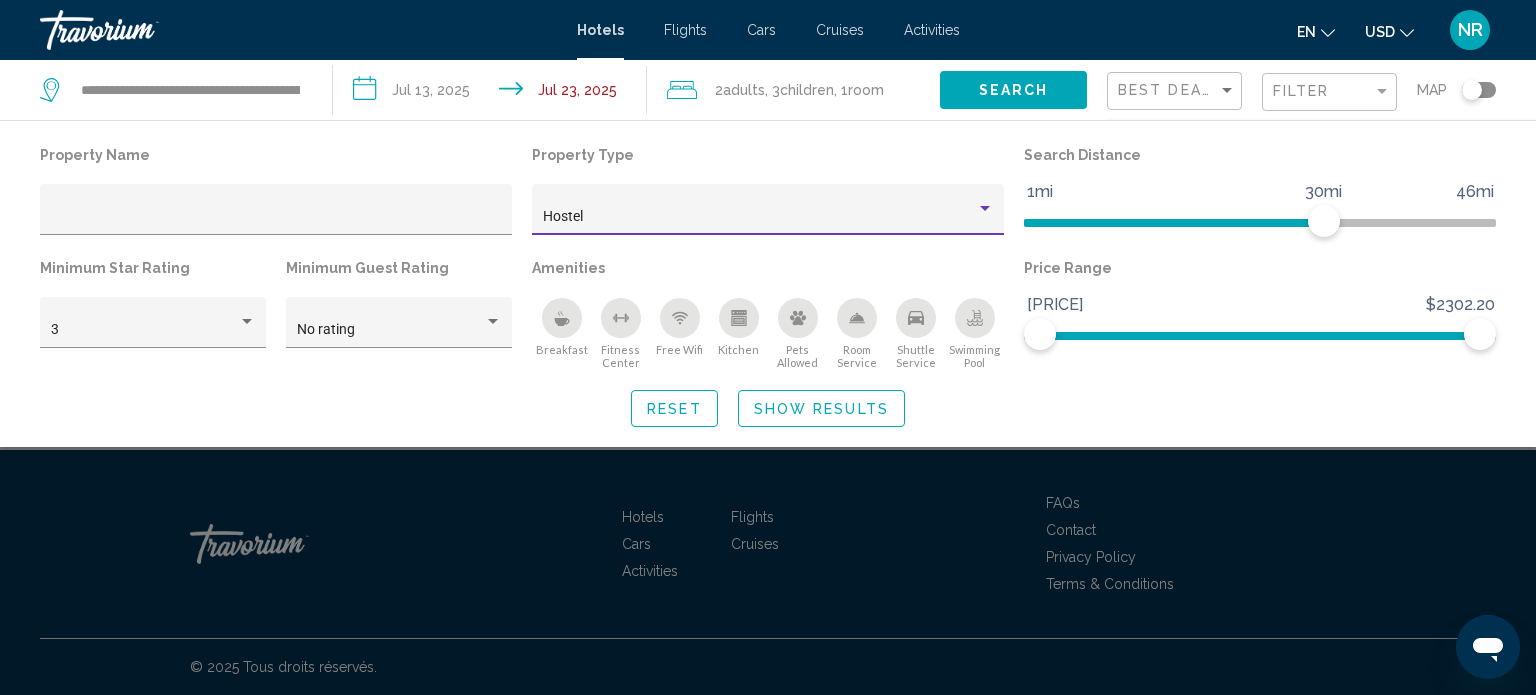 click at bounding box center [985, 209] 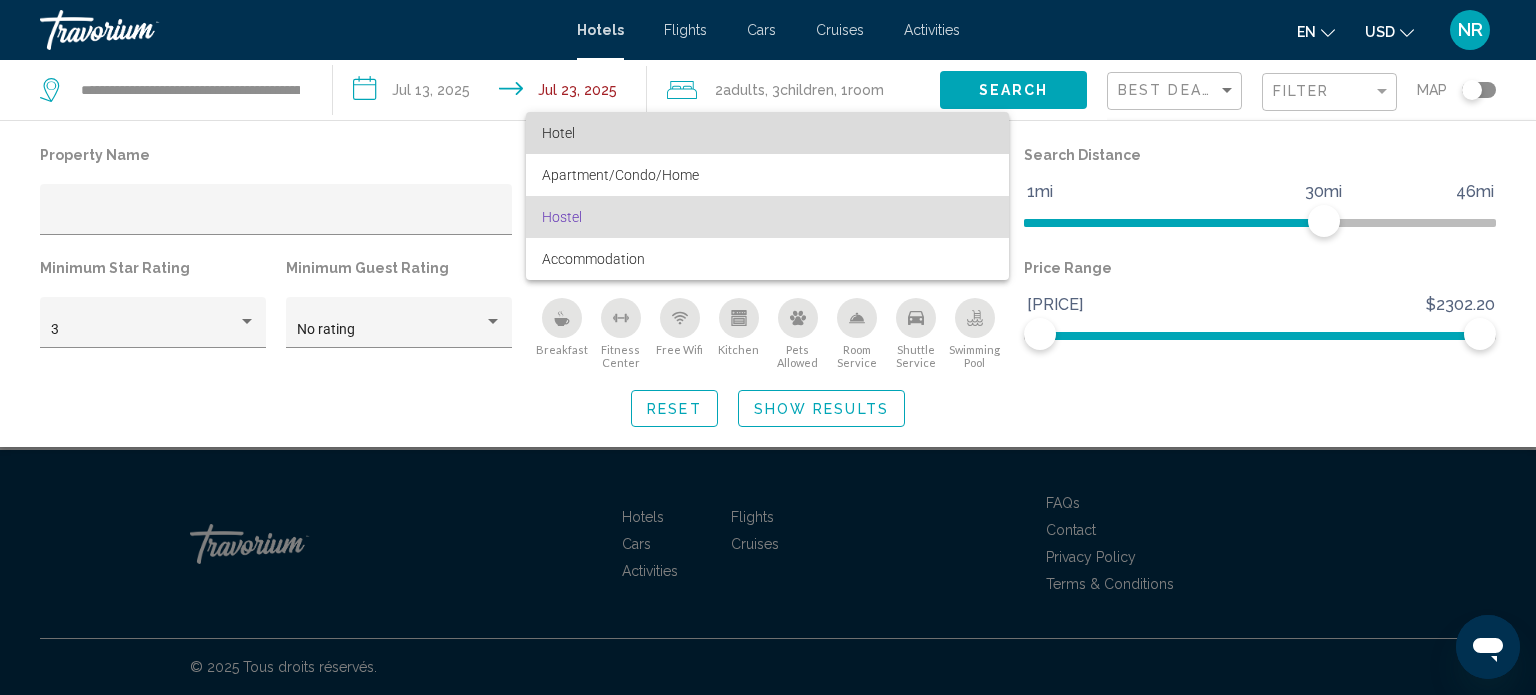 click on "Hotel" at bounding box center (558, 133) 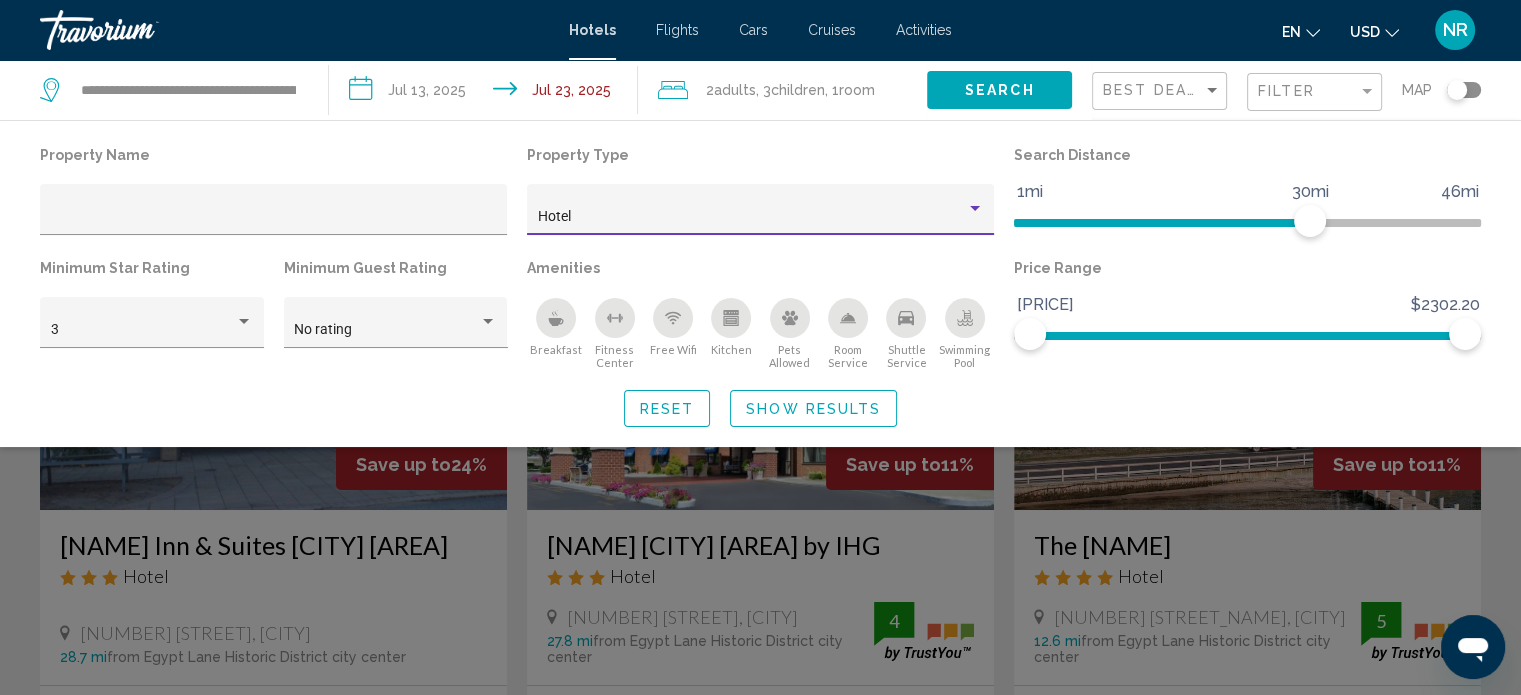 click on "Show Results" 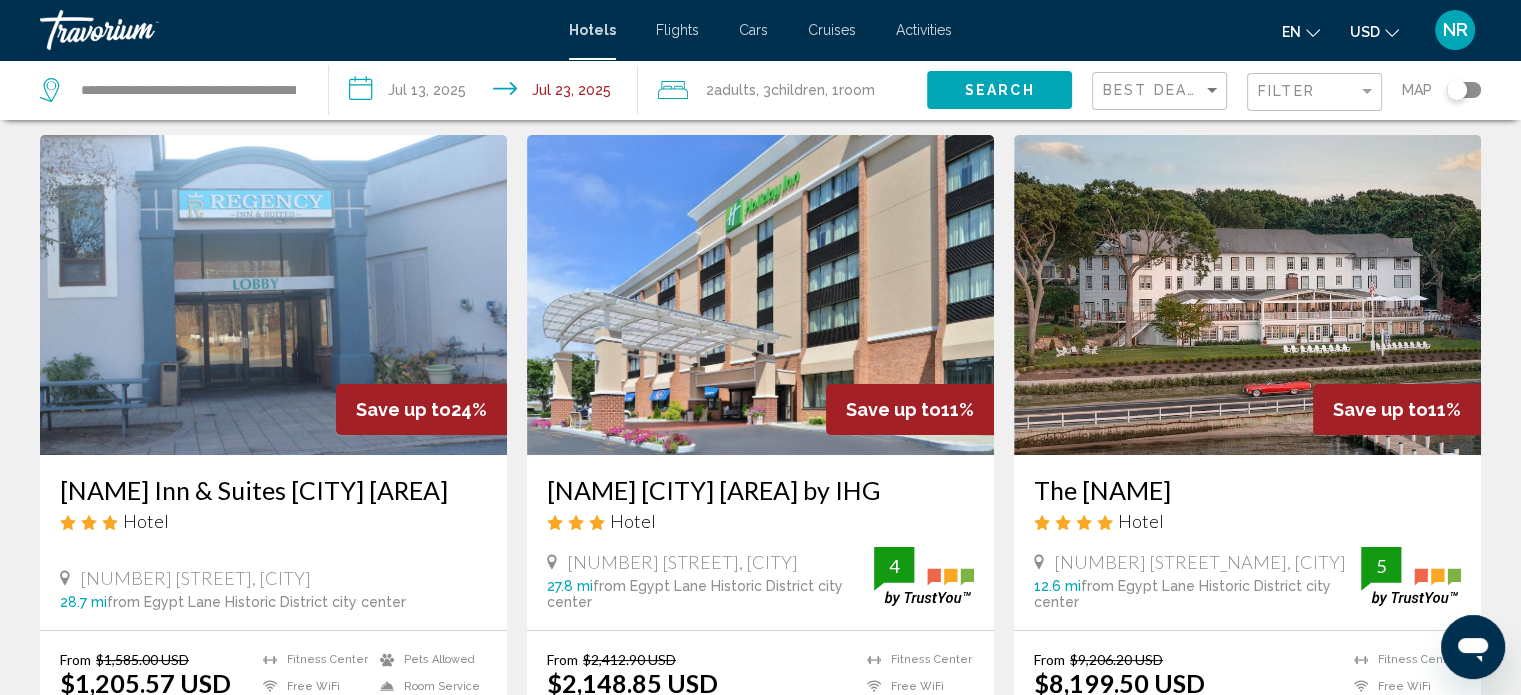 scroll, scrollTop: 0, scrollLeft: 0, axis: both 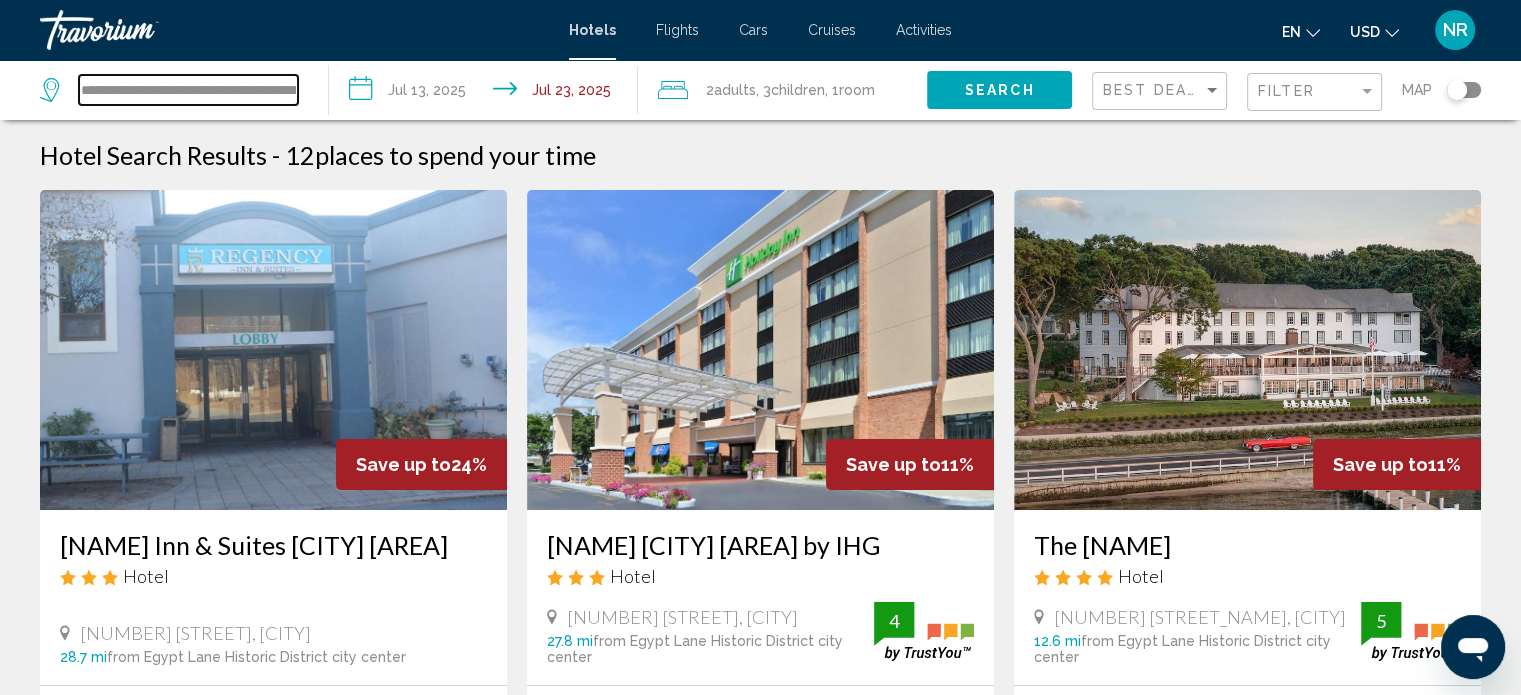 click on "**********" at bounding box center [188, 90] 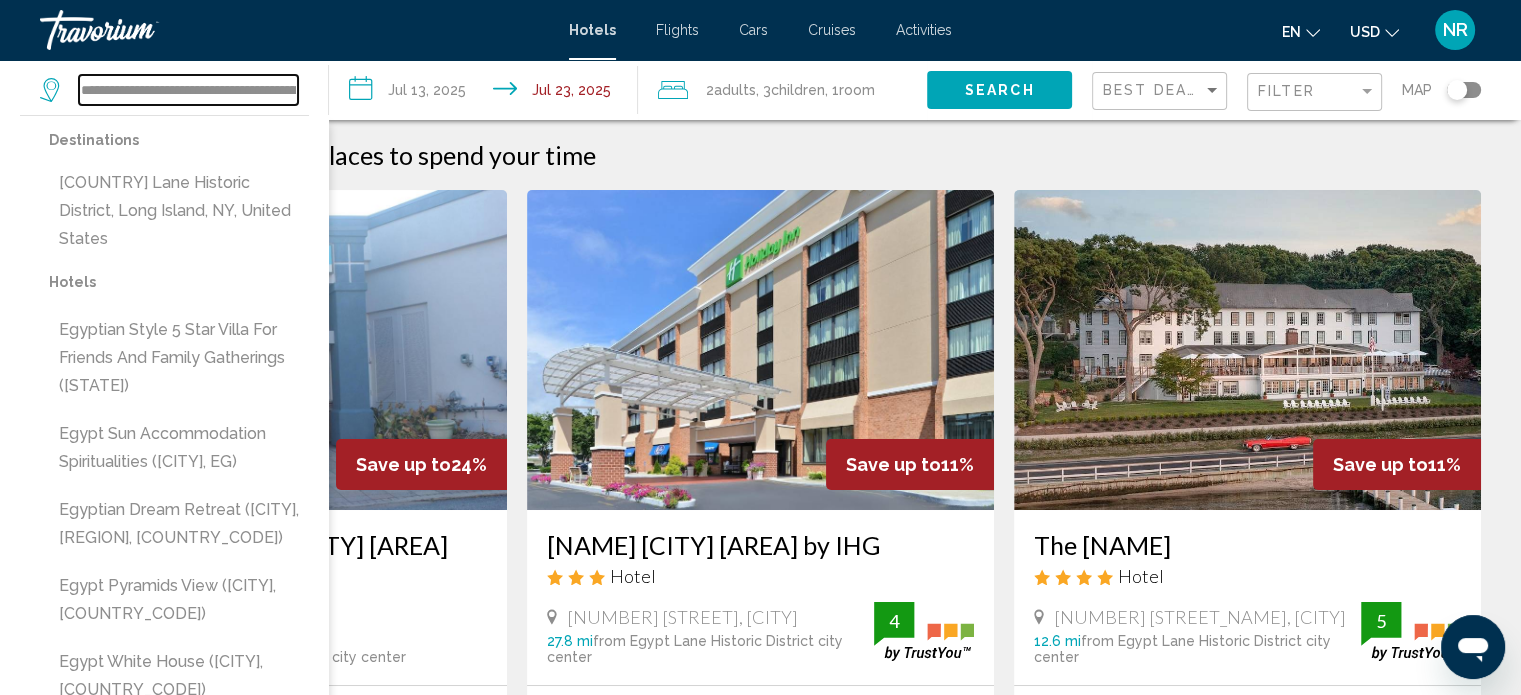 click on "**********" at bounding box center (188, 90) 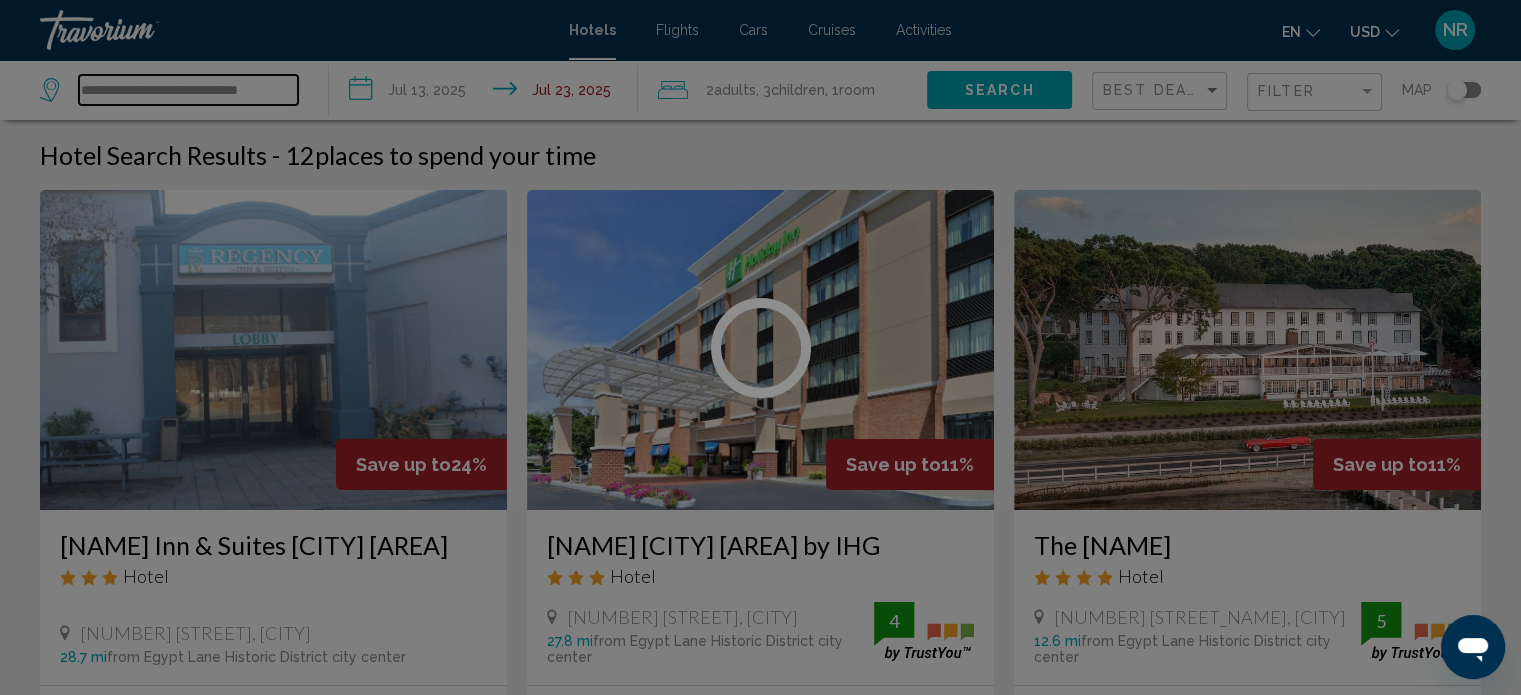 scroll, scrollTop: 0, scrollLeft: 0, axis: both 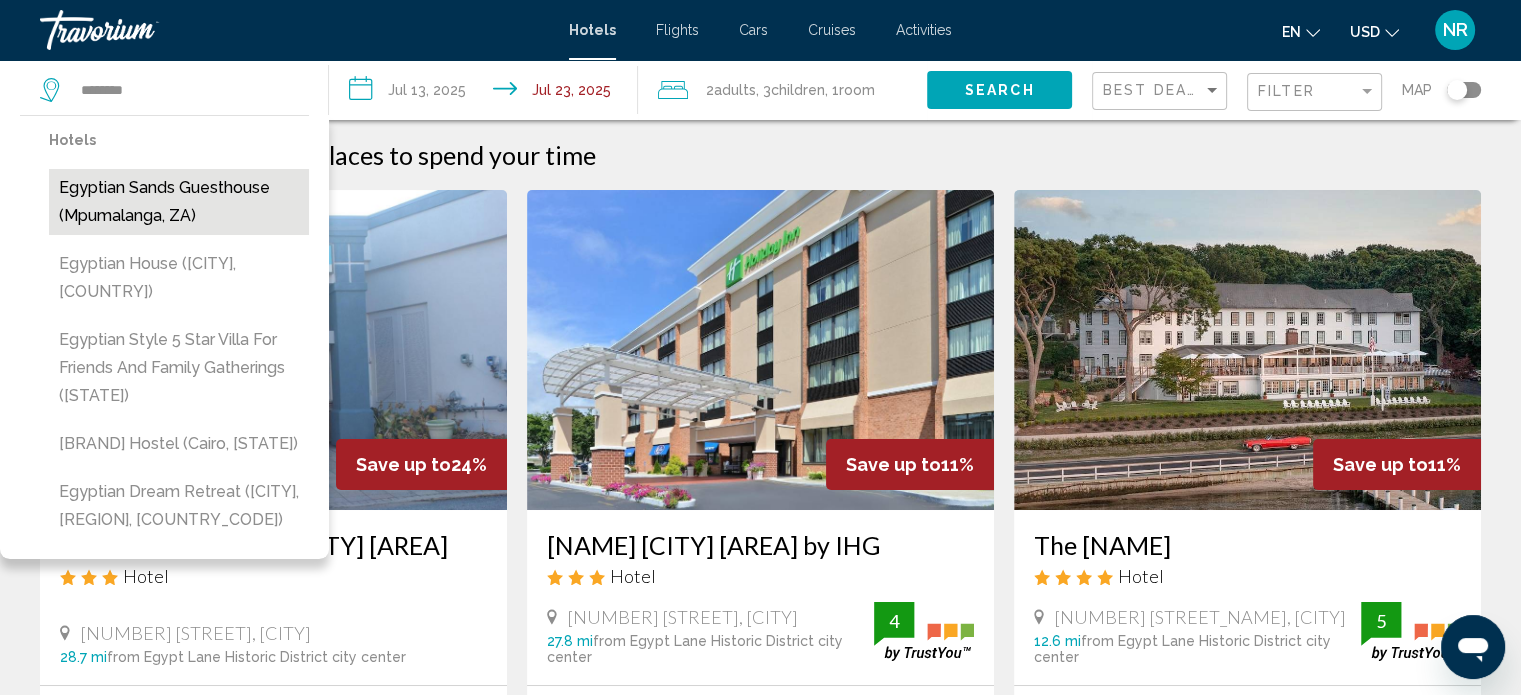 click on "Egyptian Sands Guesthouse (Mpumalanga, ZA)" at bounding box center [179, 202] 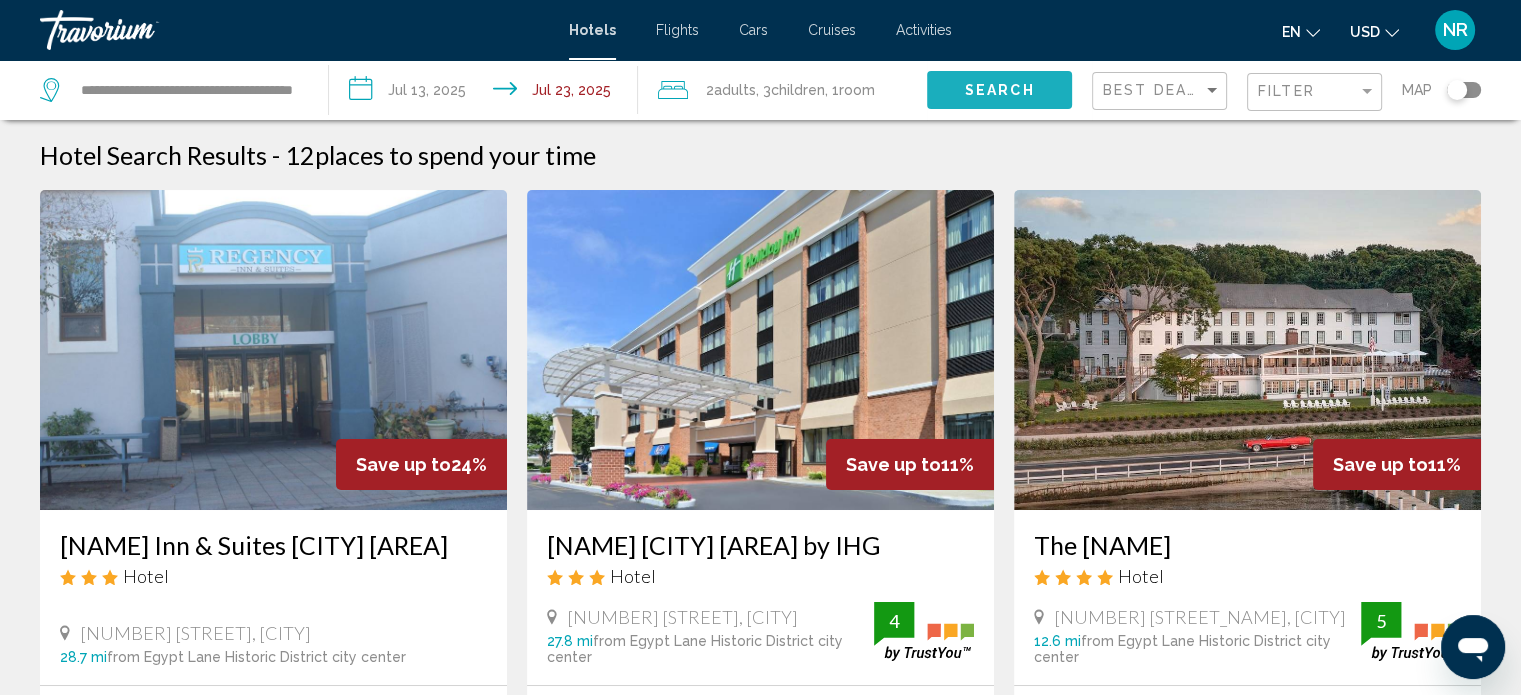 click on "Search" 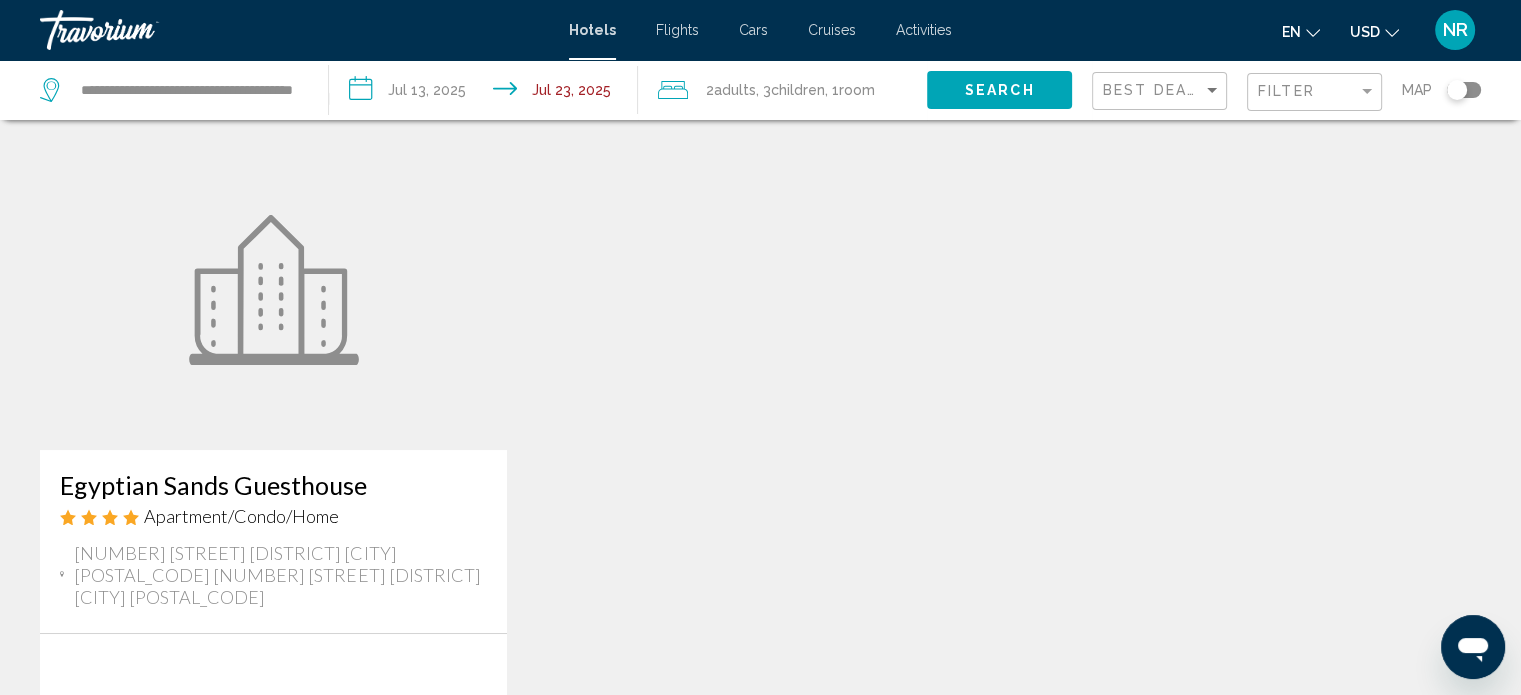 scroll, scrollTop: 0, scrollLeft: 0, axis: both 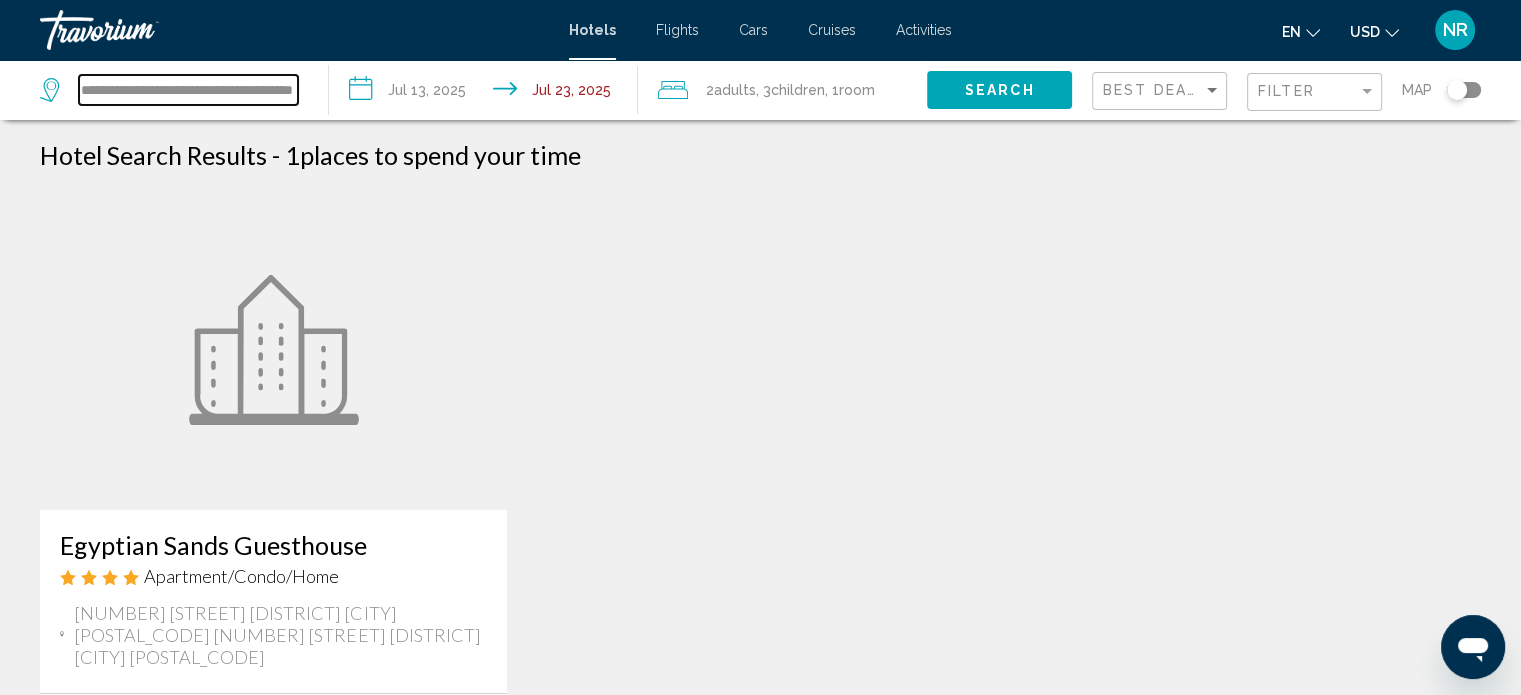 click on "**********" at bounding box center (188, 90) 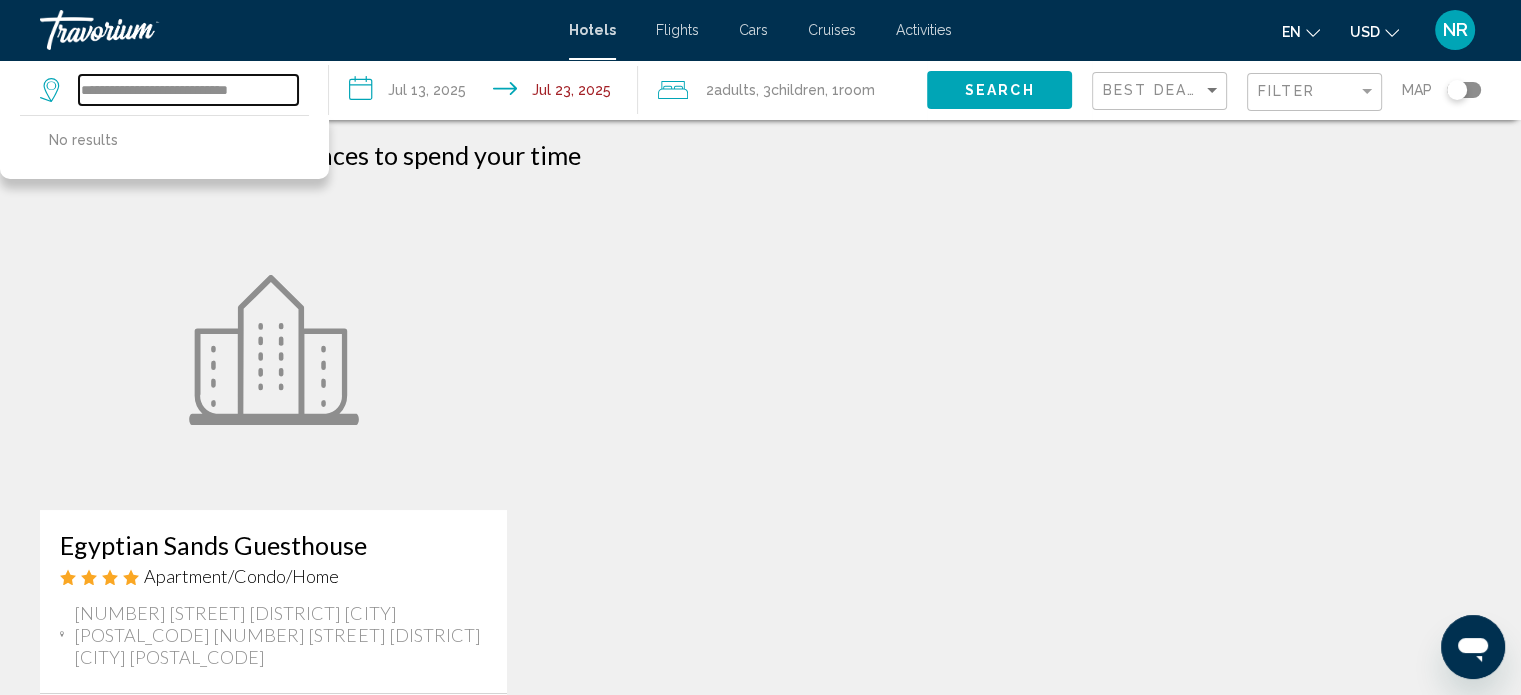 scroll, scrollTop: 0, scrollLeft: 0, axis: both 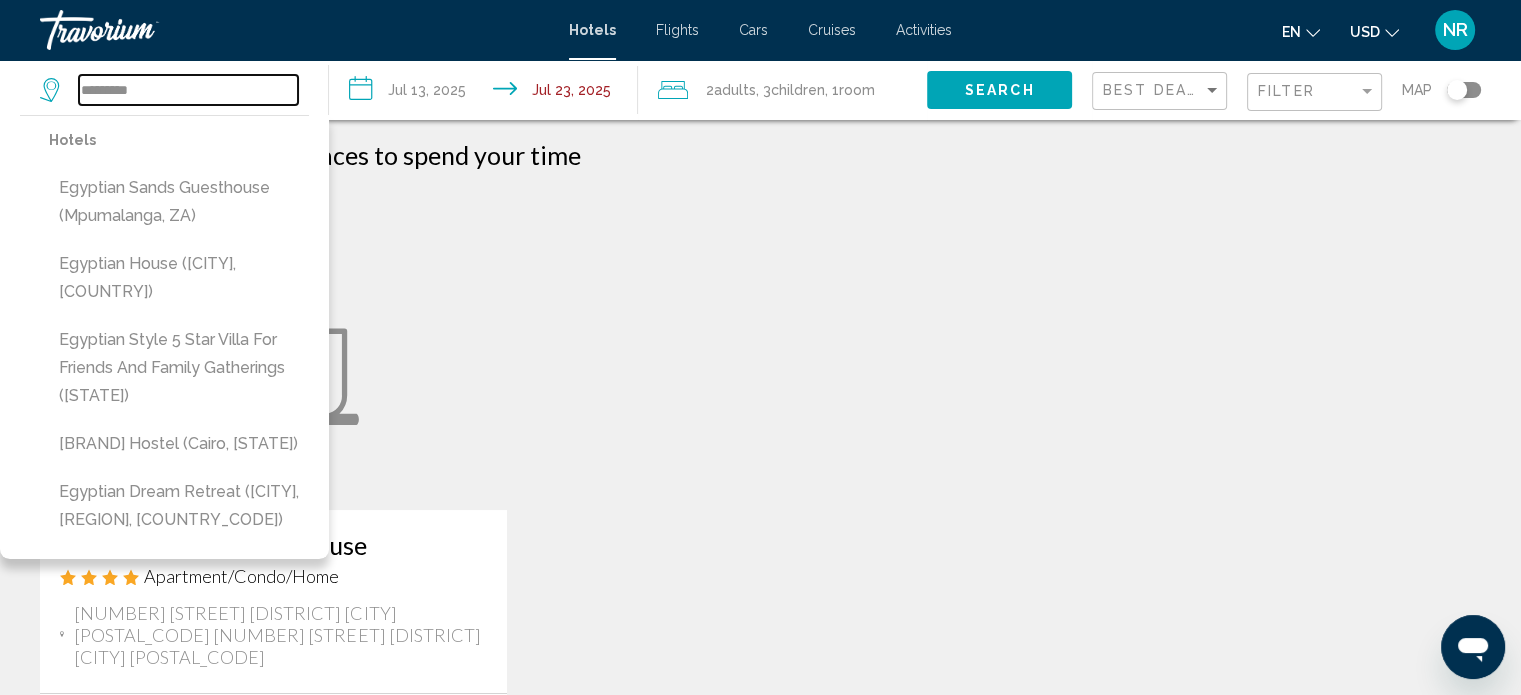 type on "********" 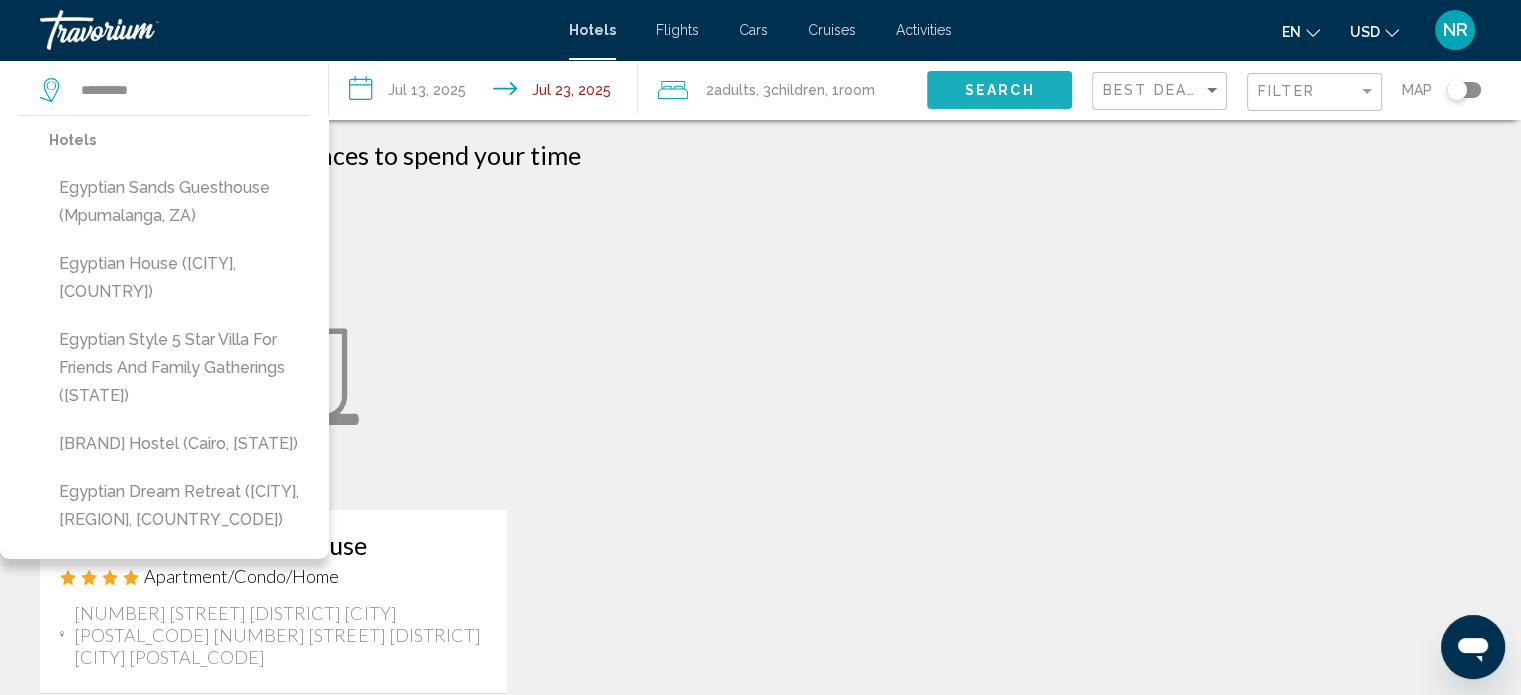 click on "Search" 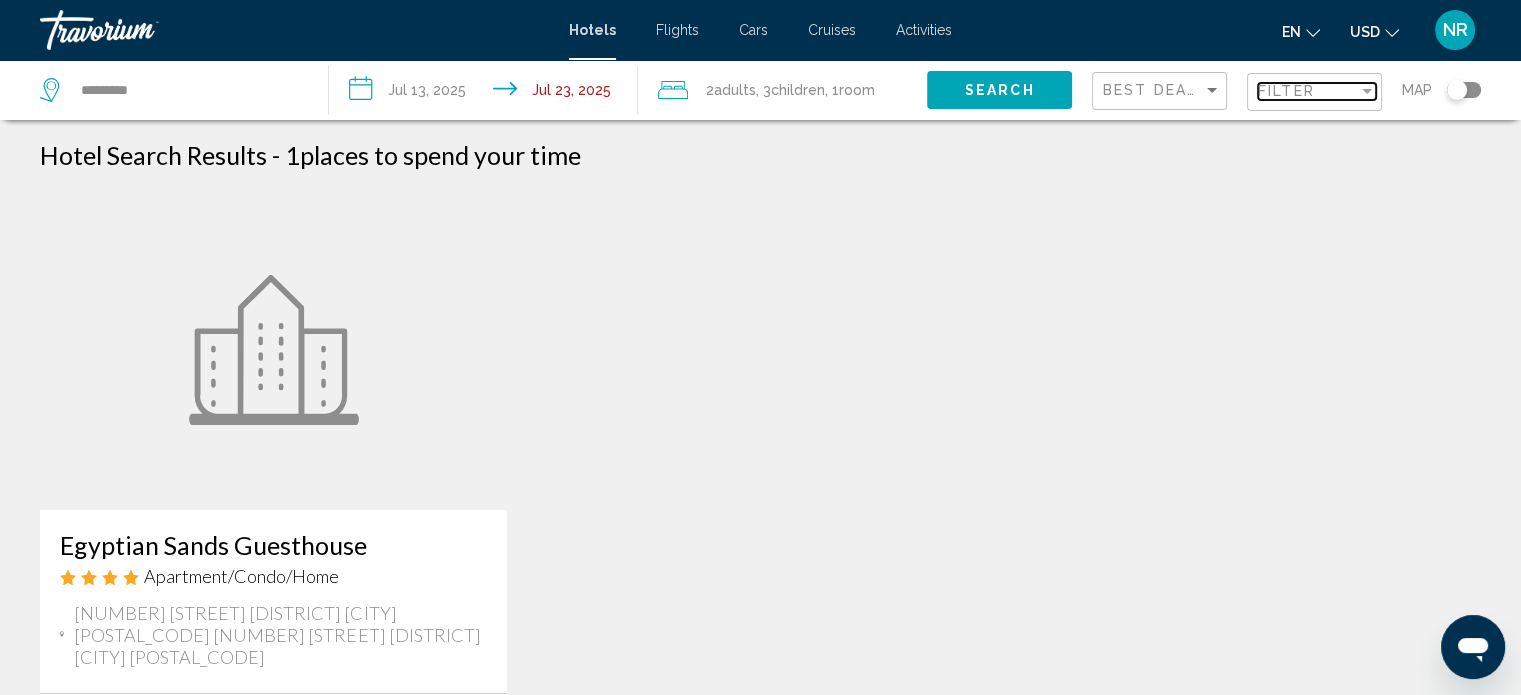 click on "Filter" at bounding box center (1286, 91) 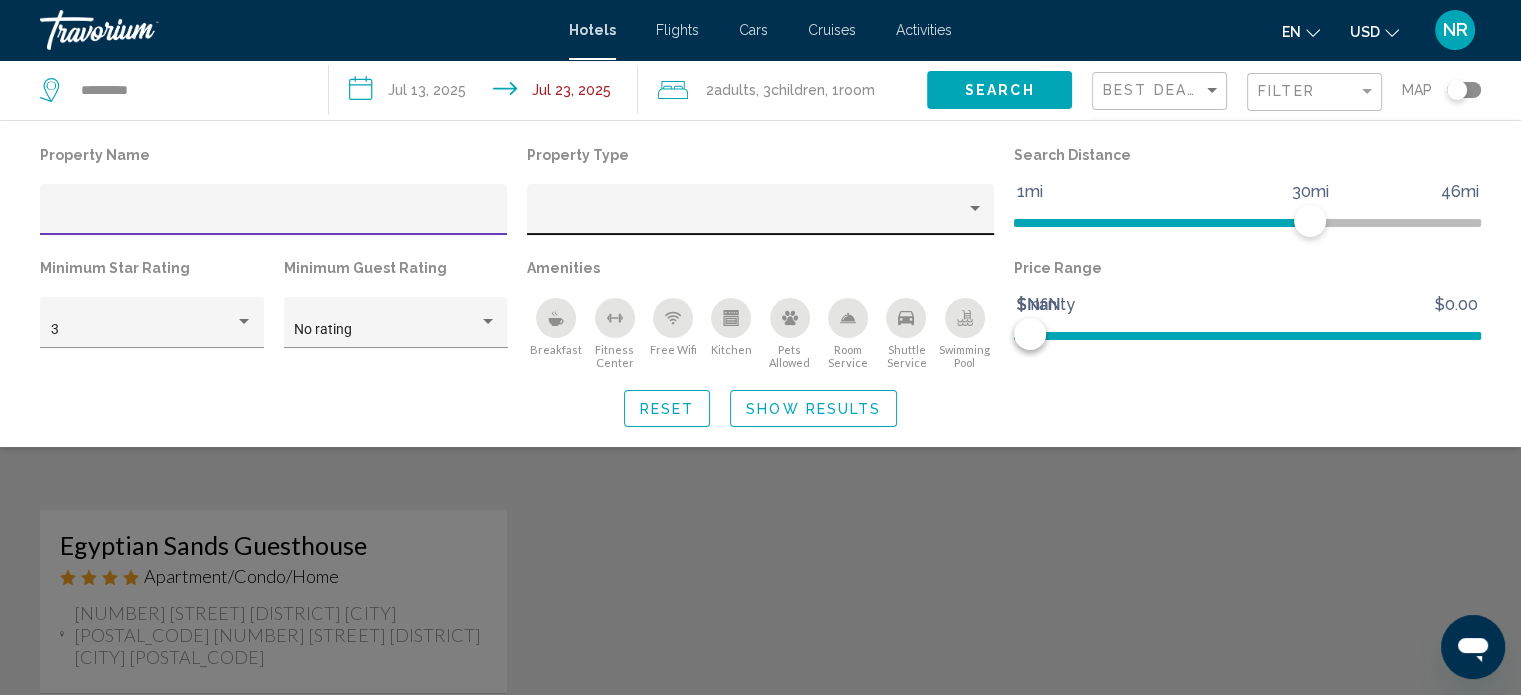 click at bounding box center [975, 209] 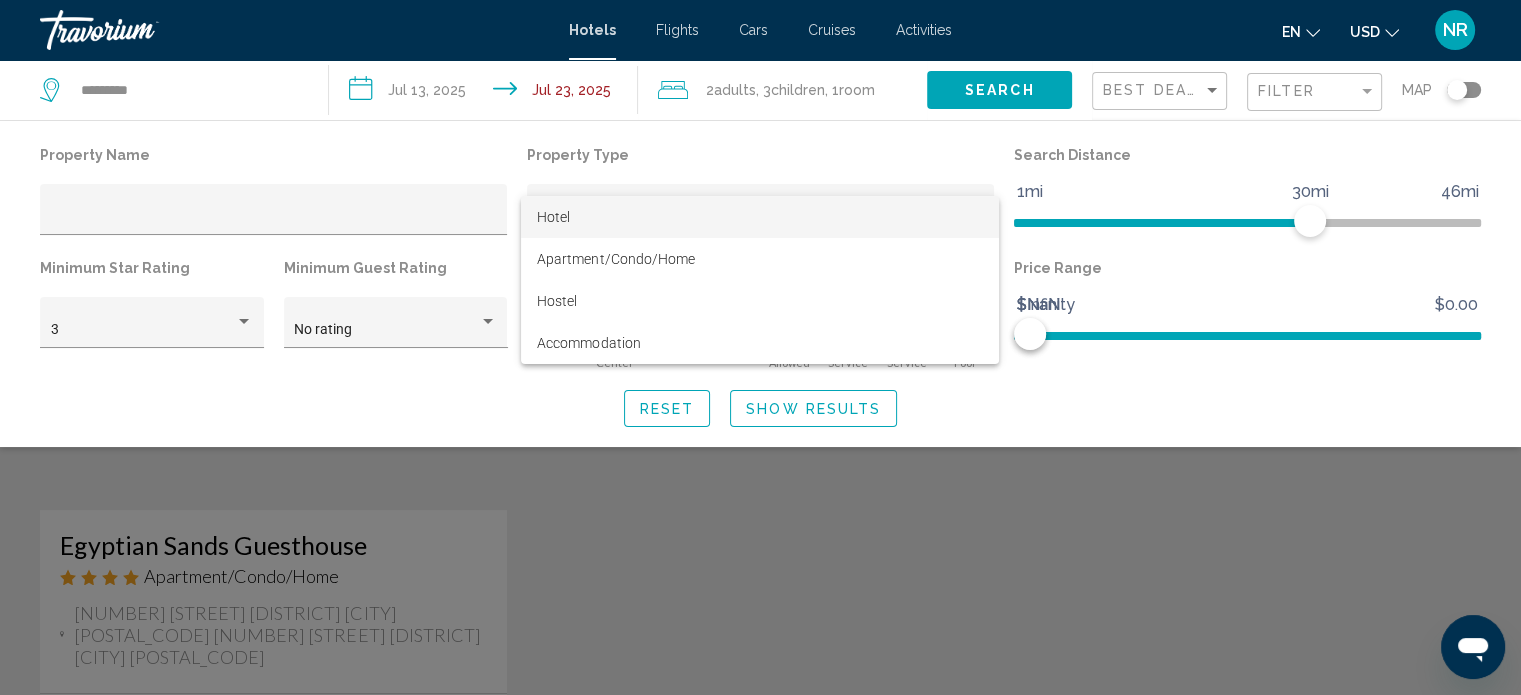 click on "Hotel" at bounding box center (553, 217) 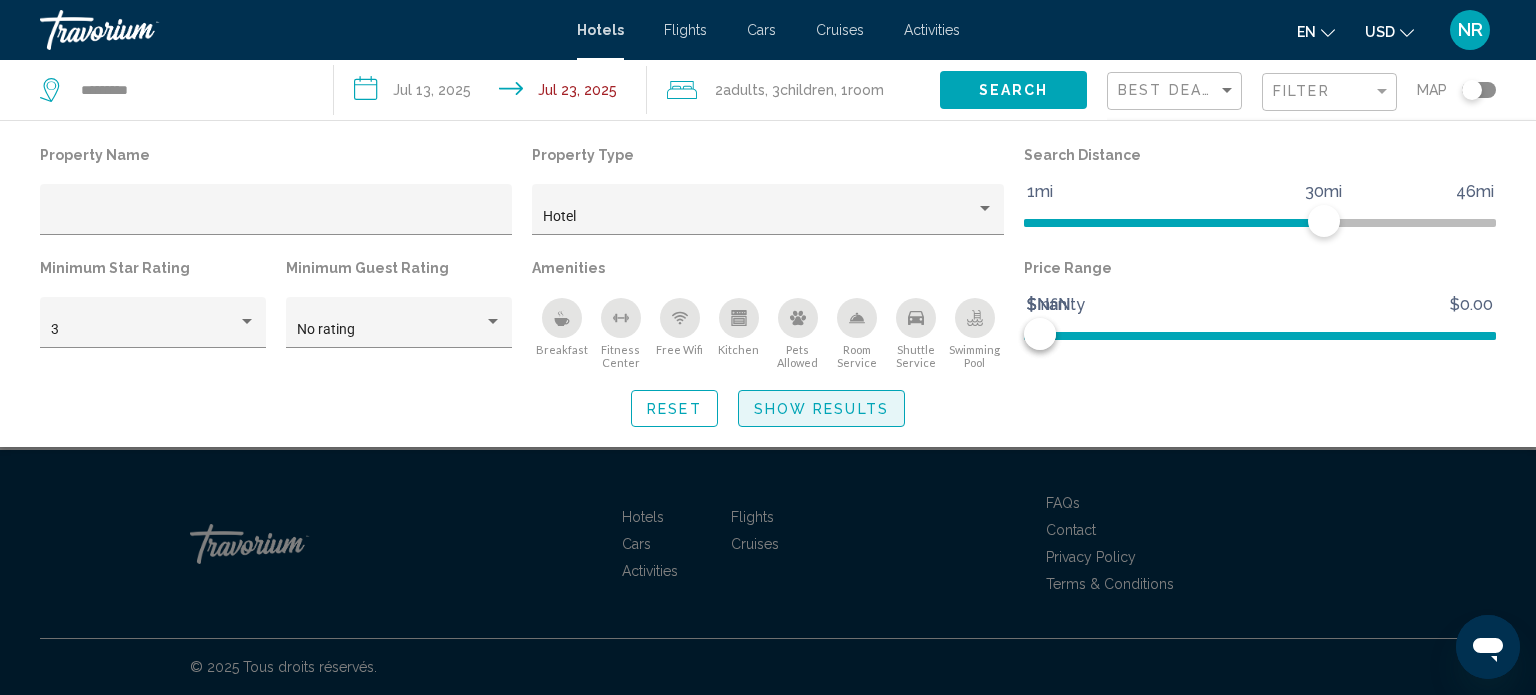 click on "Show Results" 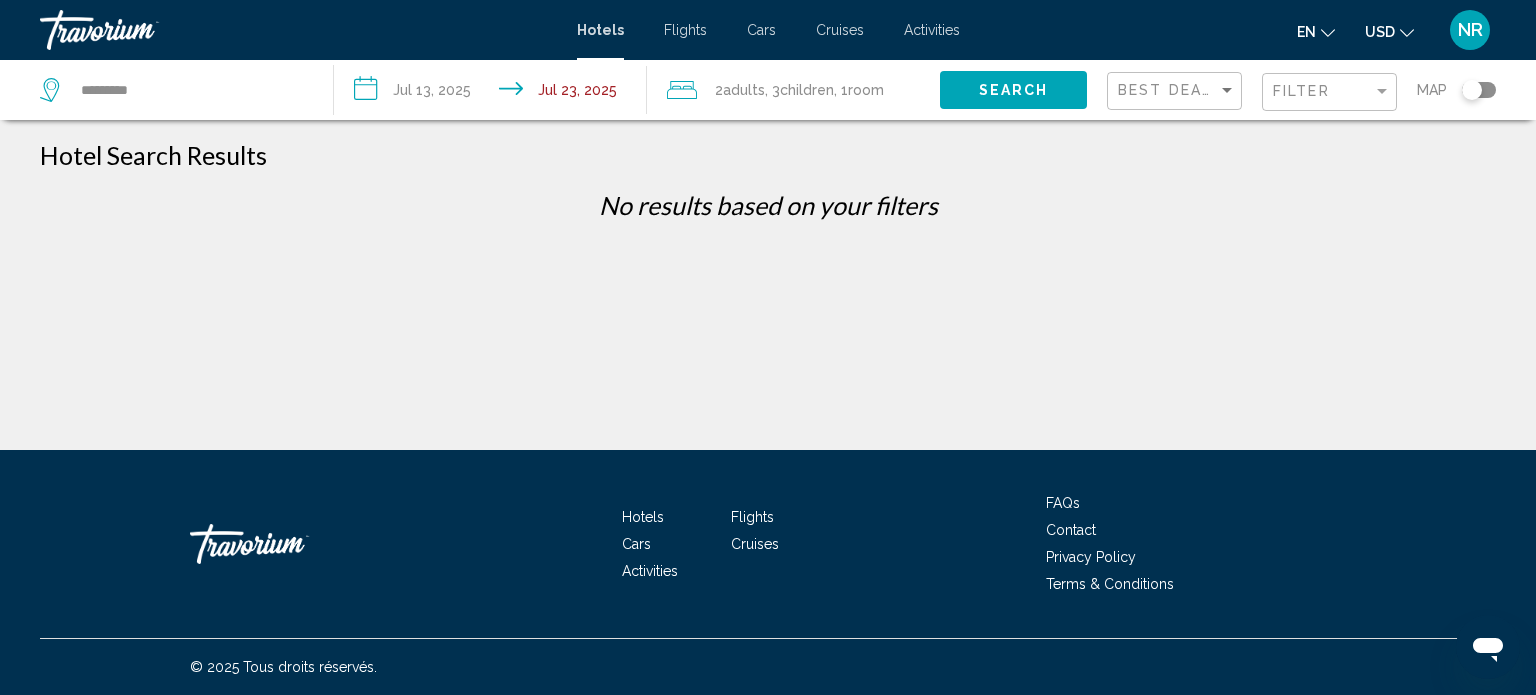 click on "**********" at bounding box center (494, 93) 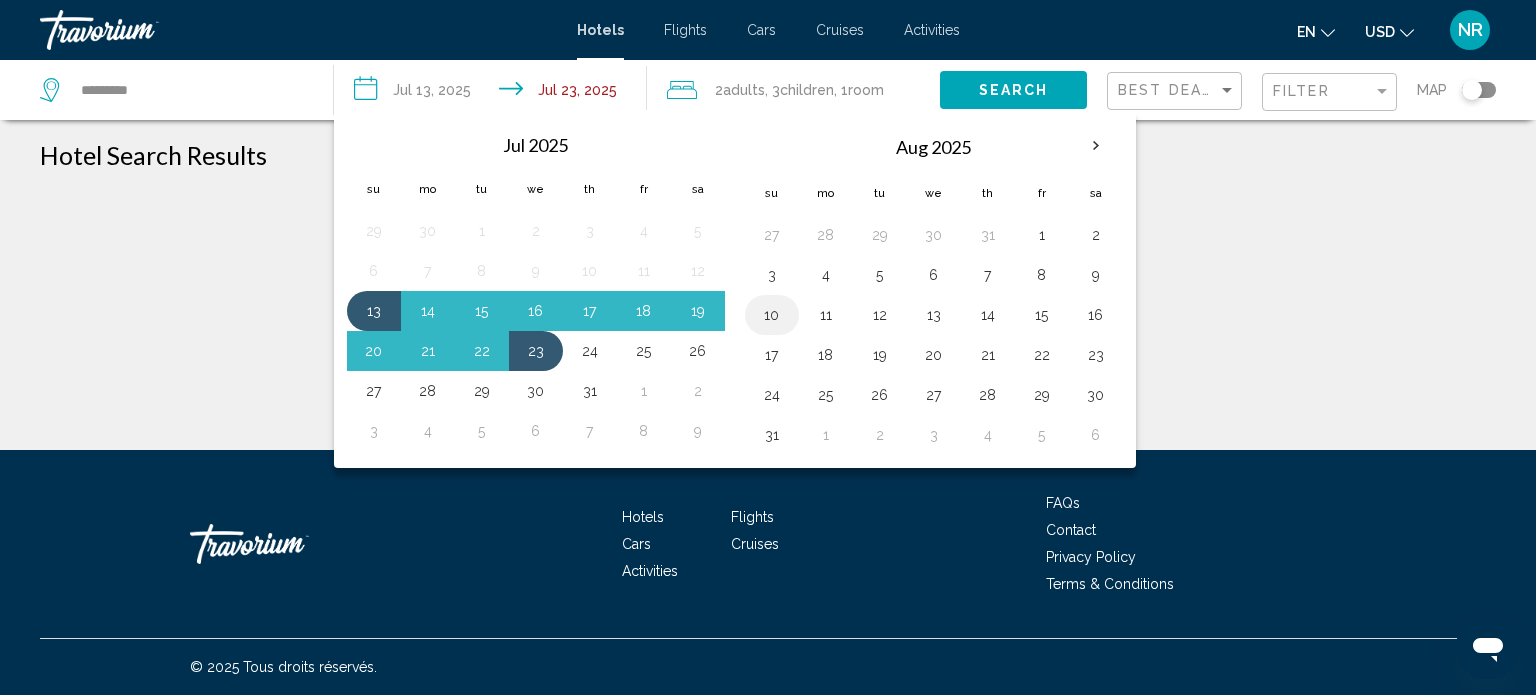 click on "10" at bounding box center (772, 315) 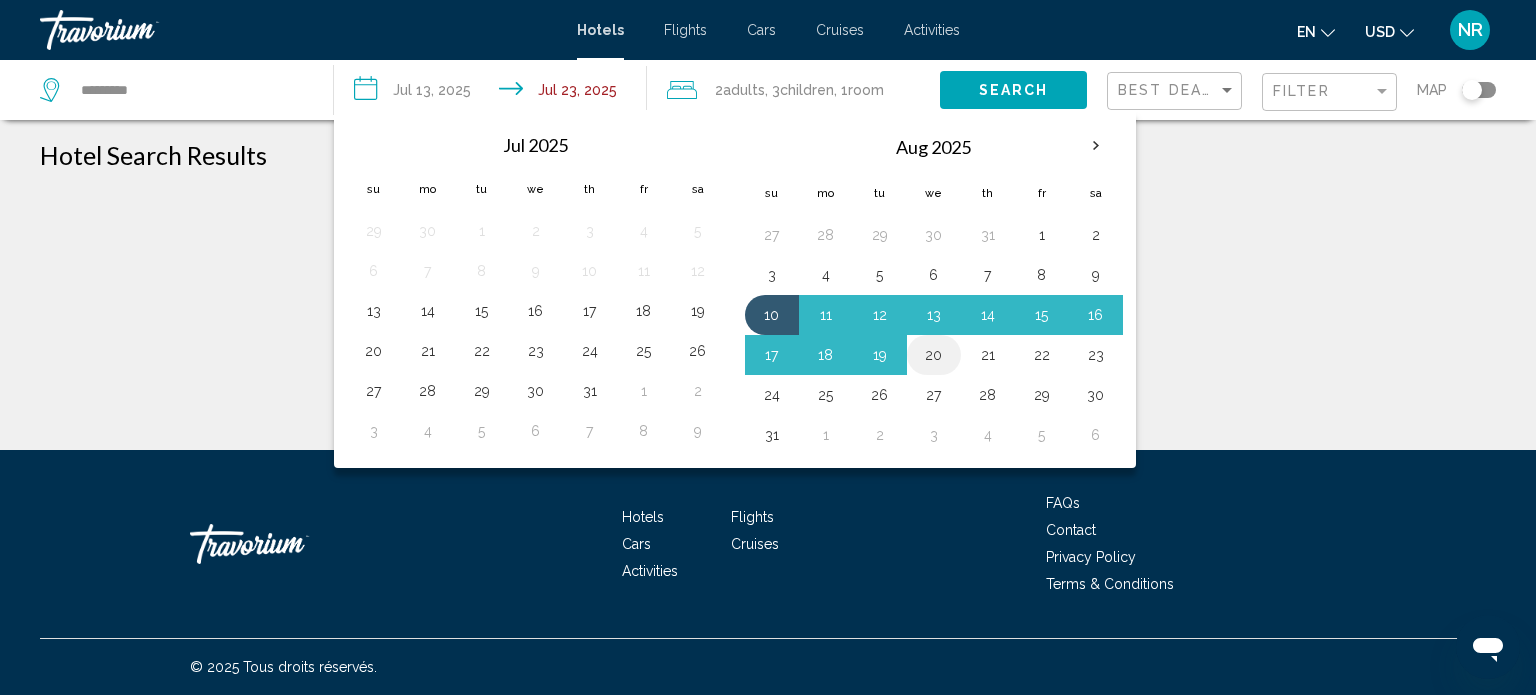 click on "20" at bounding box center [934, 355] 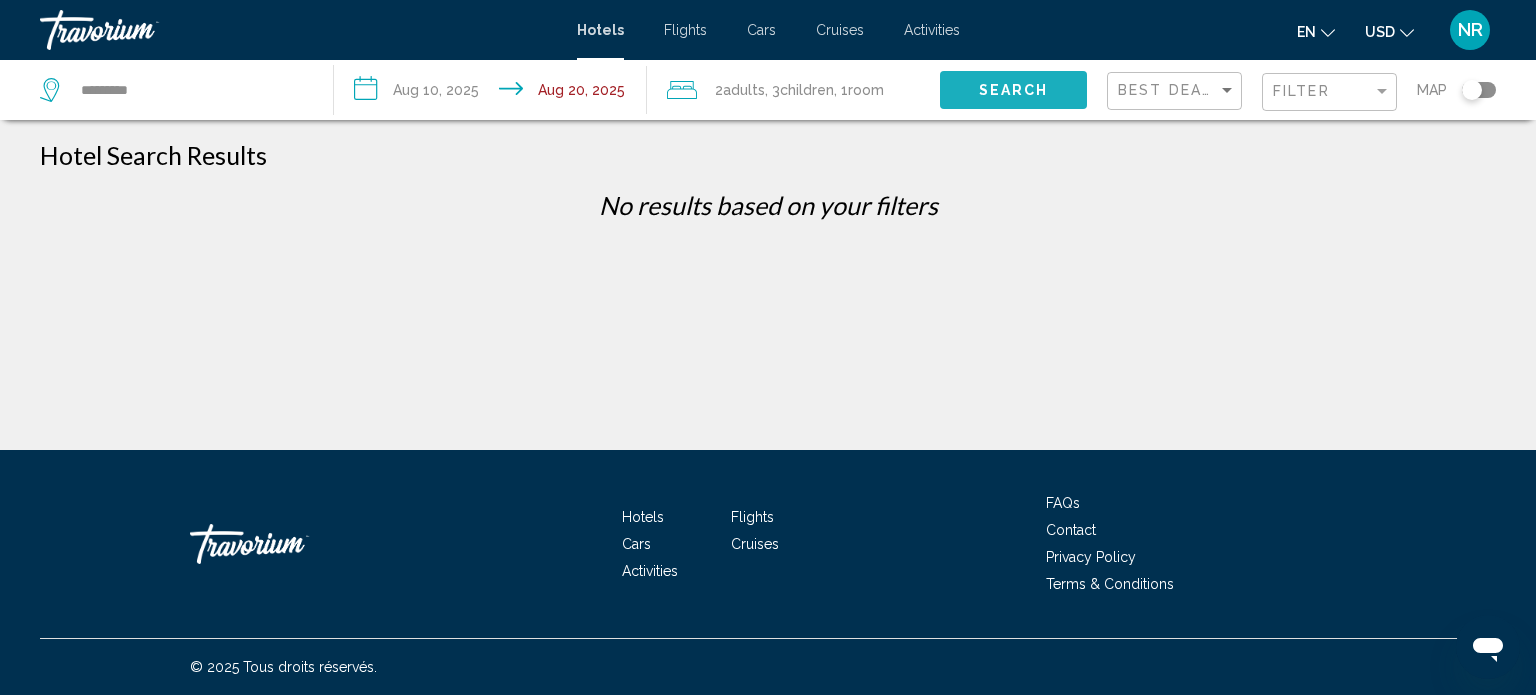 click on "Search" 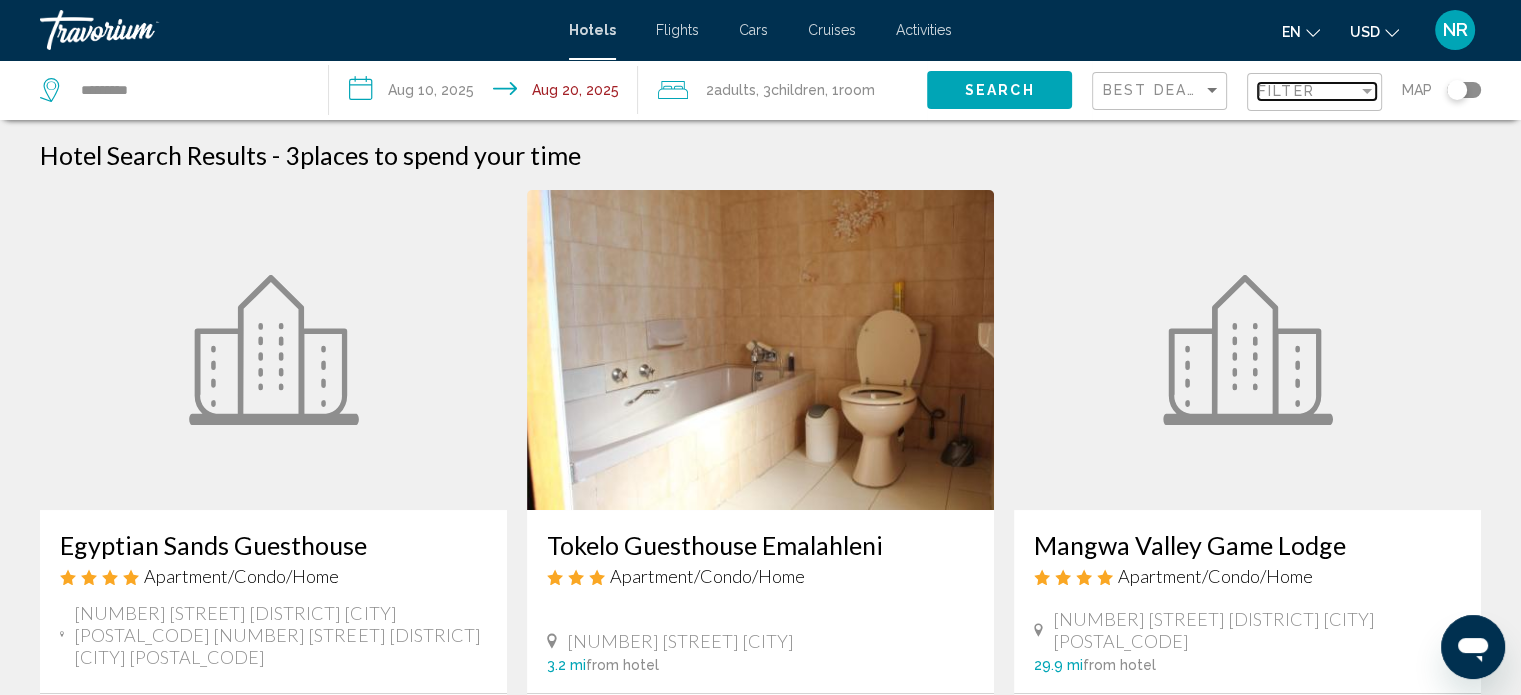 click at bounding box center [1367, 91] 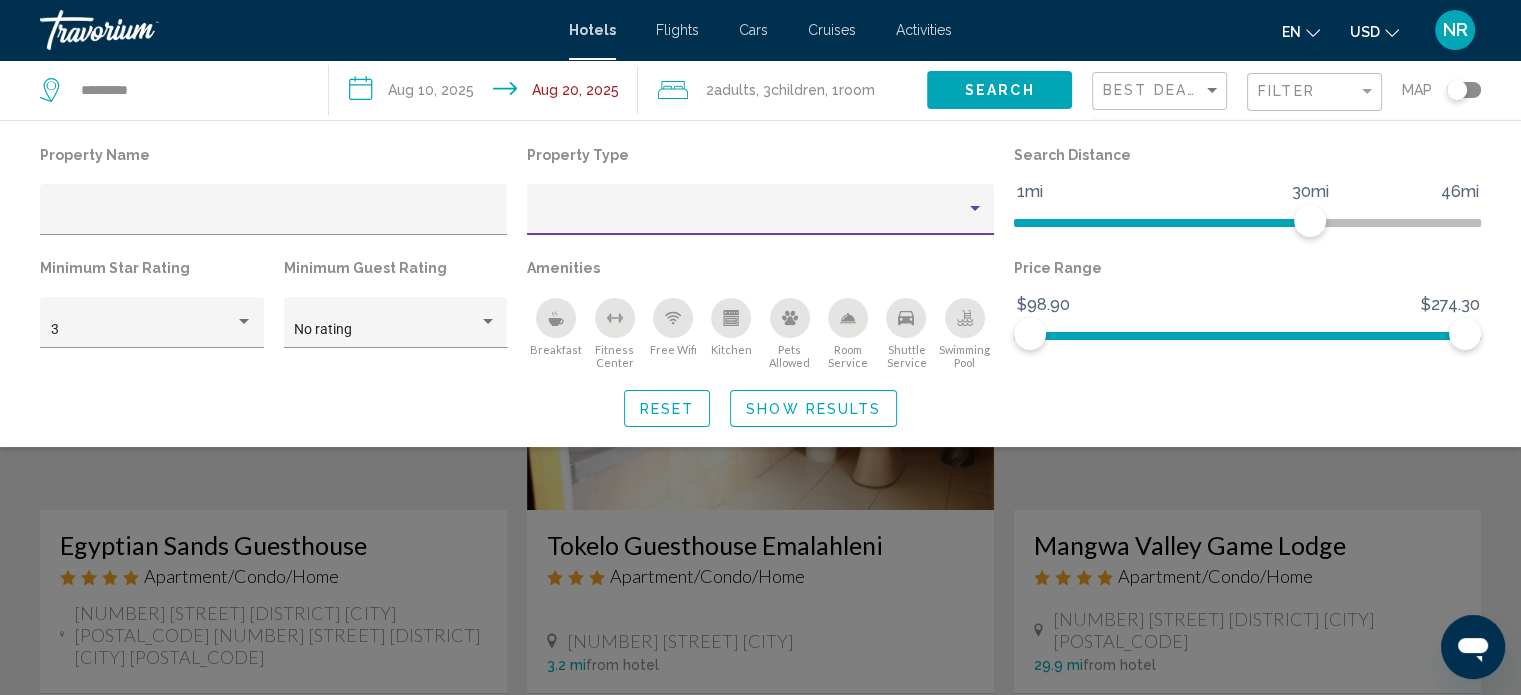 click at bounding box center [975, 209] 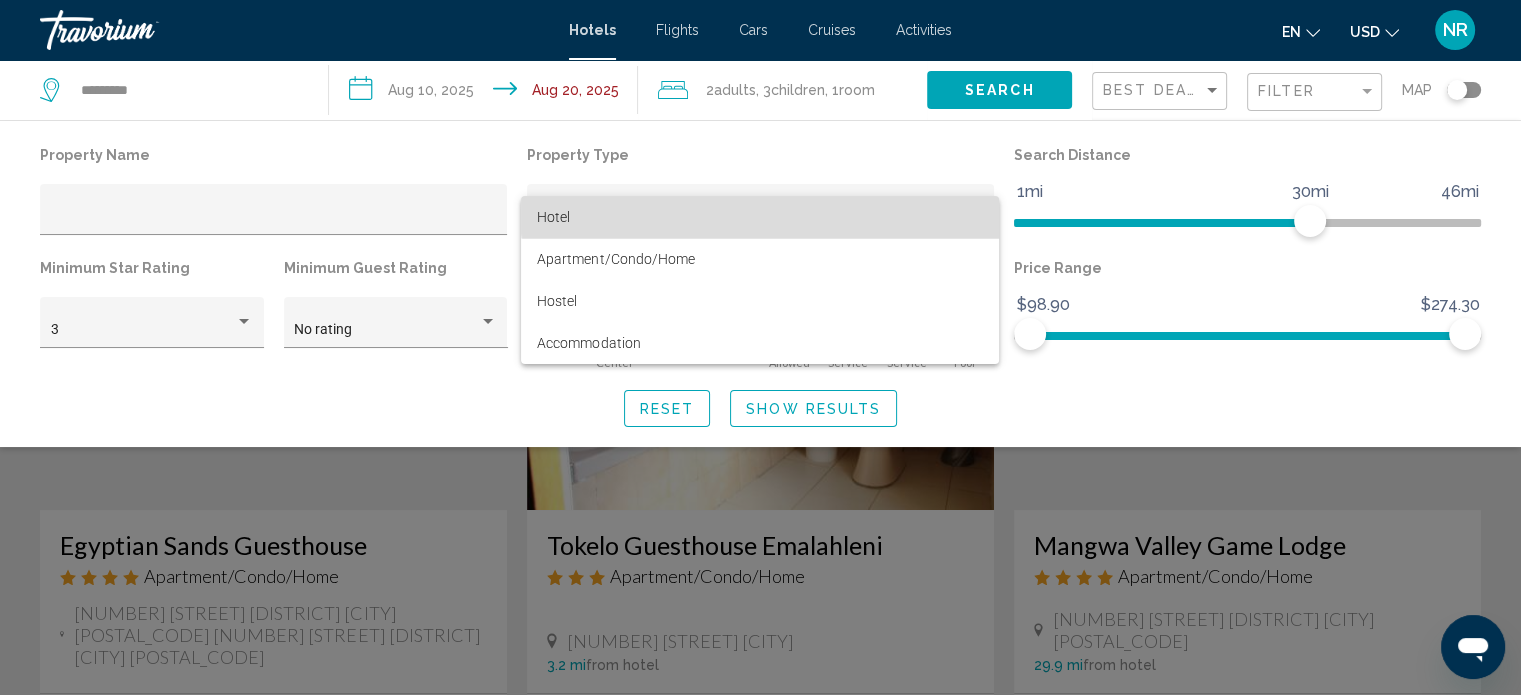 click on "Hotel" at bounding box center (760, 217) 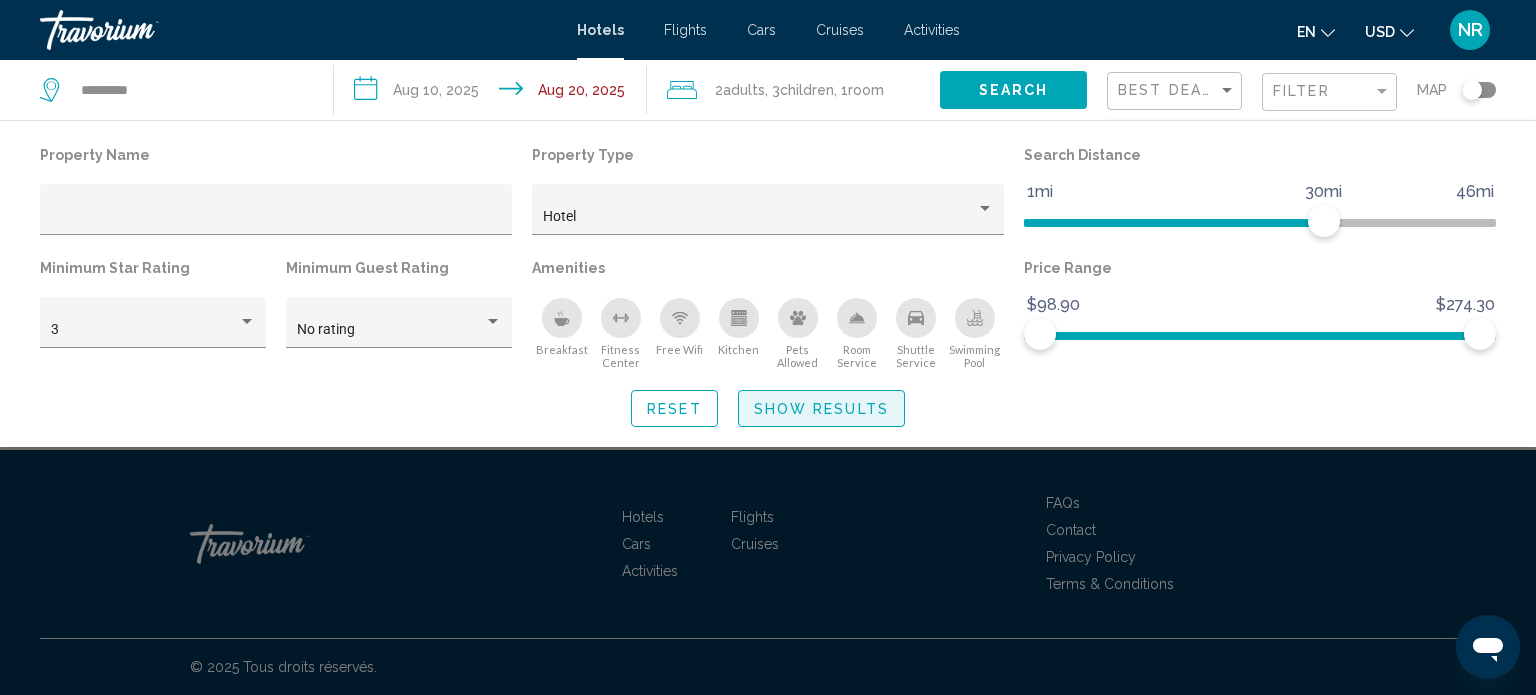 click on "Show Results" 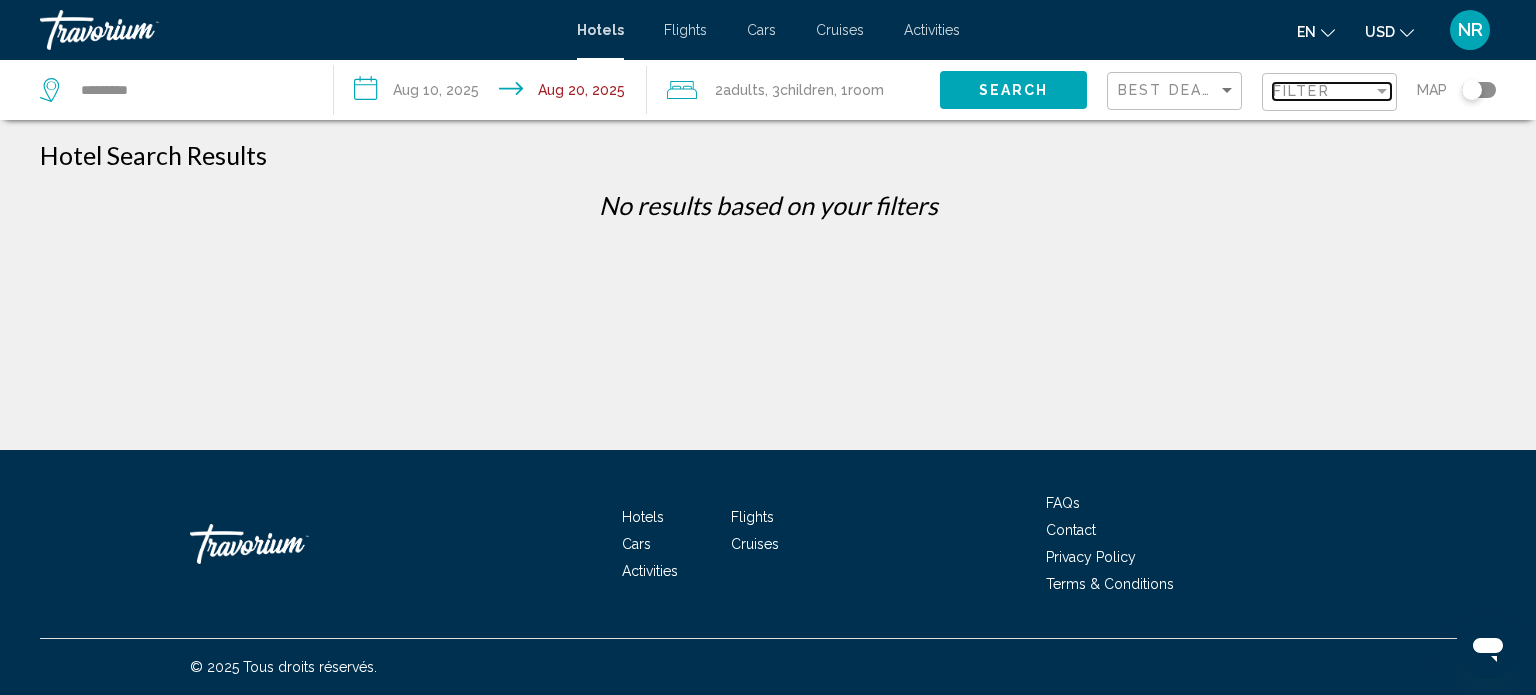 click at bounding box center (1382, 91) 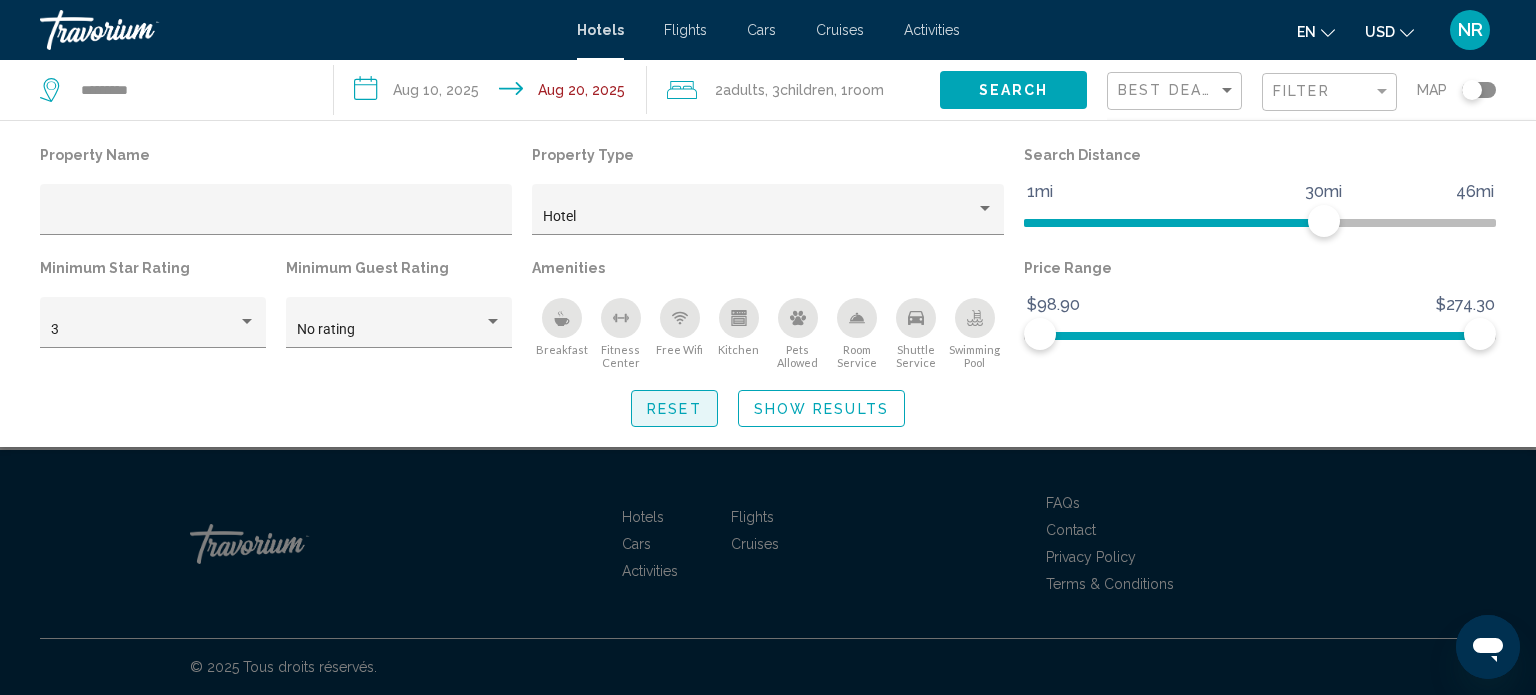 click on "Reset" 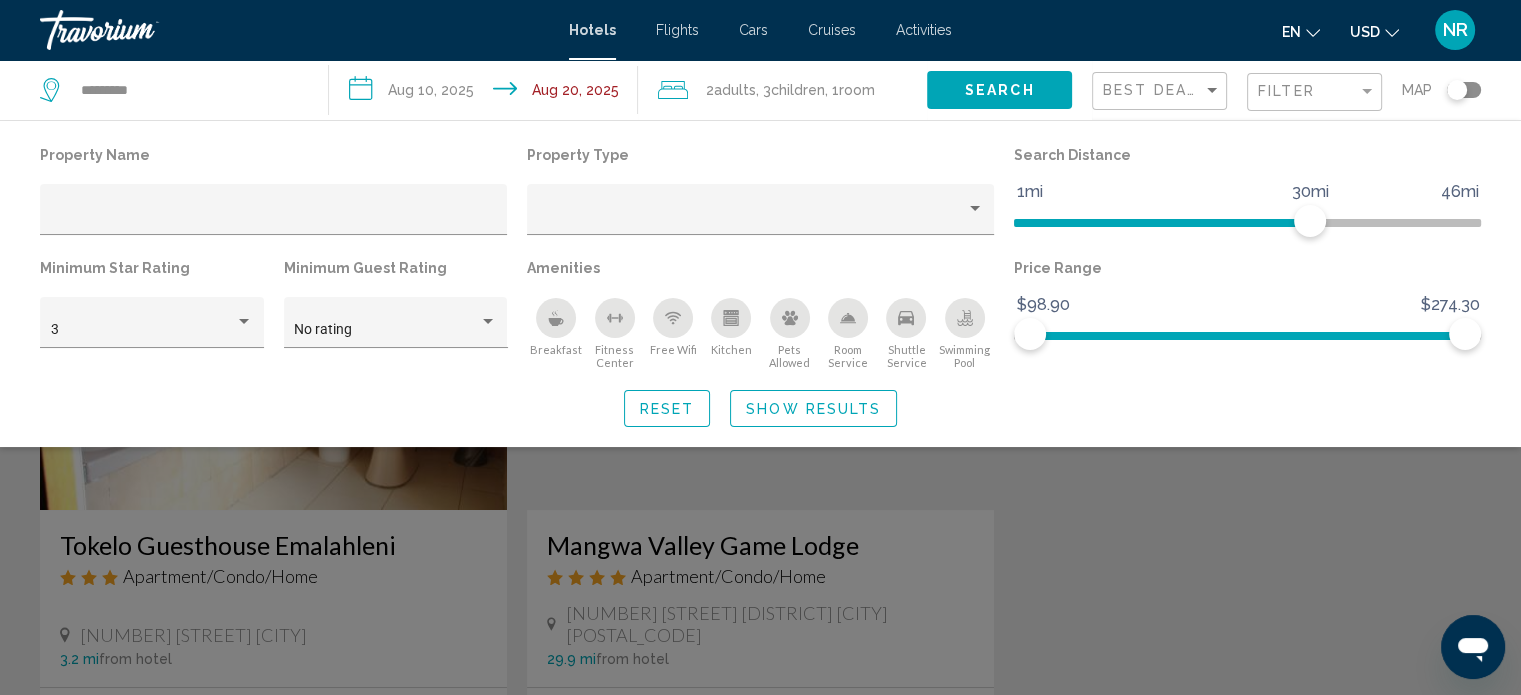 click on "Search" 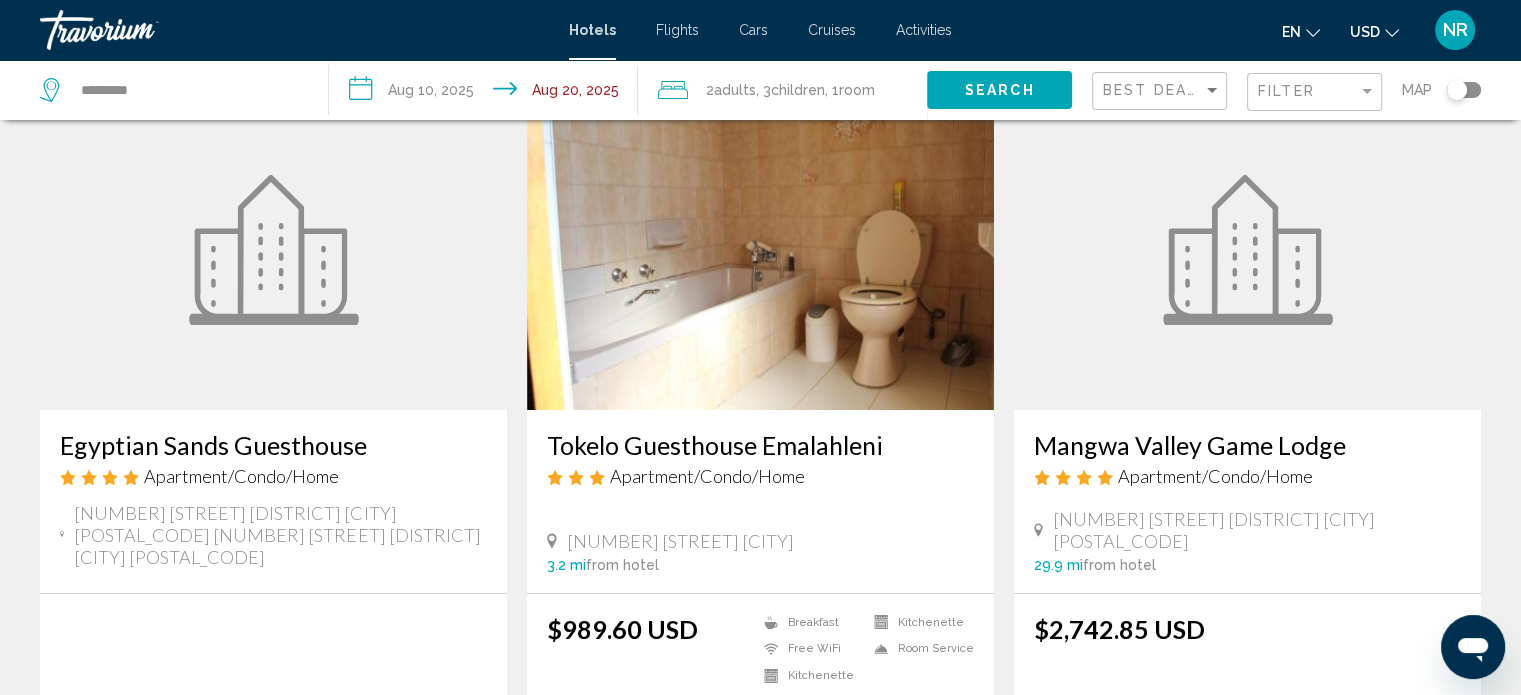 scroll, scrollTop: 0, scrollLeft: 0, axis: both 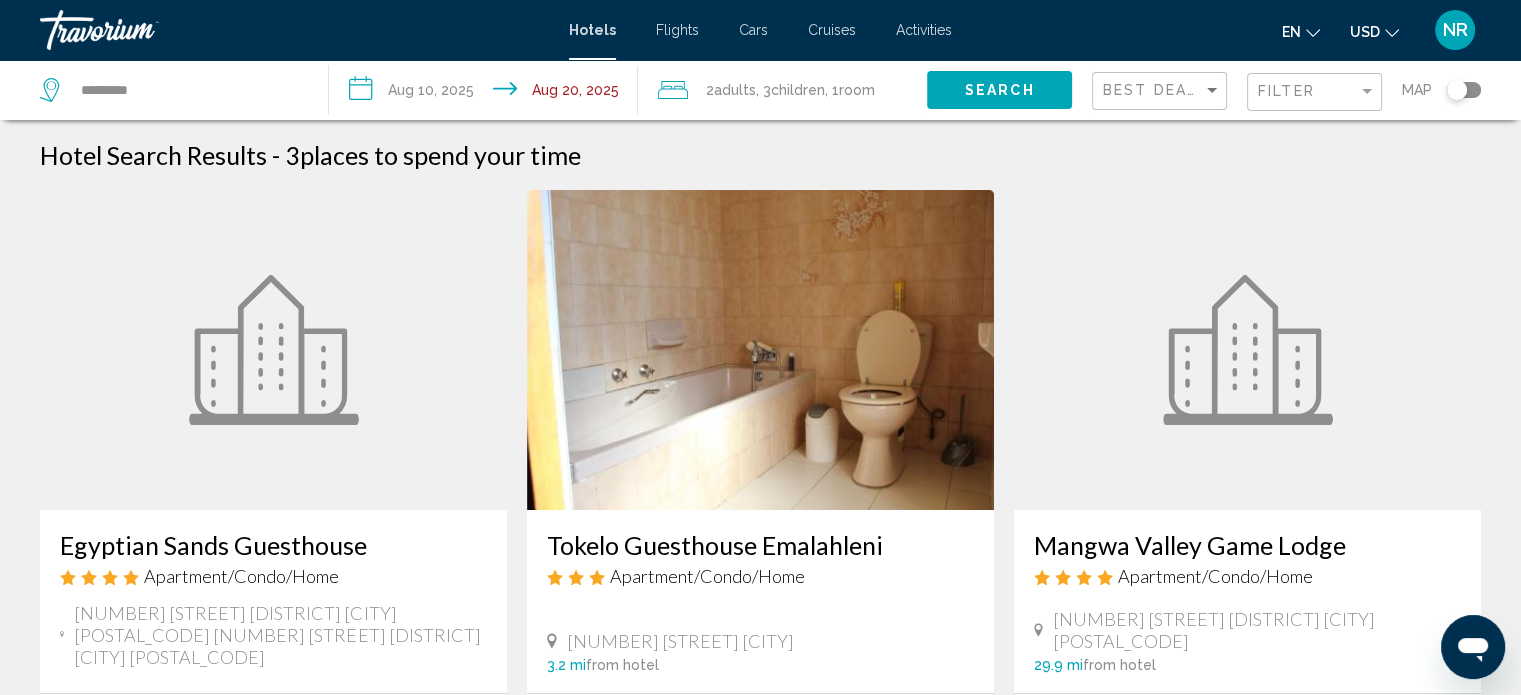 click on "**********" at bounding box center (487, 93) 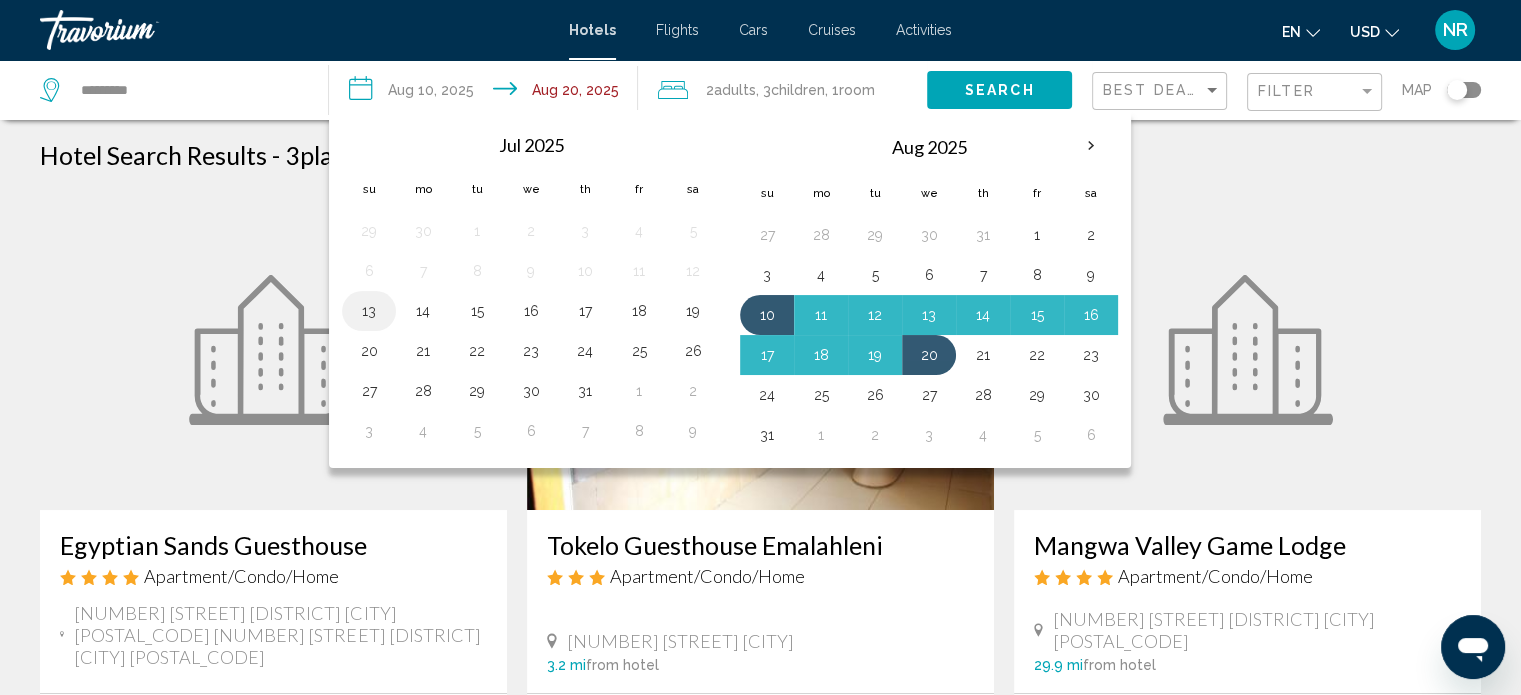 click on "13" at bounding box center (369, 311) 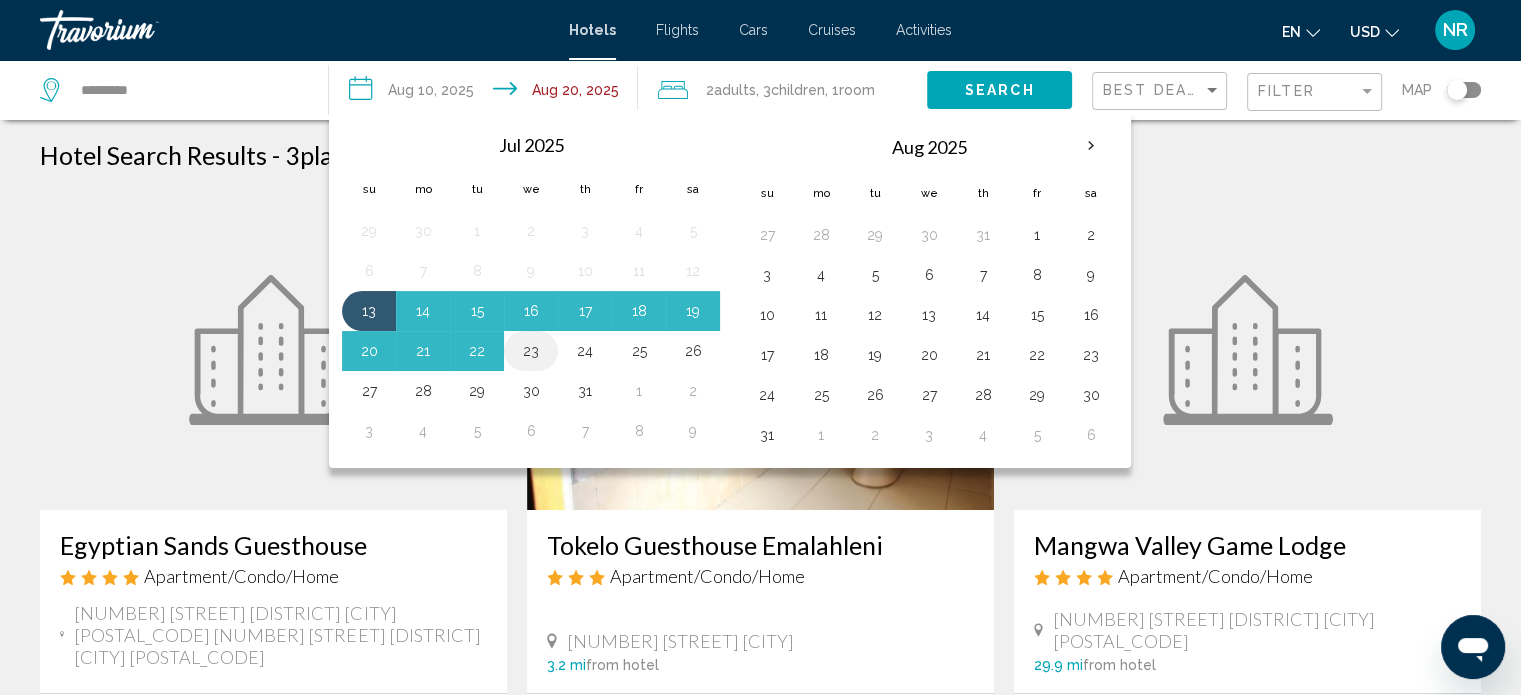 click on "23" at bounding box center [531, 351] 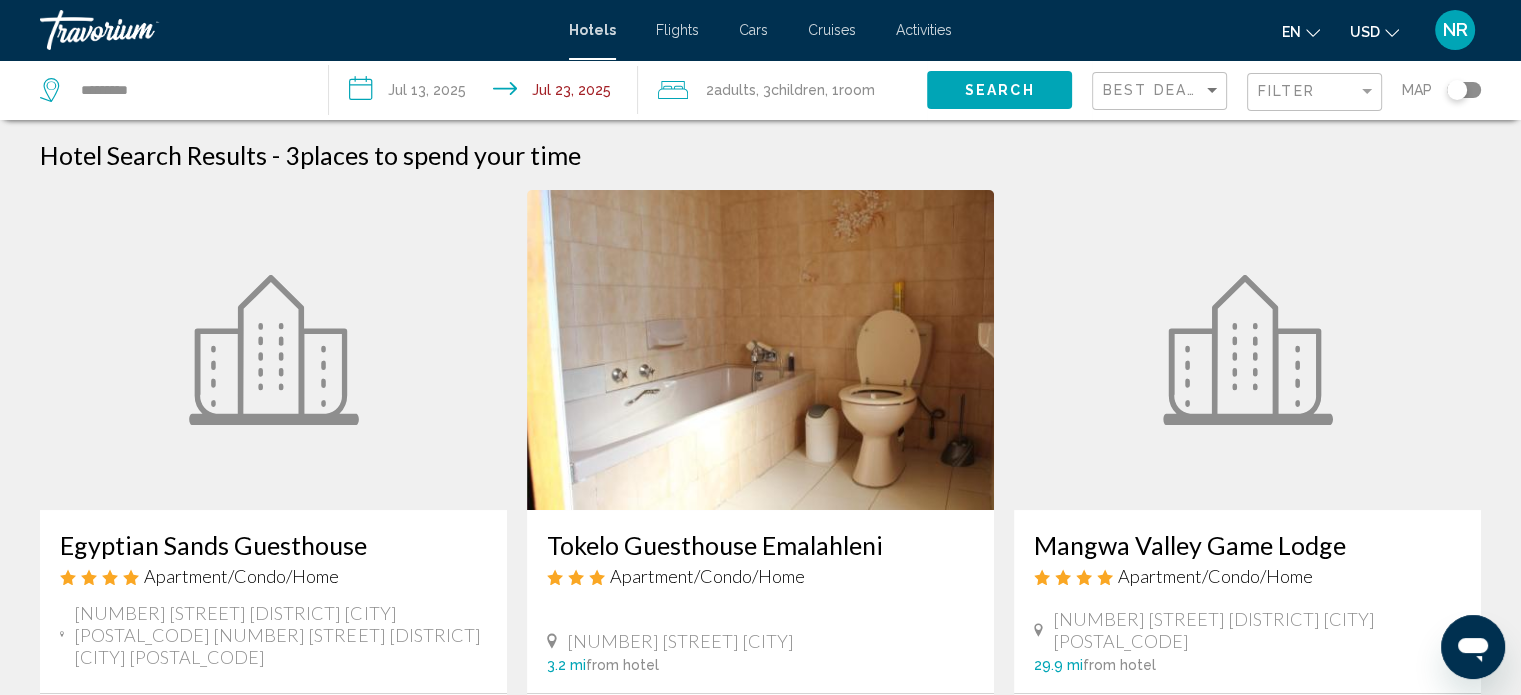click on "**********" at bounding box center (487, 93) 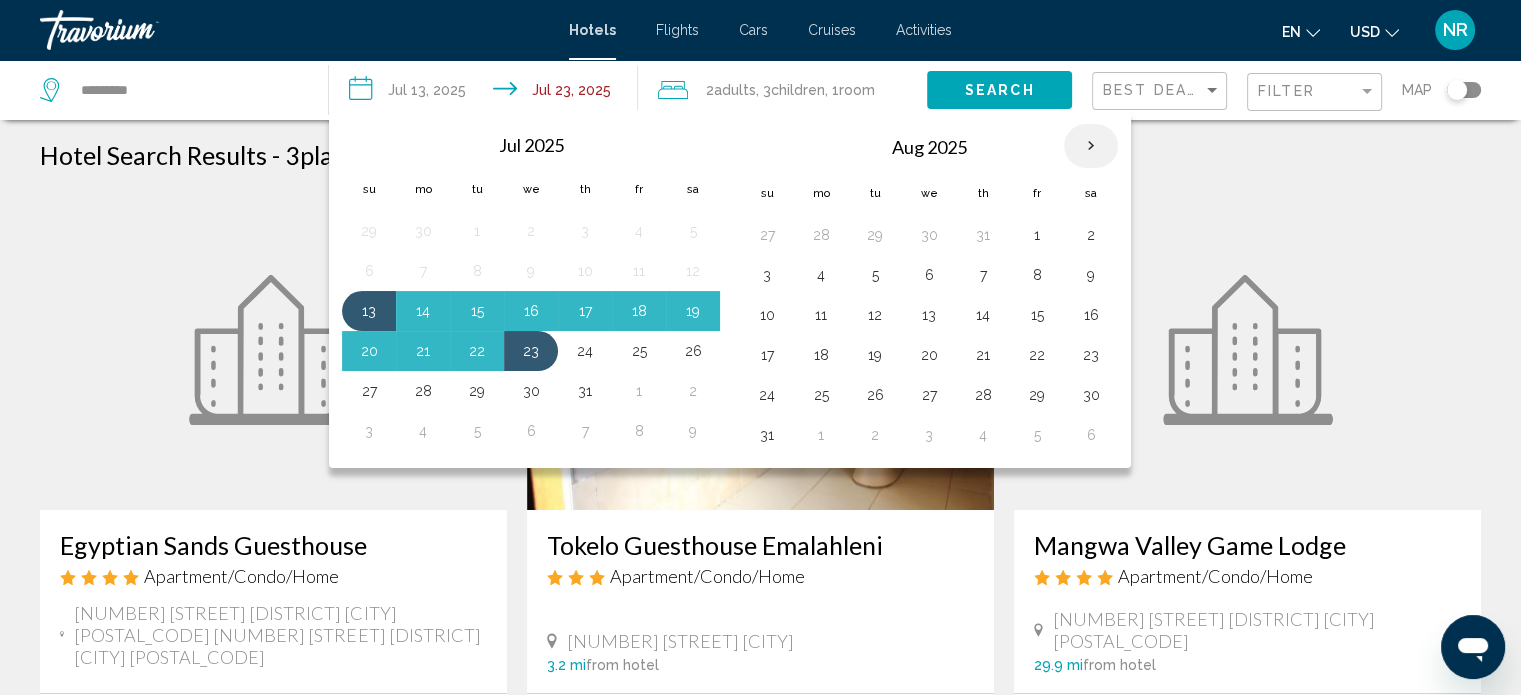 click at bounding box center [1091, 146] 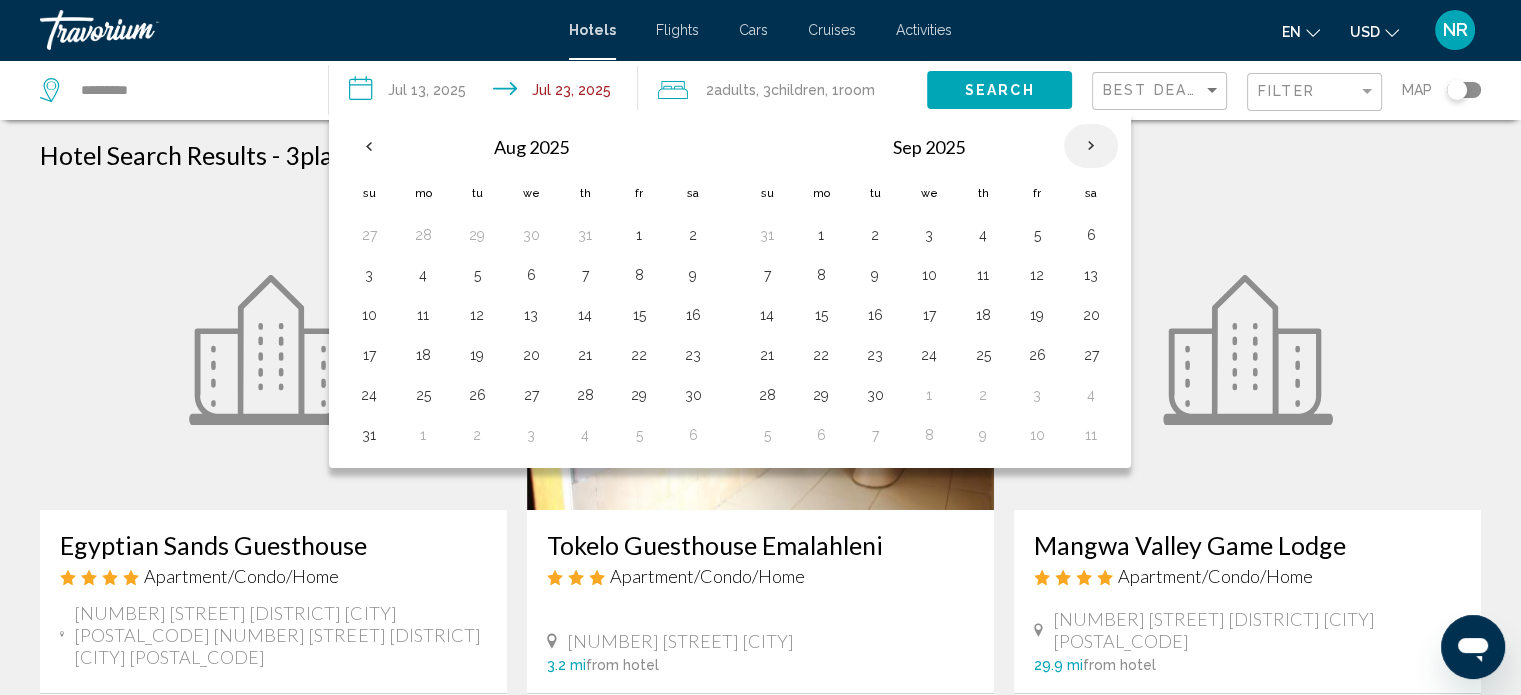 click at bounding box center (1091, 146) 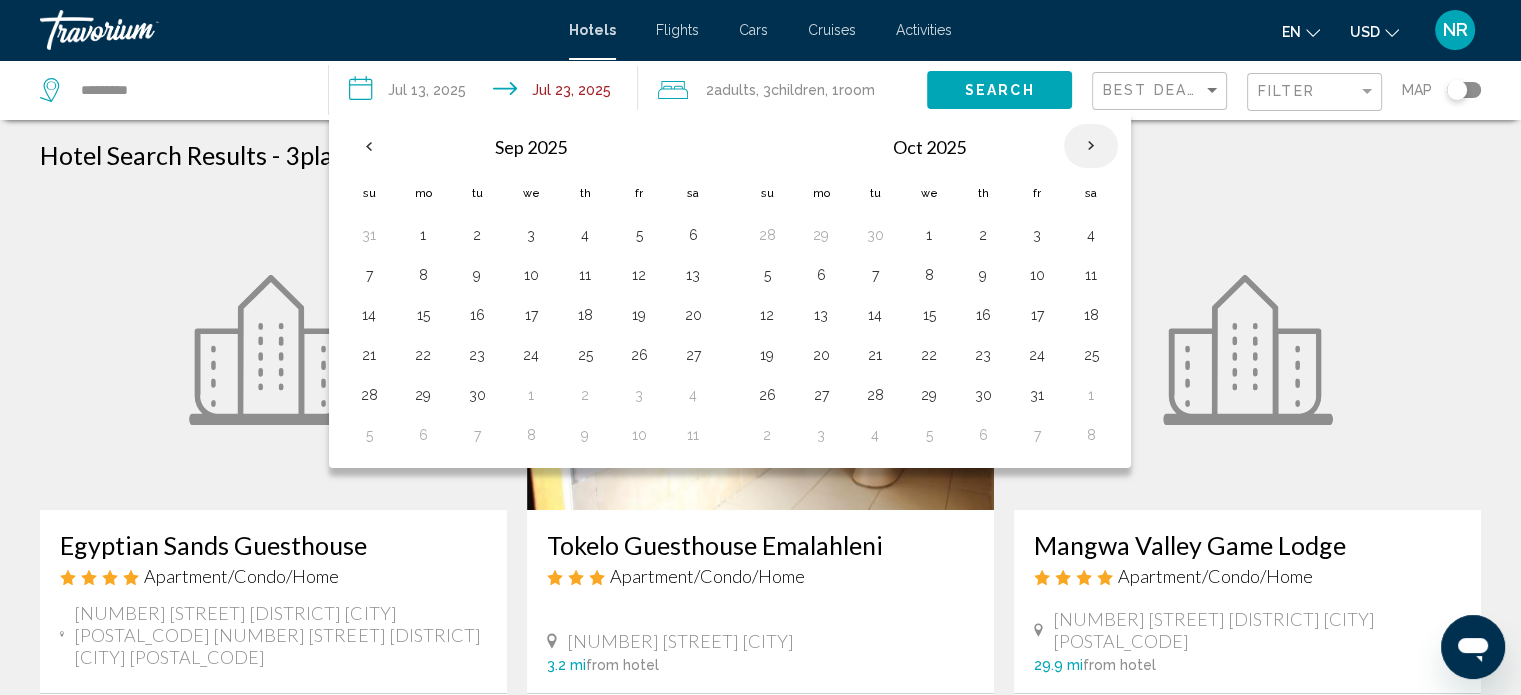 click at bounding box center [1091, 146] 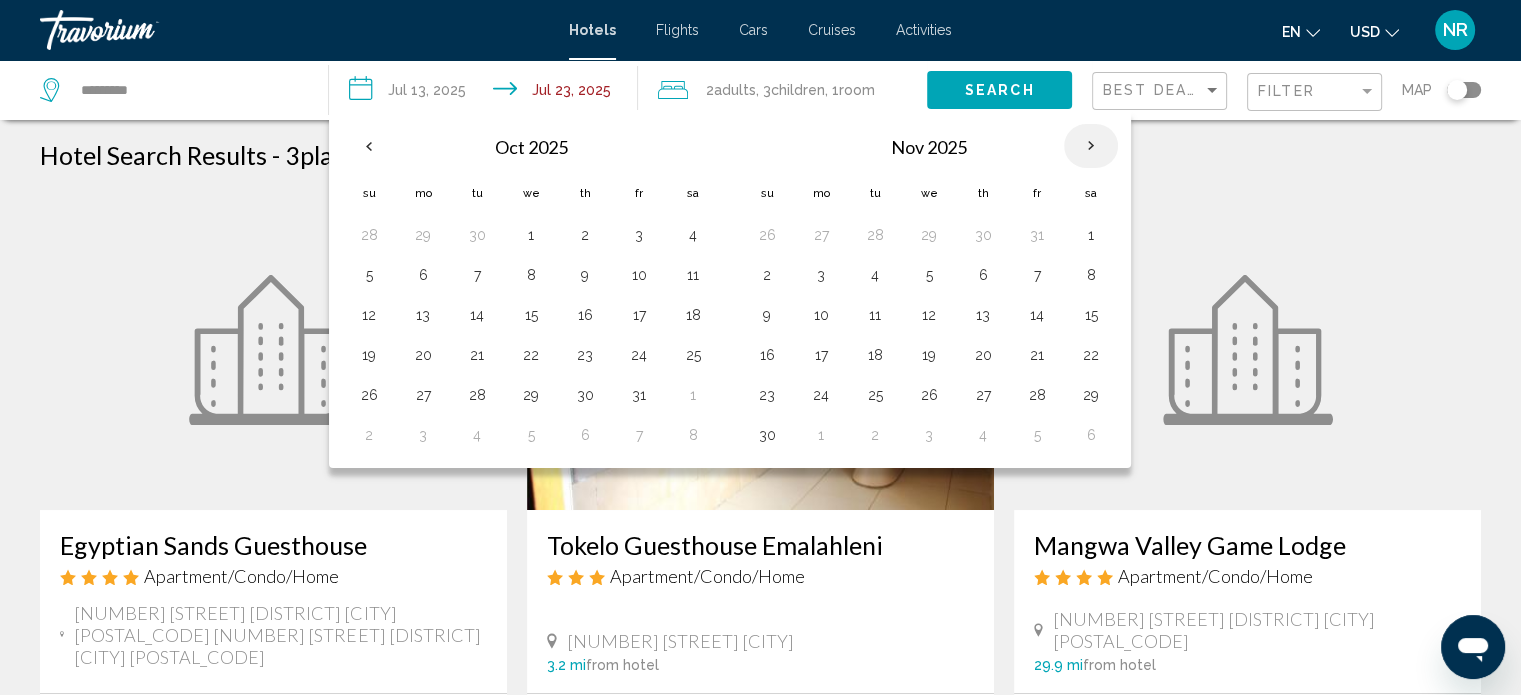 click at bounding box center [1091, 146] 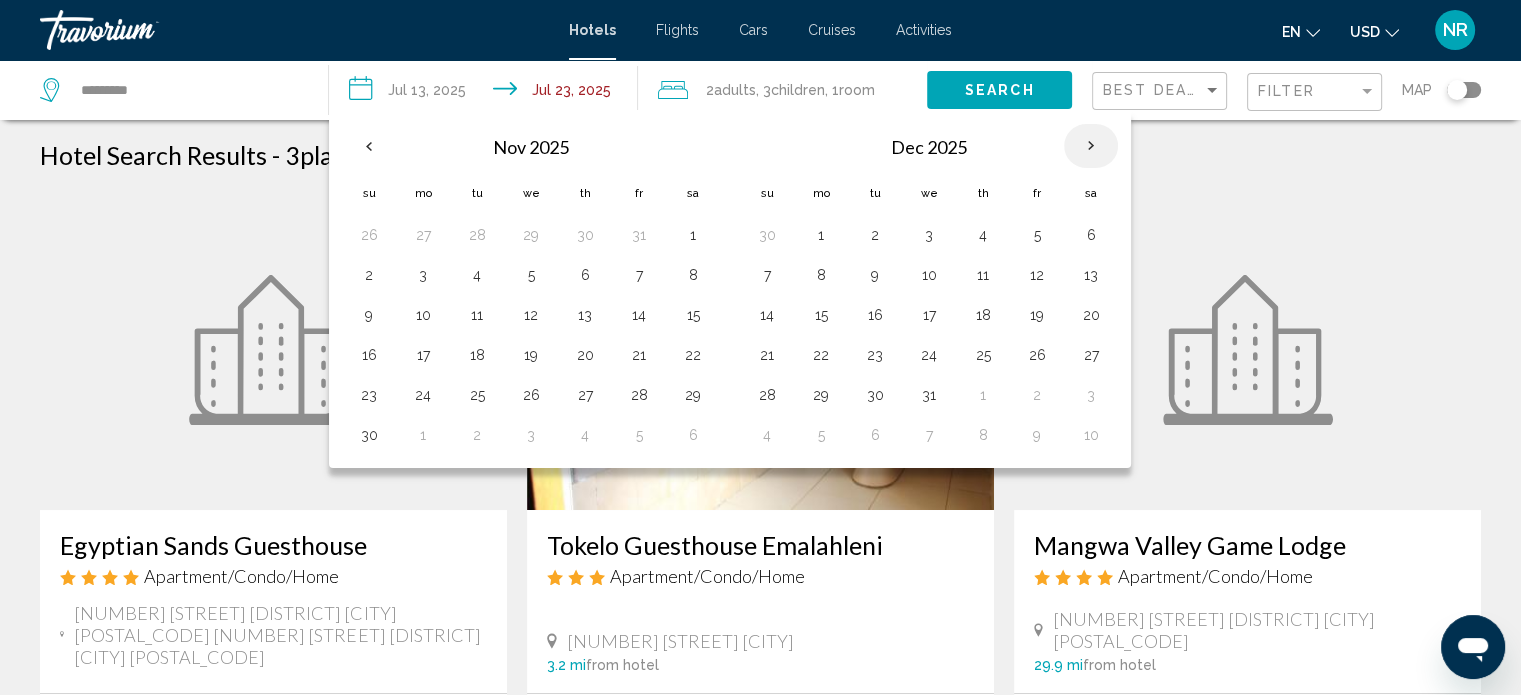 click at bounding box center (1091, 146) 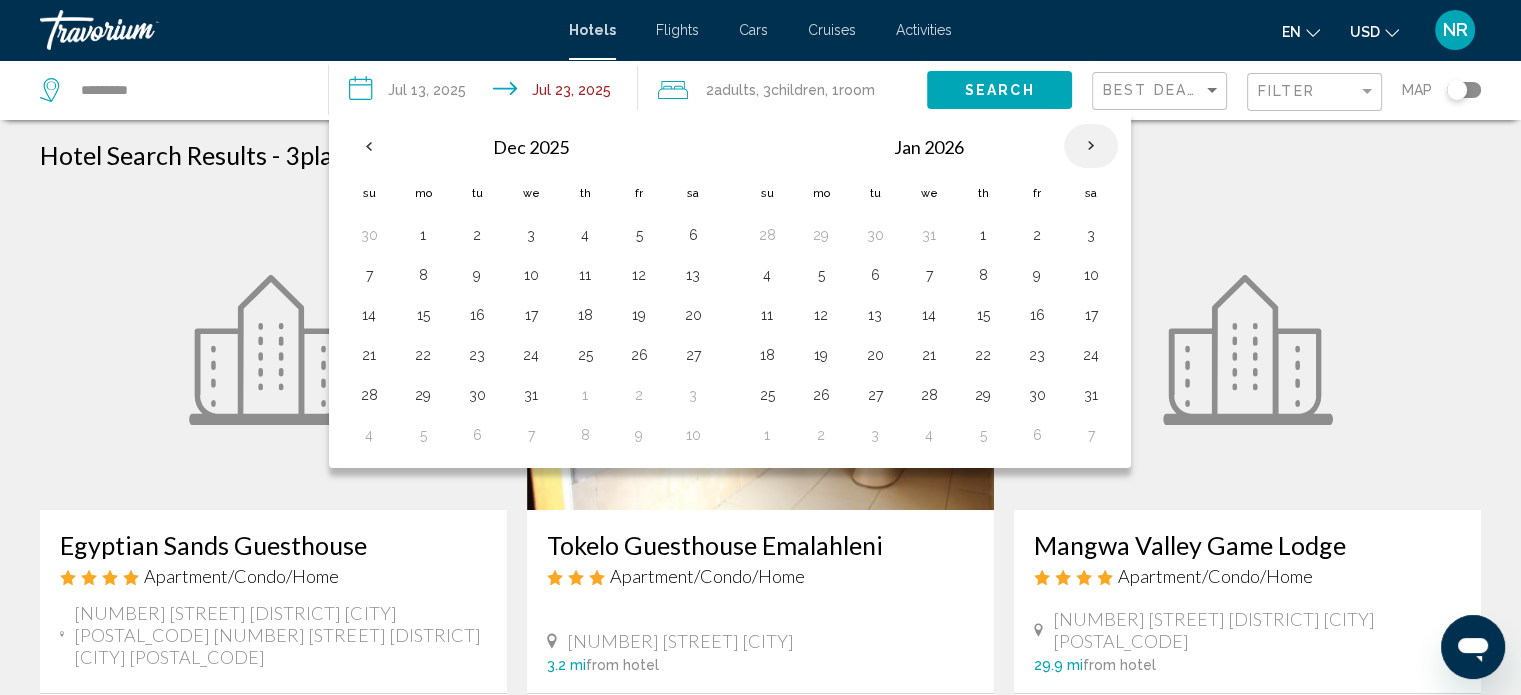 click at bounding box center (1091, 146) 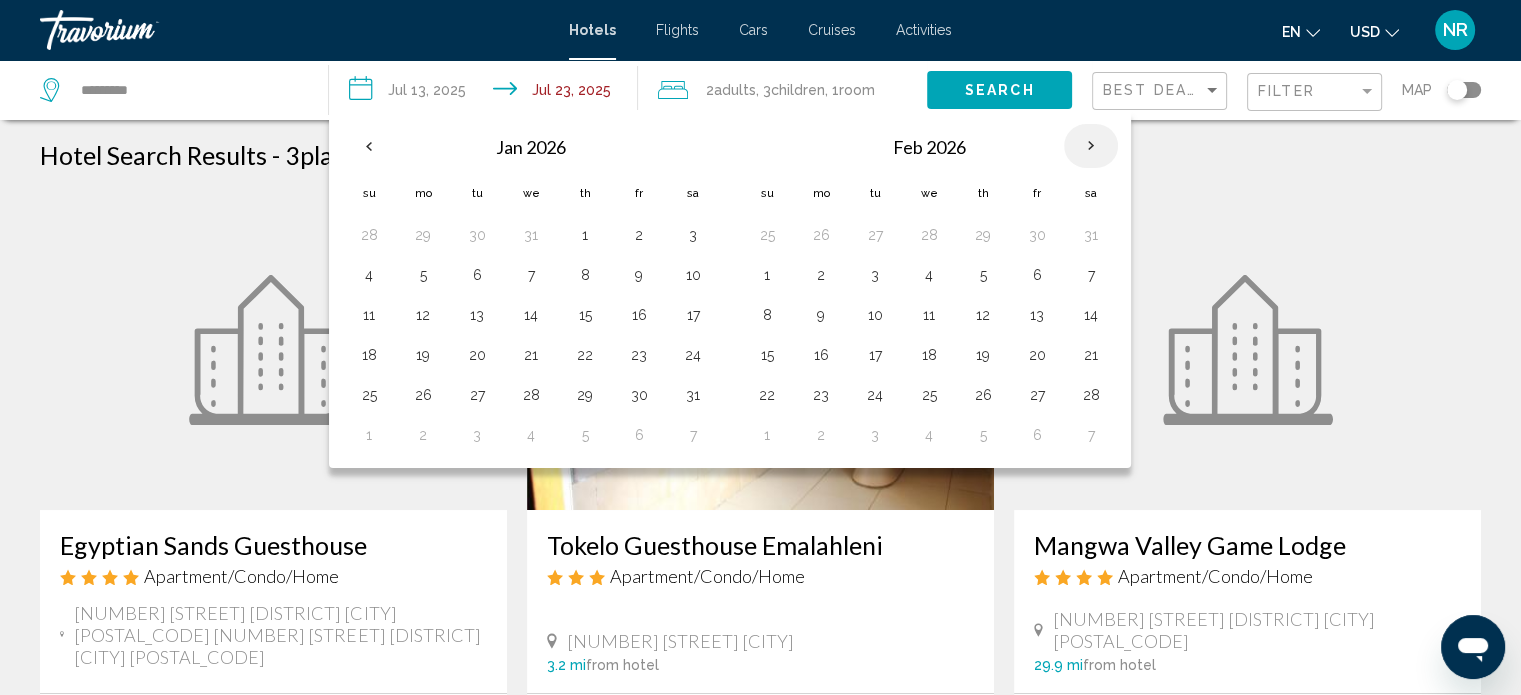 click at bounding box center (1091, 146) 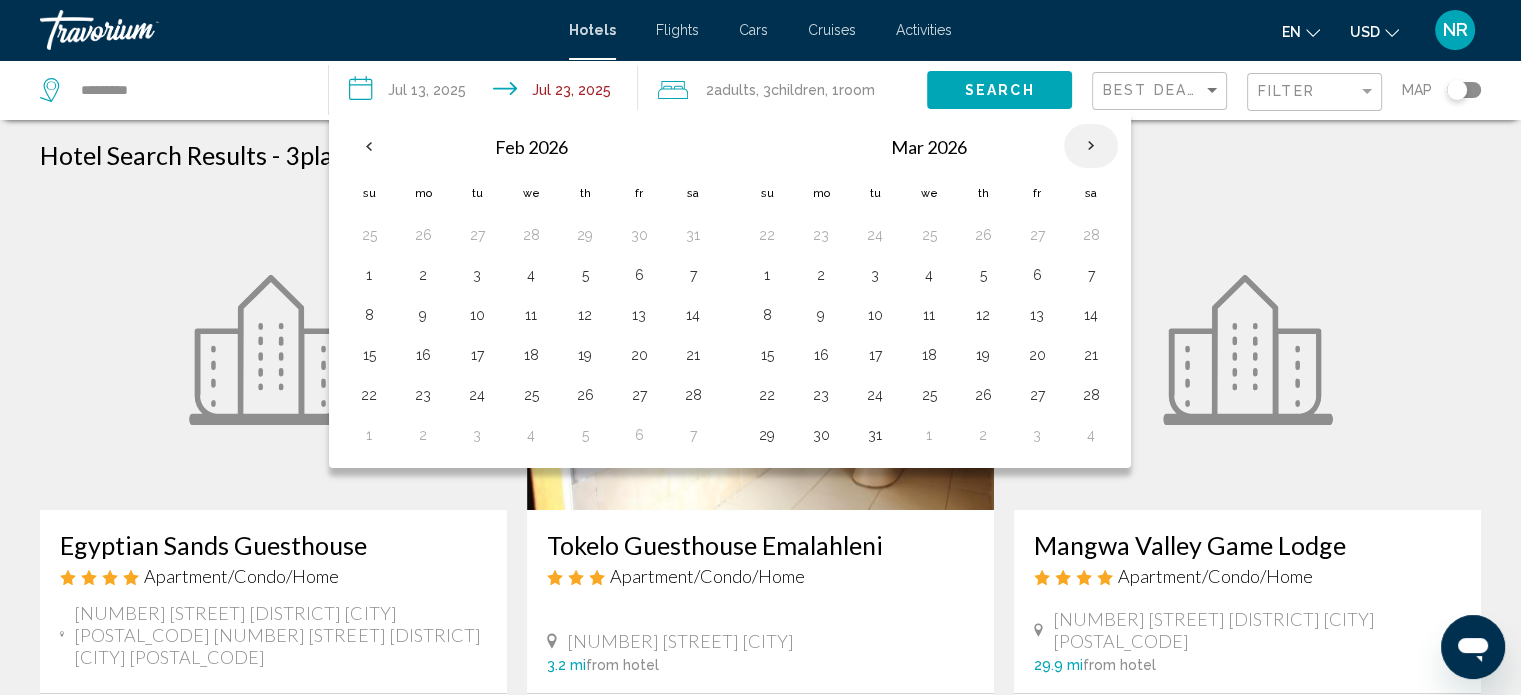 click at bounding box center [1091, 146] 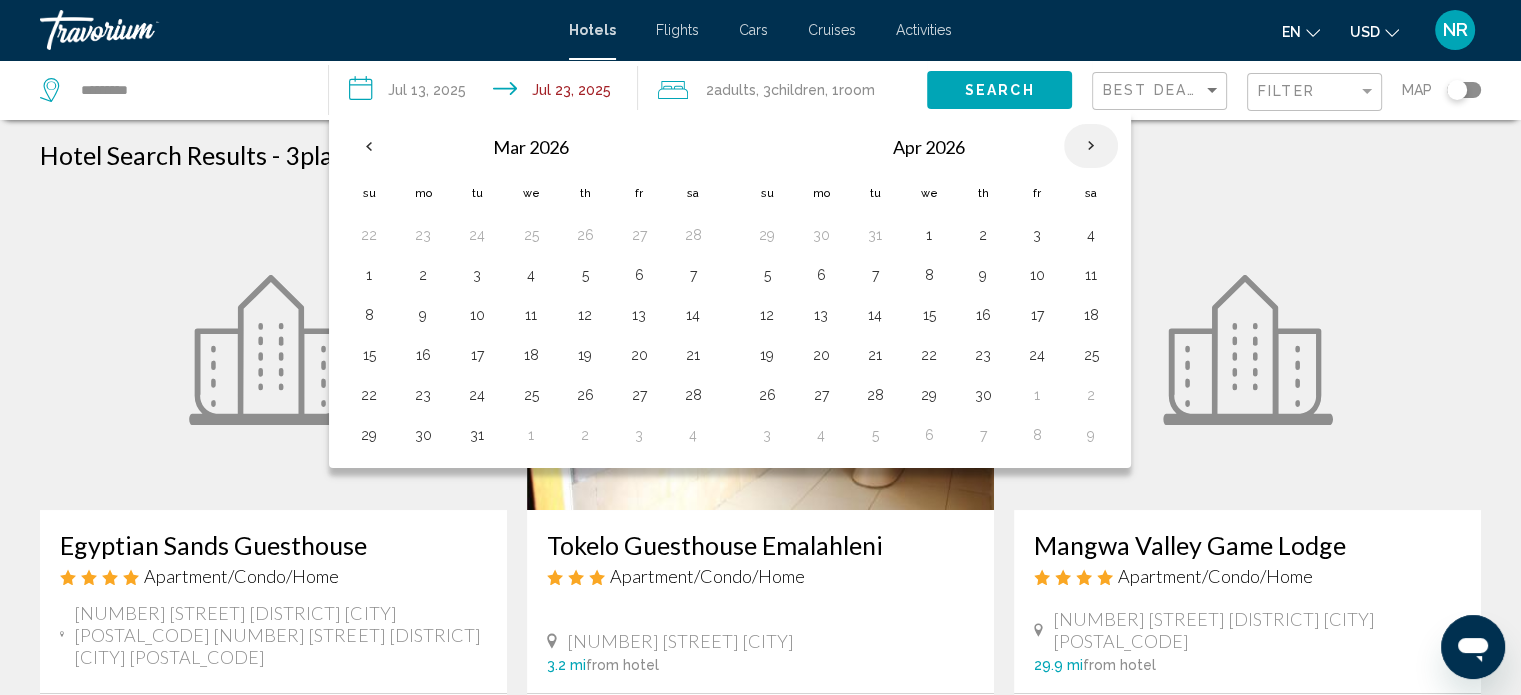 click at bounding box center [1091, 146] 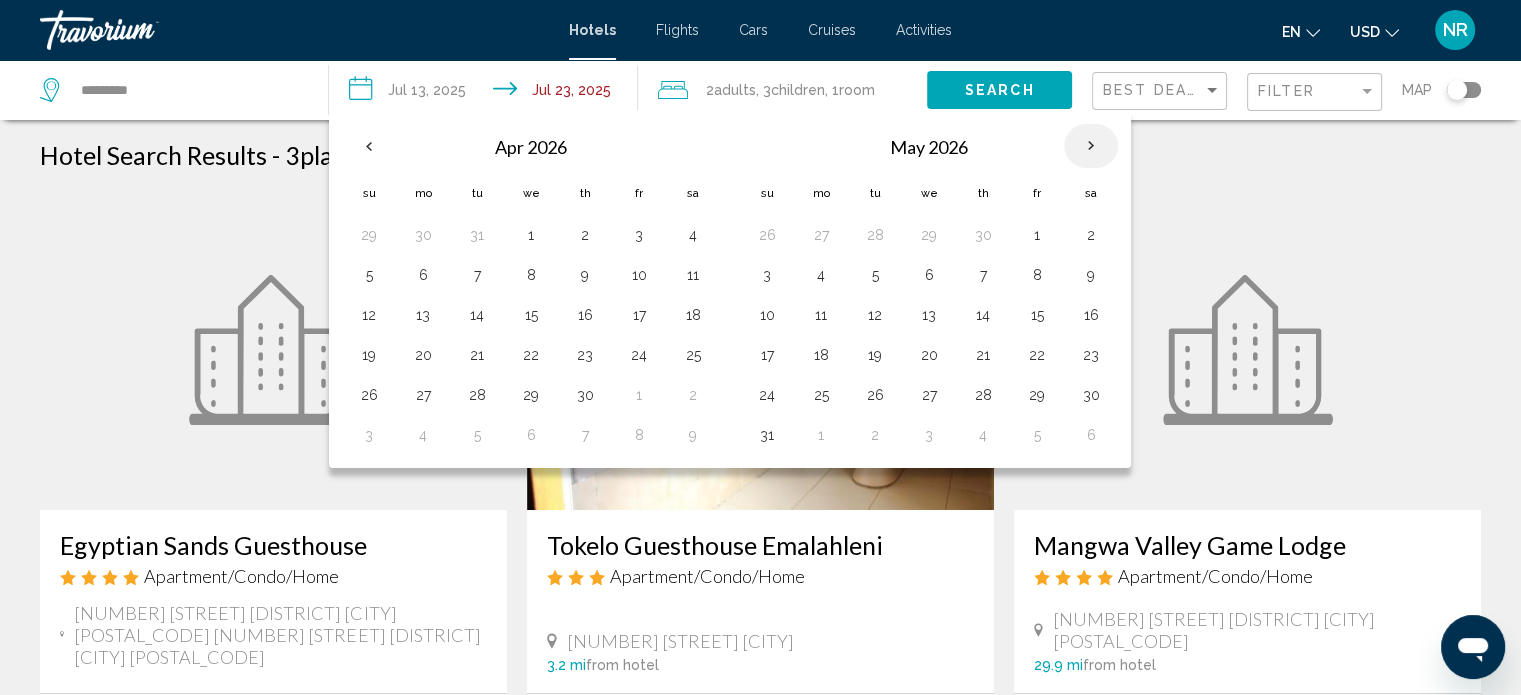 click at bounding box center [1091, 146] 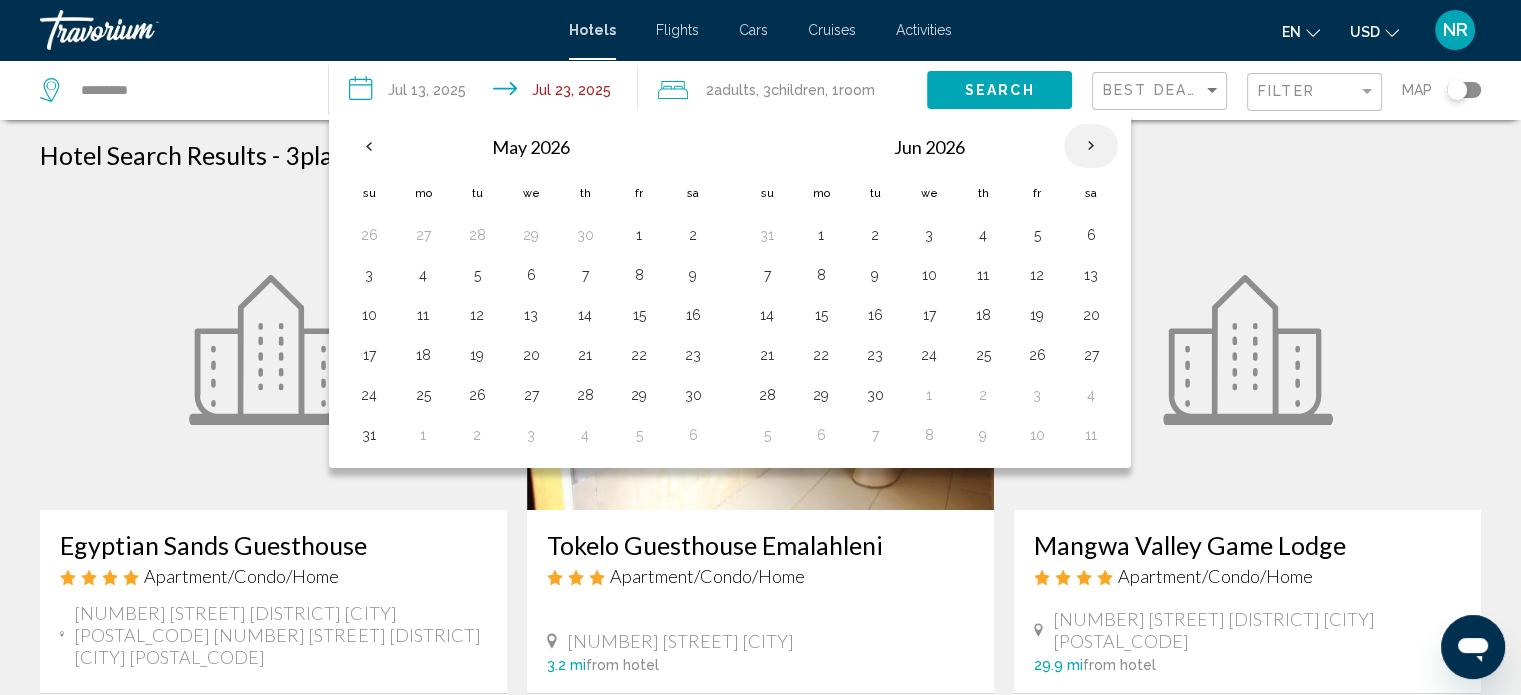 click at bounding box center [1091, 146] 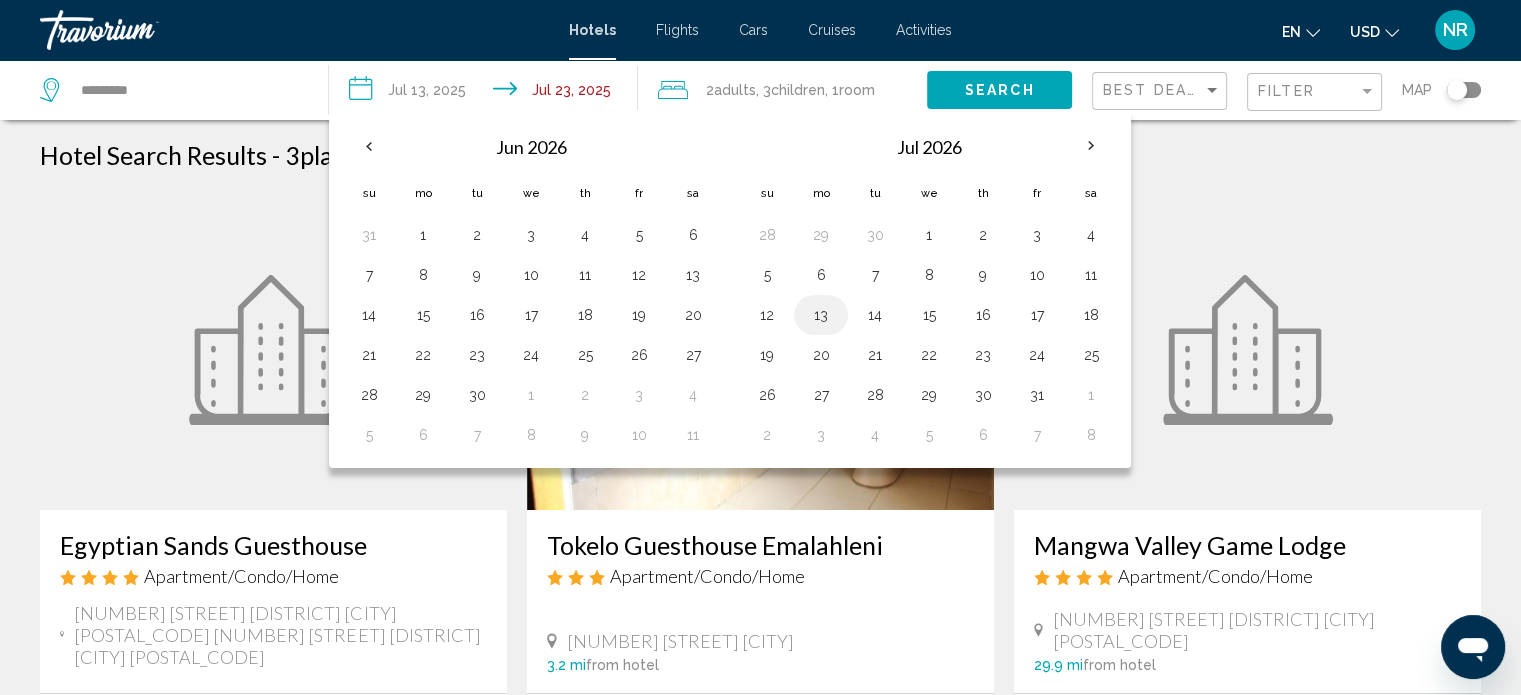 click on "13" at bounding box center (821, 315) 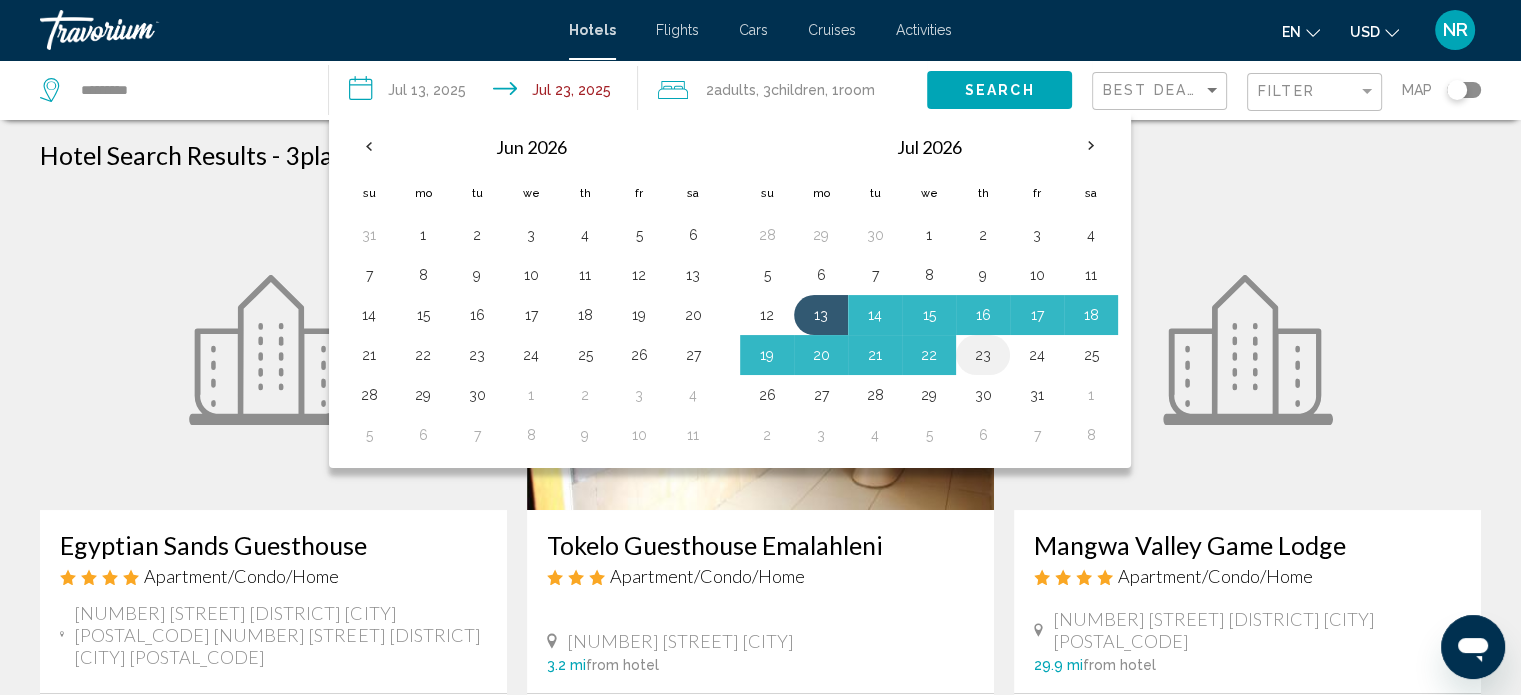 click on "23" at bounding box center (983, 355) 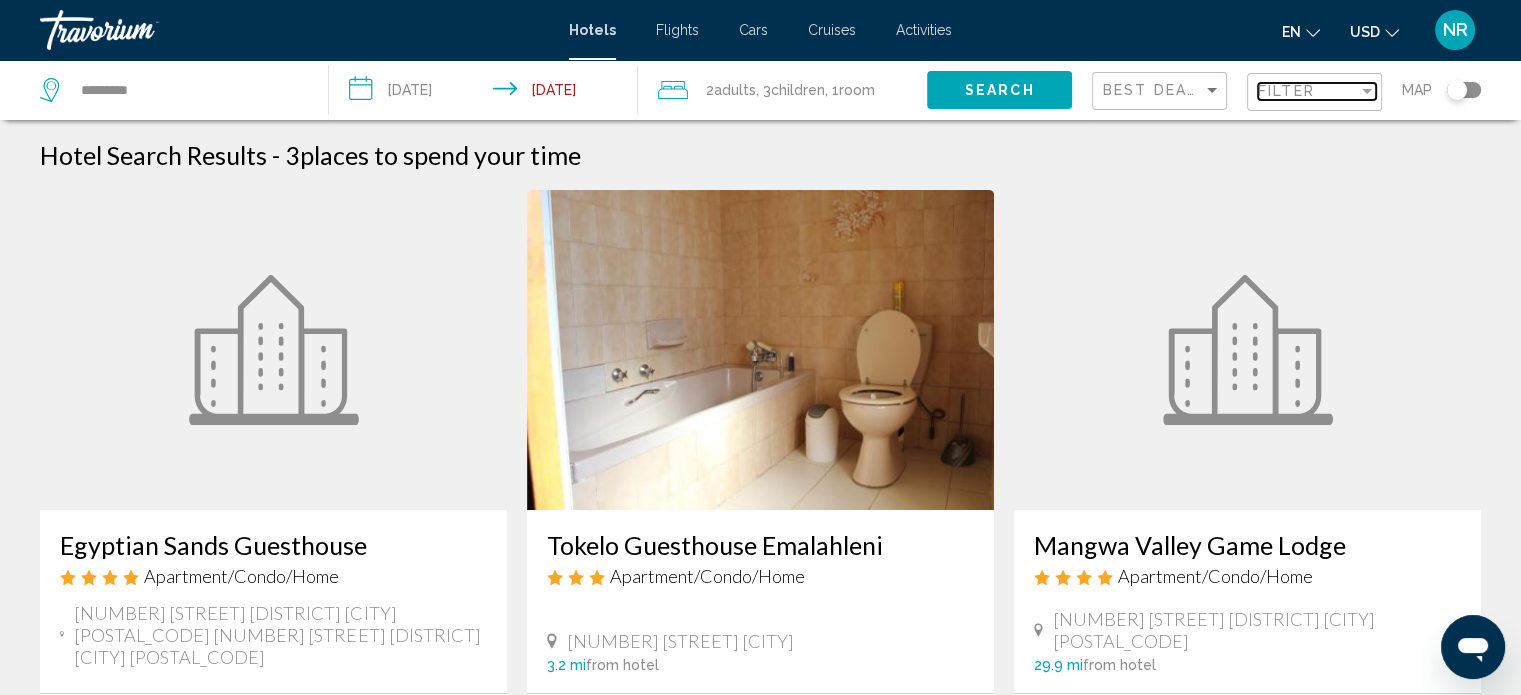 click at bounding box center [1367, 91] 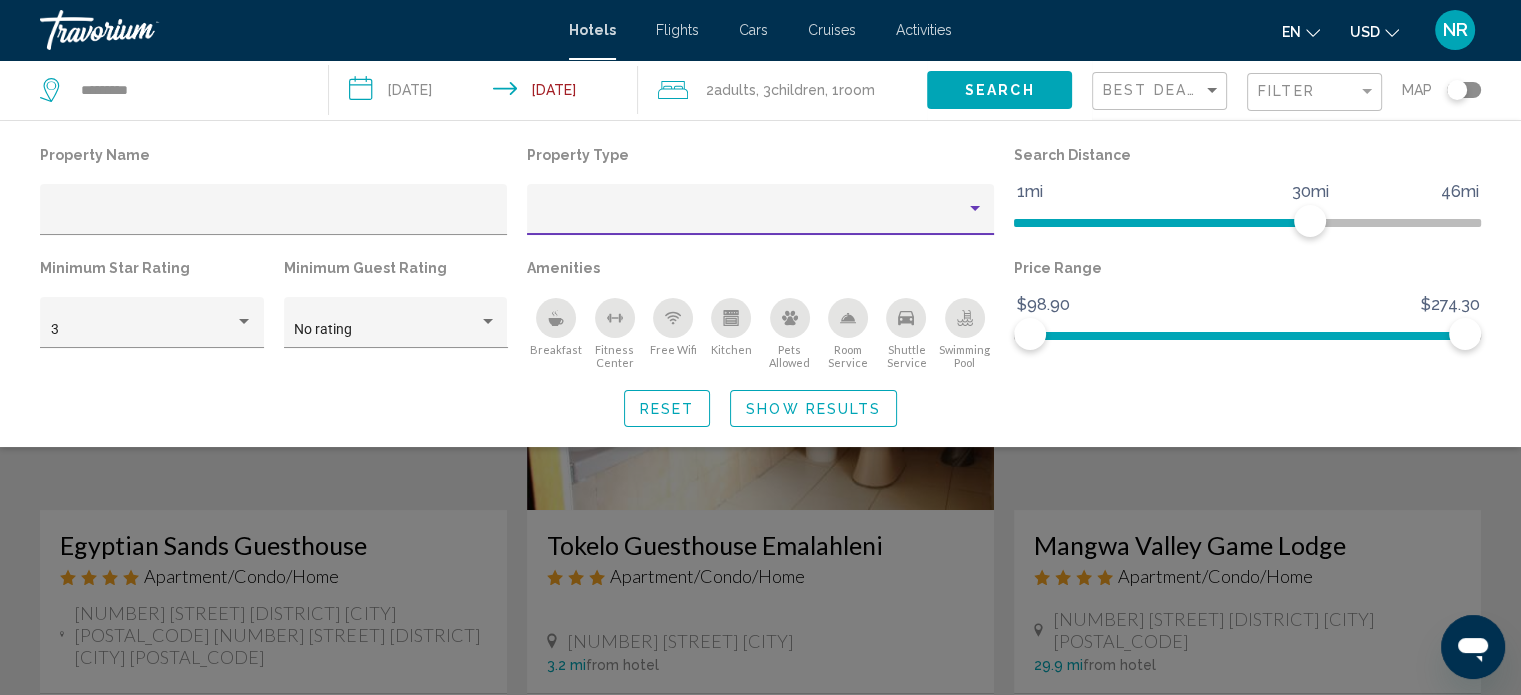 click at bounding box center [761, 217] 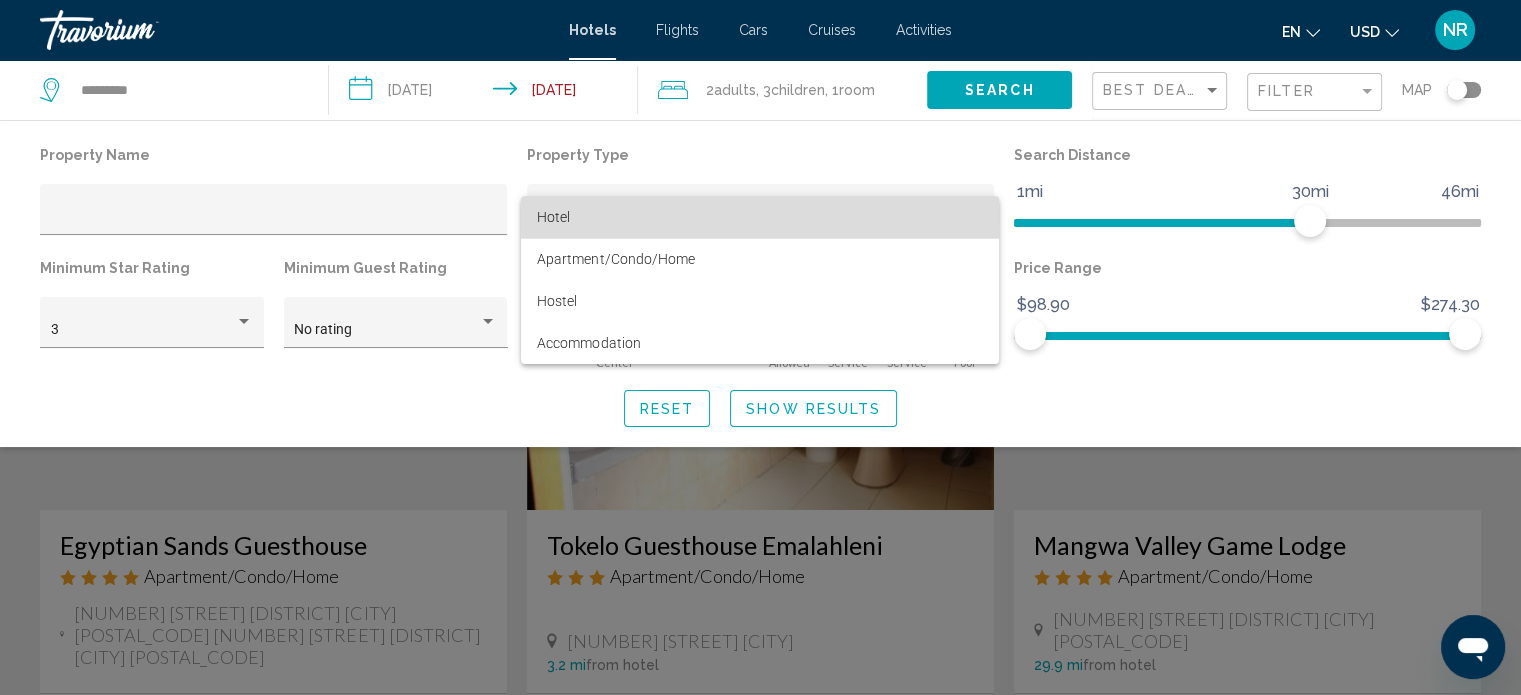 click on "Hotel" at bounding box center [760, 217] 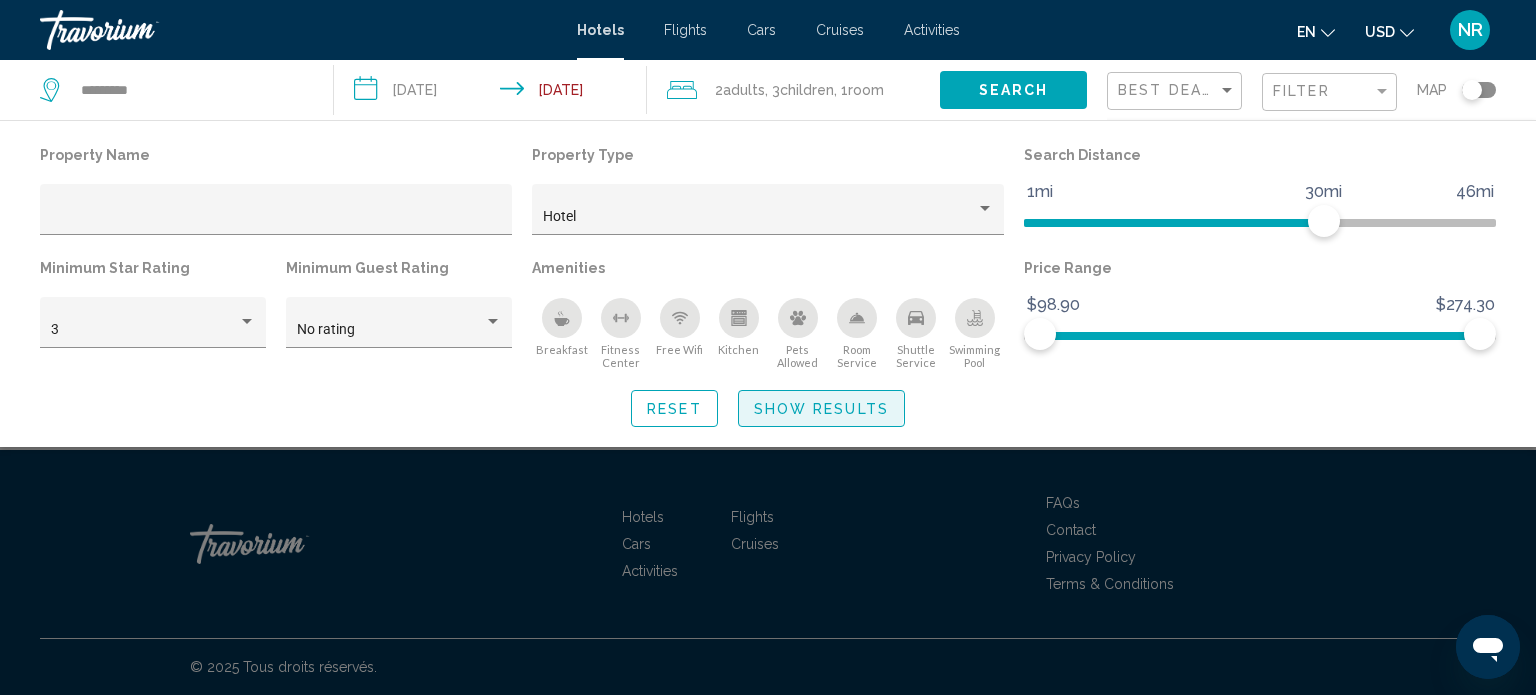 click on "Show Results" 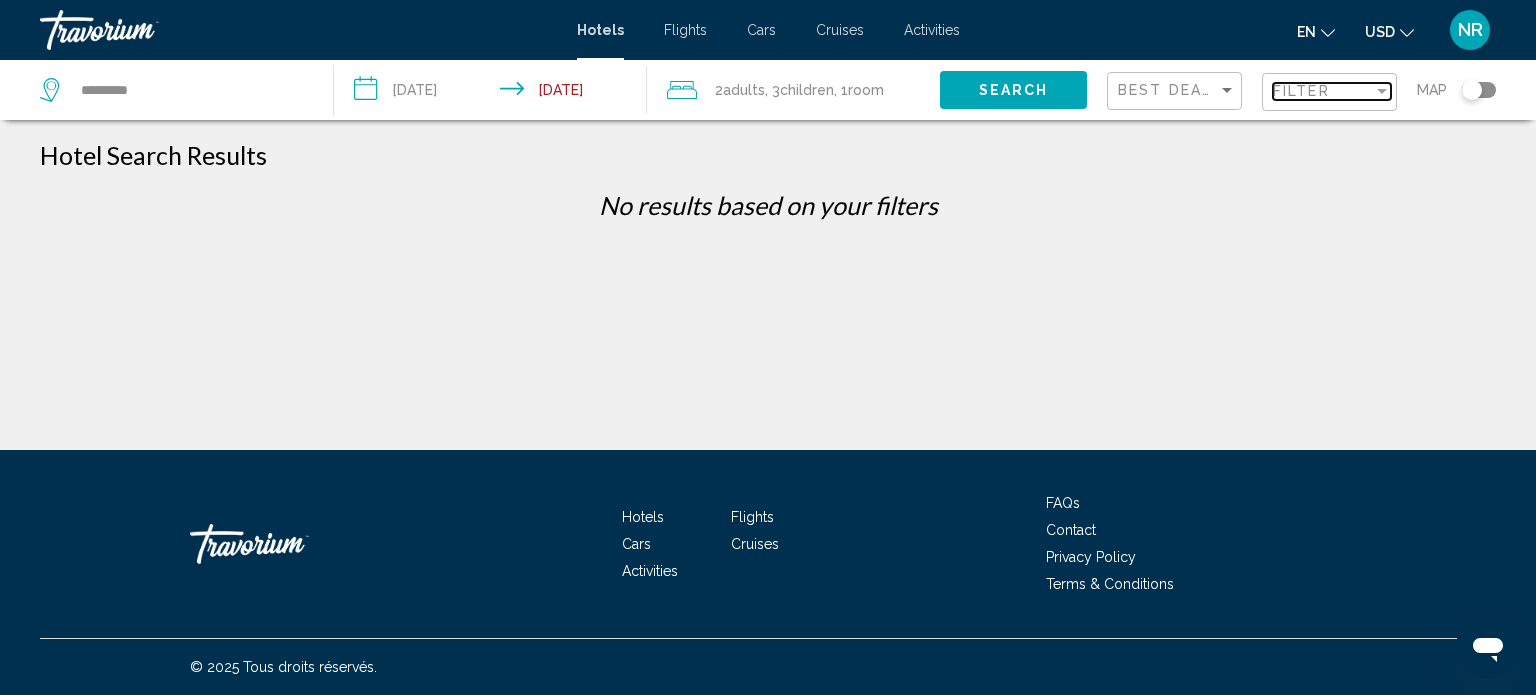 click at bounding box center (1382, 91) 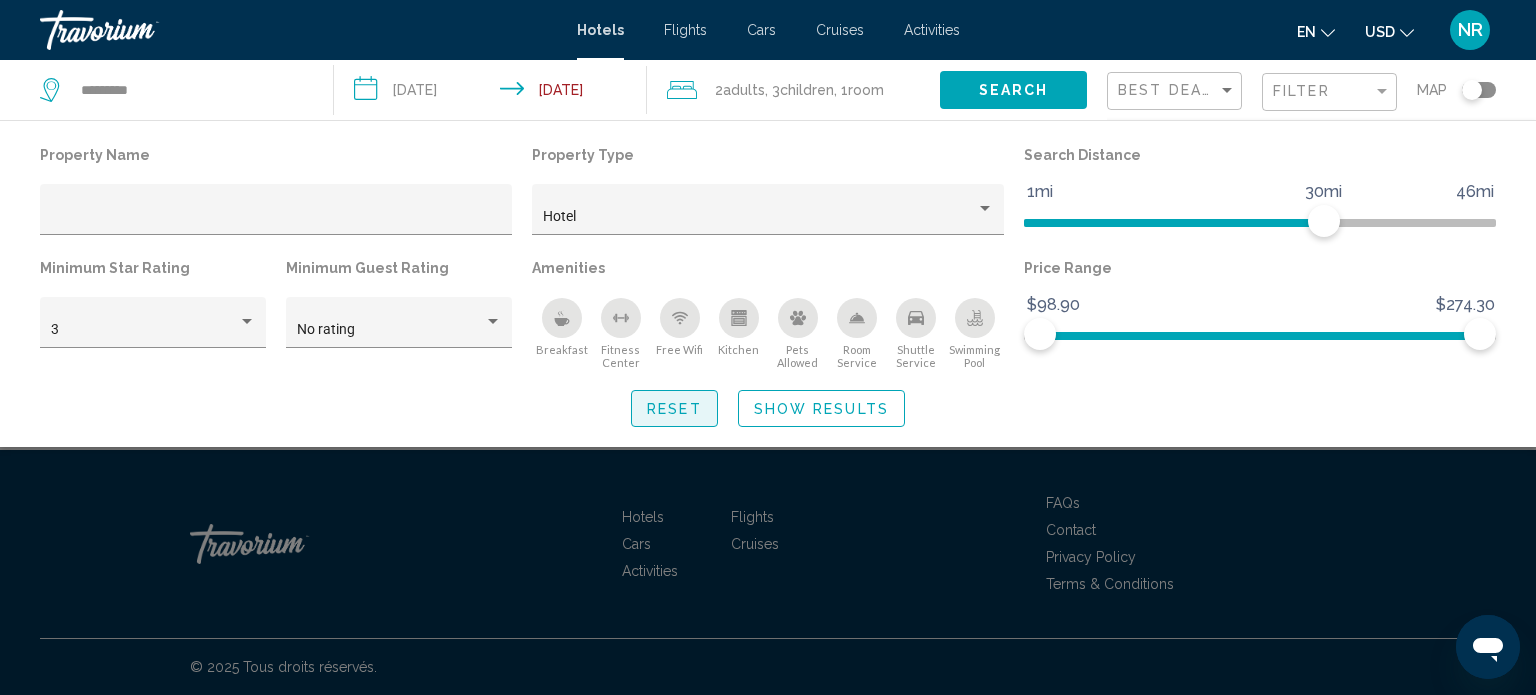 click on "Reset" 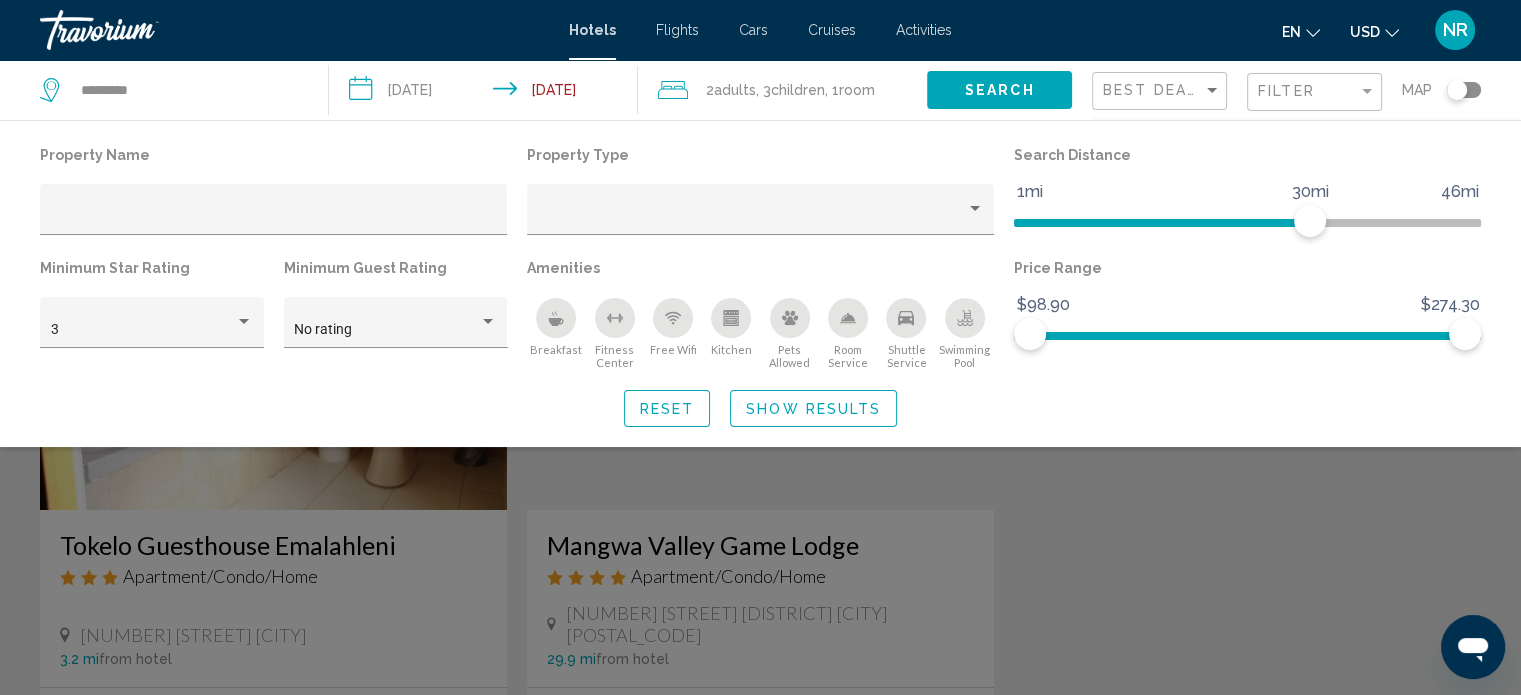 type 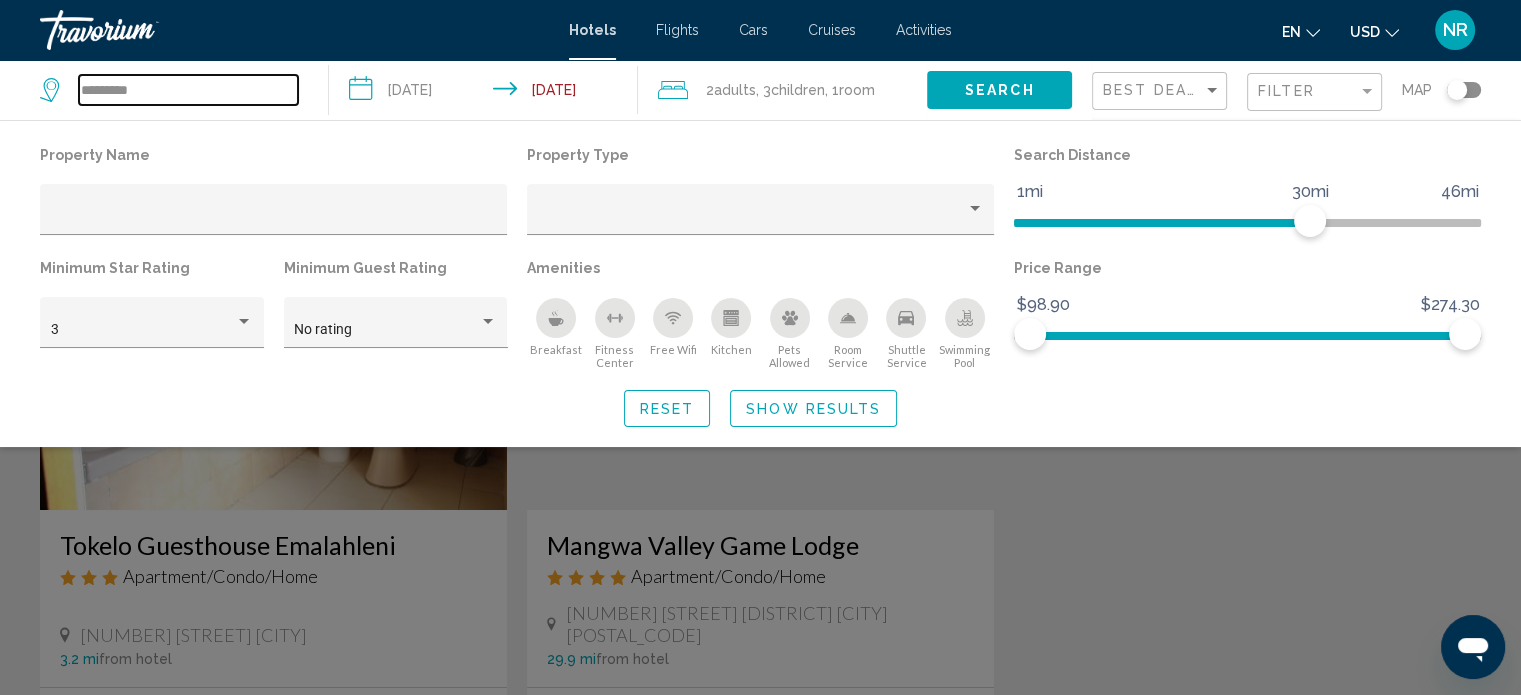 click on "********" at bounding box center [188, 90] 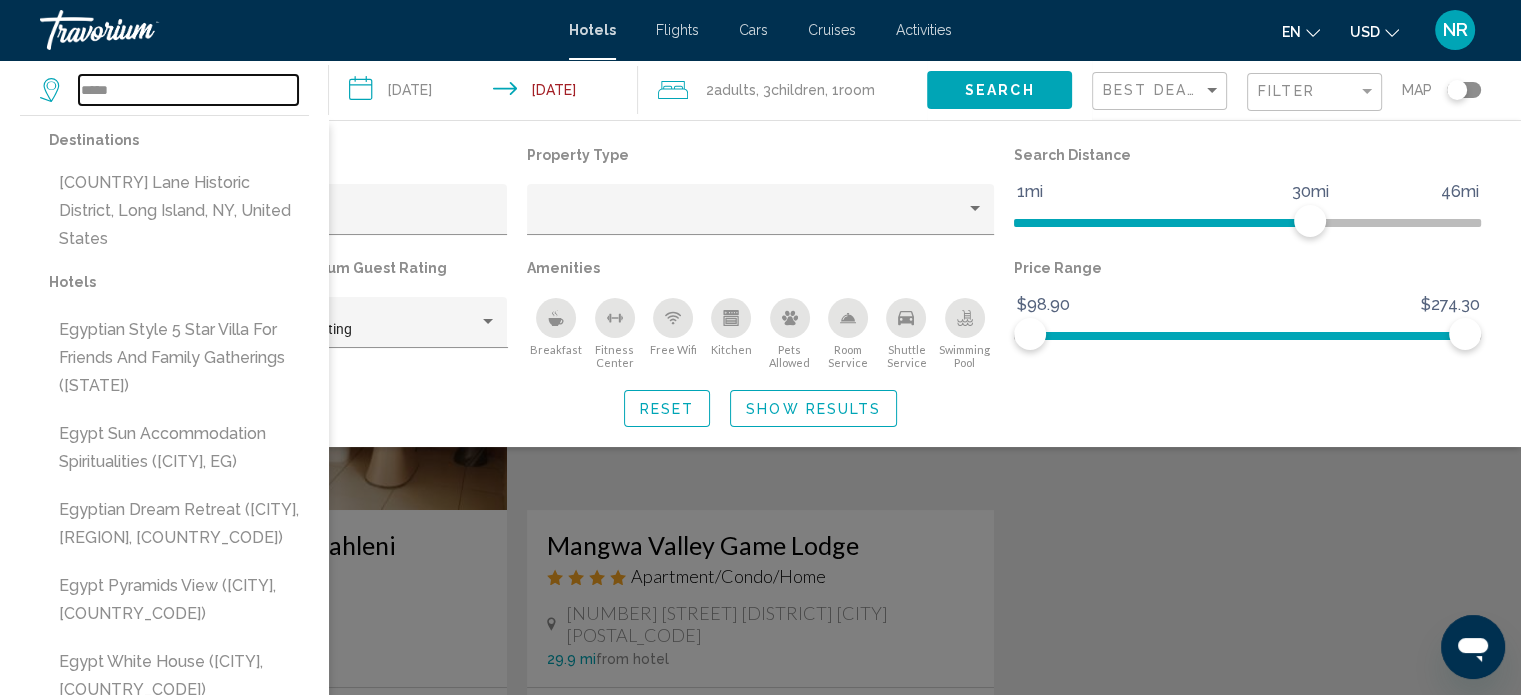 type on "*****" 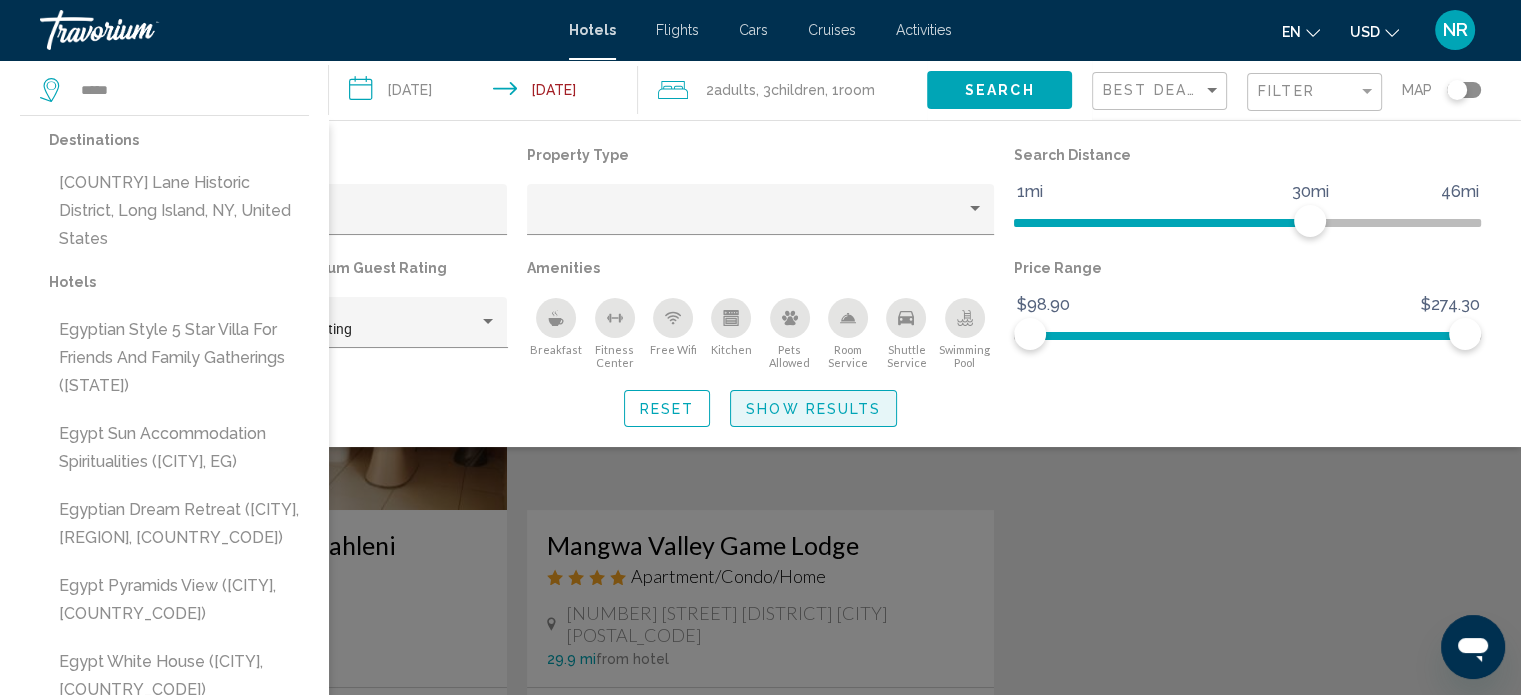 click on "Show Results" 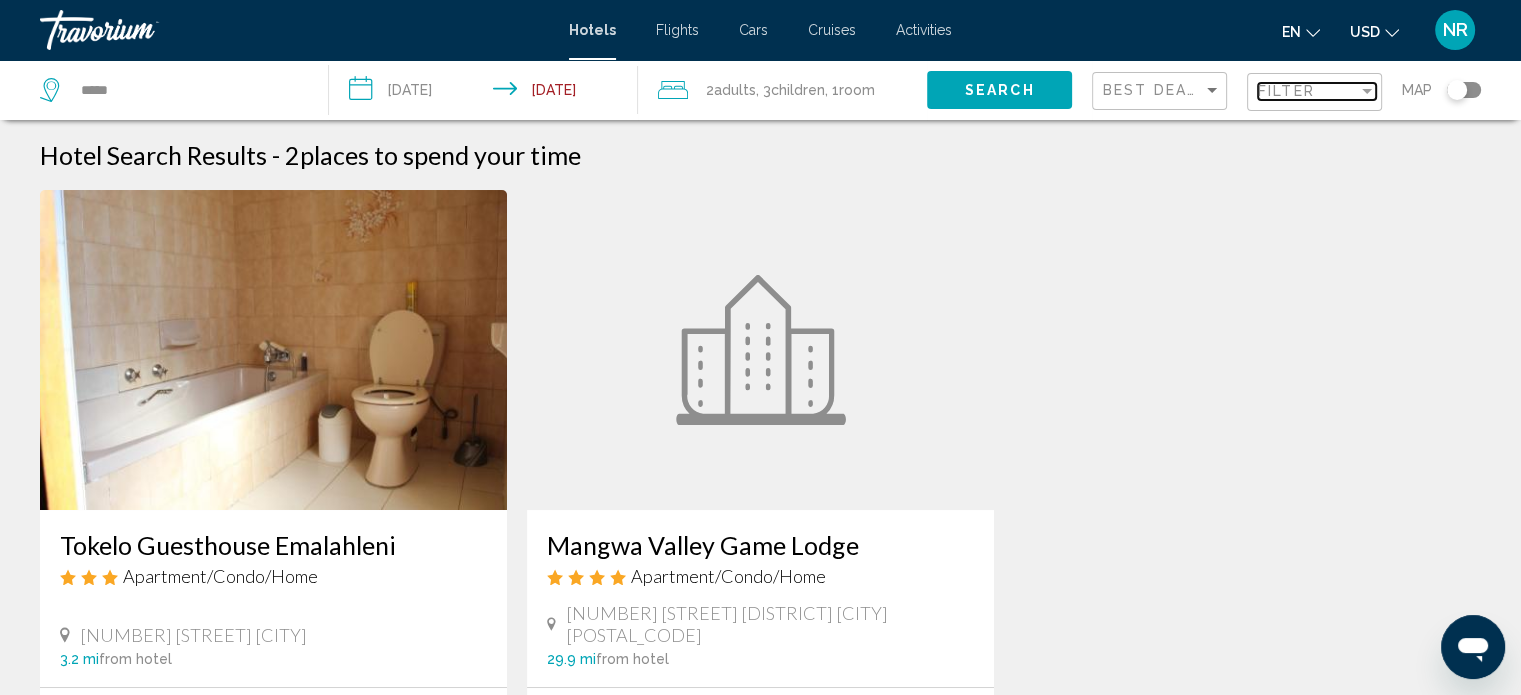 click on "Filter" at bounding box center (1286, 91) 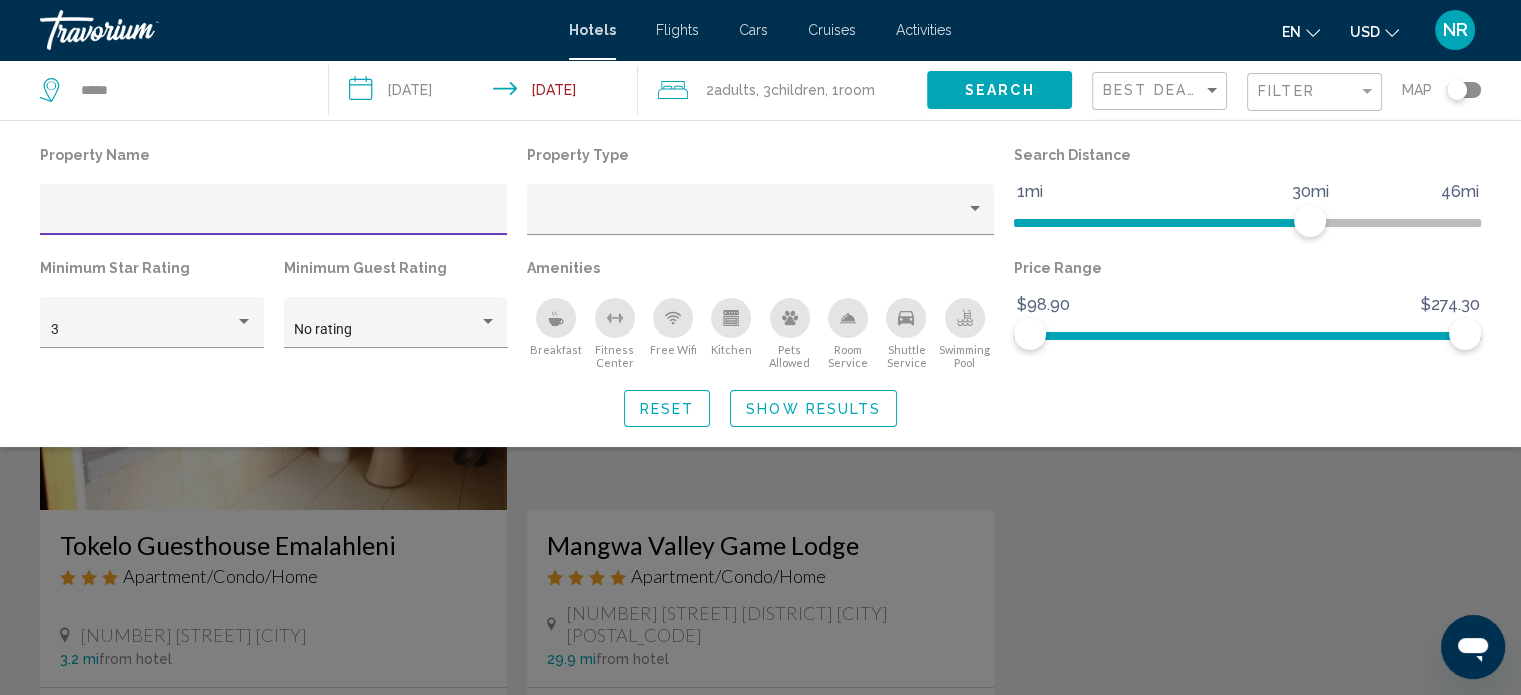 click on "Search" 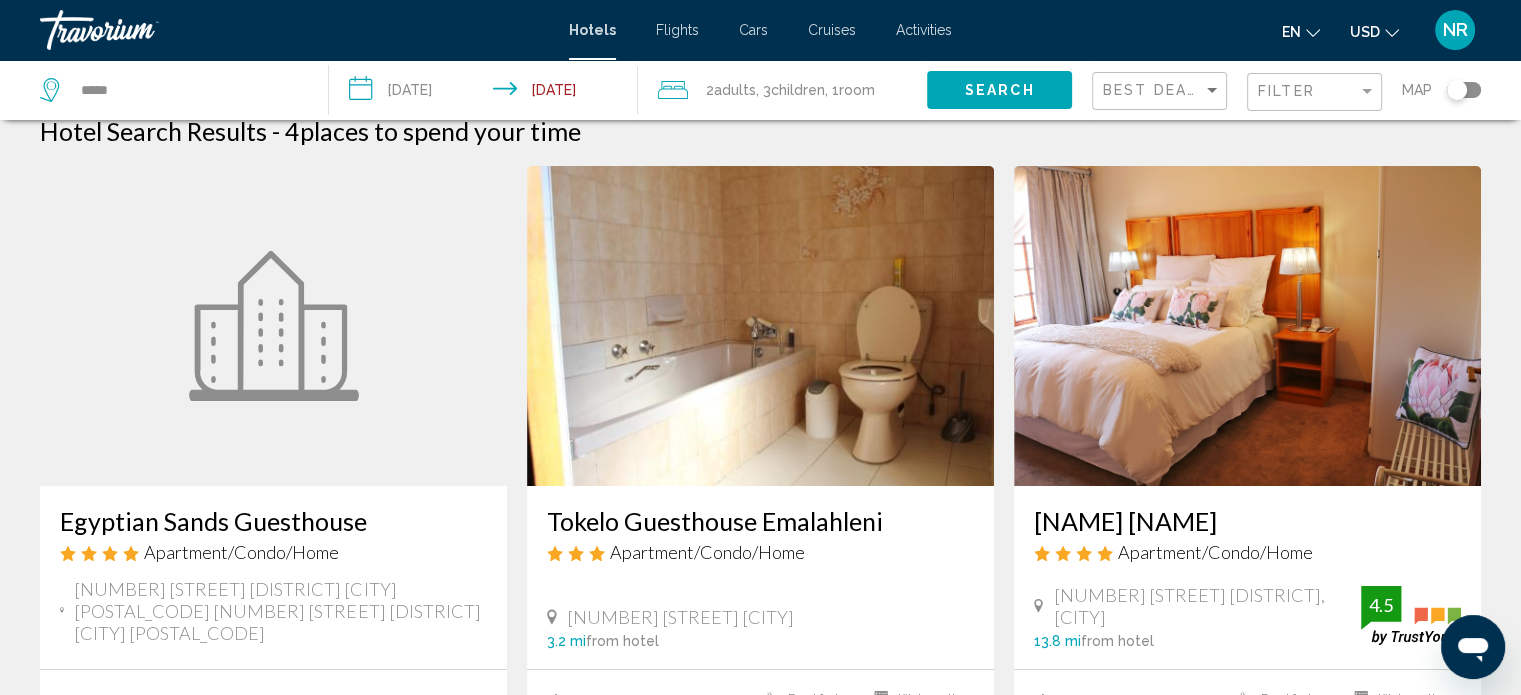 scroll, scrollTop: 0, scrollLeft: 0, axis: both 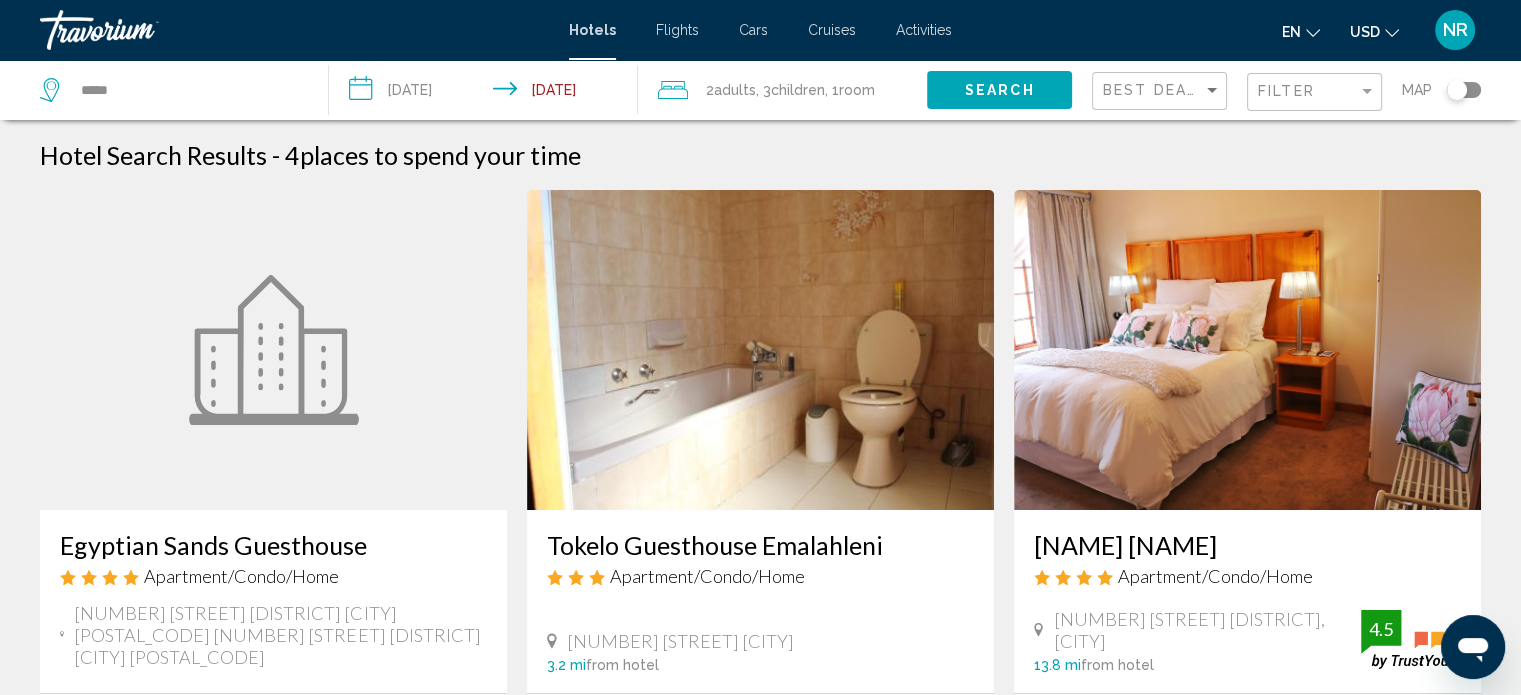 click on "**********" at bounding box center [487, 93] 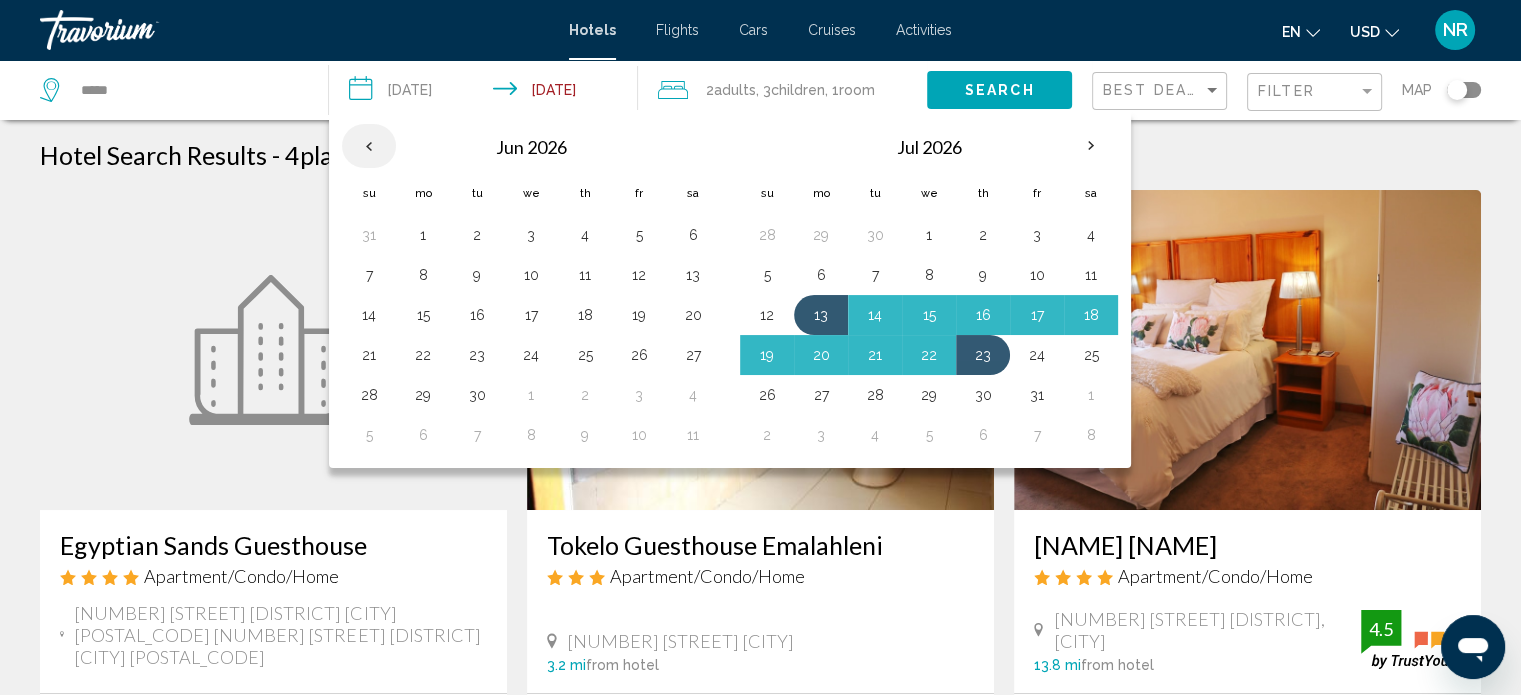 click at bounding box center (369, 146) 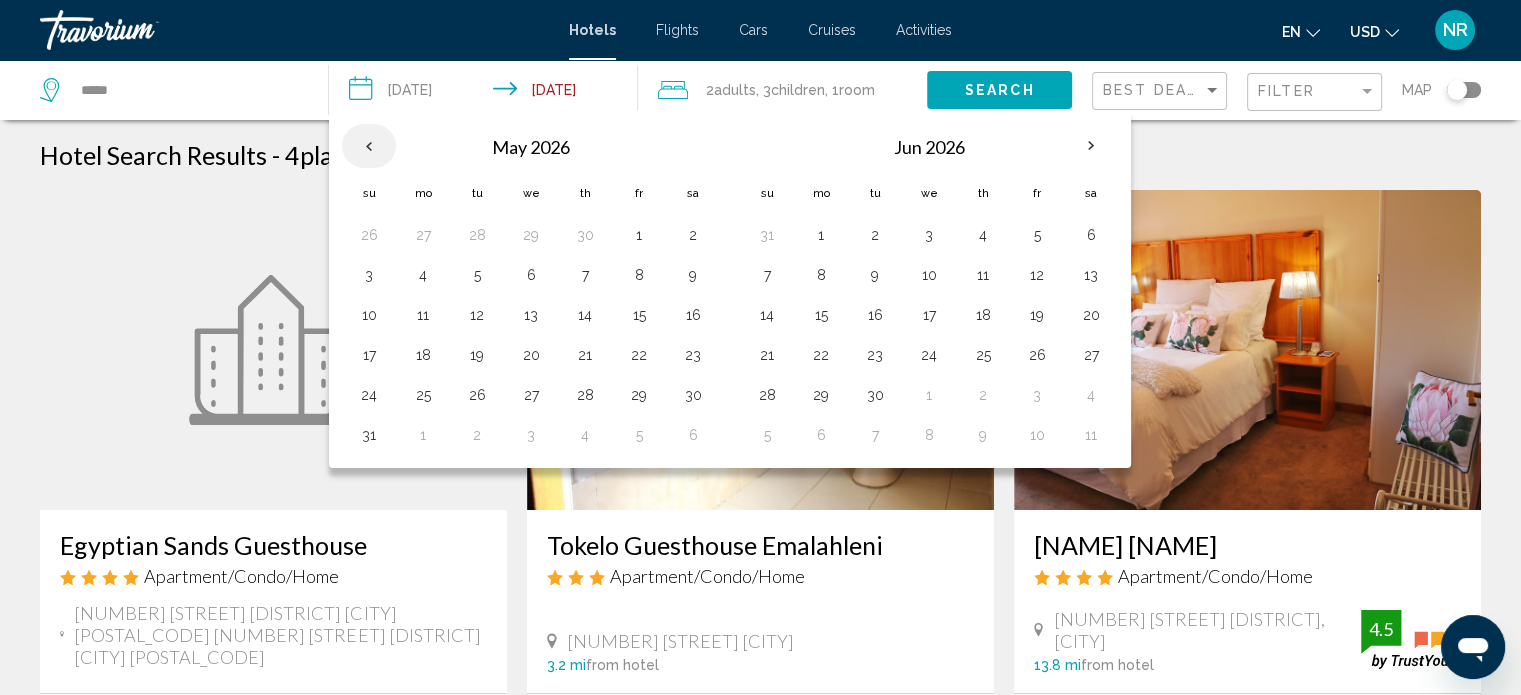 click at bounding box center [369, 146] 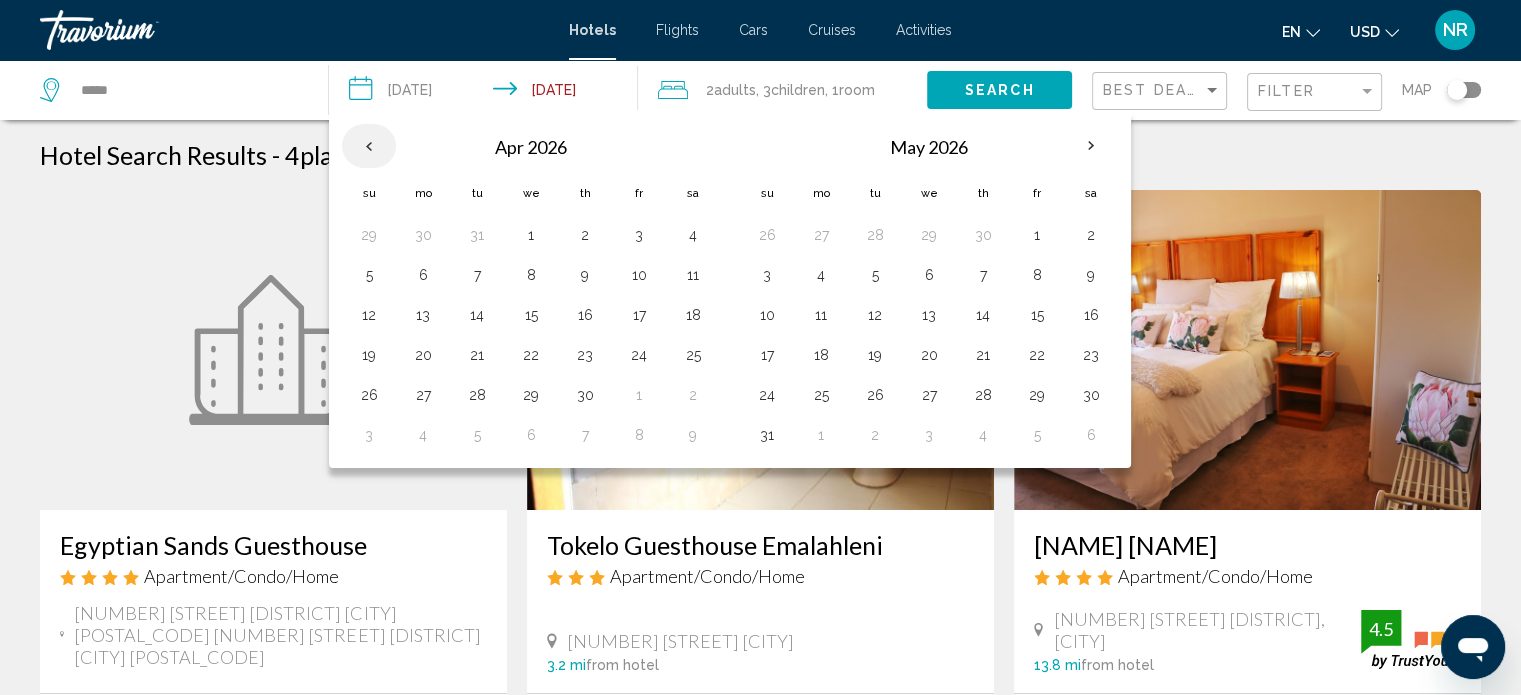 click at bounding box center [369, 146] 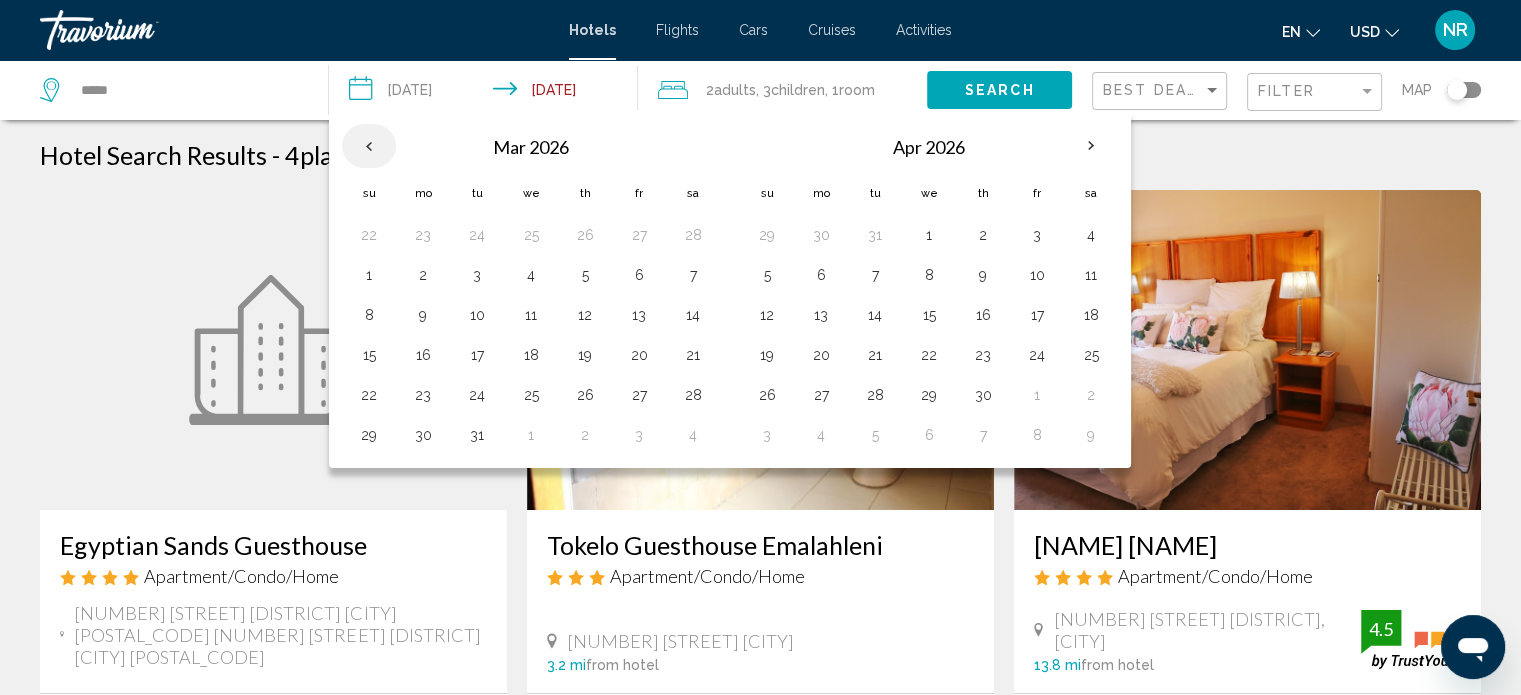 click at bounding box center (369, 146) 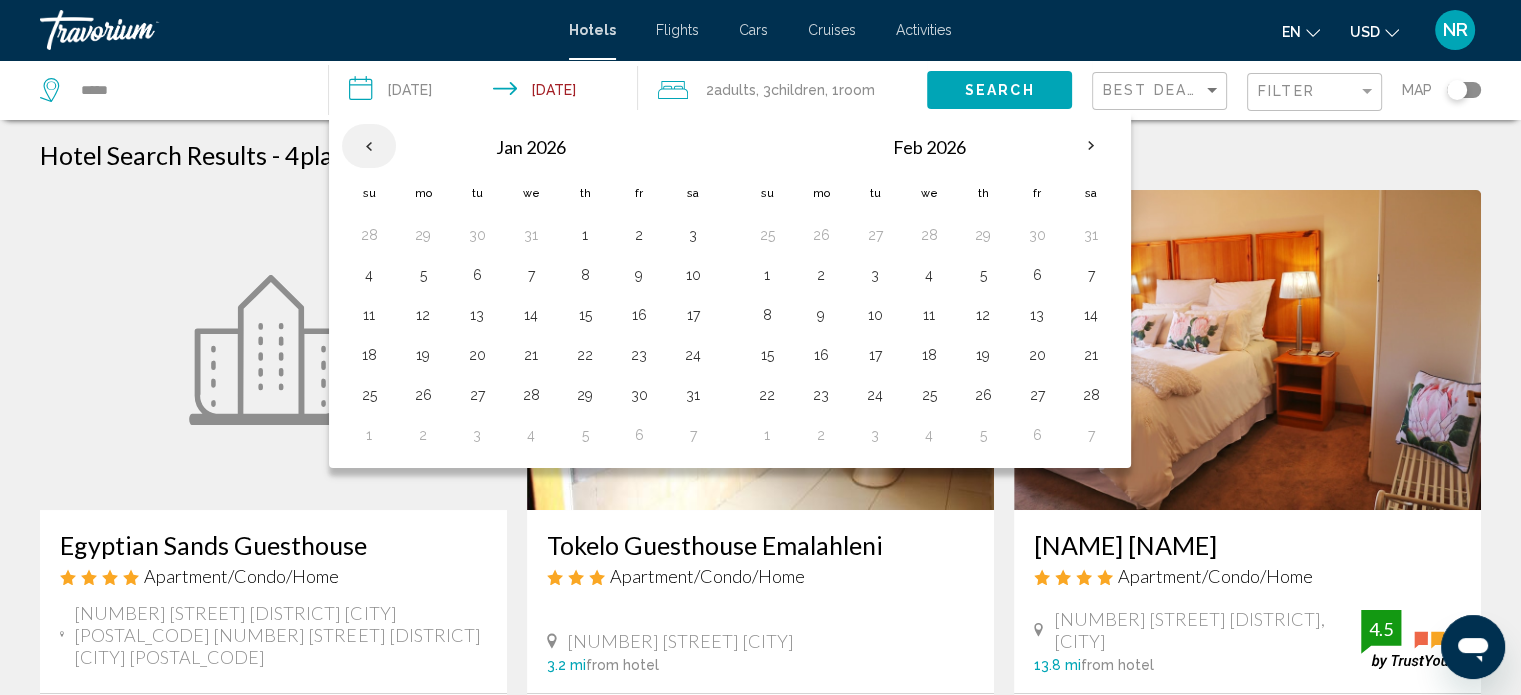 click at bounding box center (369, 146) 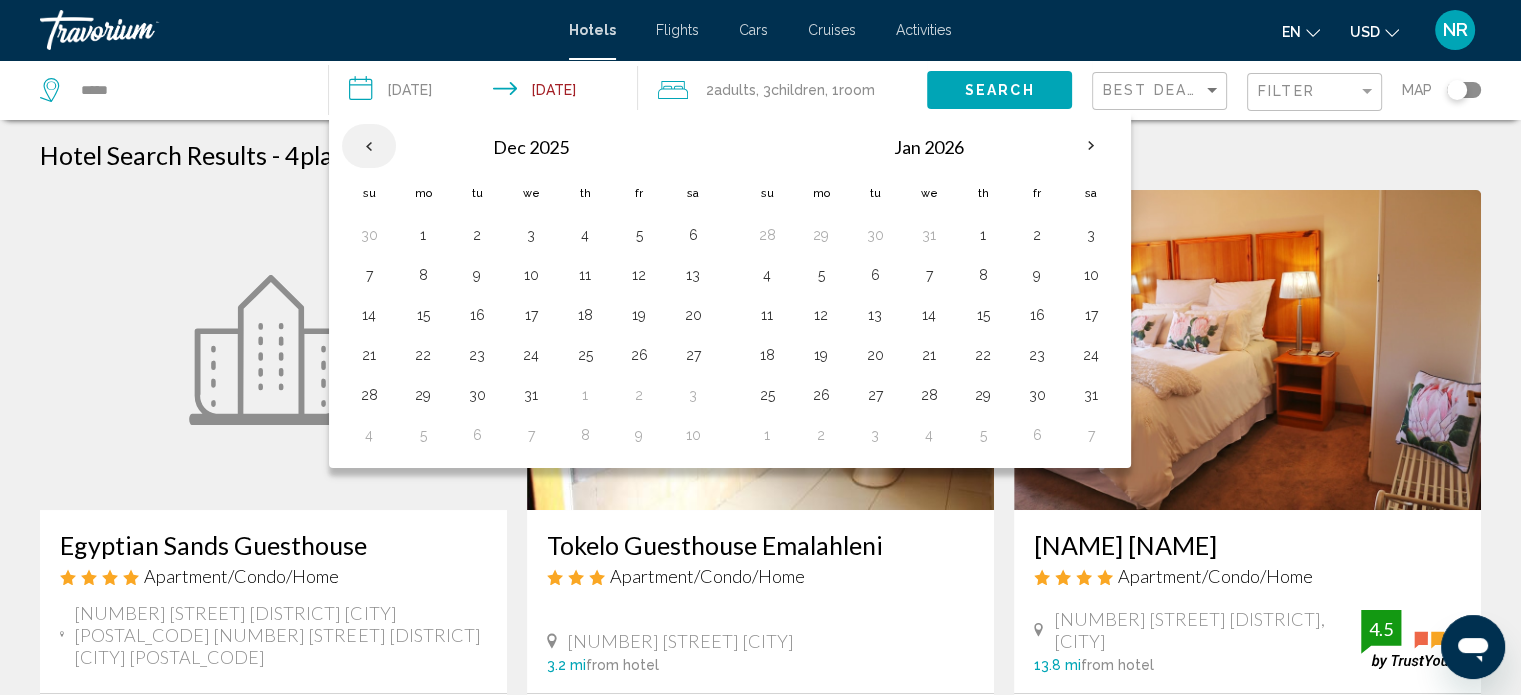 click at bounding box center (369, 146) 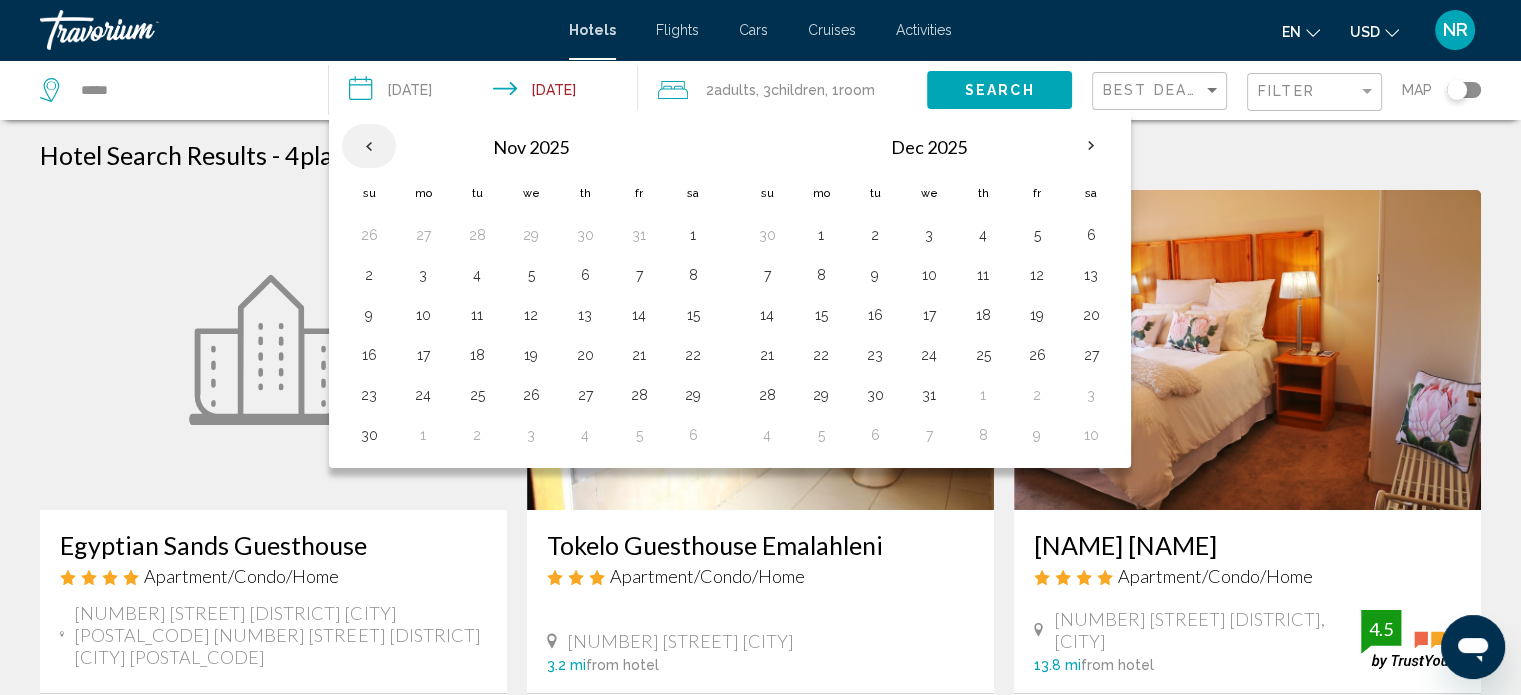 click at bounding box center (369, 146) 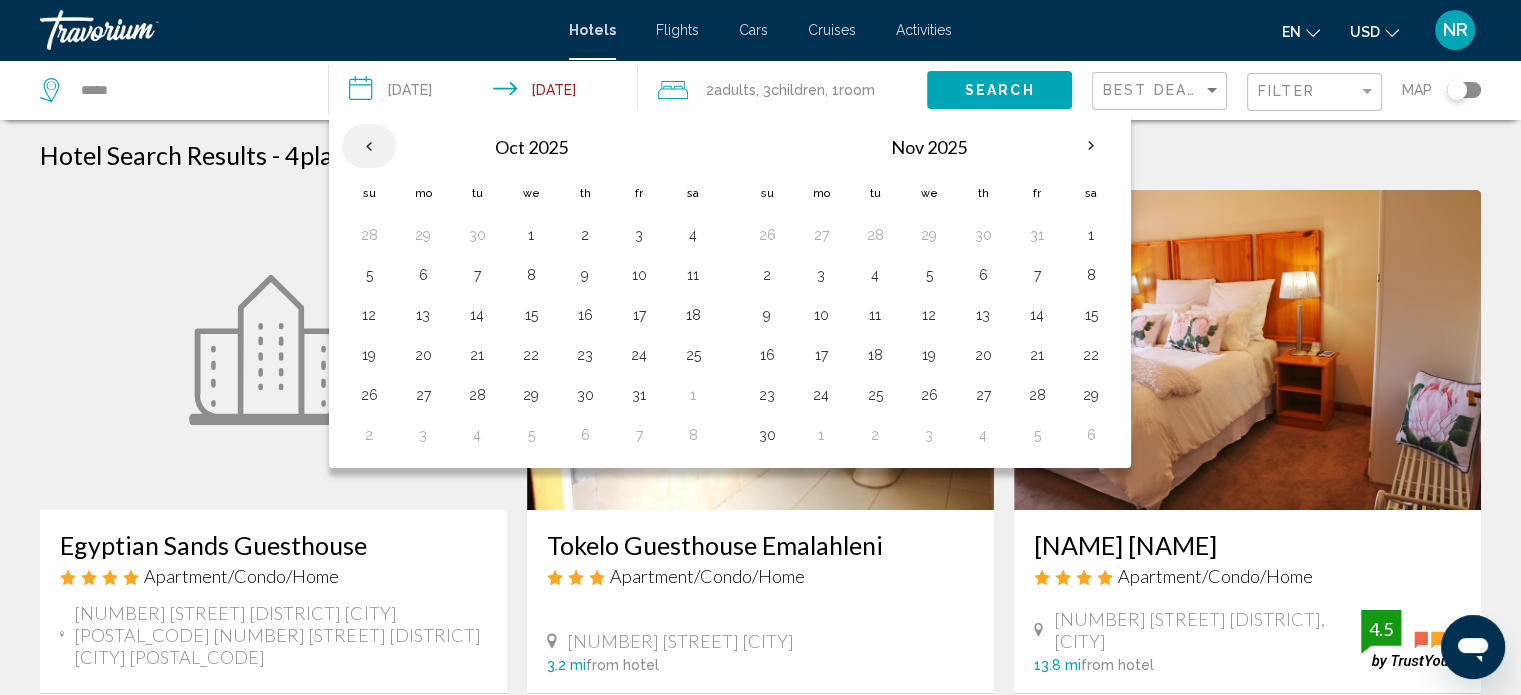 click at bounding box center [369, 146] 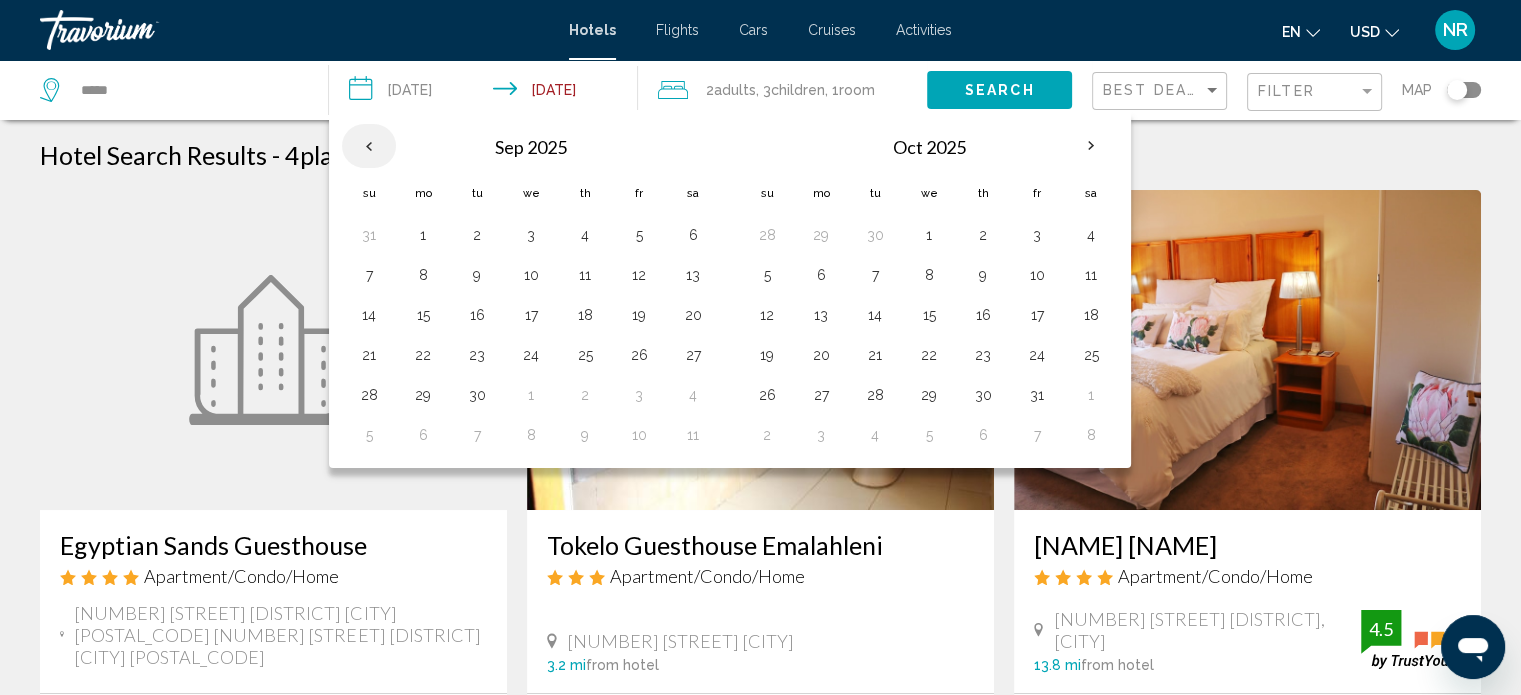 click at bounding box center [369, 146] 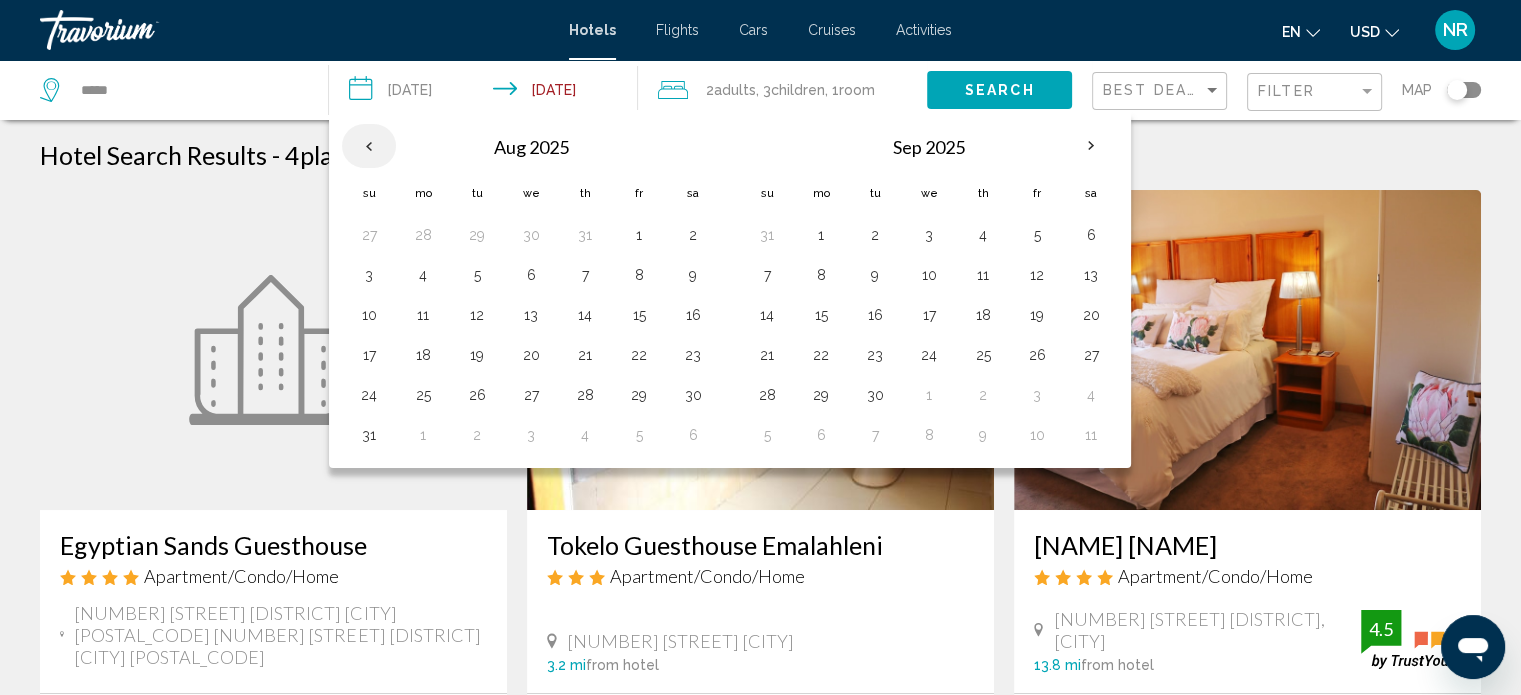 click at bounding box center [369, 146] 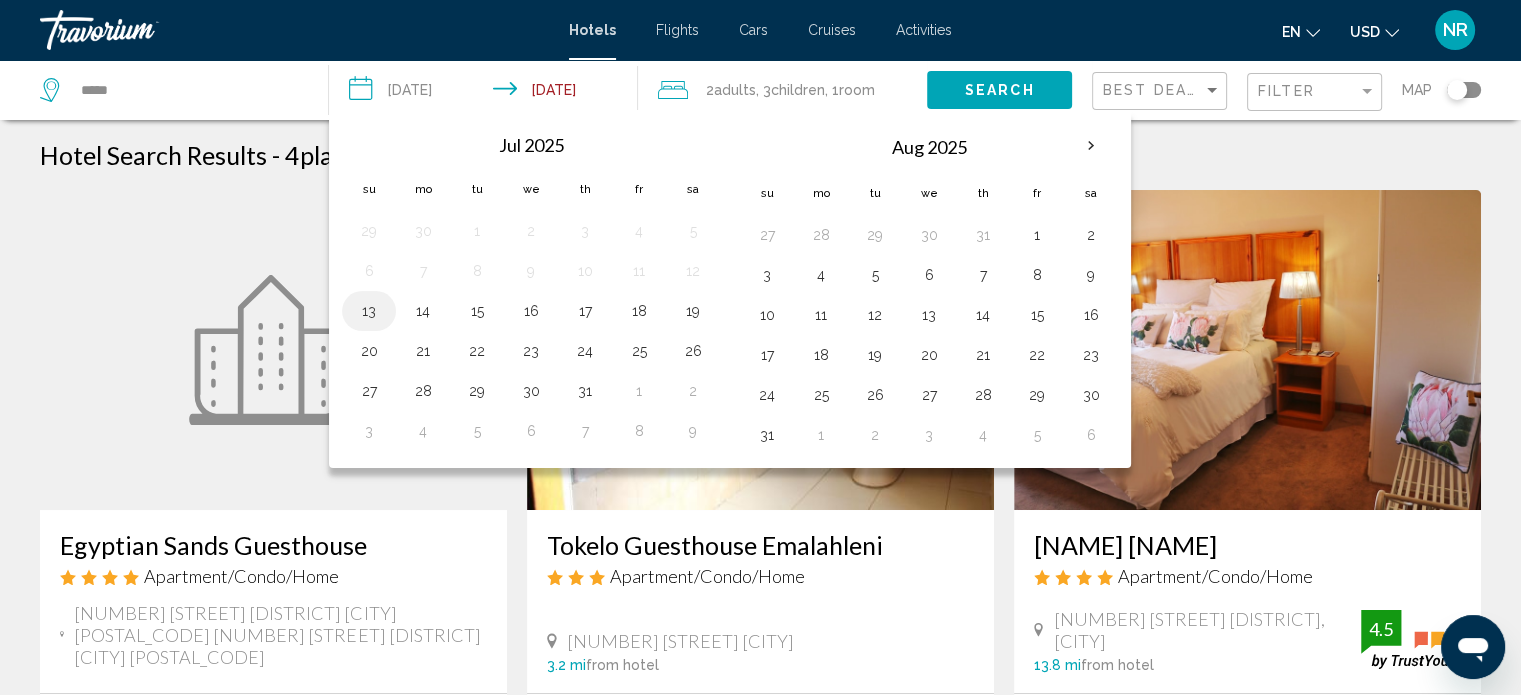 click on "13" at bounding box center (369, 311) 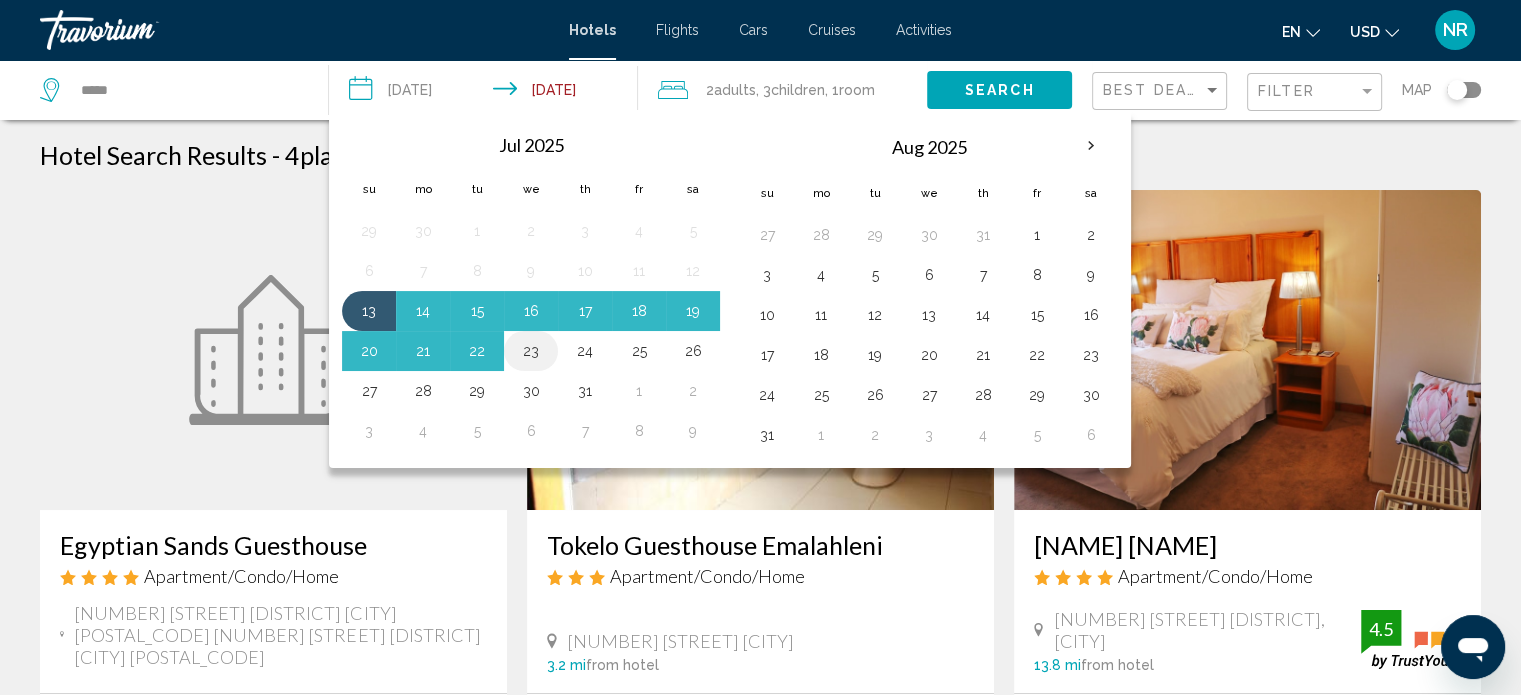 click on "23" at bounding box center [531, 351] 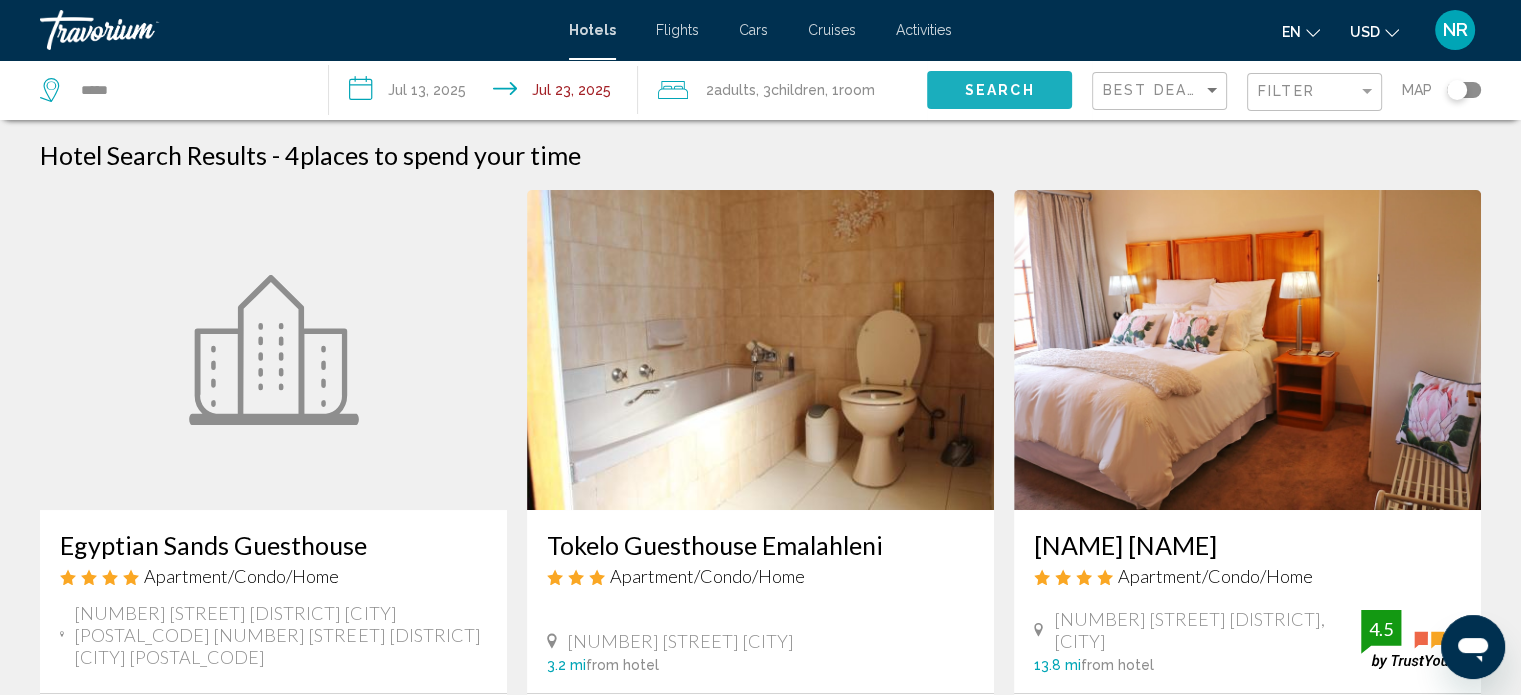click on "Search" 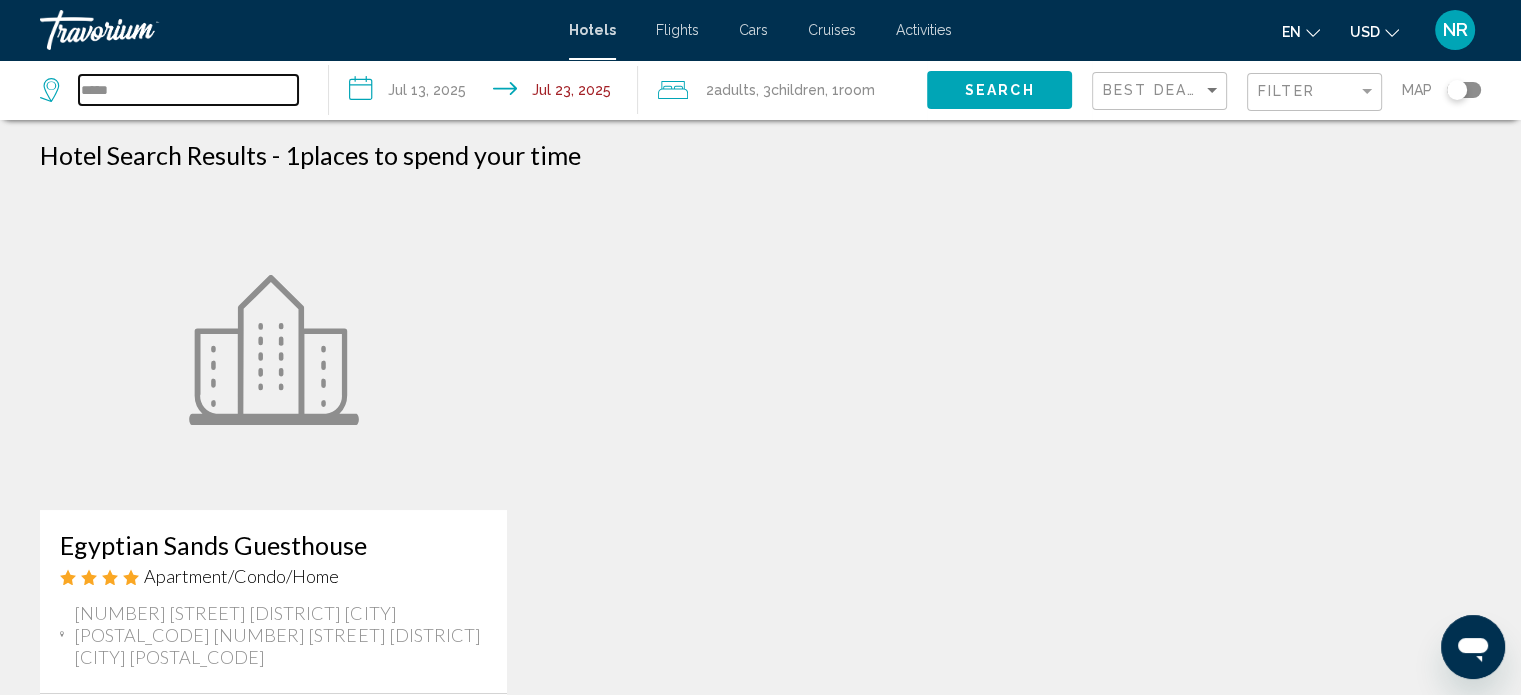 click on "*****" at bounding box center (188, 90) 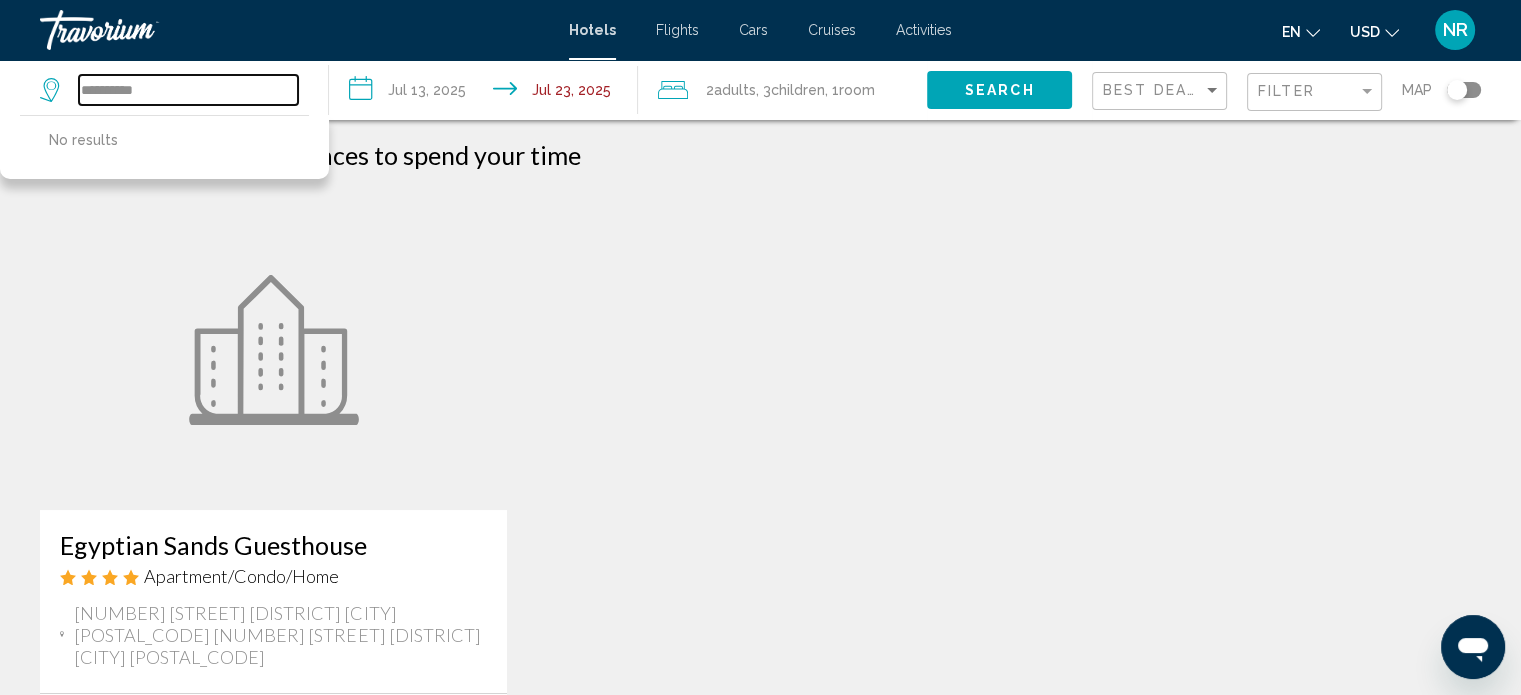 type on "**********" 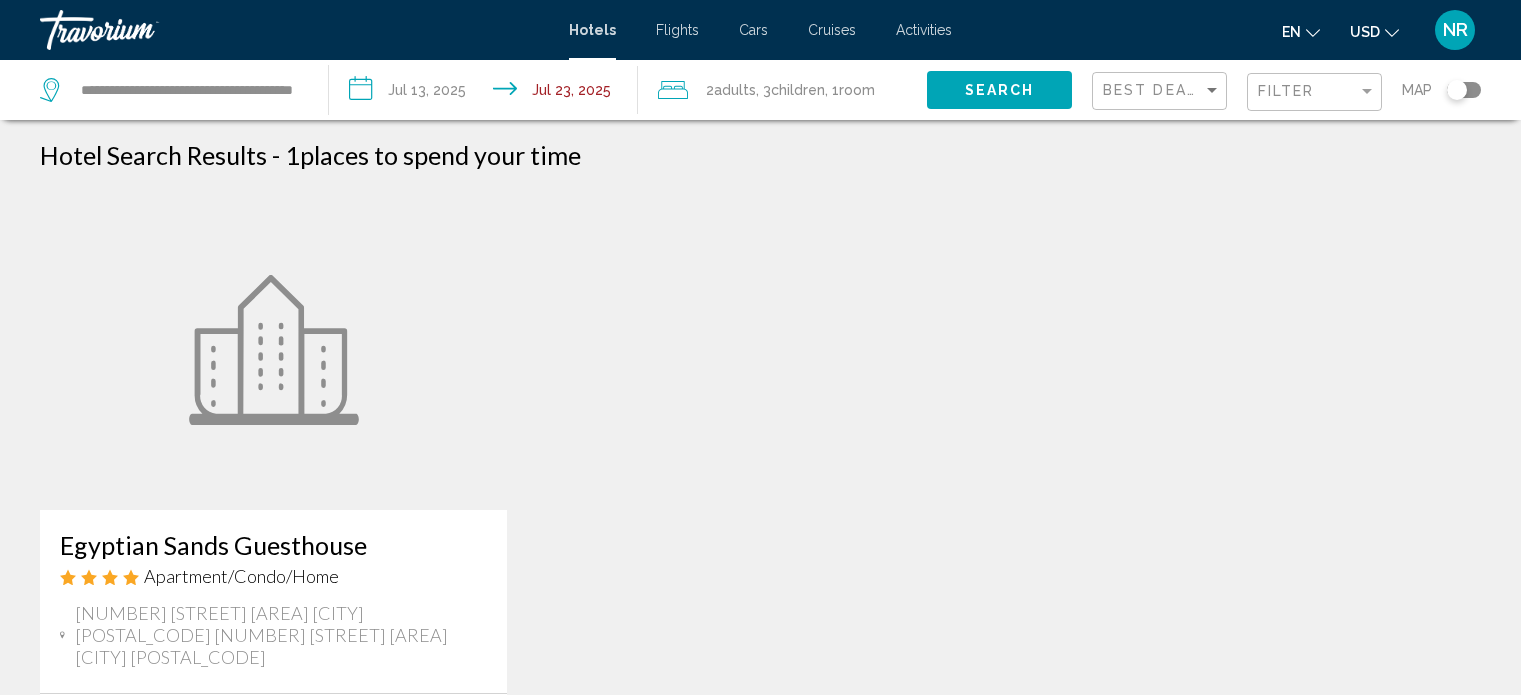 scroll, scrollTop: 0, scrollLeft: 0, axis: both 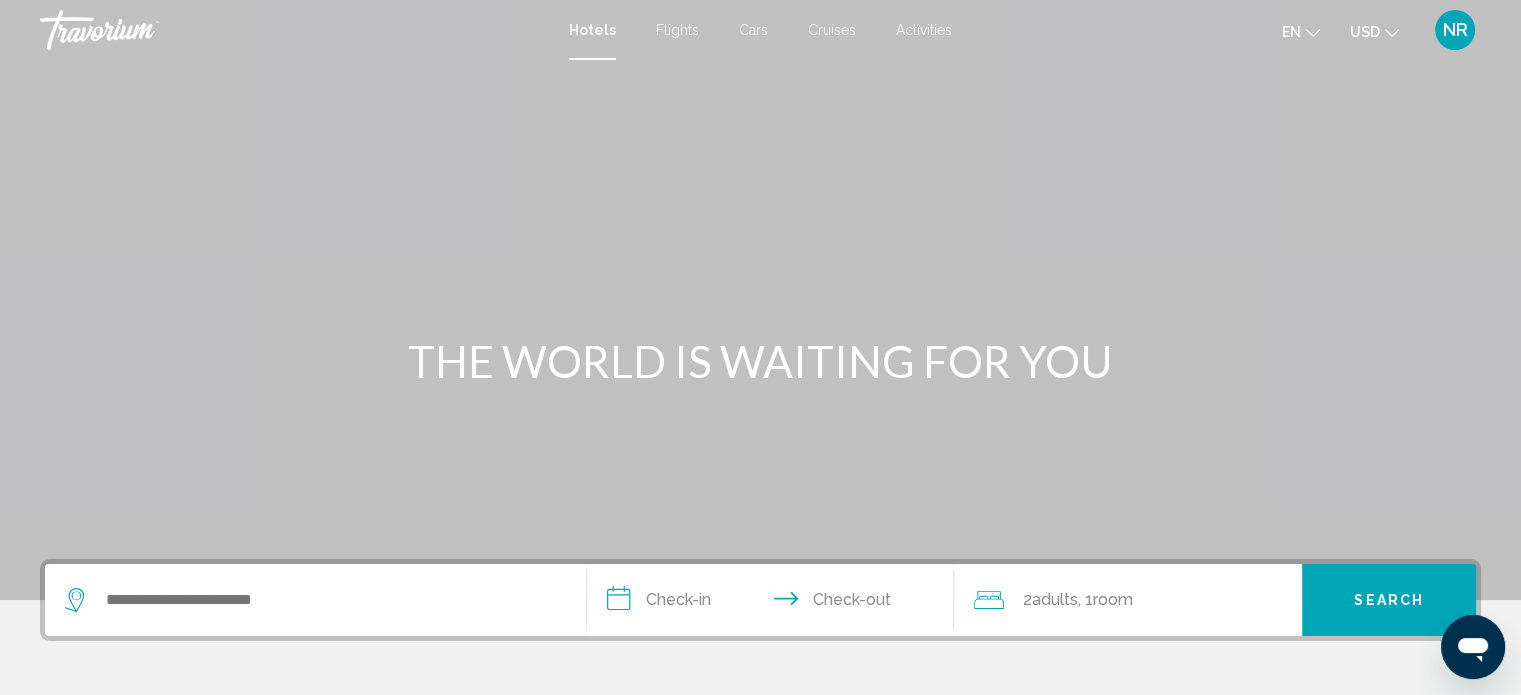 drag, startPoint x: 0, startPoint y: 0, endPoint x: 146, endPoint y: 346, distance: 375.54227 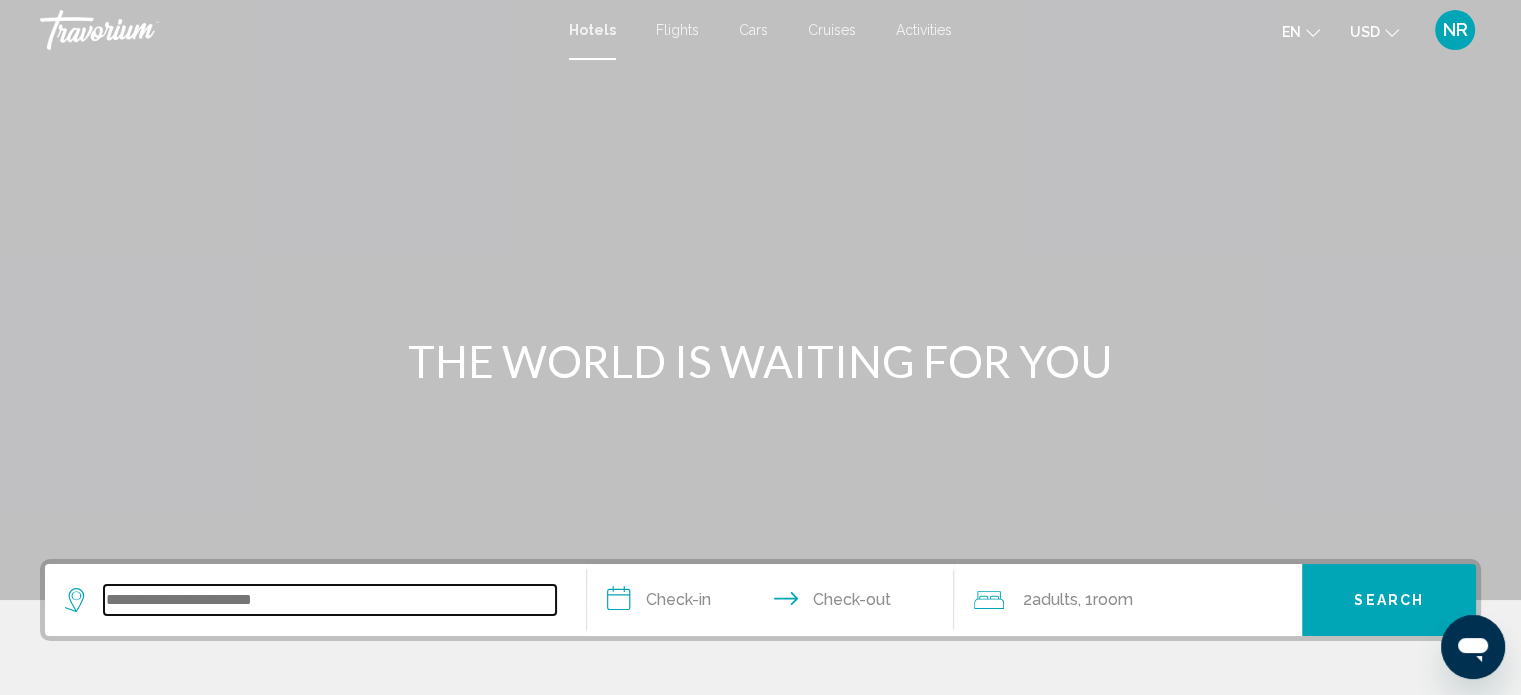 click at bounding box center [330, 600] 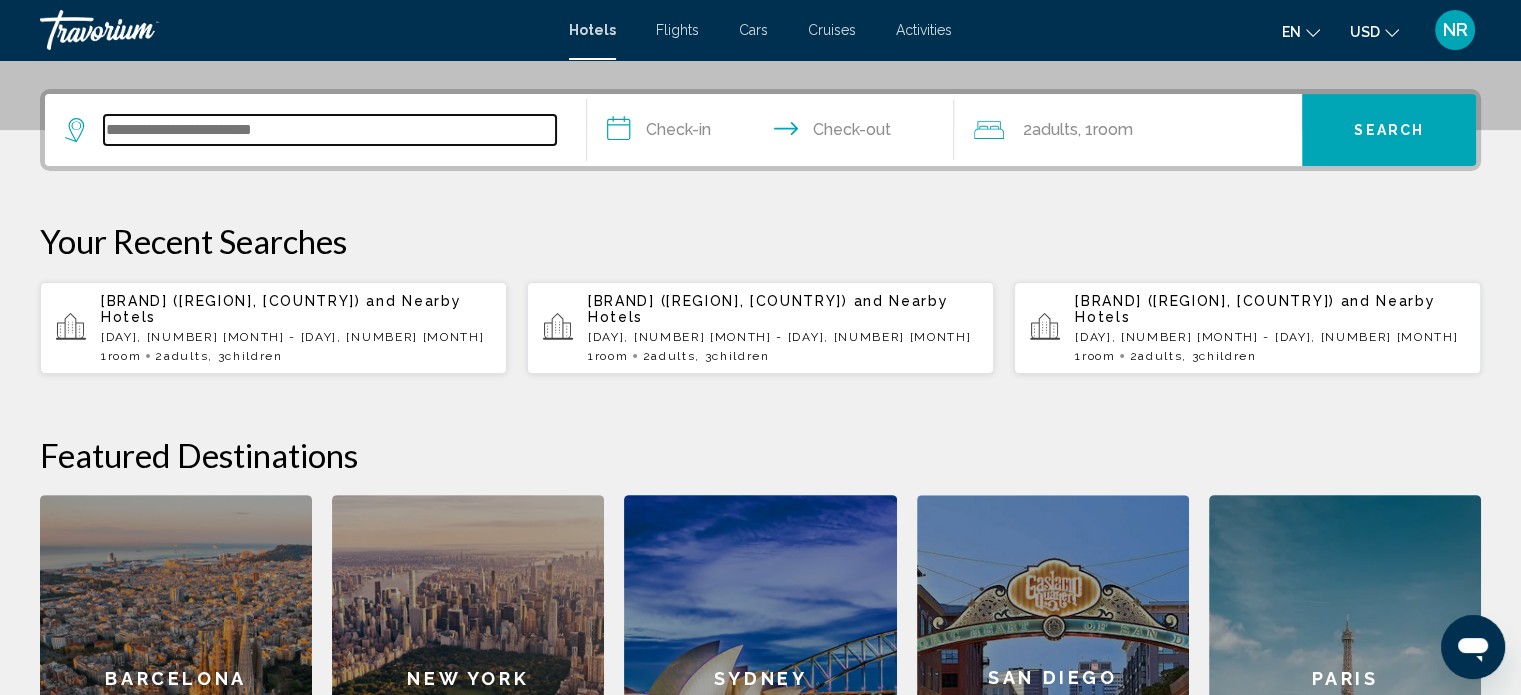 scroll, scrollTop: 493, scrollLeft: 0, axis: vertical 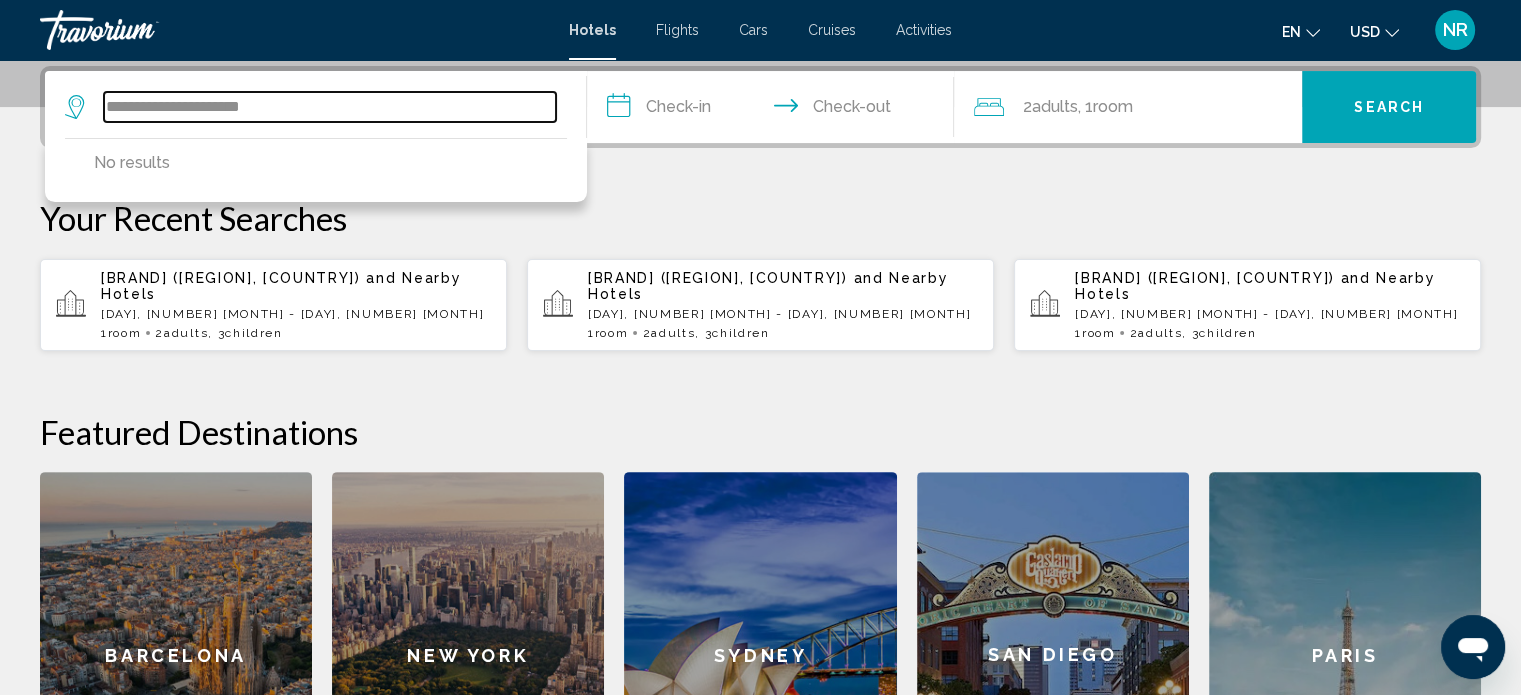 type on "**********" 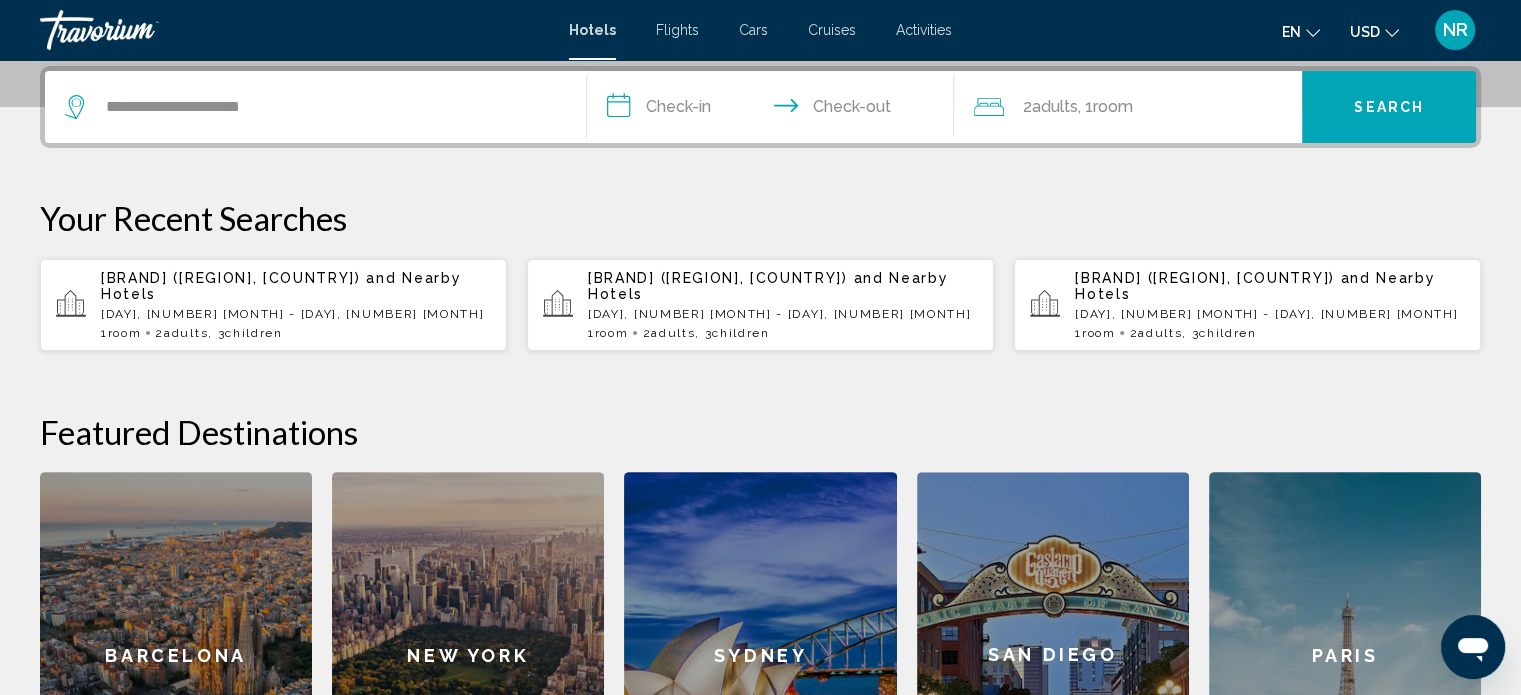 click on "**********" at bounding box center [775, 110] 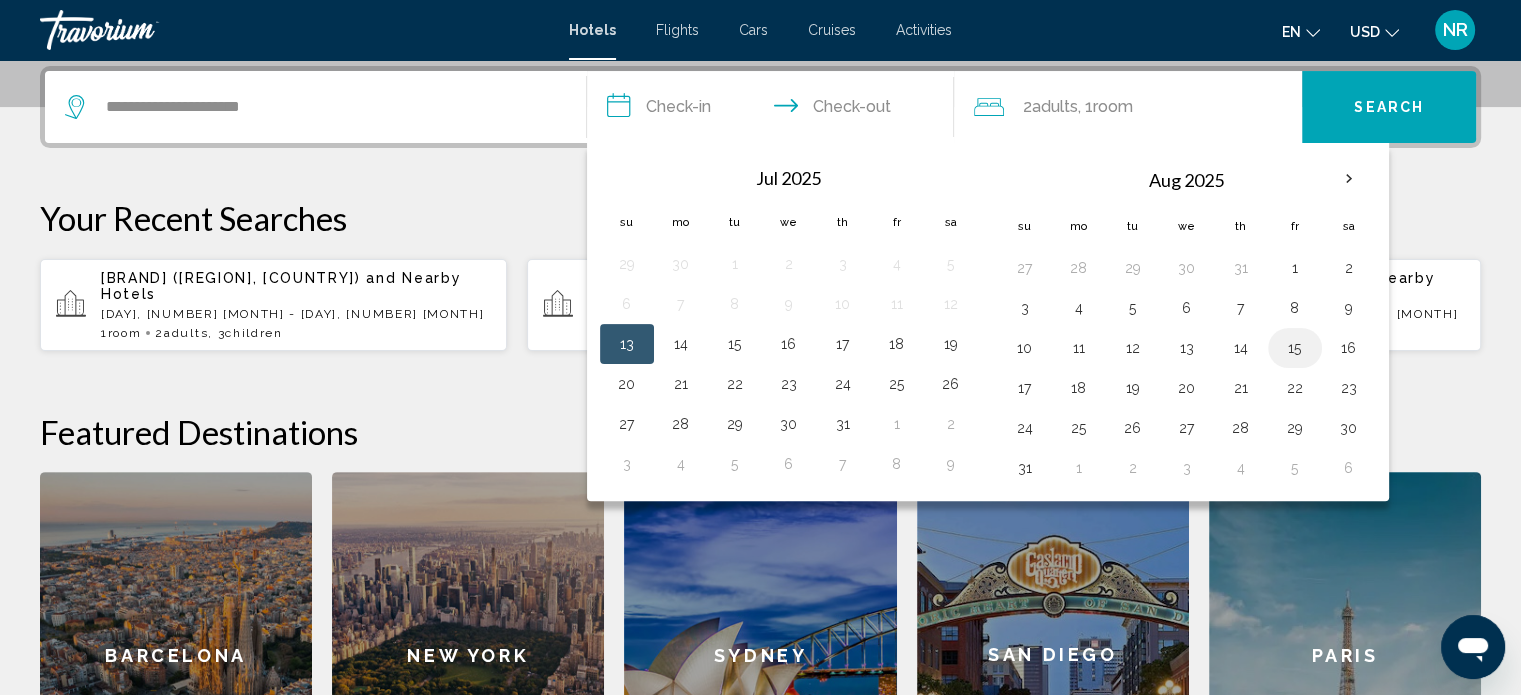 click on "15" at bounding box center (1295, 348) 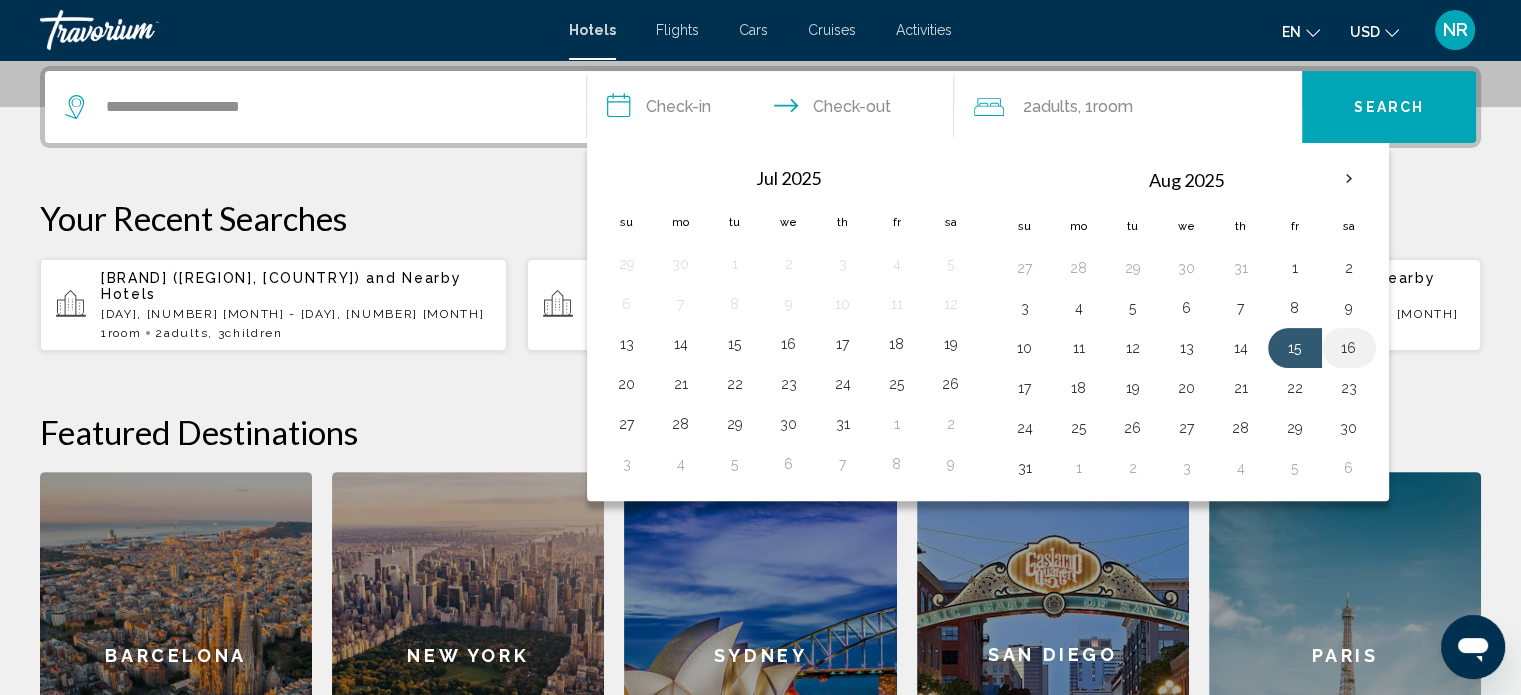 click on "16" at bounding box center (1349, 348) 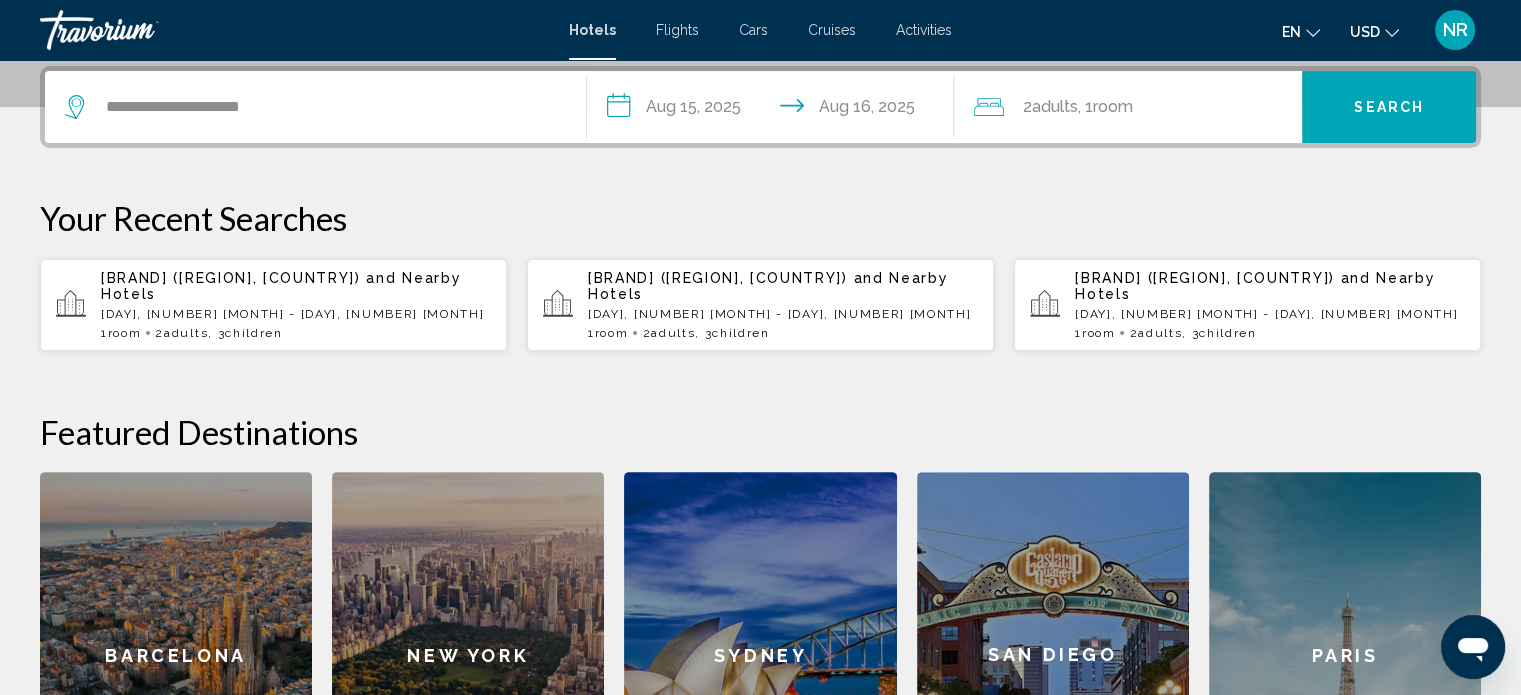 click on "Search" at bounding box center [1389, 108] 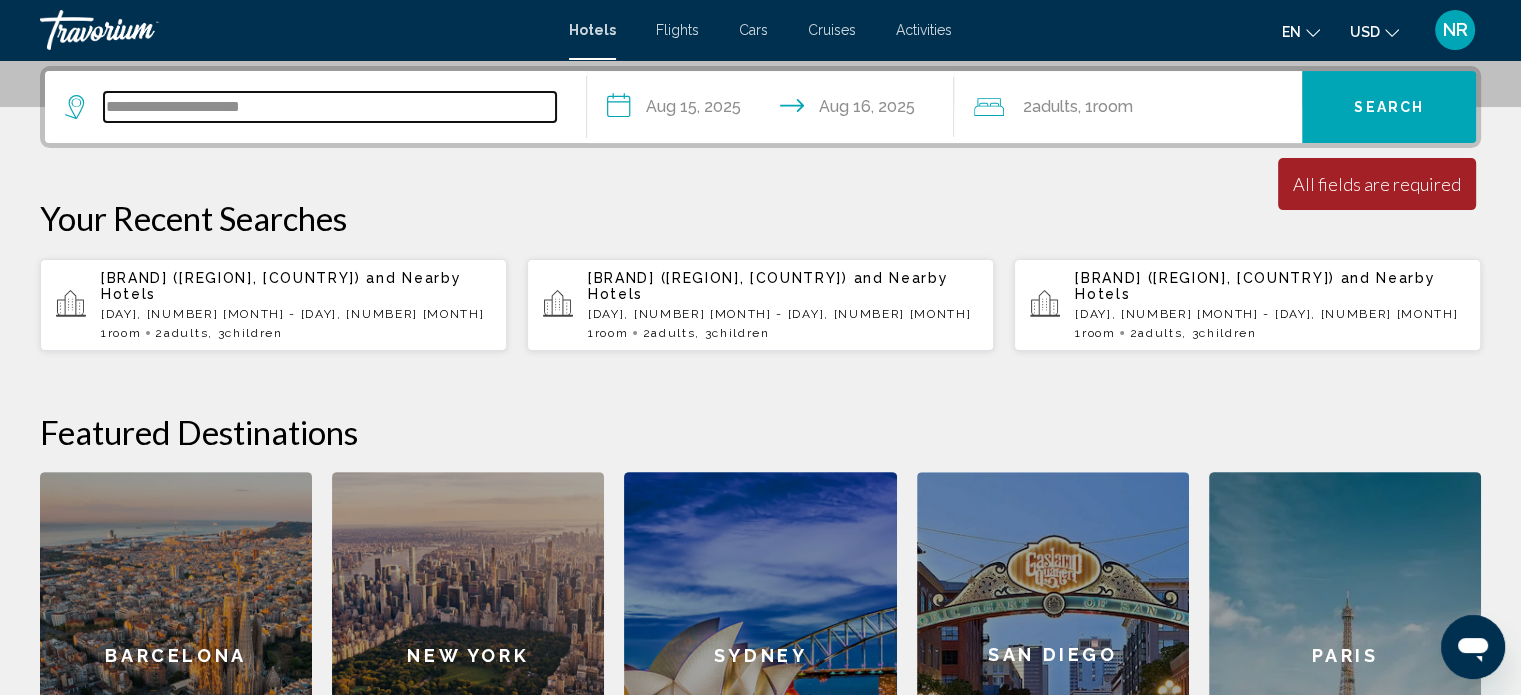 click on "**********" at bounding box center (330, 107) 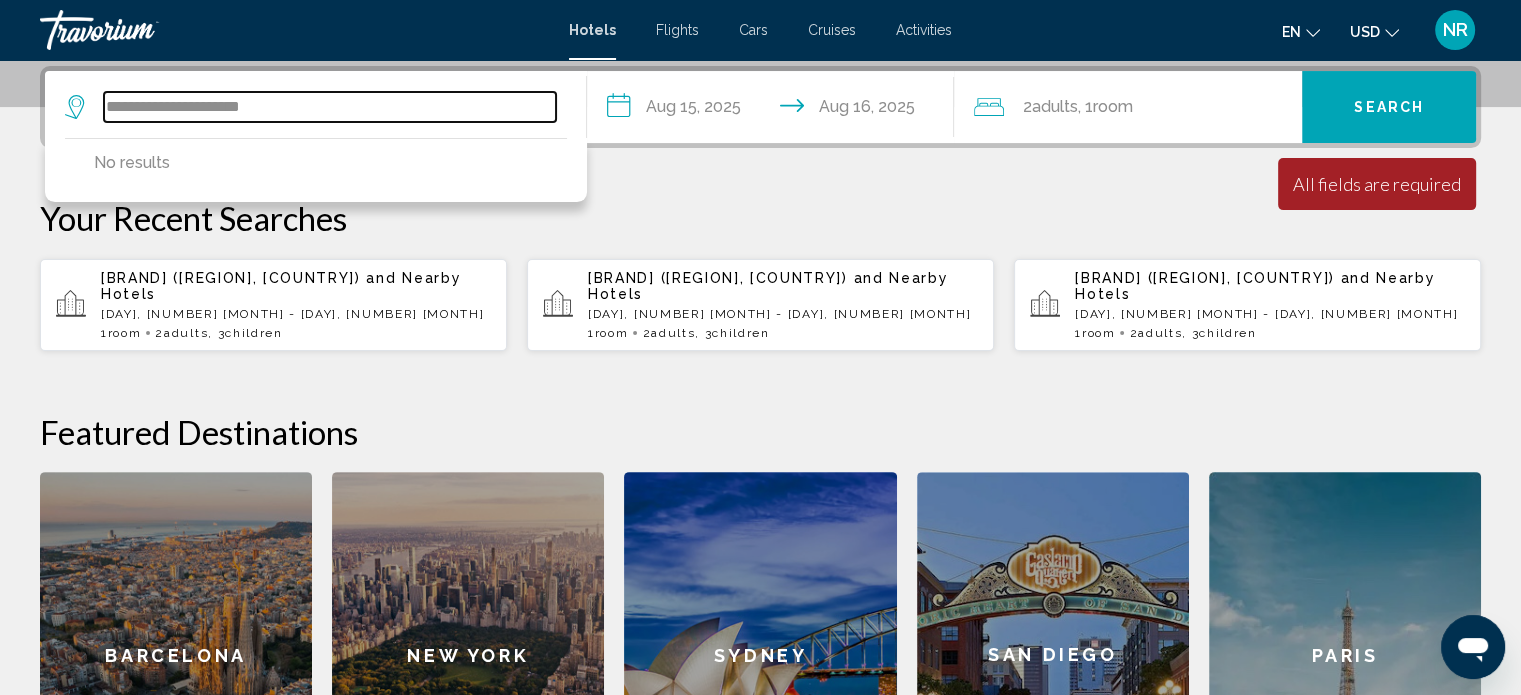 click on "**********" at bounding box center [330, 107] 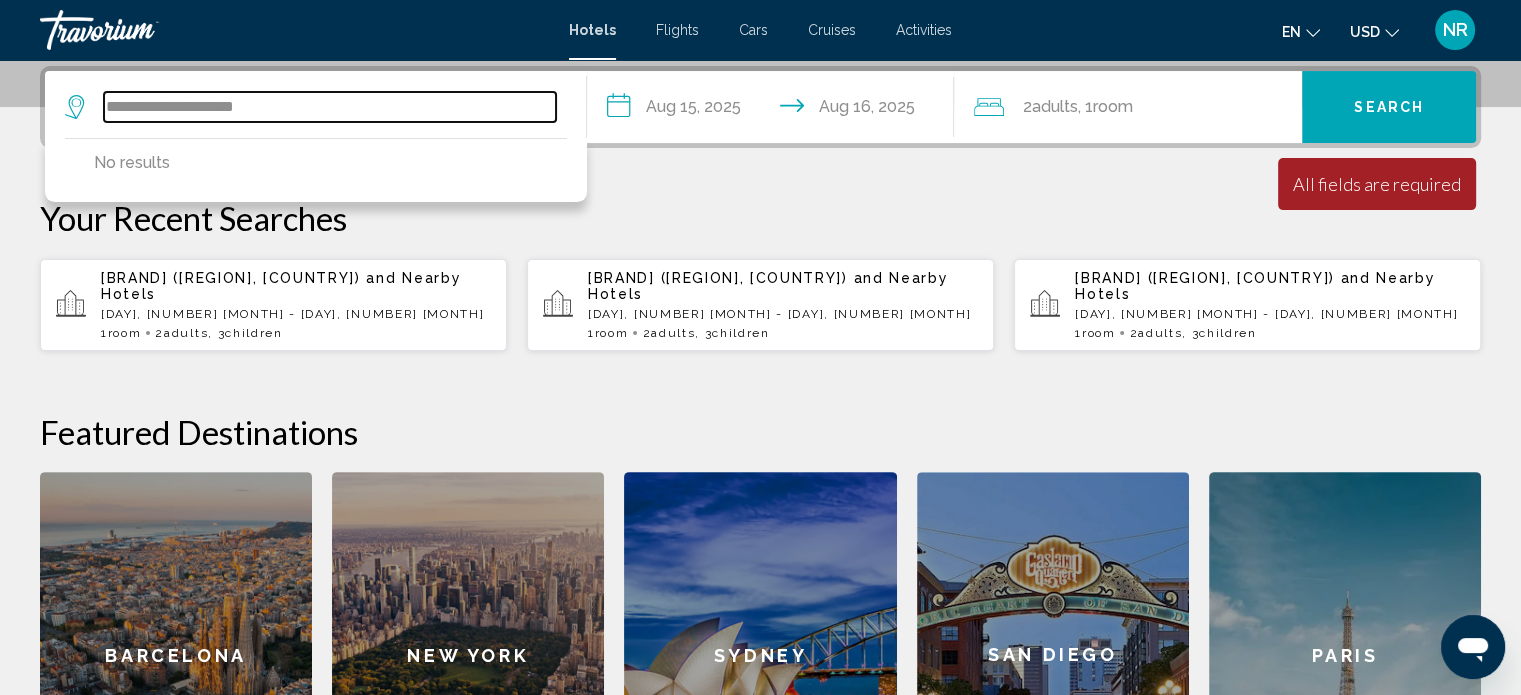 click on "**********" at bounding box center (330, 107) 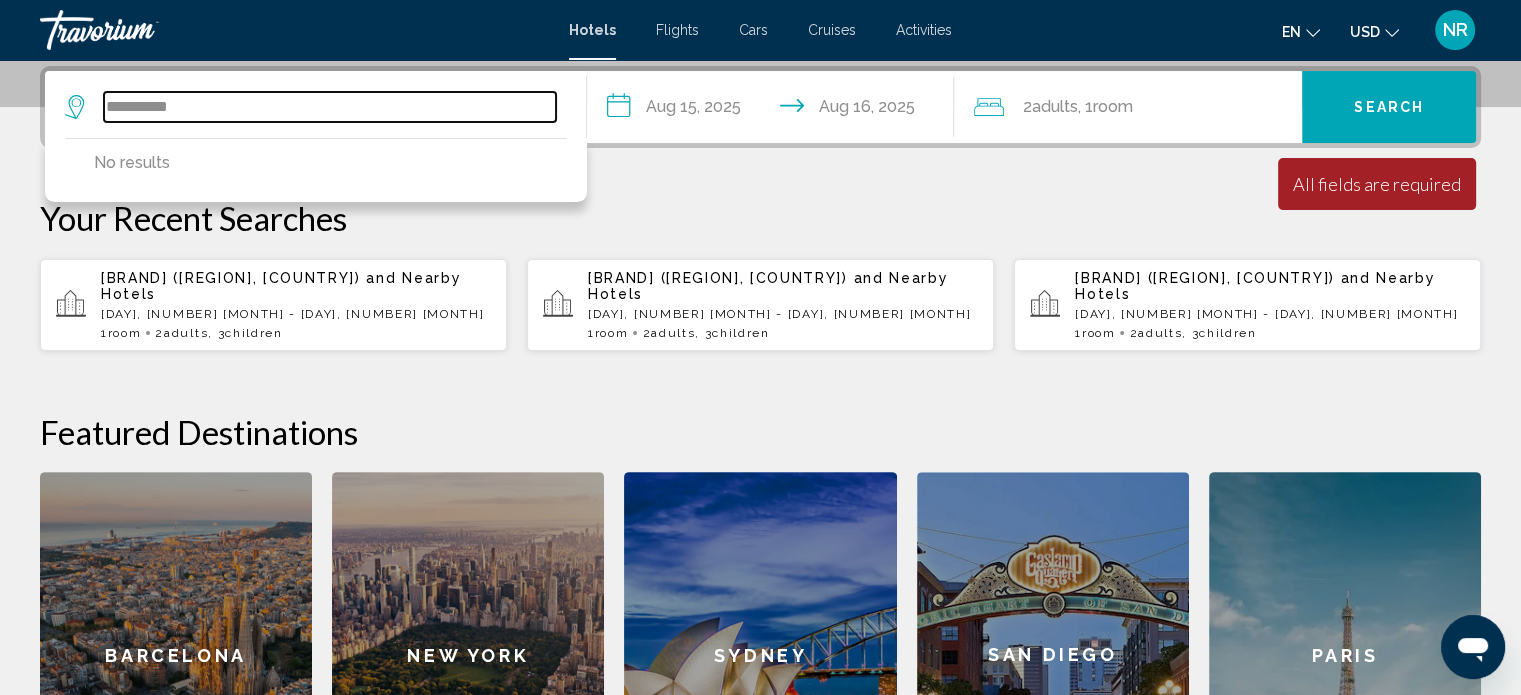 type on "*******" 